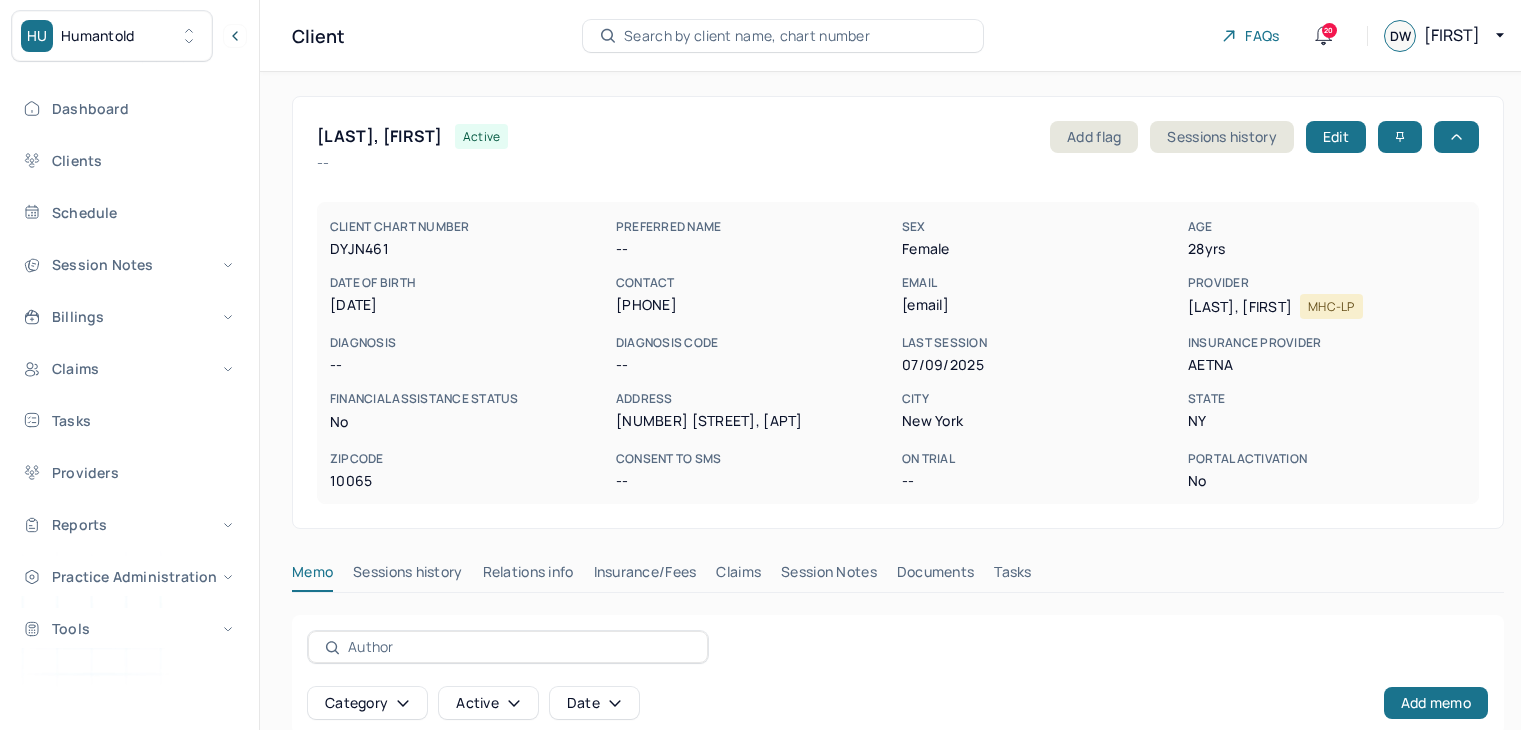 click on "HU Humantold" at bounding box center [112, 36] 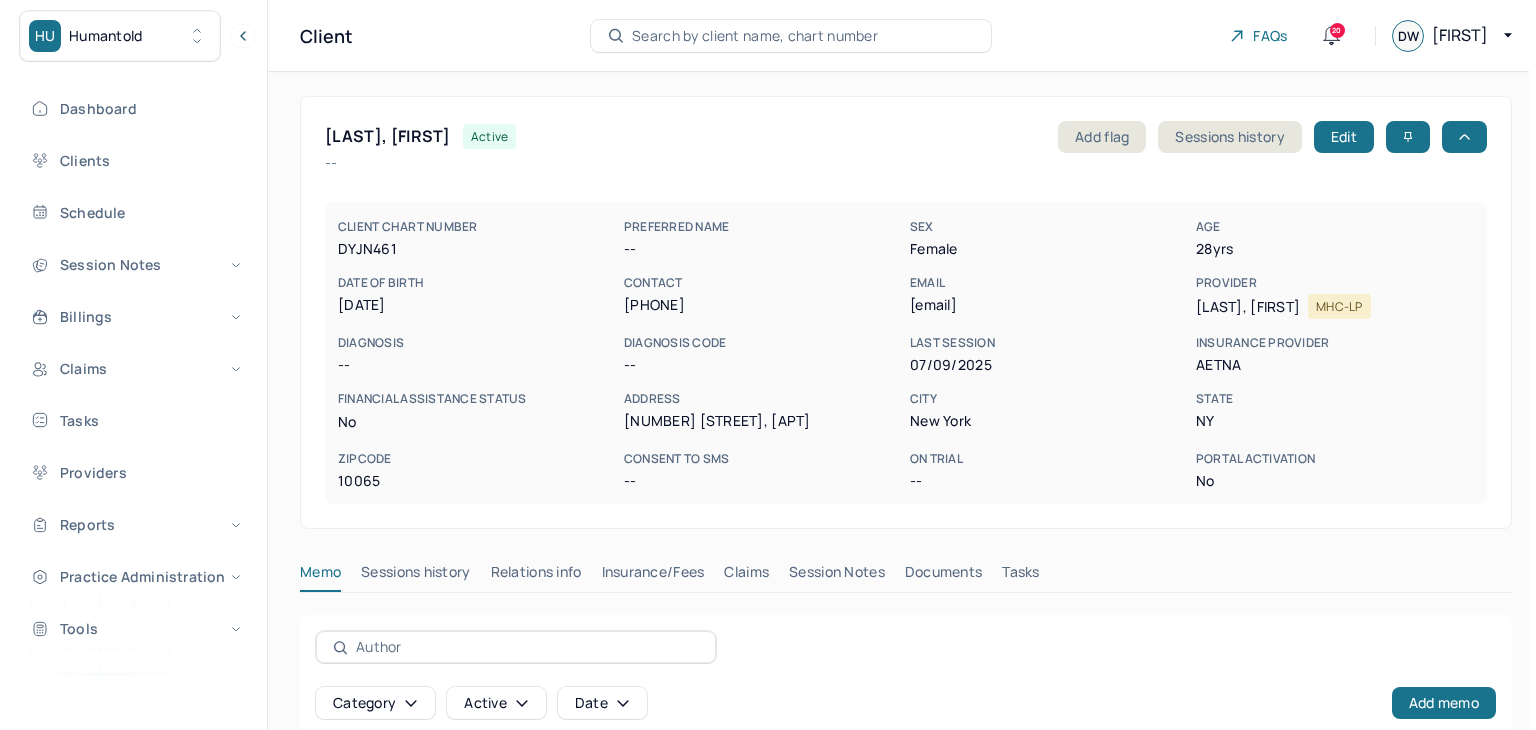 scroll, scrollTop: 0, scrollLeft: 0, axis: both 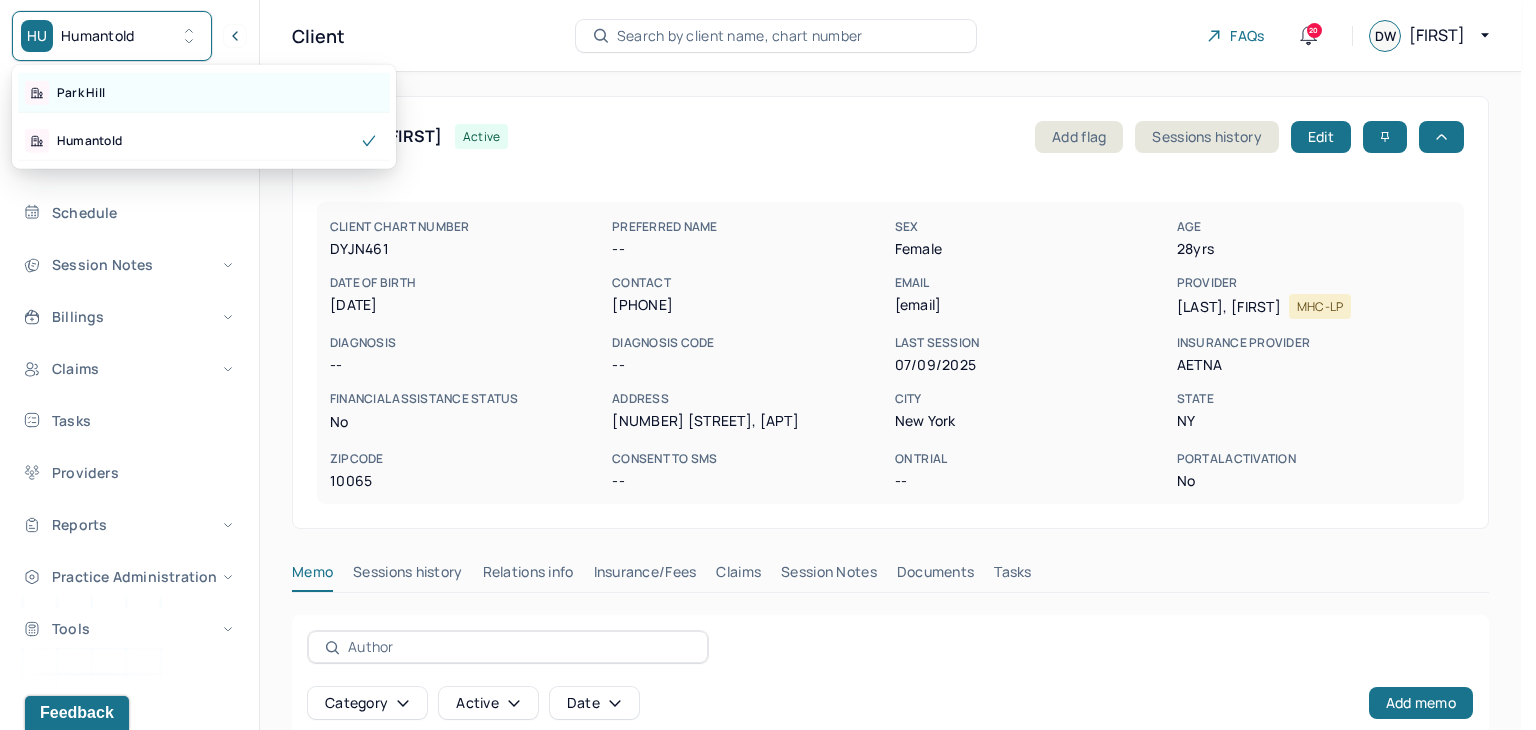 click on "Park Hill" at bounding box center (81, 93) 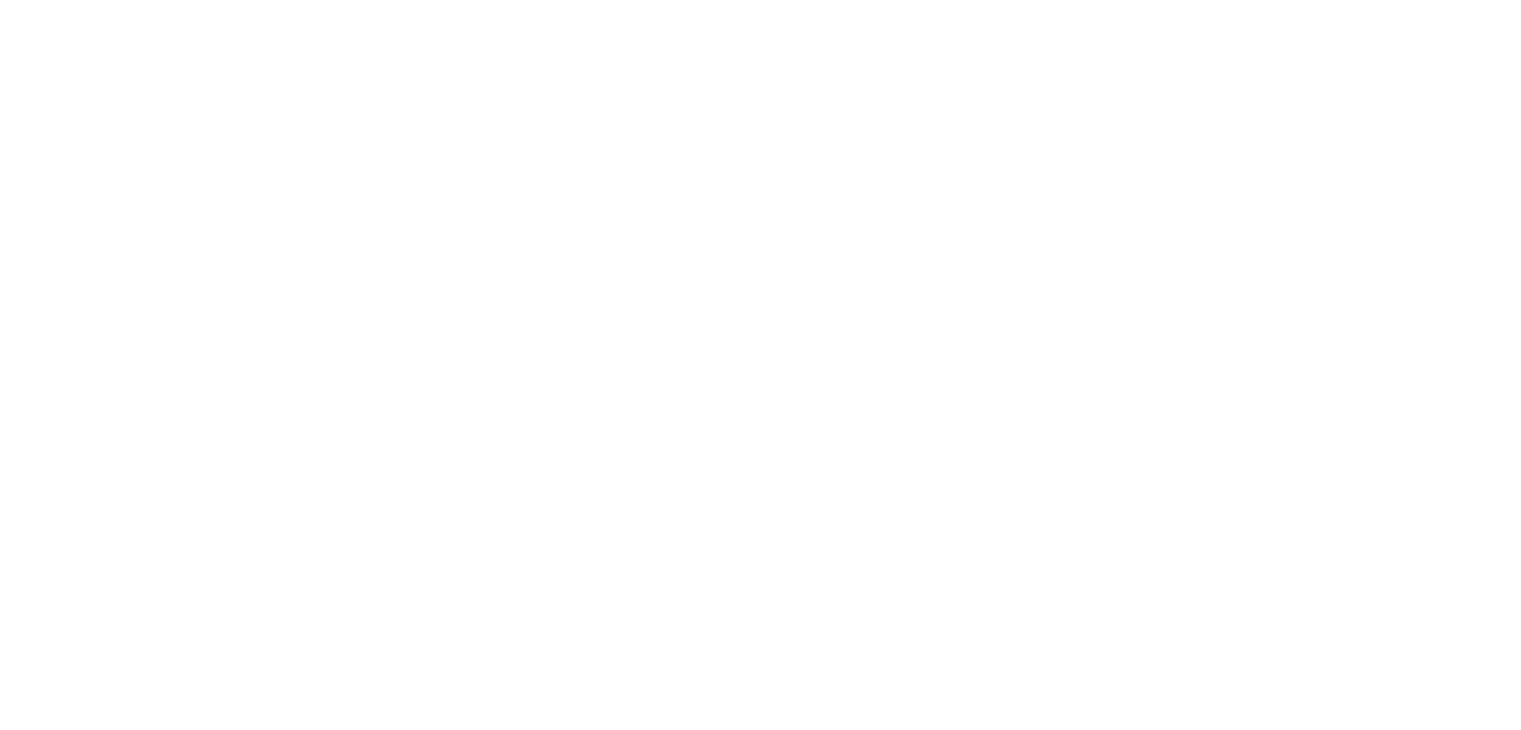 scroll, scrollTop: 0, scrollLeft: 0, axis: both 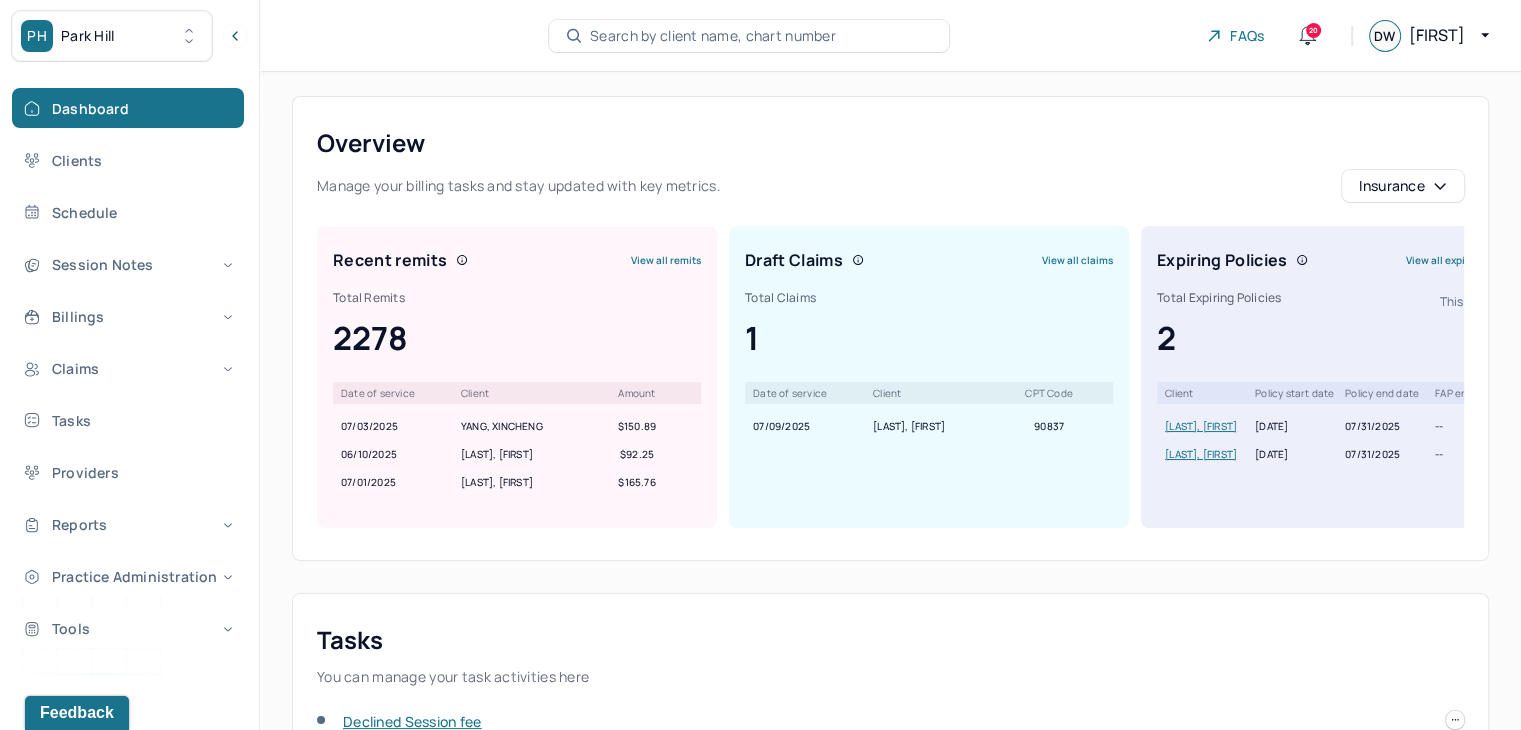 click on "Search by client name, chart number" at bounding box center [713, 36] 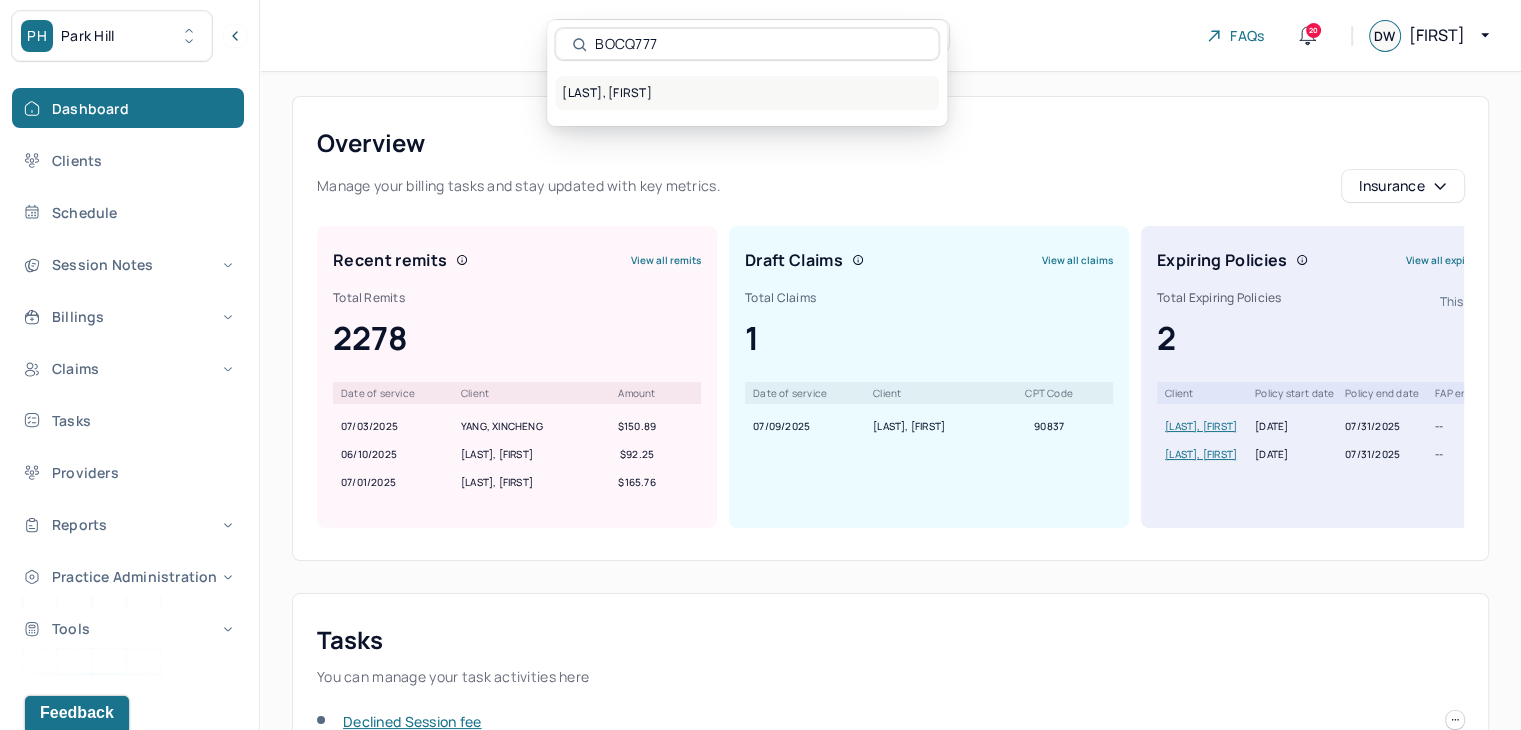 type on "BOCQ777" 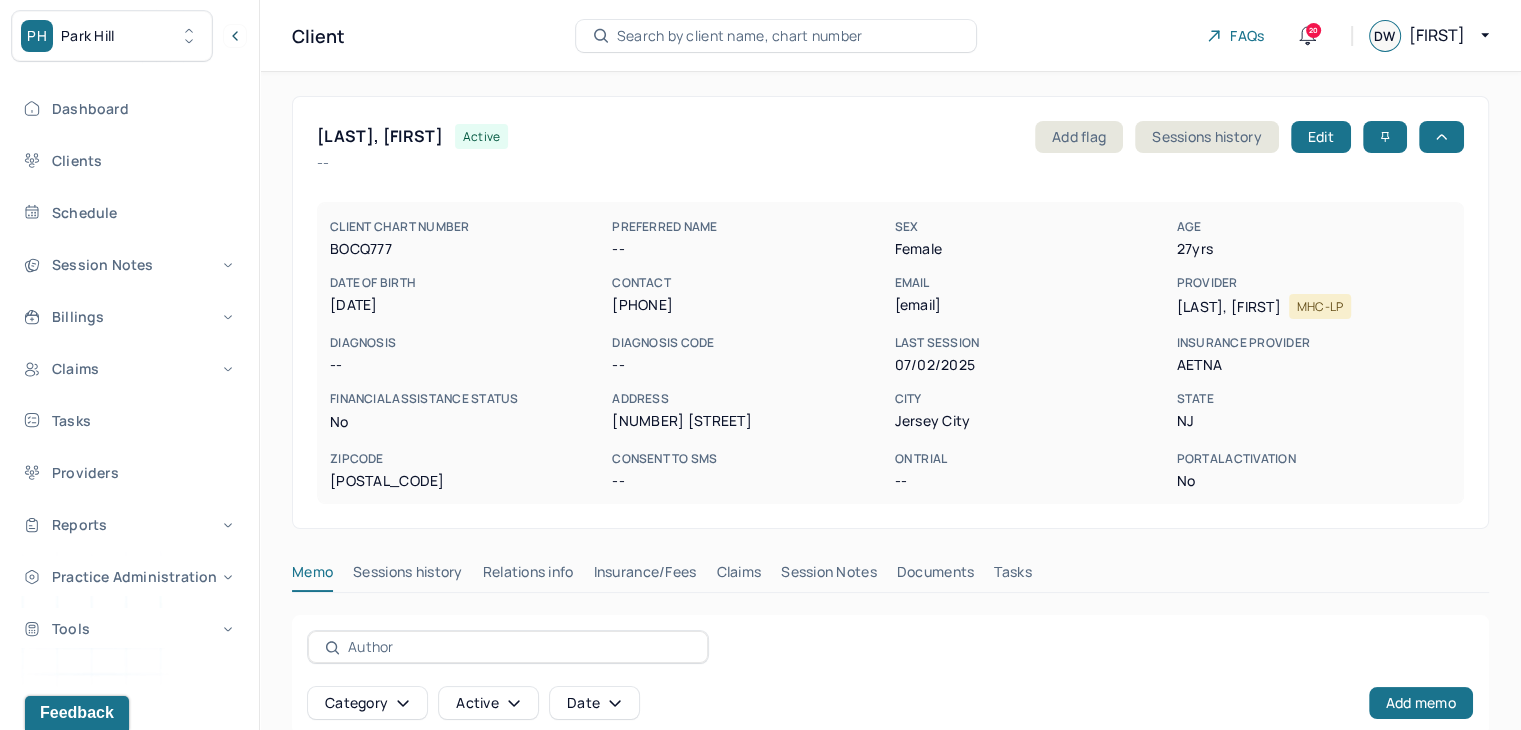 click on "Session Notes" at bounding box center [829, 576] 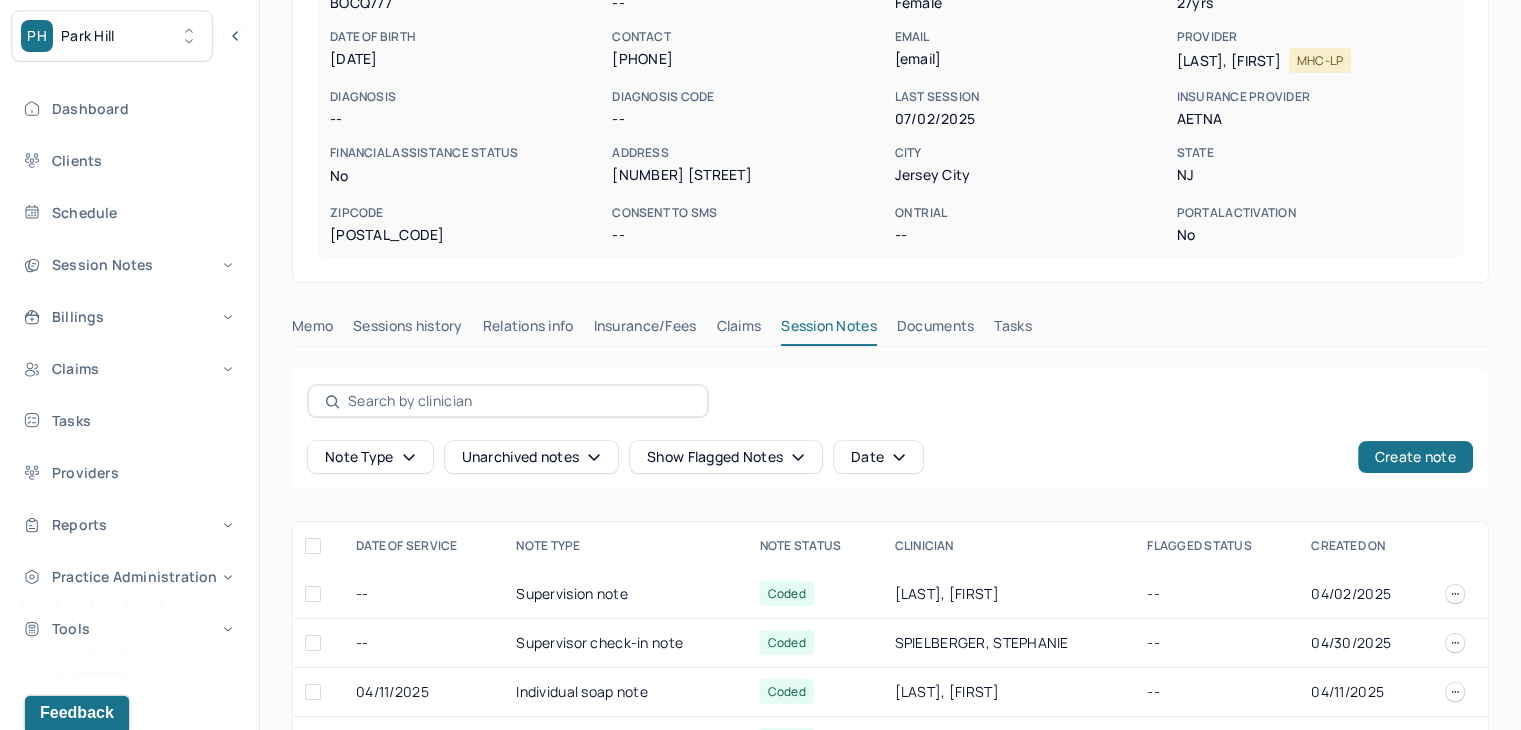 scroll, scrollTop: 300, scrollLeft: 0, axis: vertical 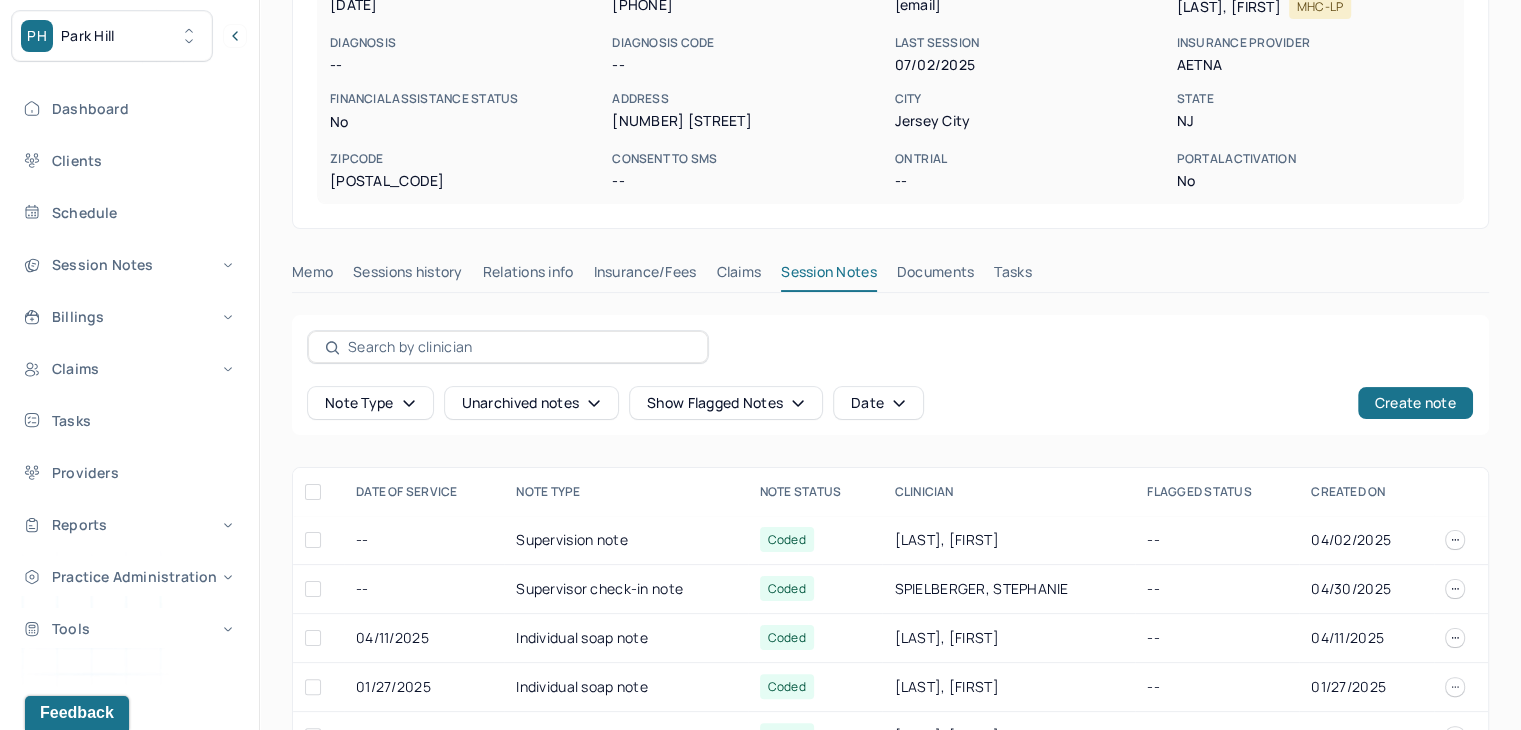 click on "Claims" at bounding box center [738, 276] 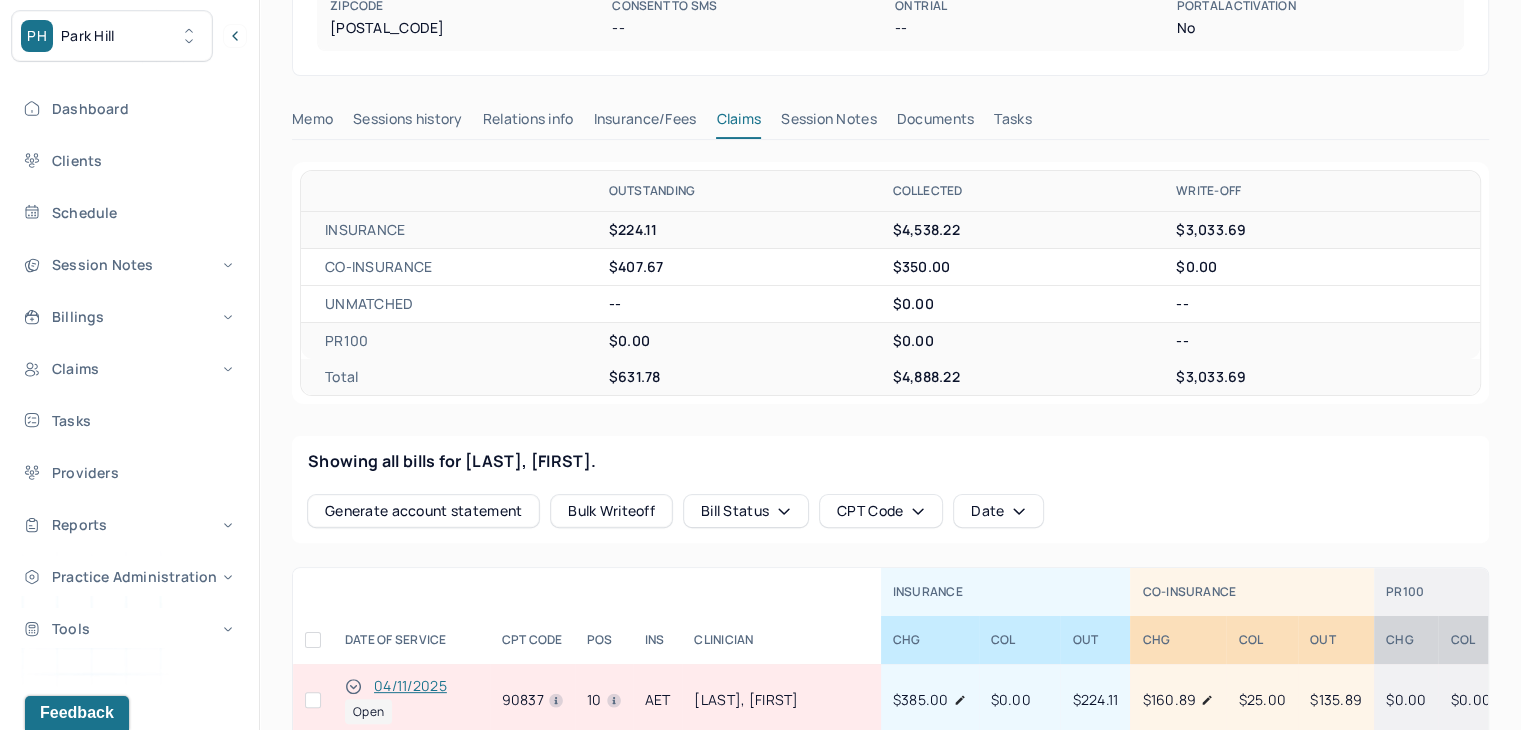 scroll, scrollTop: 600, scrollLeft: 0, axis: vertical 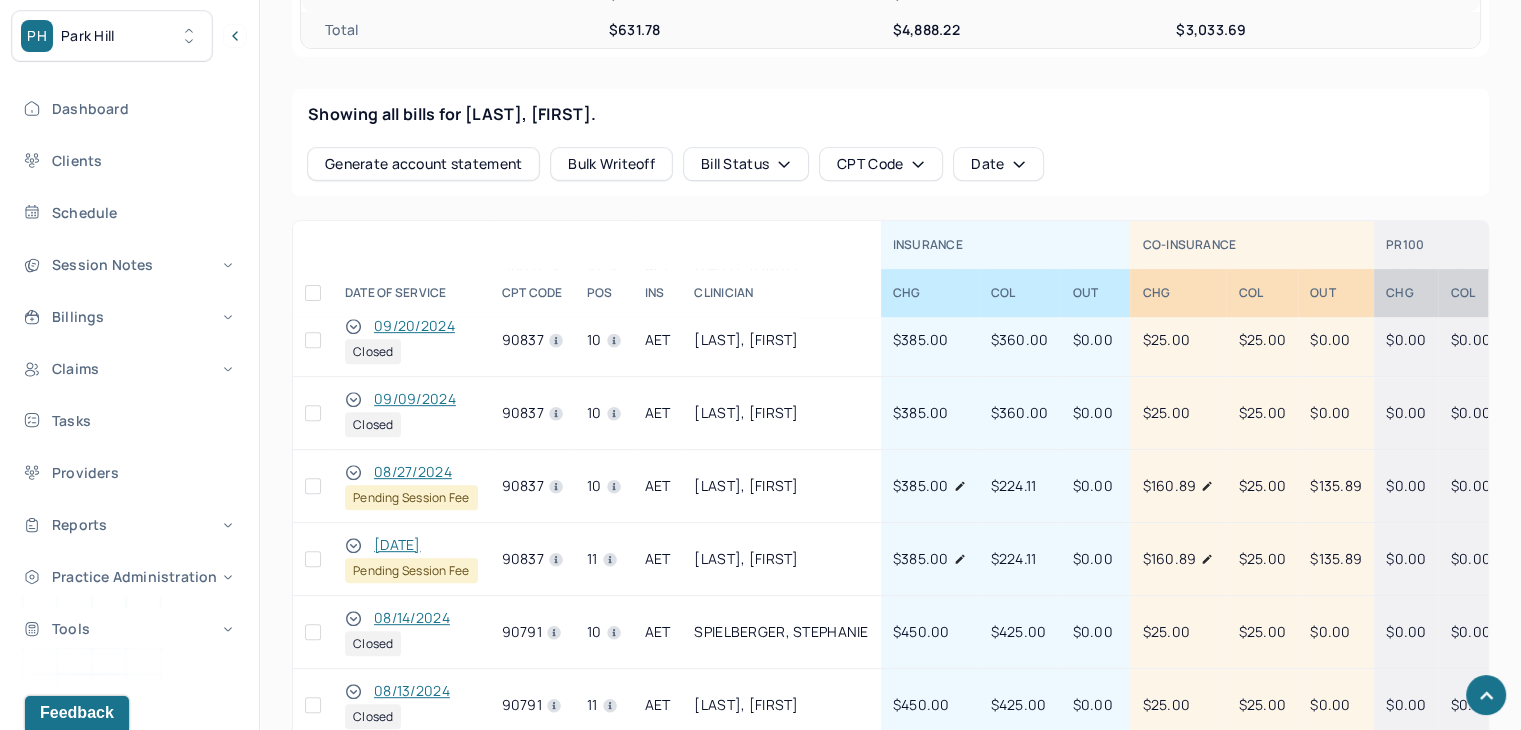 click at bounding box center [313, 559] 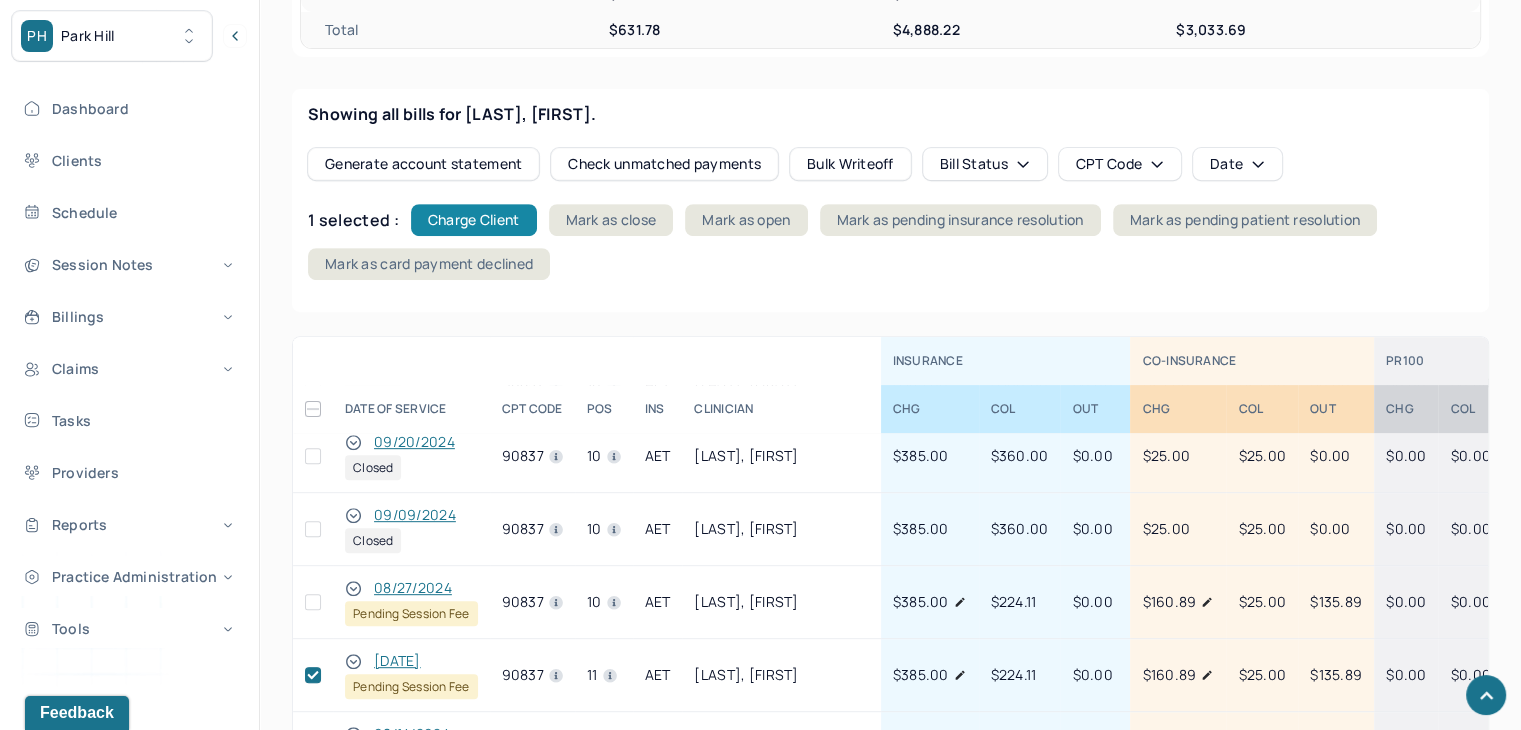 click on "Charge Client" at bounding box center (474, 220) 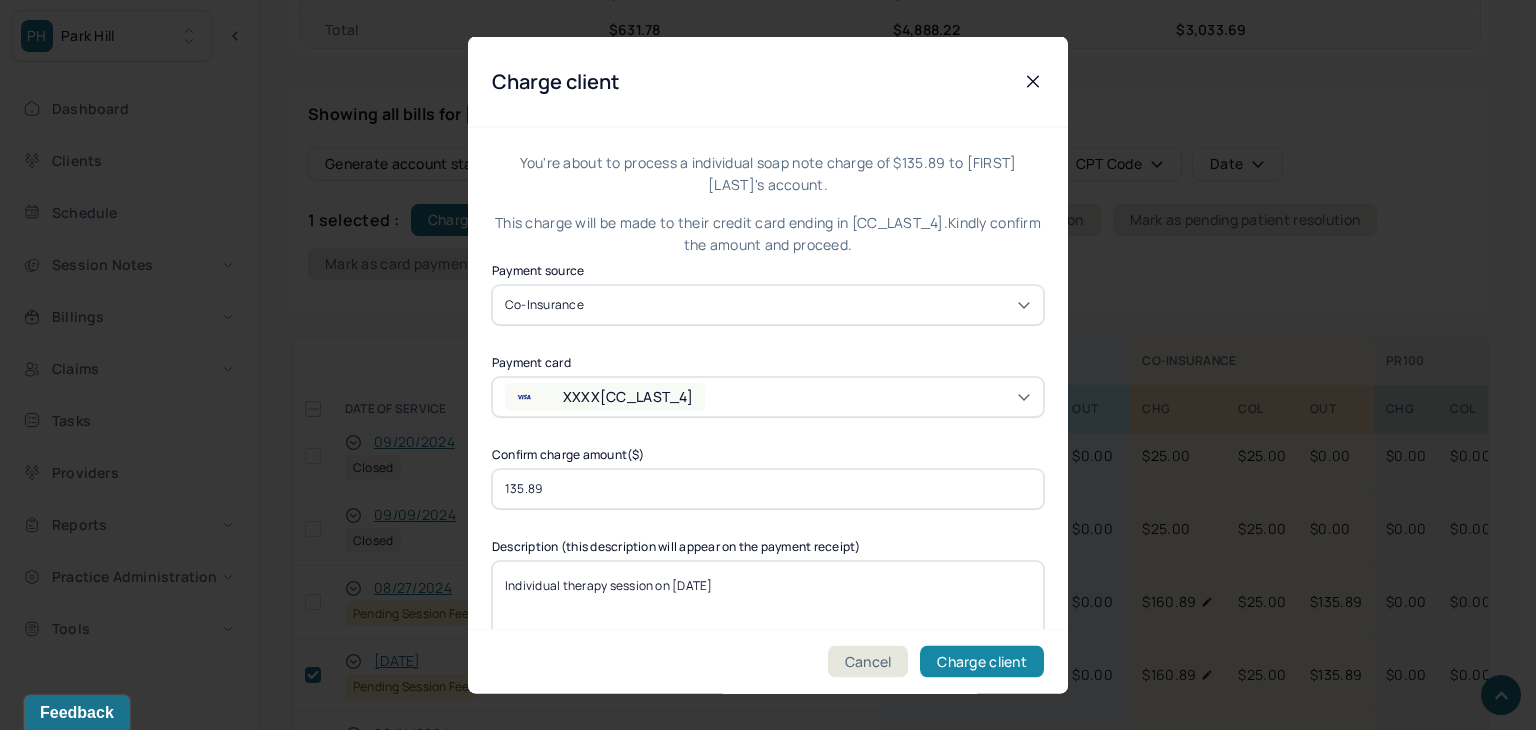 click on "Charge client" at bounding box center [982, 662] 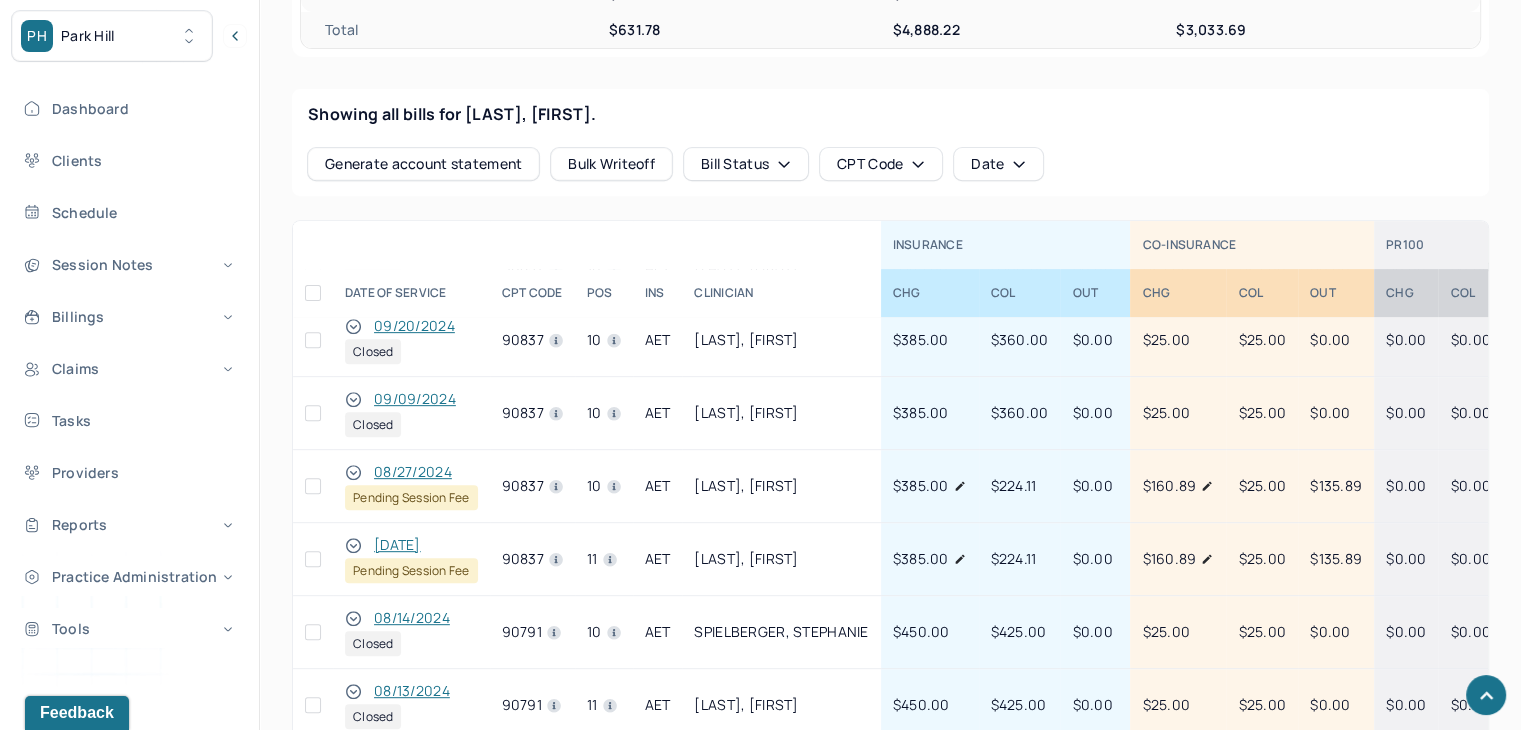 click at bounding box center [313, 486] 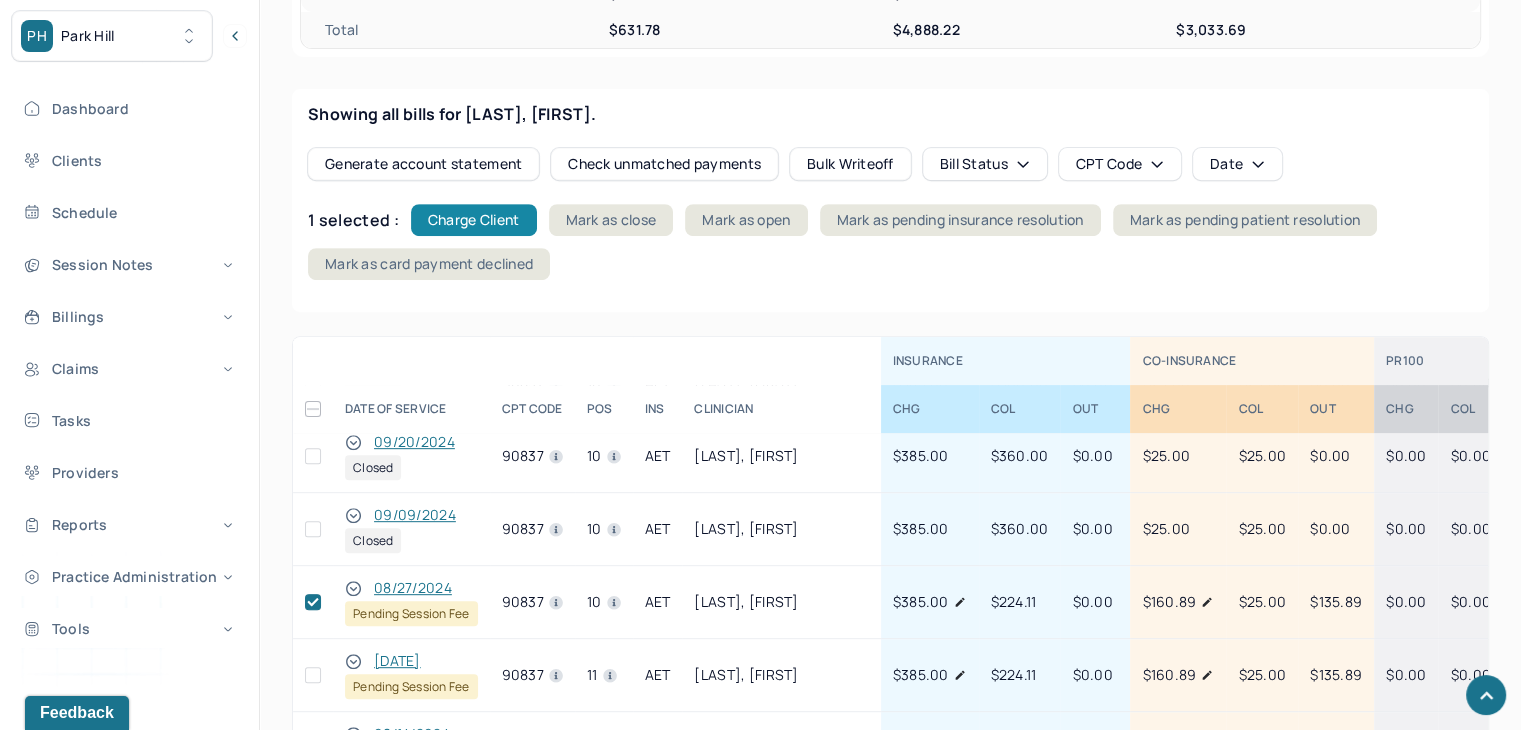 click on "Charge Client" at bounding box center [474, 220] 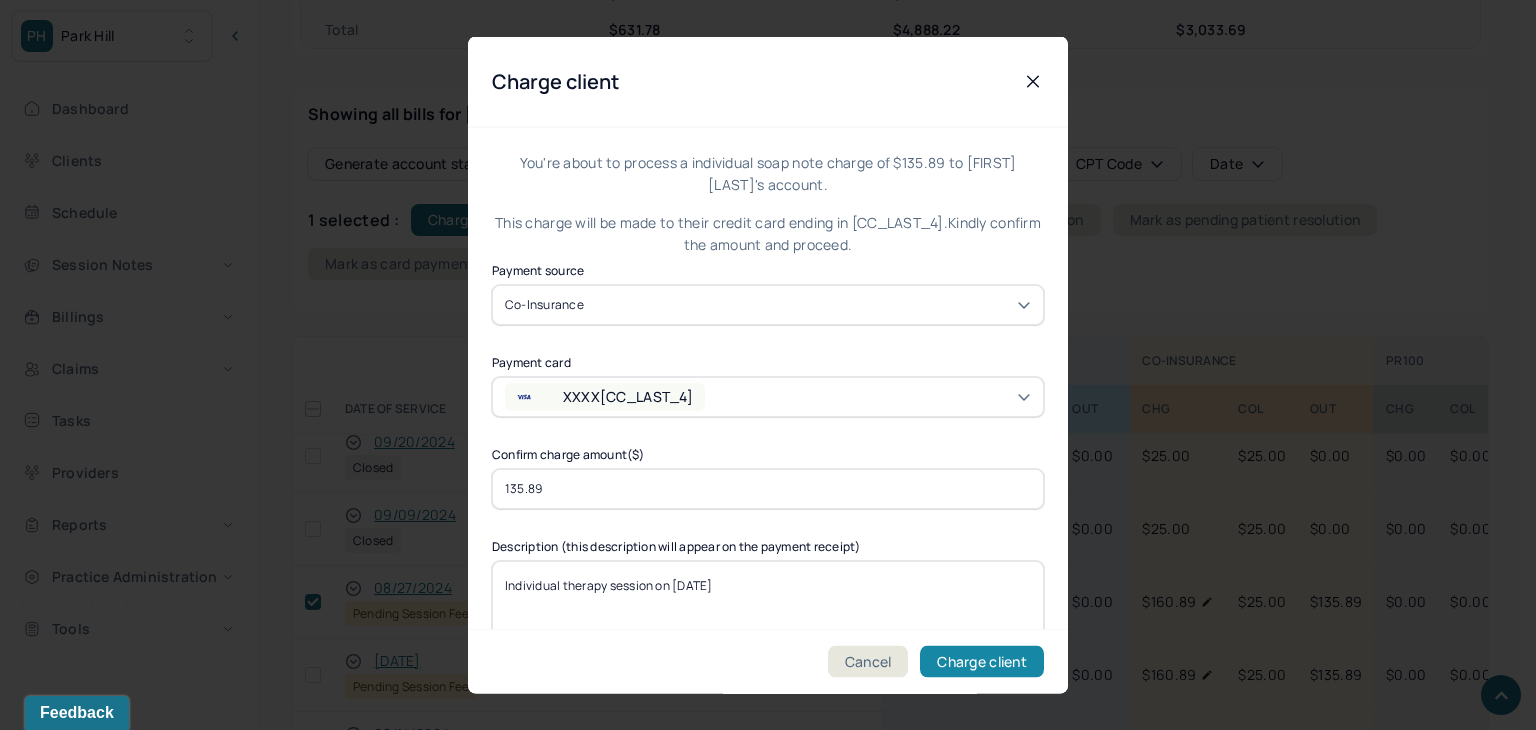 click on "Charge client" at bounding box center [982, 662] 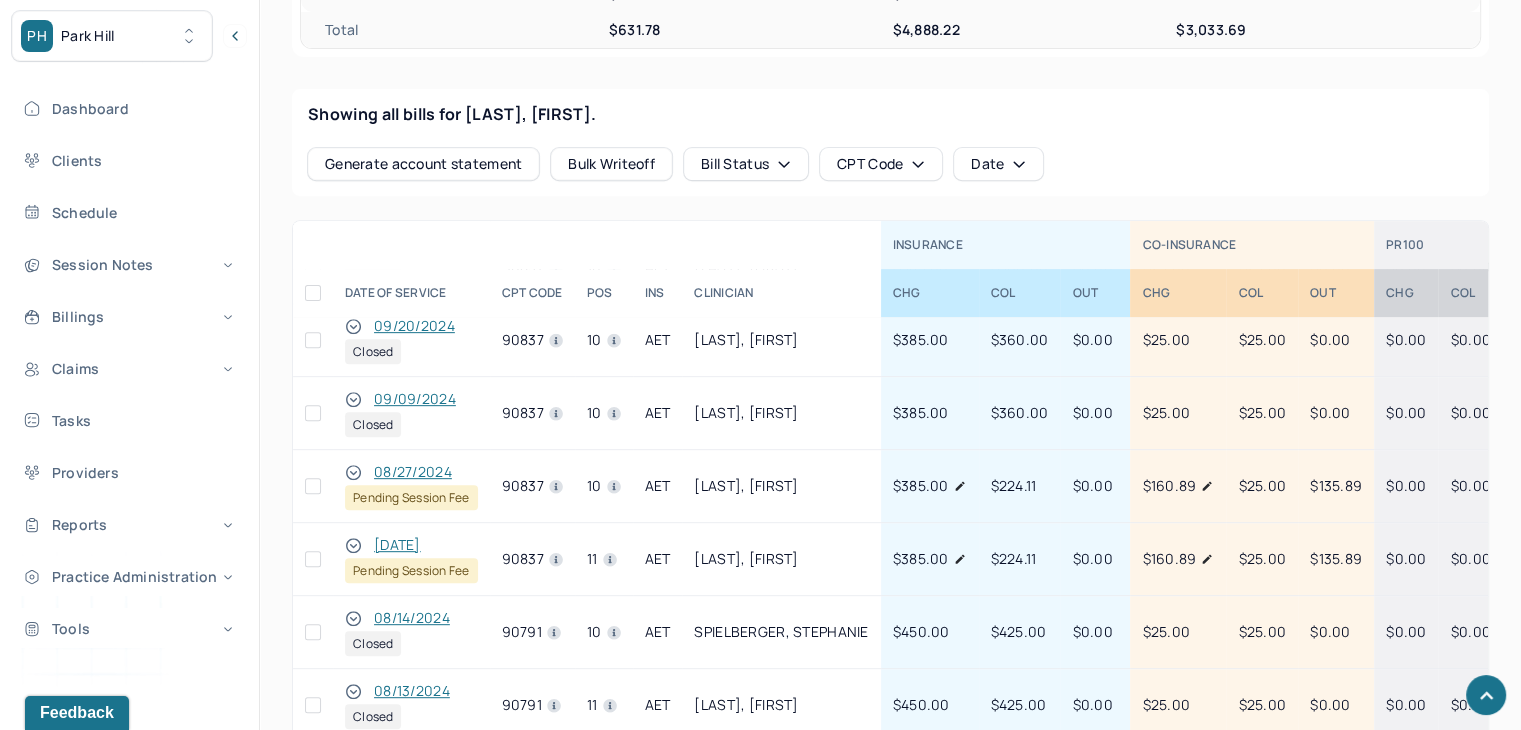 click 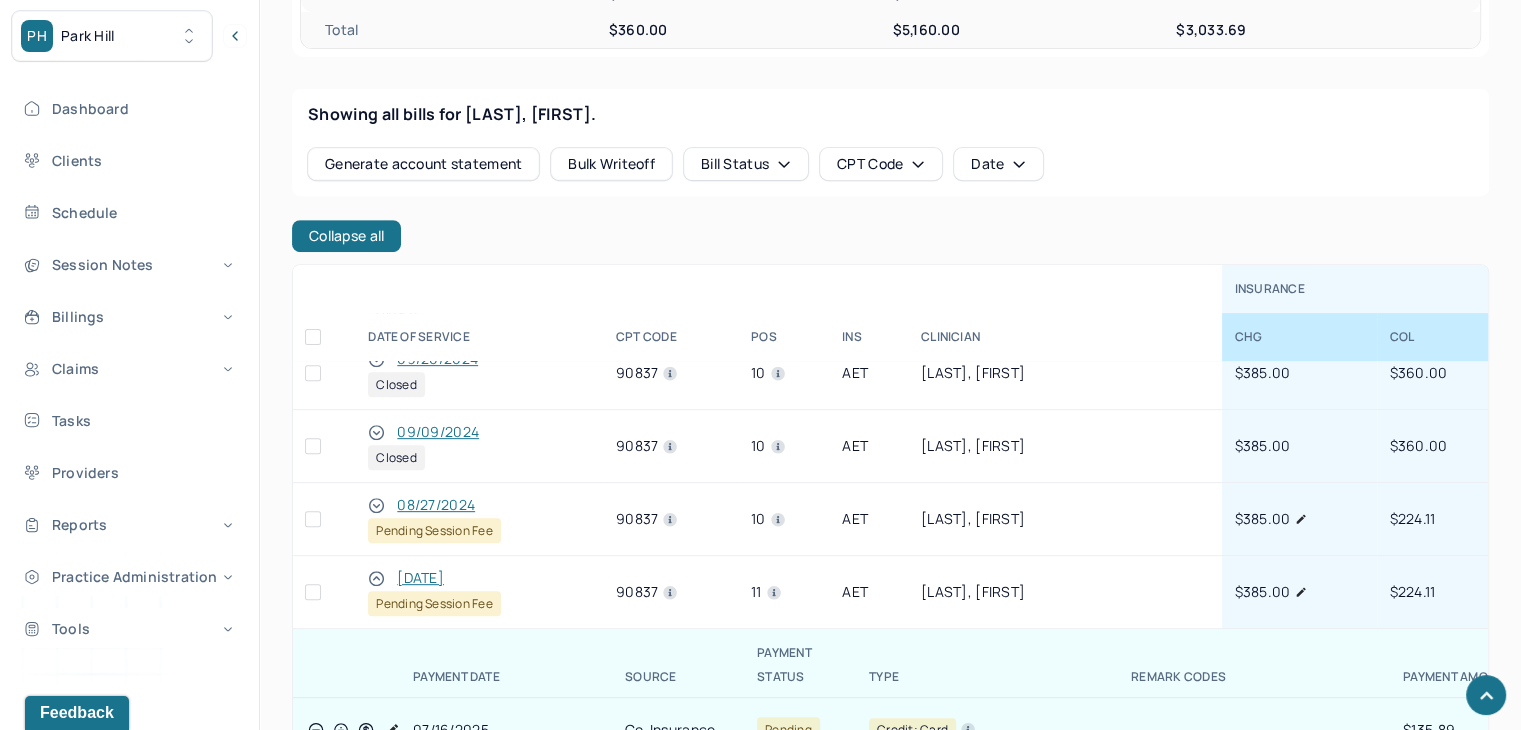 click 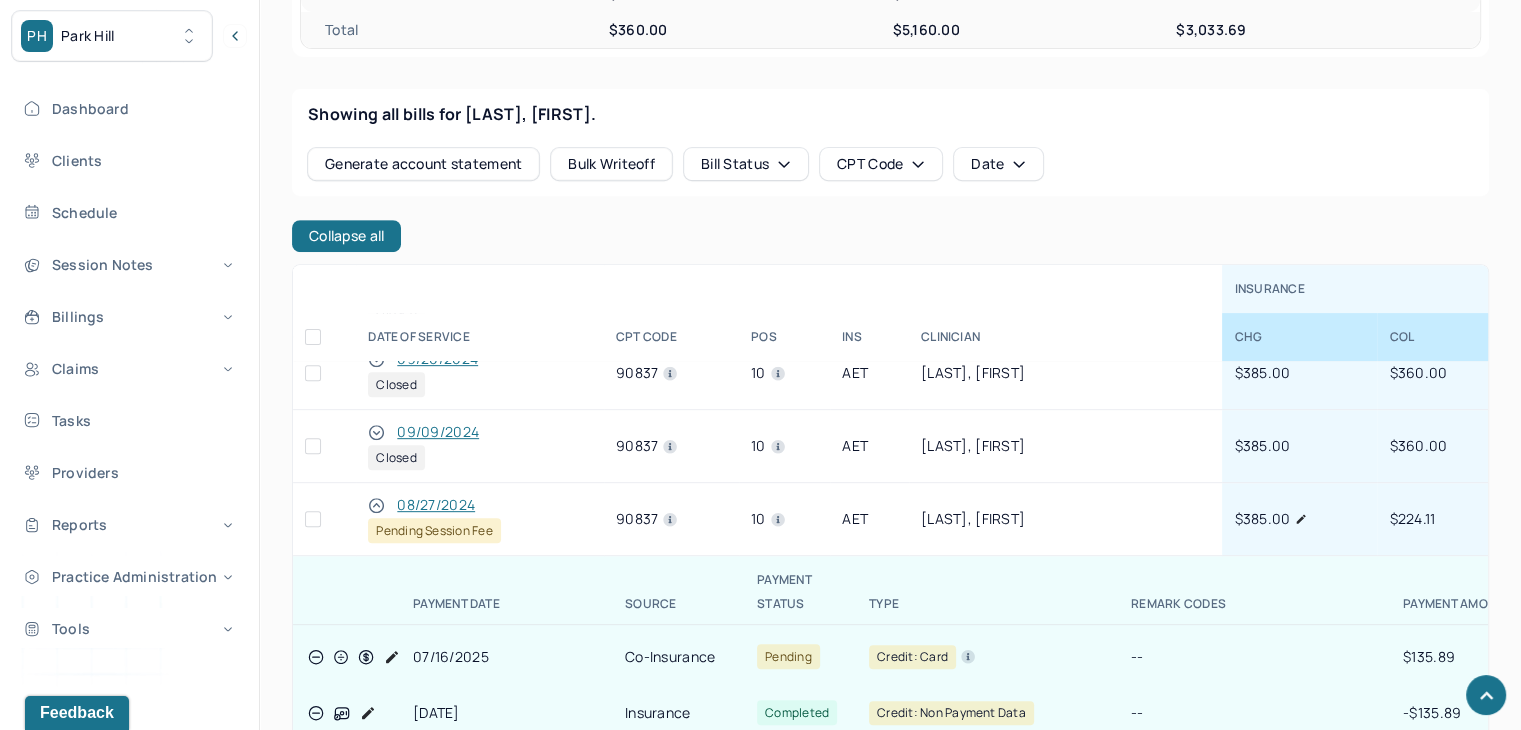 scroll, scrollTop: 708, scrollLeft: 0, axis: vertical 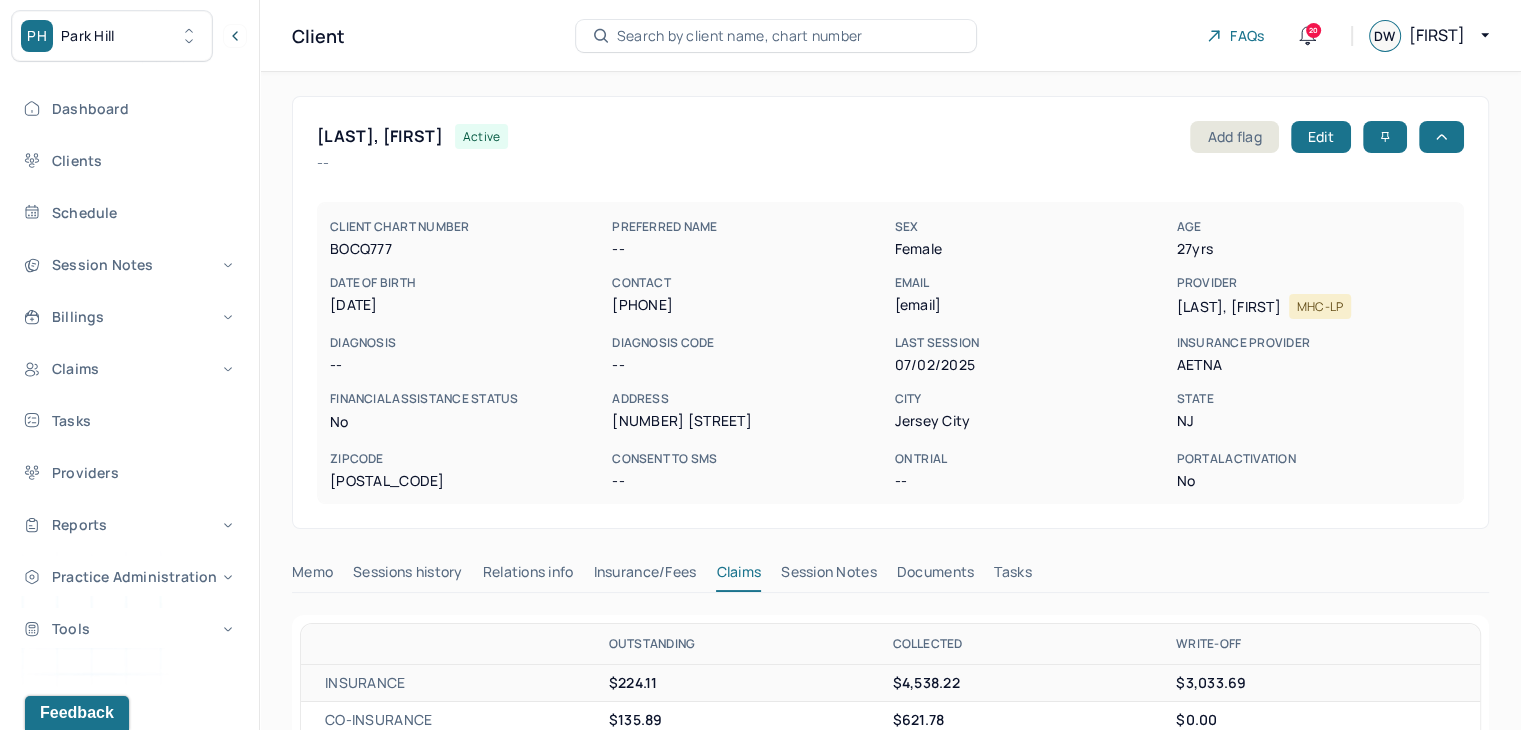 click on "Search by client name, chart number" at bounding box center (740, 36) 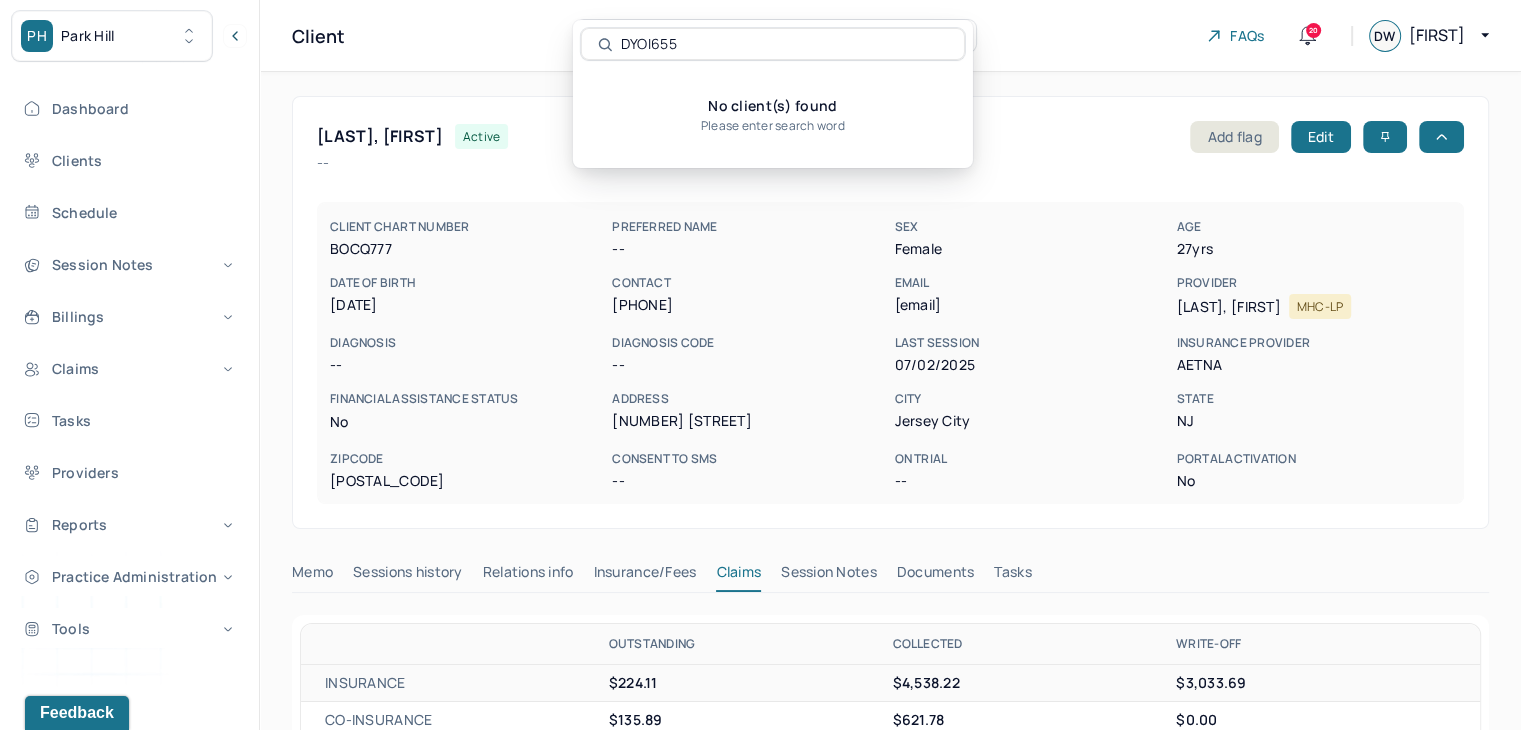 type on "DYOI65" 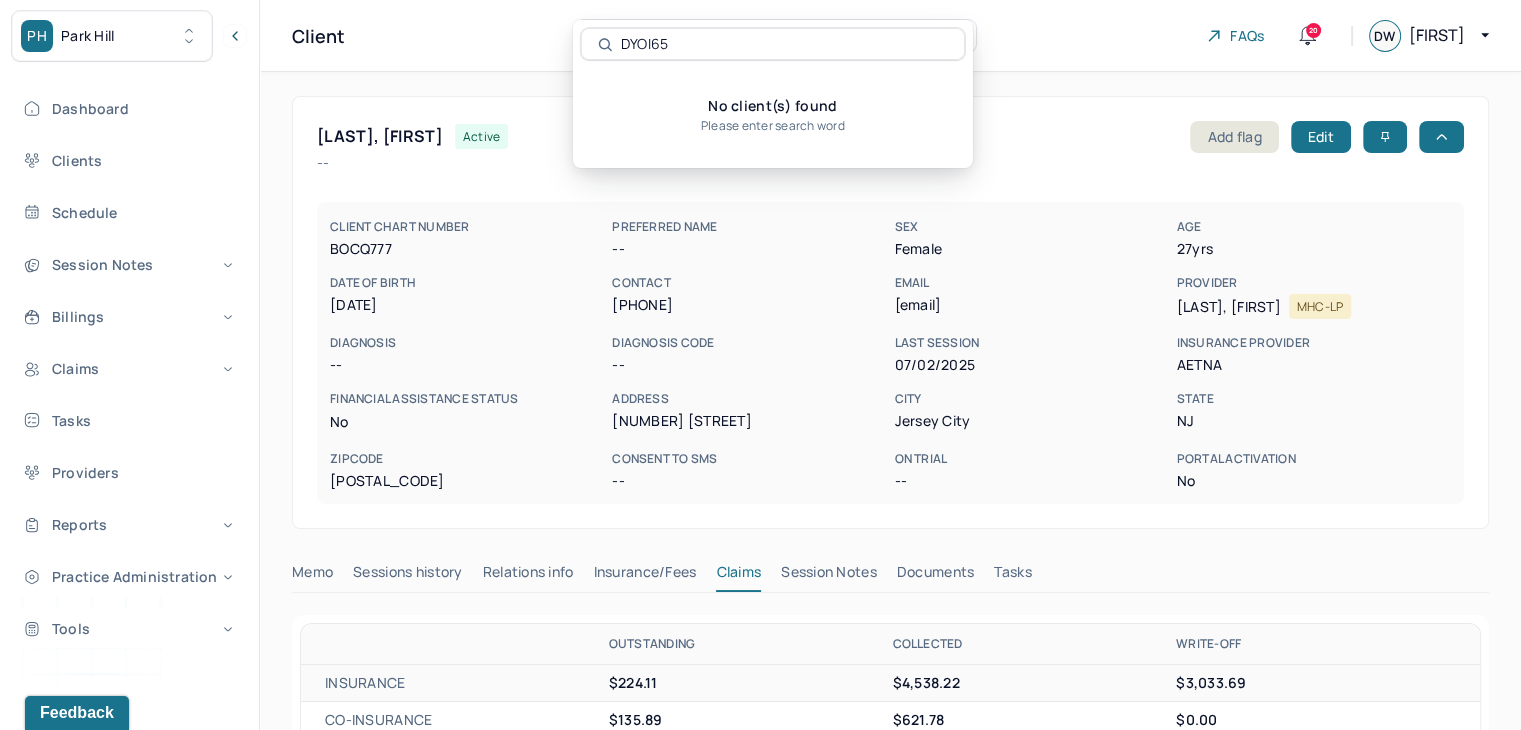 click 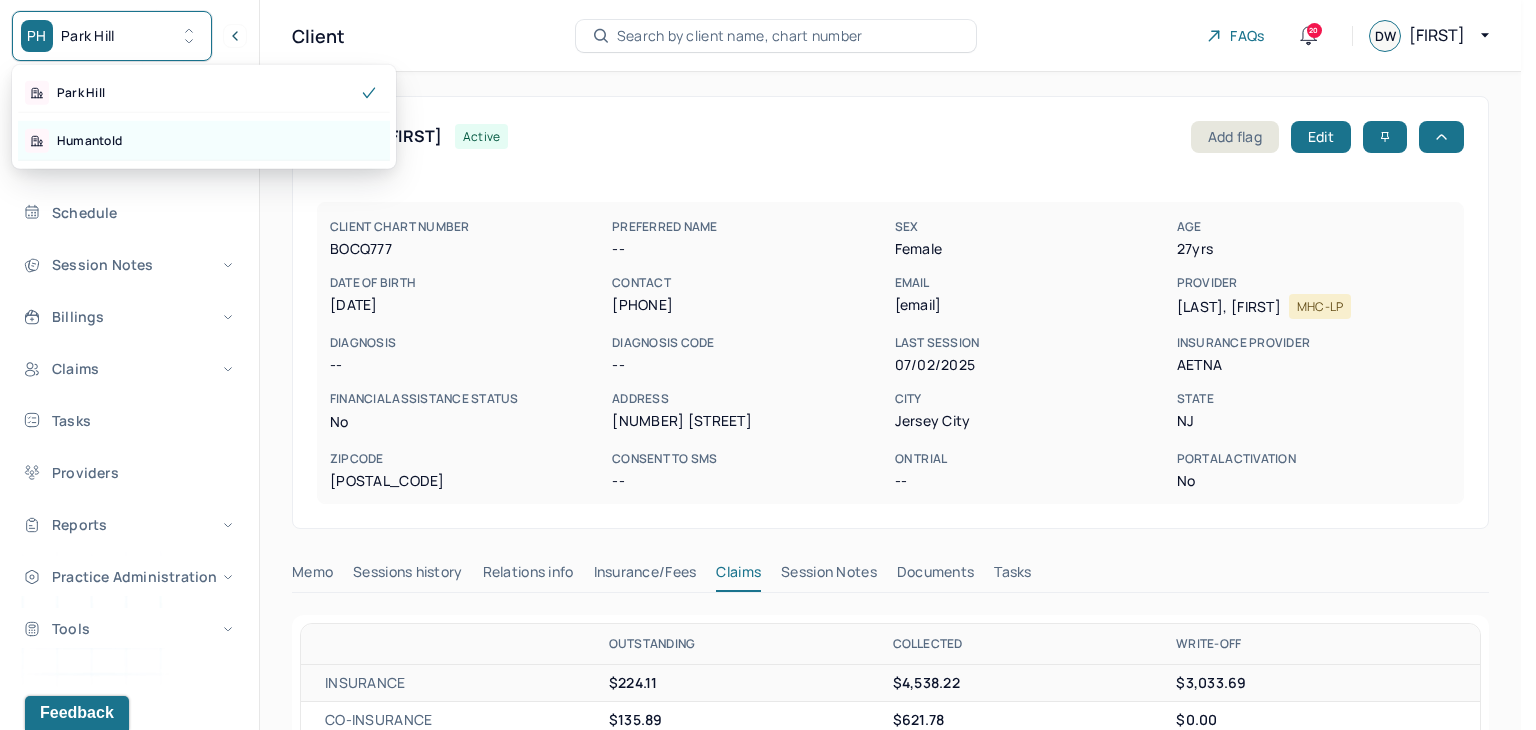 click on "Humantold" at bounding box center [89, 141] 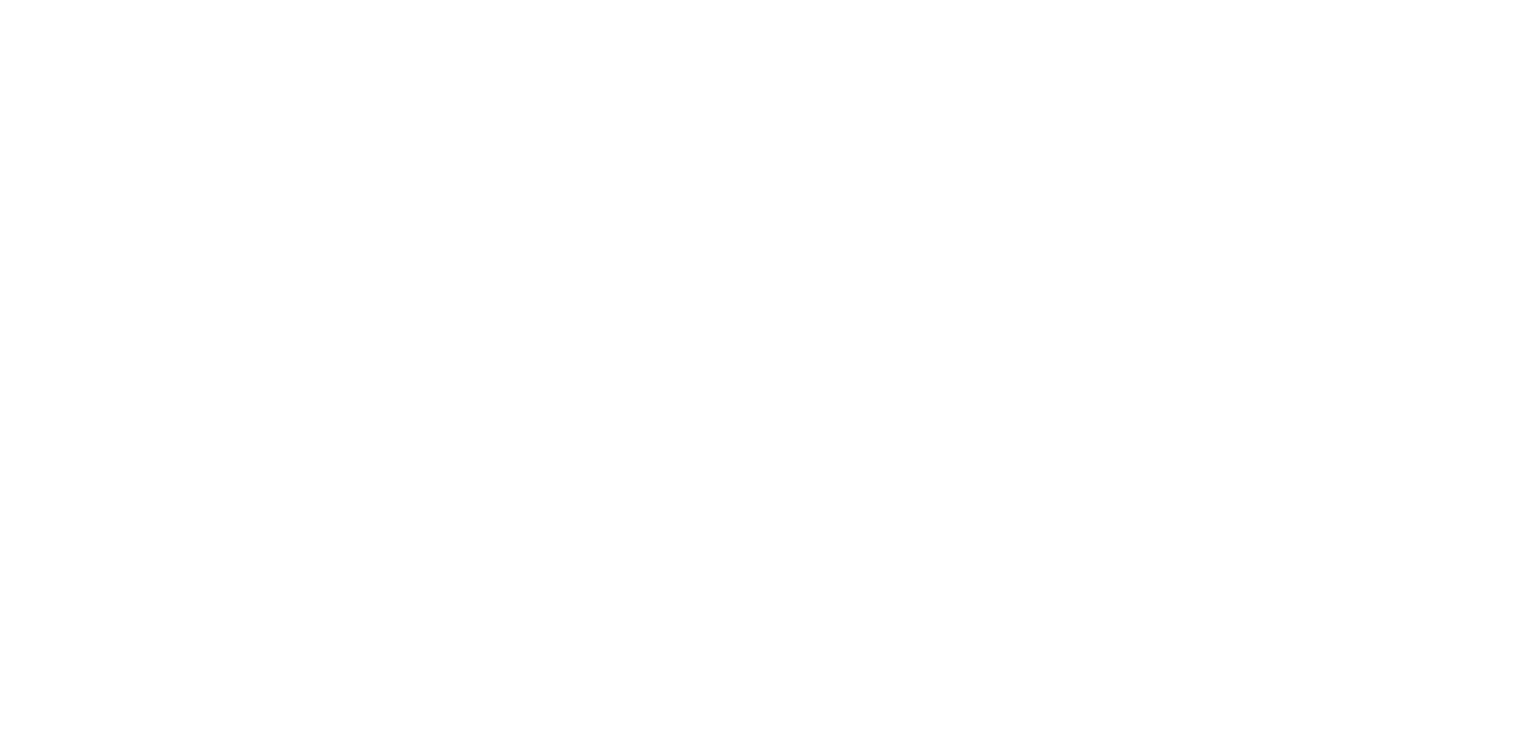 scroll, scrollTop: 0, scrollLeft: 0, axis: both 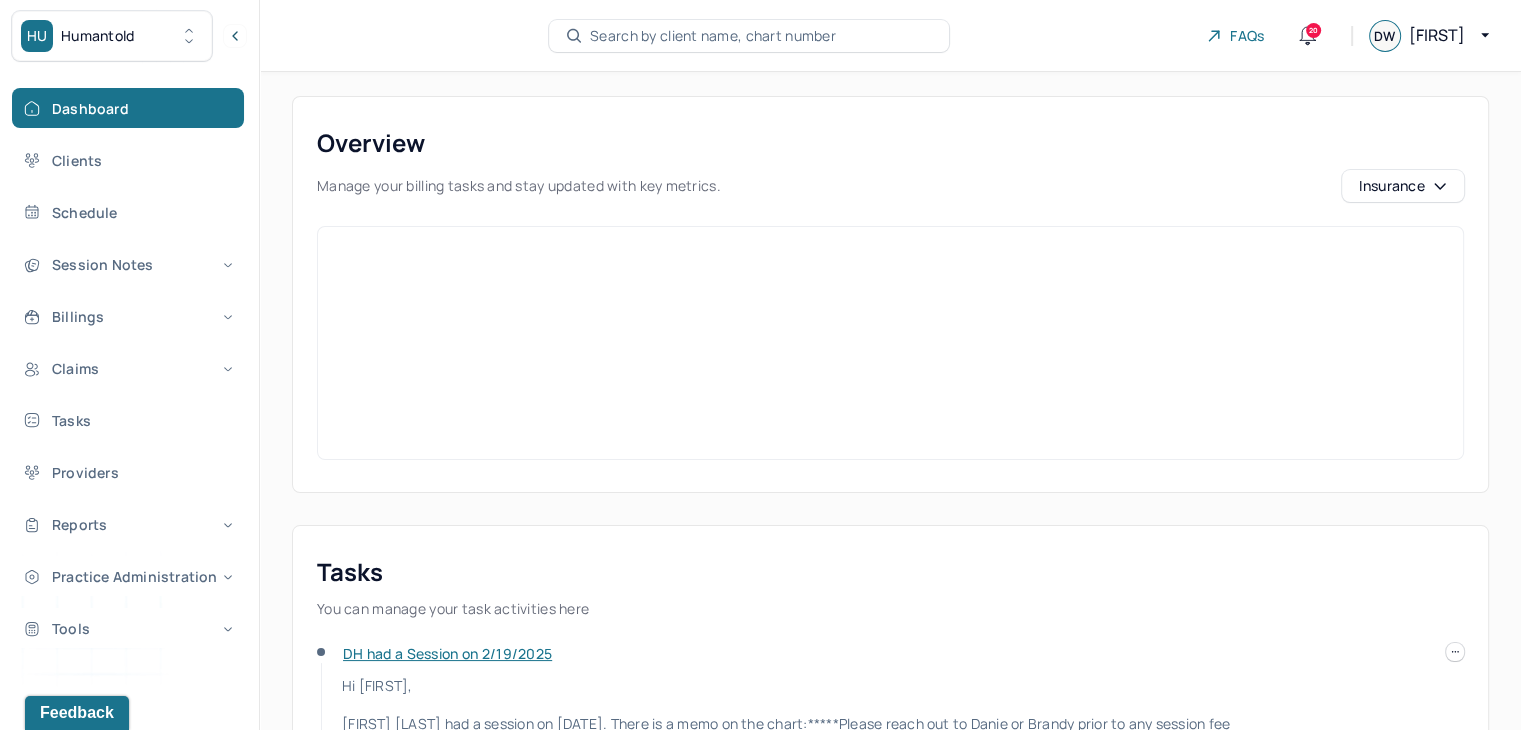 click on "Search by client name, chart number" at bounding box center (713, 36) 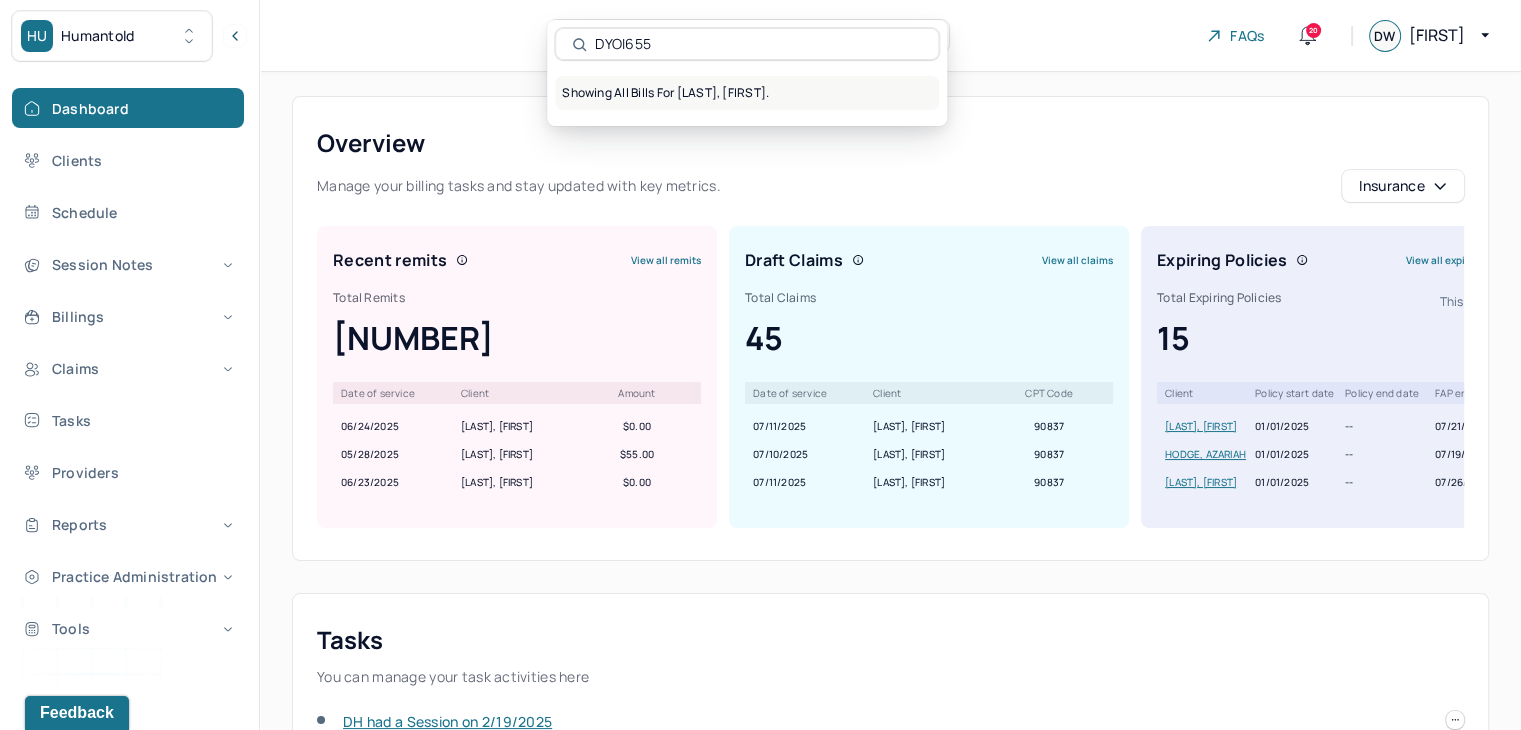 type on "DYOI655" 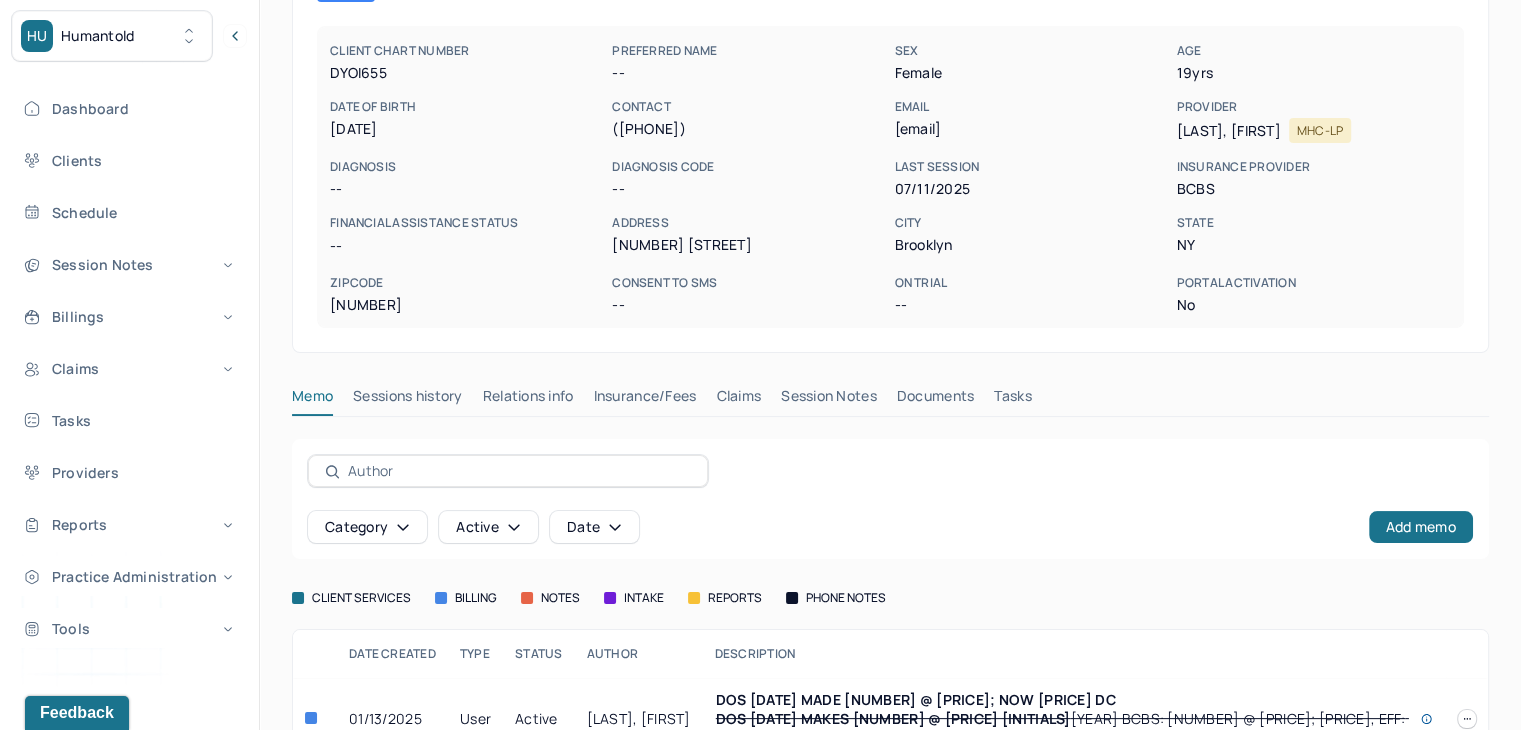 scroll, scrollTop: 254, scrollLeft: 0, axis: vertical 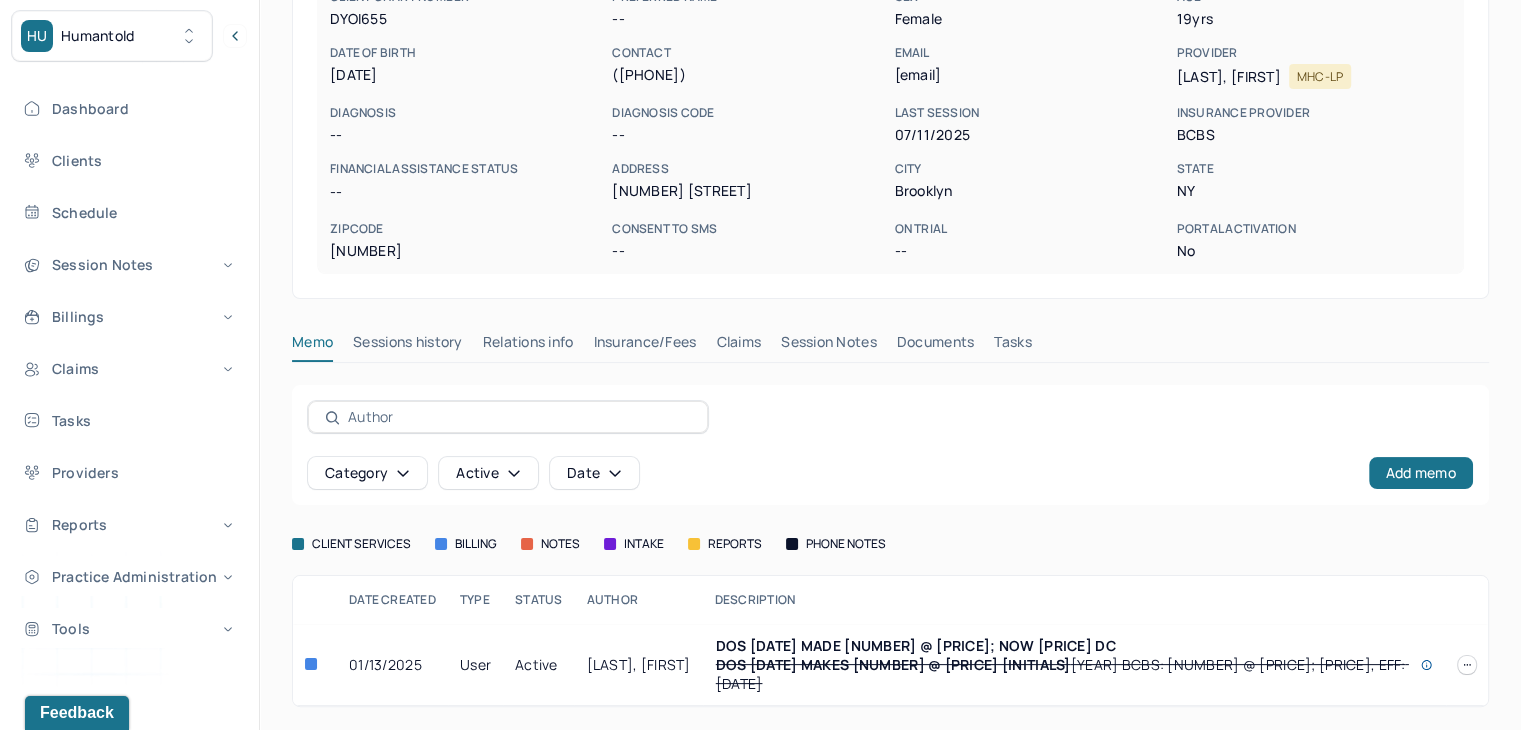 click on "Claims" at bounding box center [738, 346] 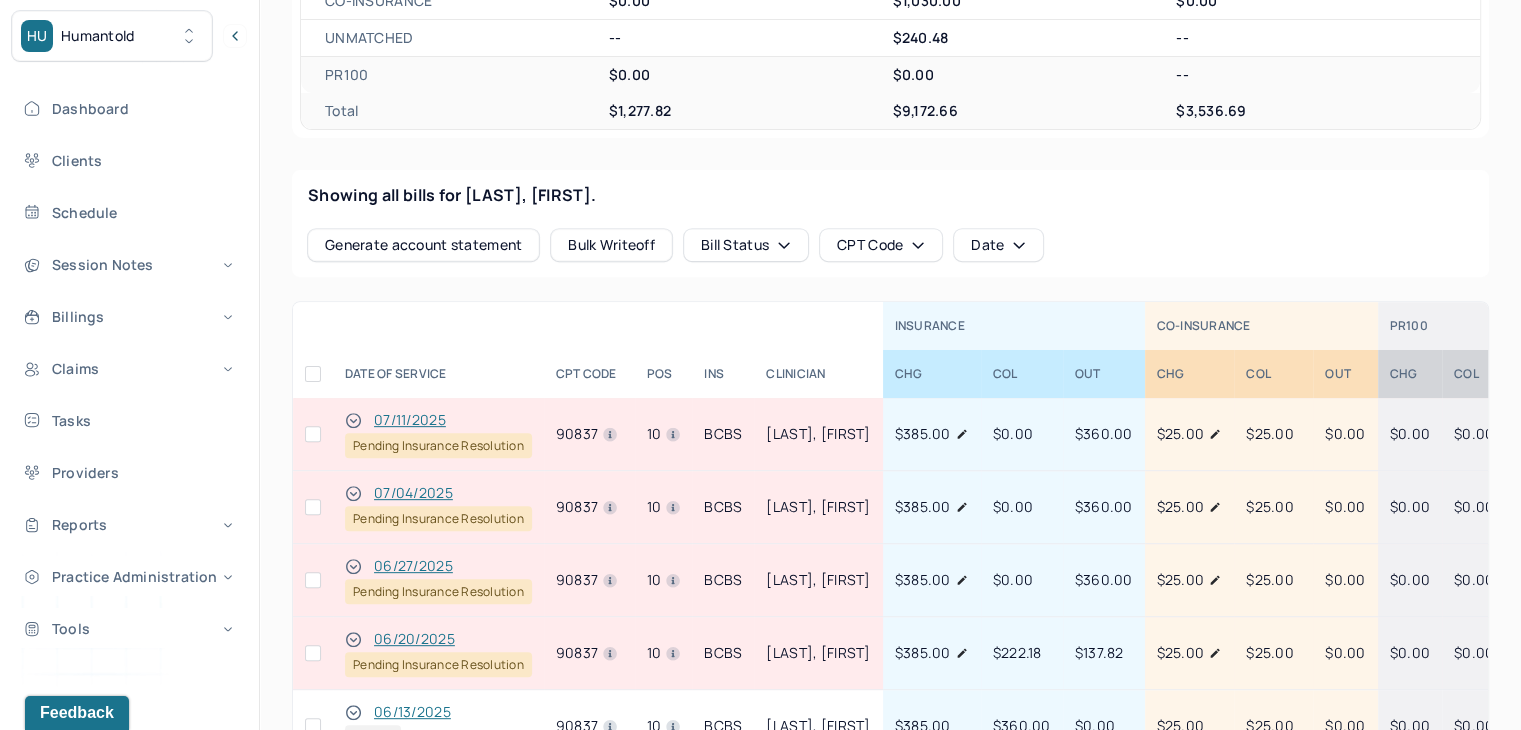 scroll, scrollTop: 754, scrollLeft: 0, axis: vertical 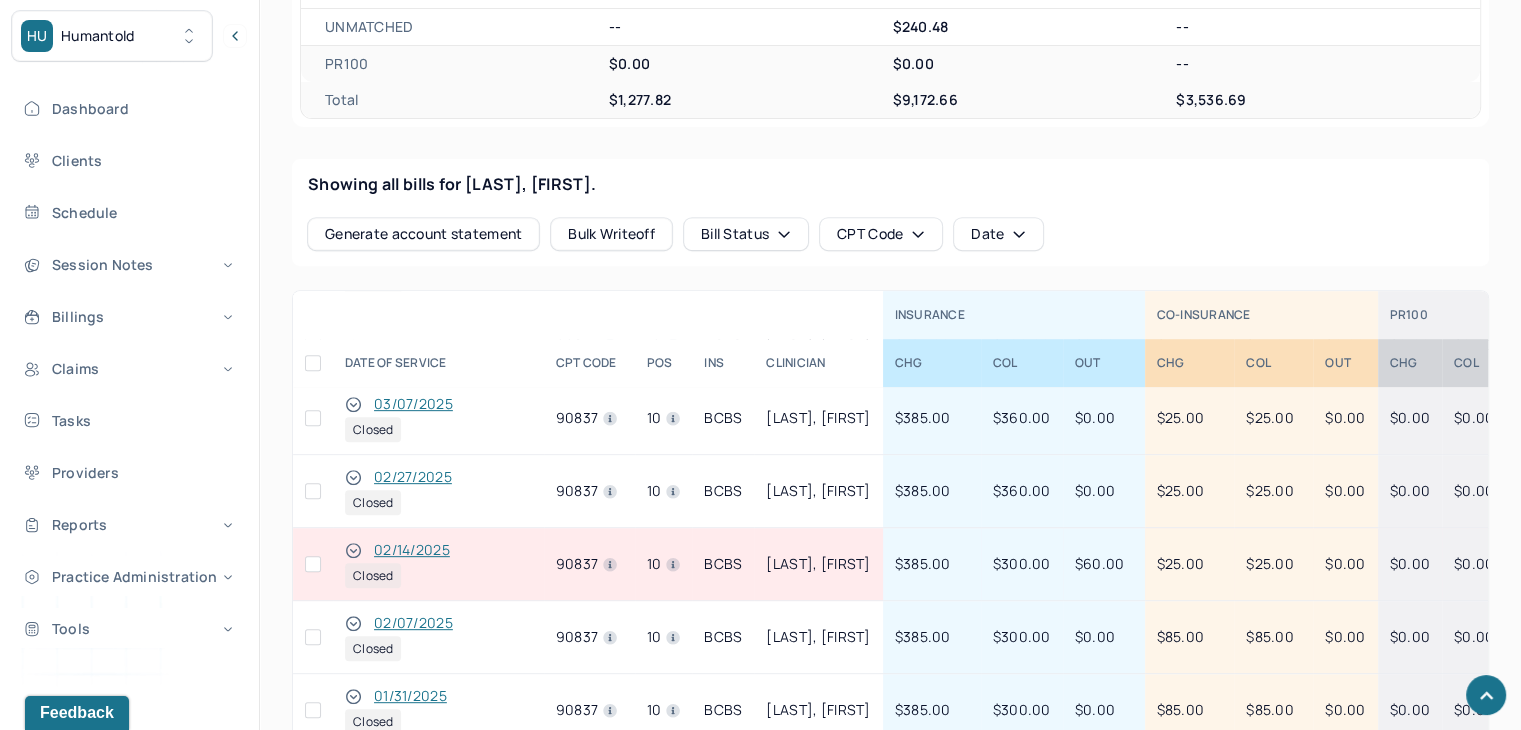 click 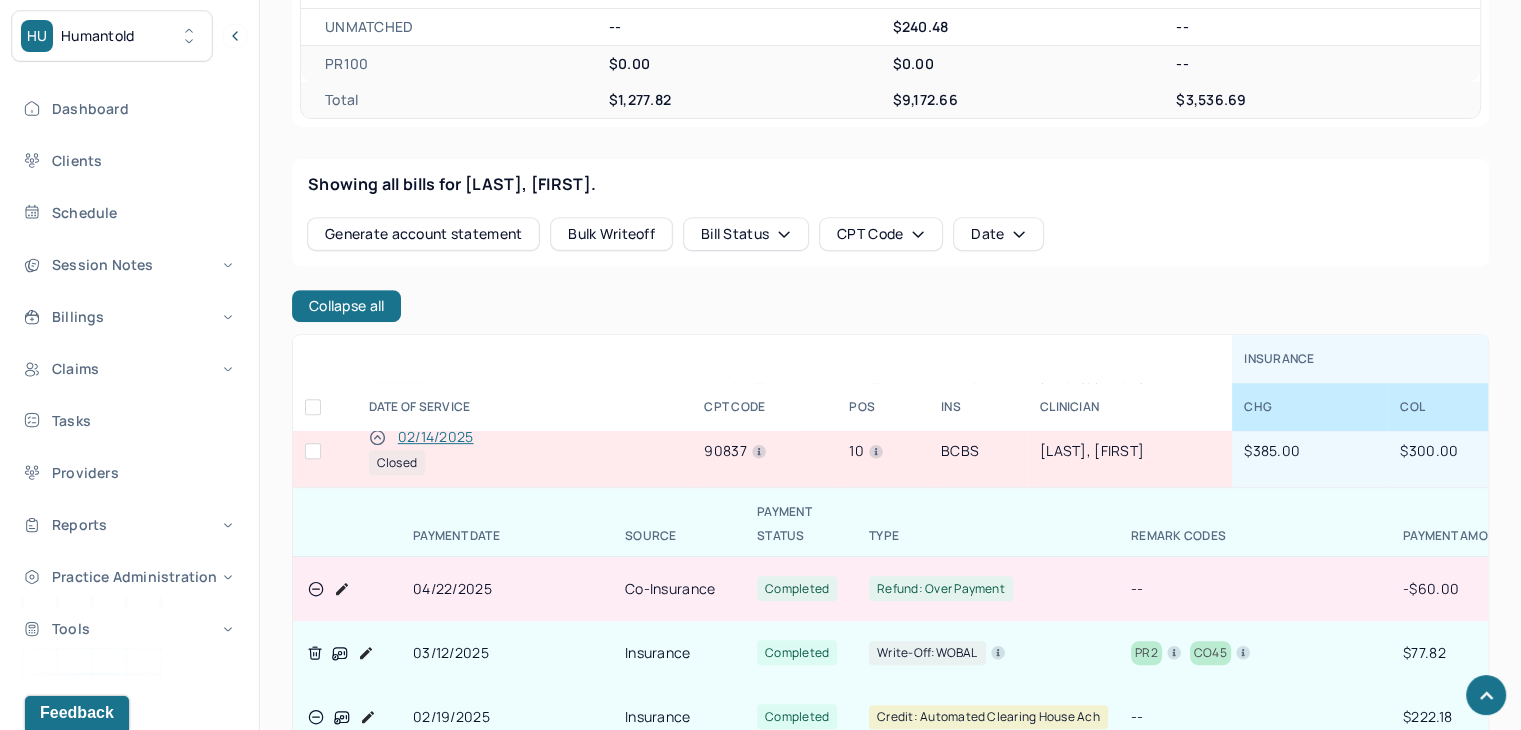 scroll, scrollTop: 1400, scrollLeft: 0, axis: vertical 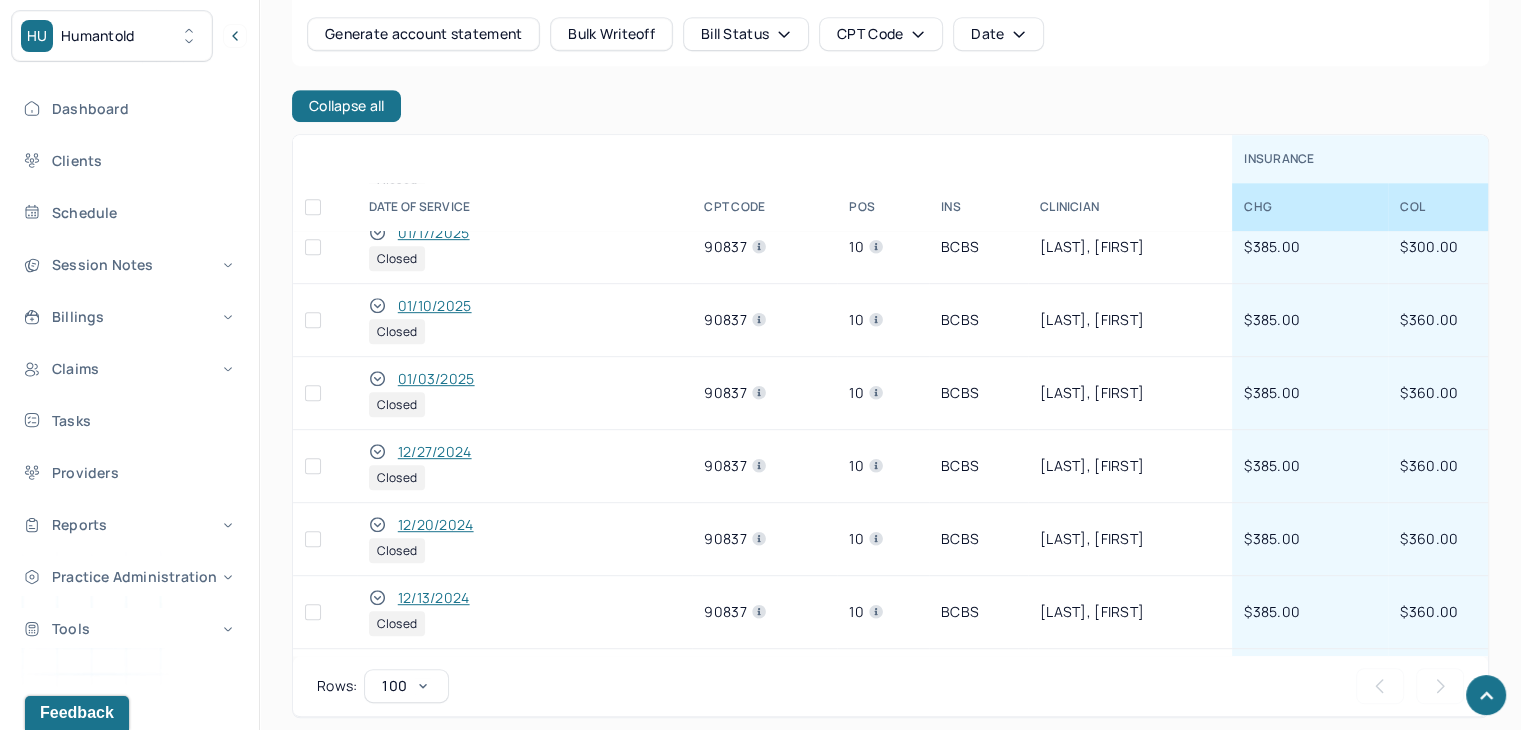 click 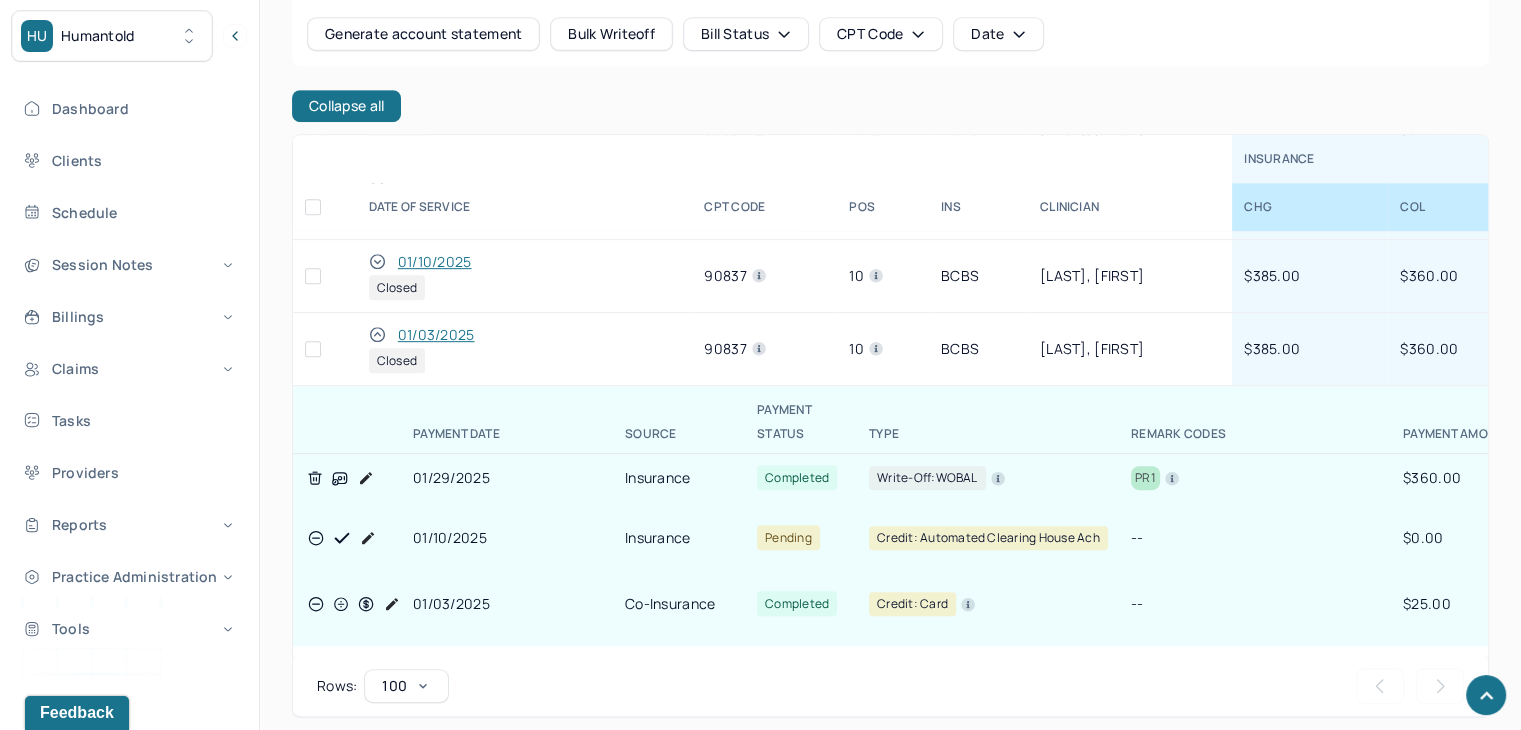 scroll, scrollTop: 1900, scrollLeft: 0, axis: vertical 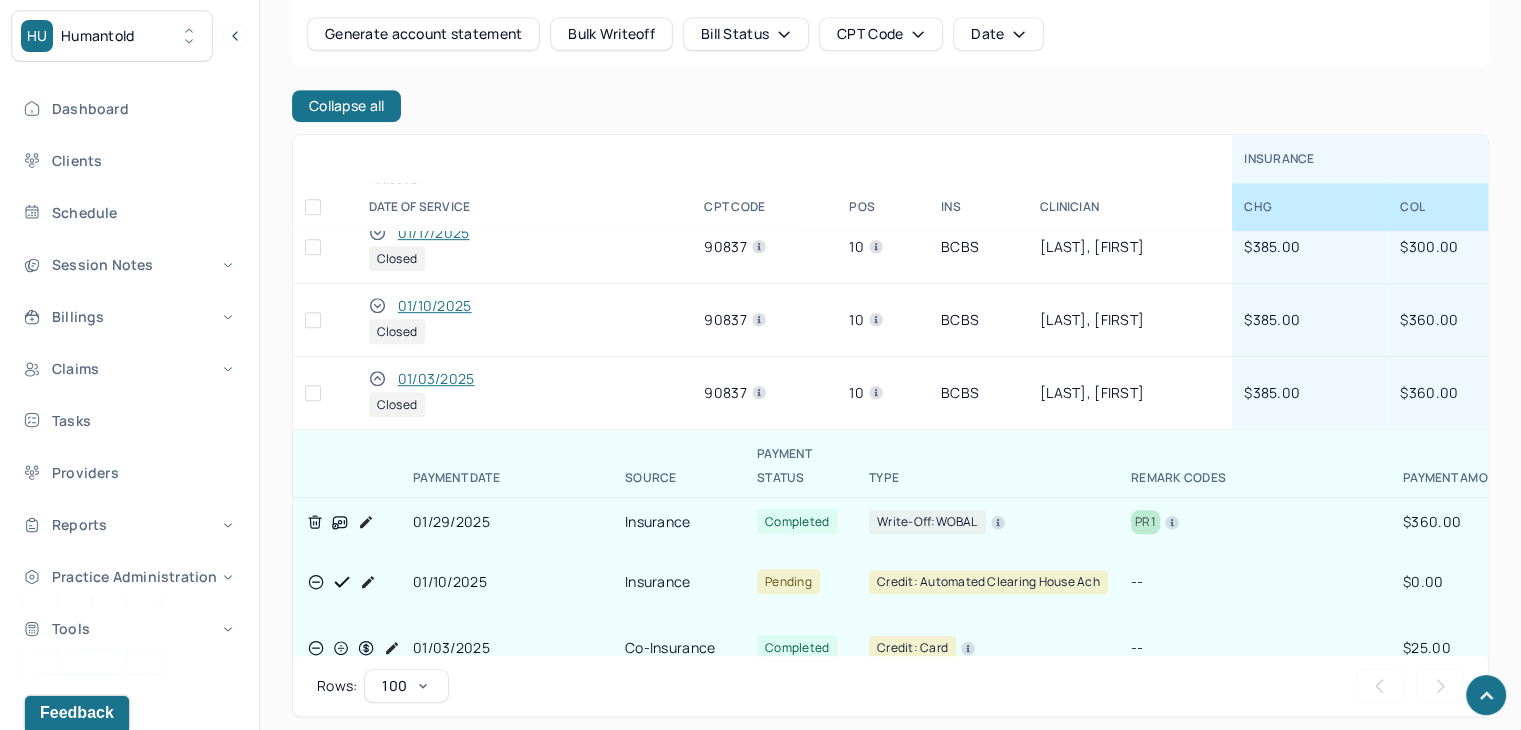 click 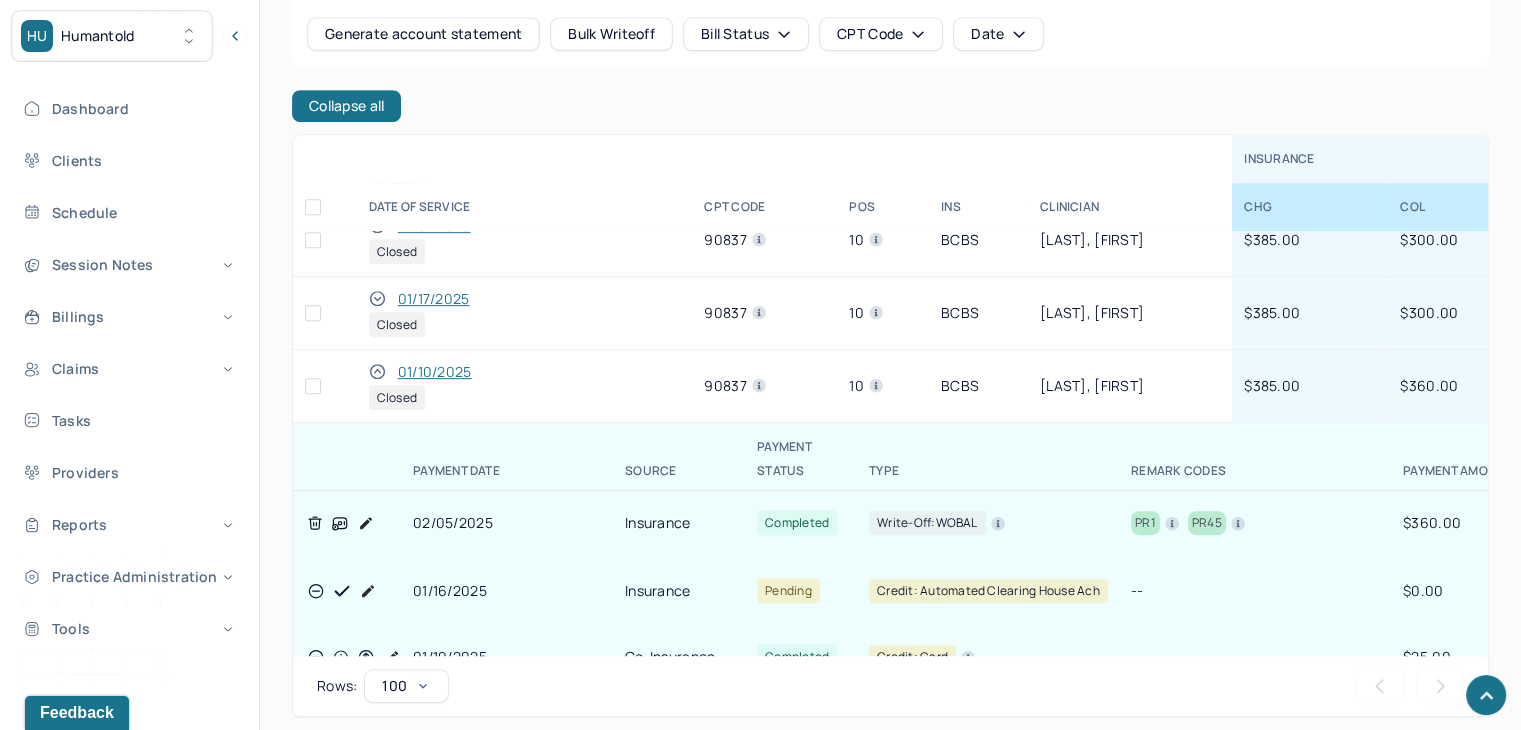 scroll, scrollTop: 1800, scrollLeft: 0, axis: vertical 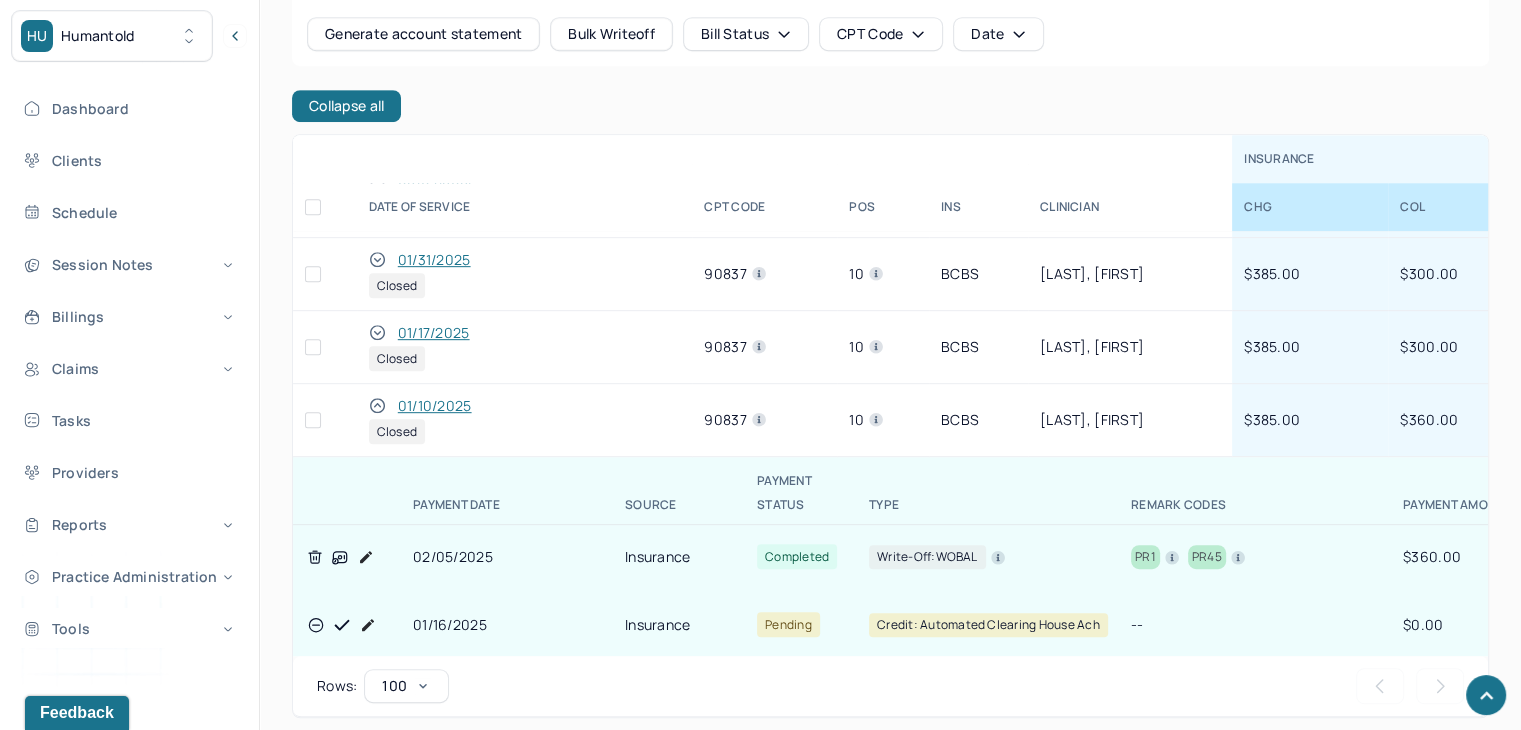 click 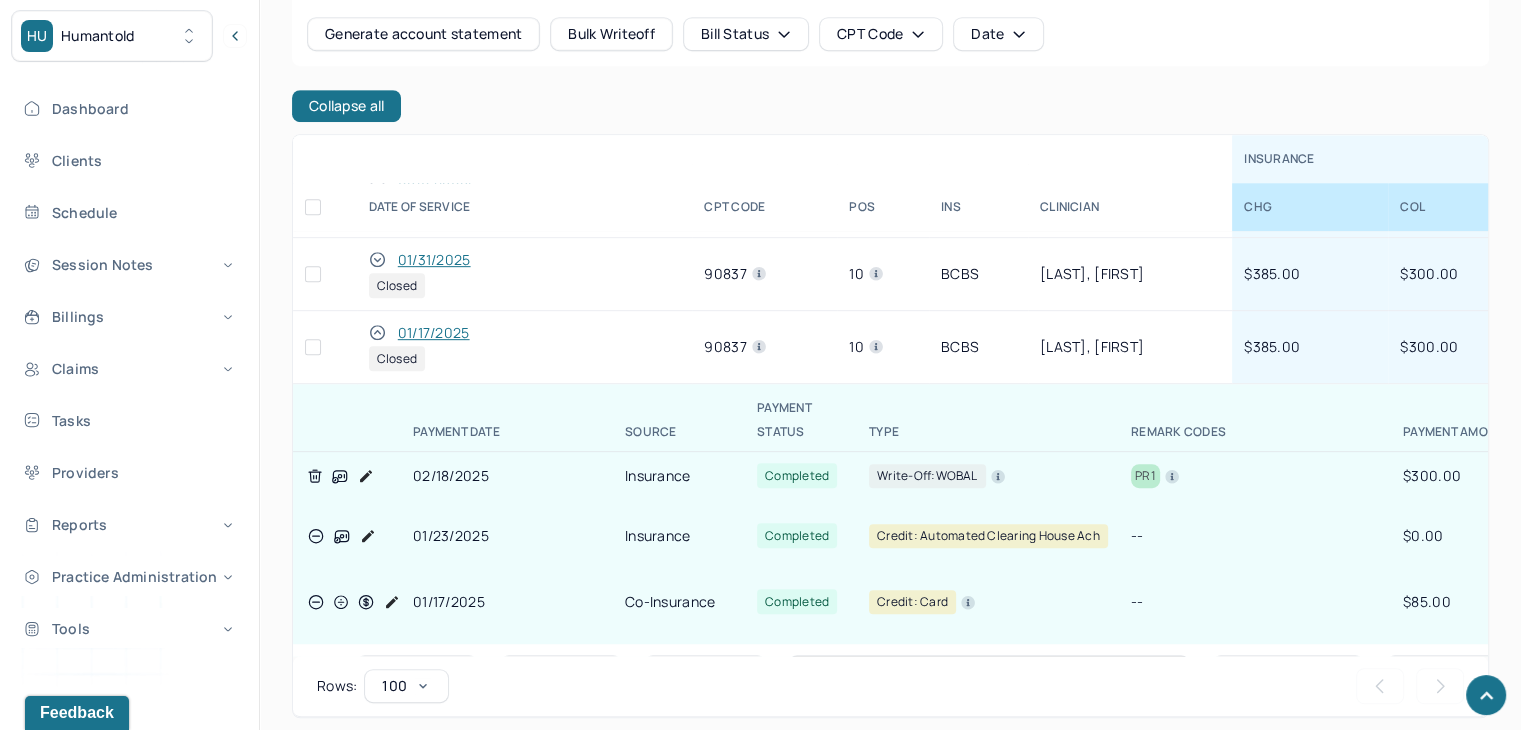 click 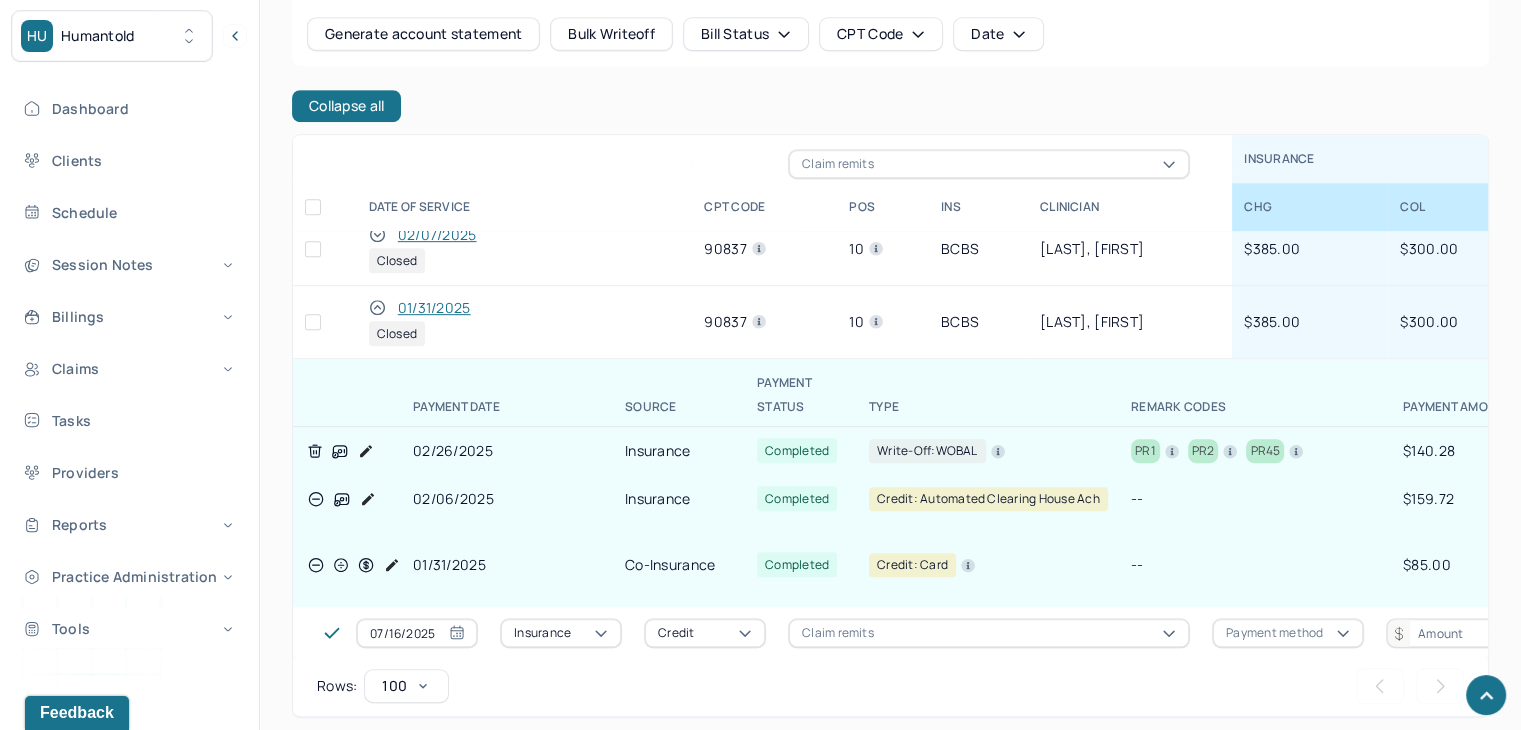 scroll, scrollTop: 1700, scrollLeft: 0, axis: vertical 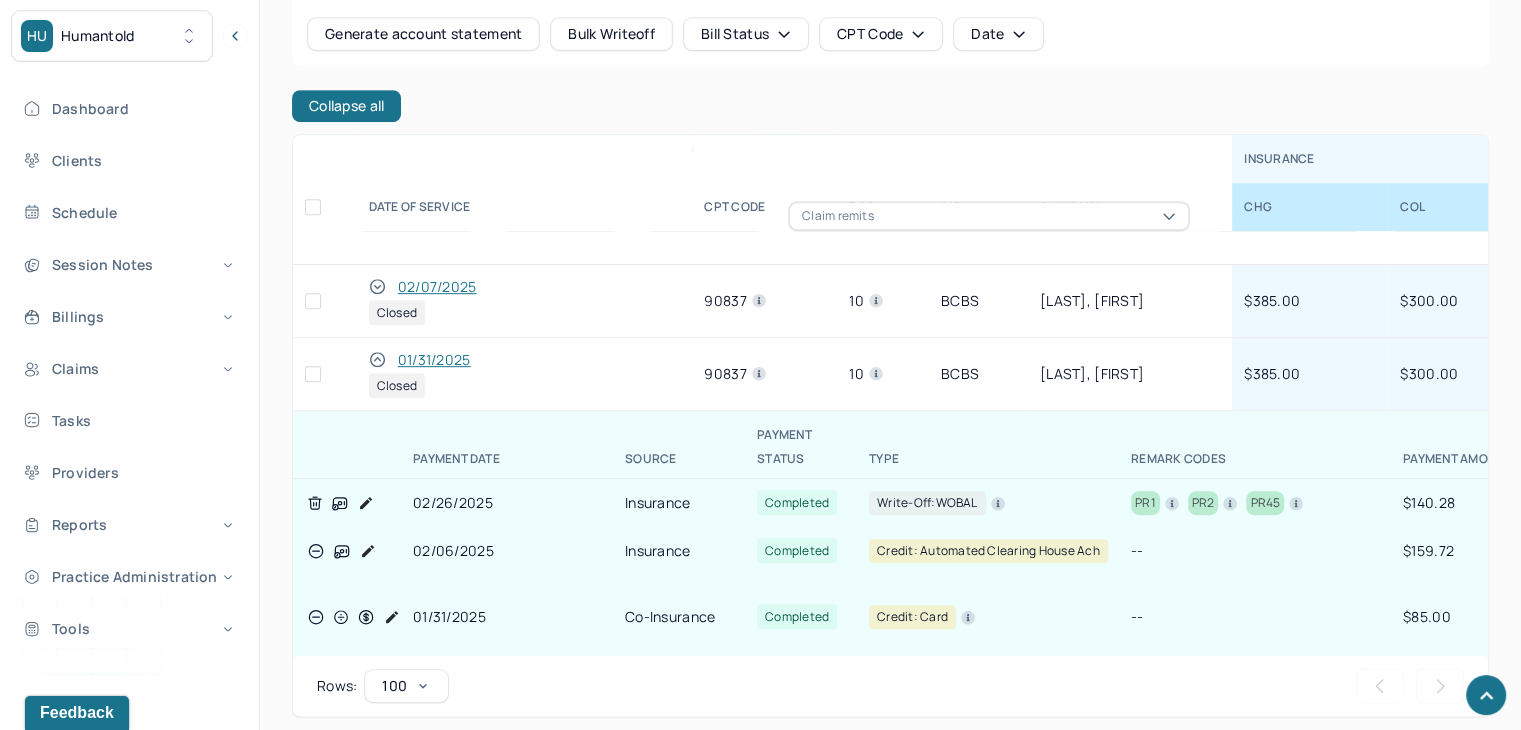 click 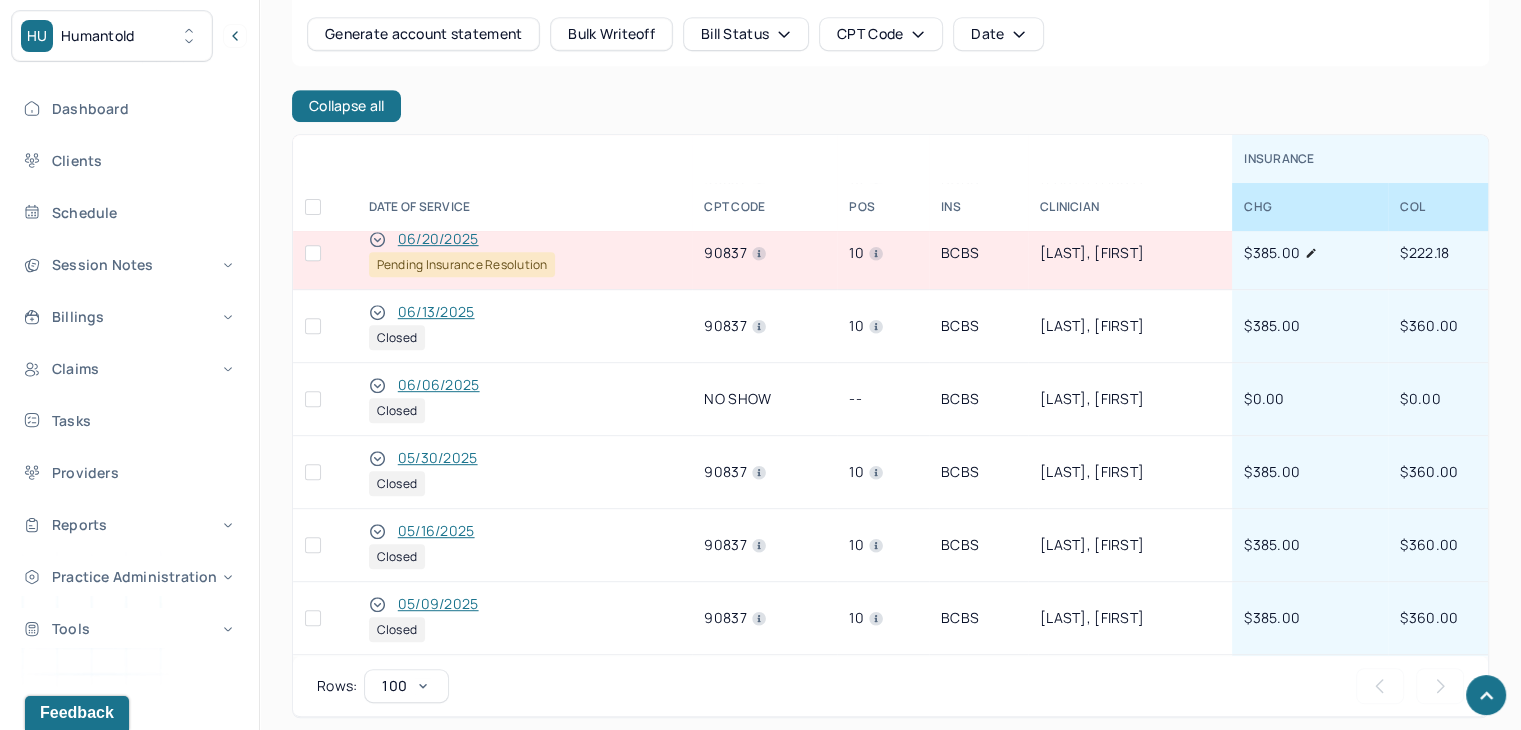 scroll, scrollTop: 200, scrollLeft: 0, axis: vertical 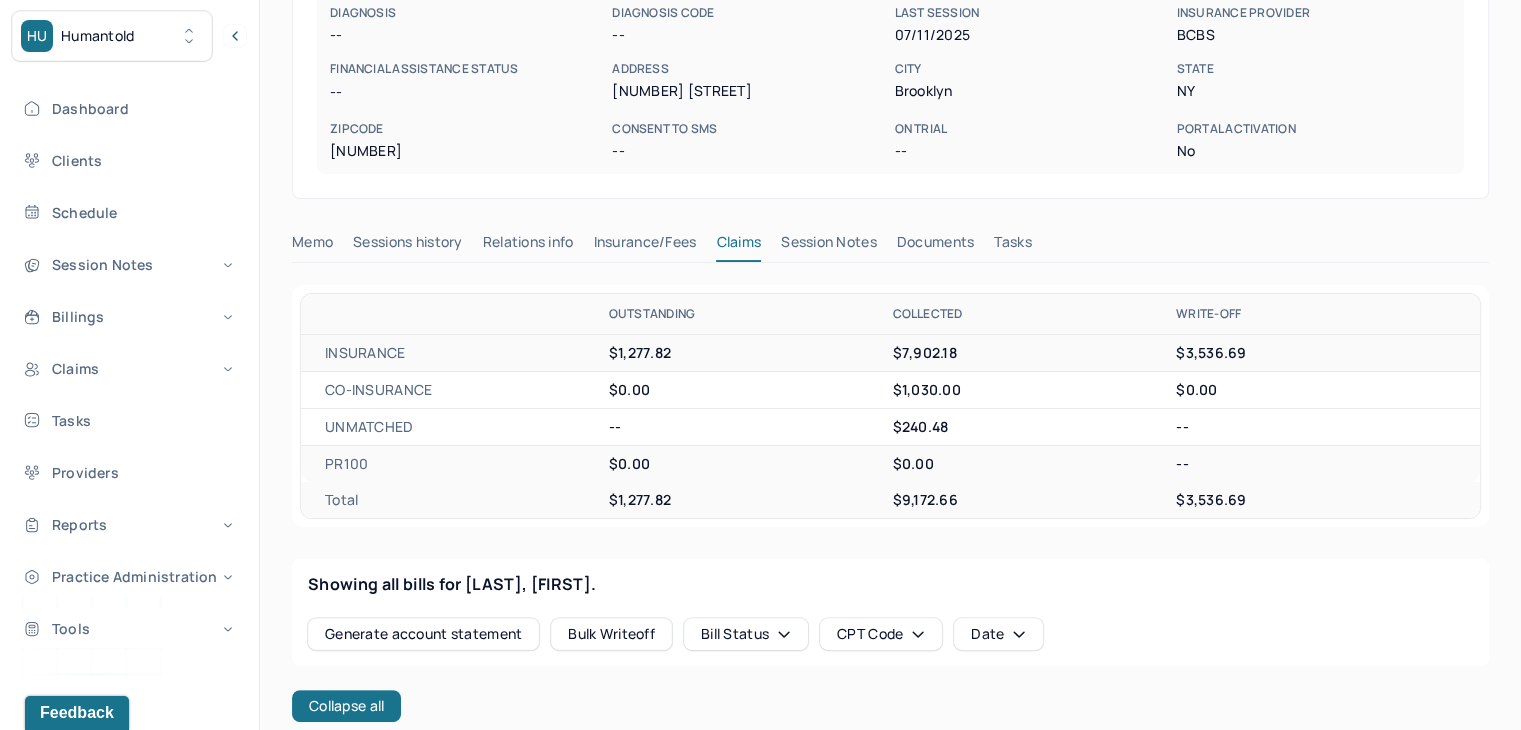 click on "Insurance/Fees" at bounding box center [645, 246] 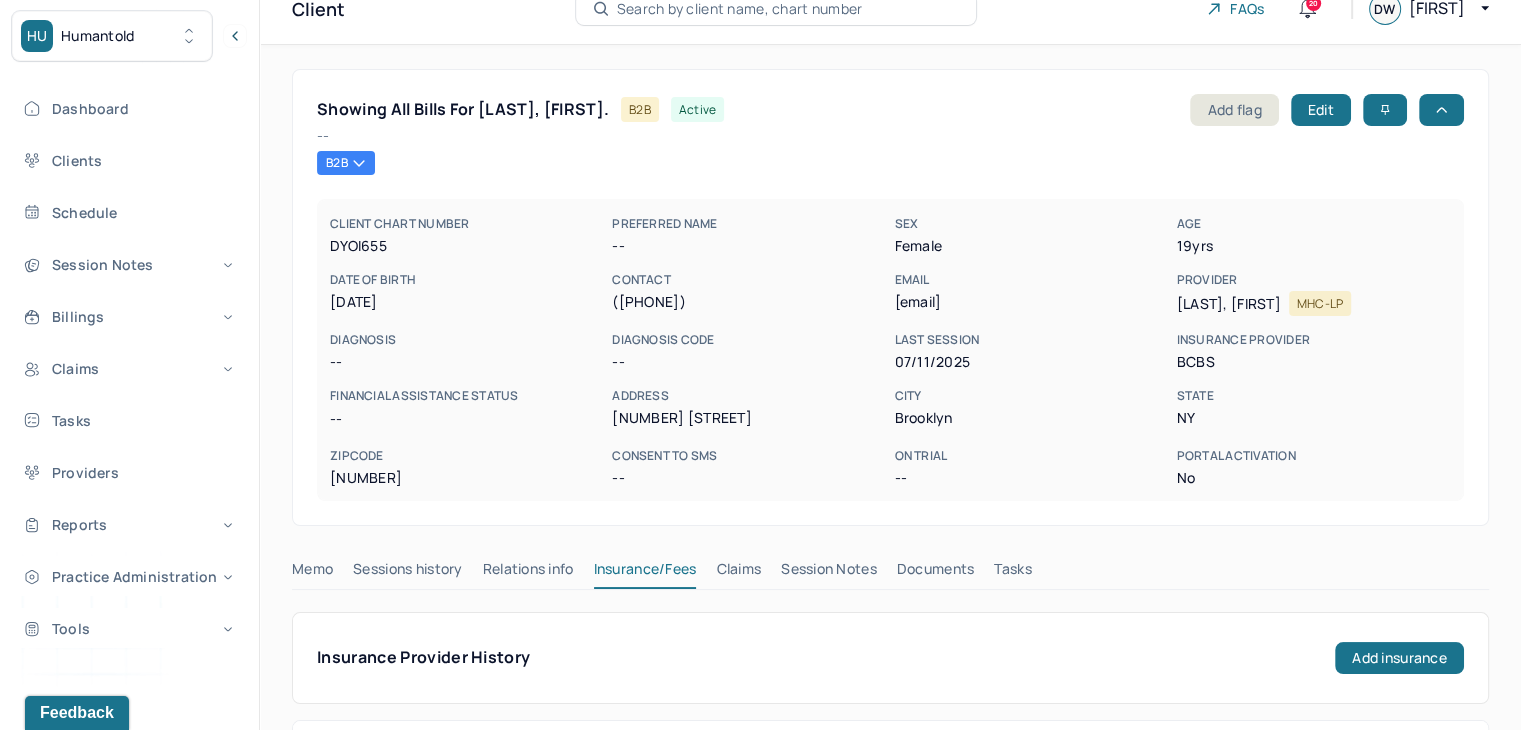scroll, scrollTop: 0, scrollLeft: 0, axis: both 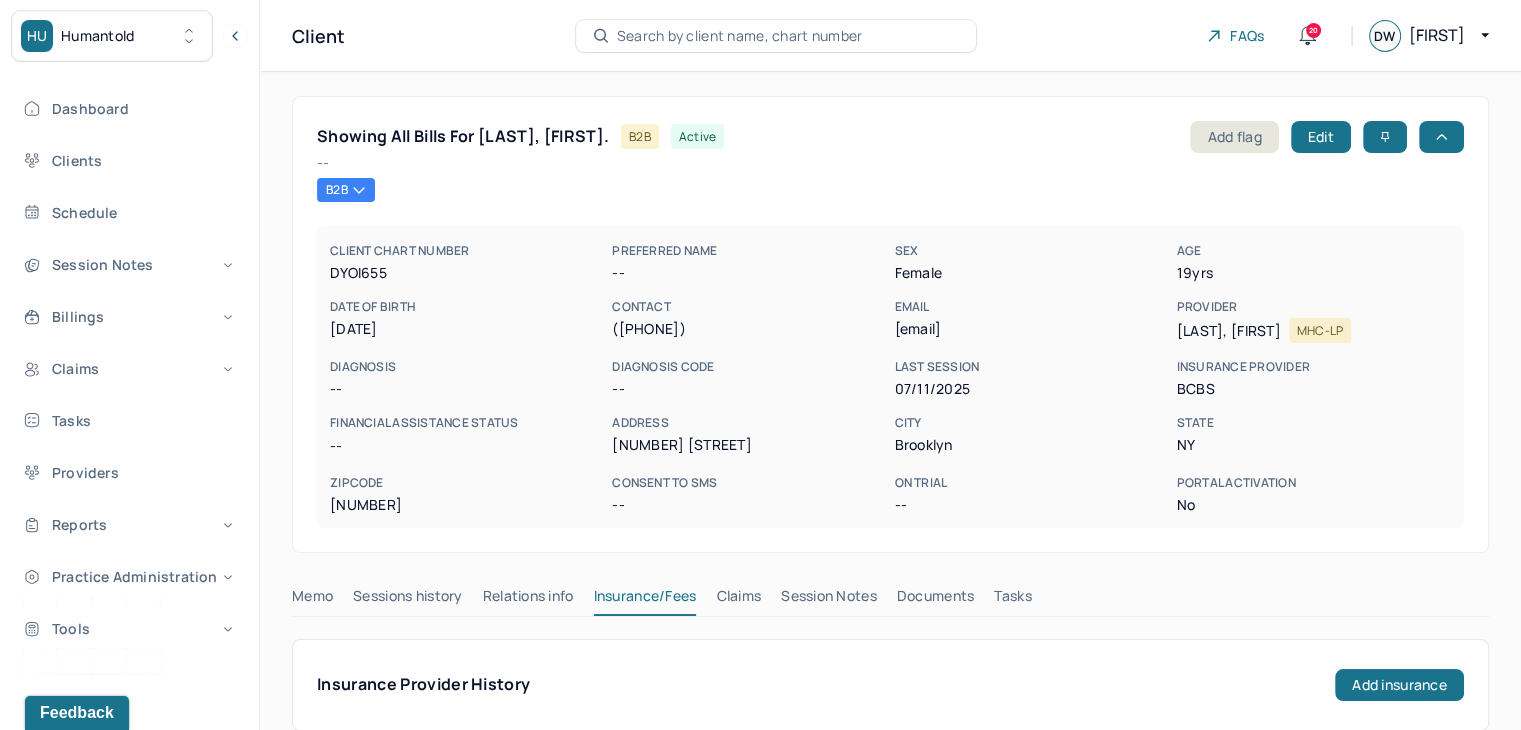 click on "Claims" at bounding box center [738, 600] 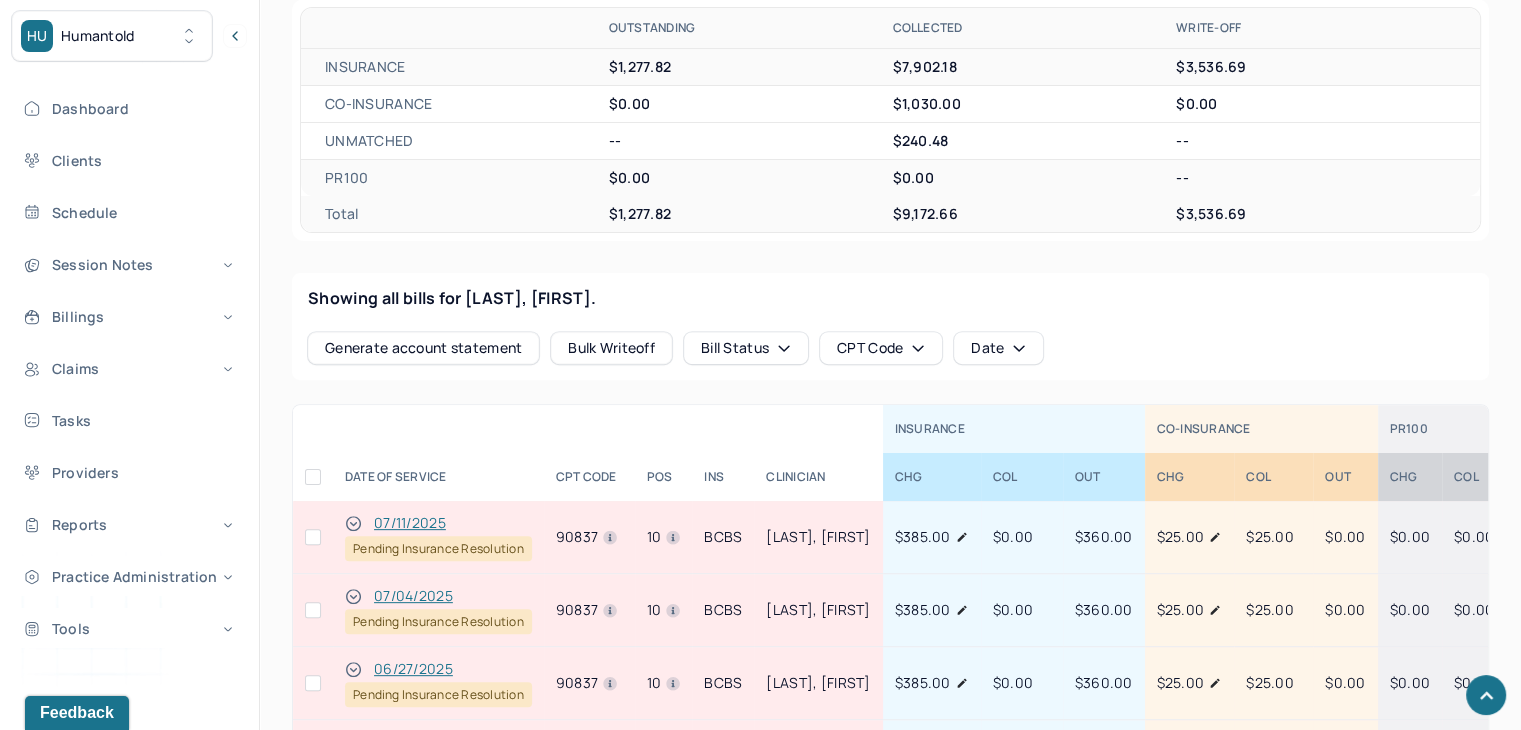 scroll, scrollTop: 700, scrollLeft: 0, axis: vertical 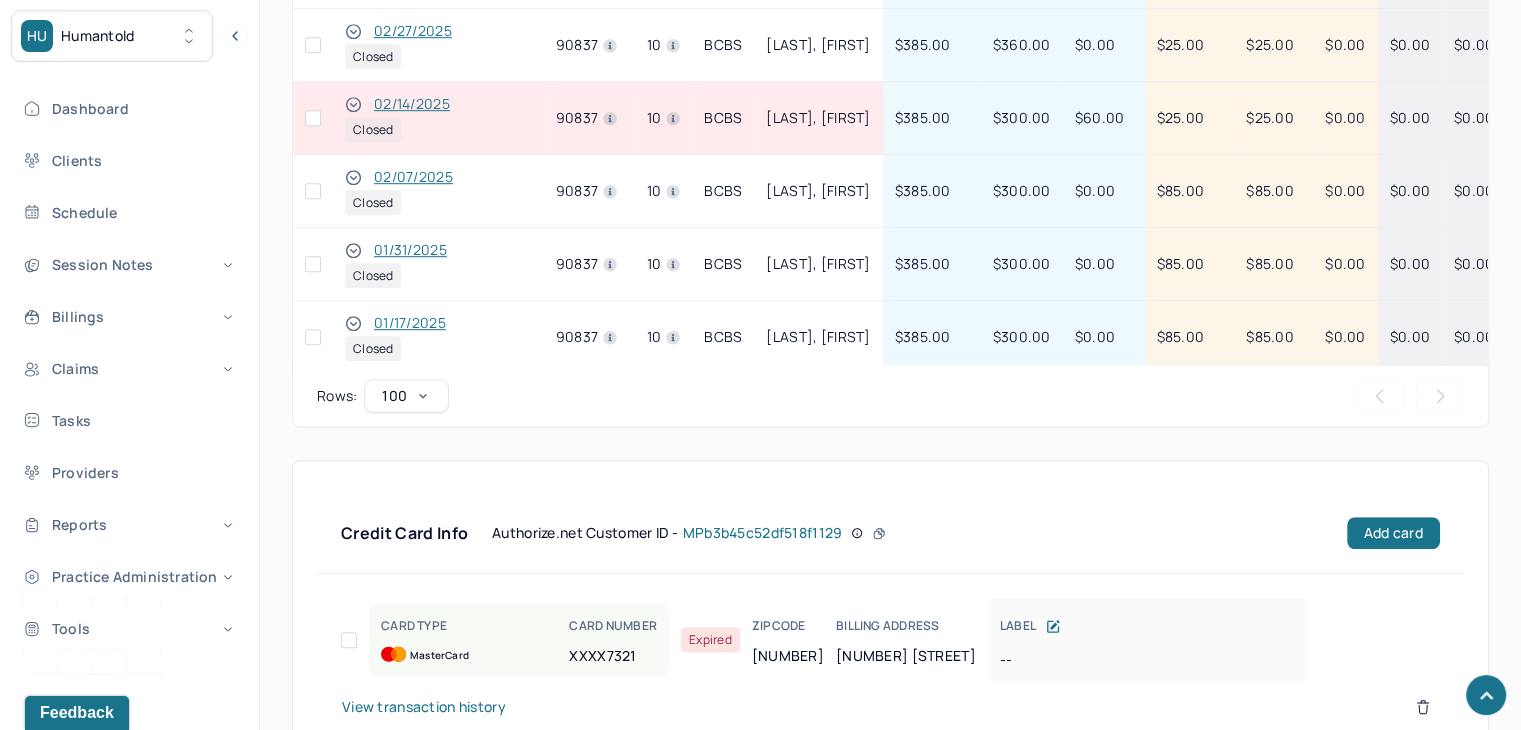 click 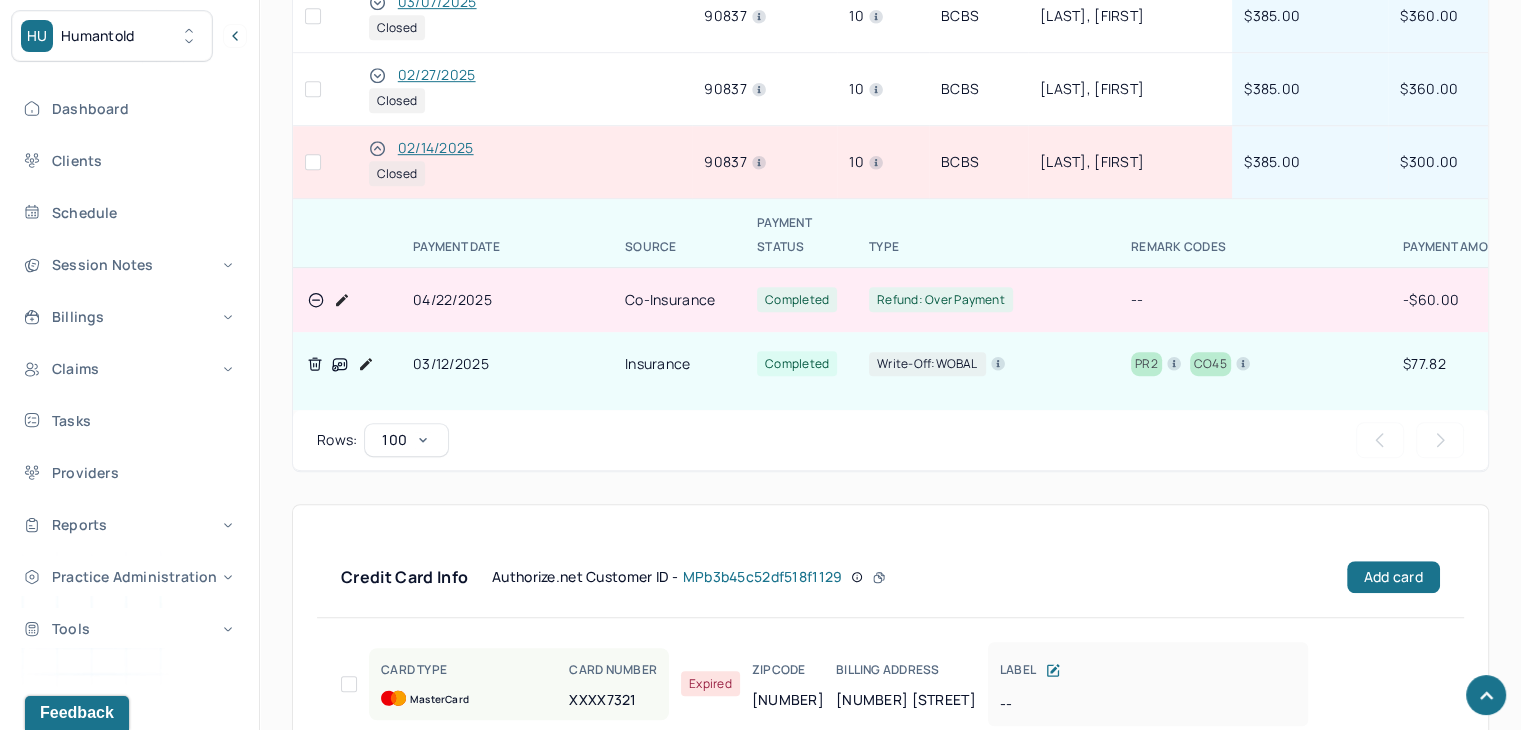 scroll, scrollTop: 1244, scrollLeft: 0, axis: vertical 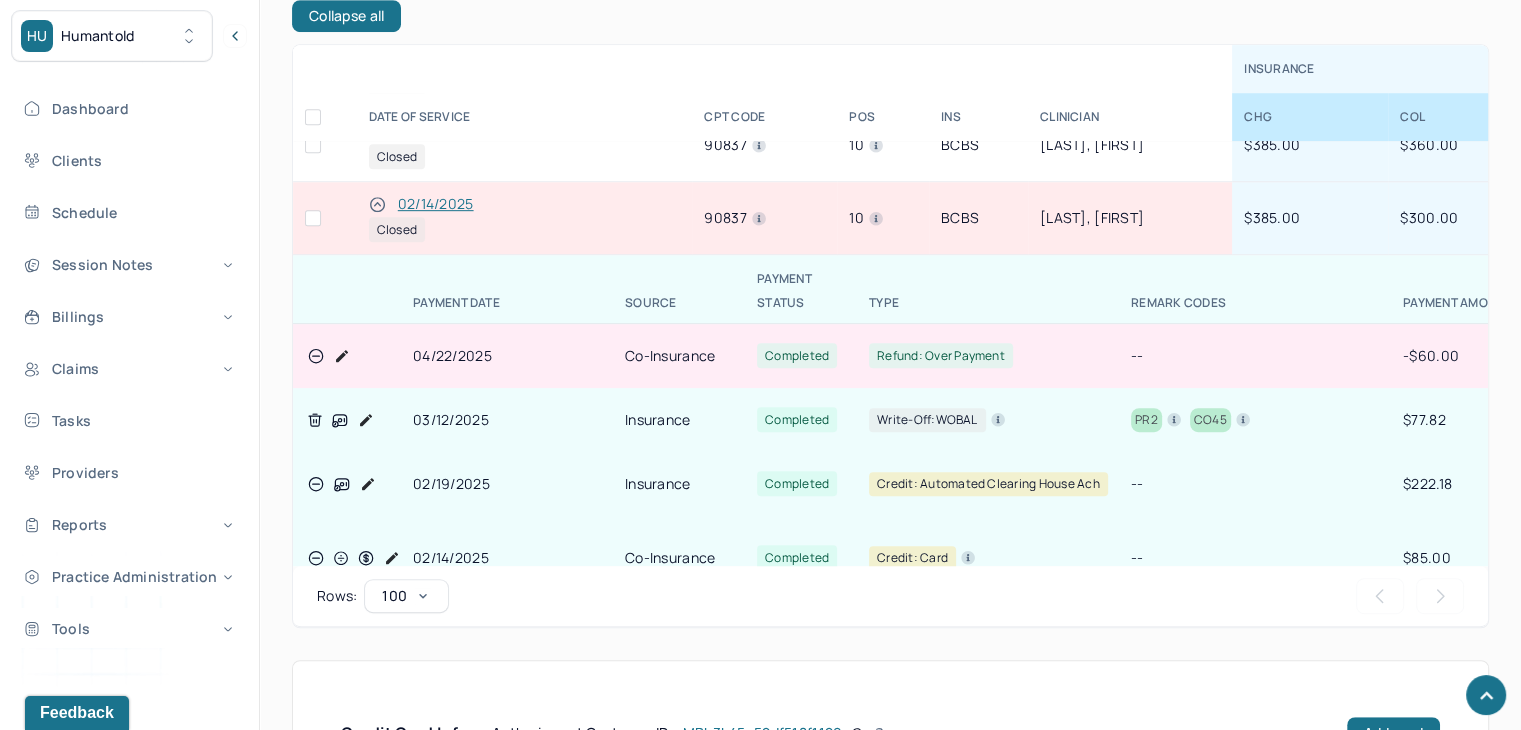 click at bounding box center (313, 218) 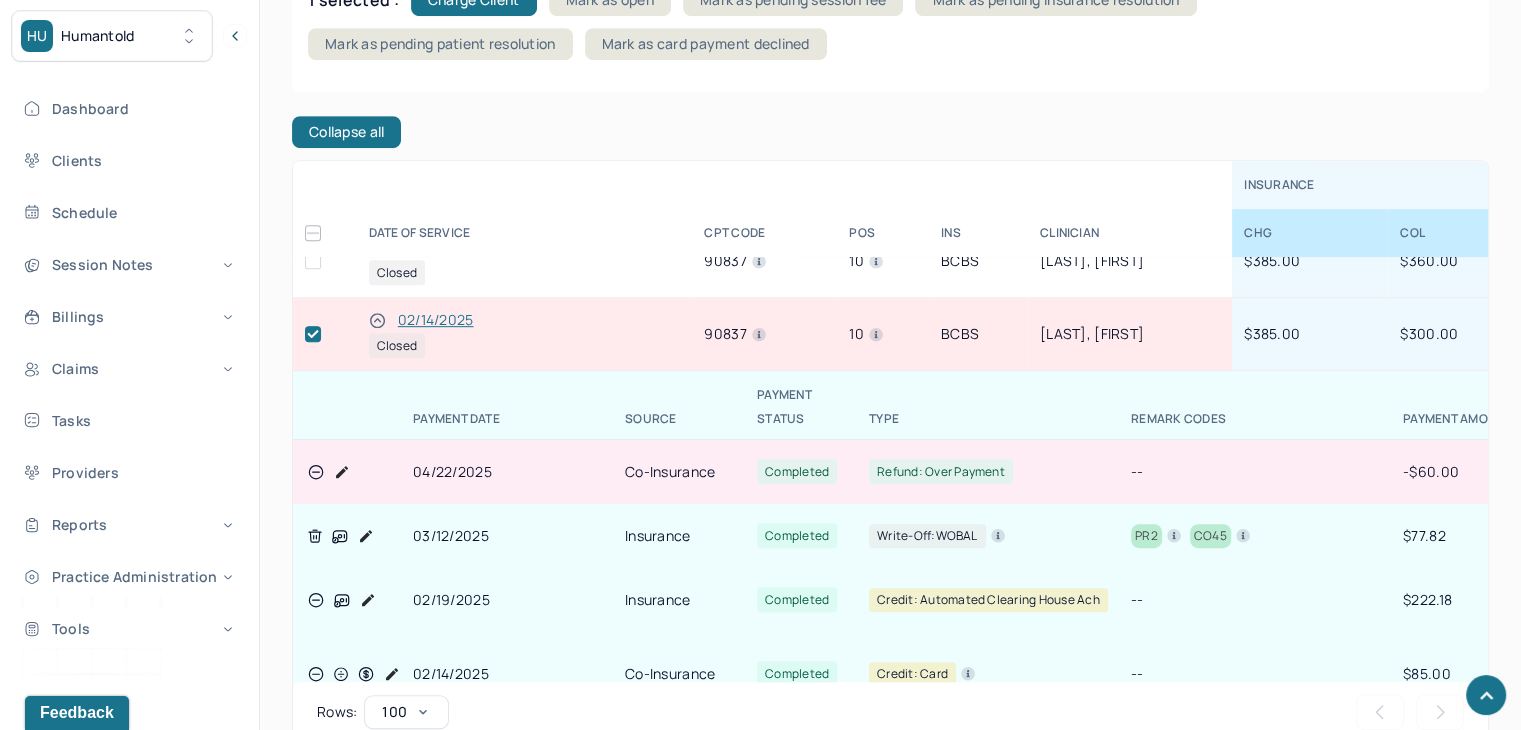 scroll, scrollTop: 1160, scrollLeft: 0, axis: vertical 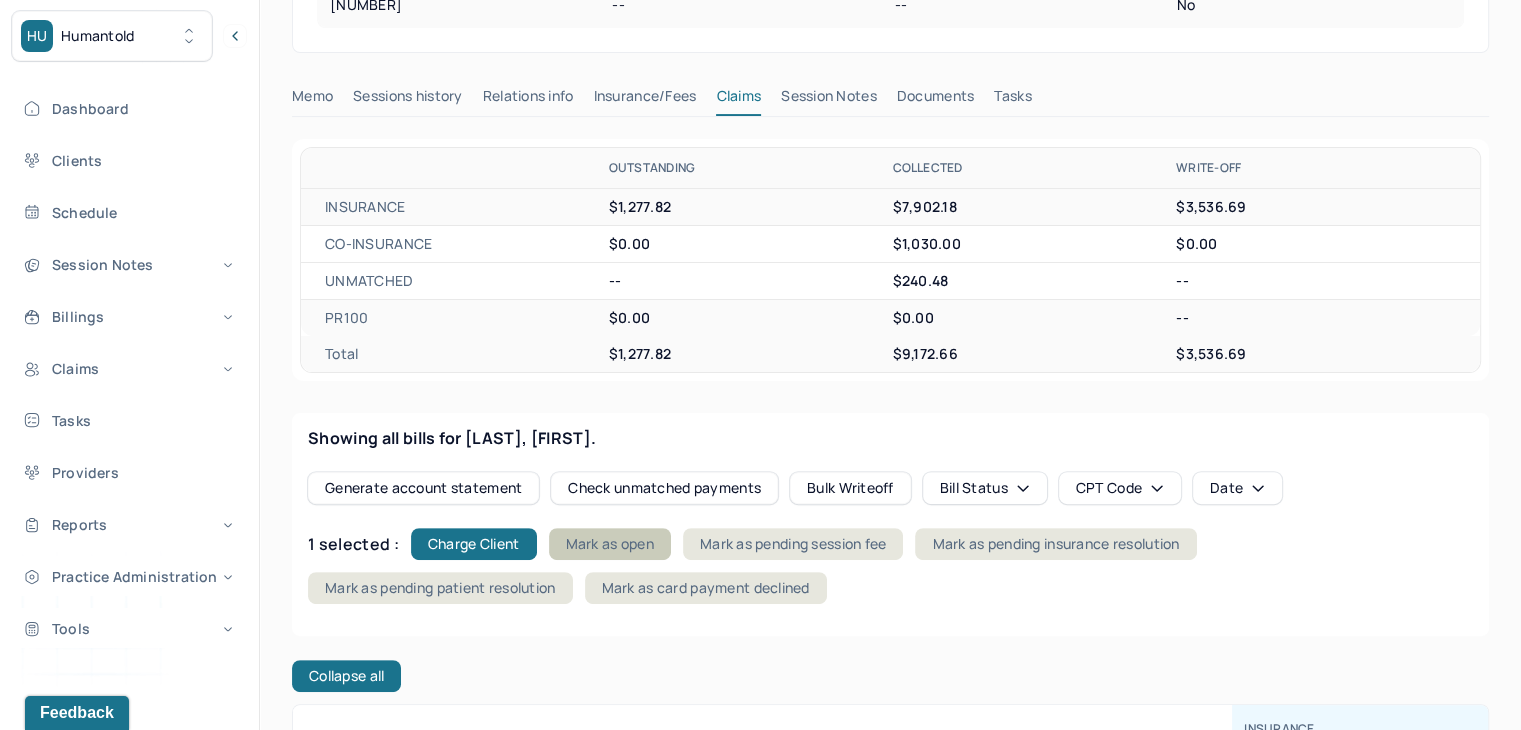 click on "Mark as open" at bounding box center (610, 544) 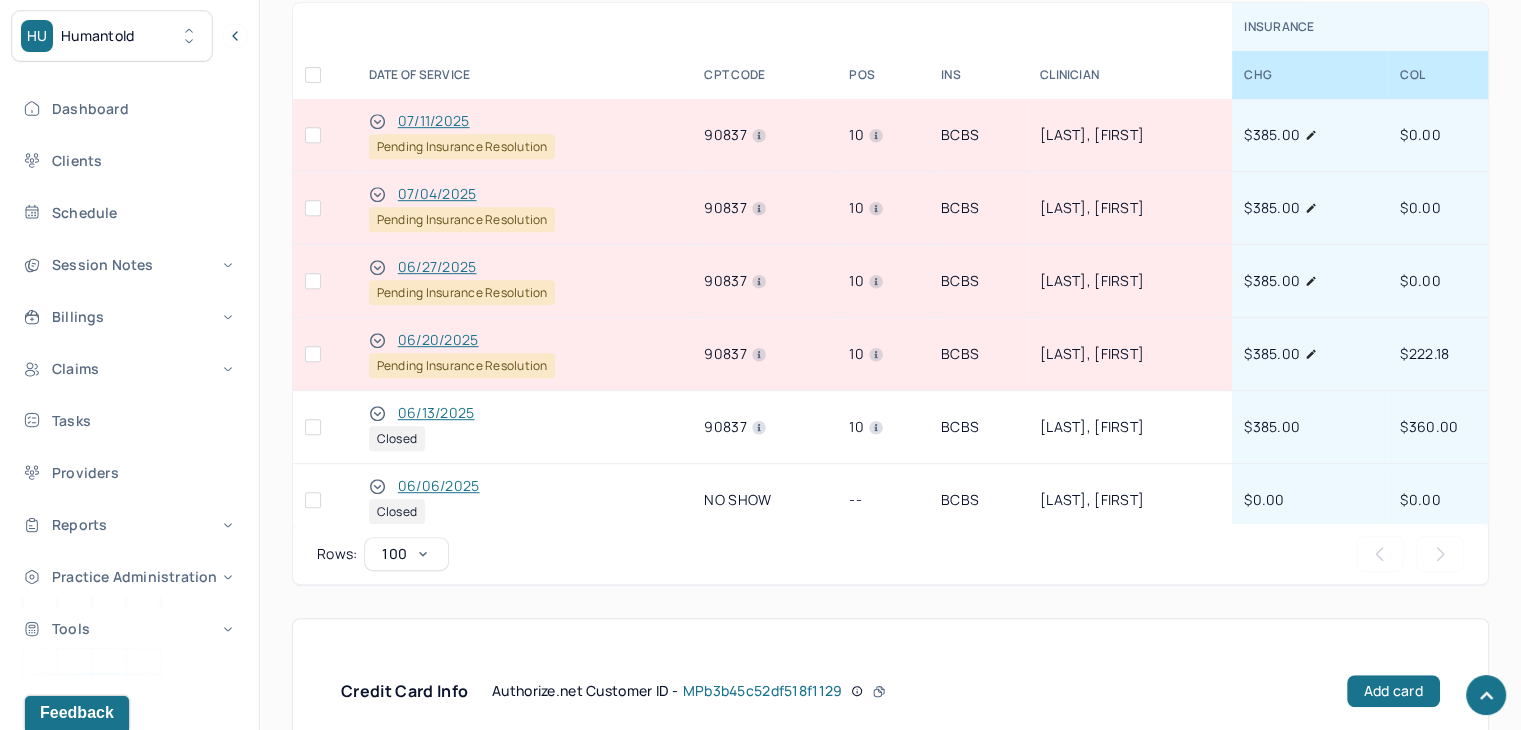 scroll, scrollTop: 1100, scrollLeft: 0, axis: vertical 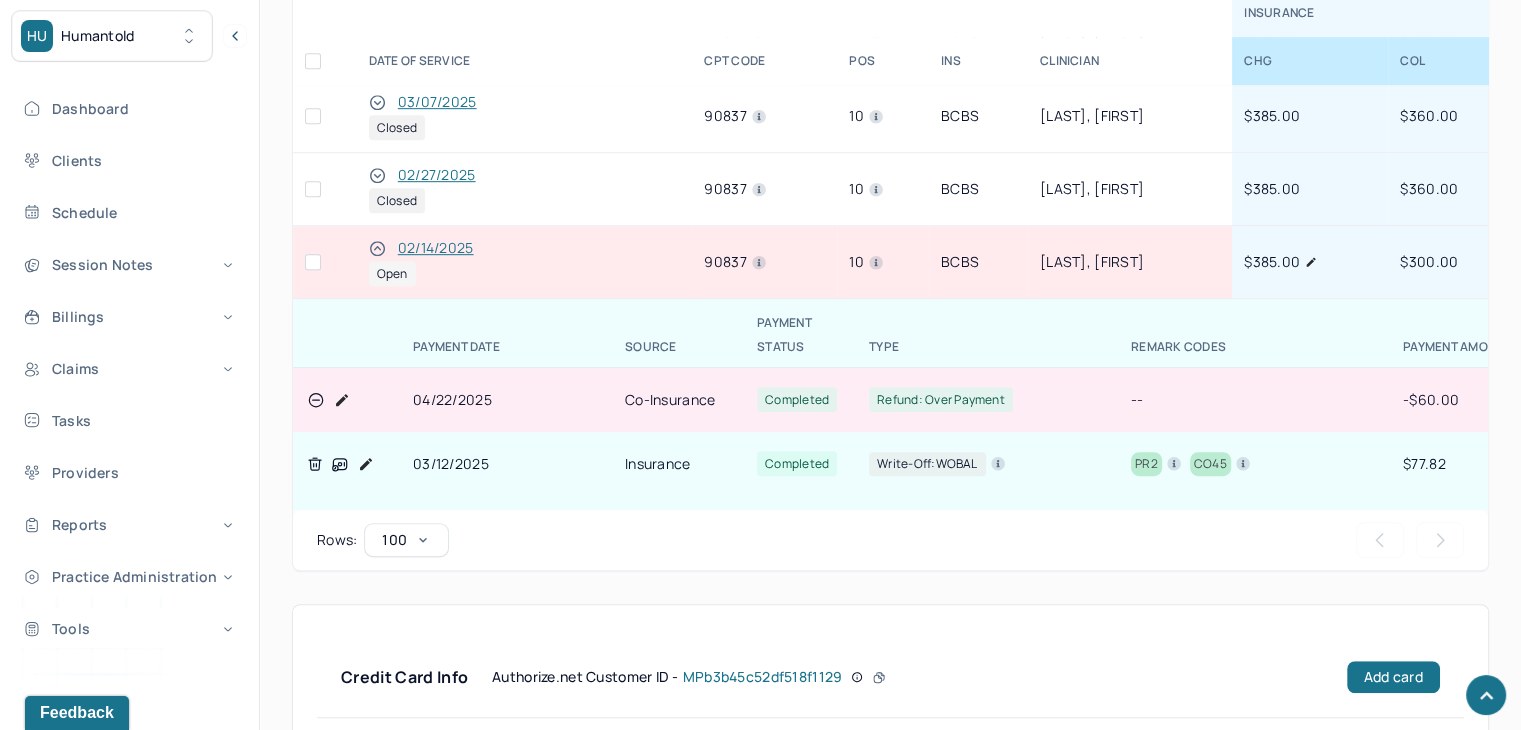 click 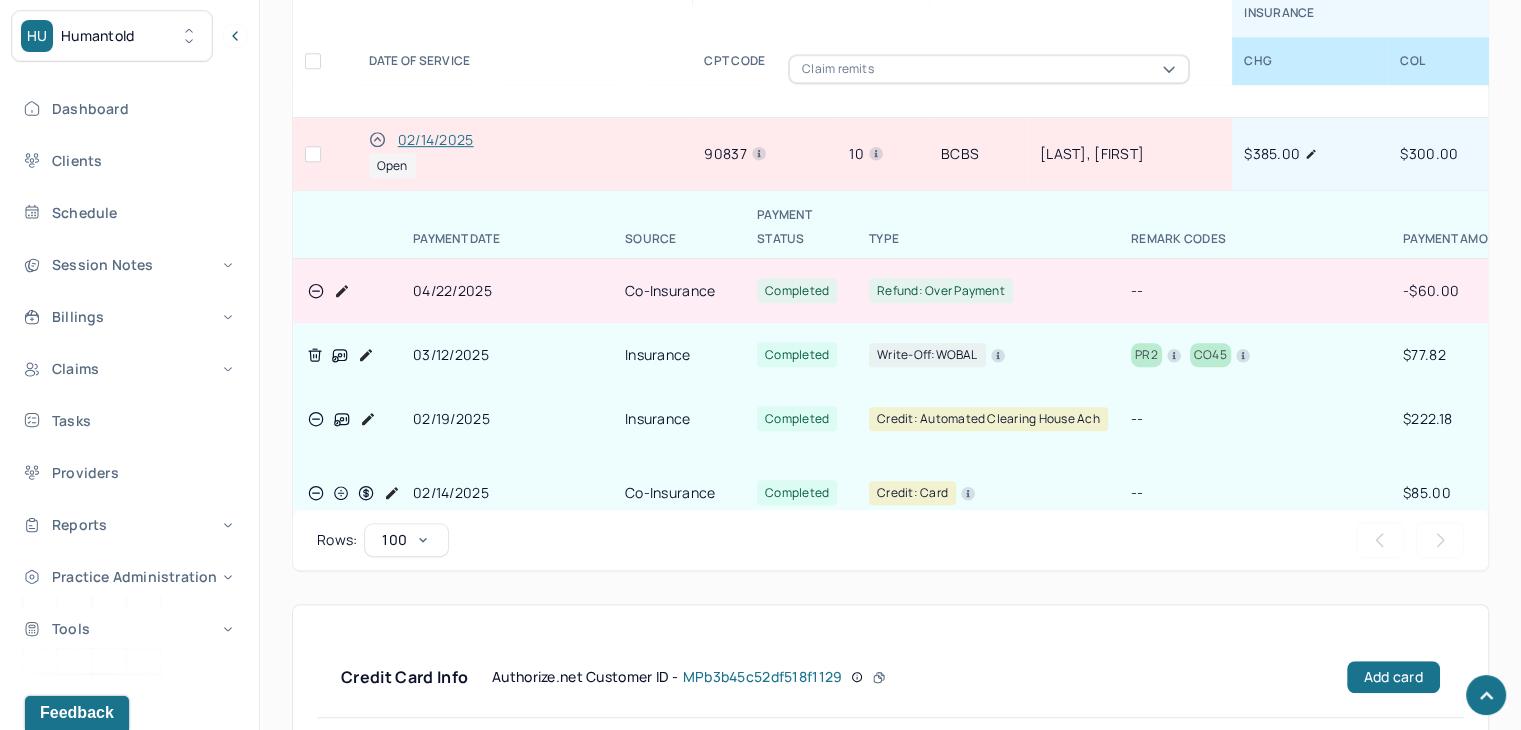 scroll, scrollTop: 1600, scrollLeft: 0, axis: vertical 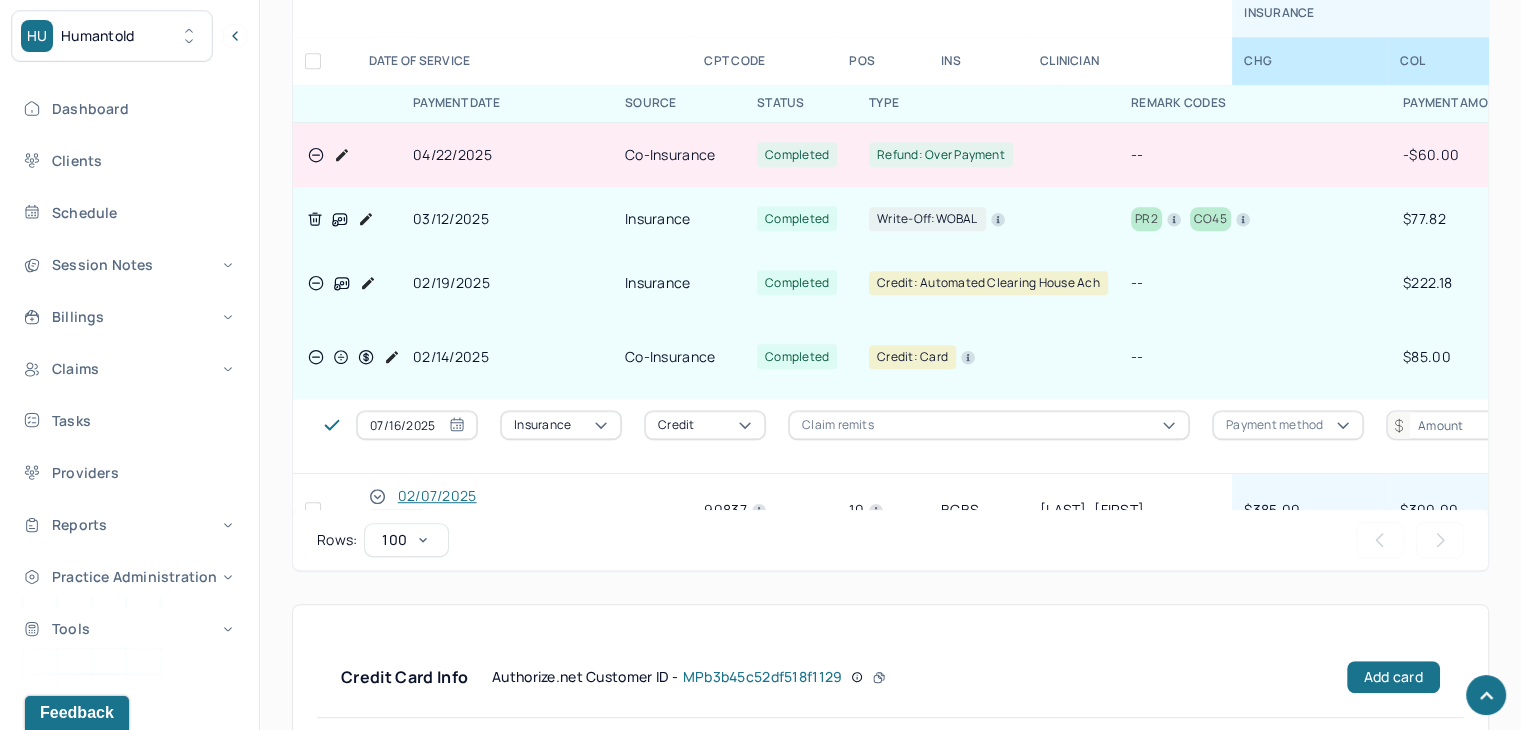 click 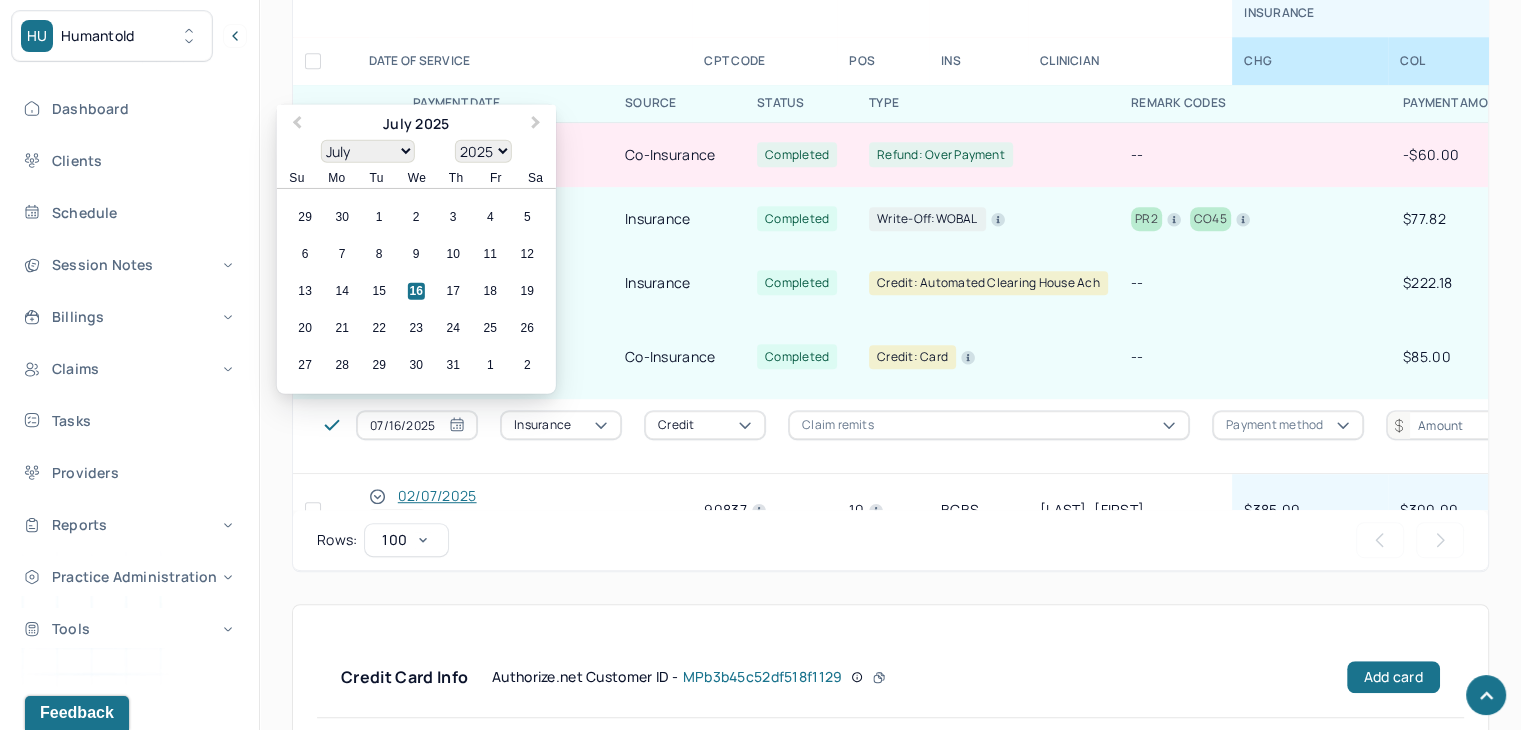 click on "January February March April May June July August September October November December" at bounding box center [368, 151] 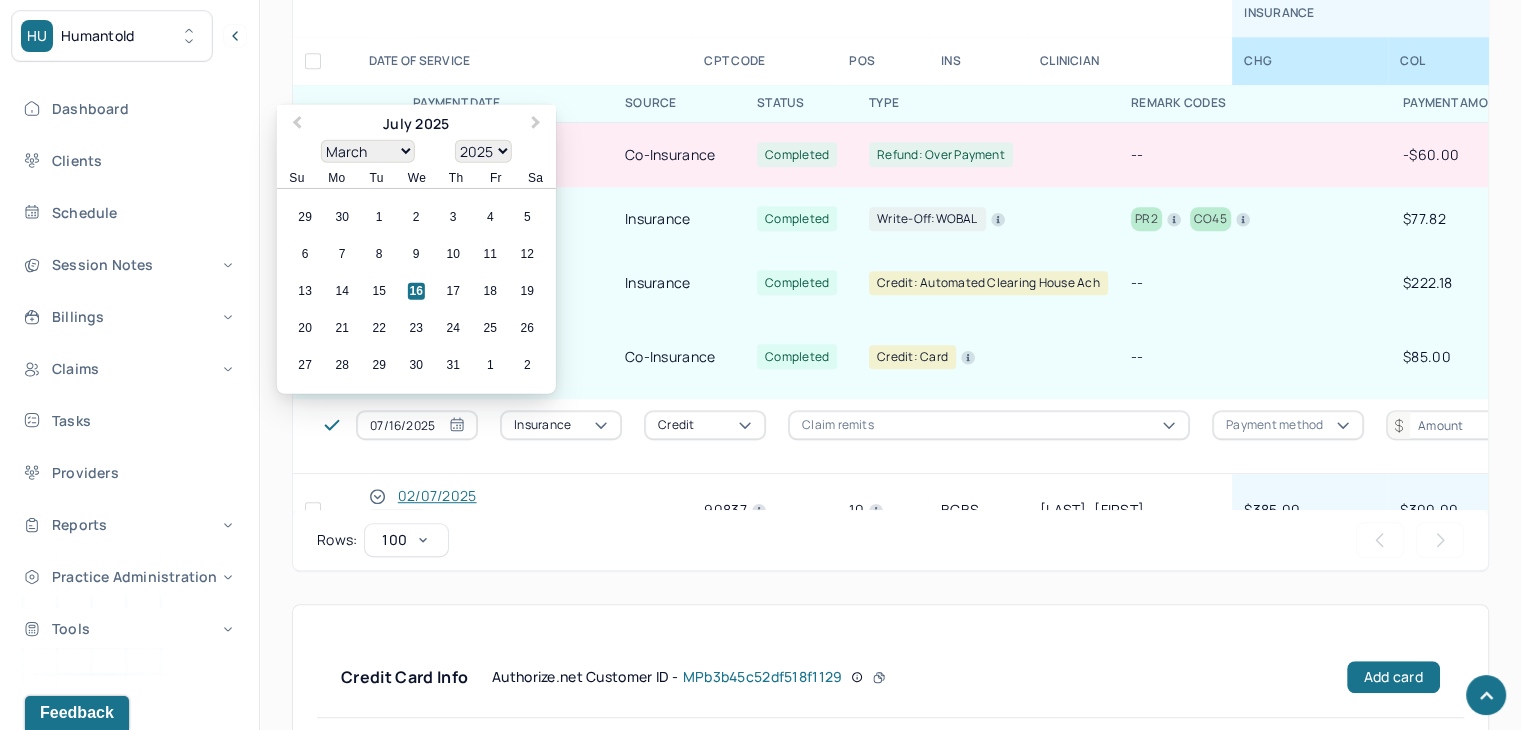 click on "January February March April May June July August September October November December" at bounding box center (368, 151) 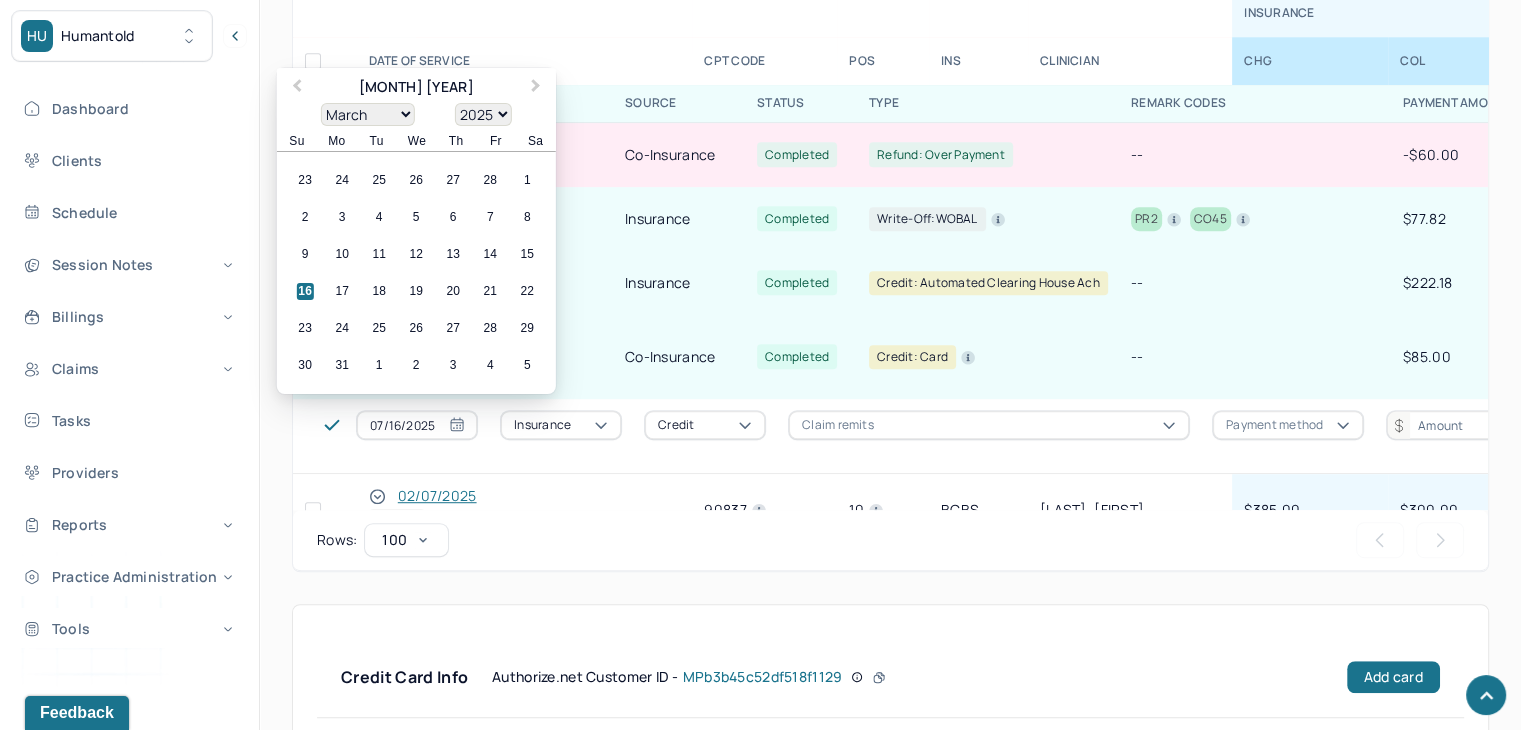 click on "9 10 11 12 13 14 15" at bounding box center (416, 254) 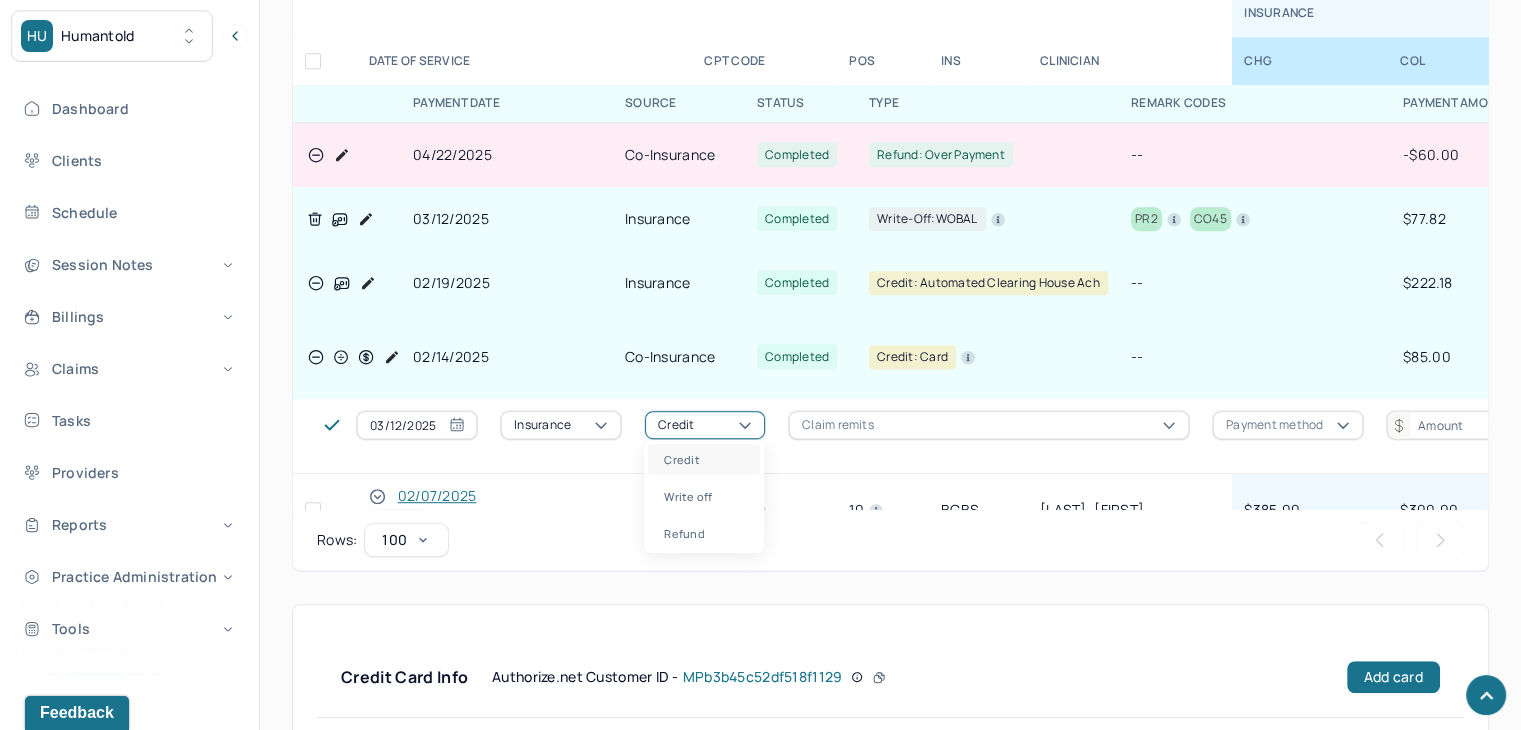click 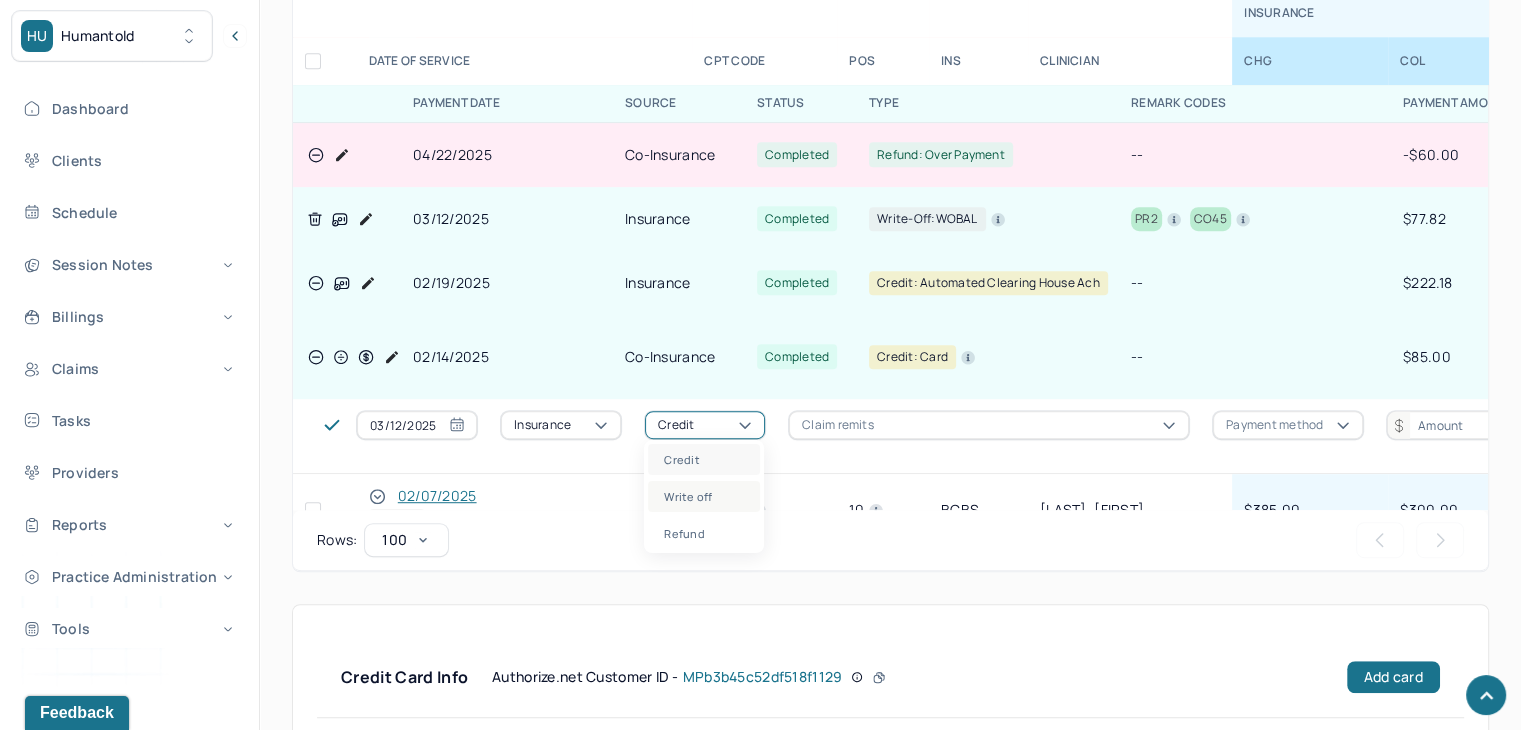 click on "Write off" at bounding box center [704, 496] 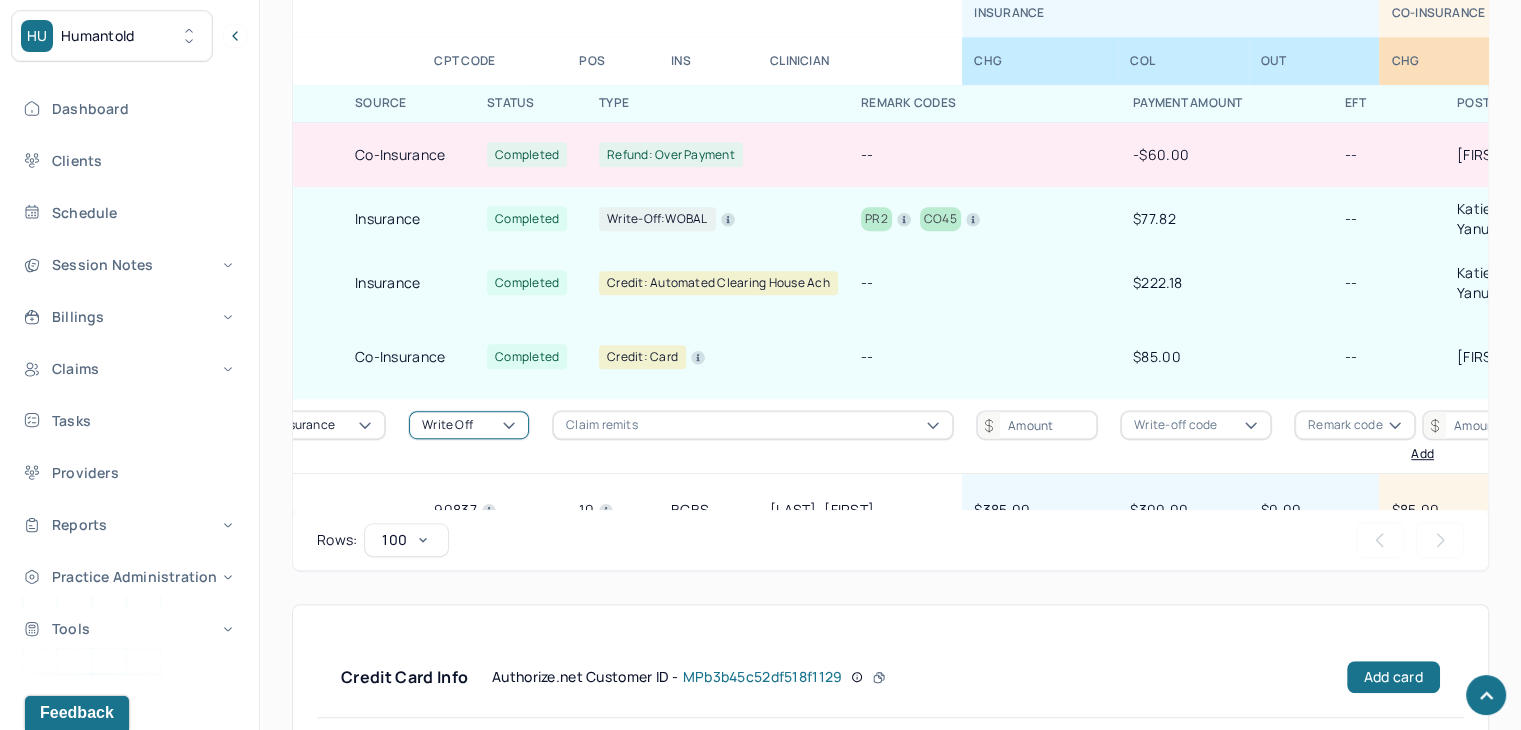 scroll, scrollTop: 1700, scrollLeft: 292, axis: both 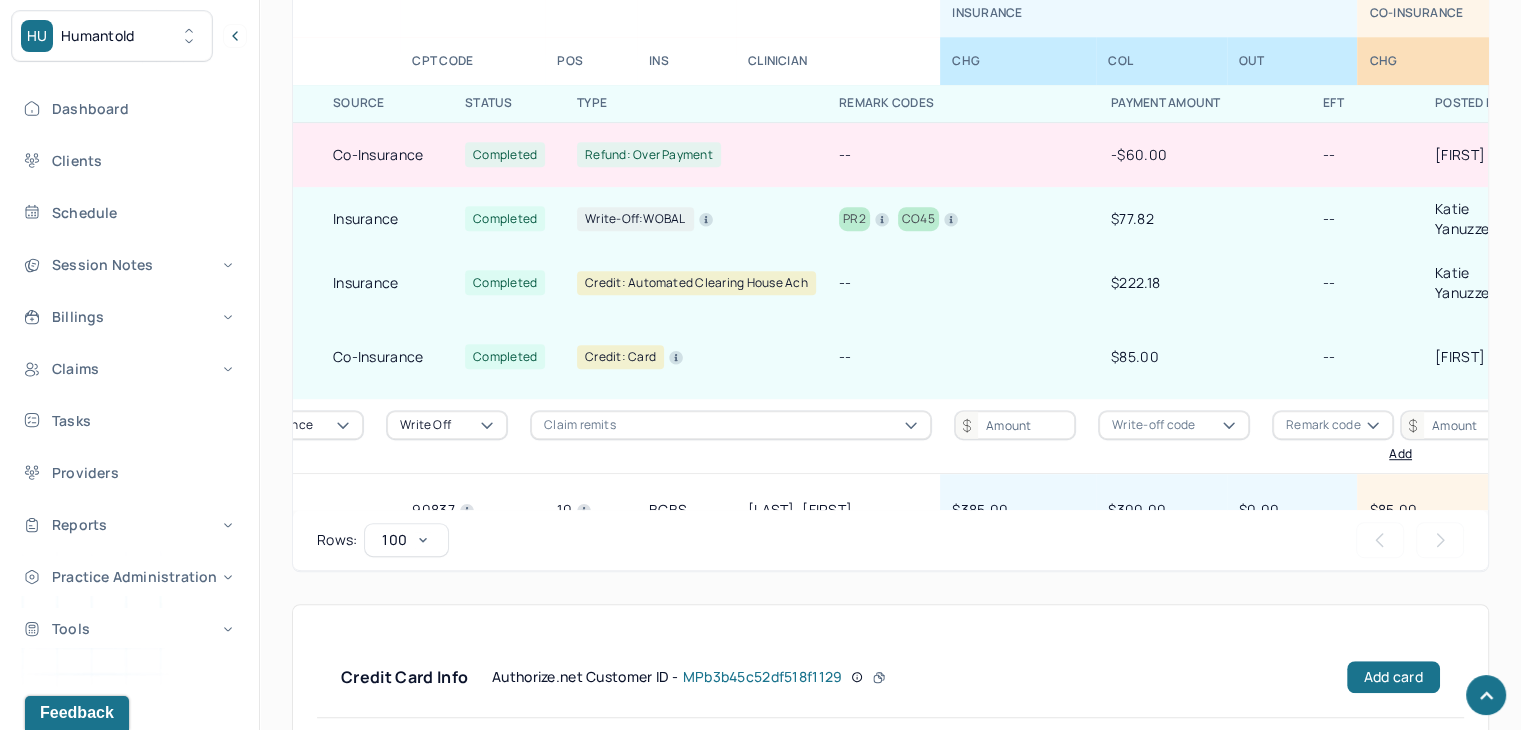 click at bounding box center (1015, 425) 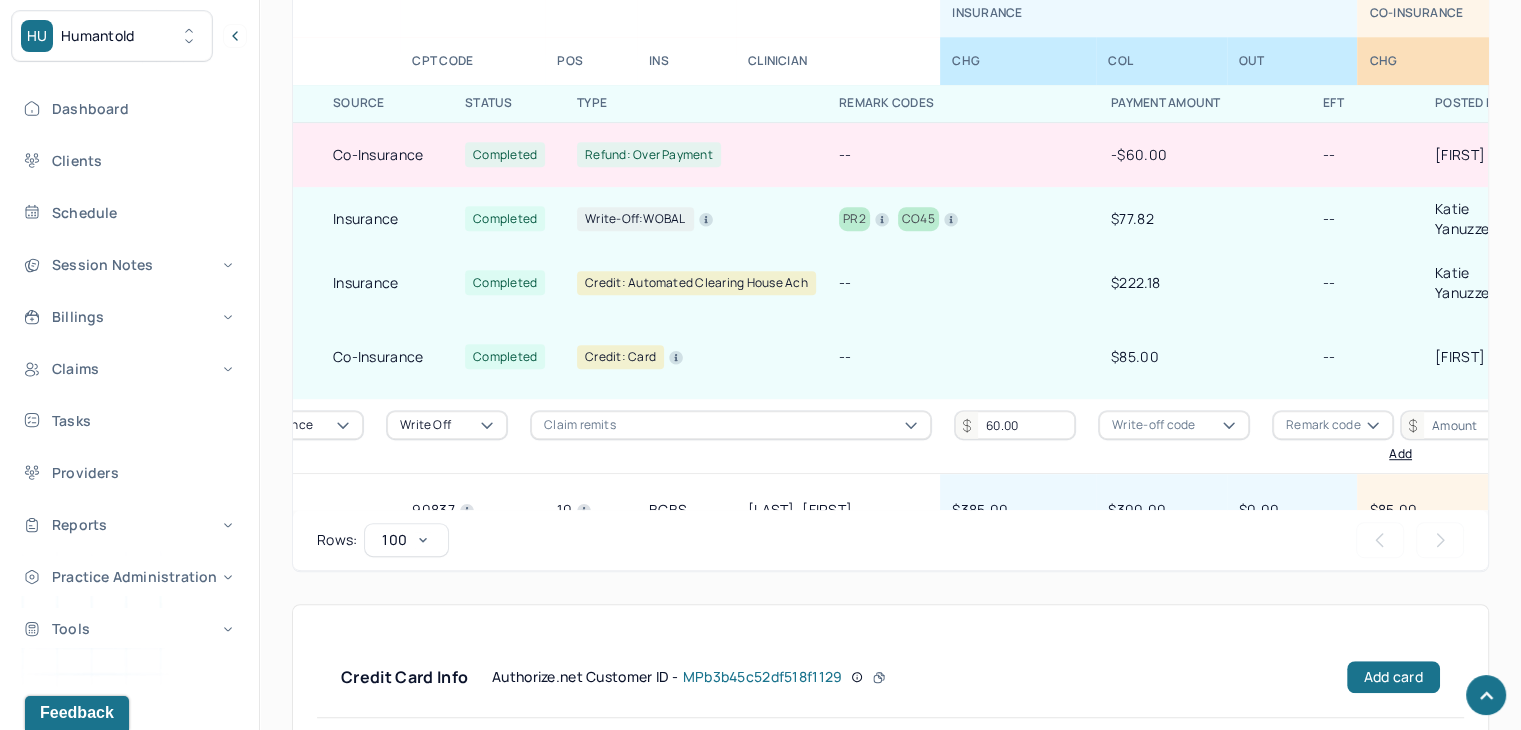 type on "60.00" 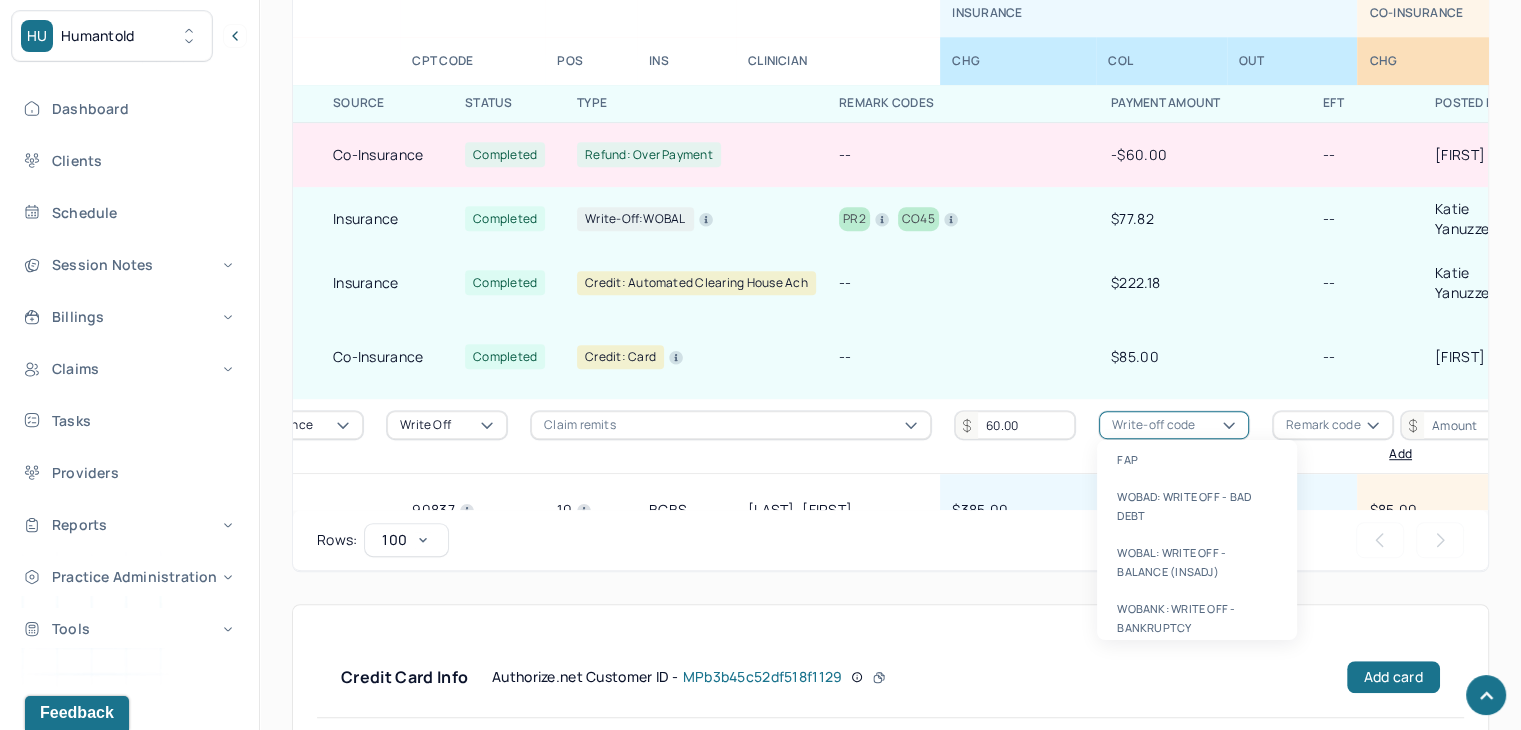 click 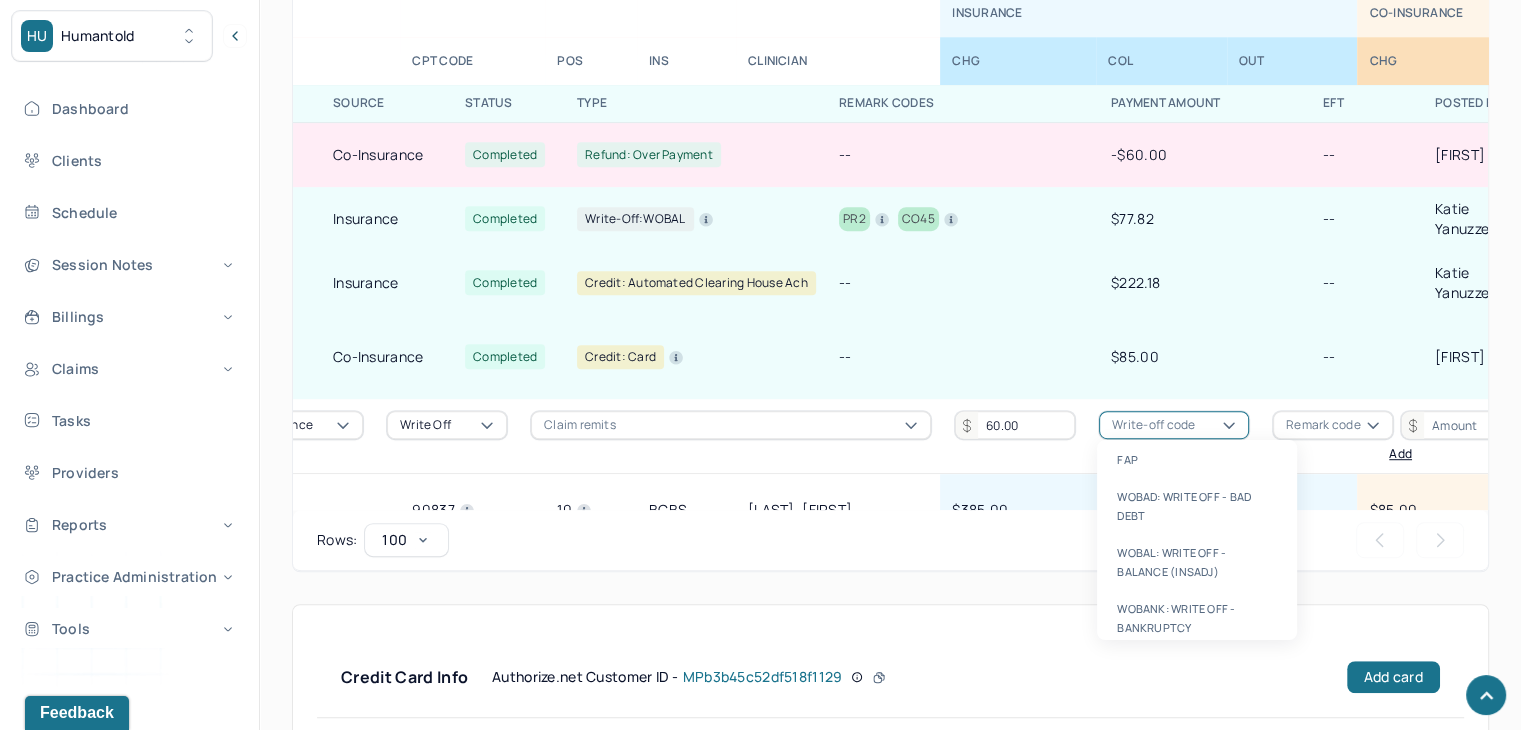 click on "WOBAL: WRITE OFF - BALANCE (INSADJ)" at bounding box center [1197, 562] 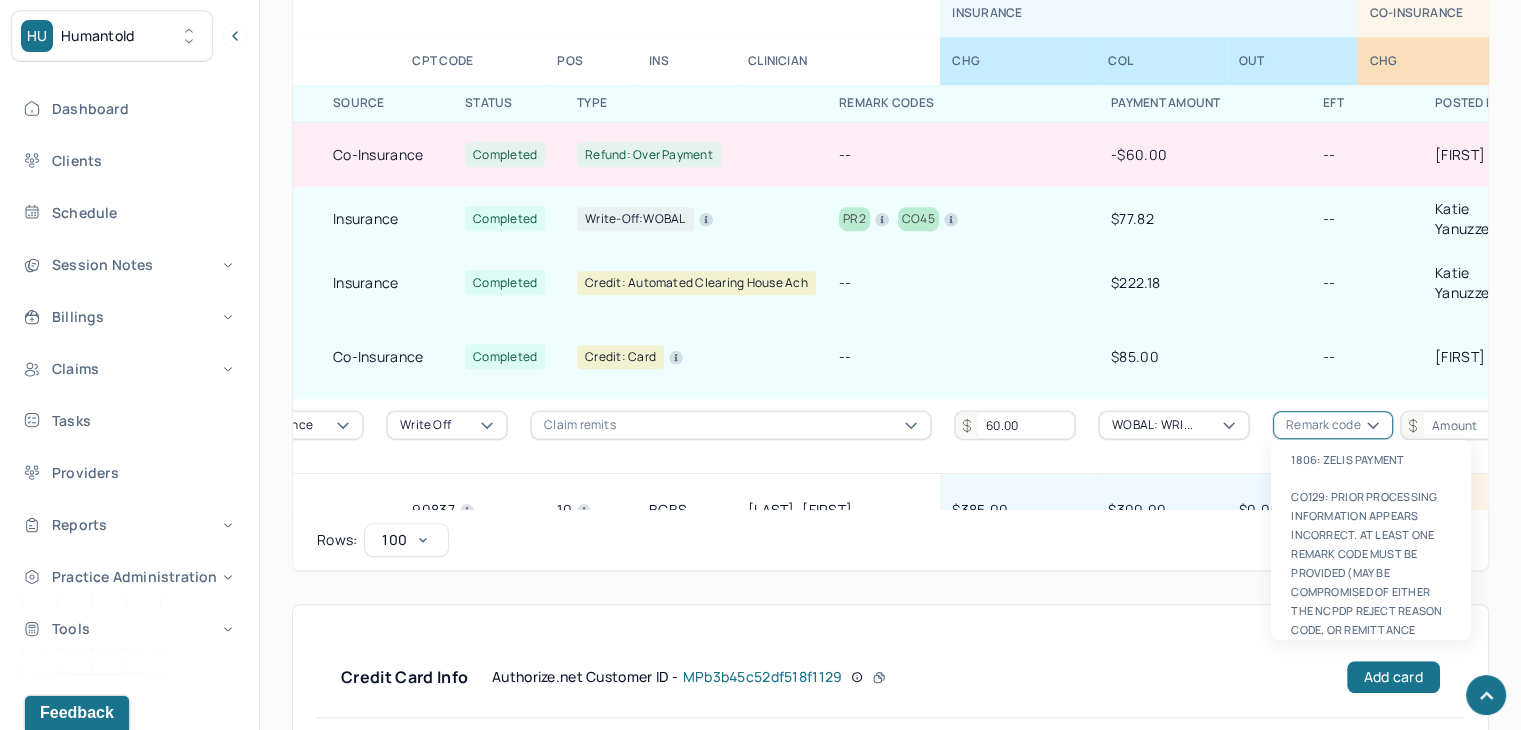 click on "Remark code" at bounding box center (1323, 425) 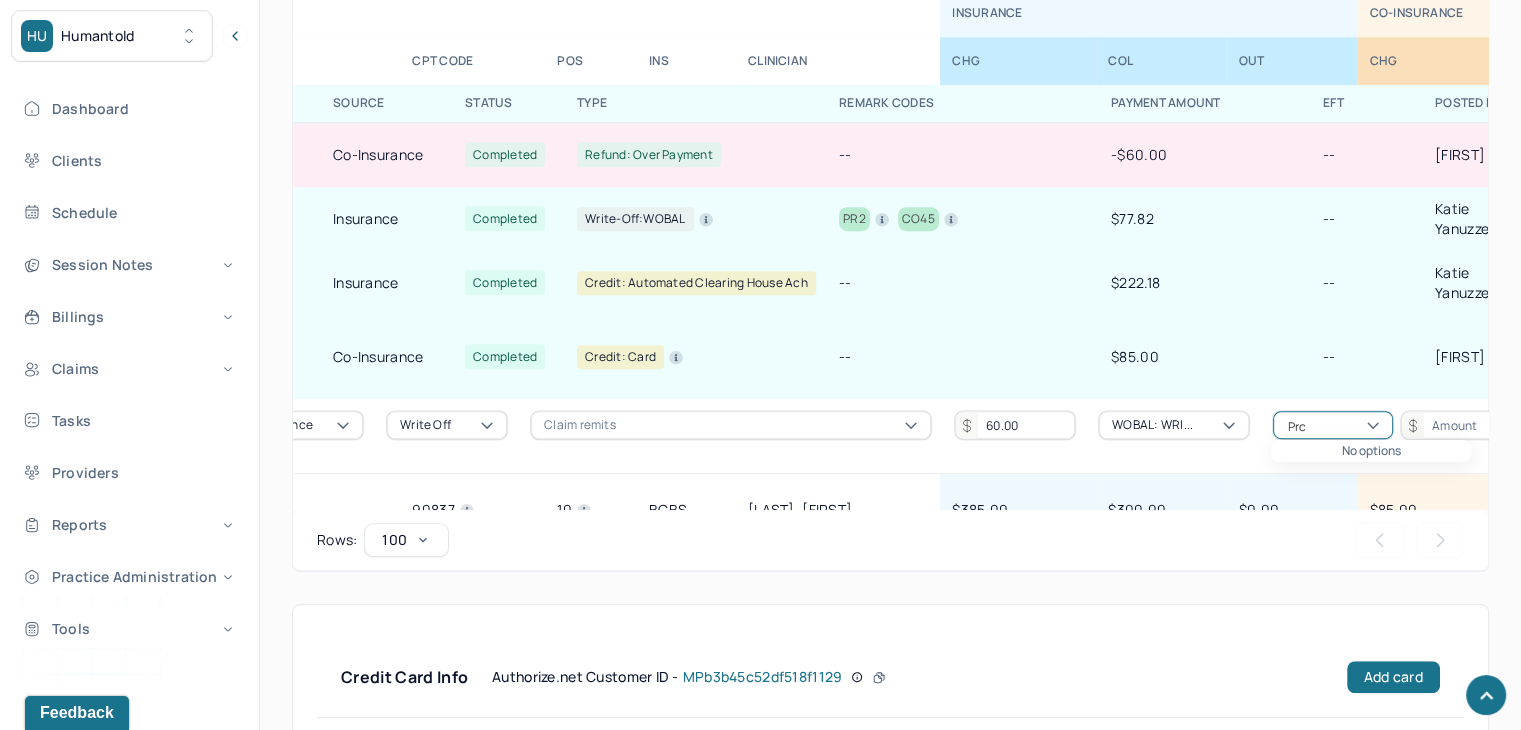 scroll, scrollTop: 0, scrollLeft: 0, axis: both 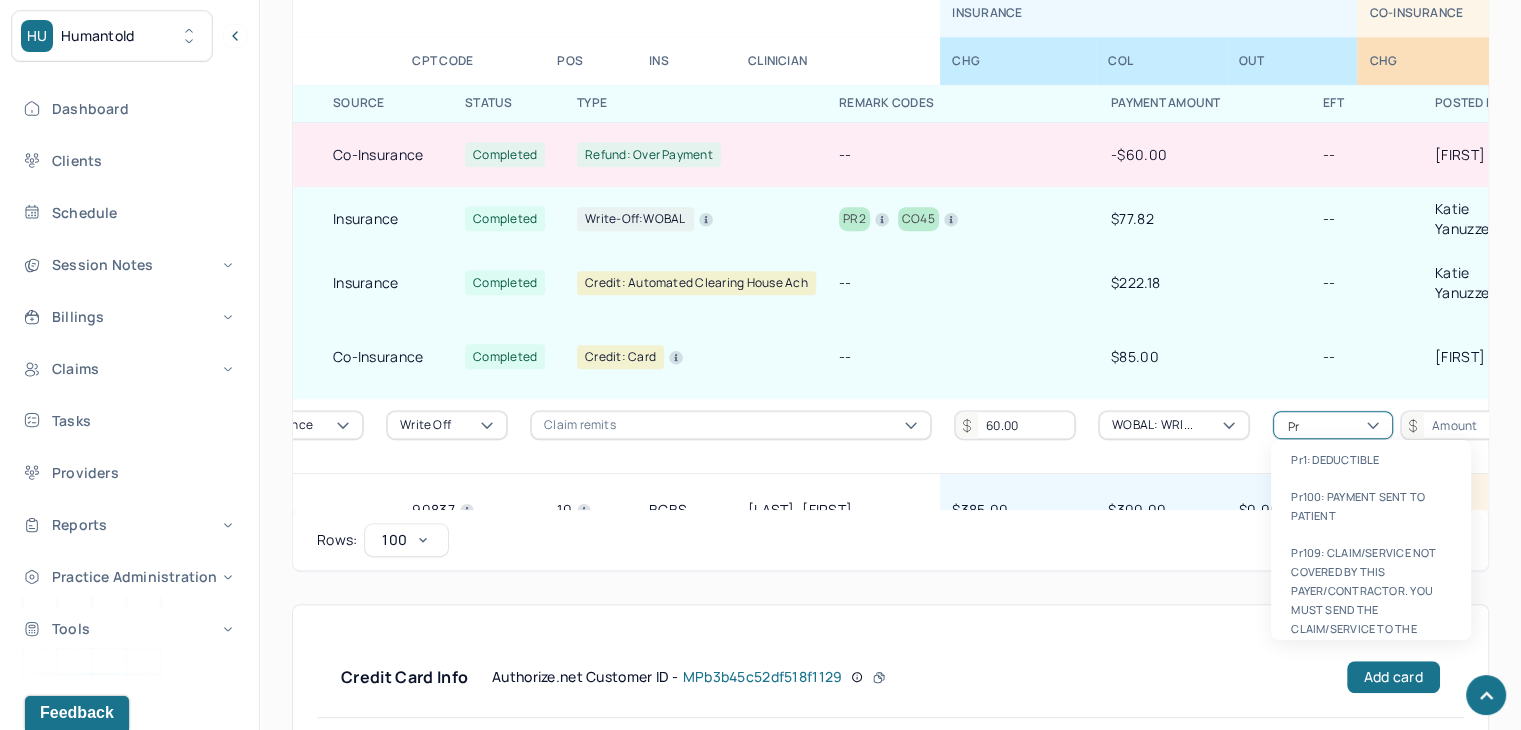 type on "P" 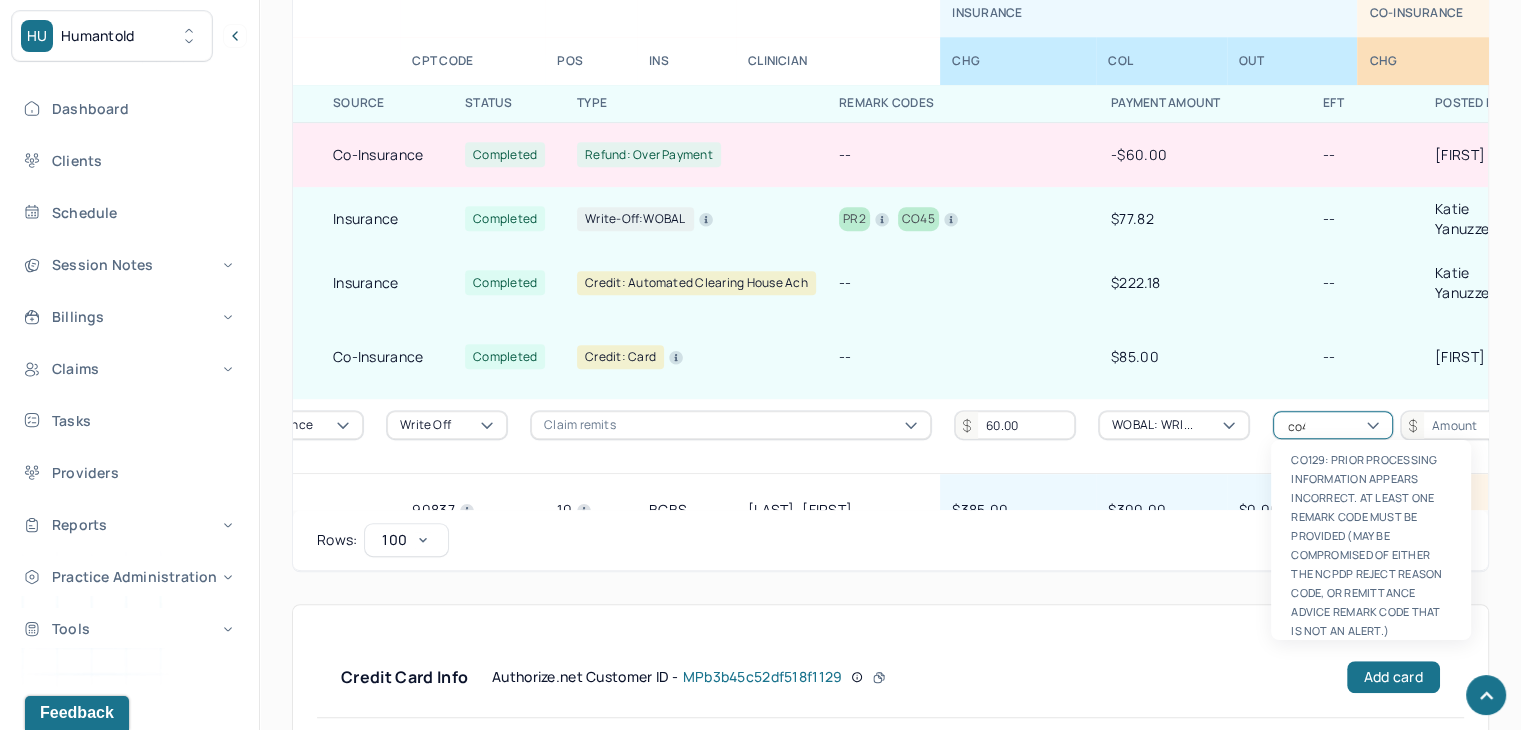 type on "co45" 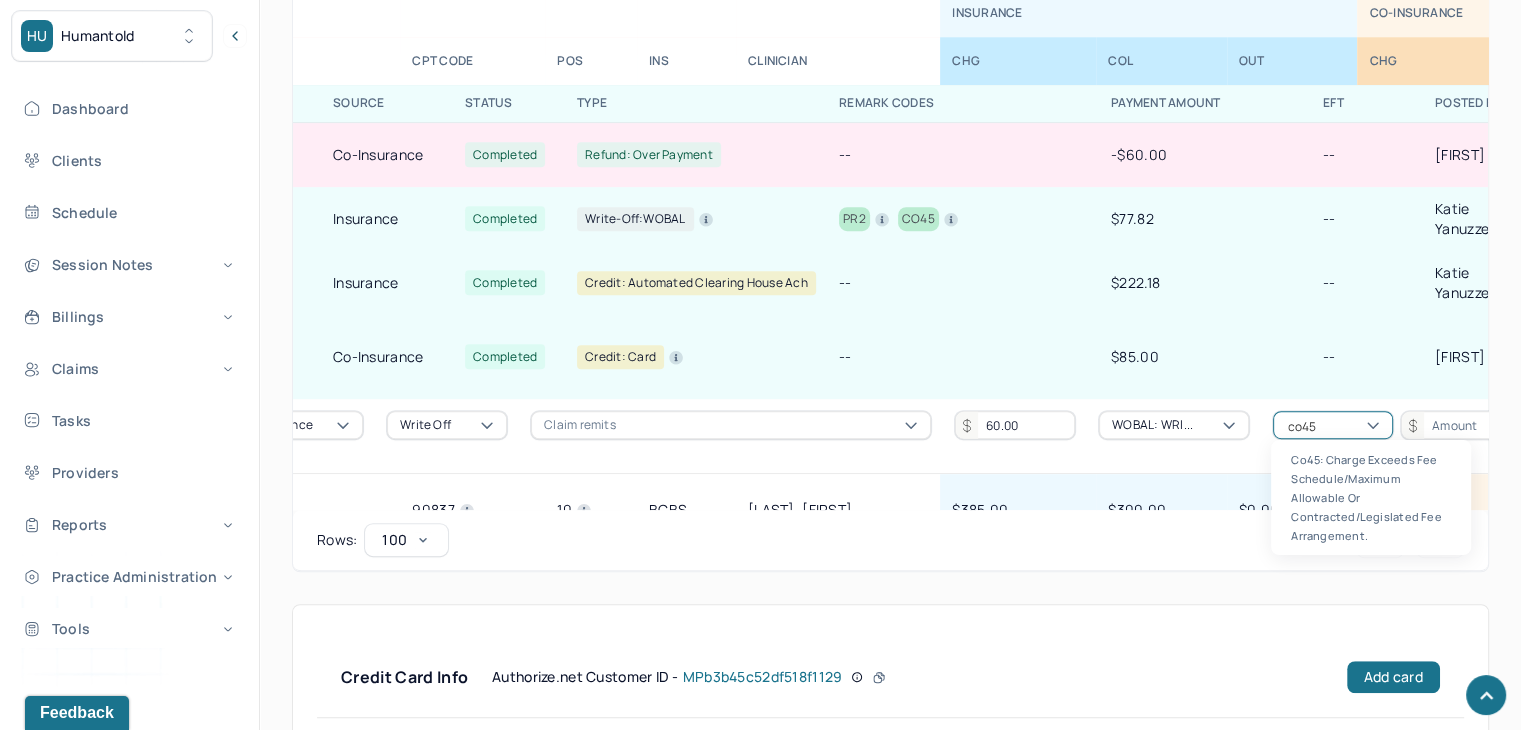 click on "co45: Charge exceeds fee schedule/maximum allowable or contracted/legislated fee arrangement." at bounding box center [1366, 497] 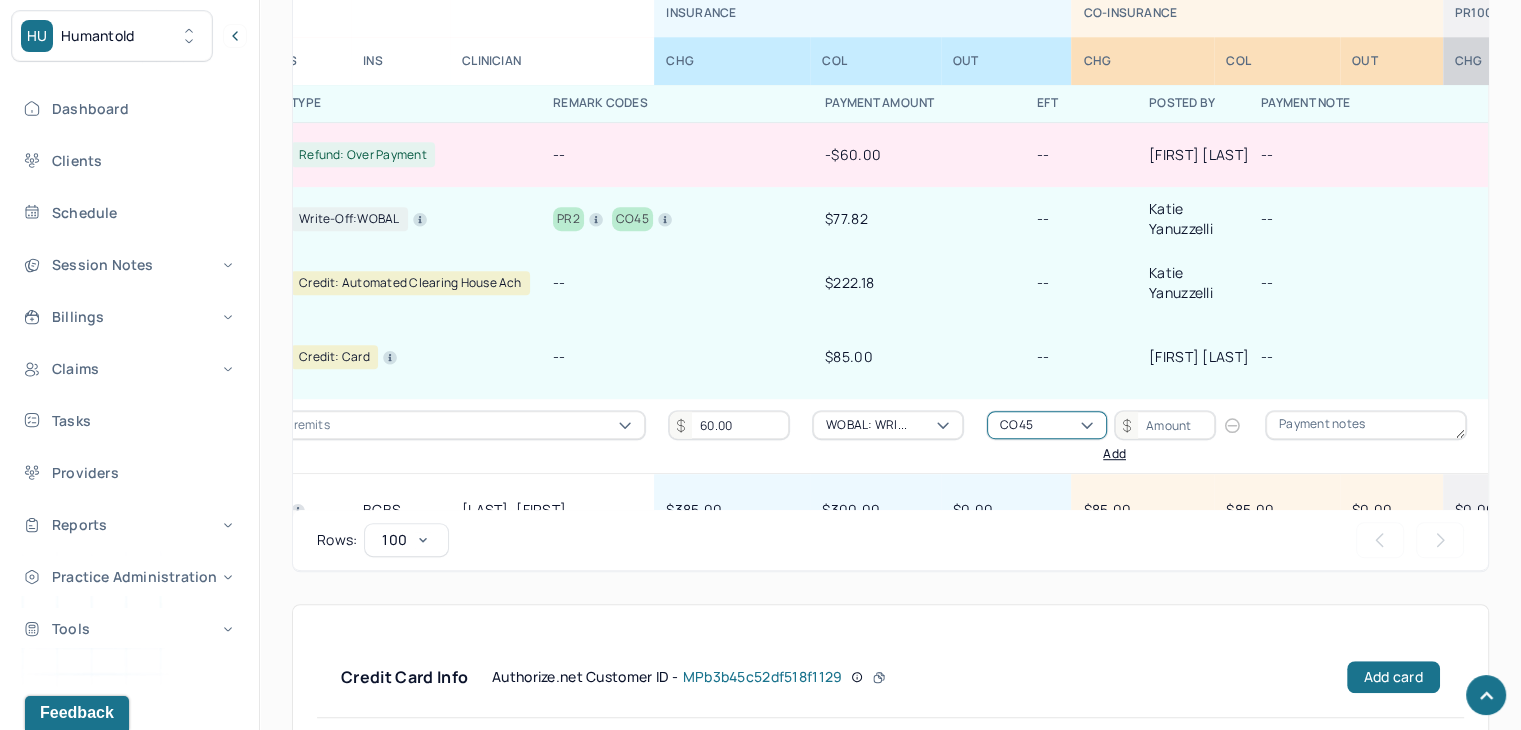 scroll, scrollTop: 1700, scrollLeft: 602, axis: both 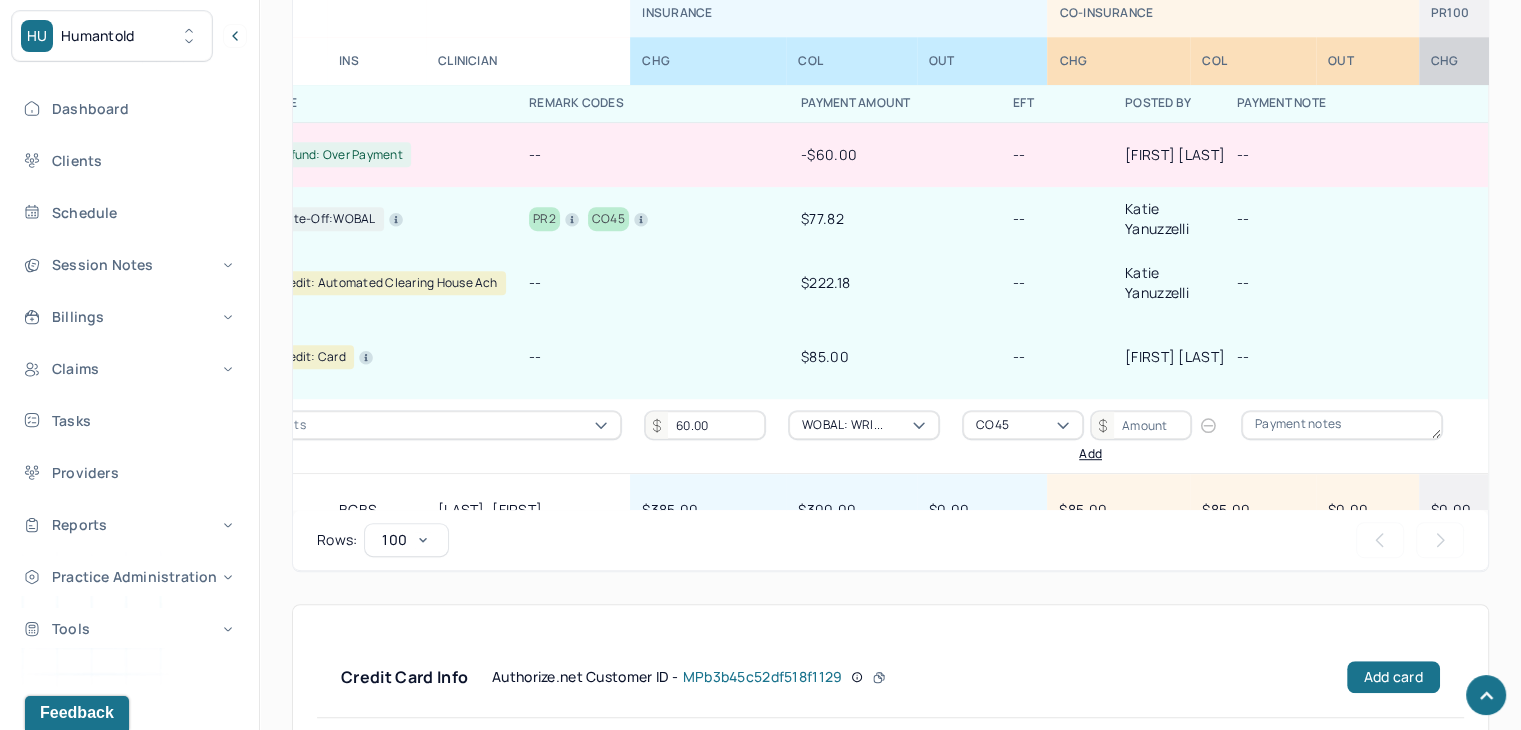 click at bounding box center [1141, 425] 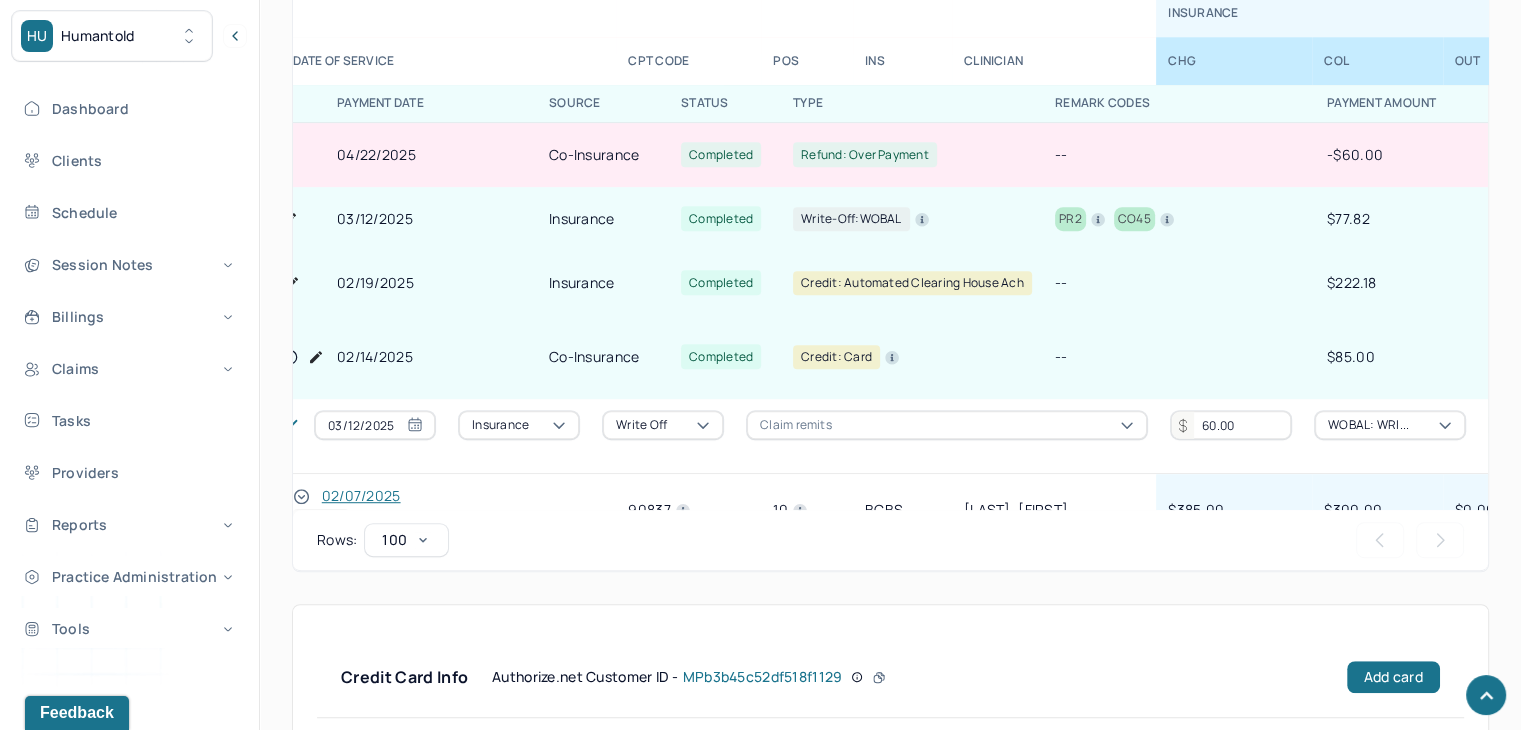 scroll, scrollTop: 1700, scrollLeft: 0, axis: vertical 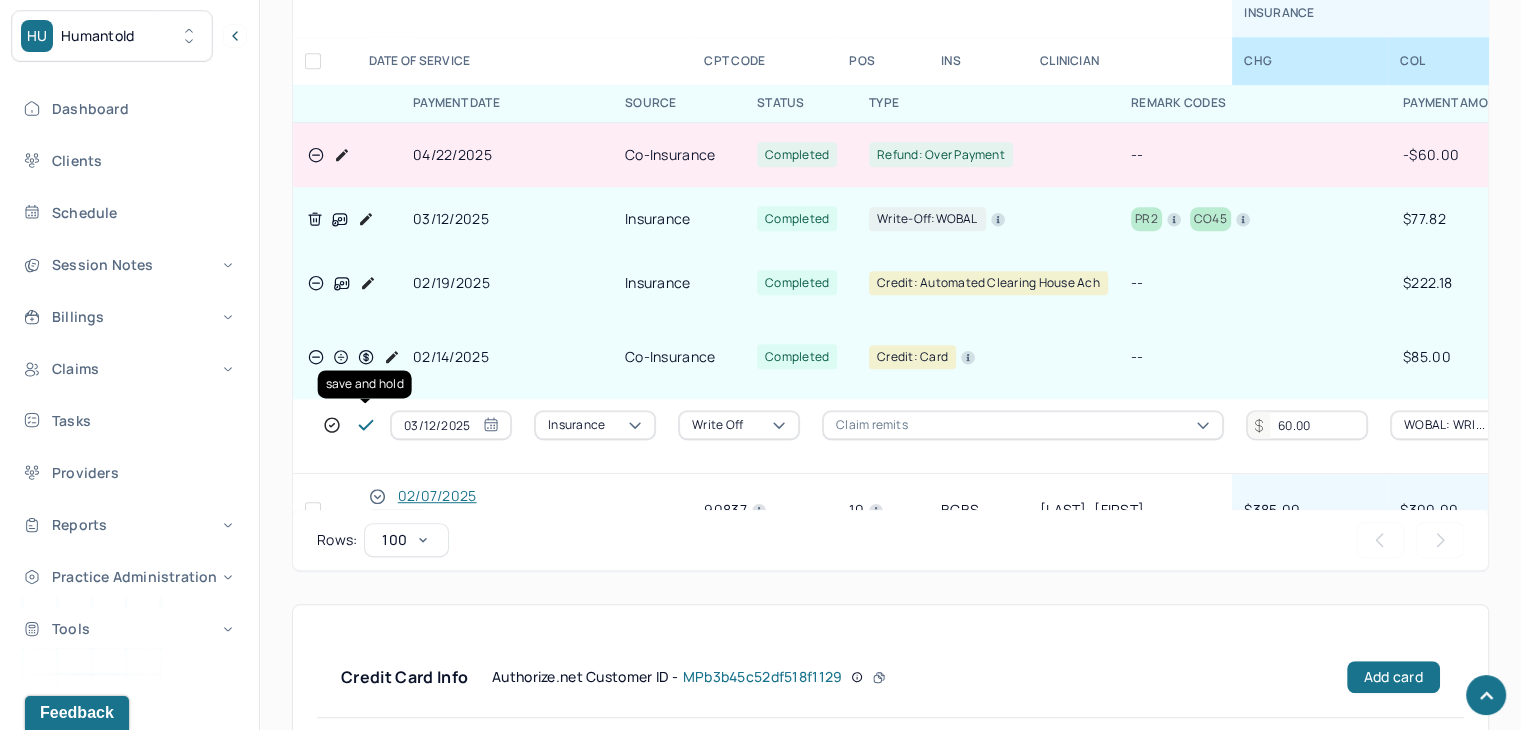 type on "60.00" 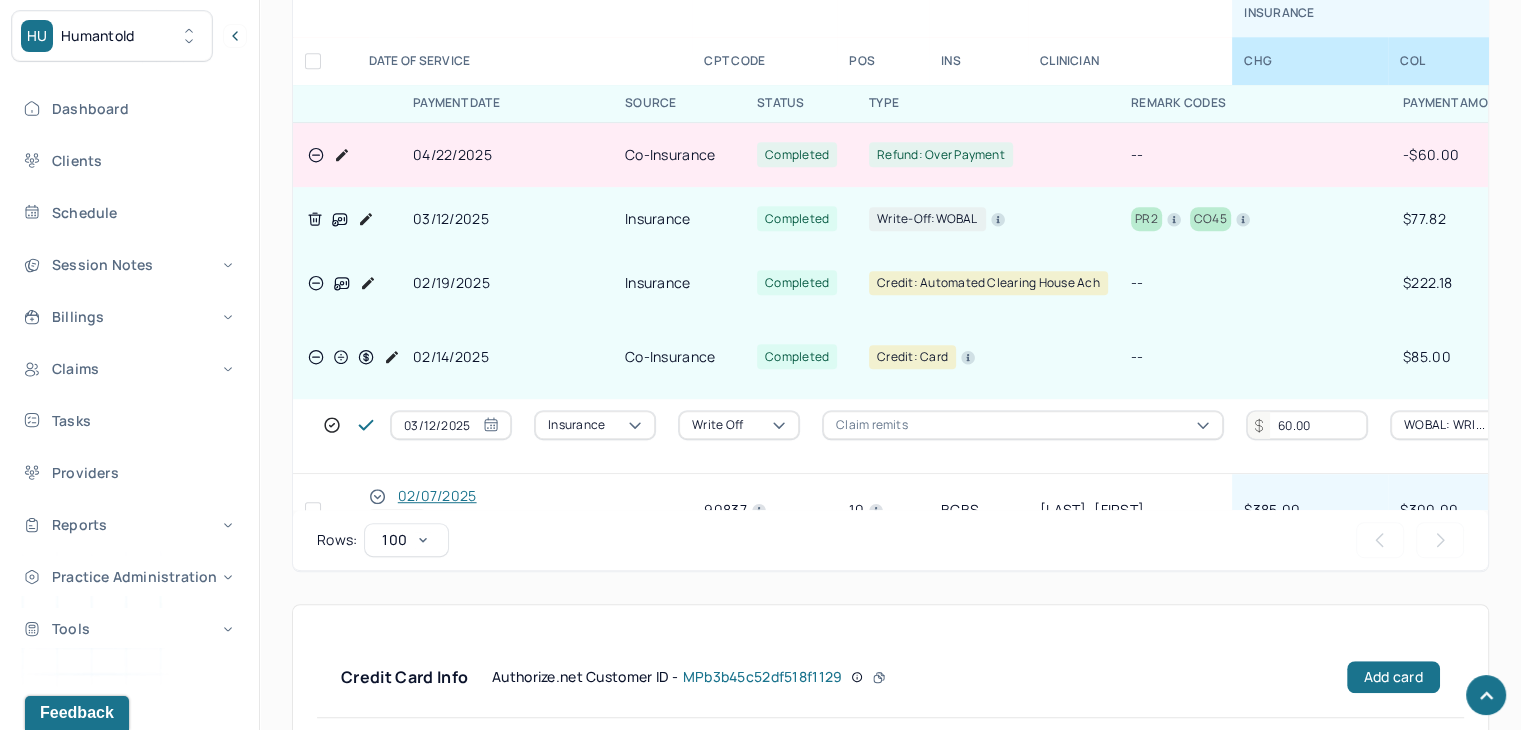 drag, startPoint x: 364, startPoint y: 420, endPoint x: 359, endPoint y: 473, distance: 53.235325 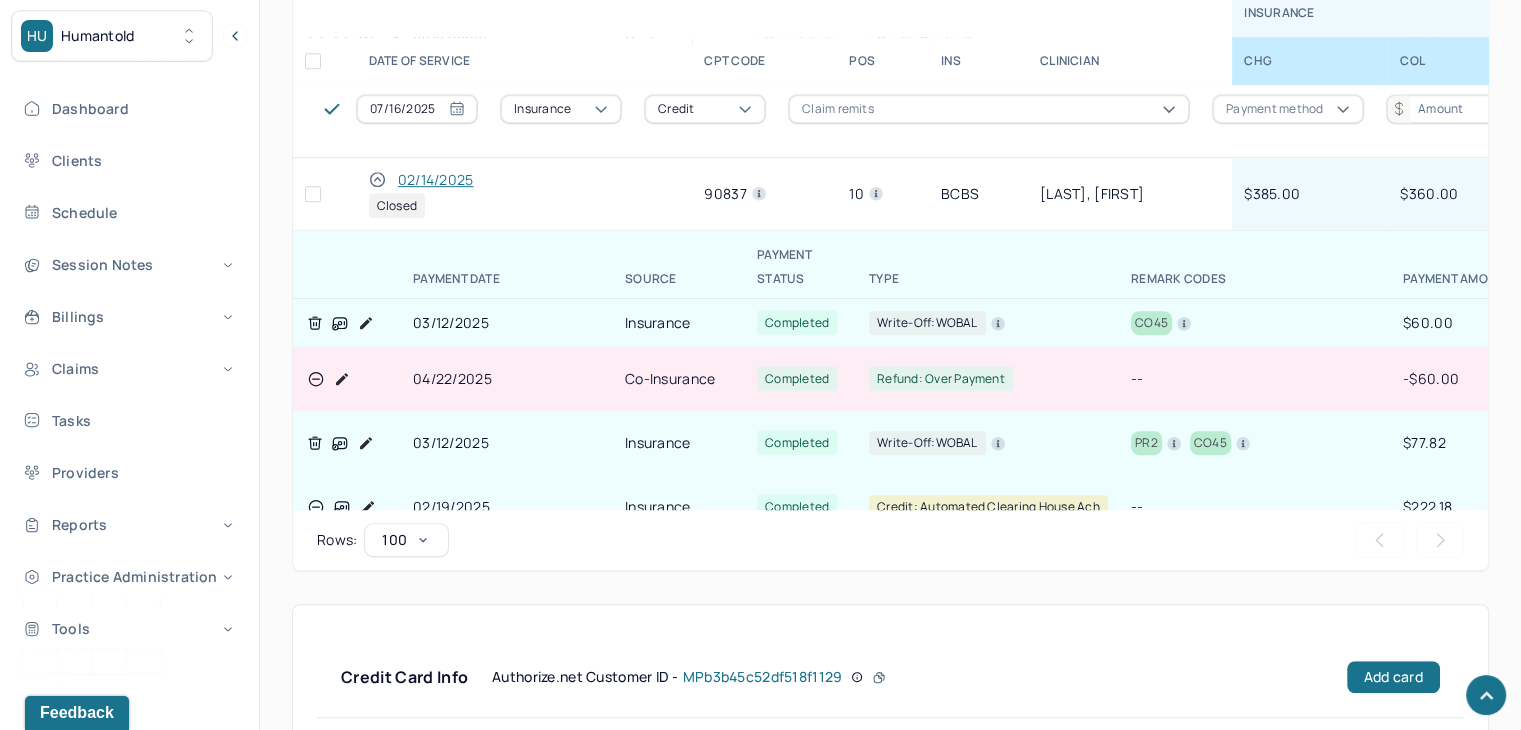 scroll, scrollTop: 1500, scrollLeft: 0, axis: vertical 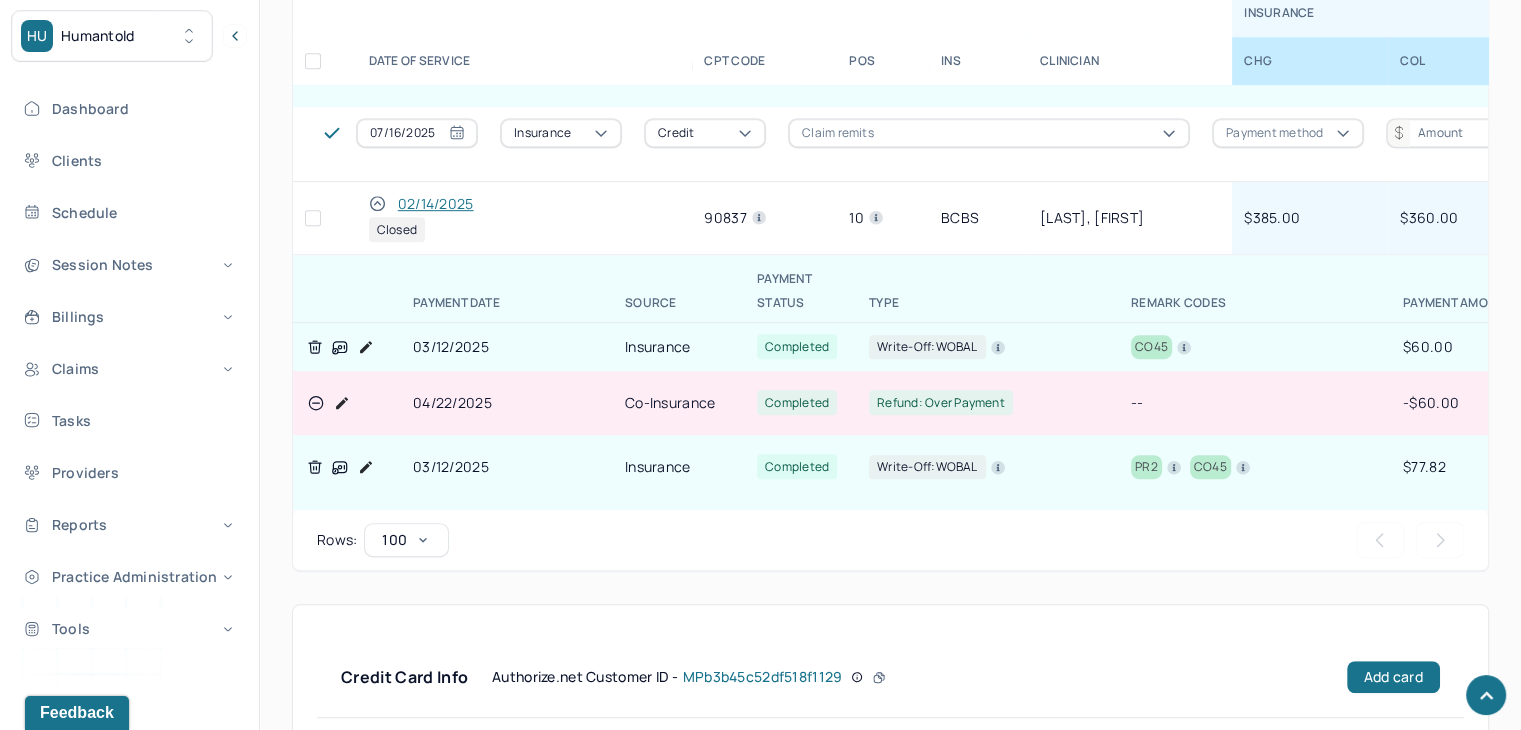 click 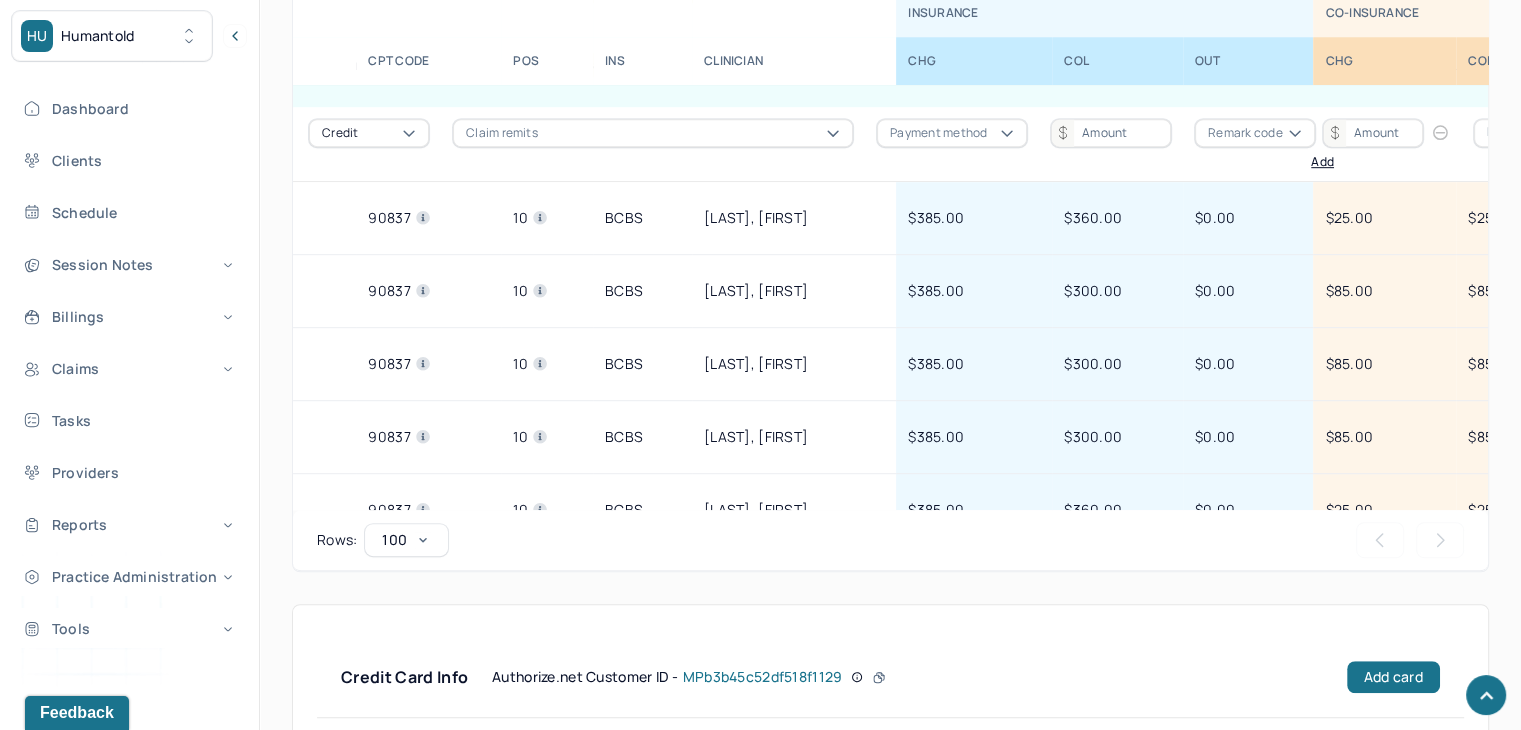 scroll, scrollTop: 1500, scrollLeft: 95, axis: both 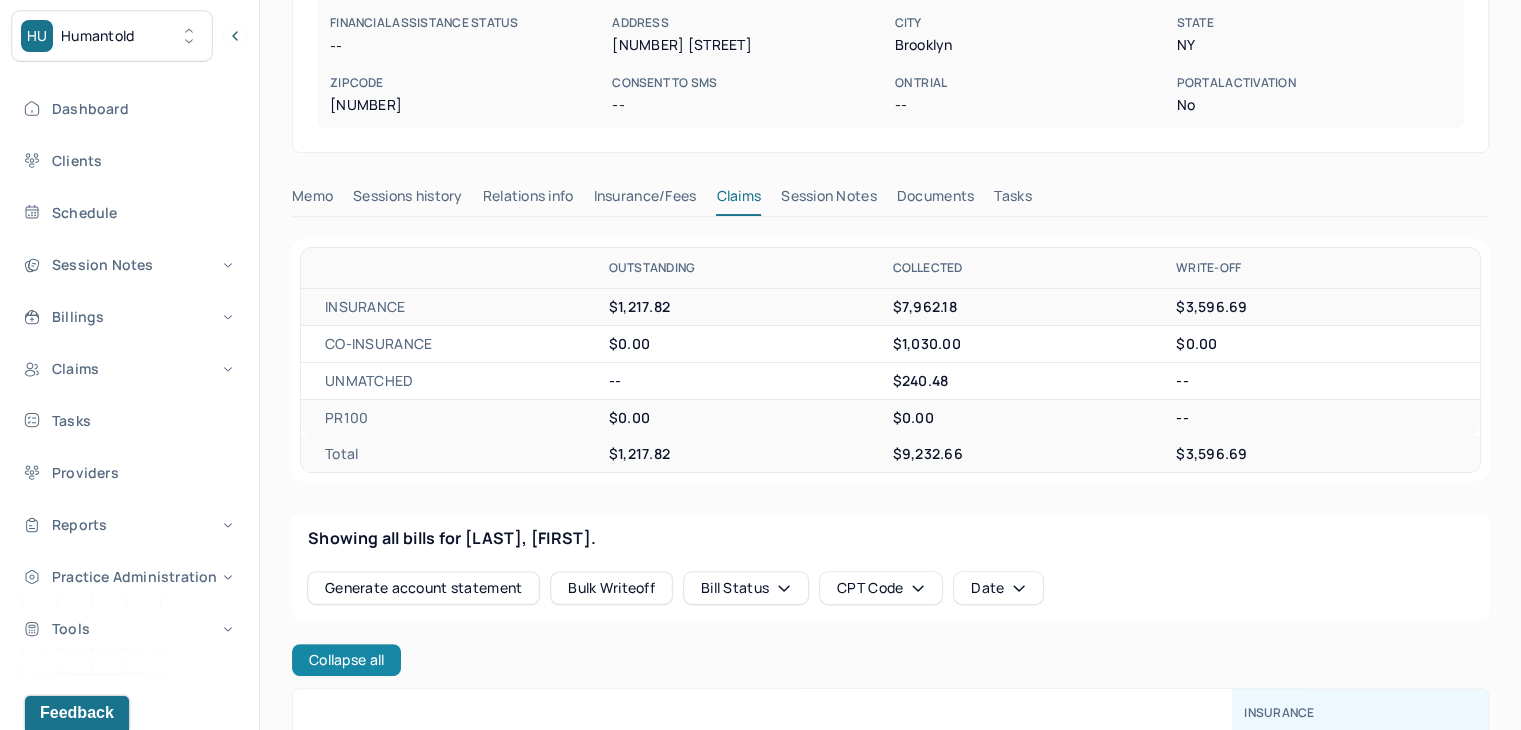 click on "Collapse all" at bounding box center [346, 660] 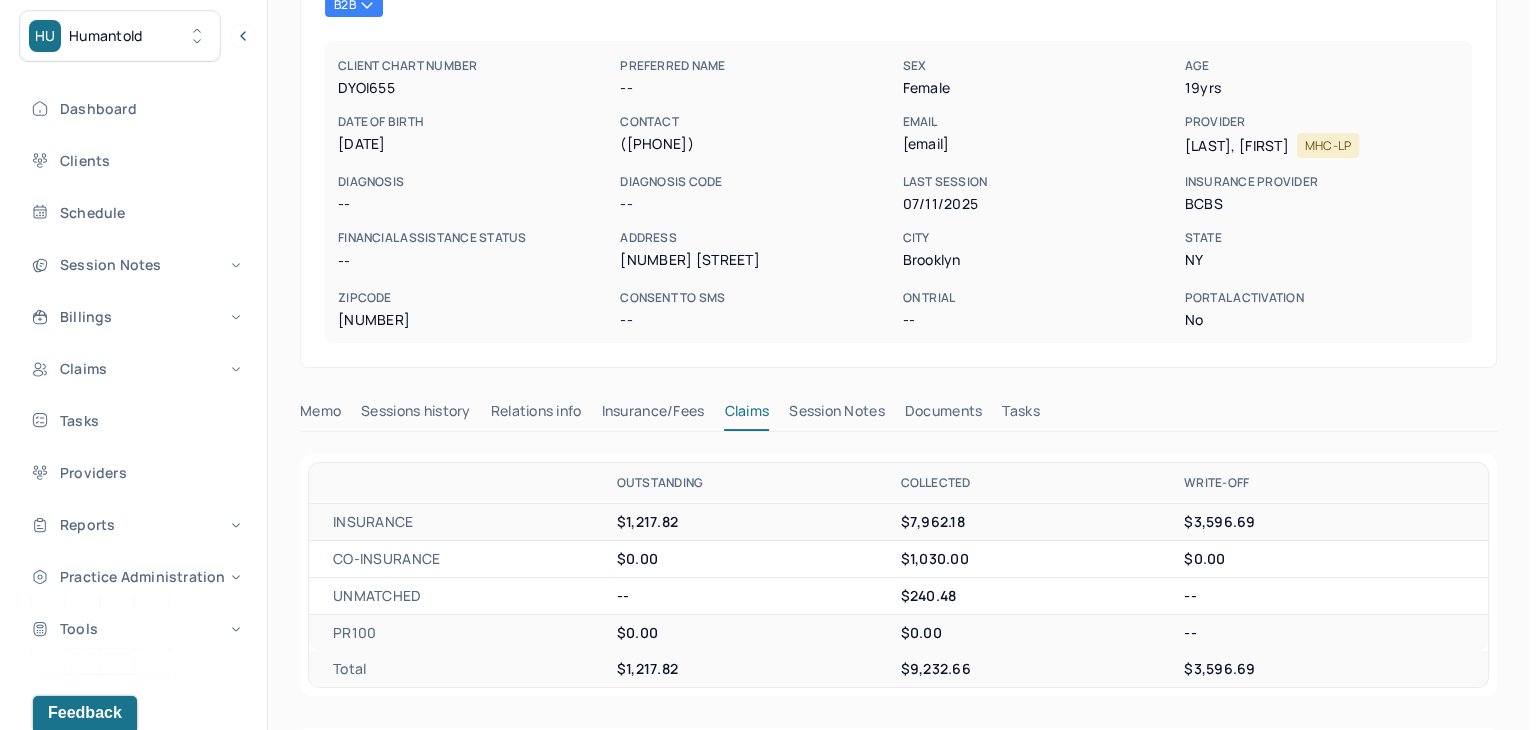 scroll, scrollTop: 0, scrollLeft: 0, axis: both 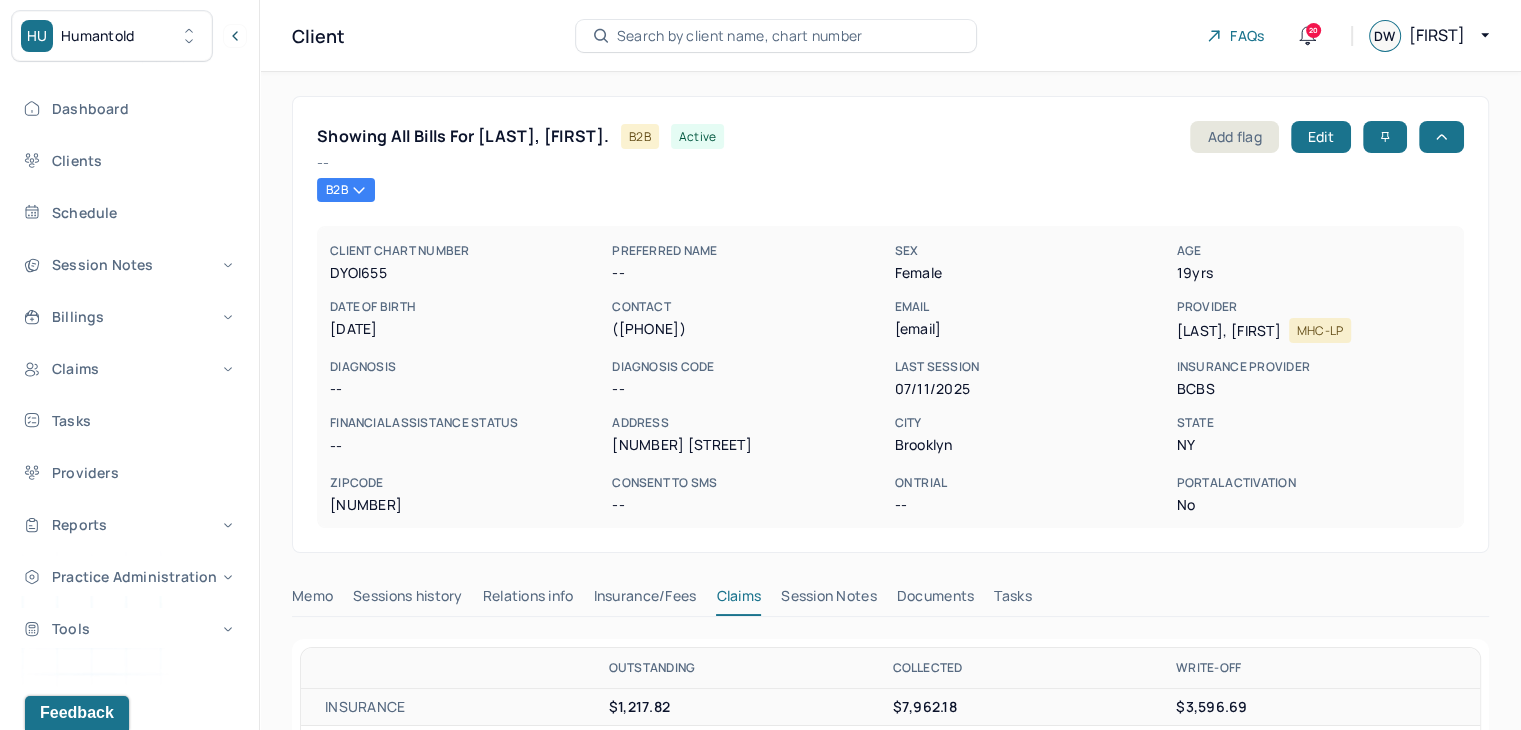 click on "Search by client name, chart number" at bounding box center [740, 36] 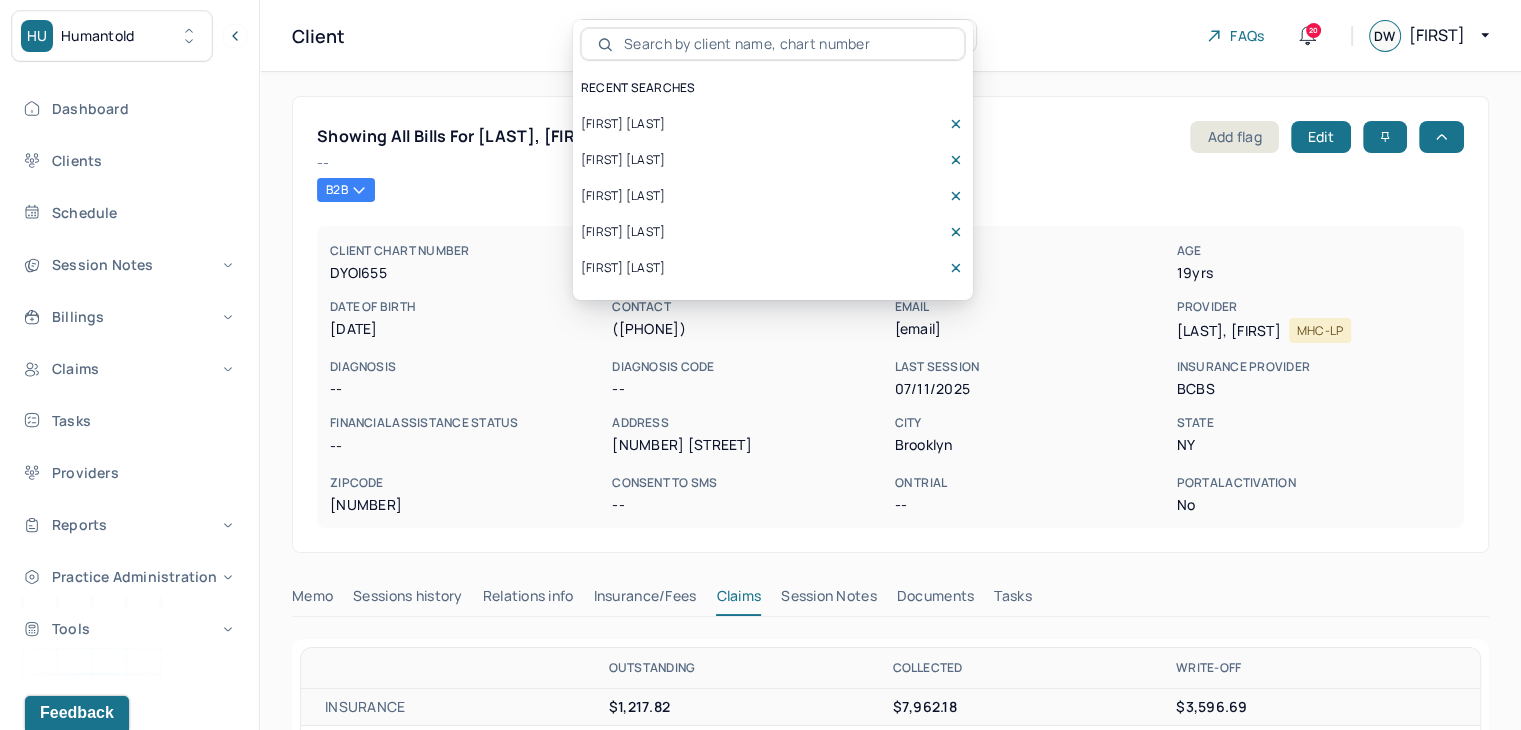 click 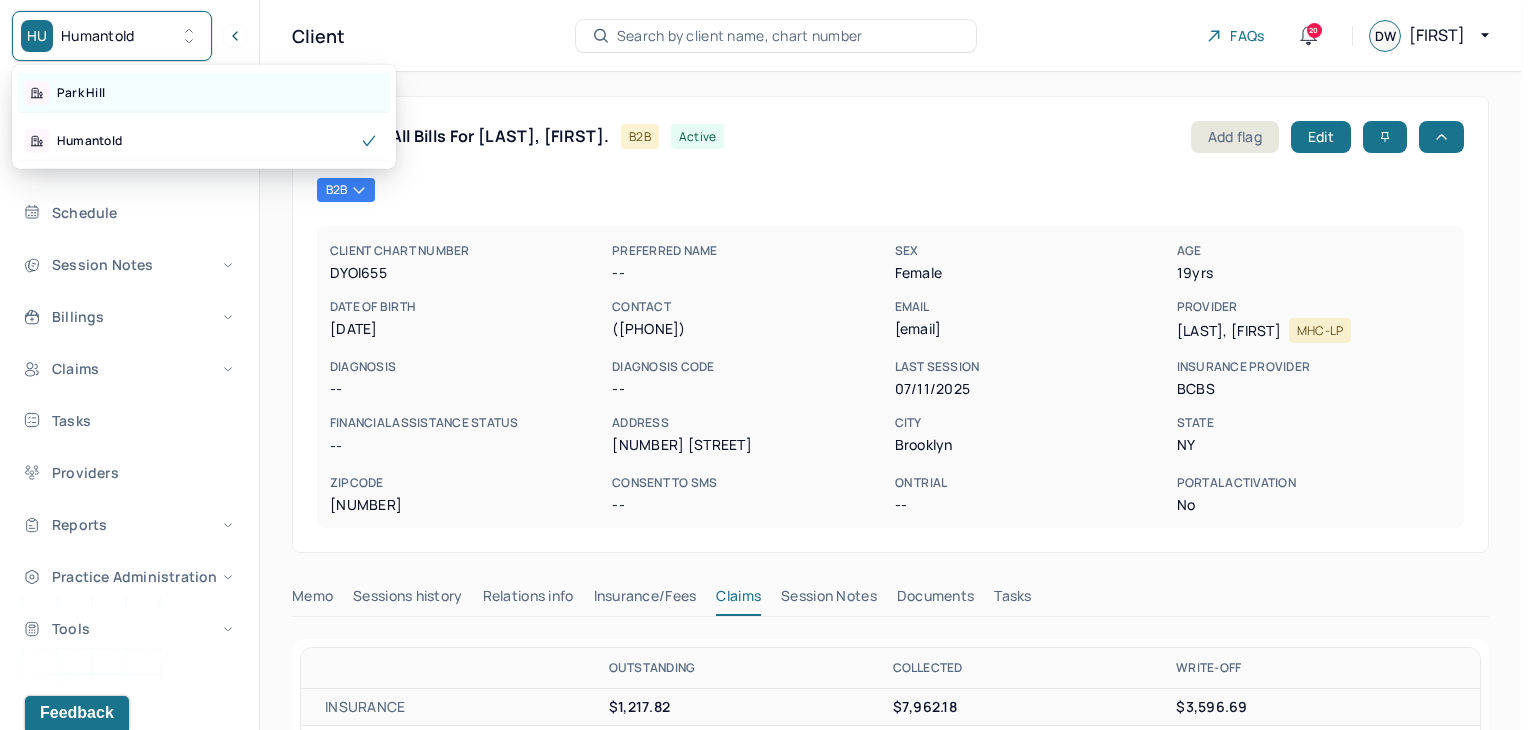 click on "Park Hill" at bounding box center [81, 93] 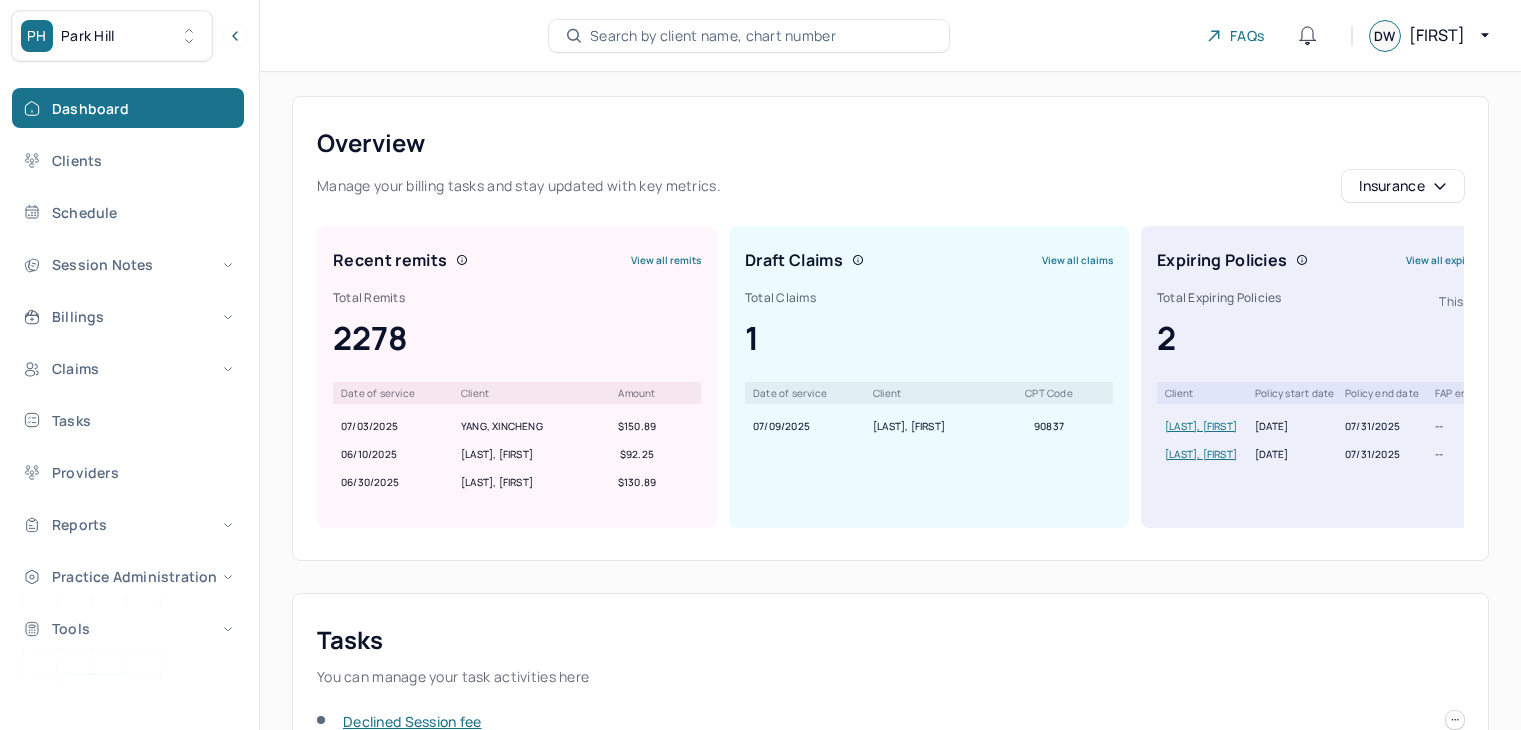 scroll, scrollTop: 0, scrollLeft: 0, axis: both 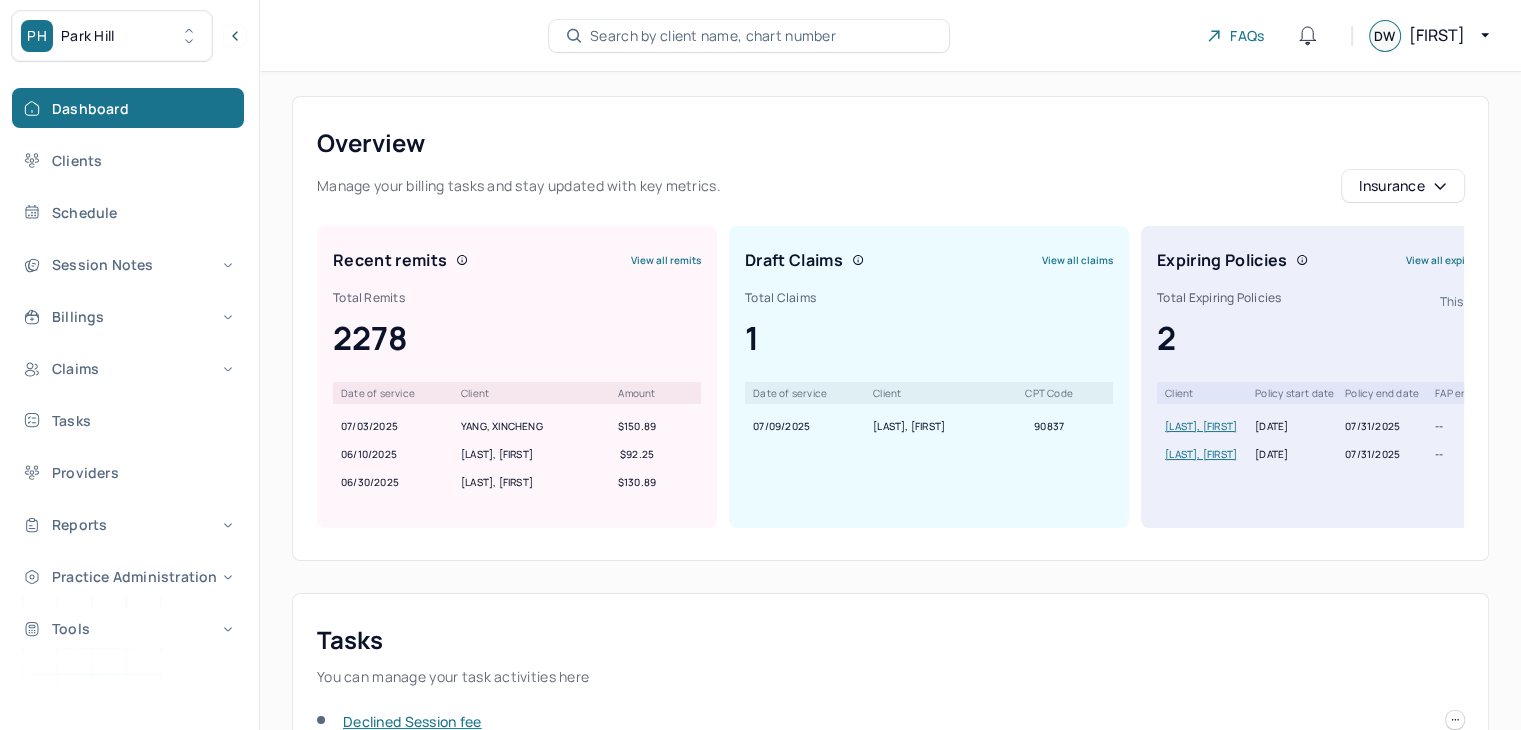 click on "Search by client name, chart number" at bounding box center [713, 36] 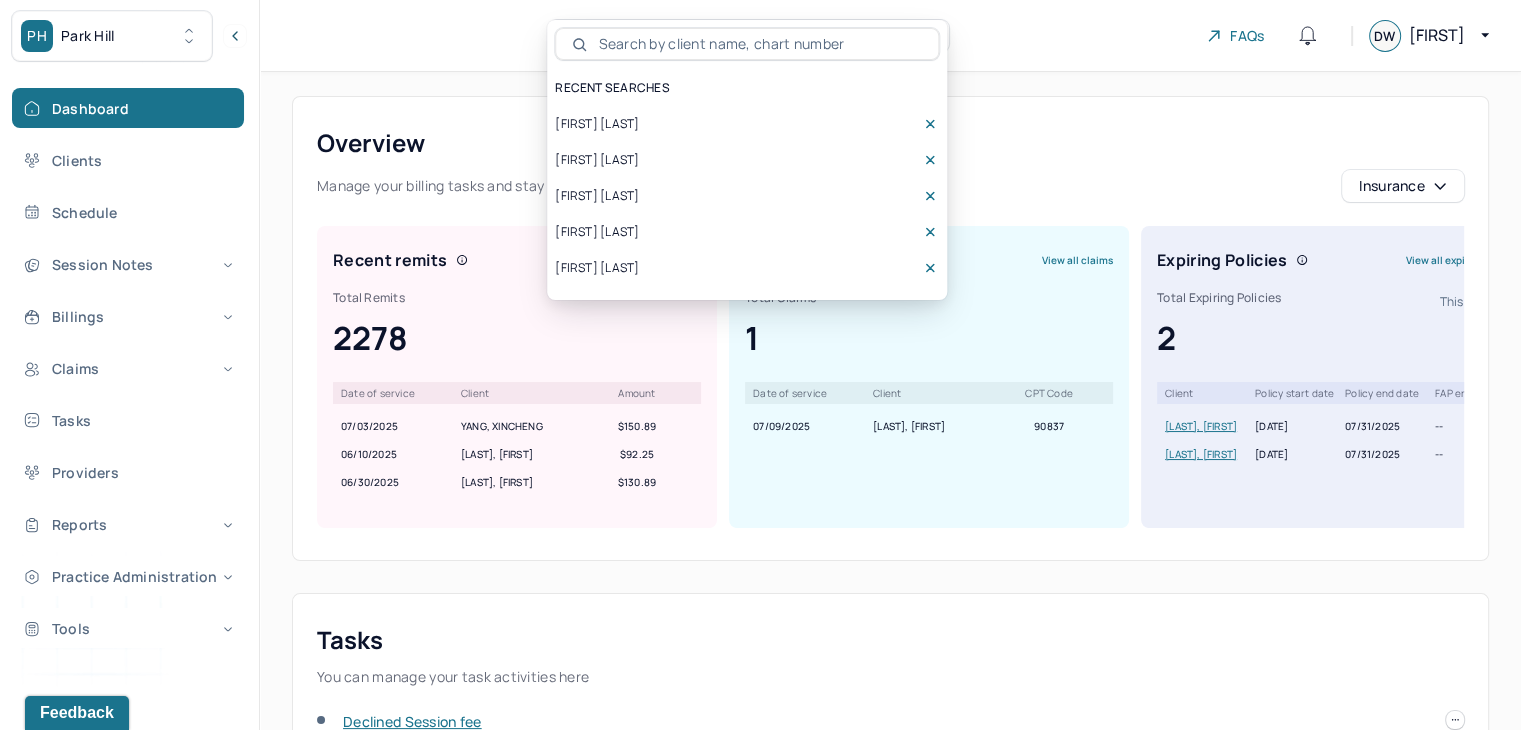 scroll, scrollTop: 0, scrollLeft: 0, axis: both 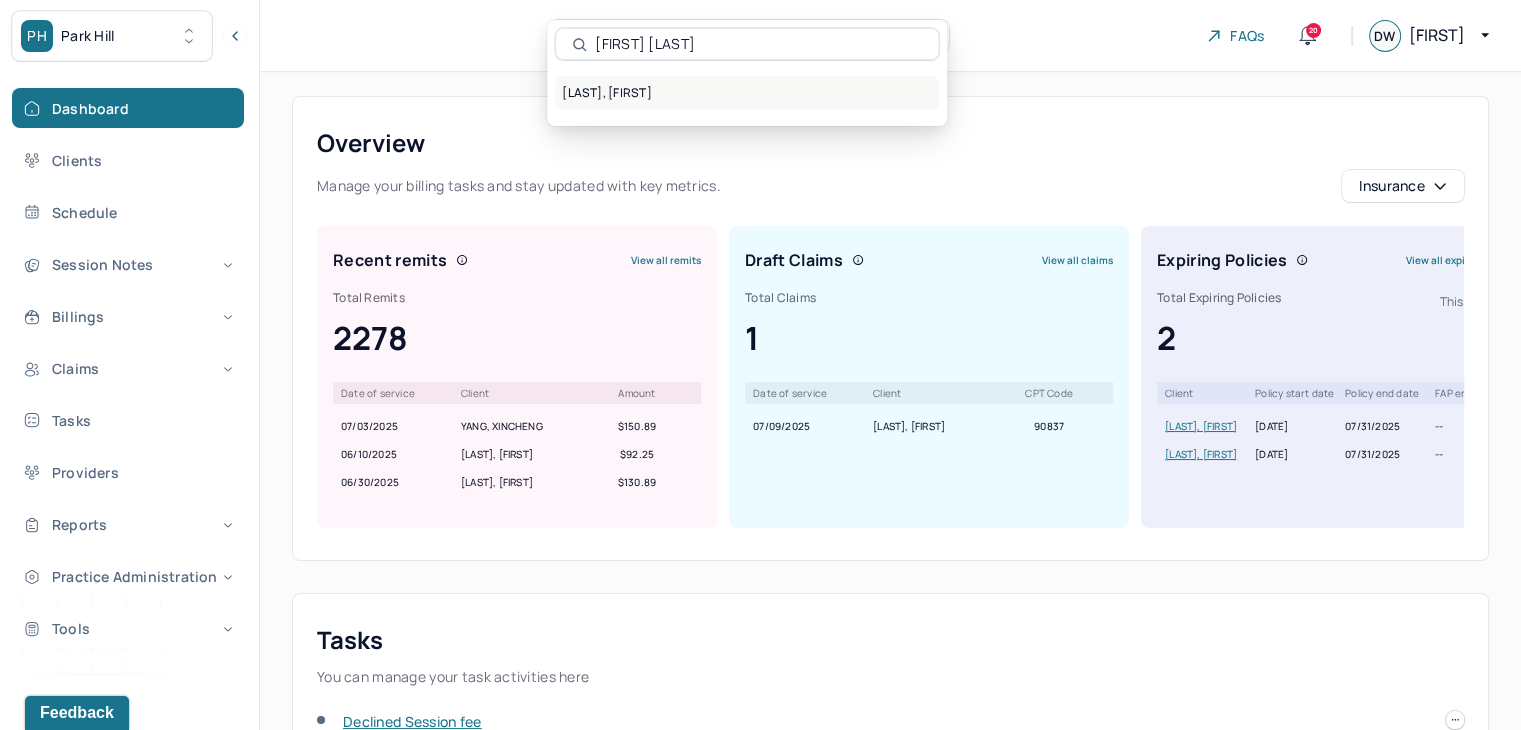 type on "[FIRST] [LAST]" 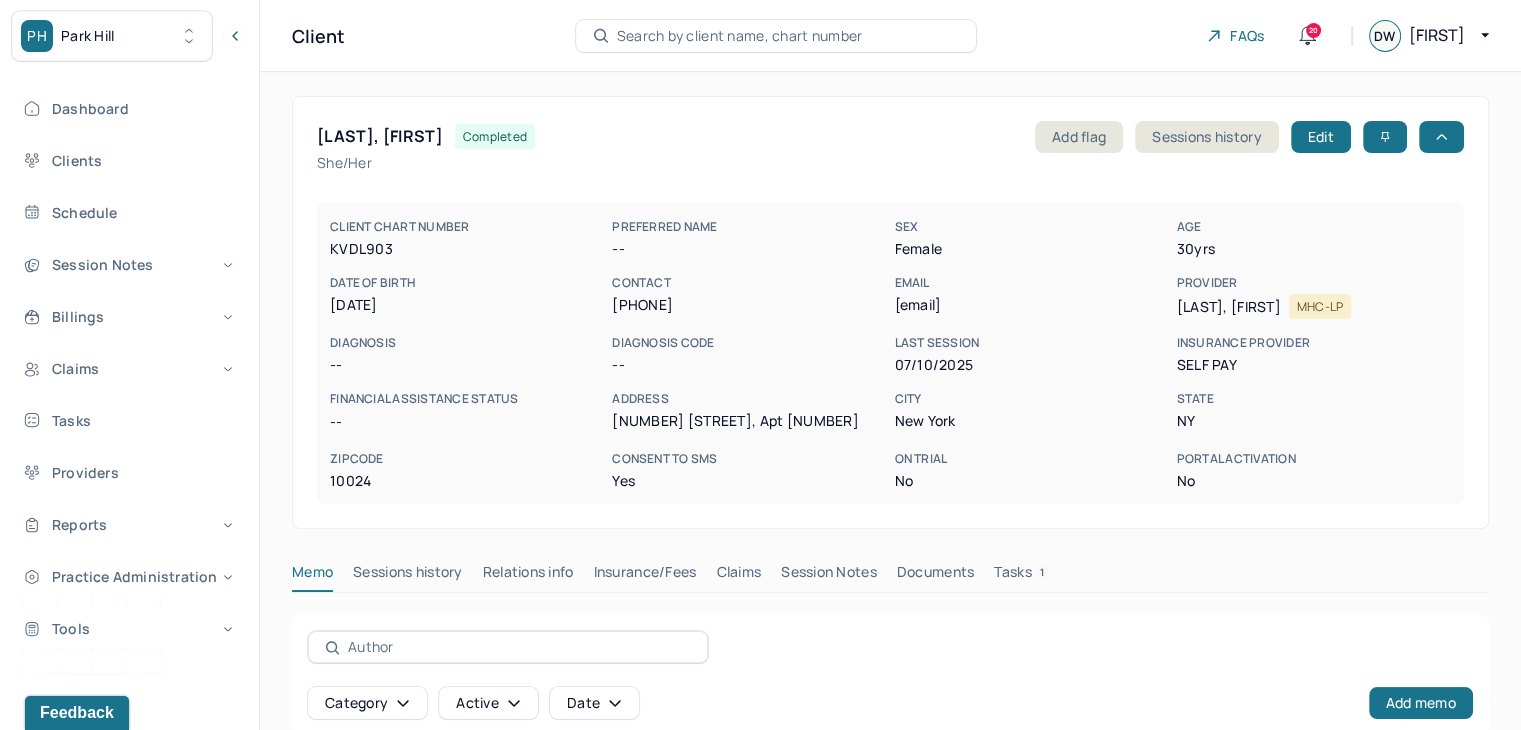 click on "Claims" at bounding box center (738, 576) 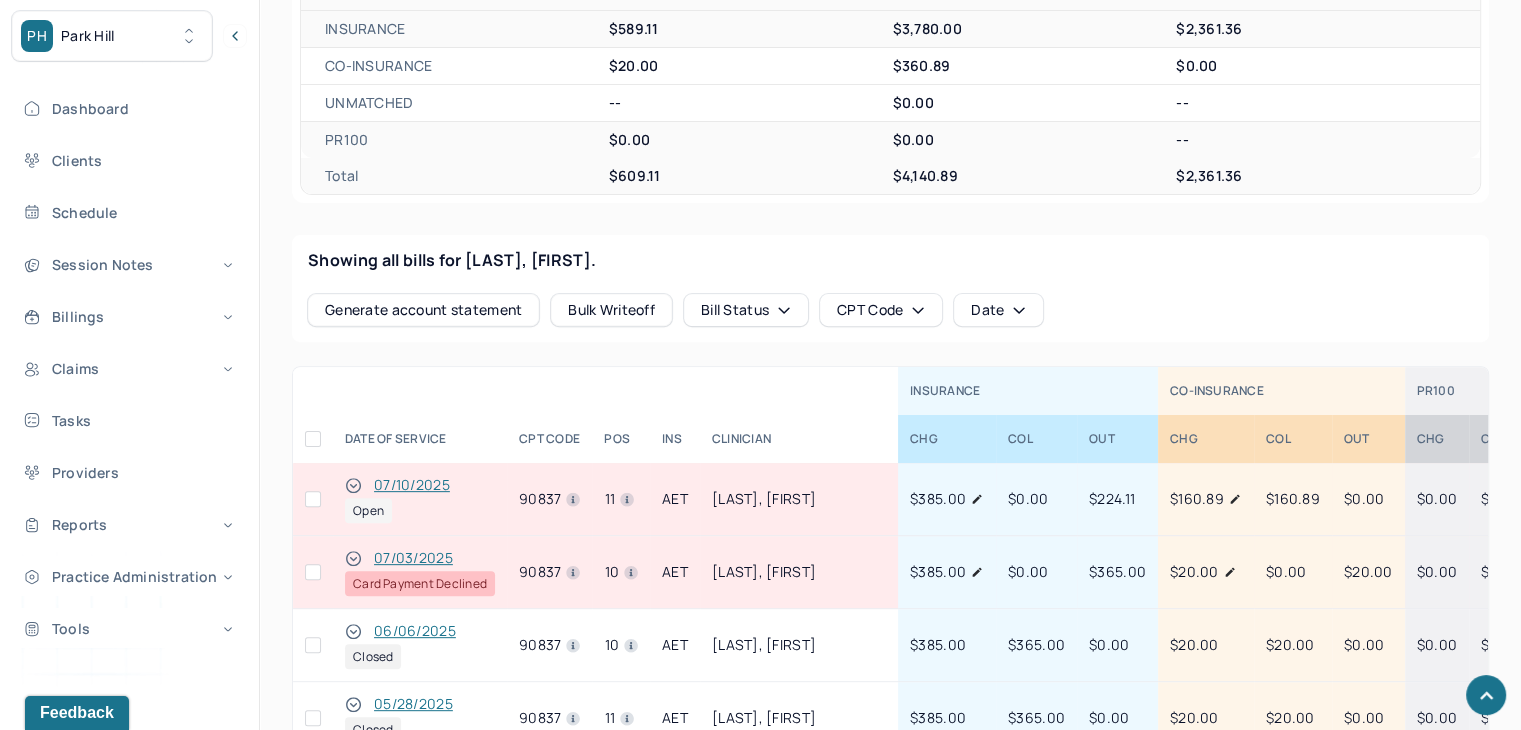 scroll, scrollTop: 700, scrollLeft: 0, axis: vertical 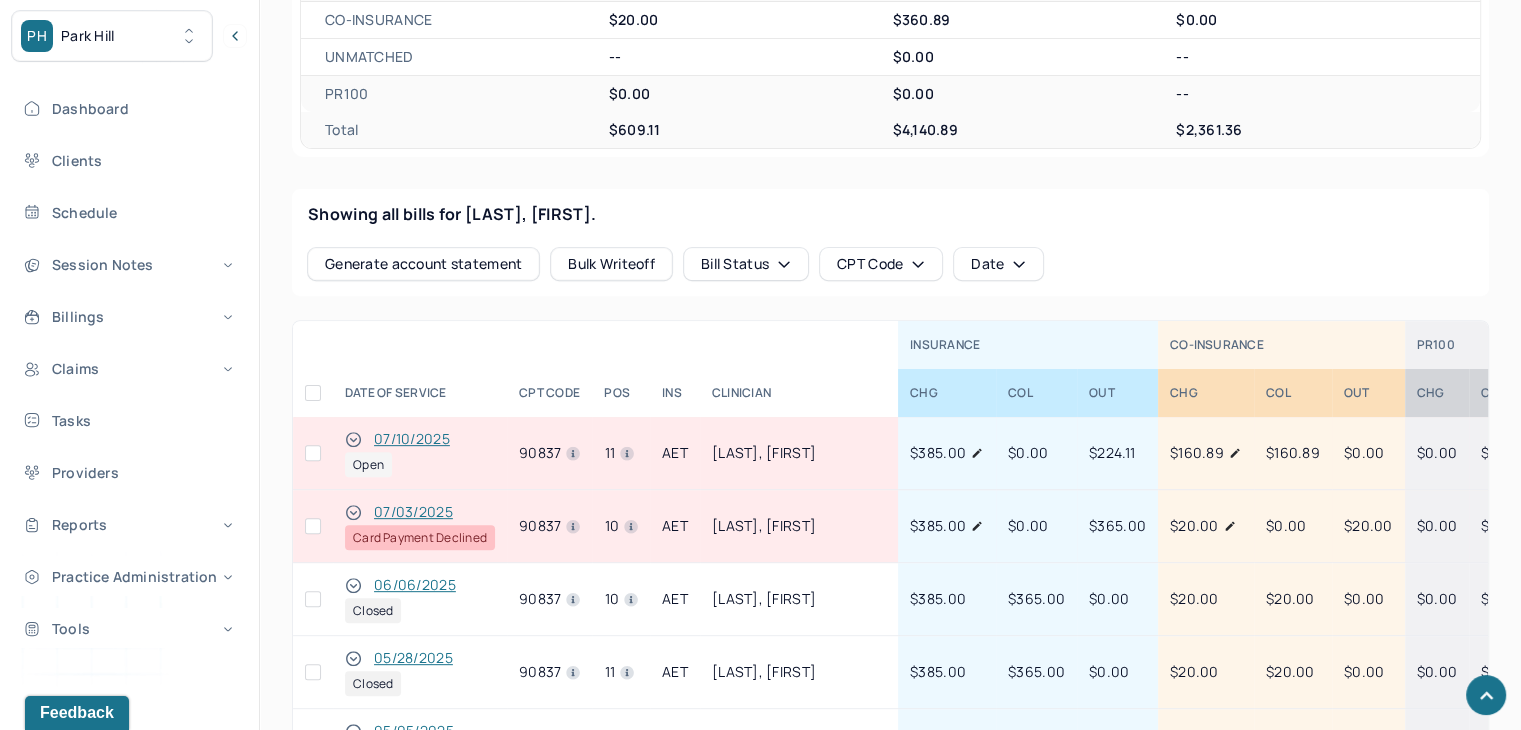 click at bounding box center [313, 526] 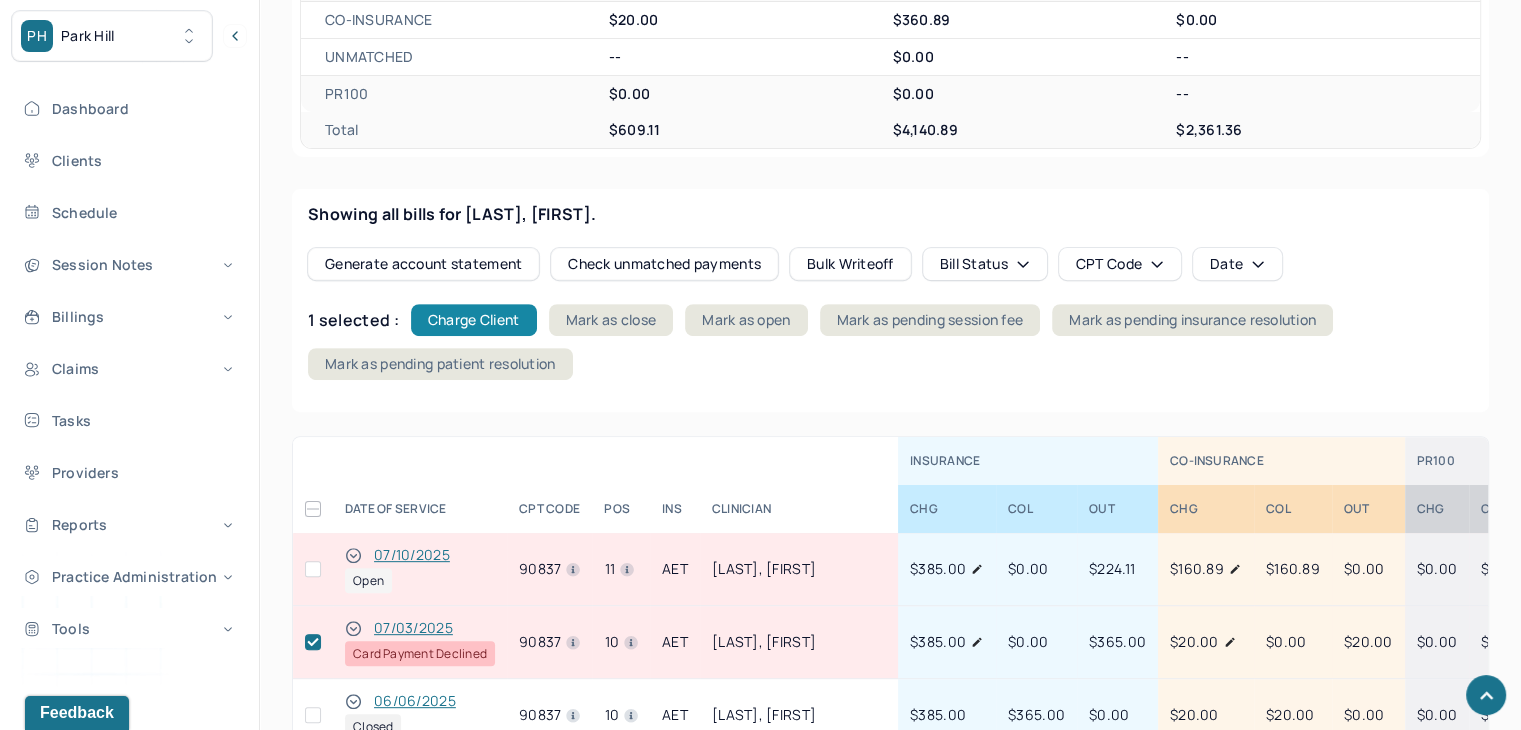 click on "Charge Client" at bounding box center (474, 320) 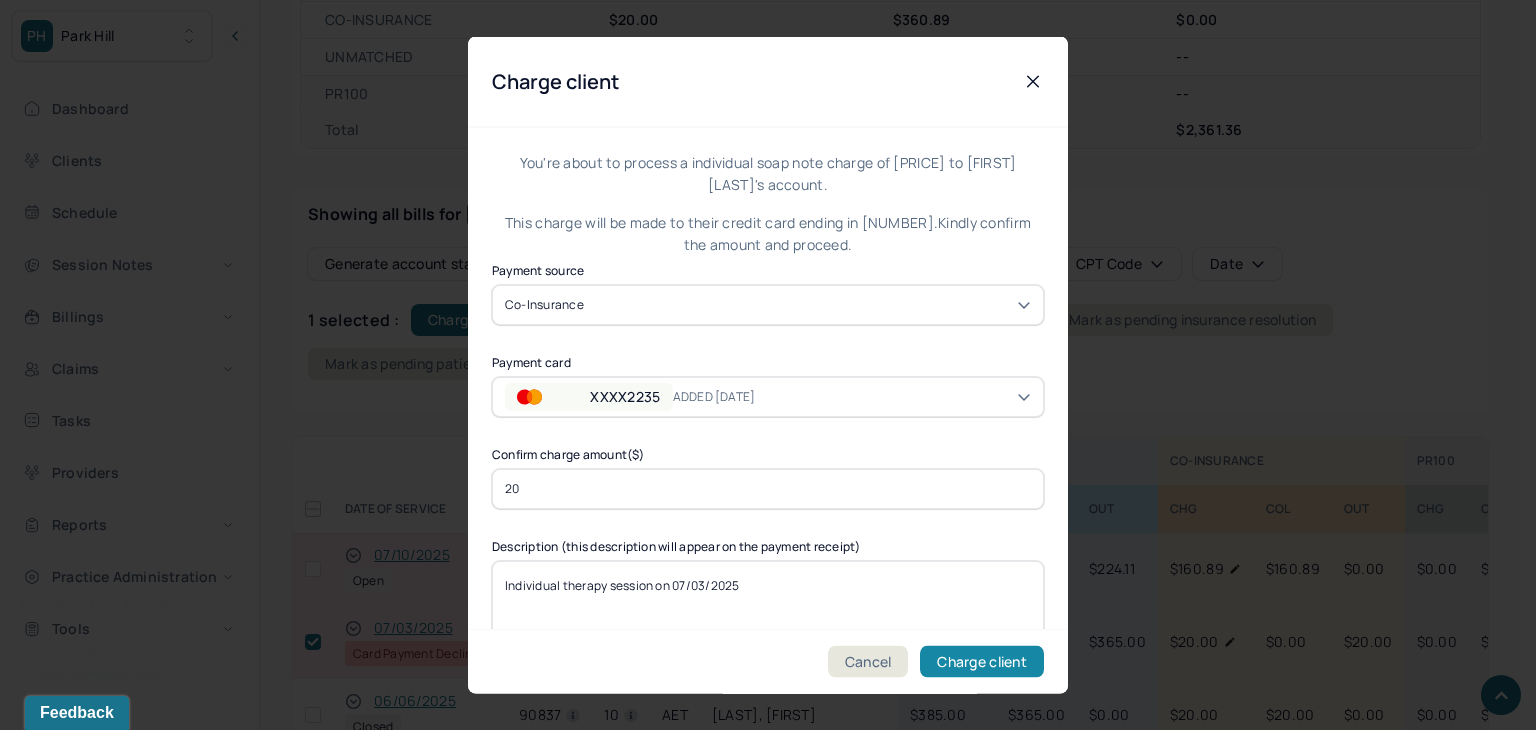 click on "Charge client" at bounding box center [982, 662] 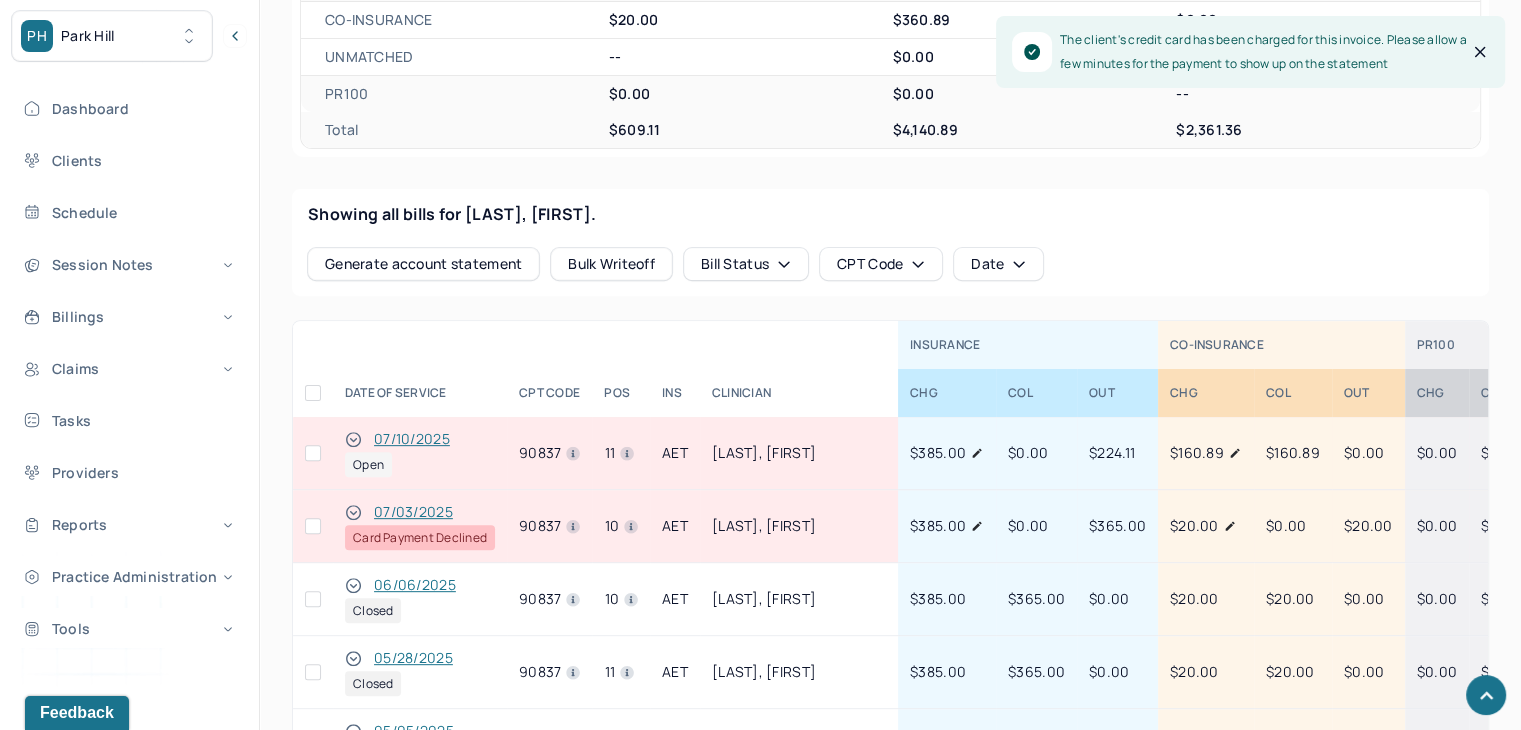click 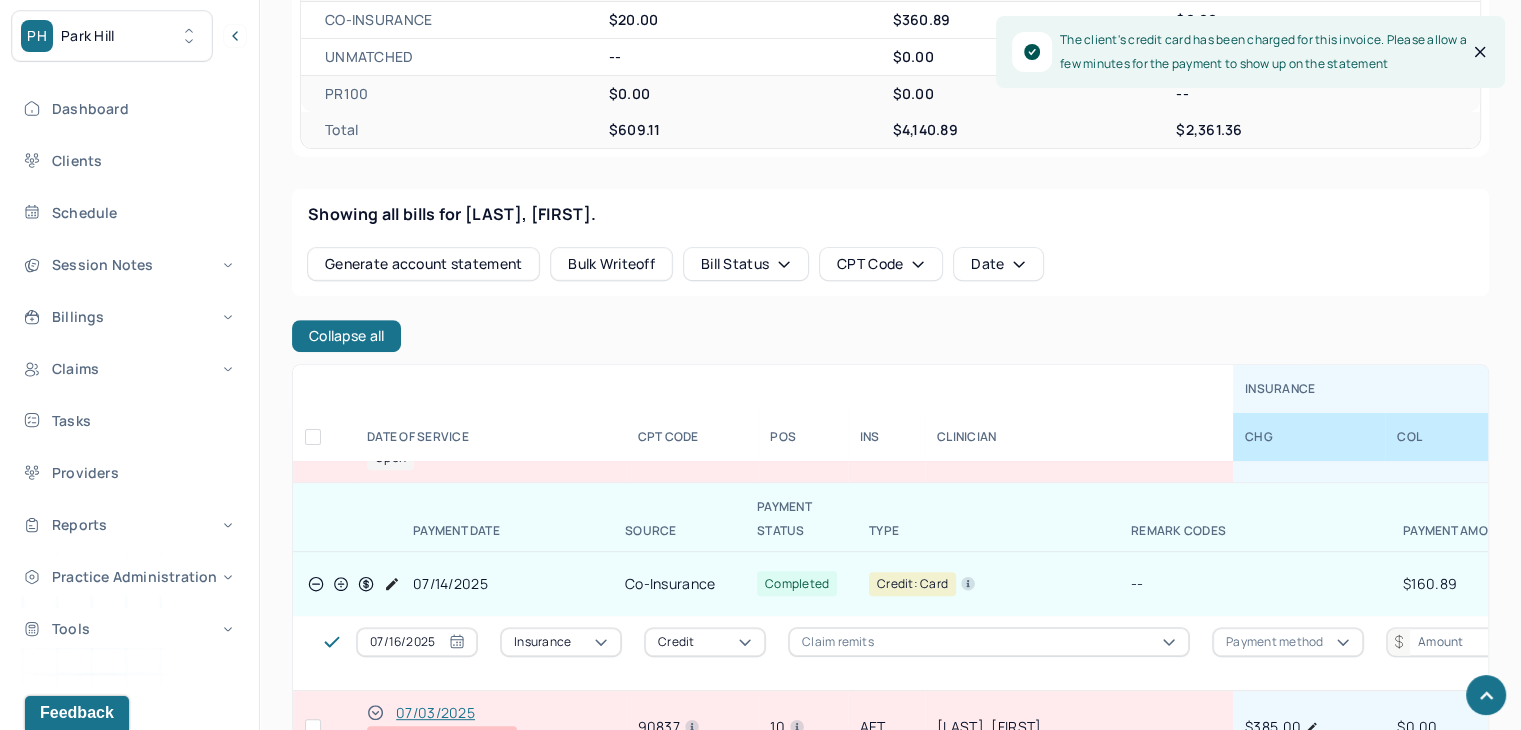 scroll, scrollTop: 100, scrollLeft: 0, axis: vertical 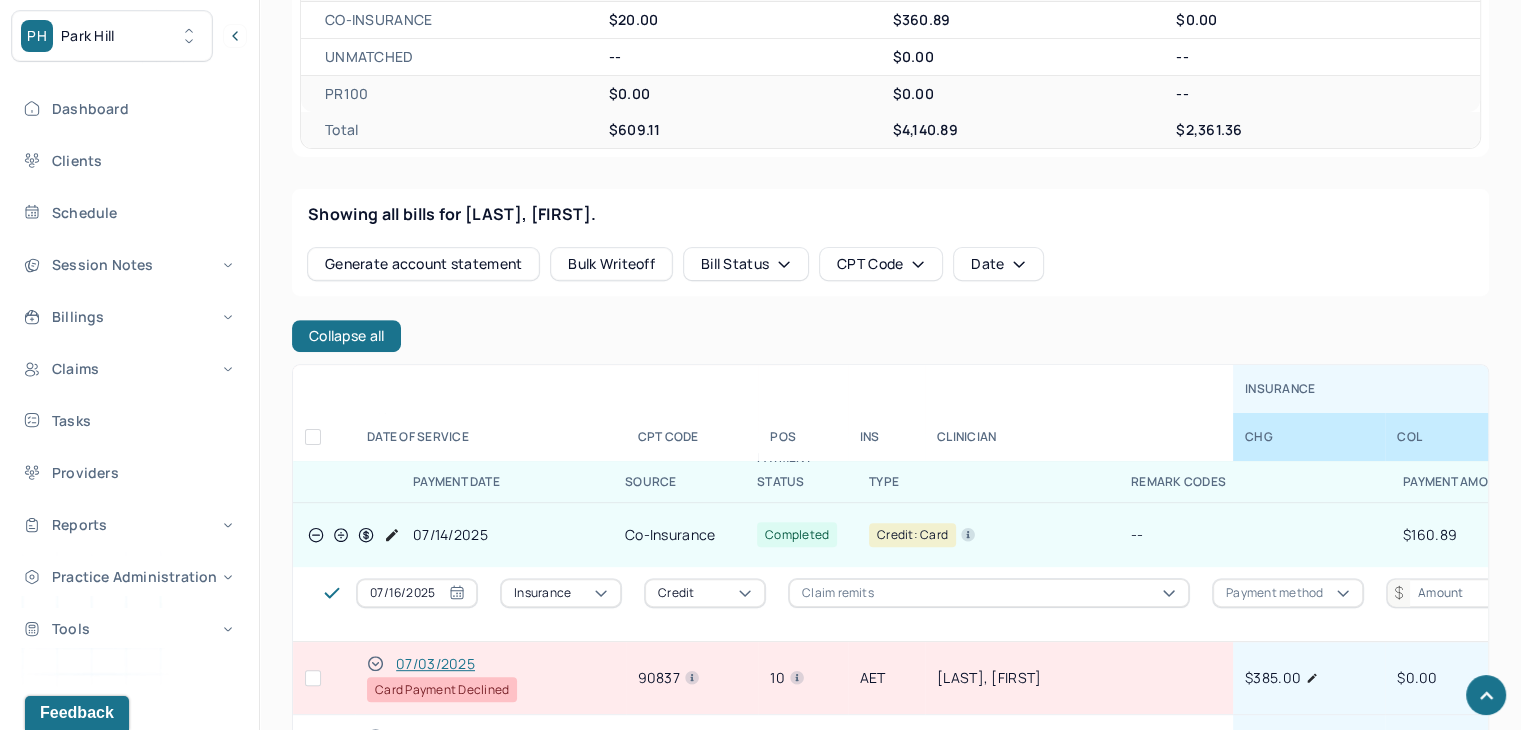 click at bounding box center (313, 678) 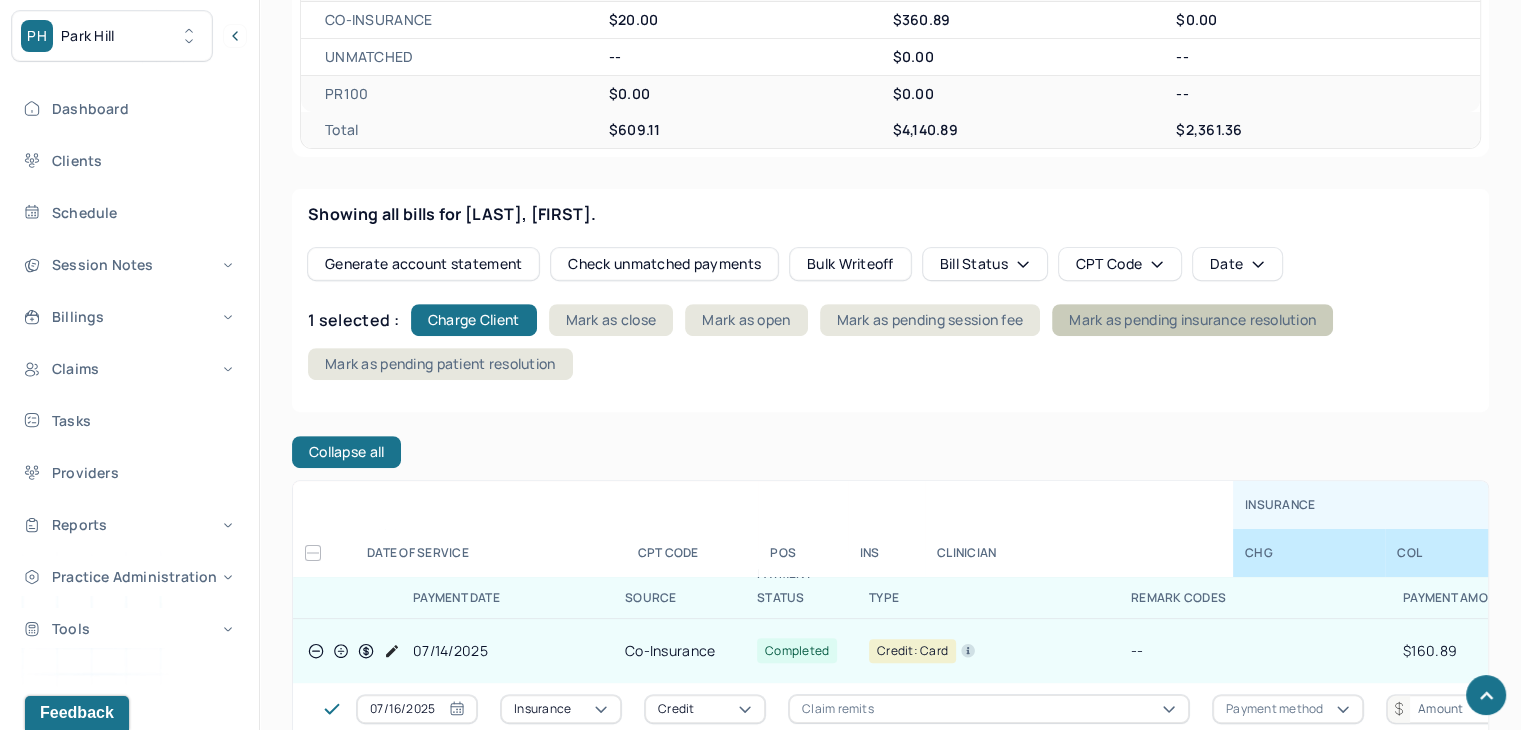 click on "Mark as pending insurance resolution" at bounding box center (1192, 320) 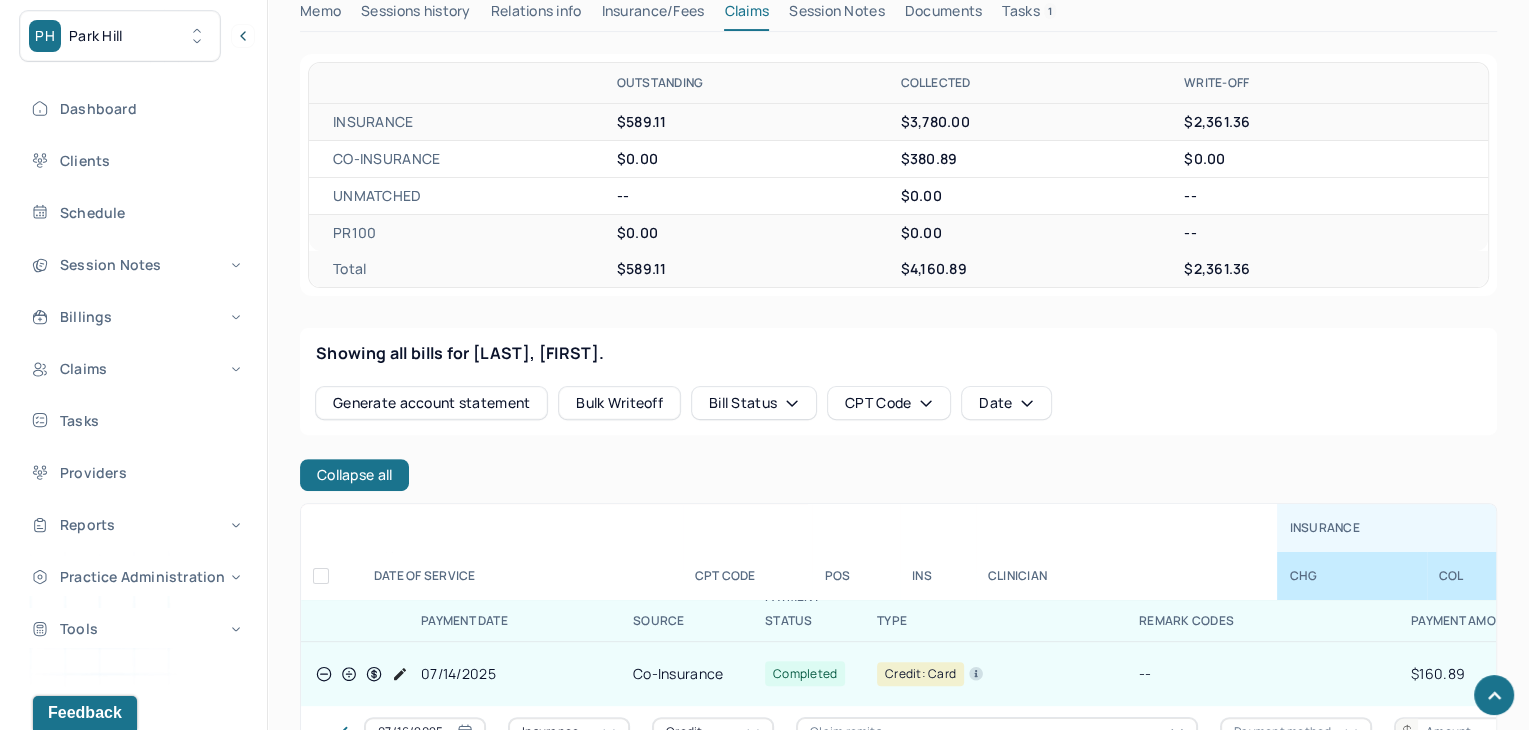 scroll, scrollTop: 0, scrollLeft: 0, axis: both 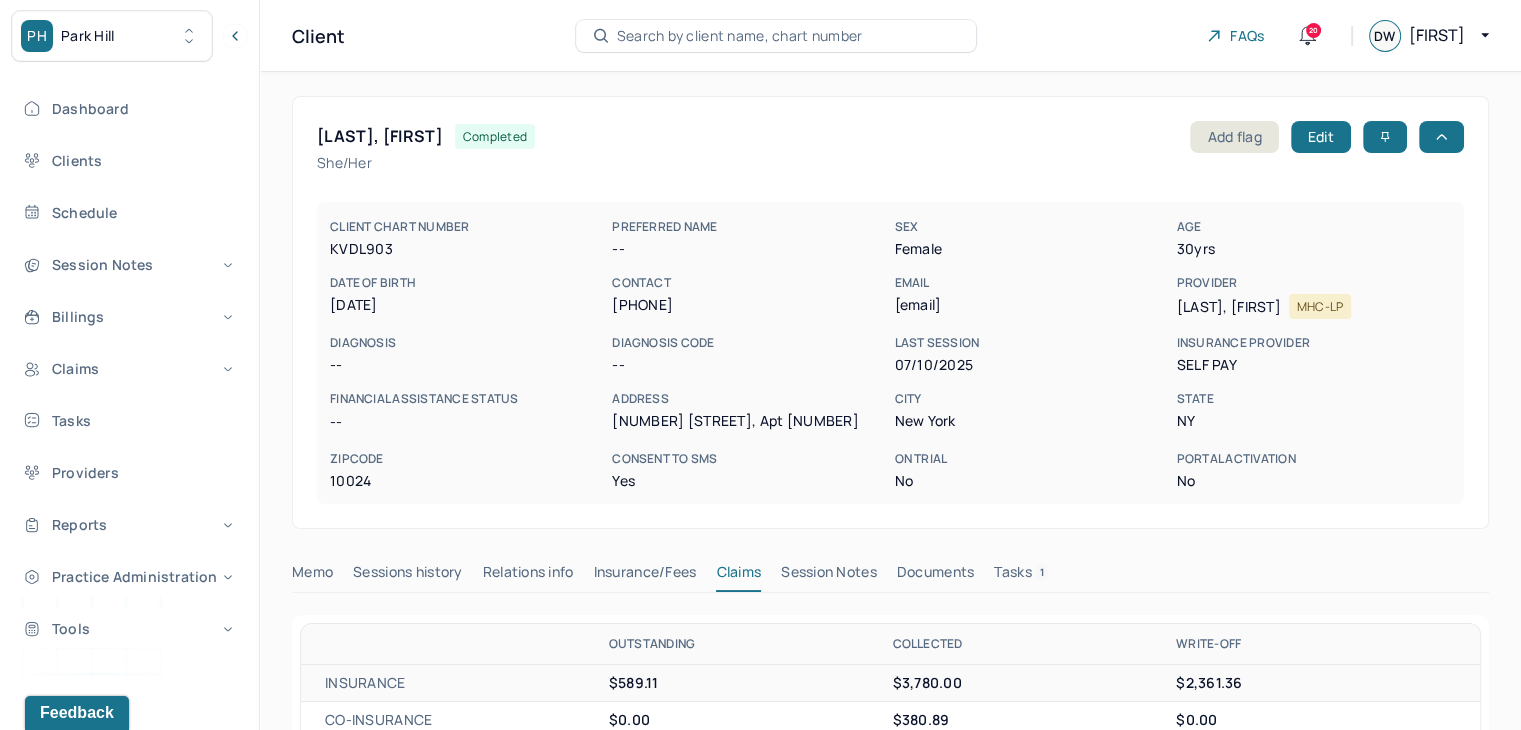 click on "PH Park Hill" at bounding box center [112, 36] 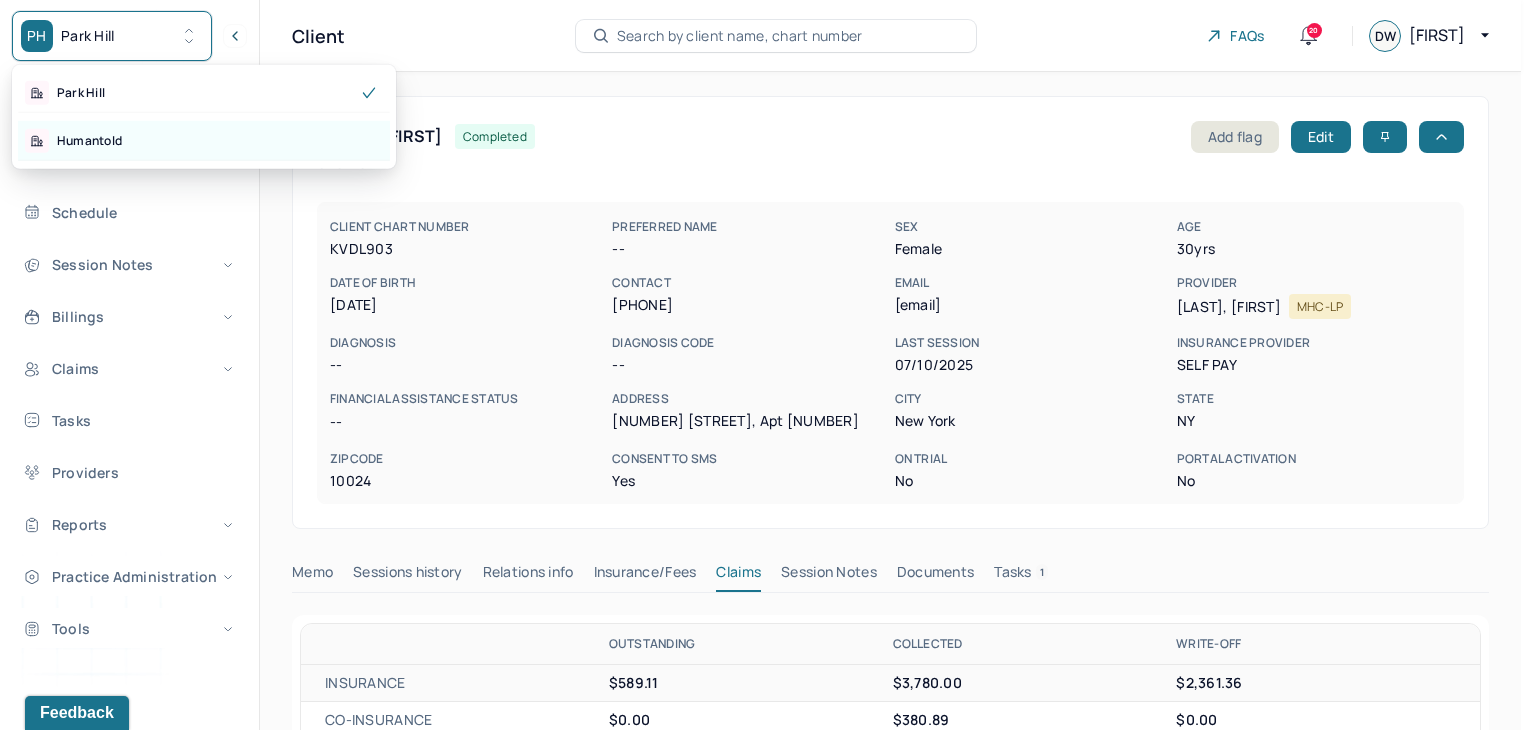 click on "Humantold" at bounding box center [89, 141] 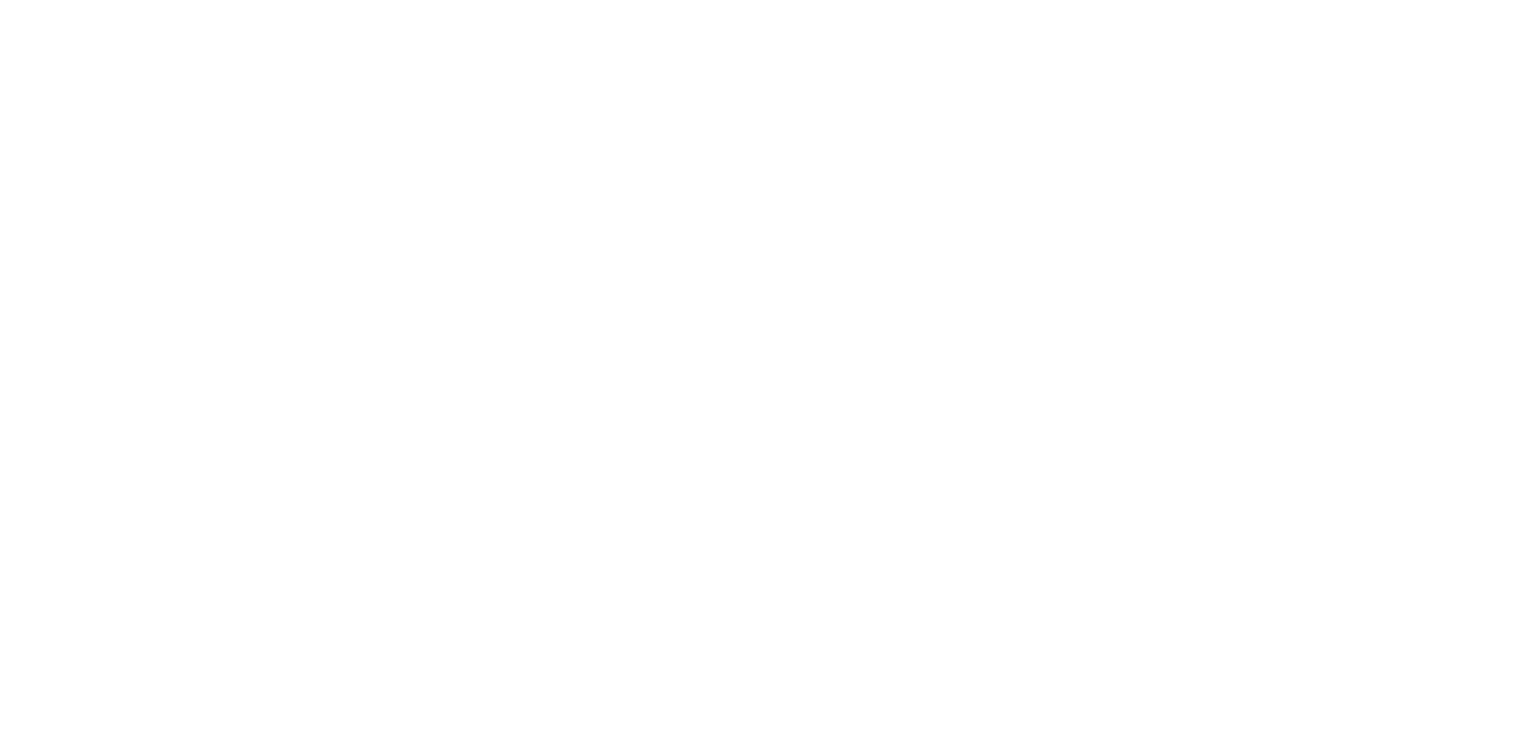 scroll, scrollTop: 0, scrollLeft: 0, axis: both 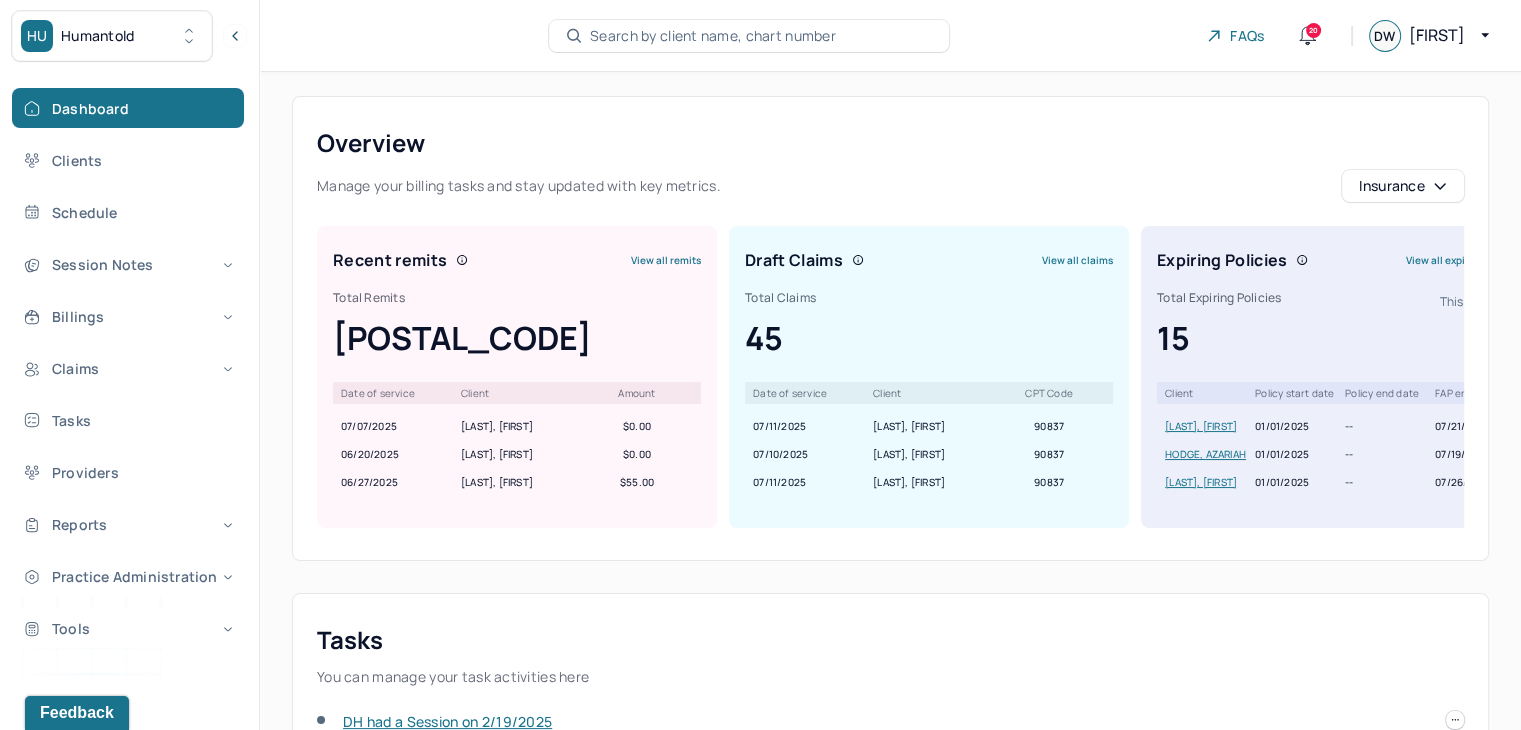 click on "Search by client name, chart number" at bounding box center (713, 36) 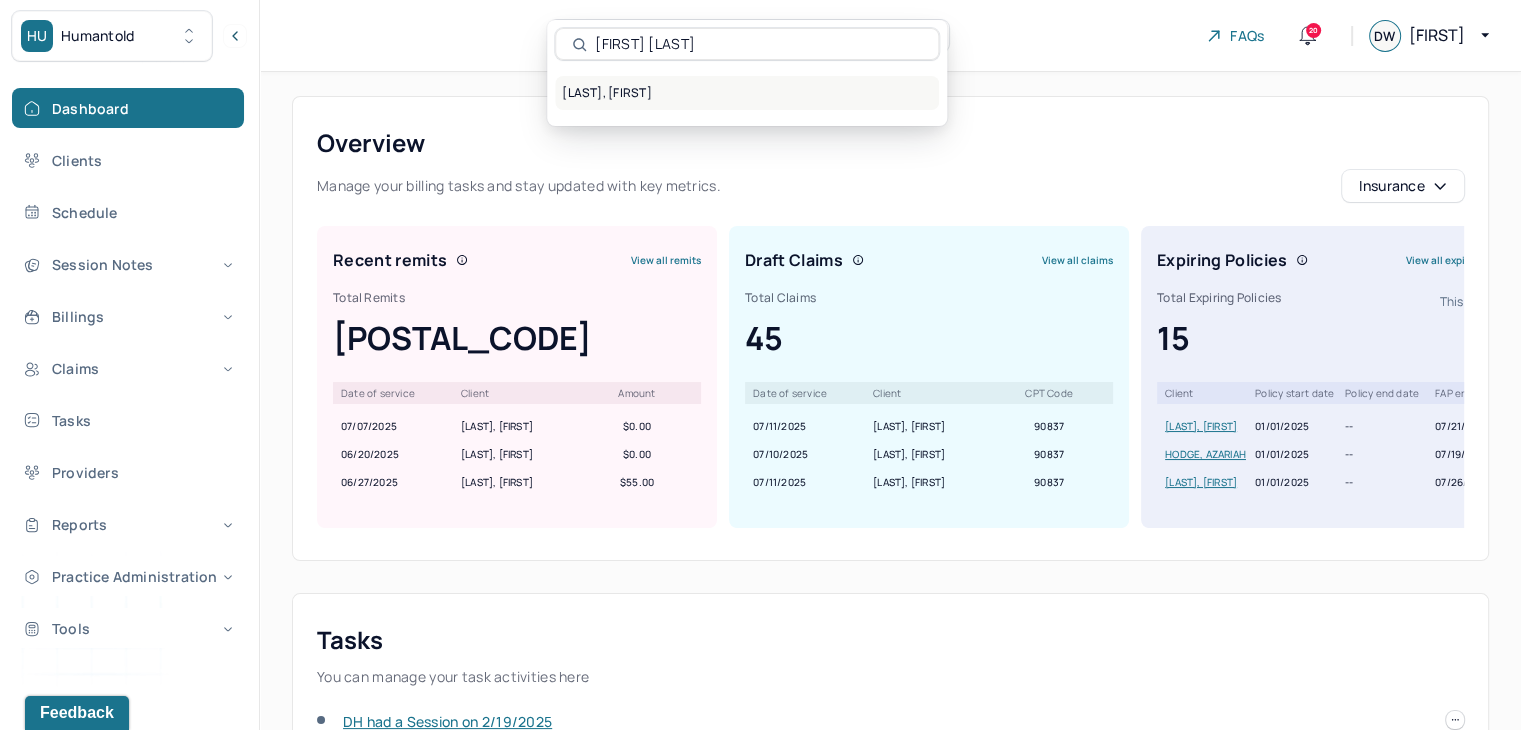 type on "[FIRST] [LAST]" 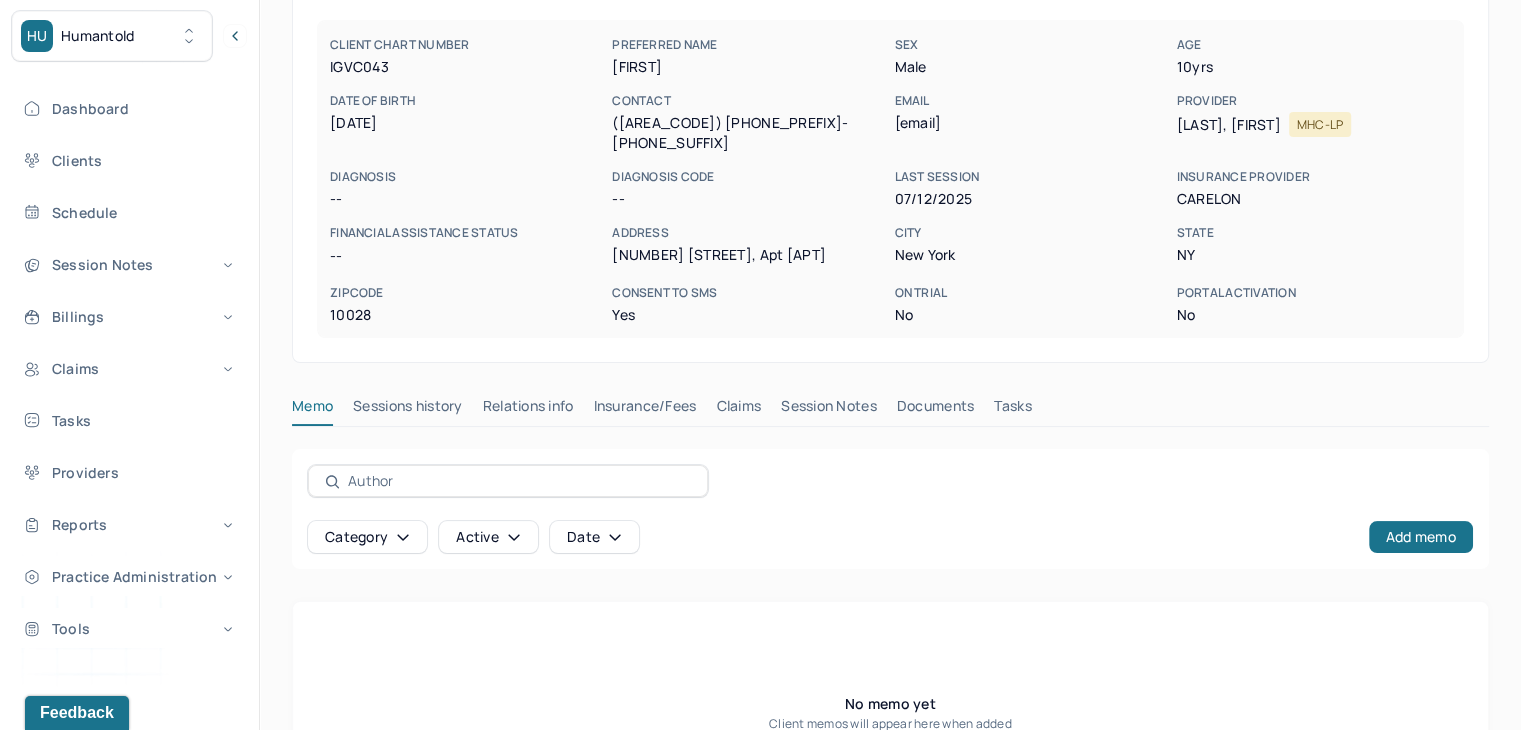 scroll, scrollTop: 25, scrollLeft: 0, axis: vertical 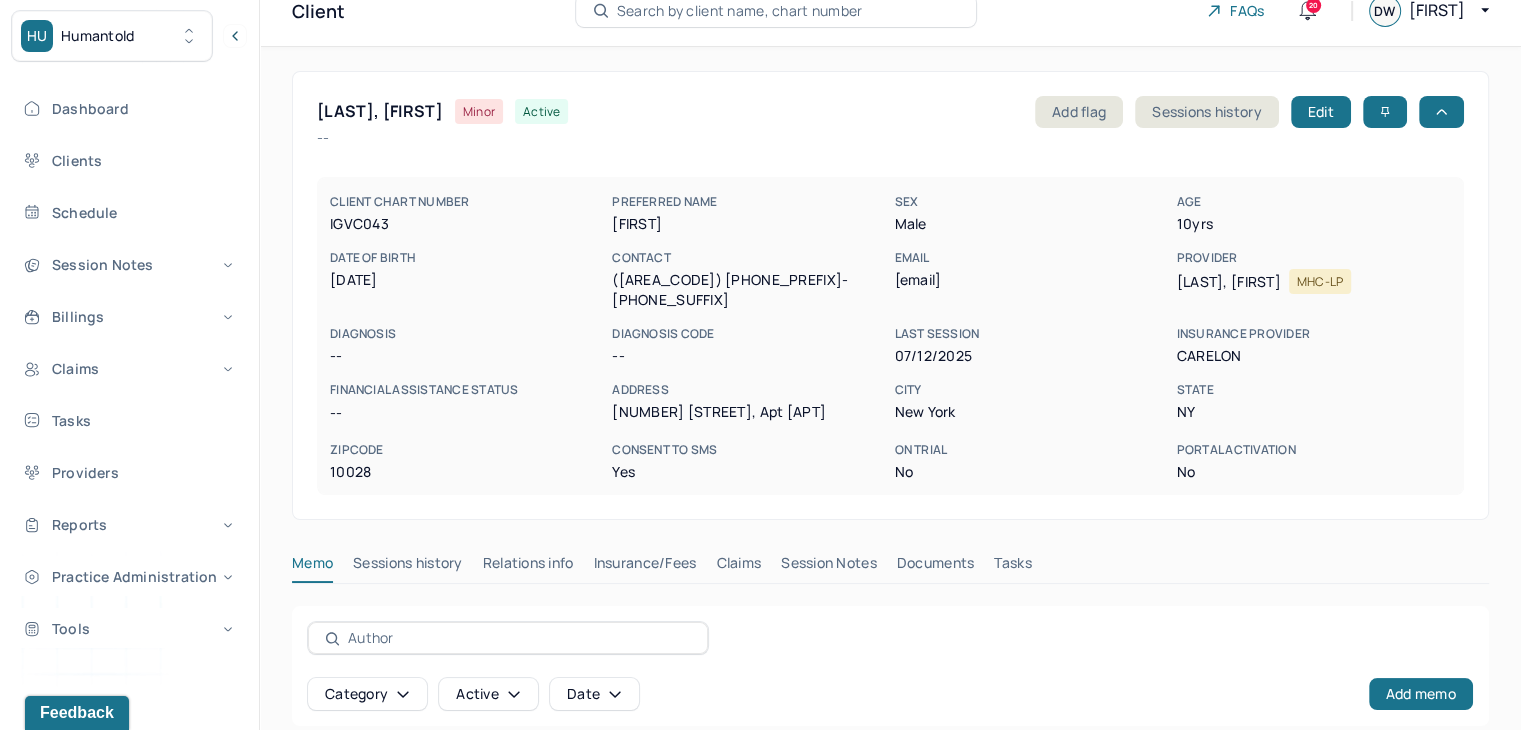click on "Claims" at bounding box center [738, 567] 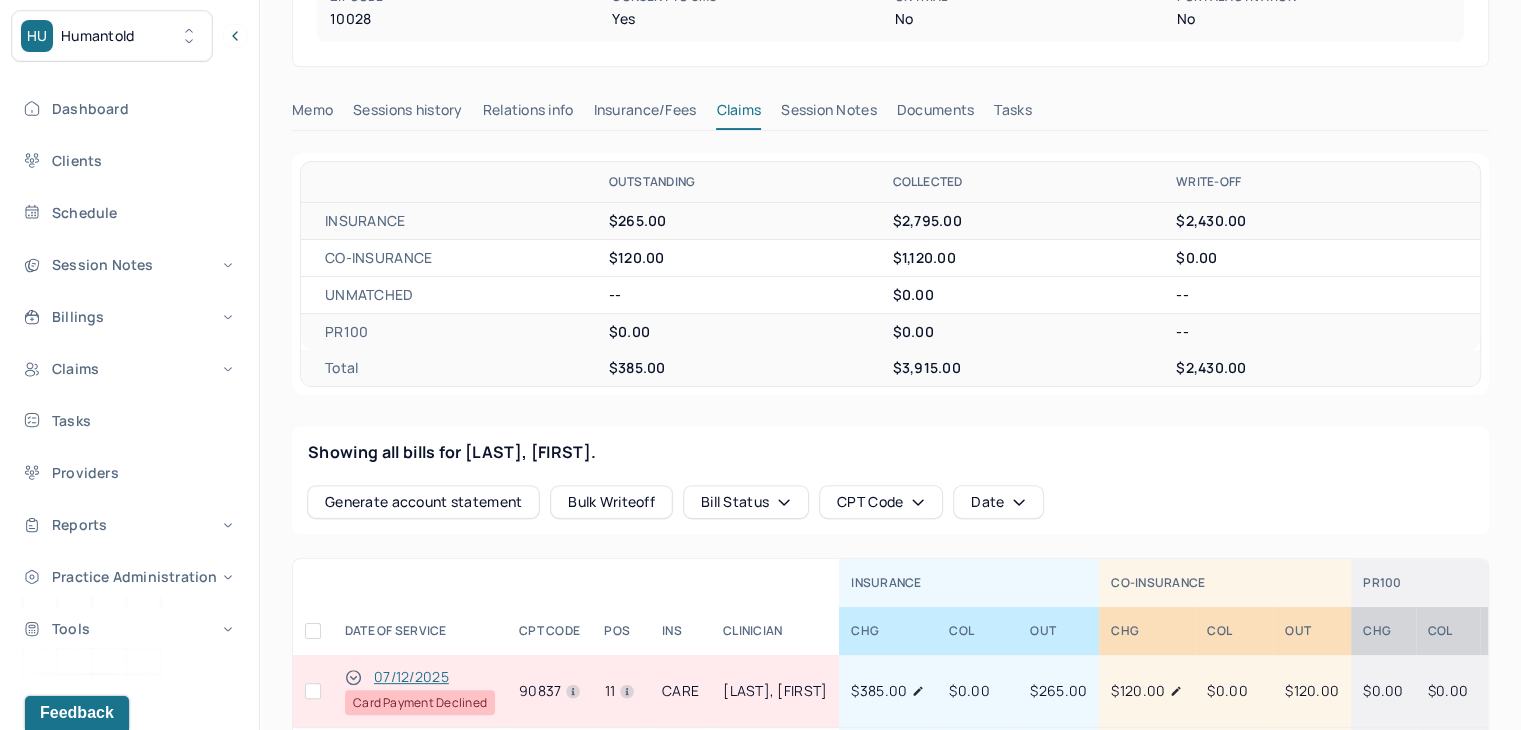 scroll, scrollTop: 525, scrollLeft: 0, axis: vertical 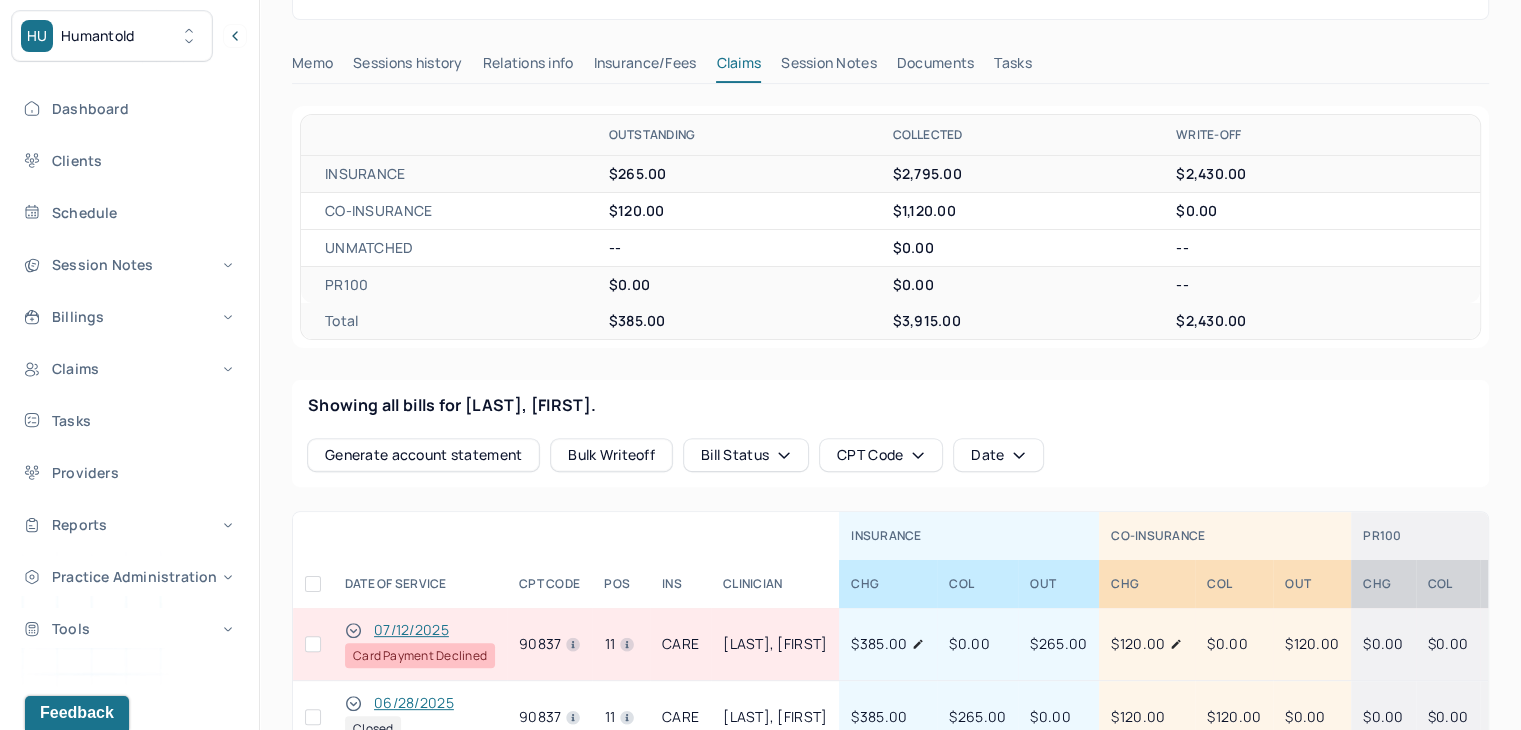 click at bounding box center [313, 644] 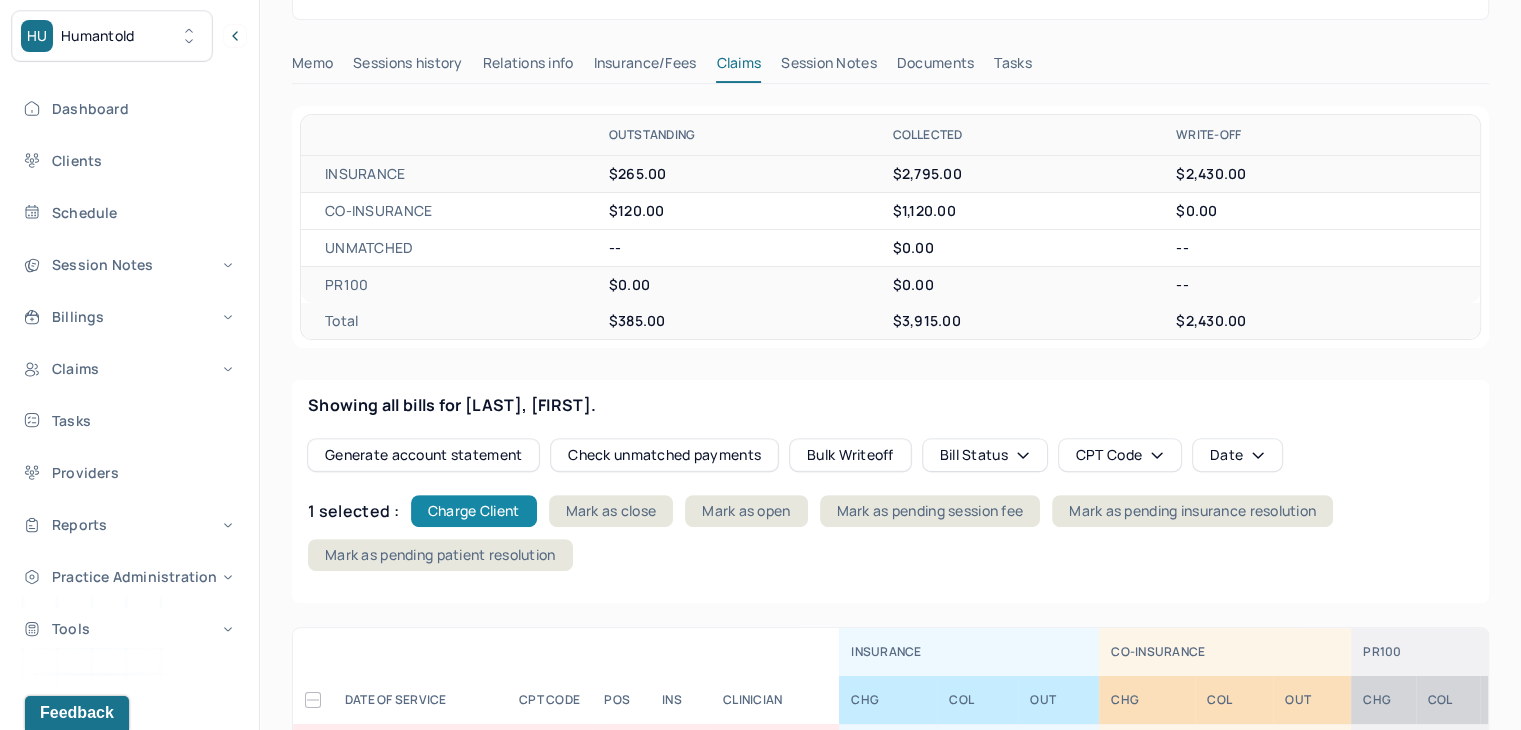 click on "Charge Client" at bounding box center (474, 511) 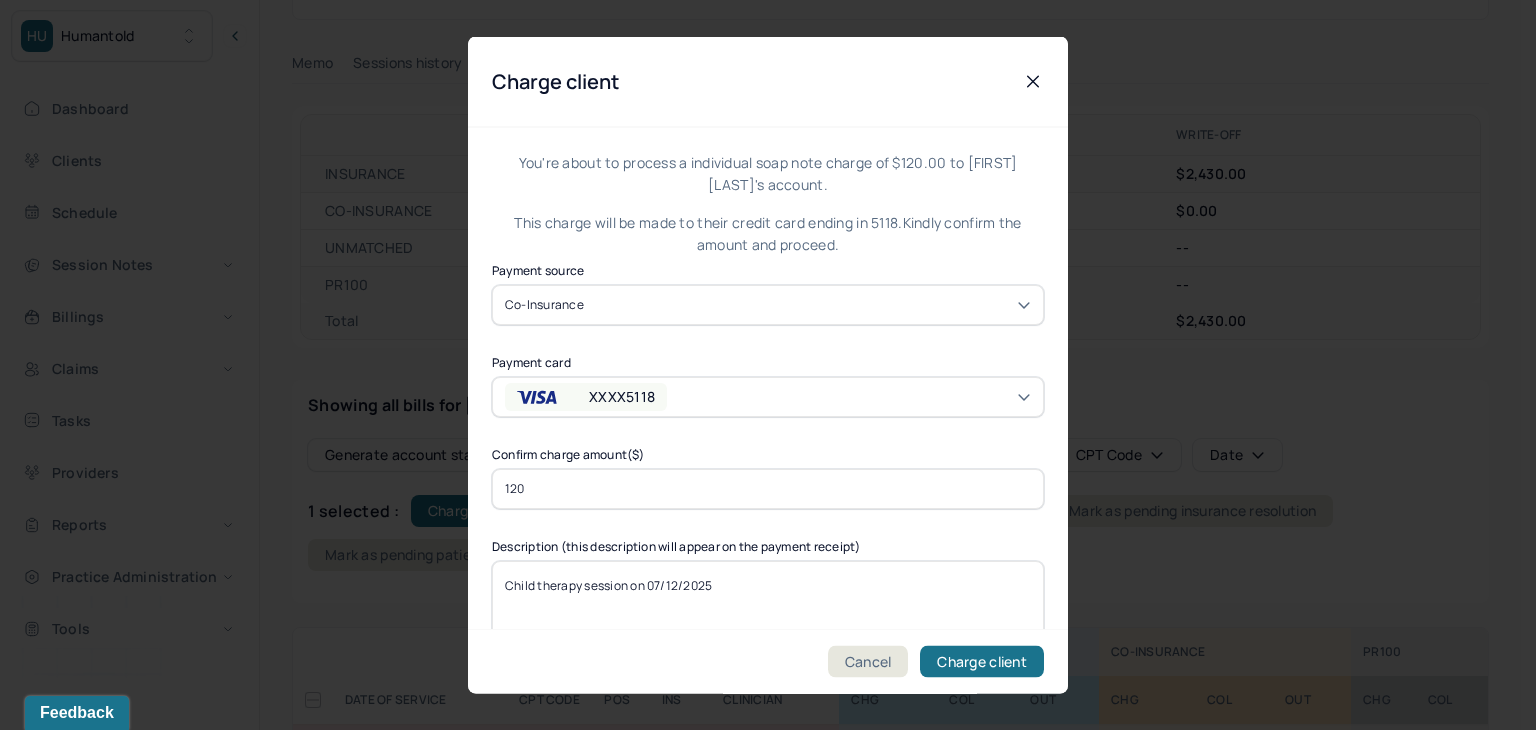 click on "Cancel     Charge client" at bounding box center [768, 661] 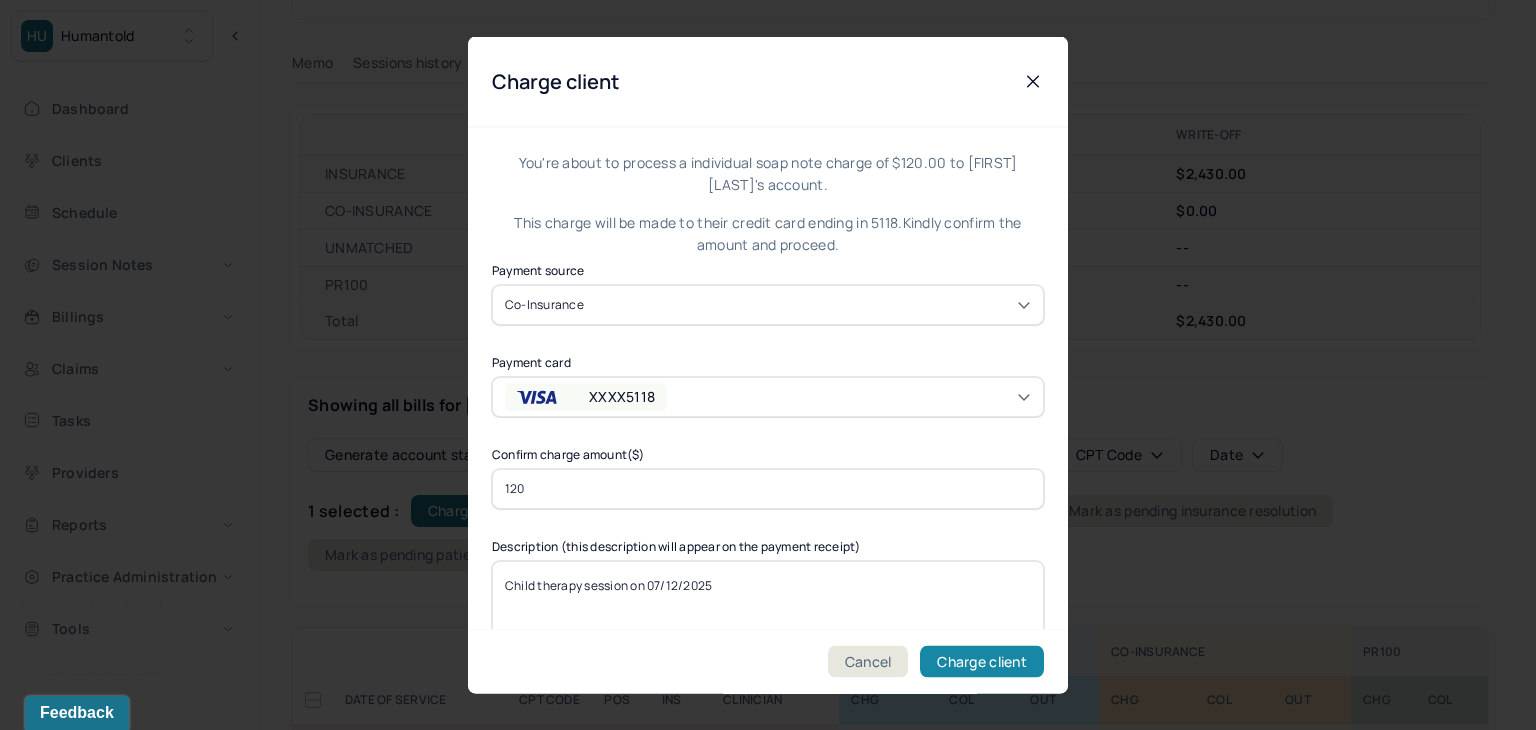 click on "Charge client" at bounding box center (982, 662) 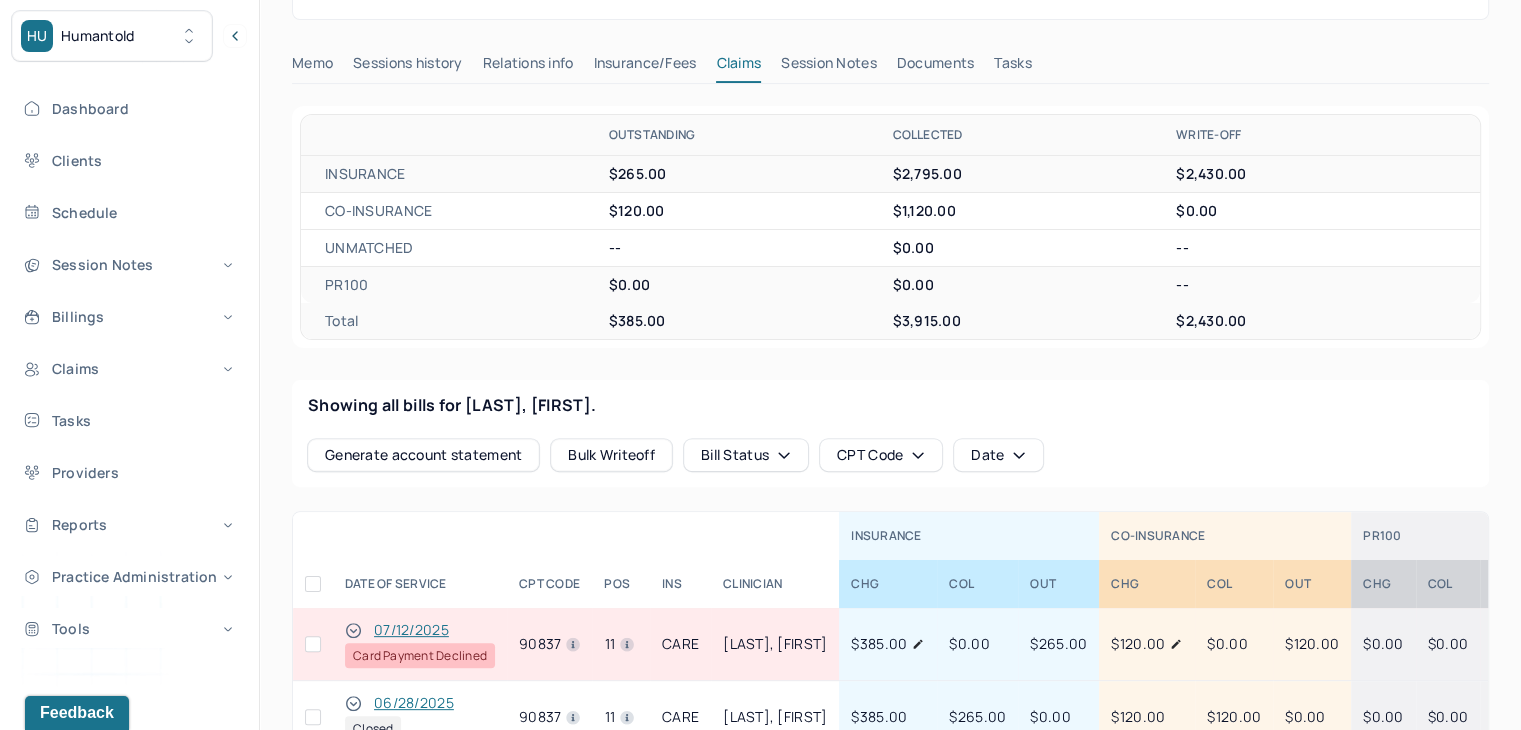 click at bounding box center (313, 644) 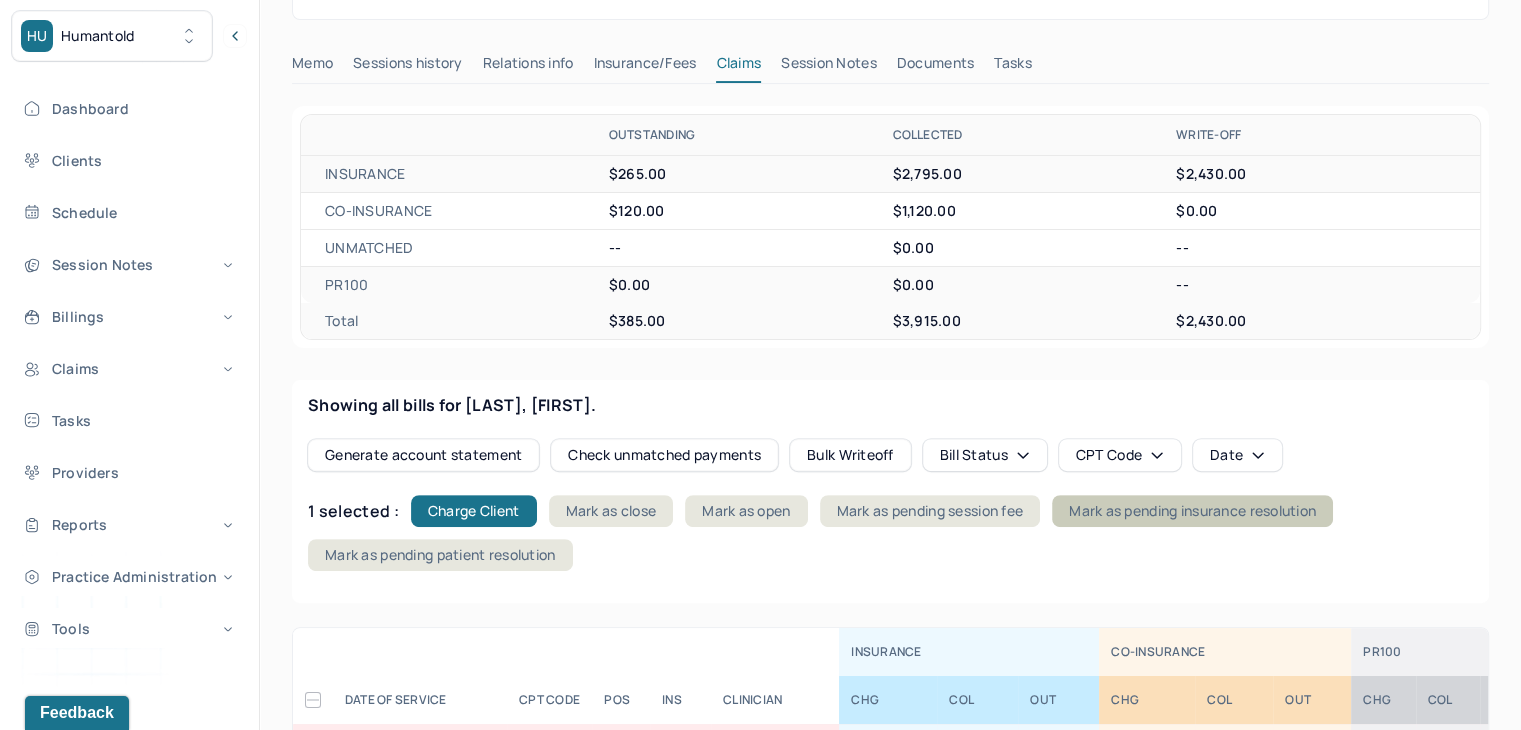 click on "Mark as pending insurance resolution" at bounding box center (1192, 511) 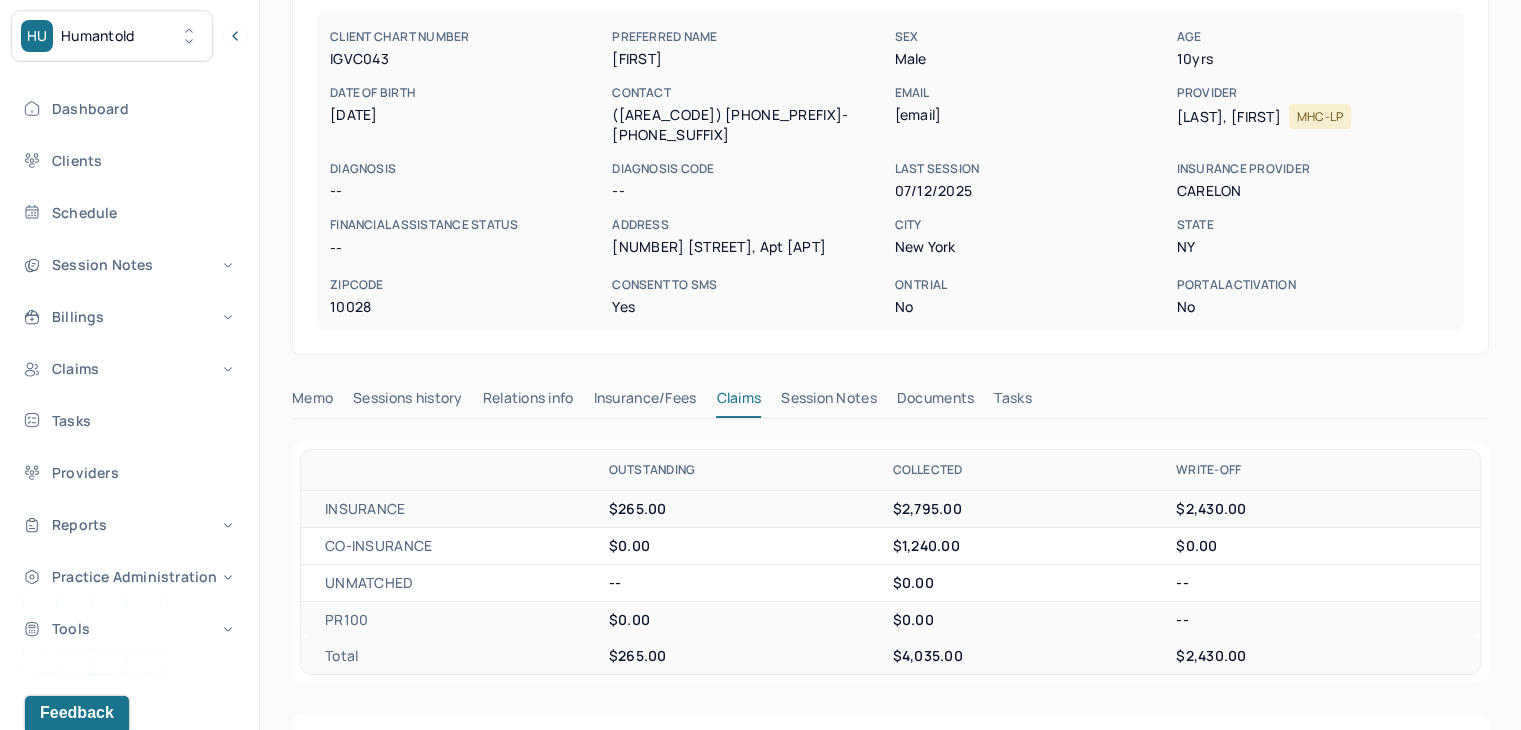 scroll, scrollTop: 0, scrollLeft: 0, axis: both 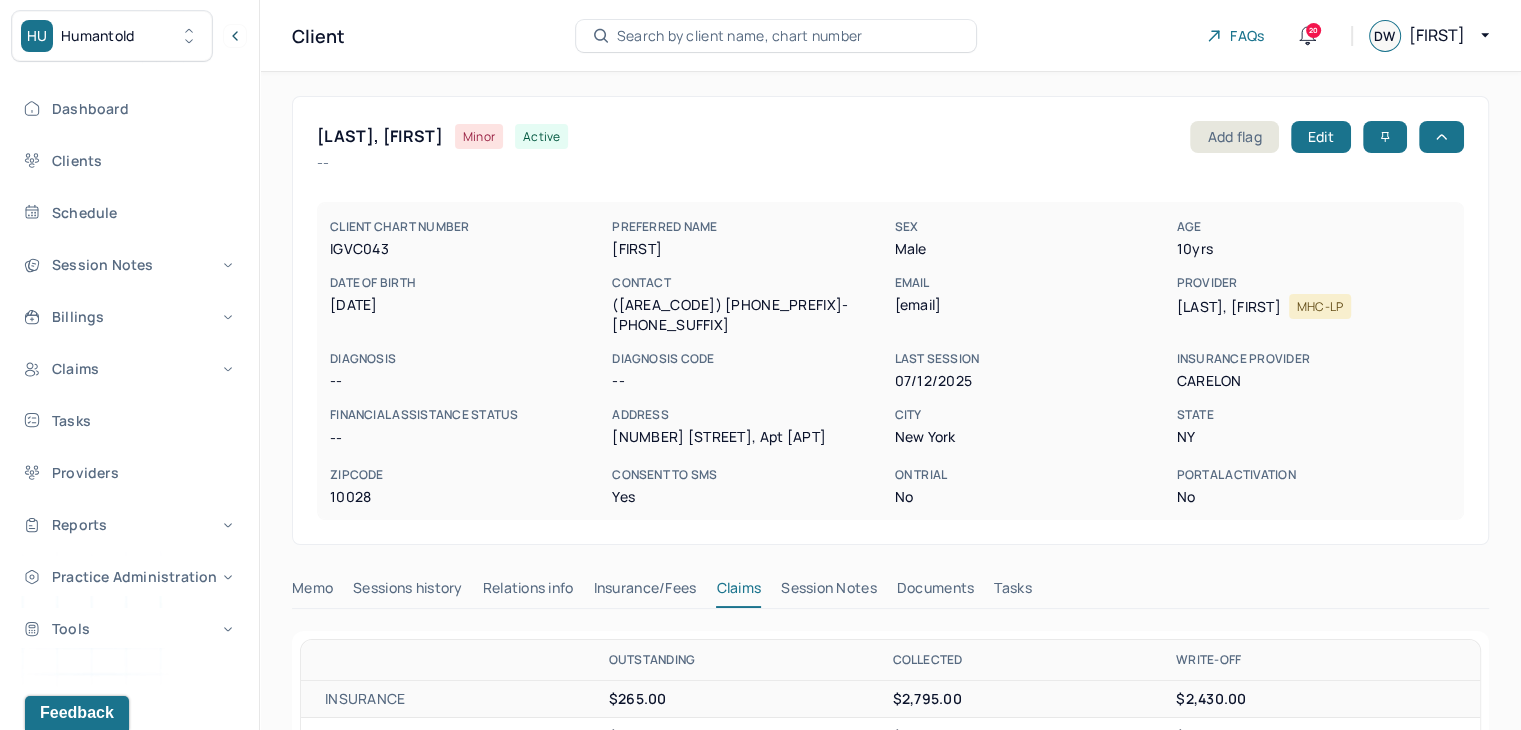 type 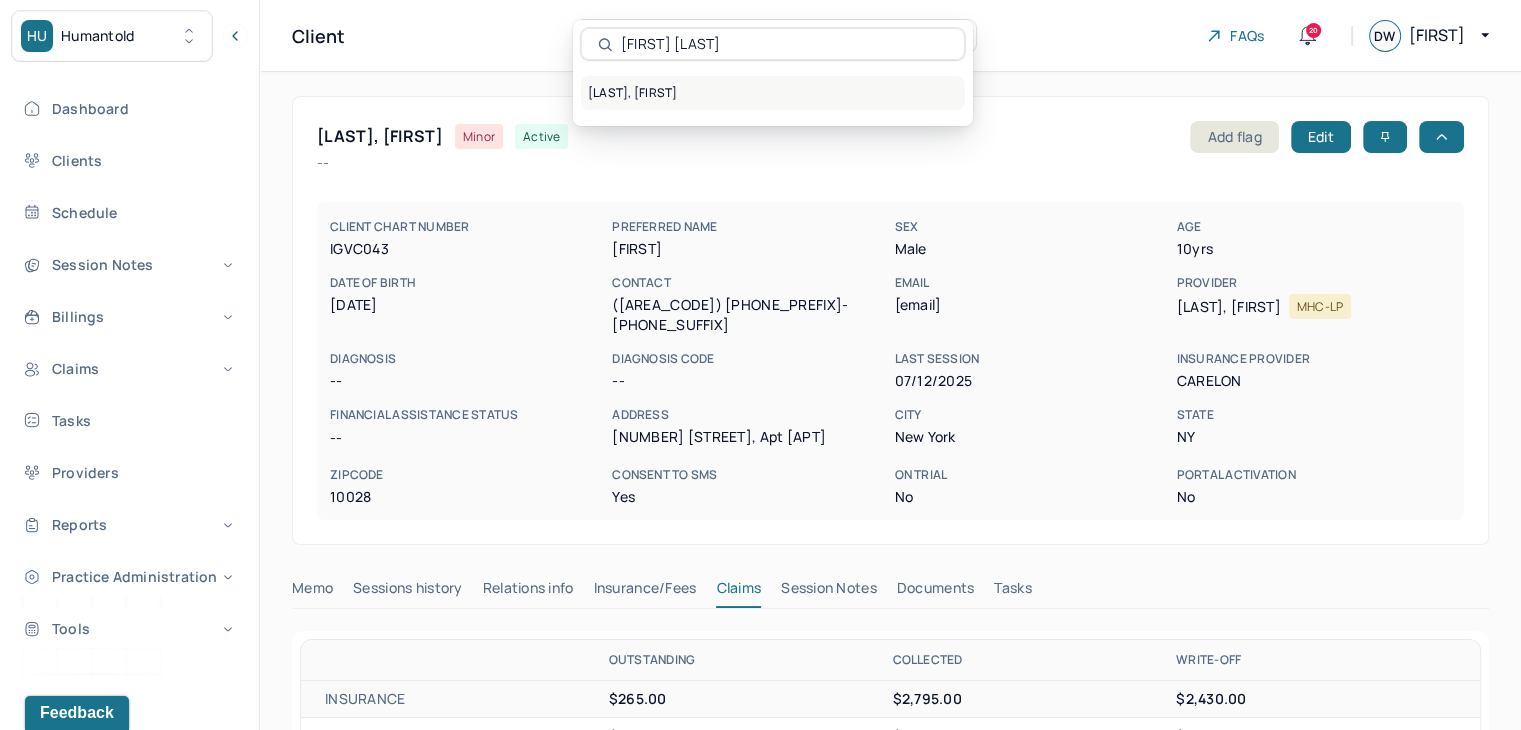 type on "Serena Altes" 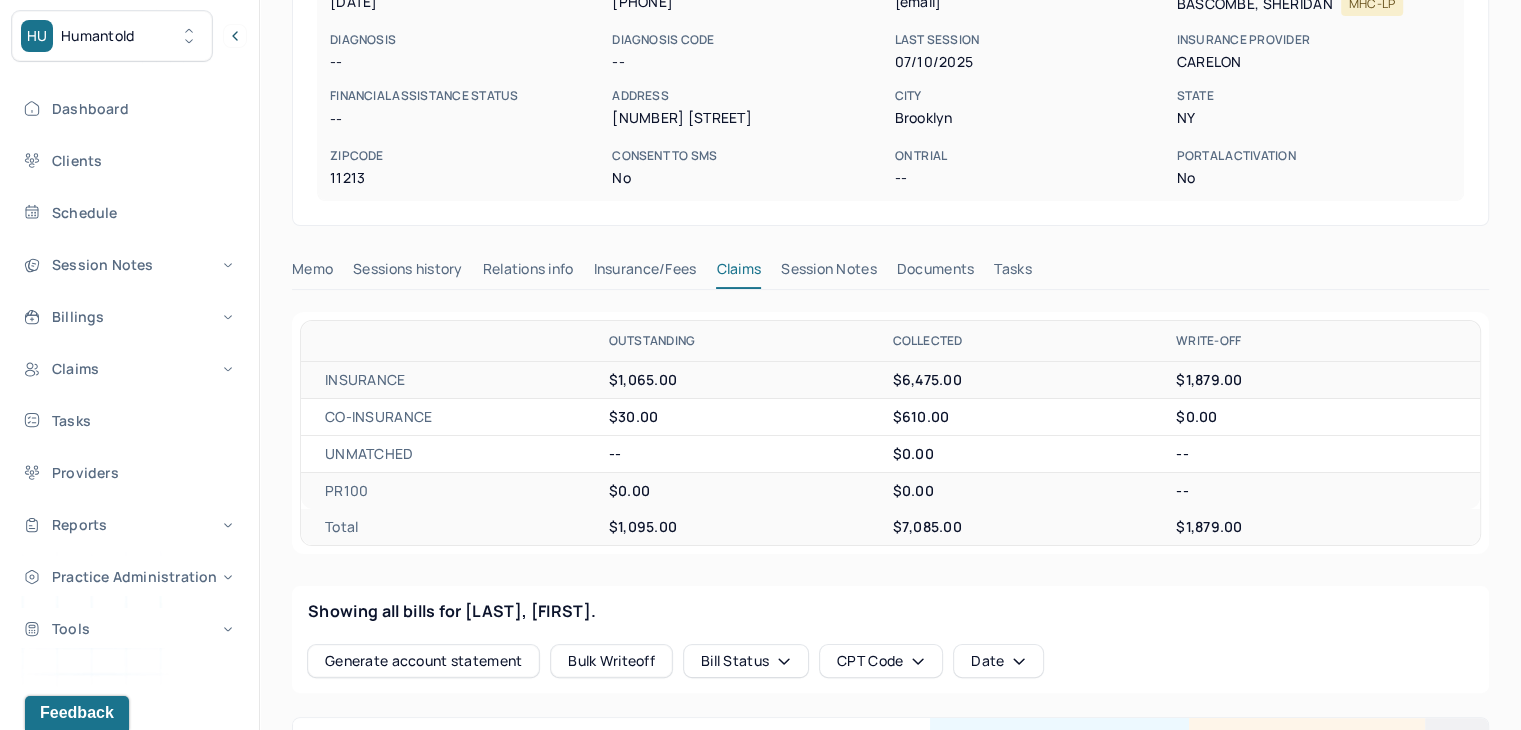 scroll, scrollTop: 500, scrollLeft: 0, axis: vertical 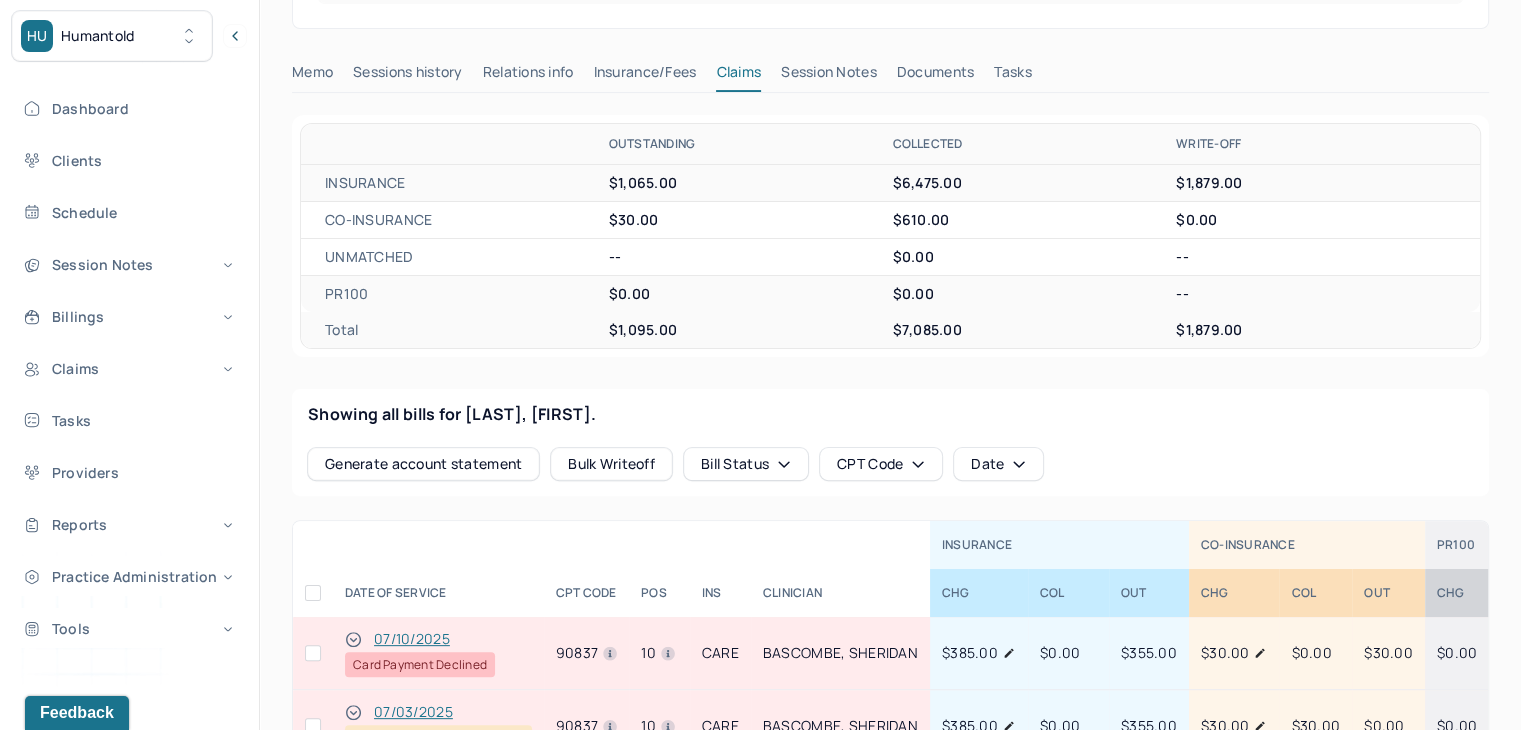 click at bounding box center (313, 653) 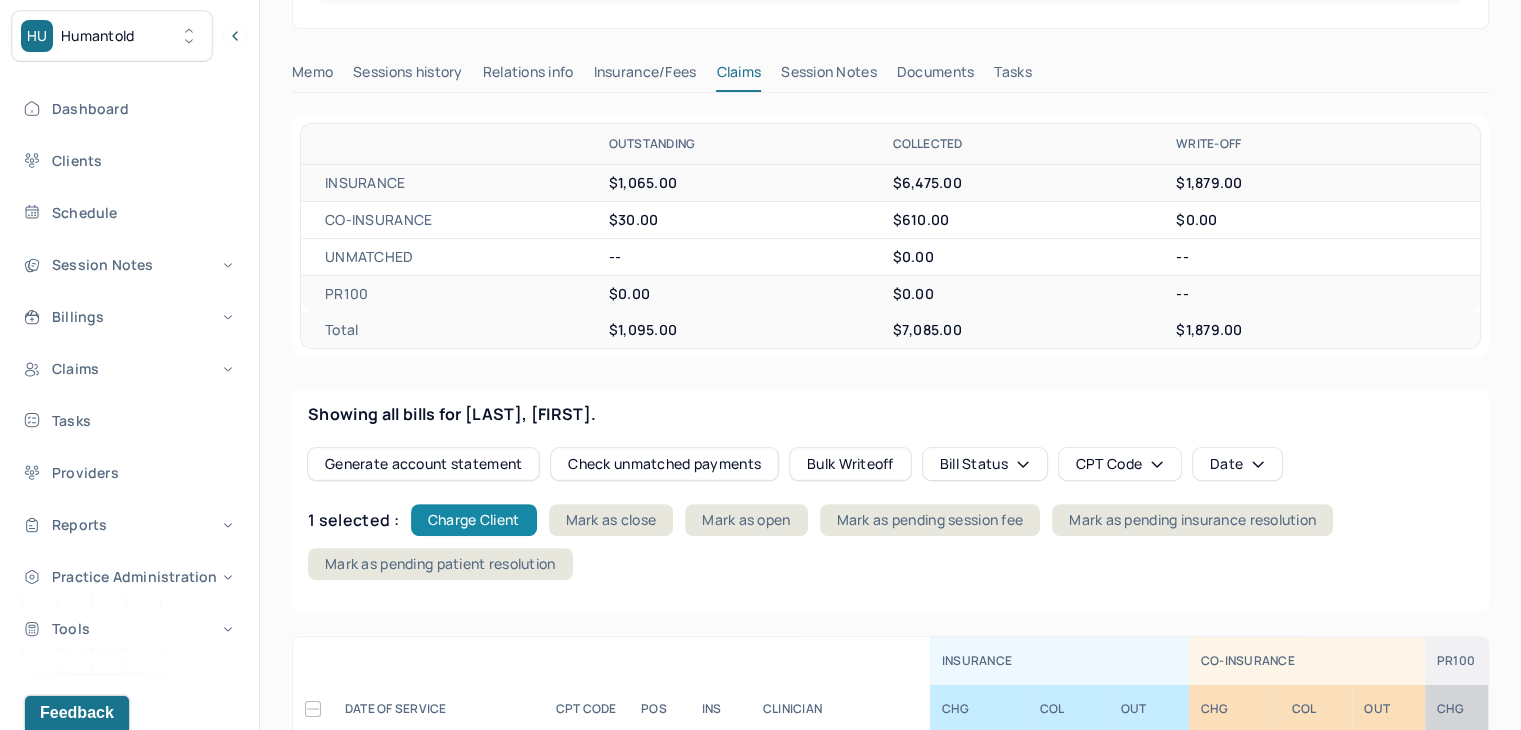 click on "Charge Client" at bounding box center [474, 520] 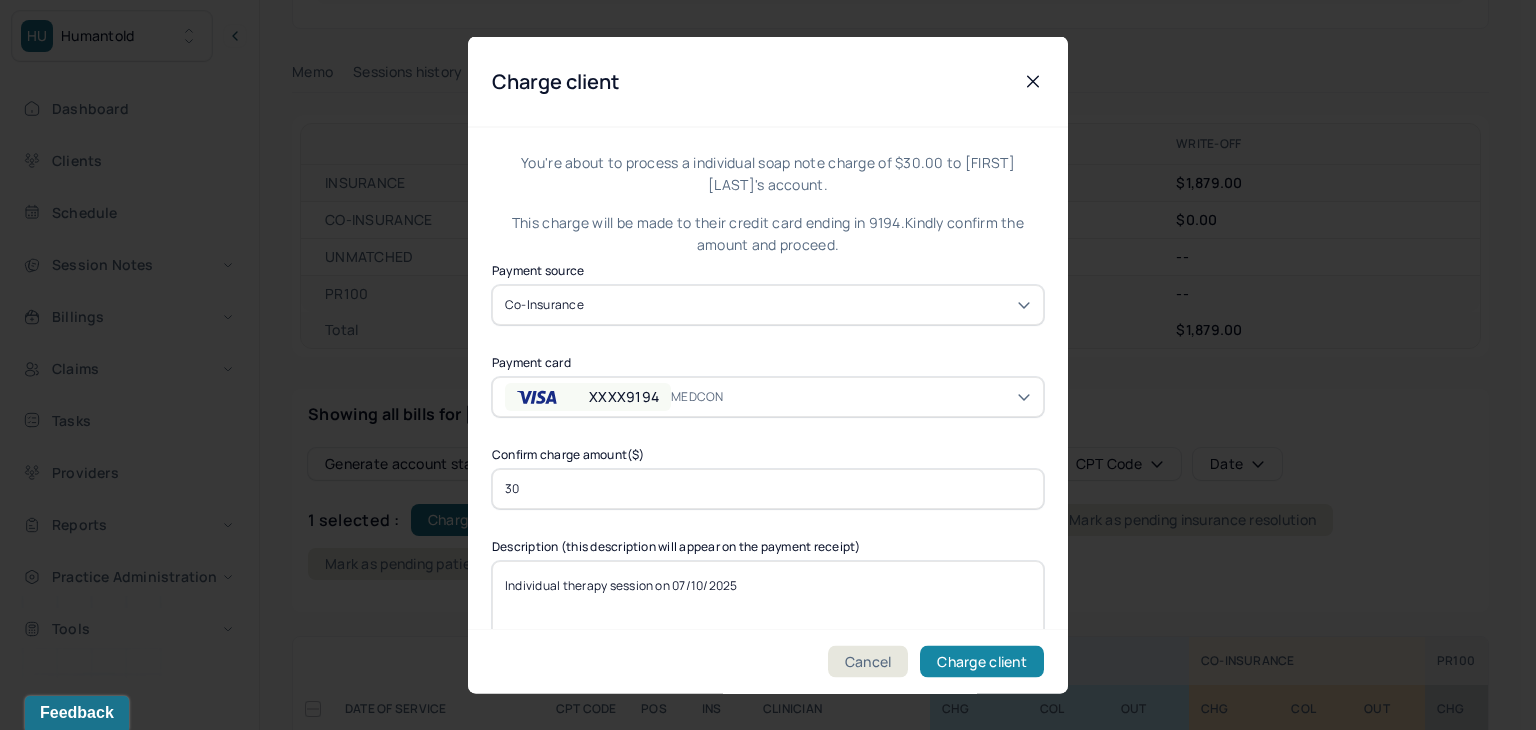 click on "Charge client" at bounding box center (982, 662) 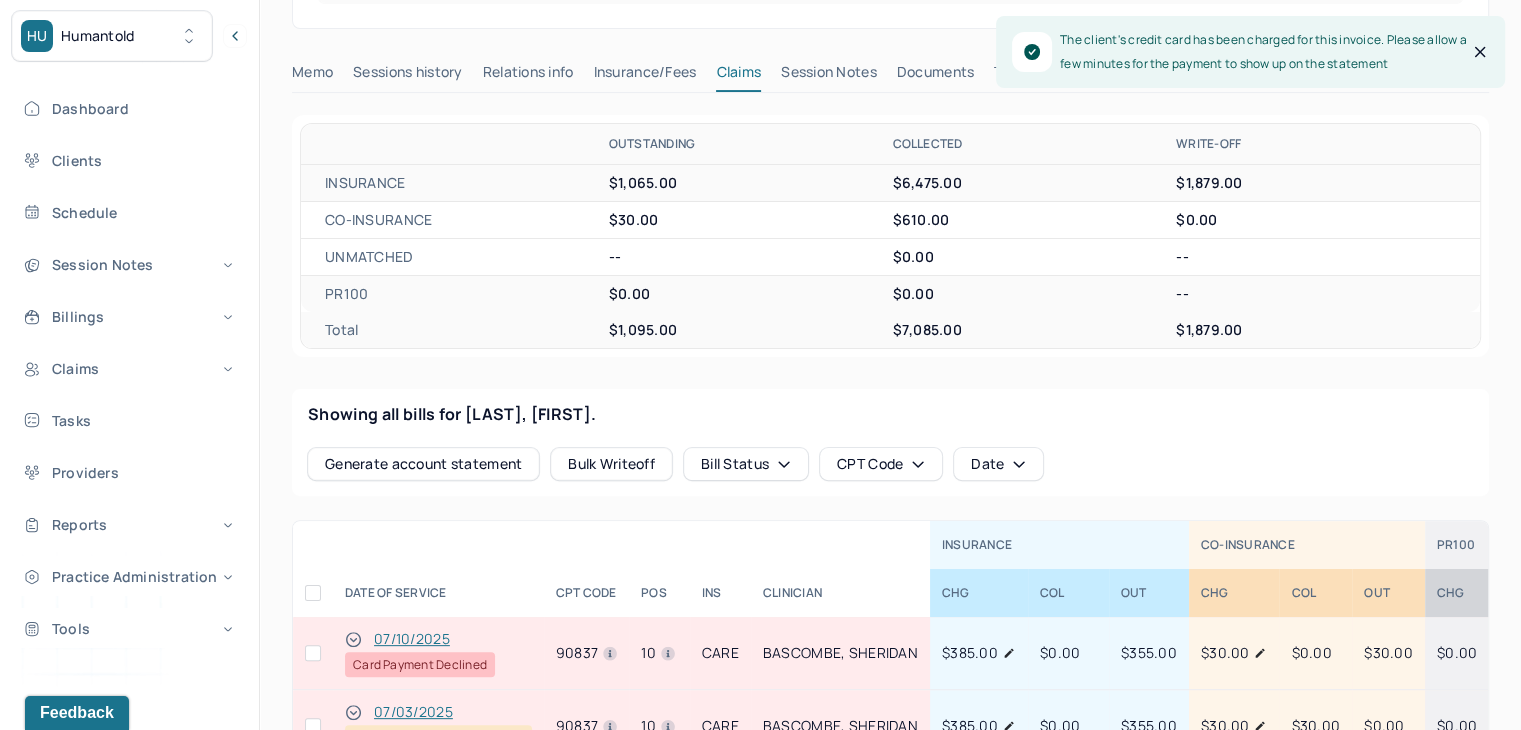 click at bounding box center [313, 653] 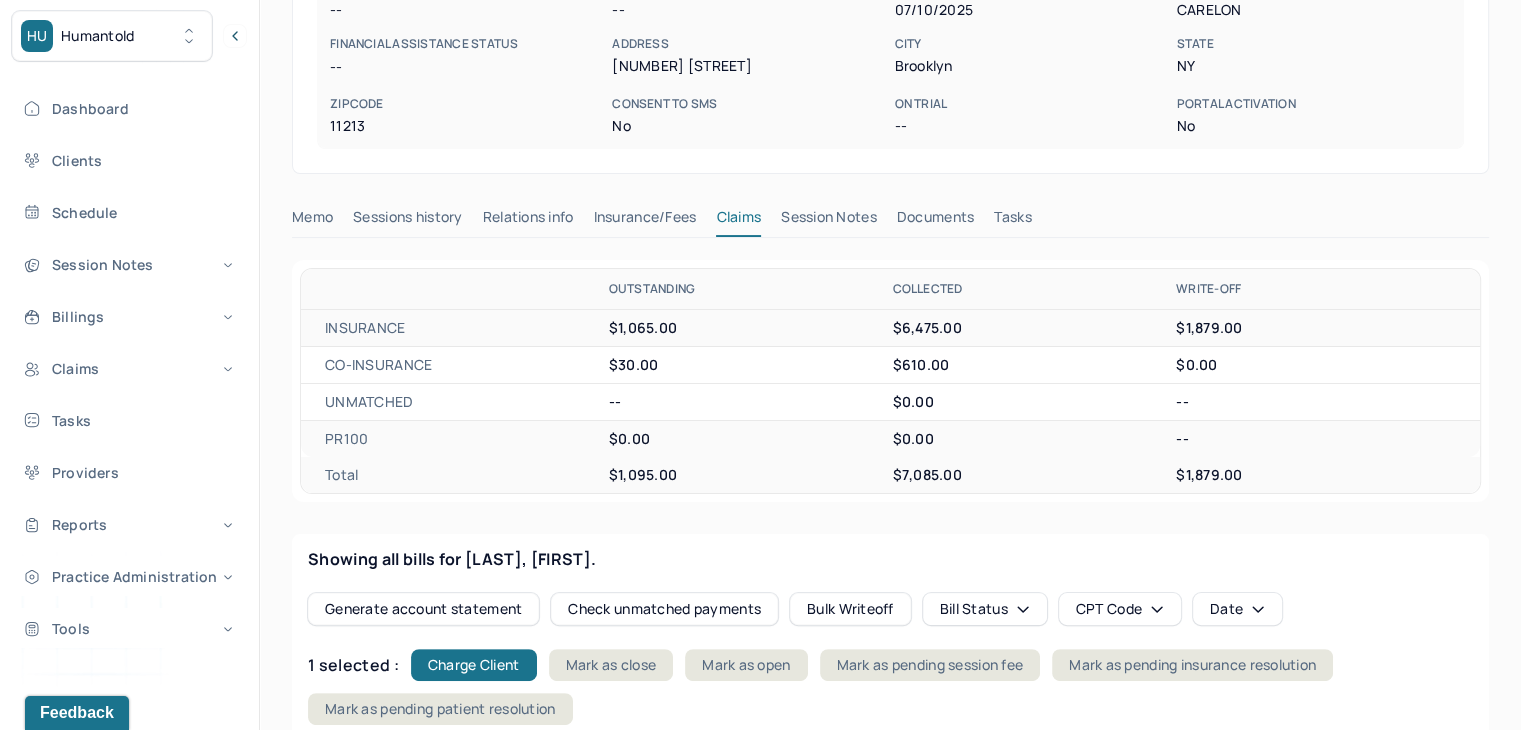 scroll, scrollTop: 400, scrollLeft: 0, axis: vertical 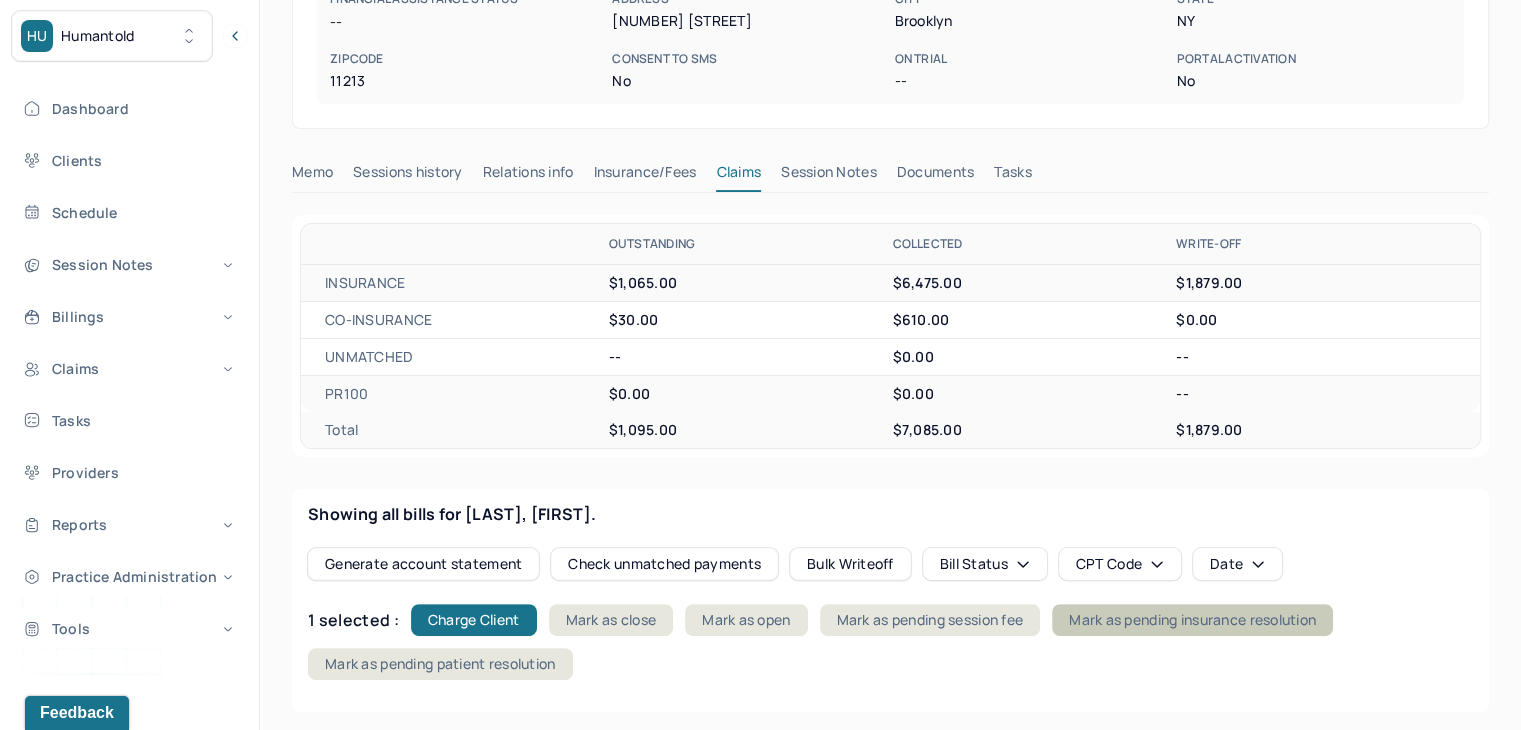 click on "Mark as pending insurance resolution" at bounding box center (1192, 620) 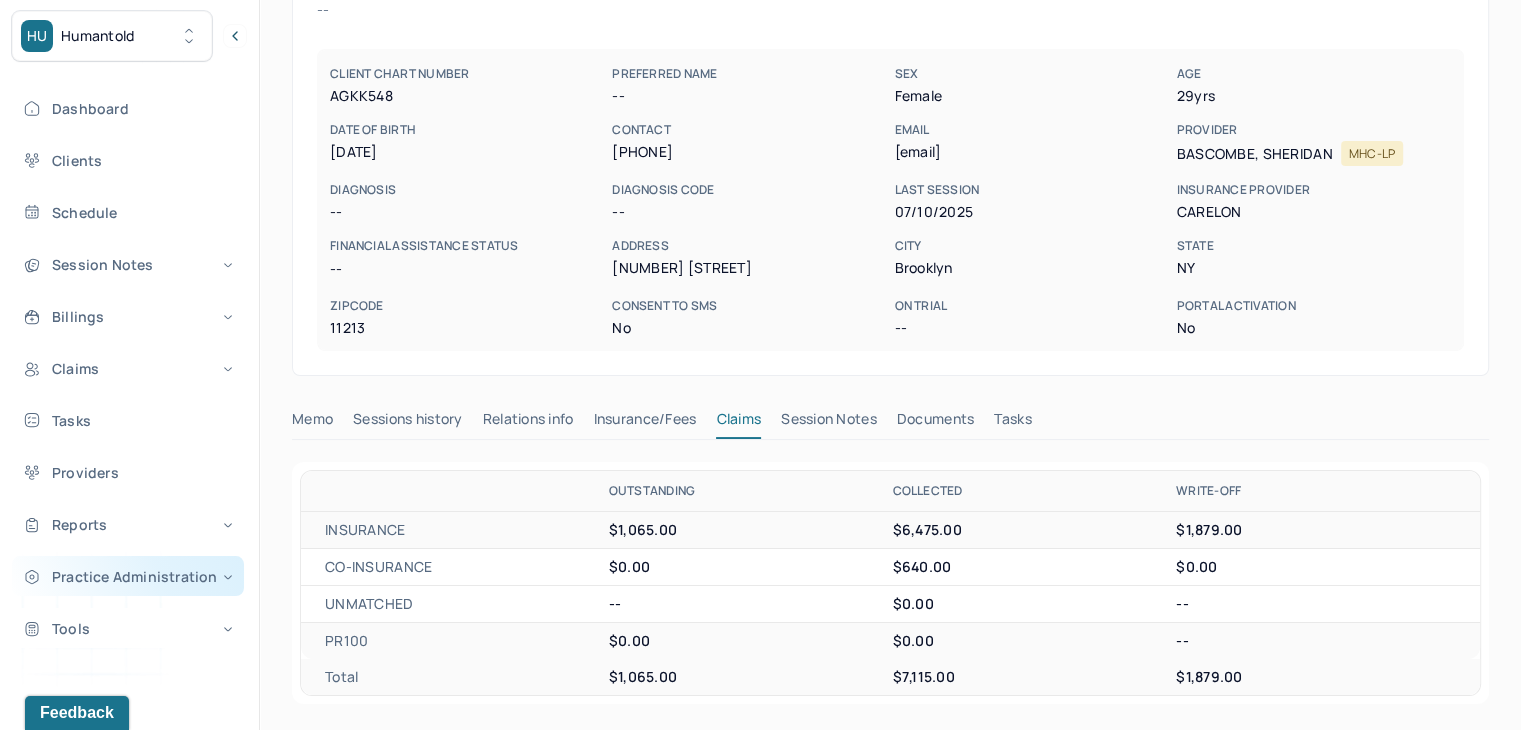scroll, scrollTop: 0, scrollLeft: 0, axis: both 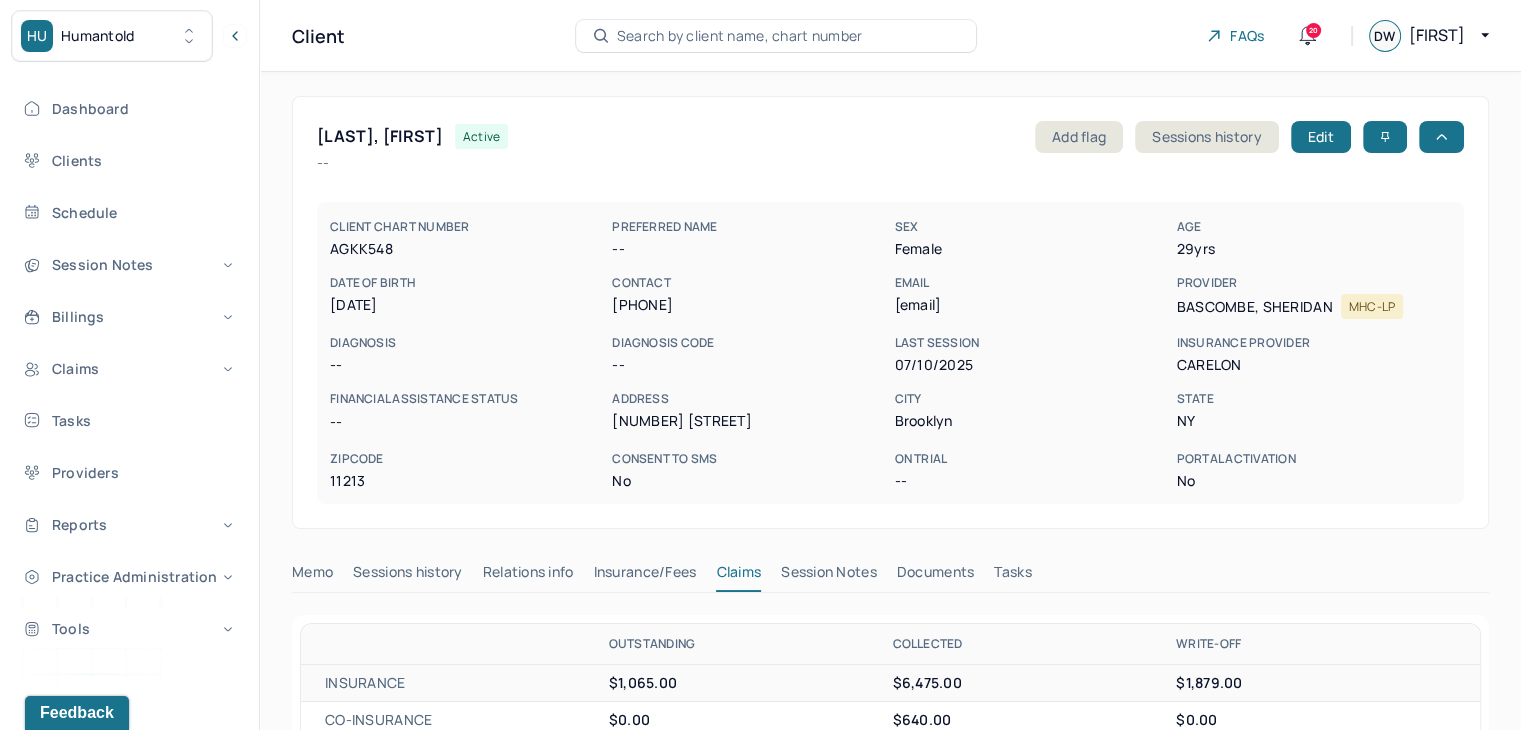 click on "Search by client name, chart number" at bounding box center [740, 36] 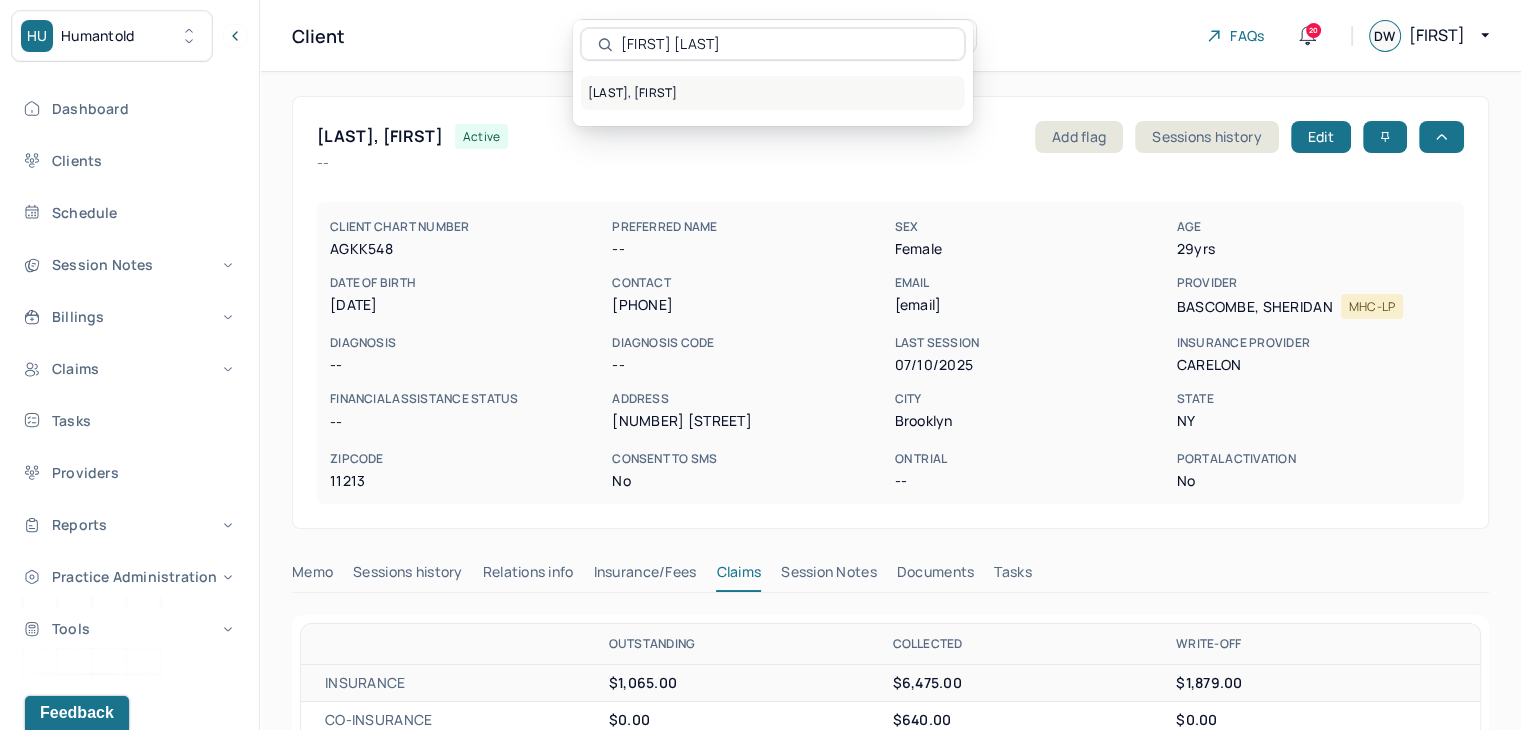 type on "Julia Cassidy" 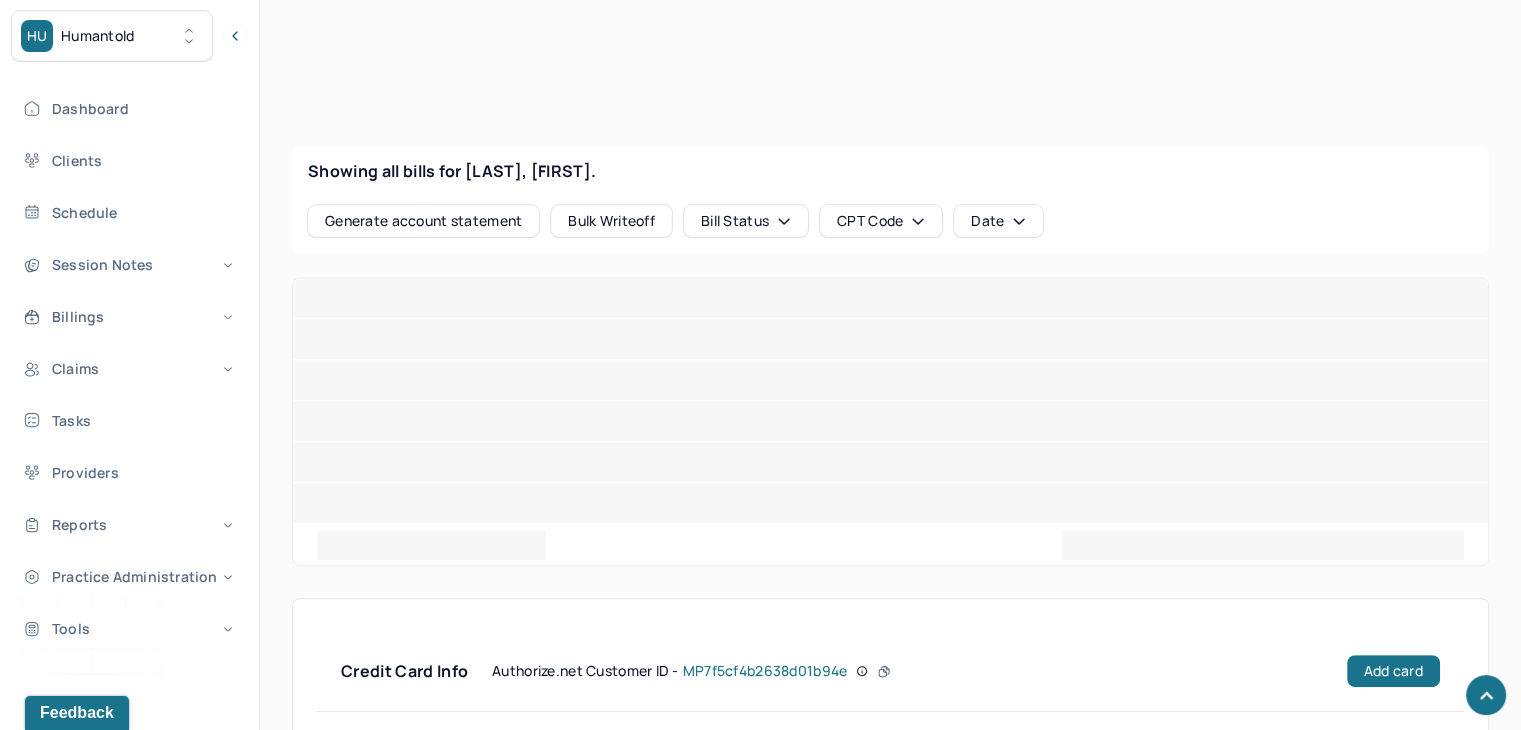 scroll, scrollTop: 741, scrollLeft: 0, axis: vertical 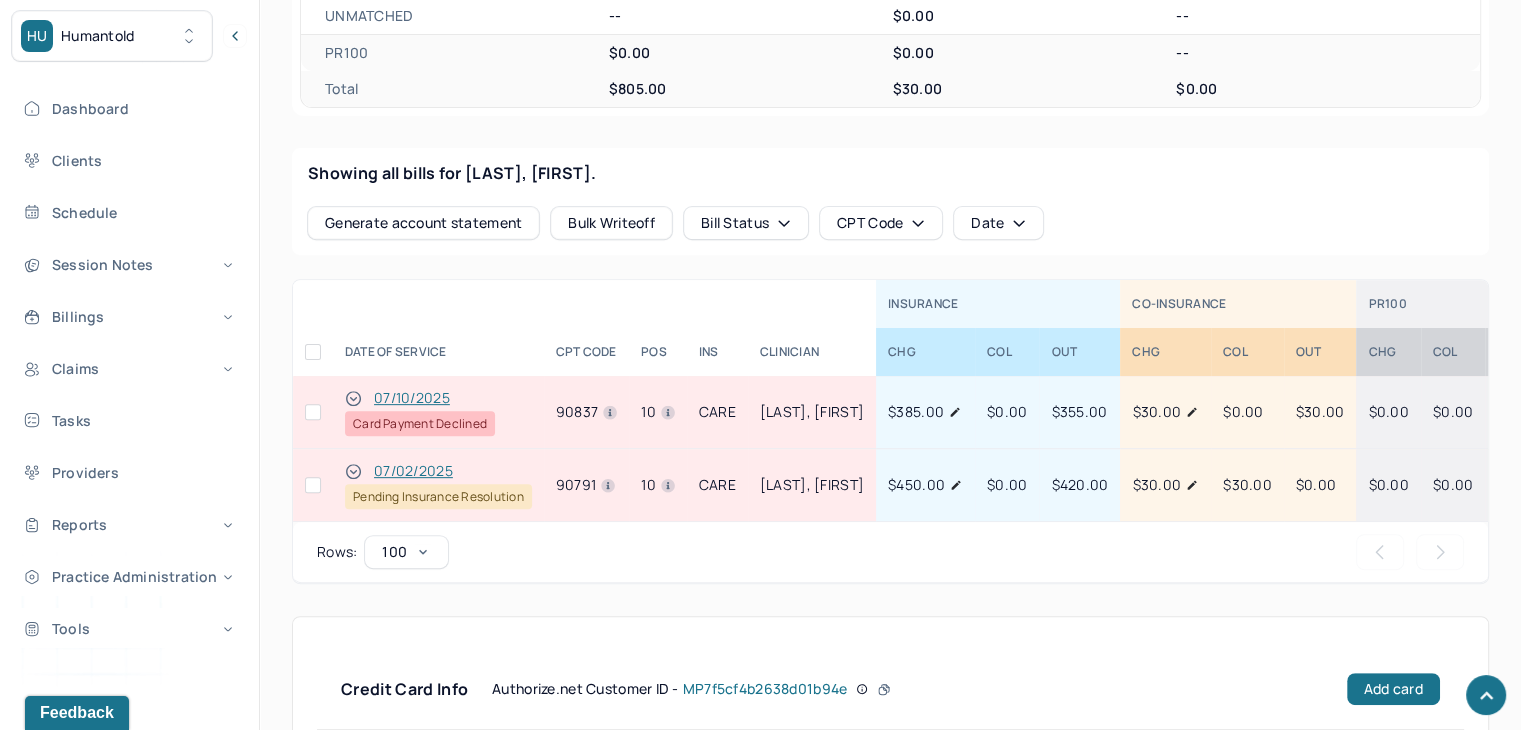 click at bounding box center [313, 412] 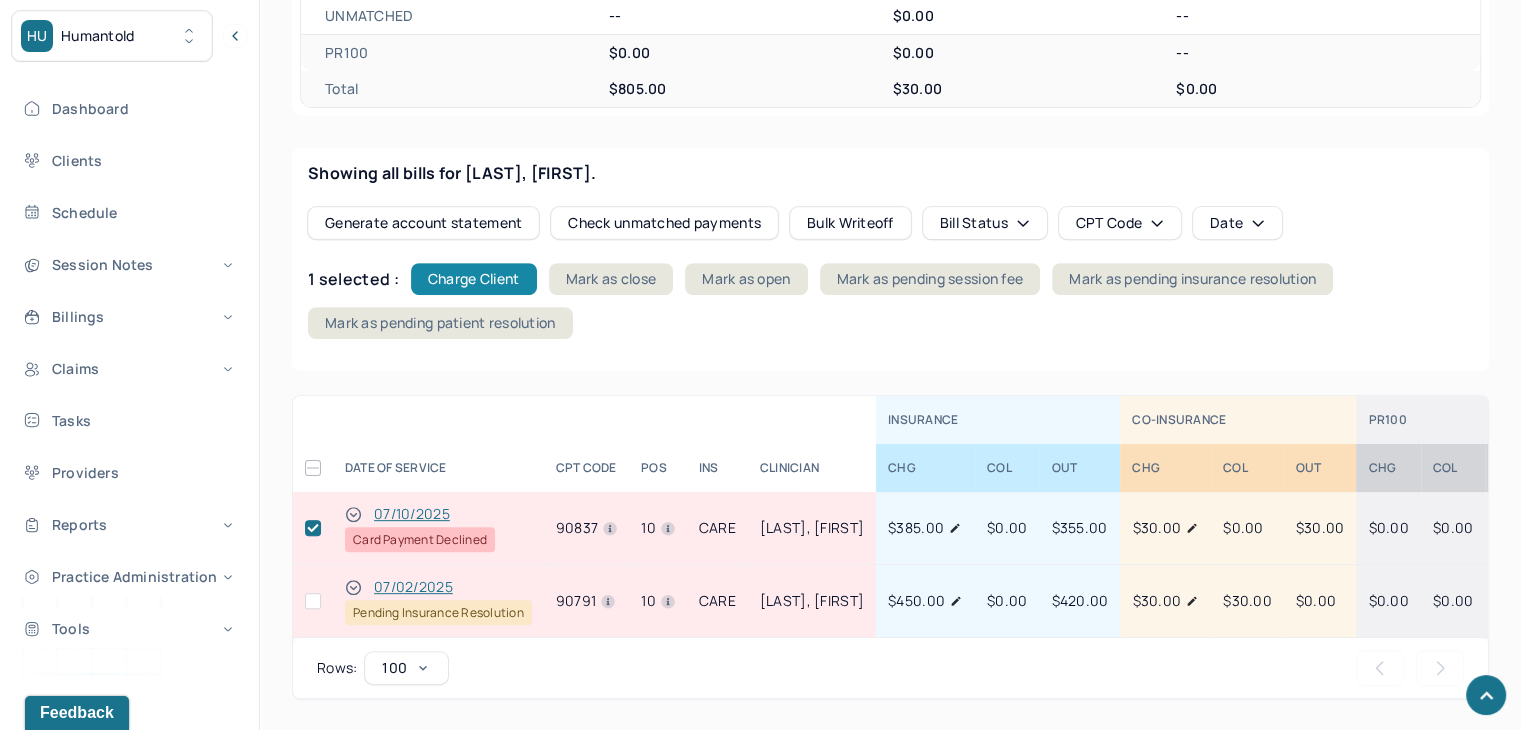 click on "Charge Client" at bounding box center [474, 279] 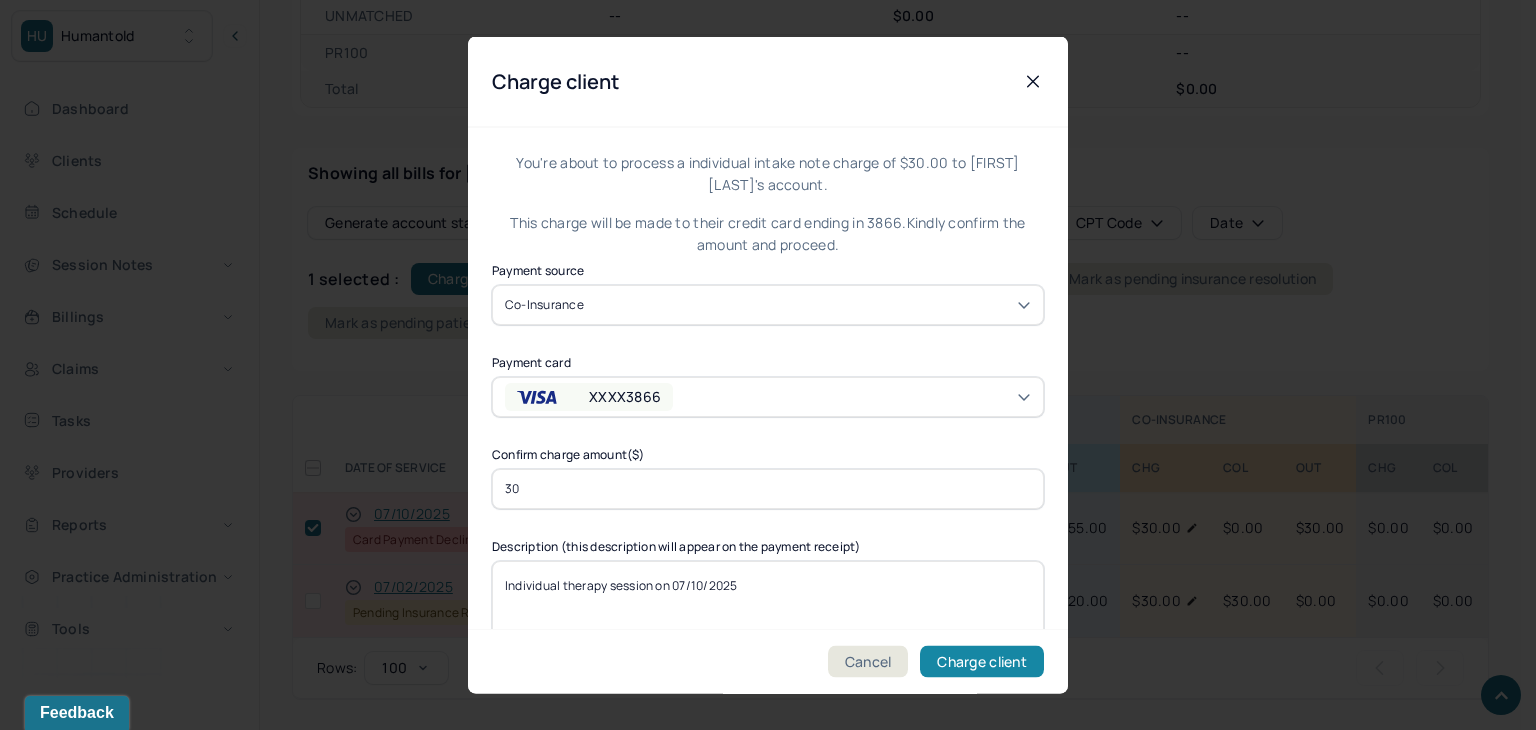 click on "Charge client" at bounding box center [982, 662] 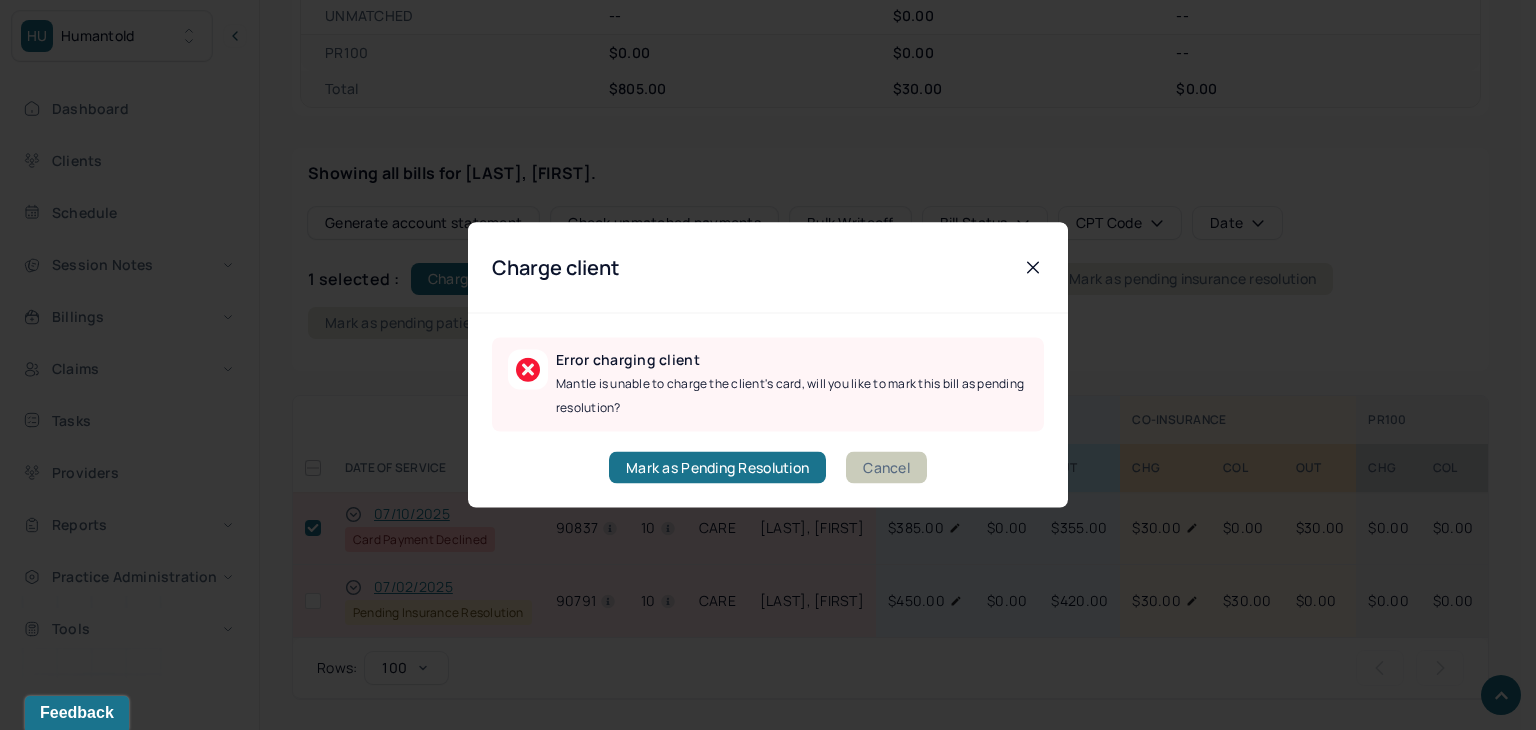 click on "Cancel" at bounding box center (886, 468) 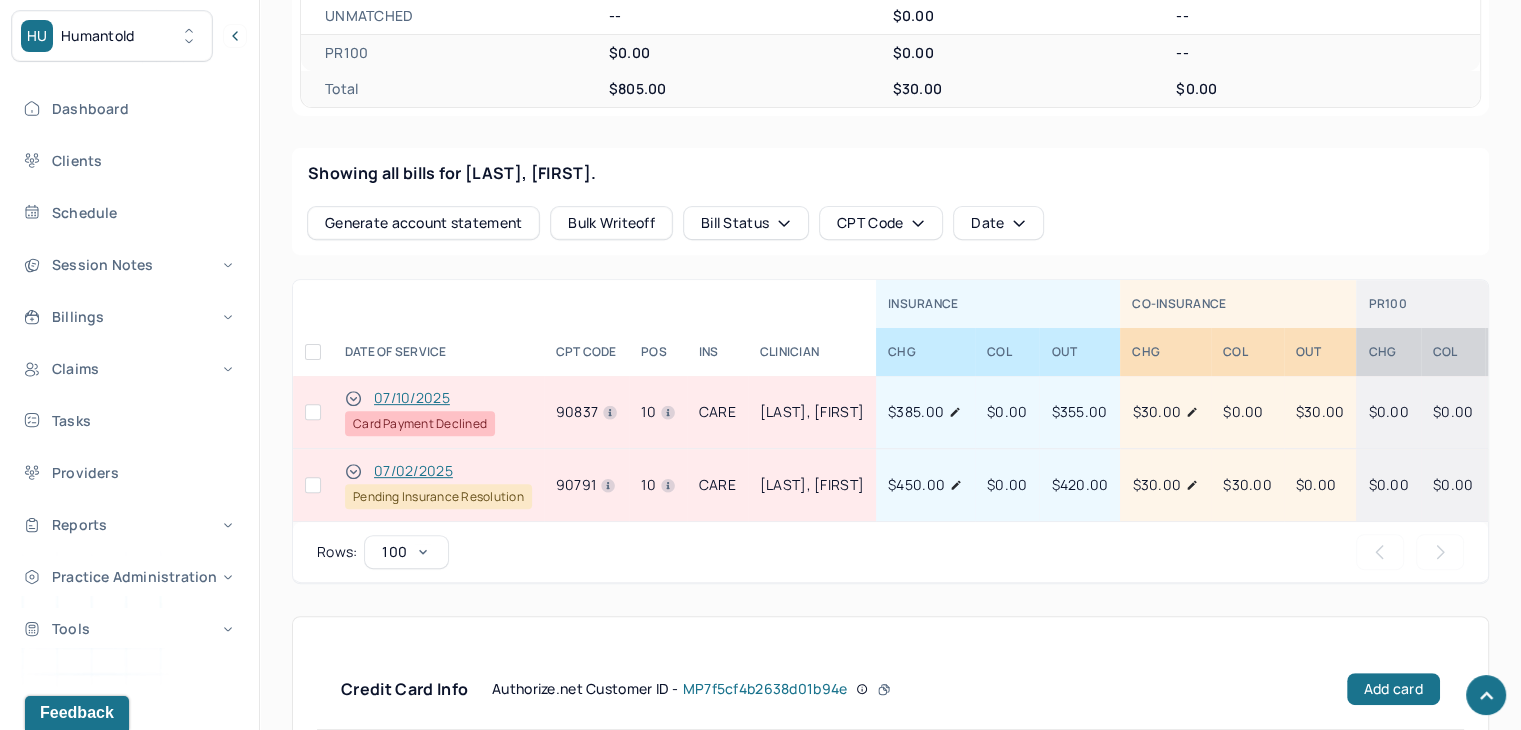 click at bounding box center [313, 412] 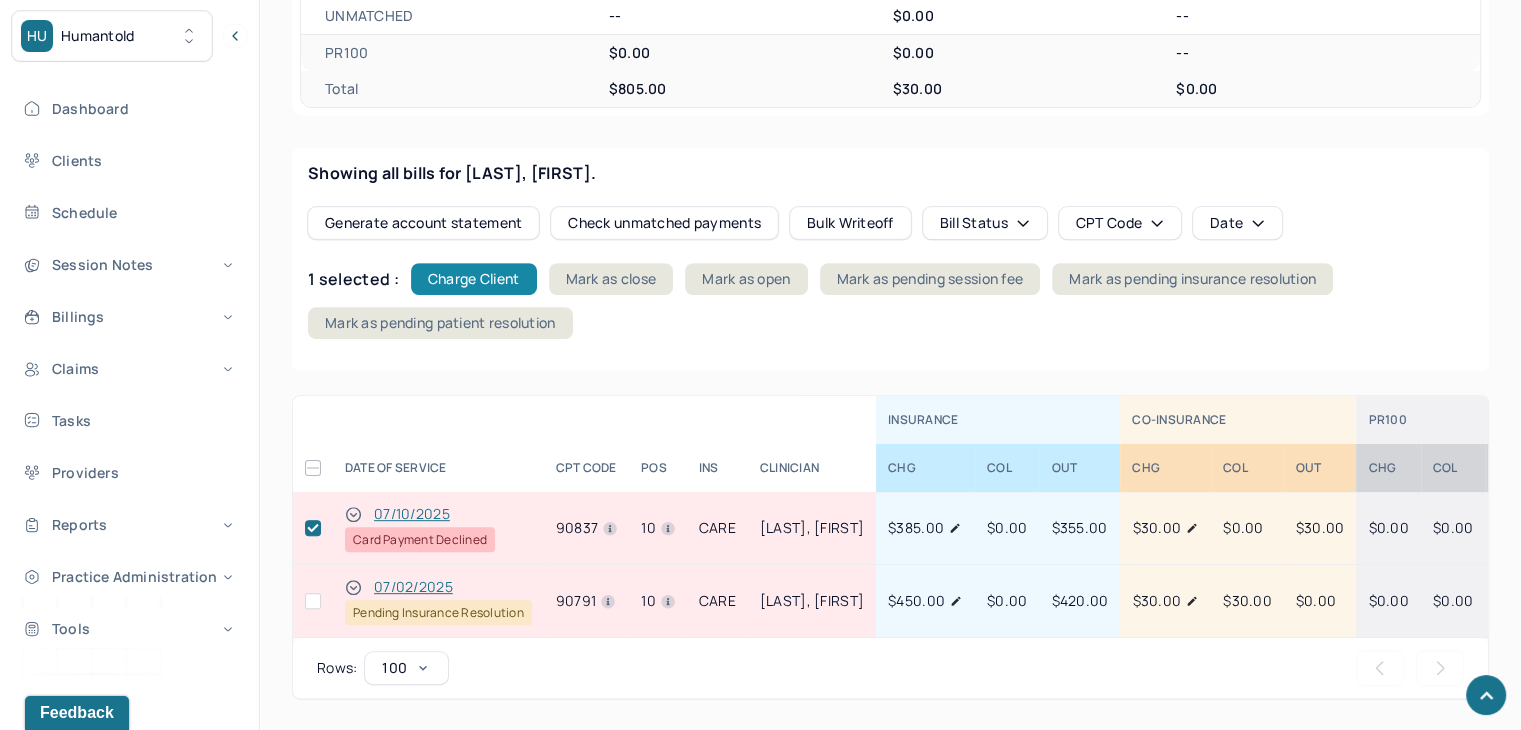 click on "Charge Client" at bounding box center (474, 279) 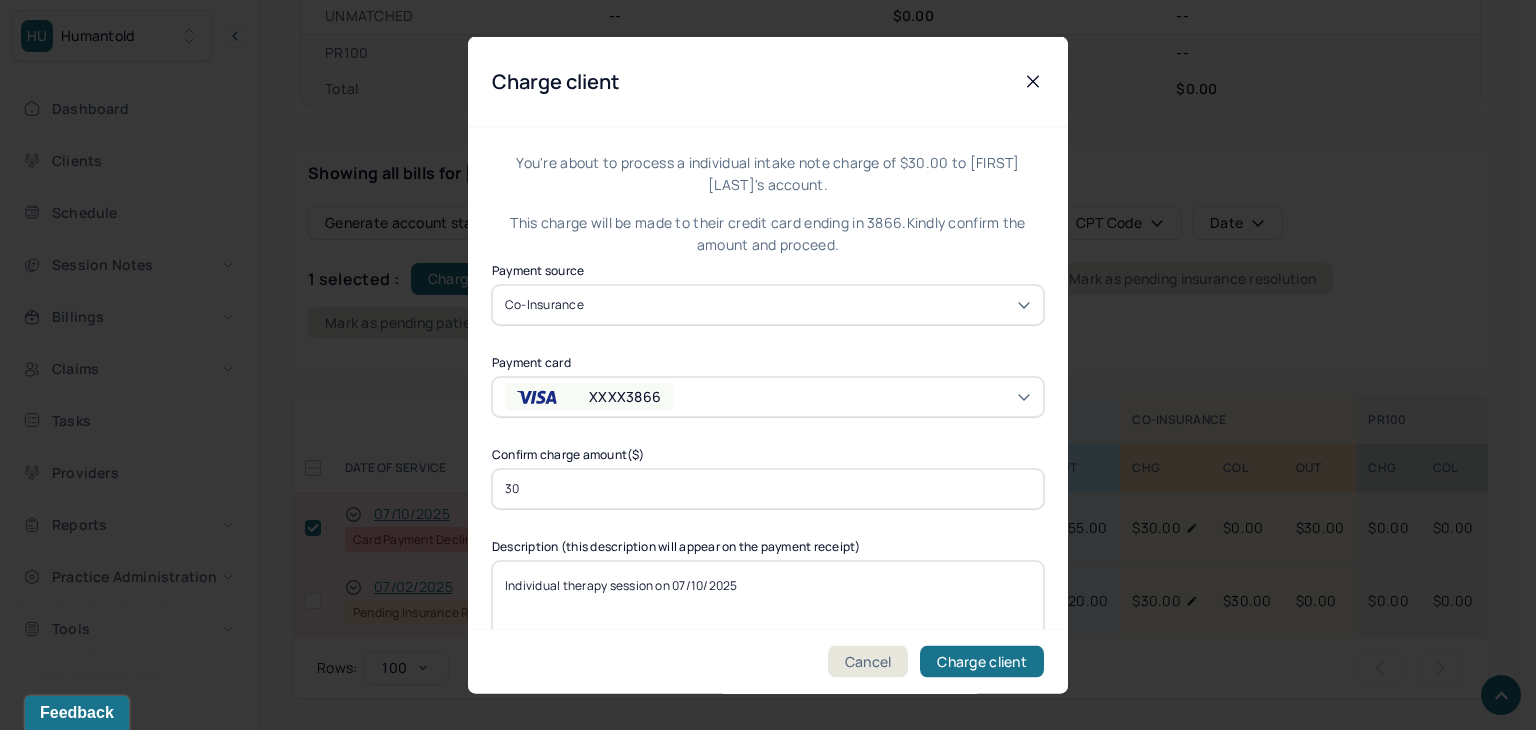 click on "XXXX3866" at bounding box center (625, 396) 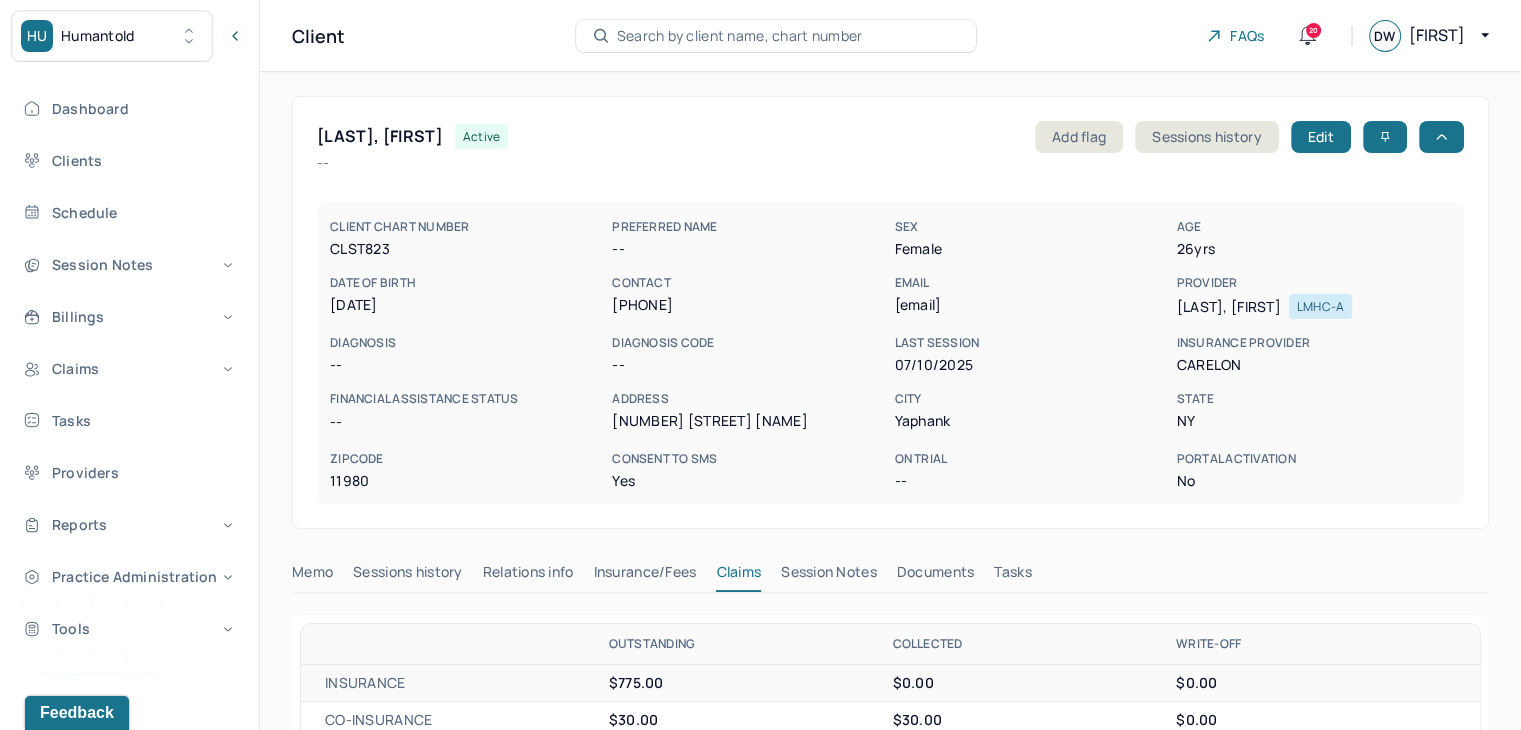 scroll, scrollTop: 0, scrollLeft: 0, axis: both 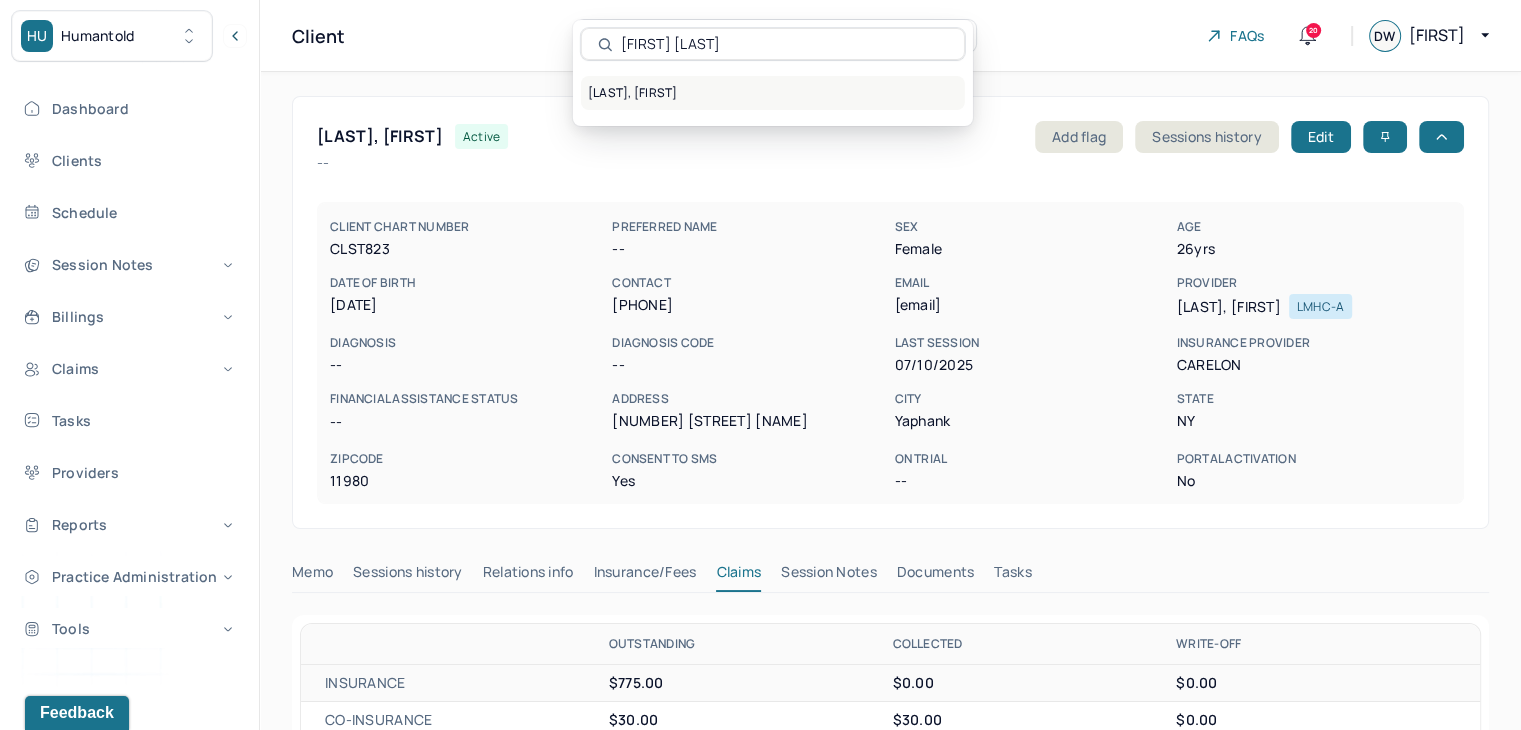 type on "Dejah Lucas" 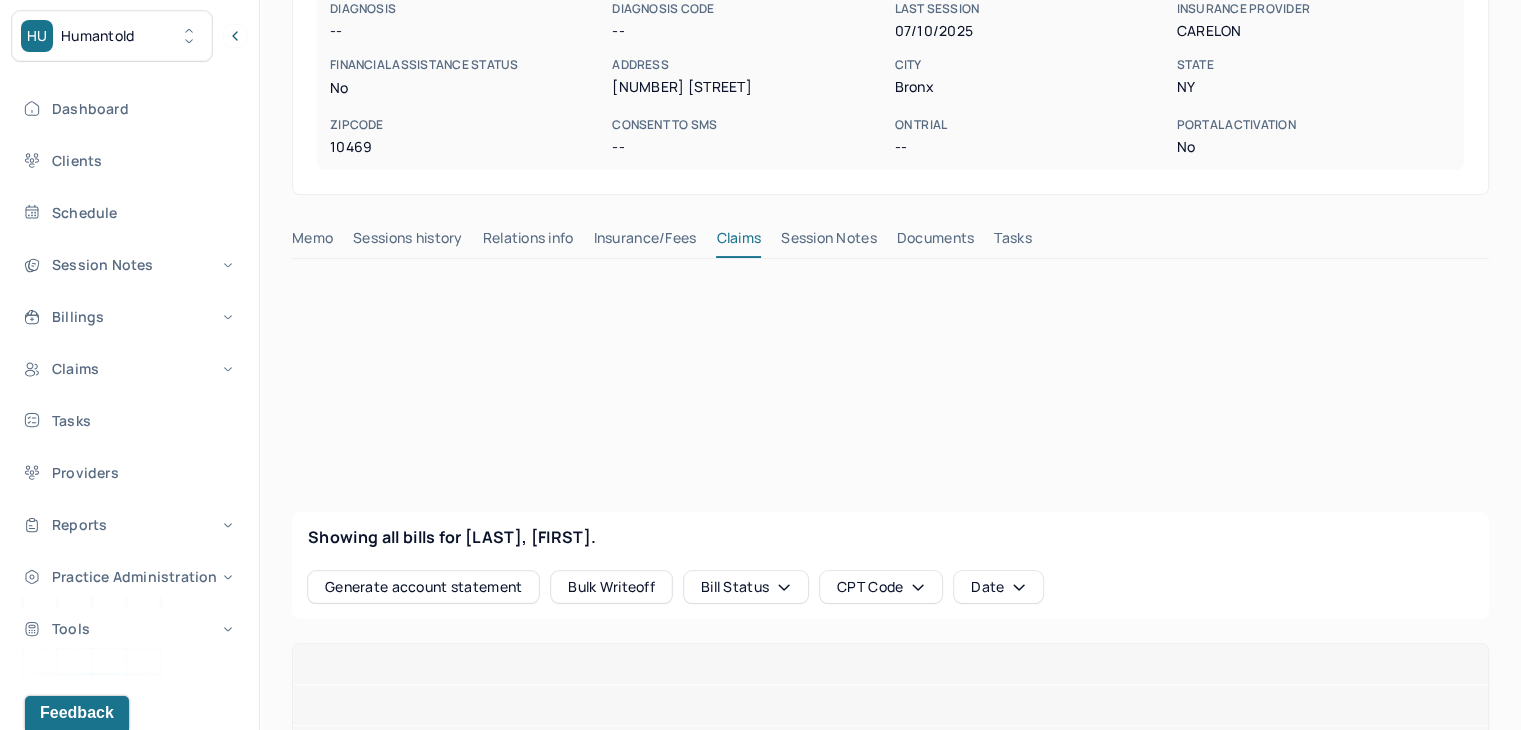 scroll, scrollTop: 600, scrollLeft: 0, axis: vertical 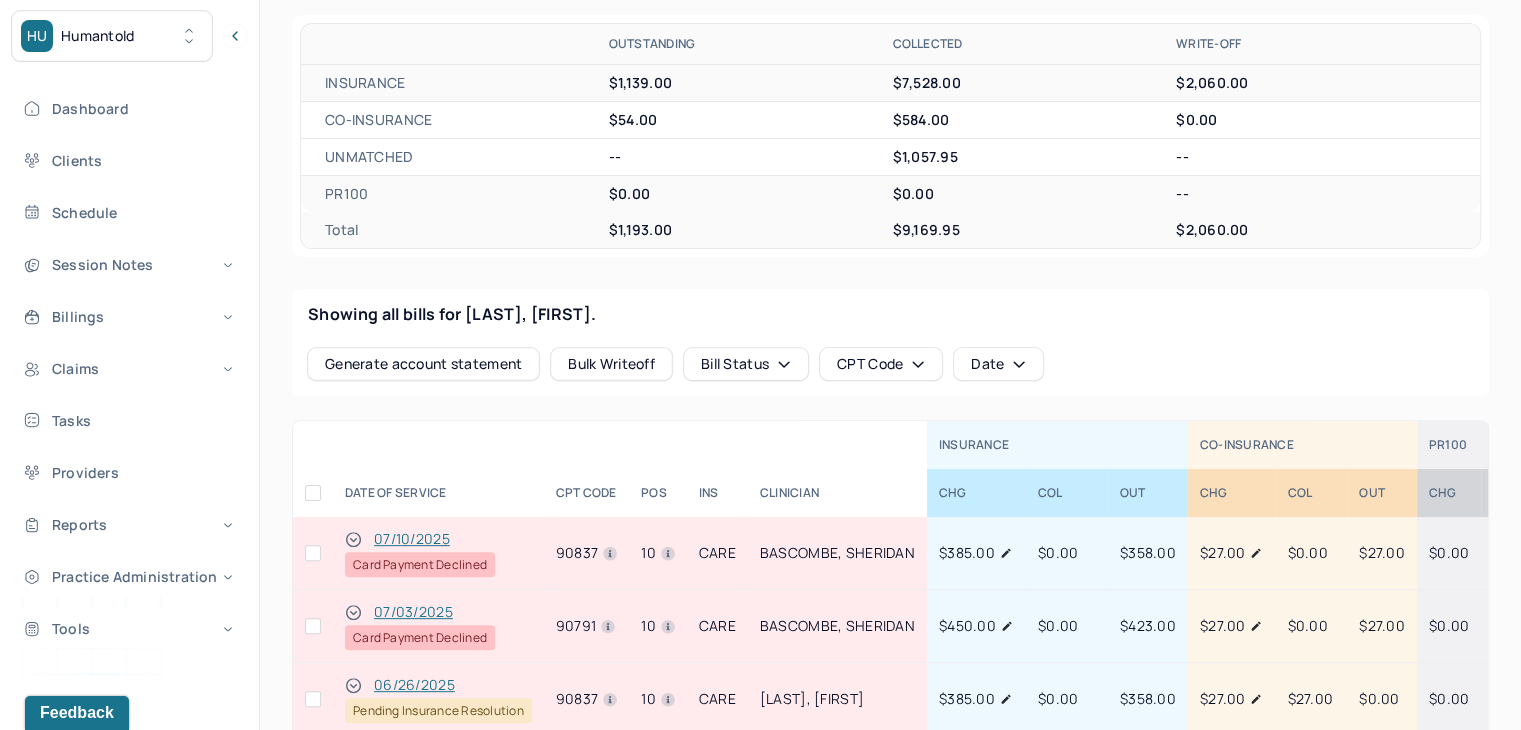 click at bounding box center [313, 626] 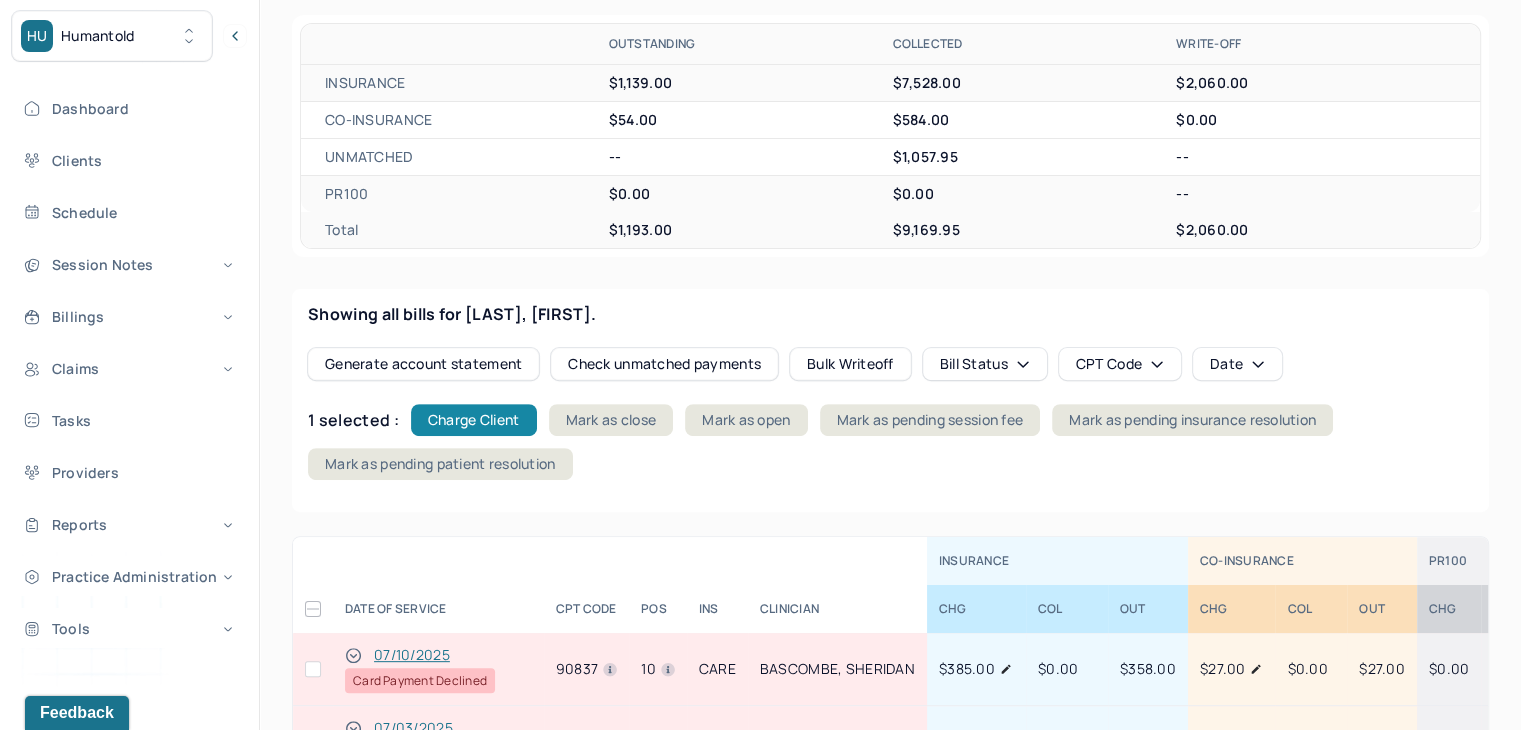 click on "Charge Client" at bounding box center (474, 420) 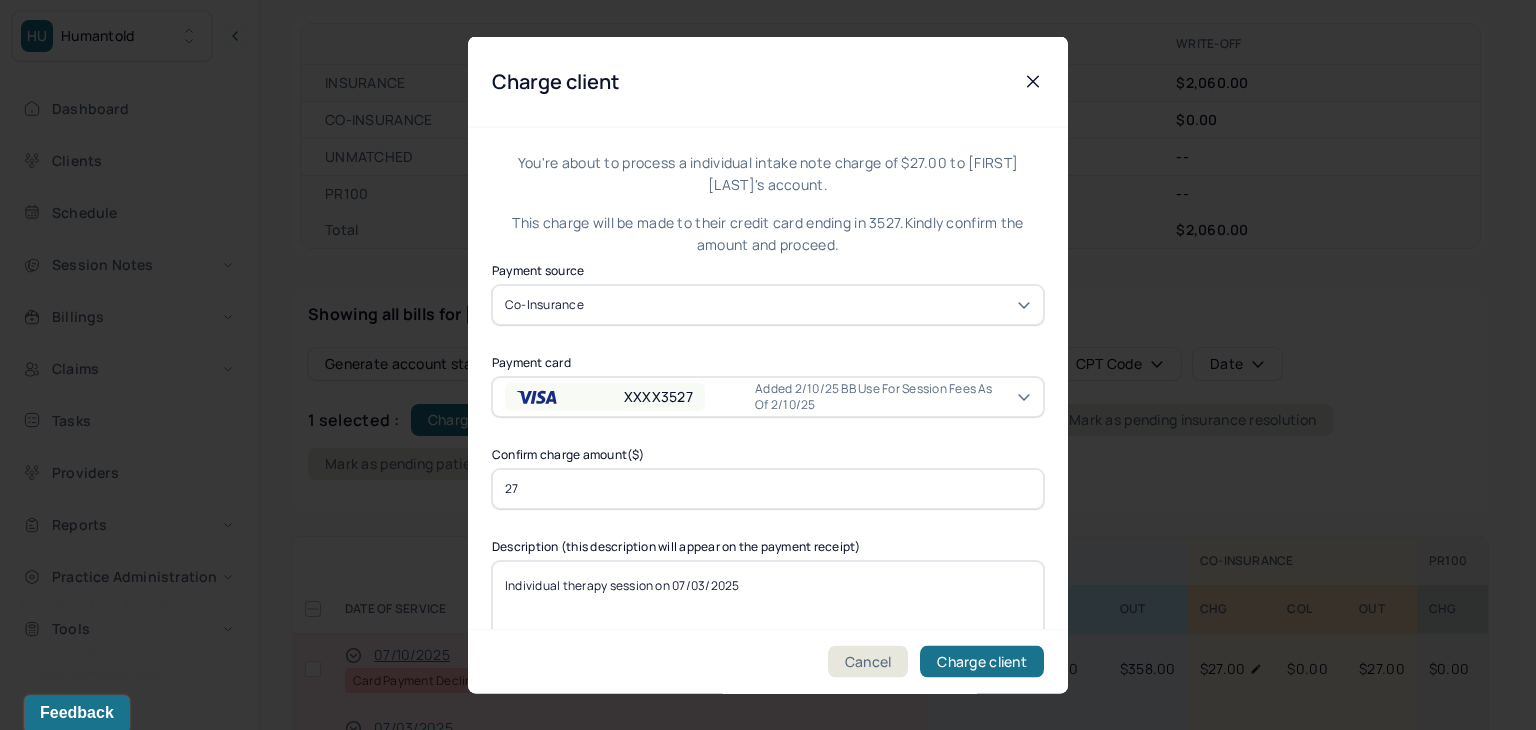 click on "XXXX3527 Added 2/10/25 BB use for session fees as of 2/10/25" at bounding box center (755, 396) 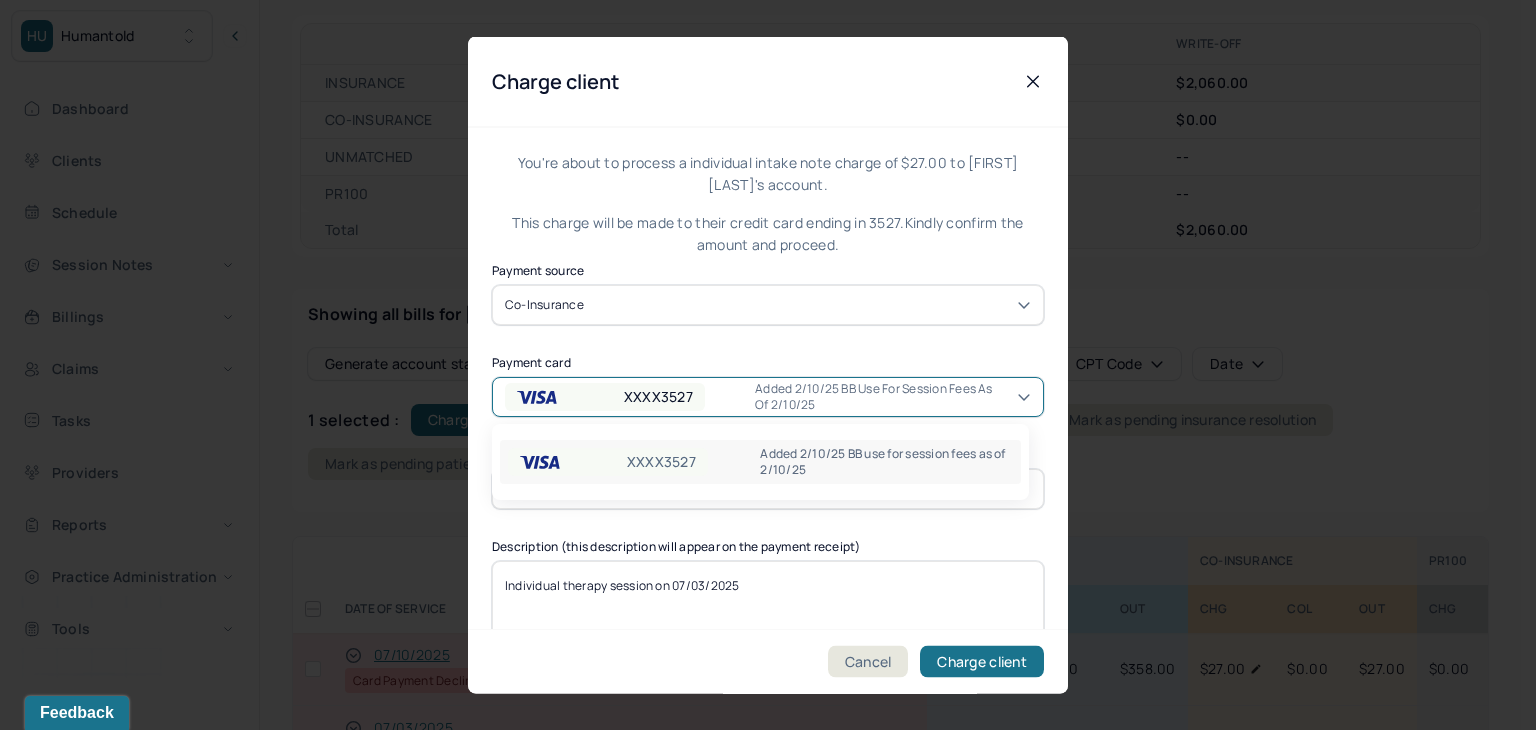 click on "XXXX3527 Added 2/10/25 BB use for session fees as of 2/10/25" at bounding box center (755, 396) 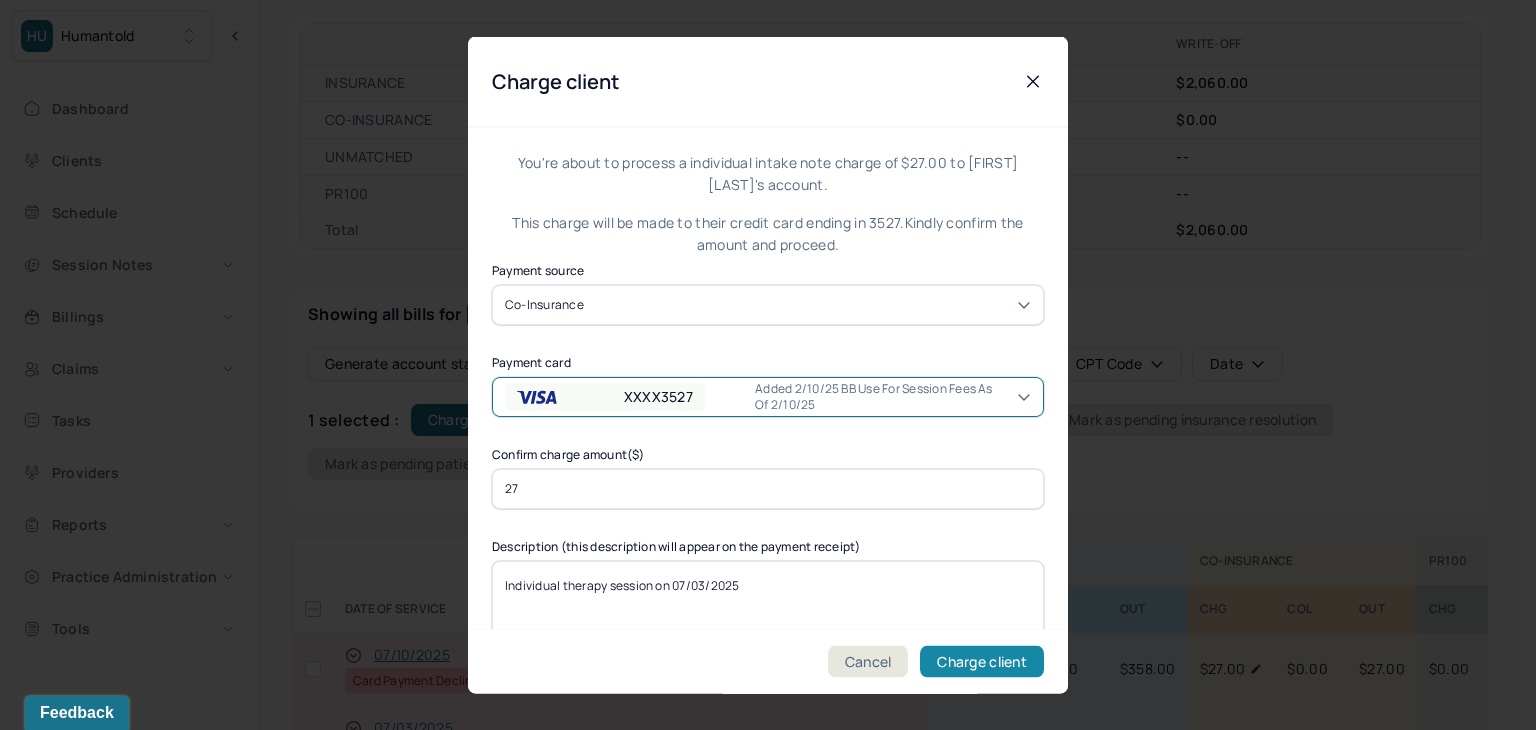 click on "Charge client" at bounding box center (982, 662) 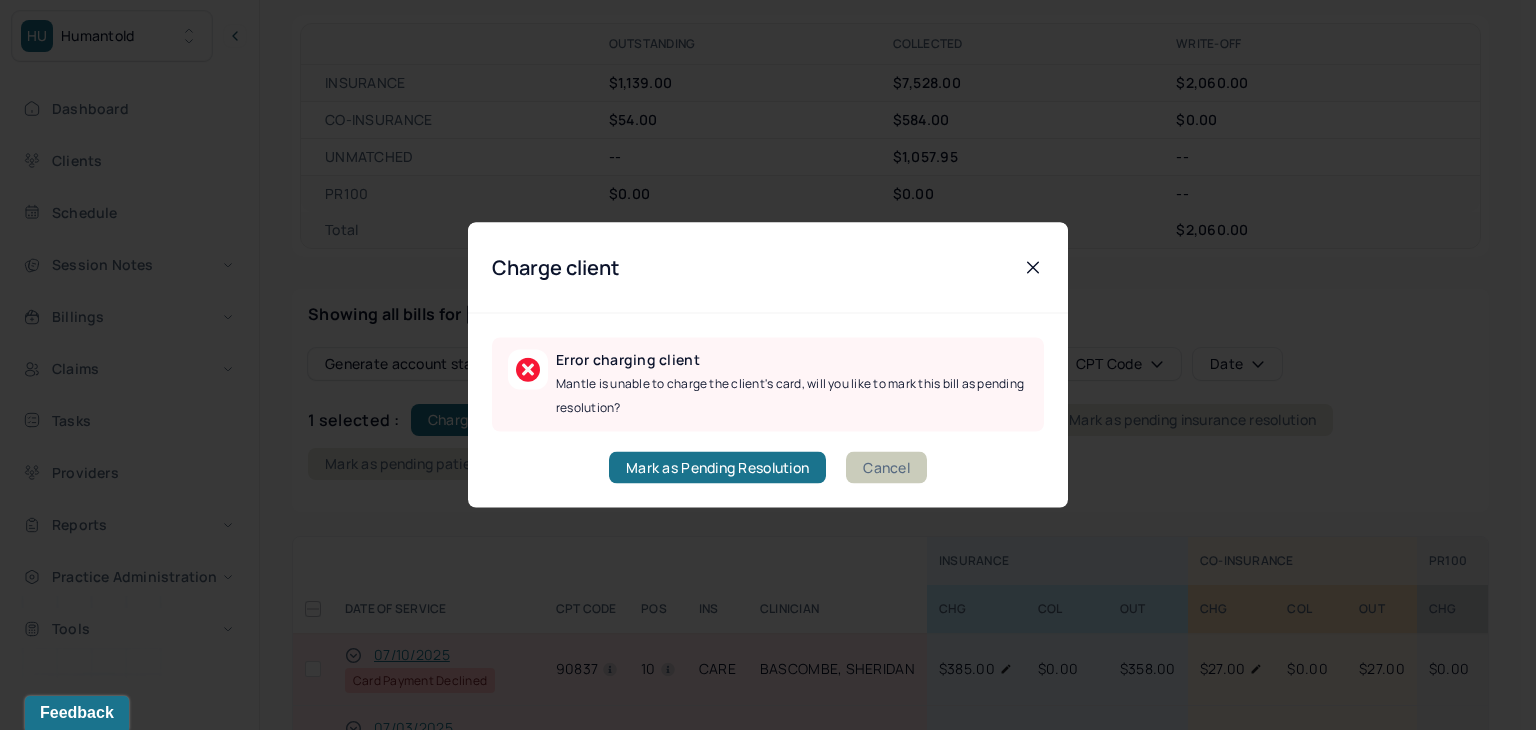 click on "Cancel" at bounding box center (886, 468) 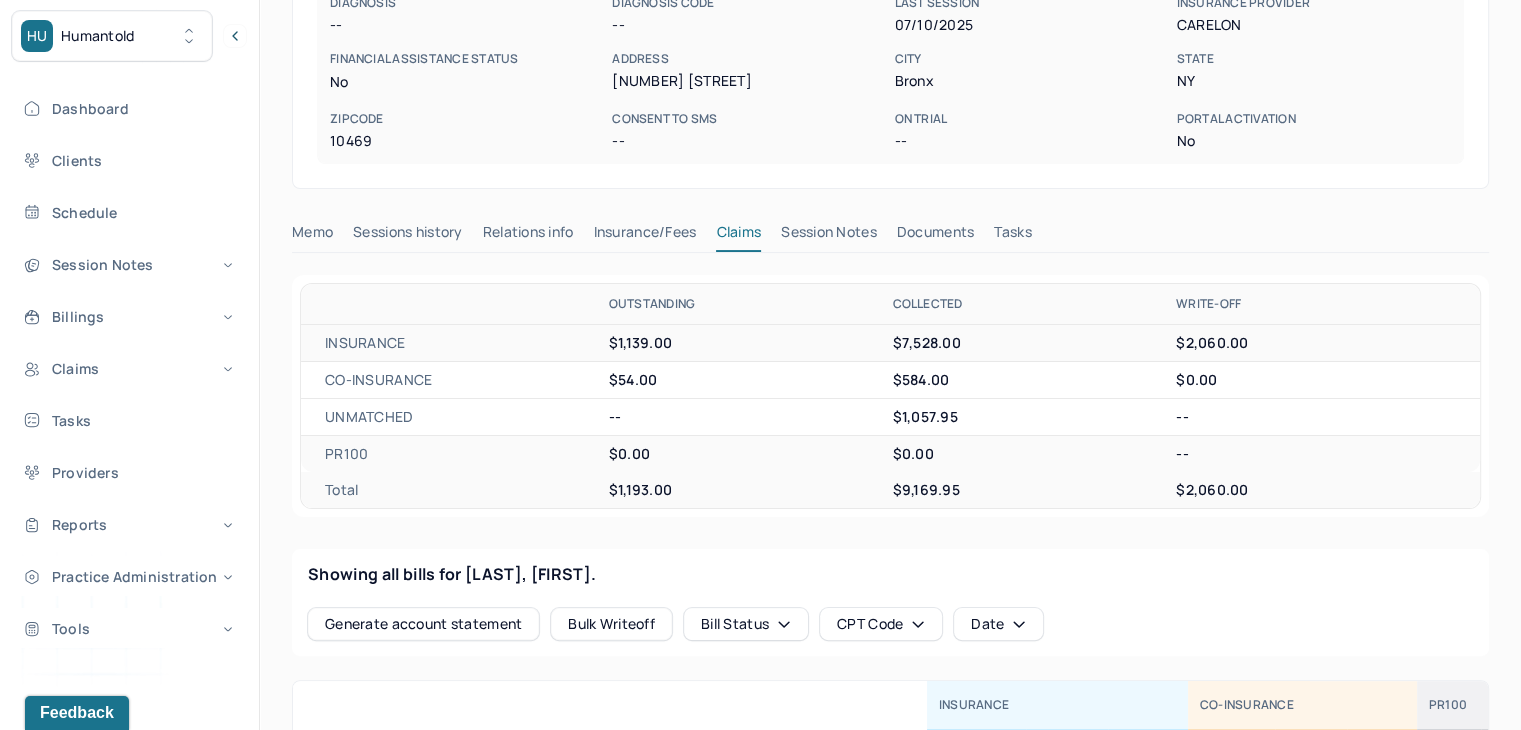 scroll, scrollTop: 0, scrollLeft: 0, axis: both 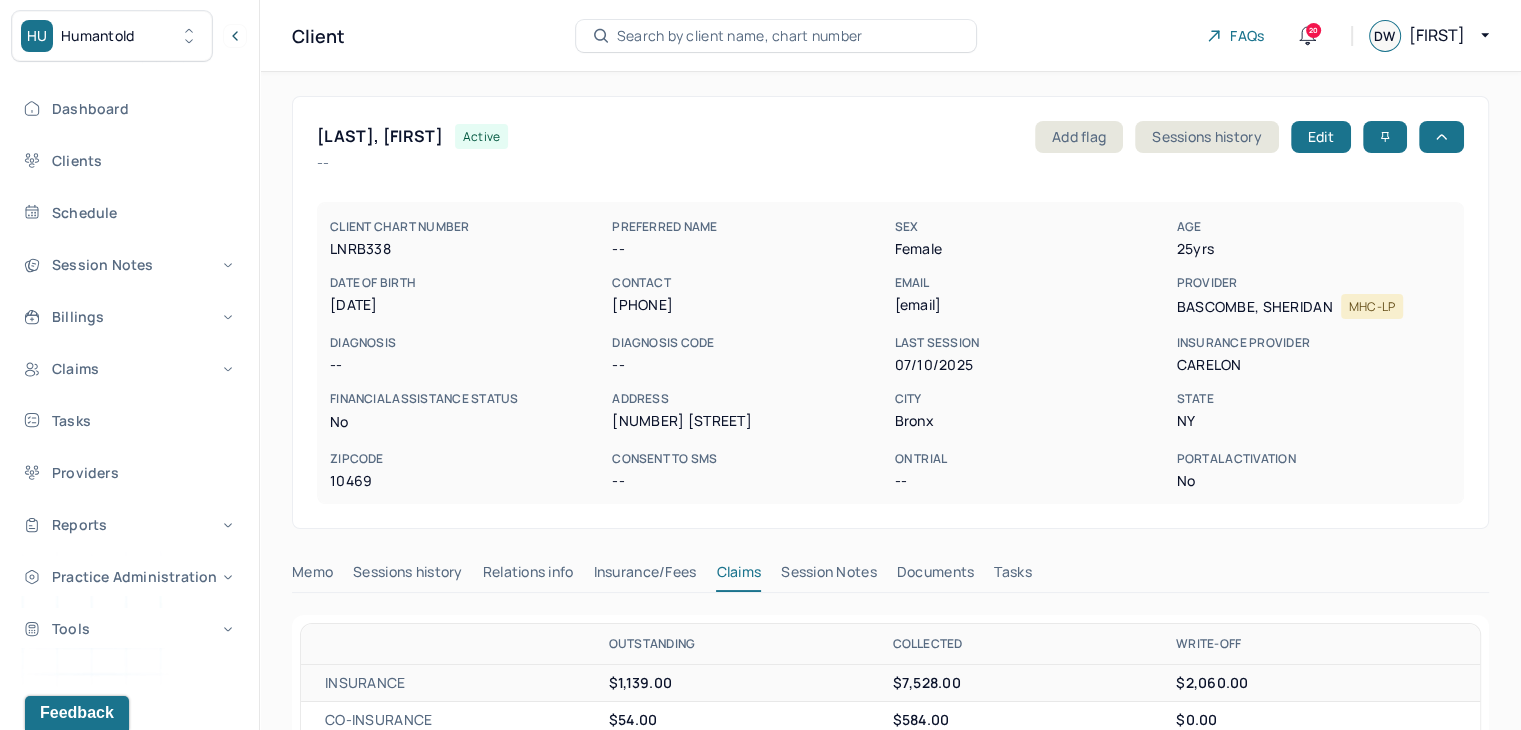 click on "Search by client name, chart number" at bounding box center (776, 36) 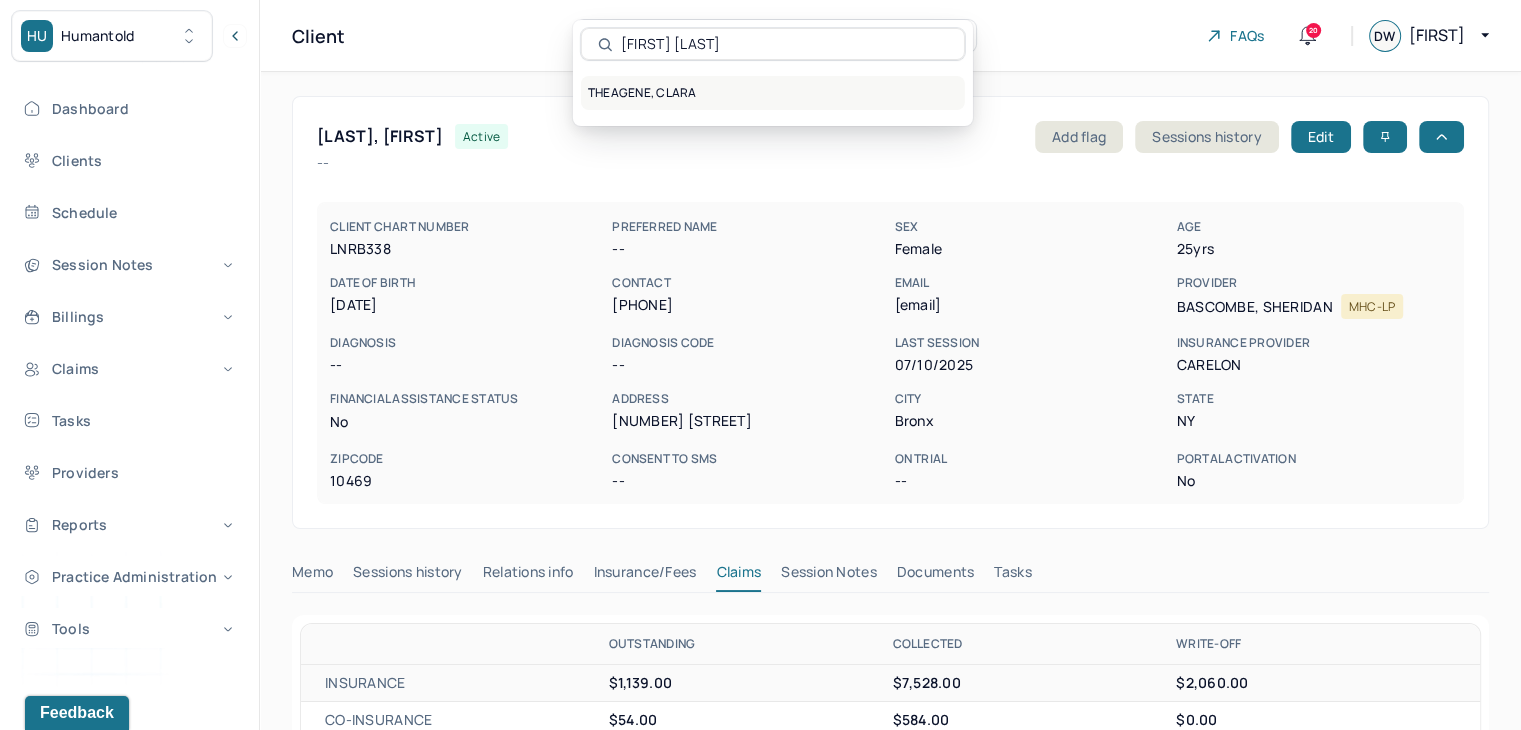 type on "Clara Theagene" 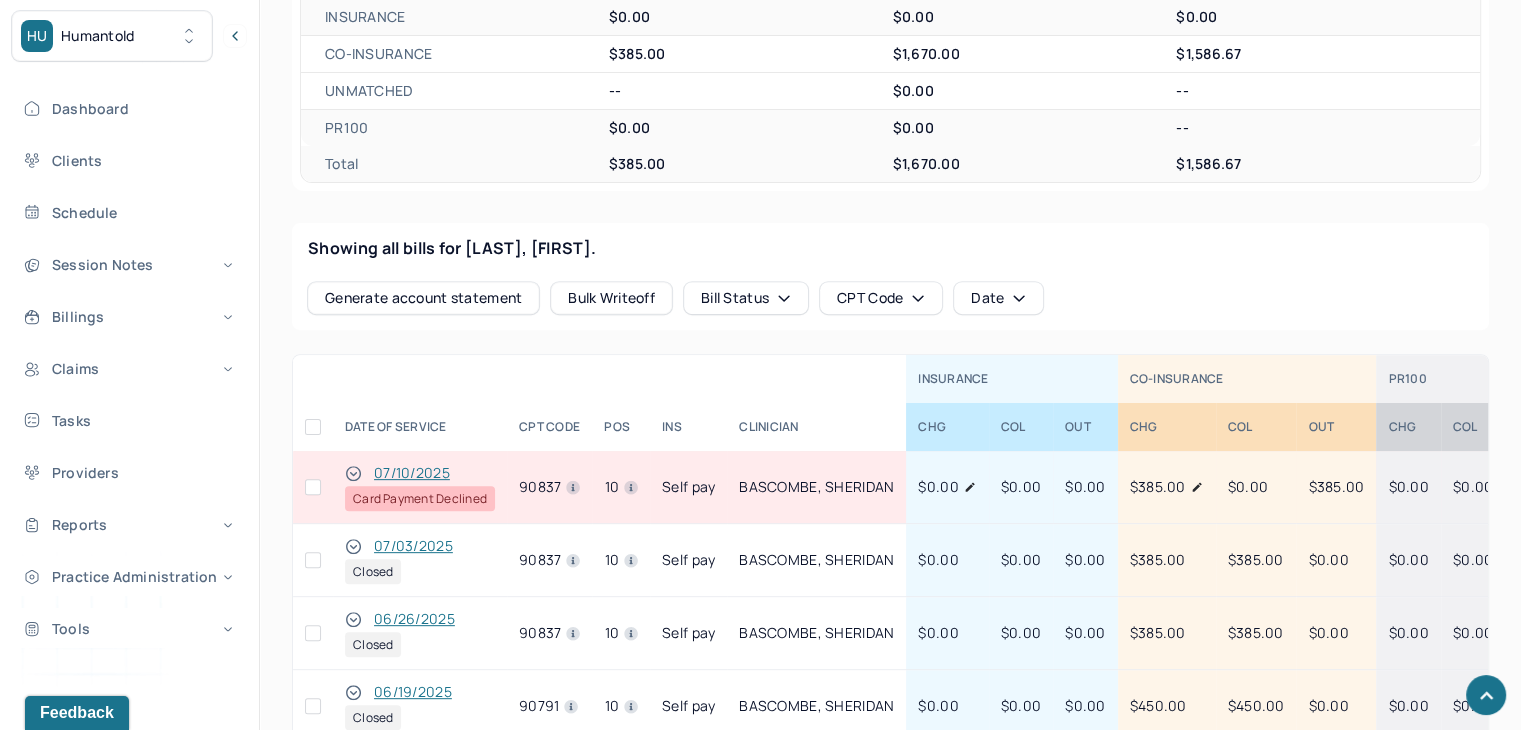 scroll, scrollTop: 700, scrollLeft: 0, axis: vertical 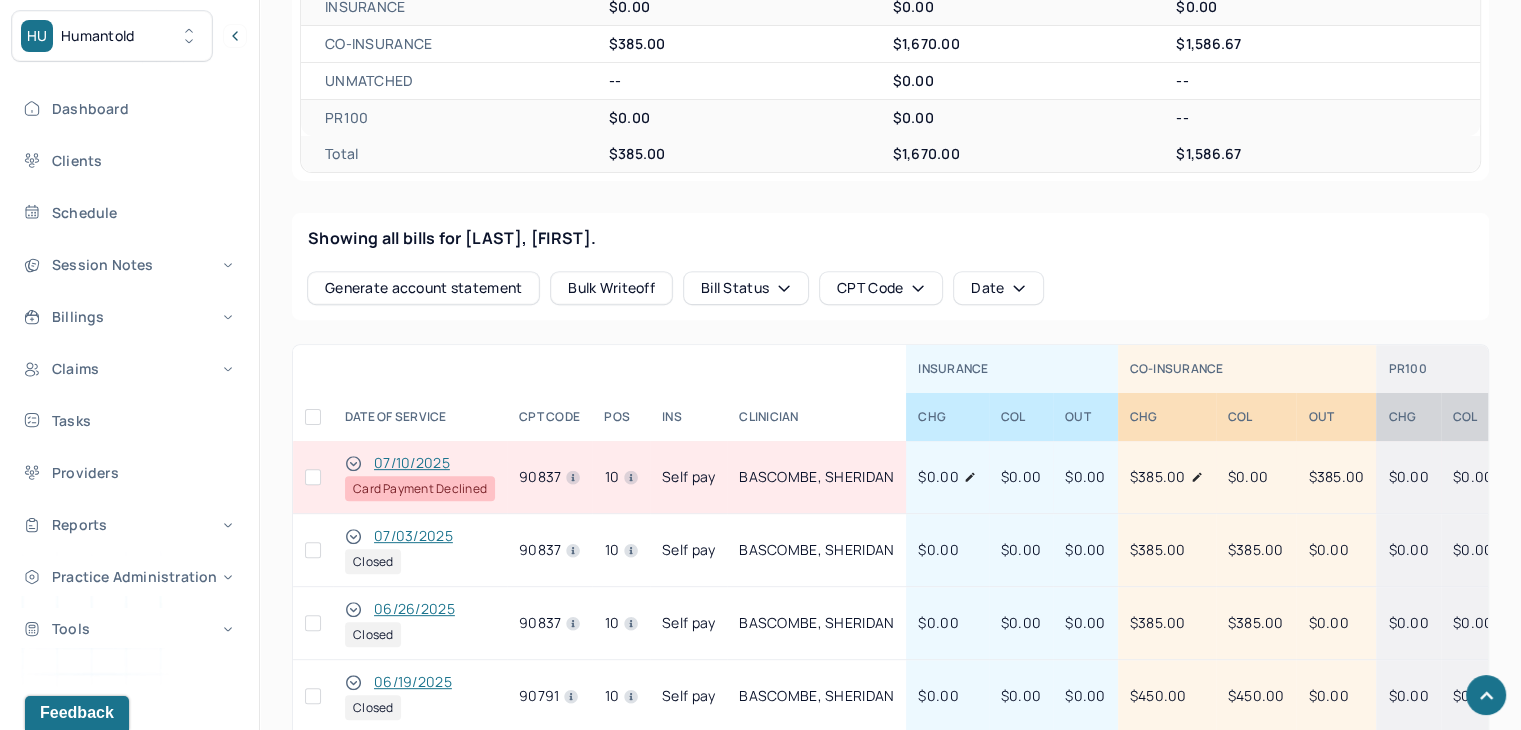 click at bounding box center [313, 477] 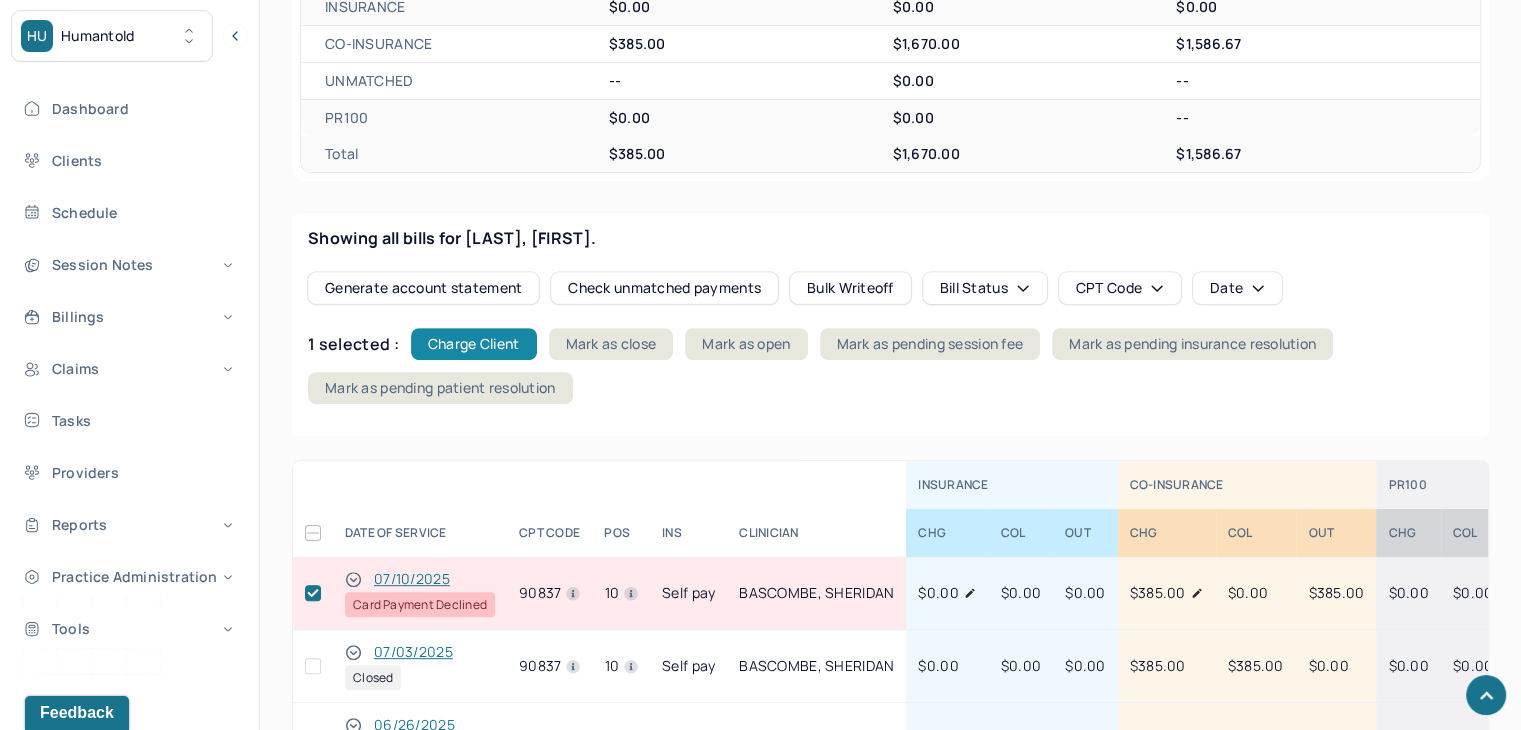 click on "Charge Client" at bounding box center (474, 344) 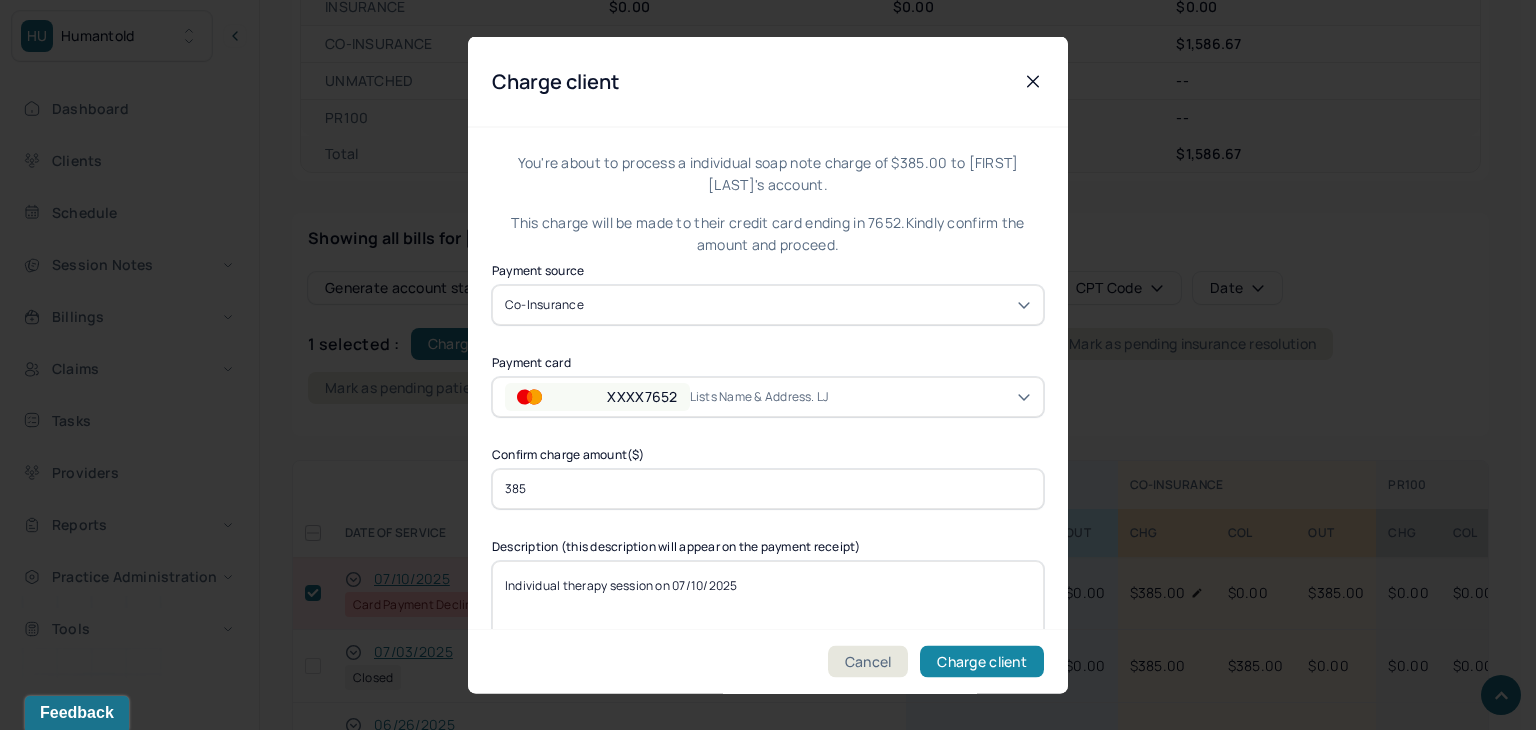 click on "Charge client" at bounding box center [982, 662] 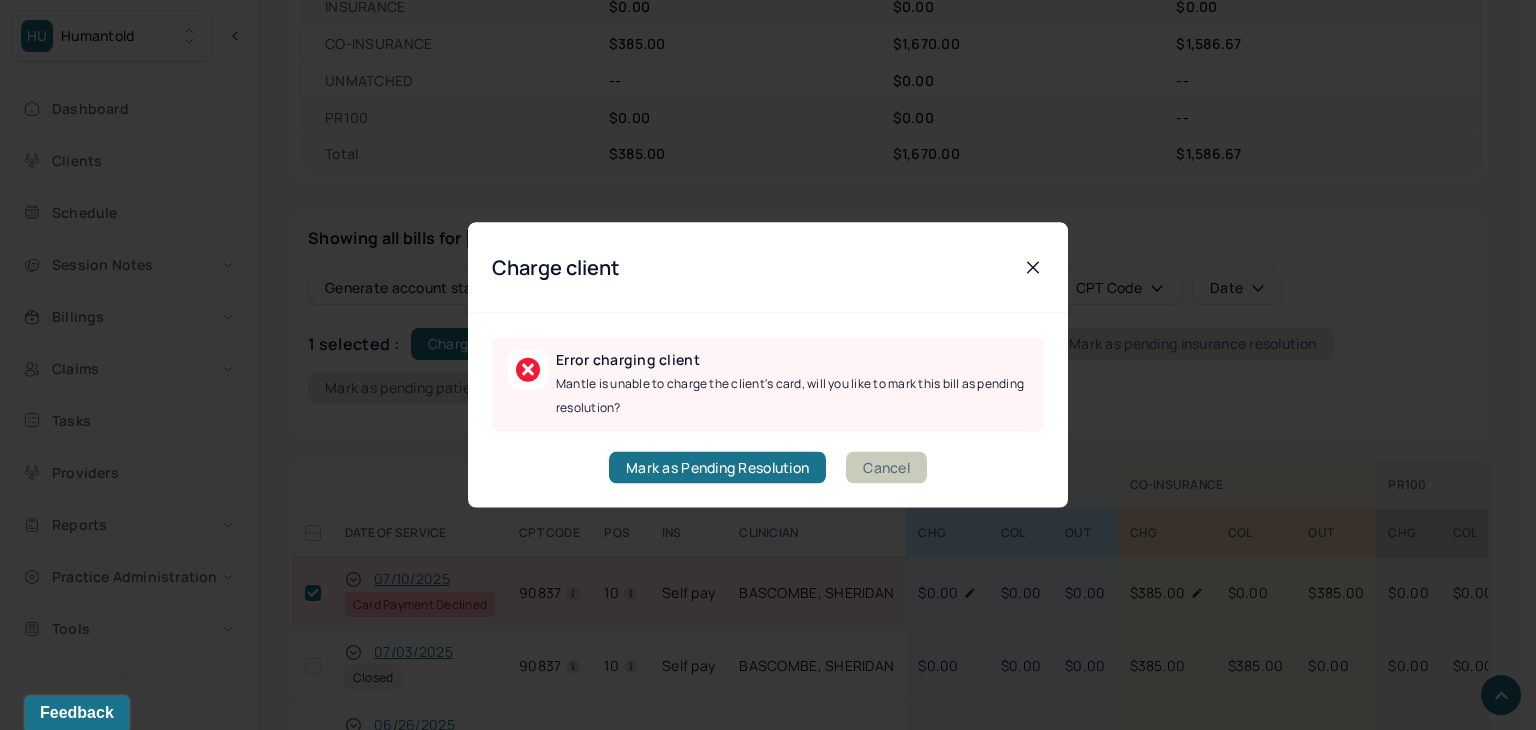 click on "Cancel" at bounding box center [886, 468] 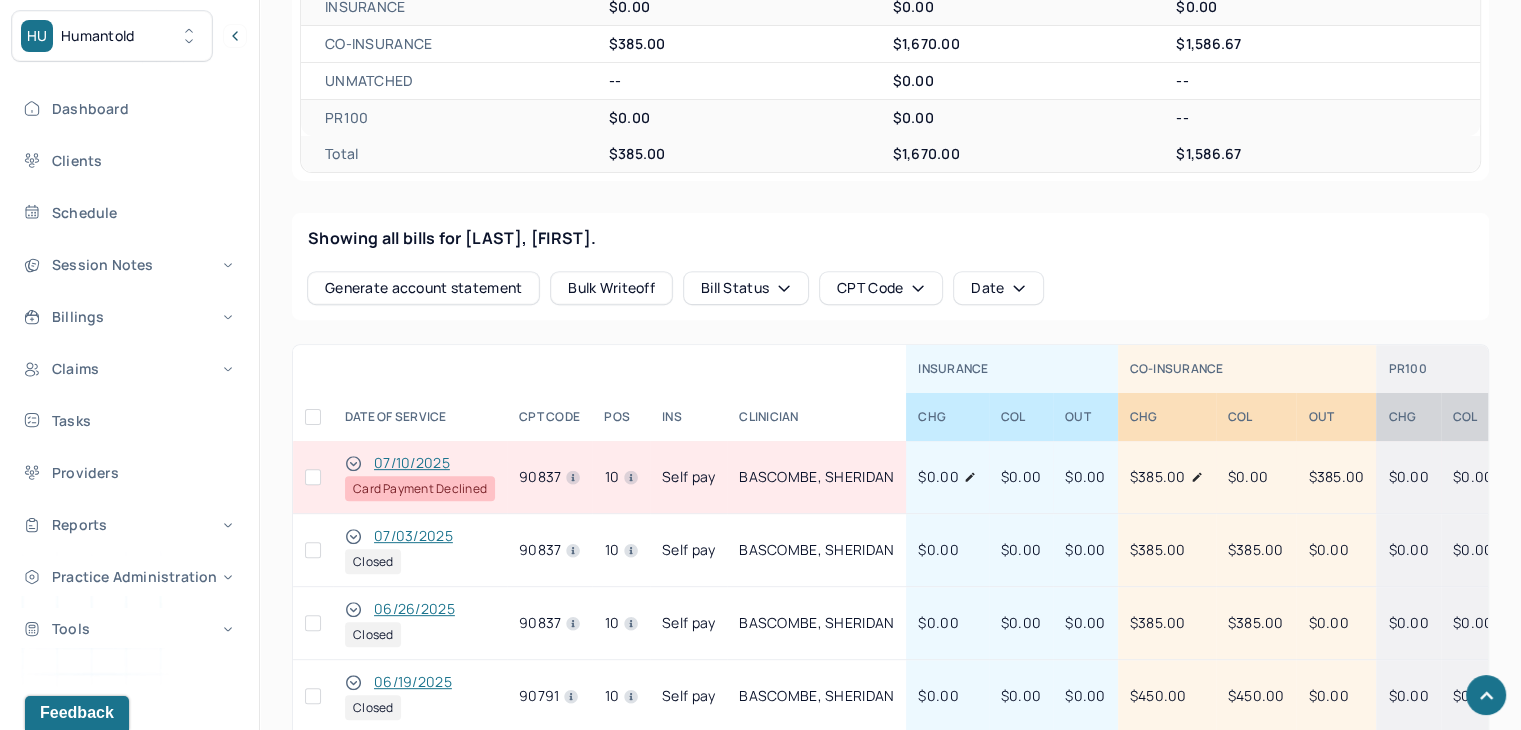 click at bounding box center (313, 477) 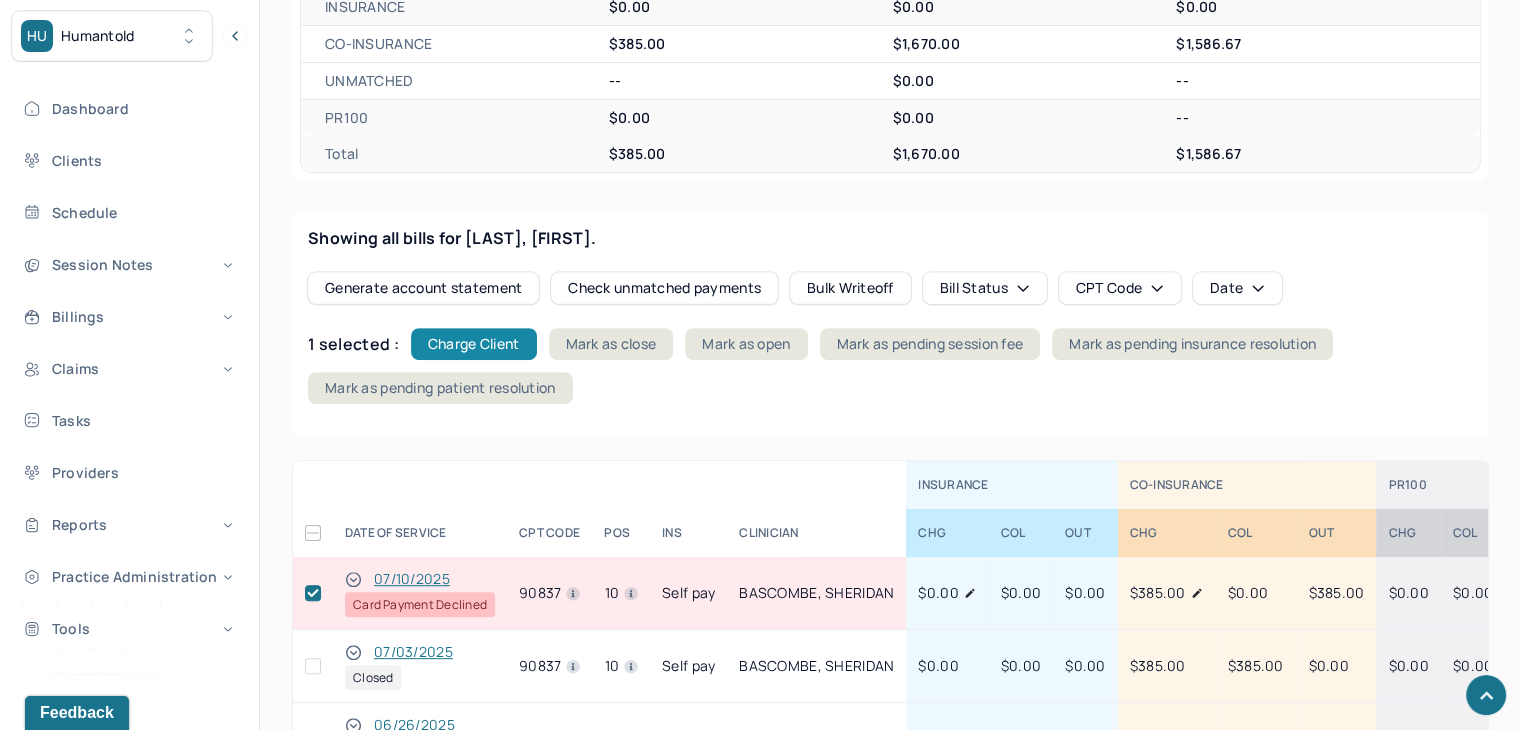 click on "Charge Client" at bounding box center [474, 344] 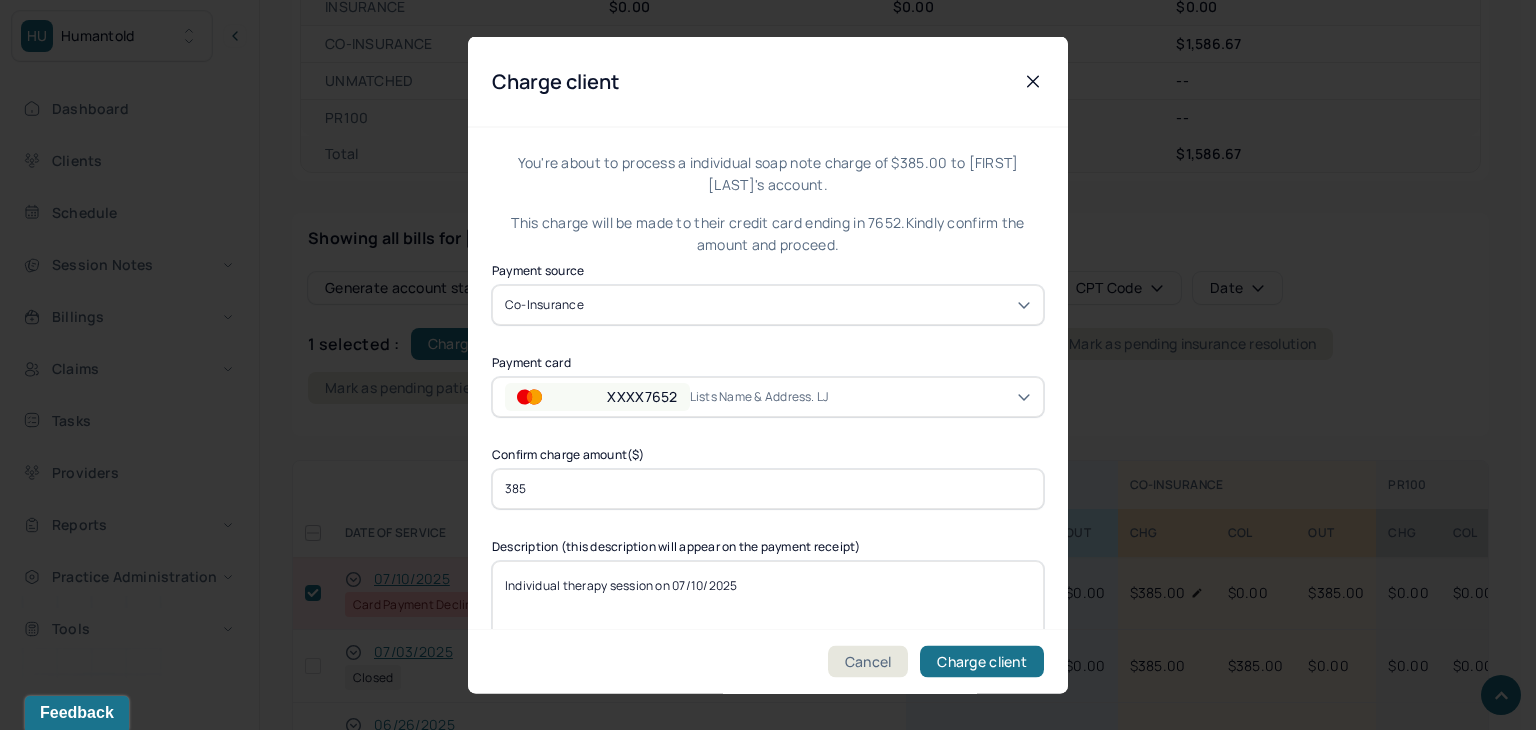 click on "XXXX7652" at bounding box center (597, 396) 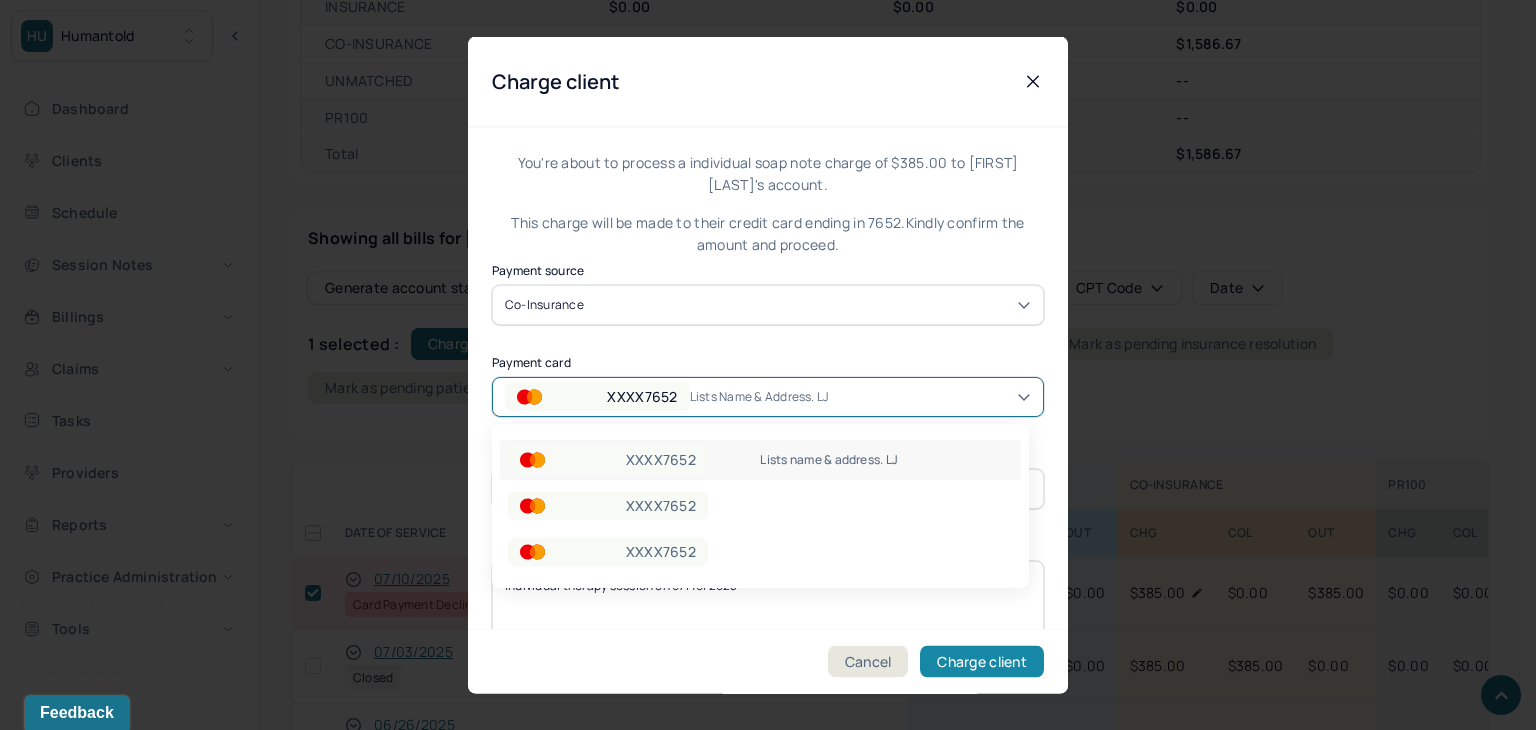 click on "Charge client" at bounding box center [982, 662] 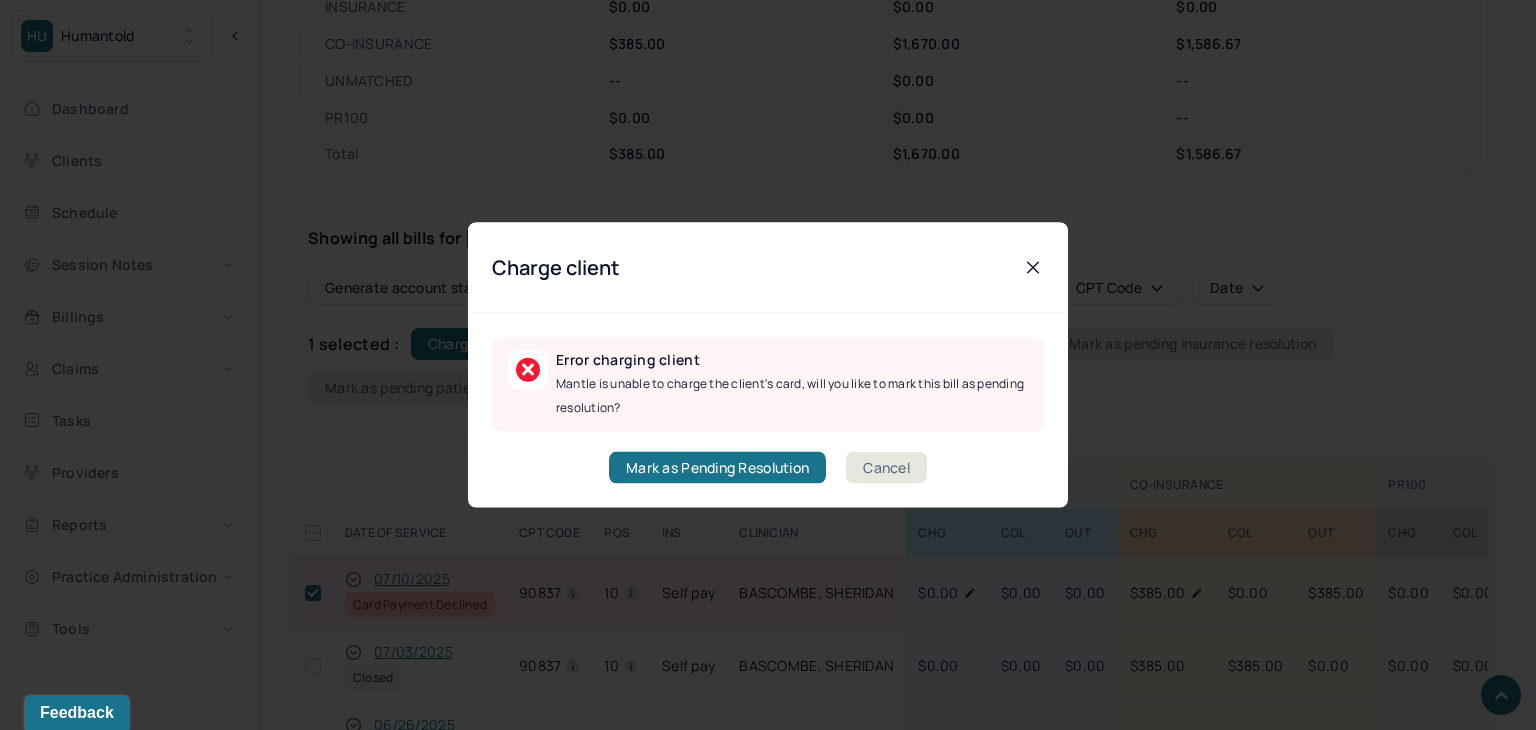 click on "Error charging client Mantle is unable to charge the client's card, will you like to mark this bill as pending resolution?   Mark as Pending Resolution     Cancel" at bounding box center [768, 411] 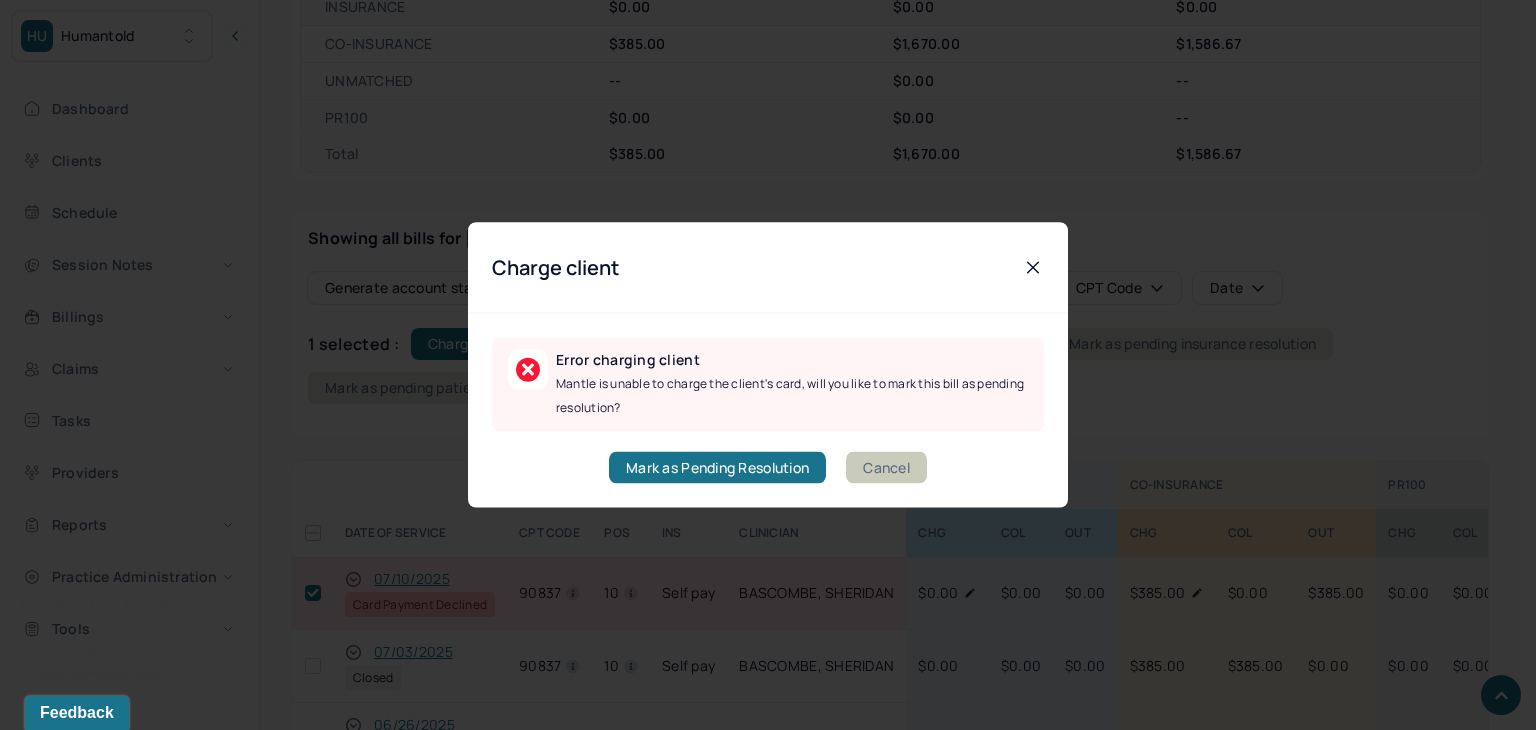 click on "Cancel" at bounding box center (886, 468) 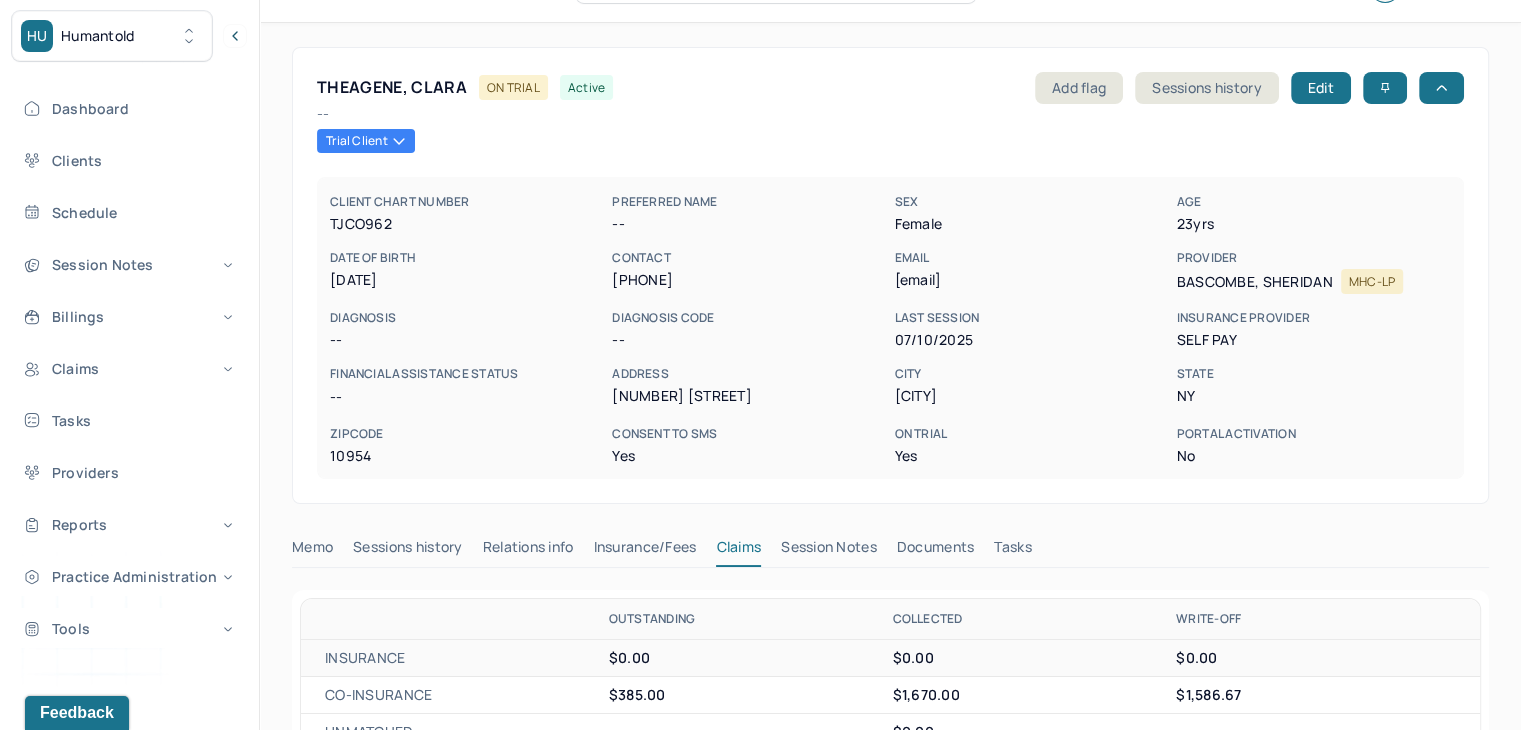 scroll, scrollTop: 0, scrollLeft: 0, axis: both 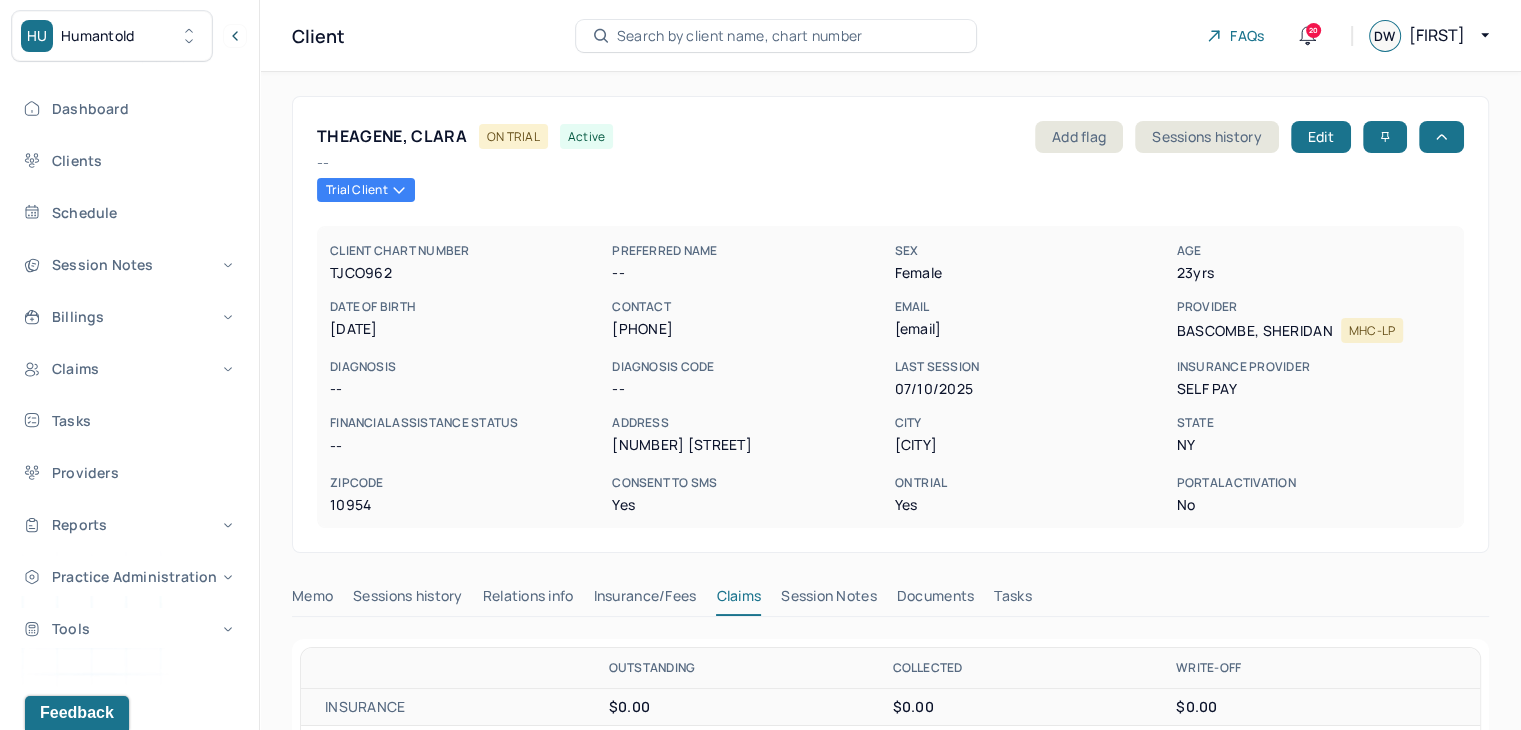 click on "Search by client name, chart number" at bounding box center [776, 36] 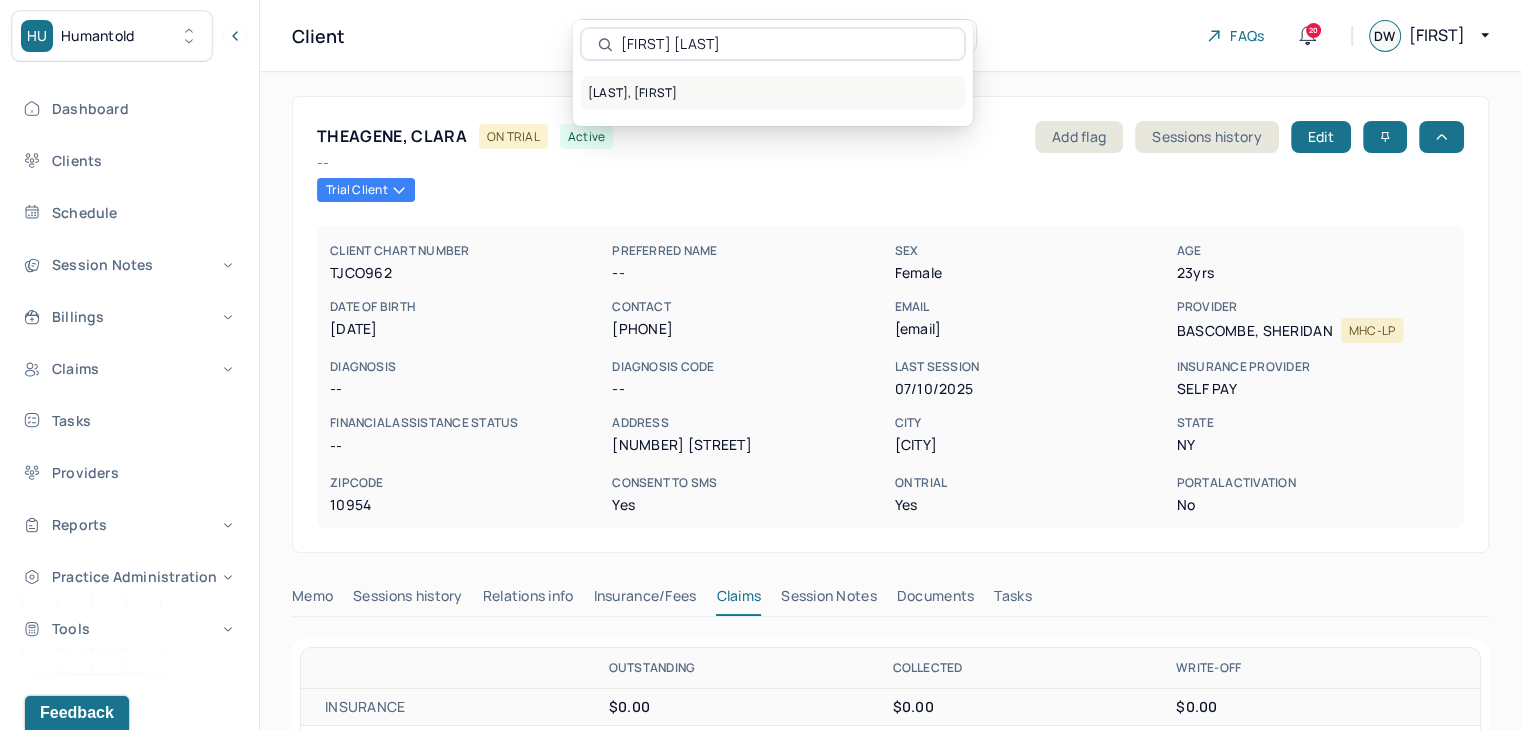type on "Paul Hafner" 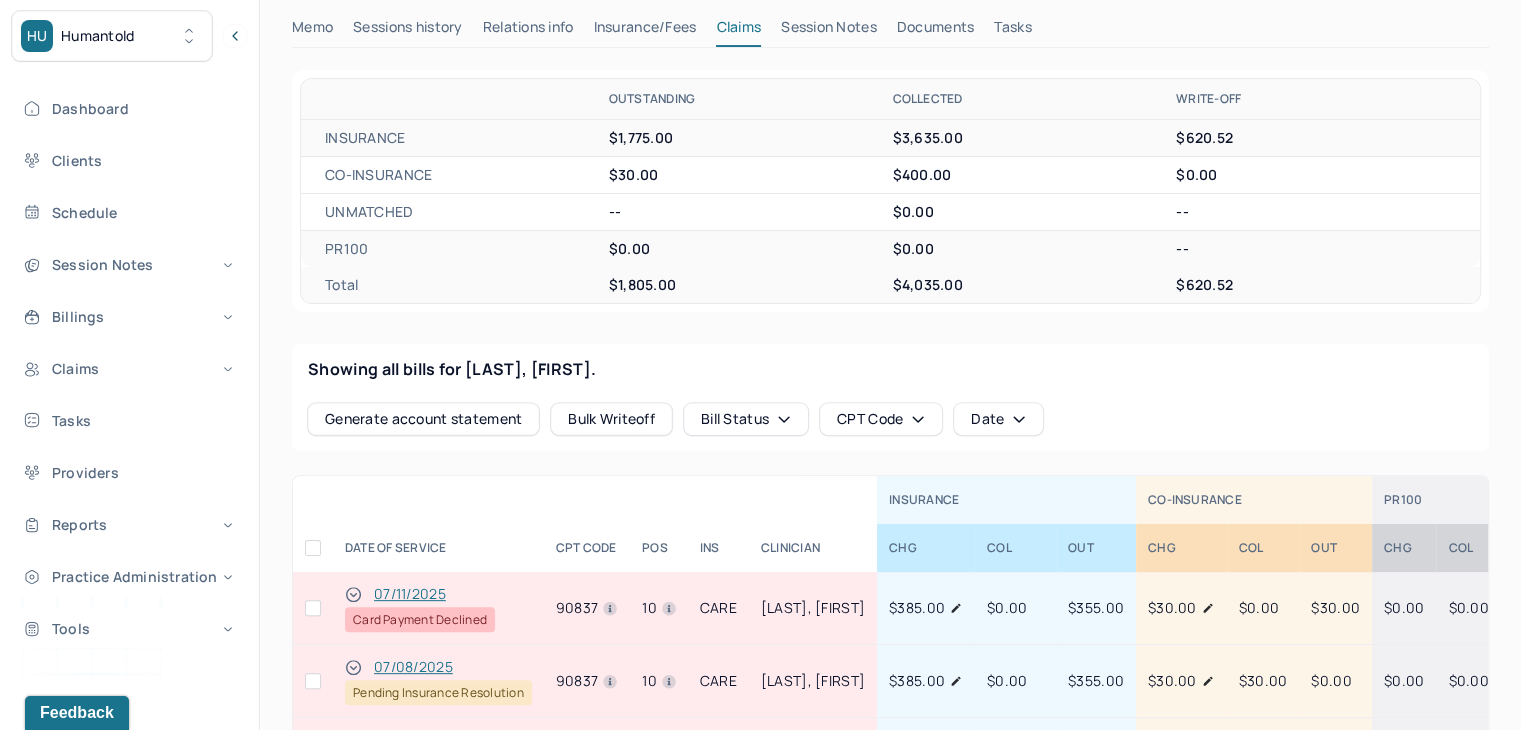 scroll, scrollTop: 700, scrollLeft: 0, axis: vertical 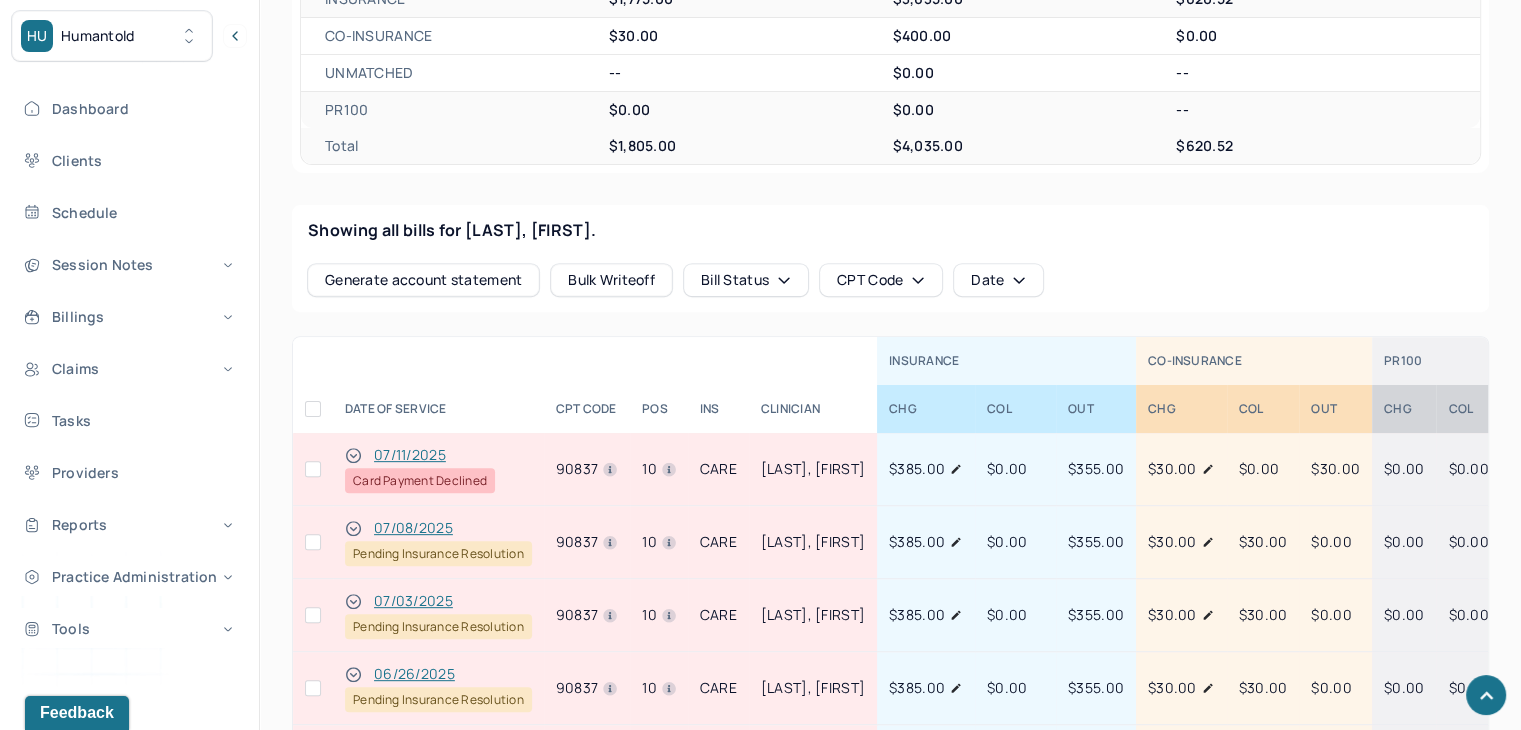click at bounding box center [313, 469] 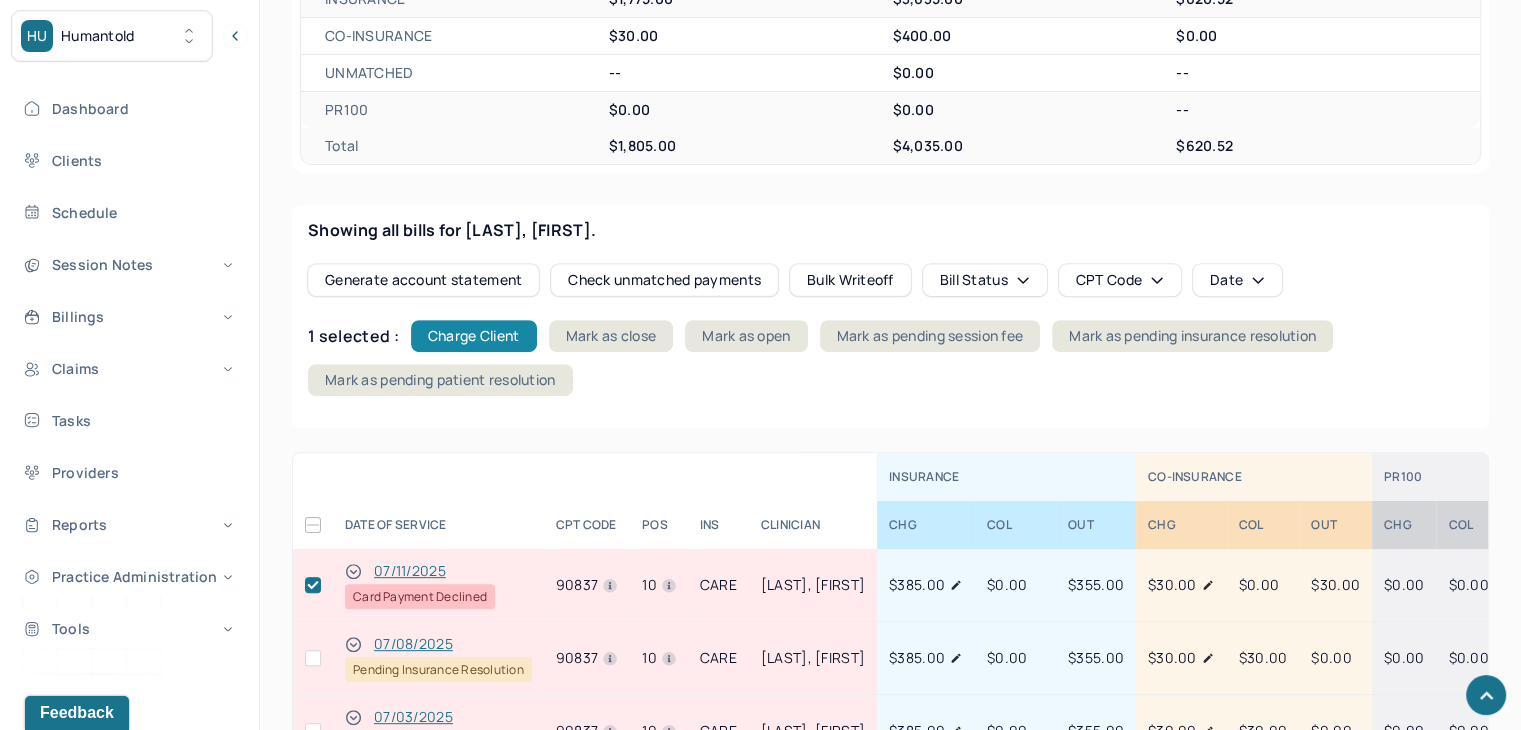 click on "Charge Client" at bounding box center [474, 336] 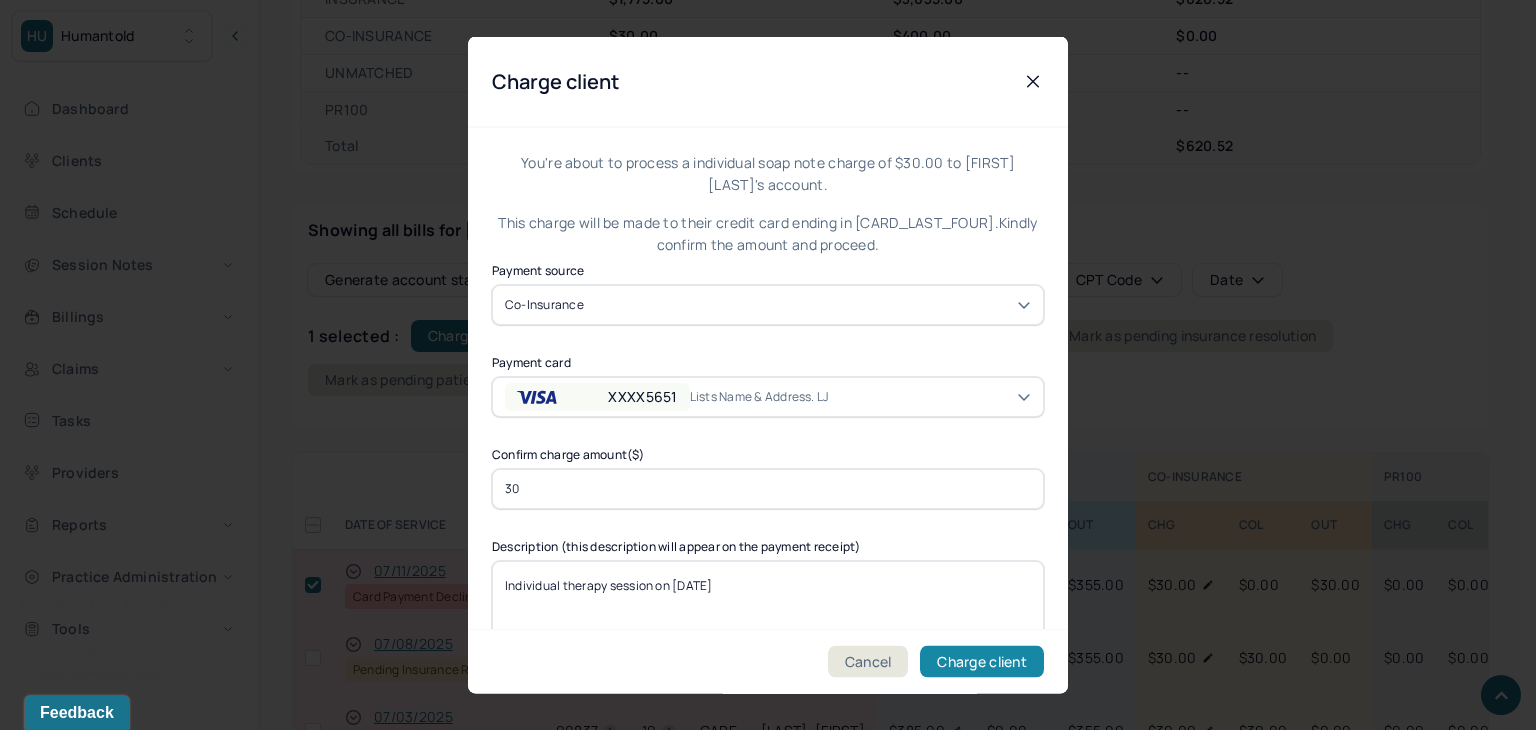 click on "Charge client" at bounding box center (982, 662) 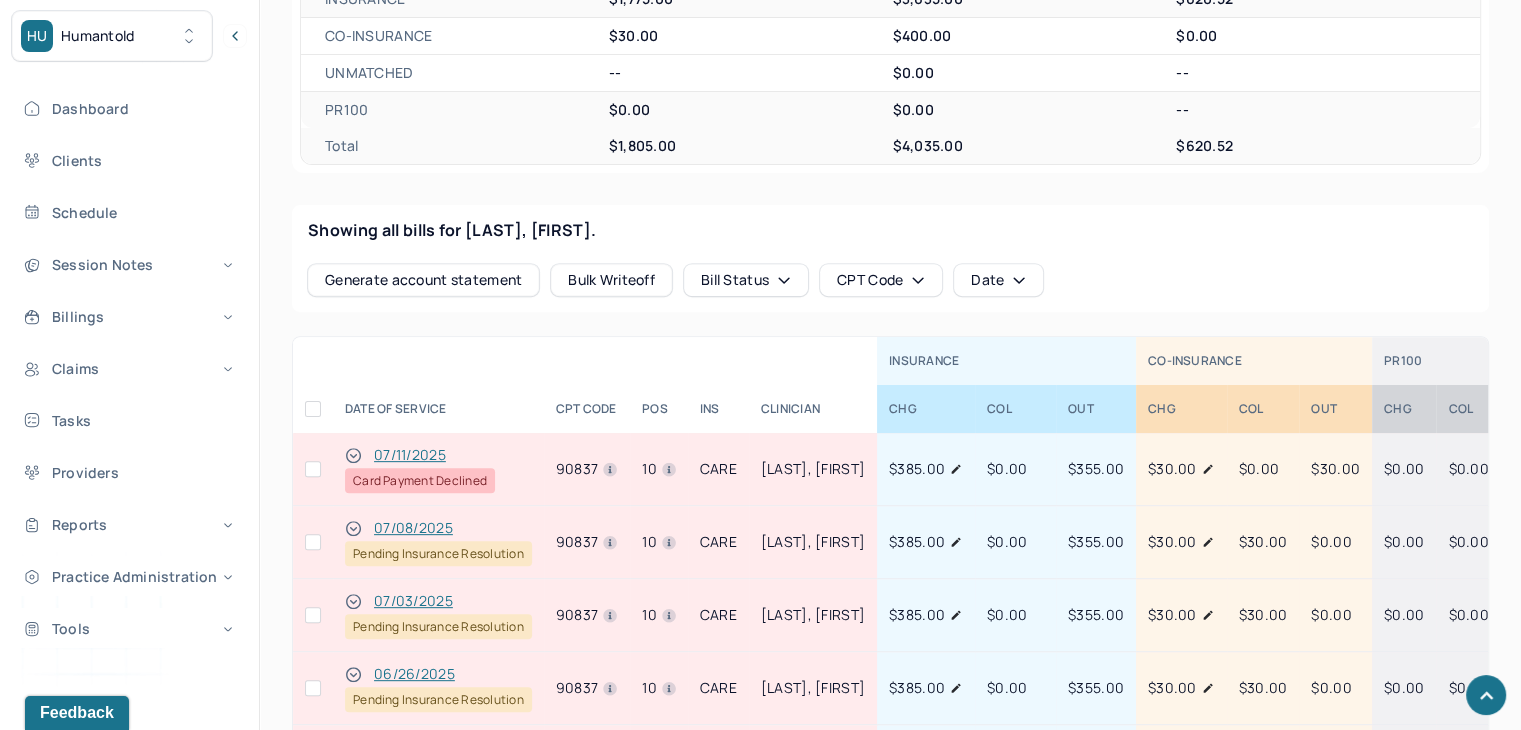 click at bounding box center (313, 469) 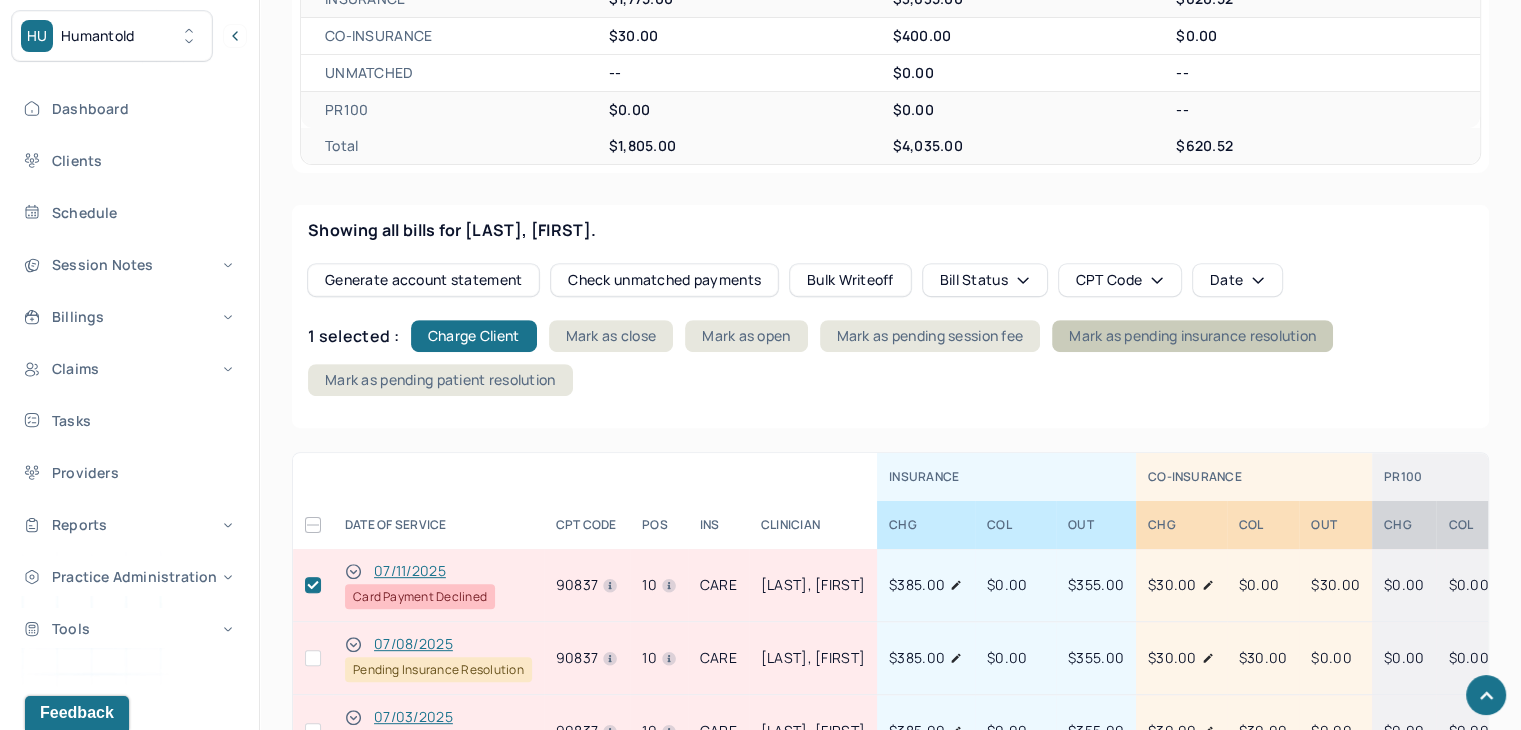 click on "Mark as pending insurance resolution" at bounding box center [1192, 336] 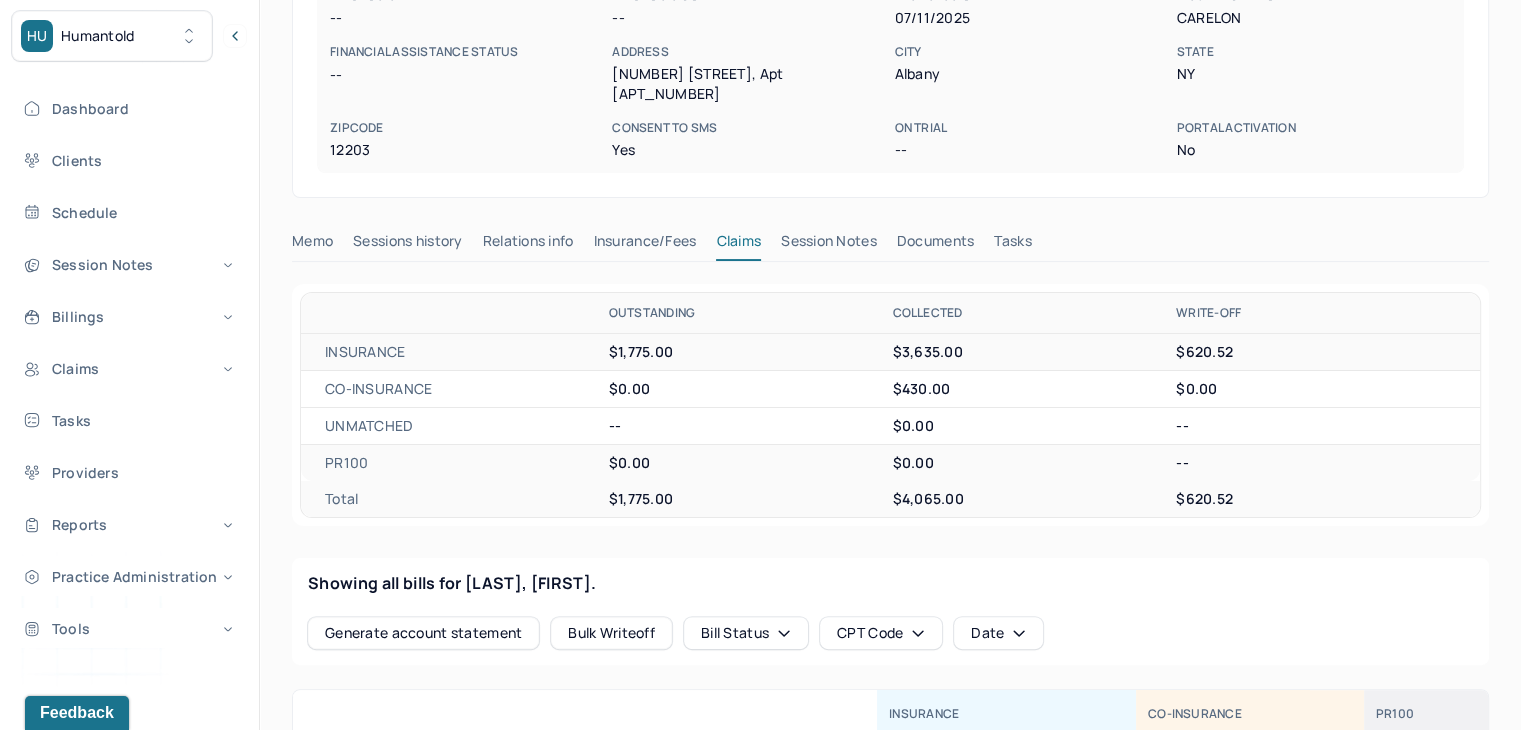 scroll, scrollTop: 0, scrollLeft: 0, axis: both 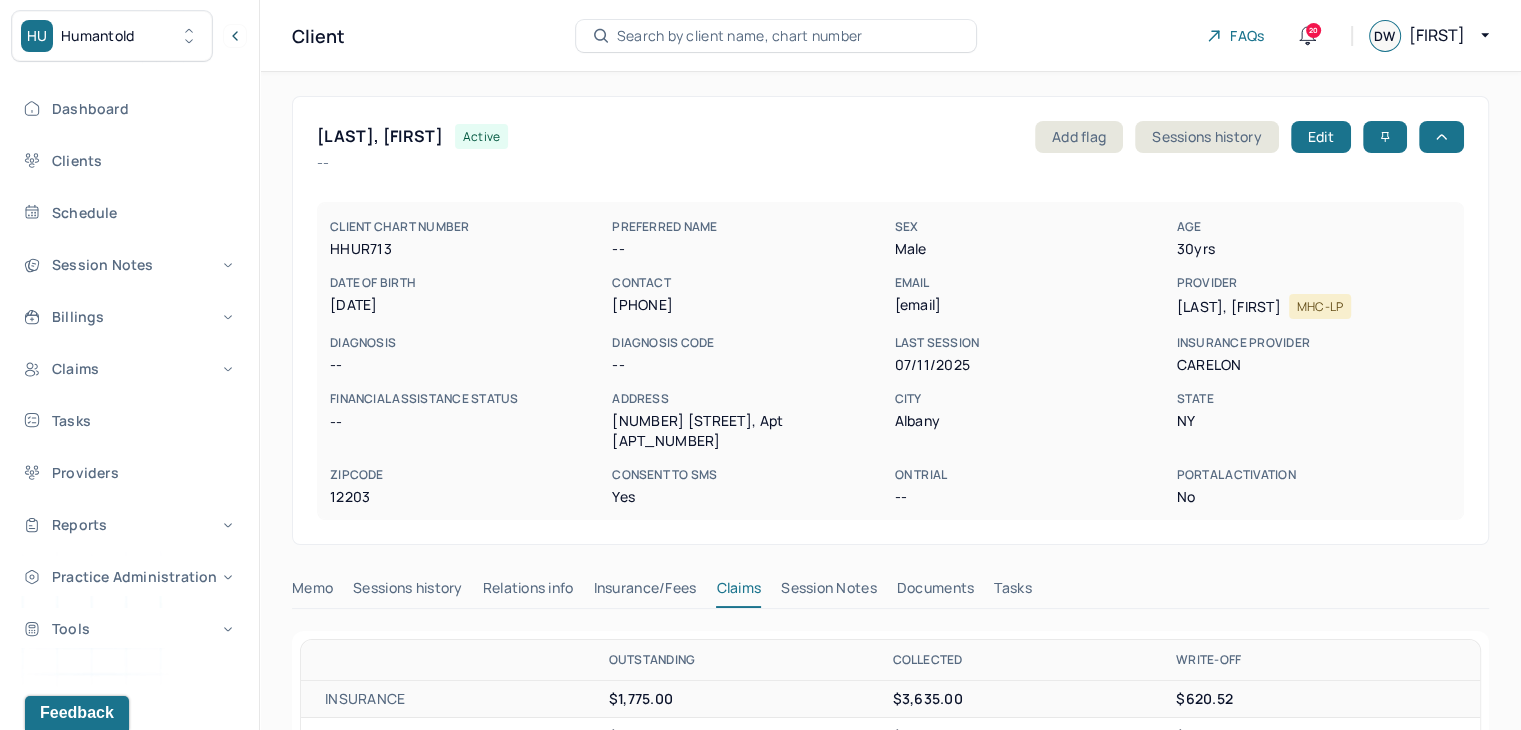 click on "Search by client name, chart number" at bounding box center [776, 36] 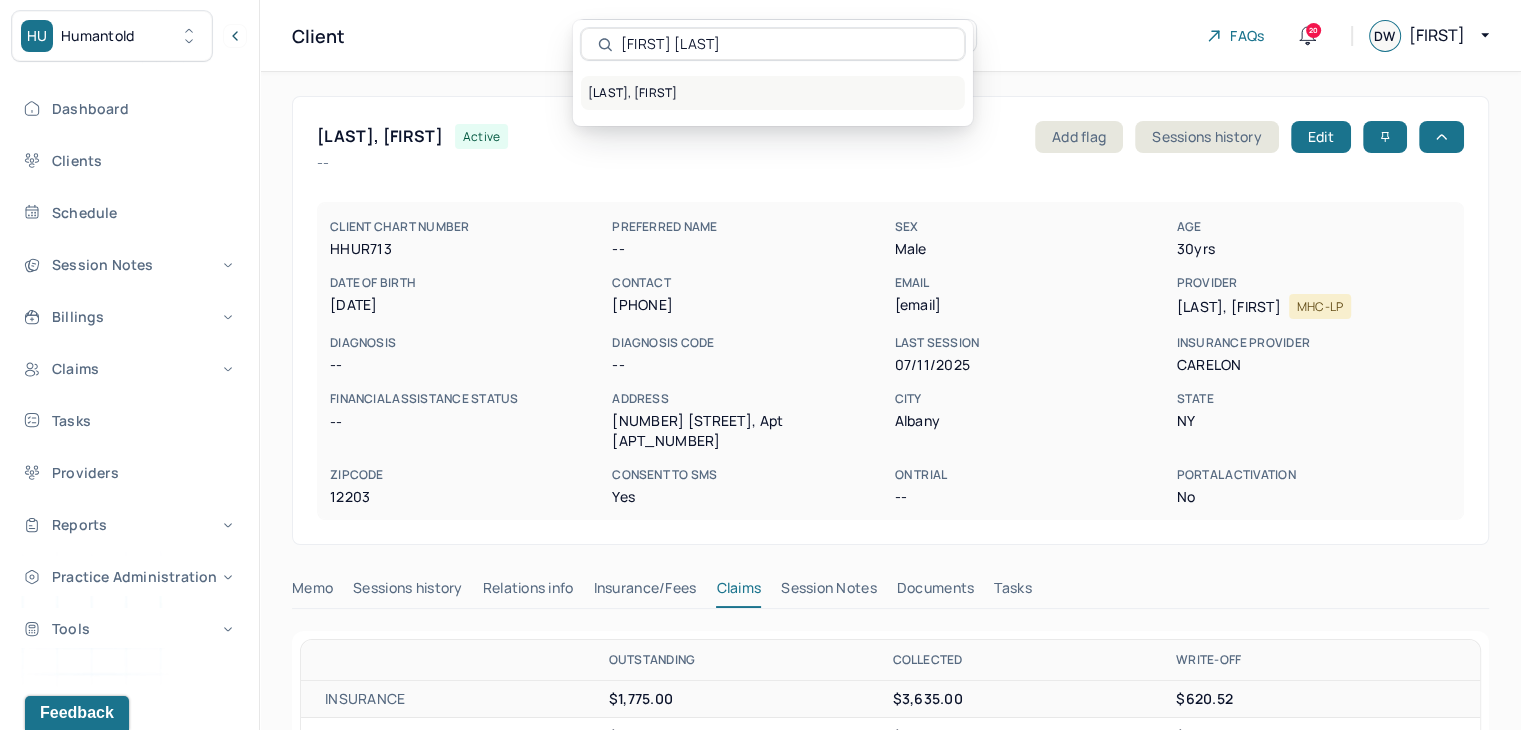 type on "Jessica Friedman" 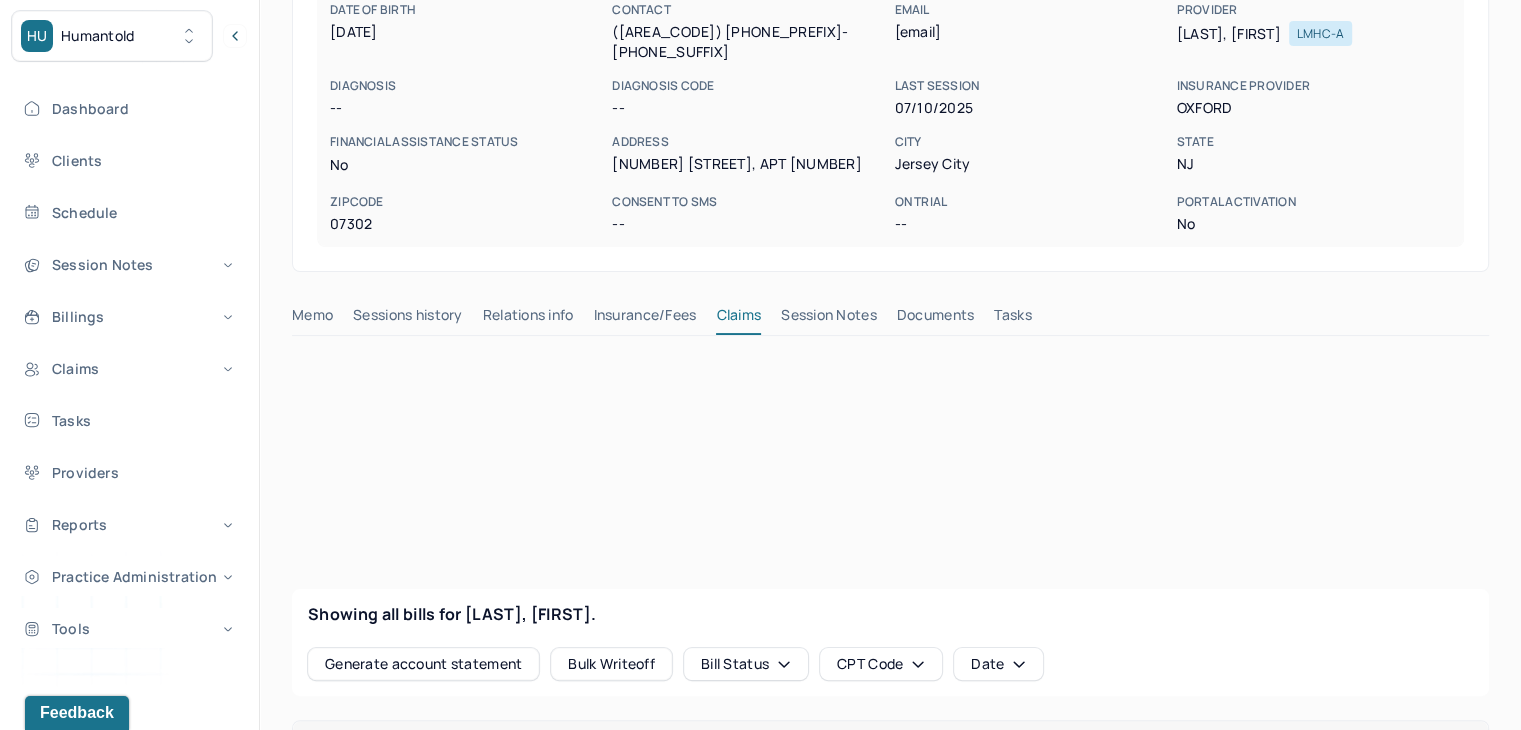 scroll, scrollTop: 500, scrollLeft: 0, axis: vertical 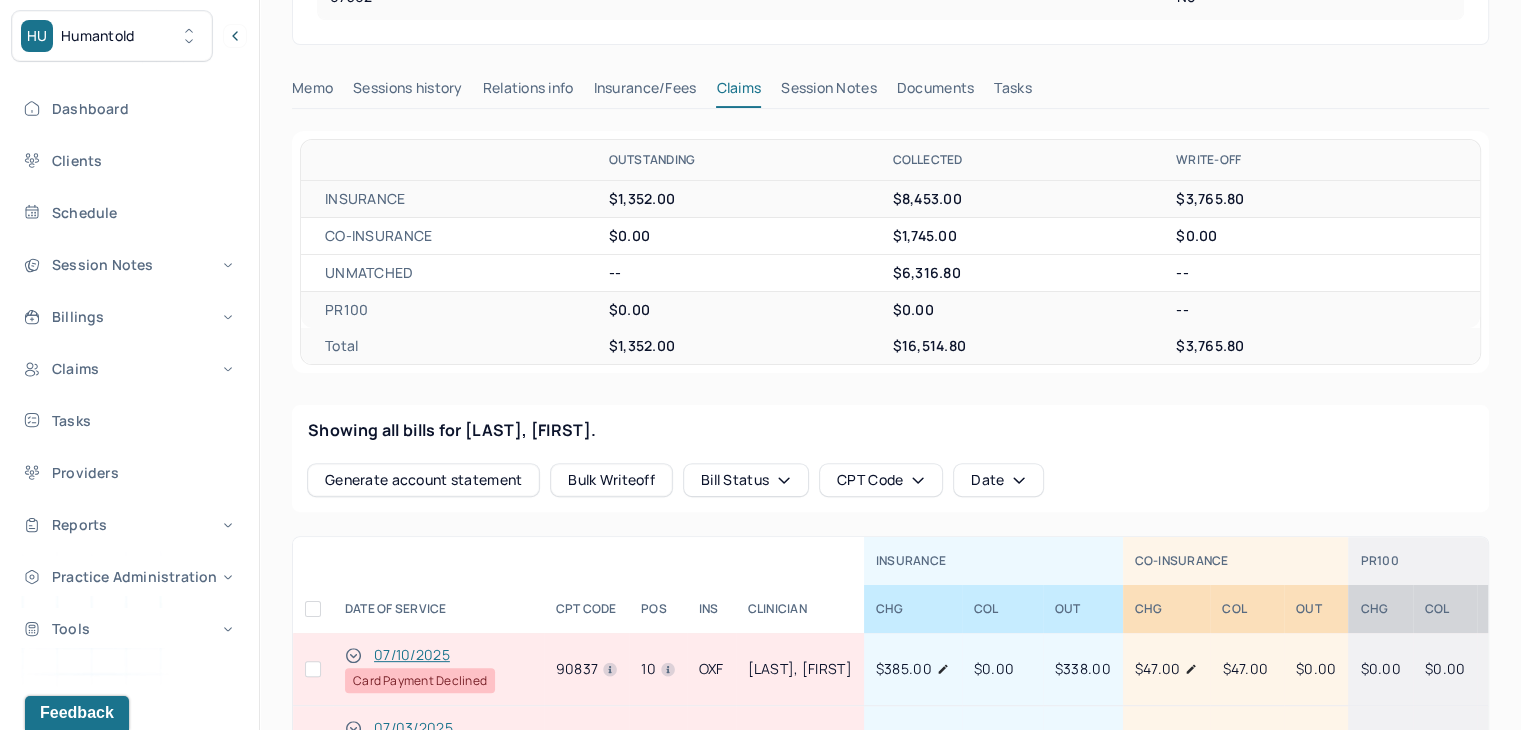 click at bounding box center (313, 669) 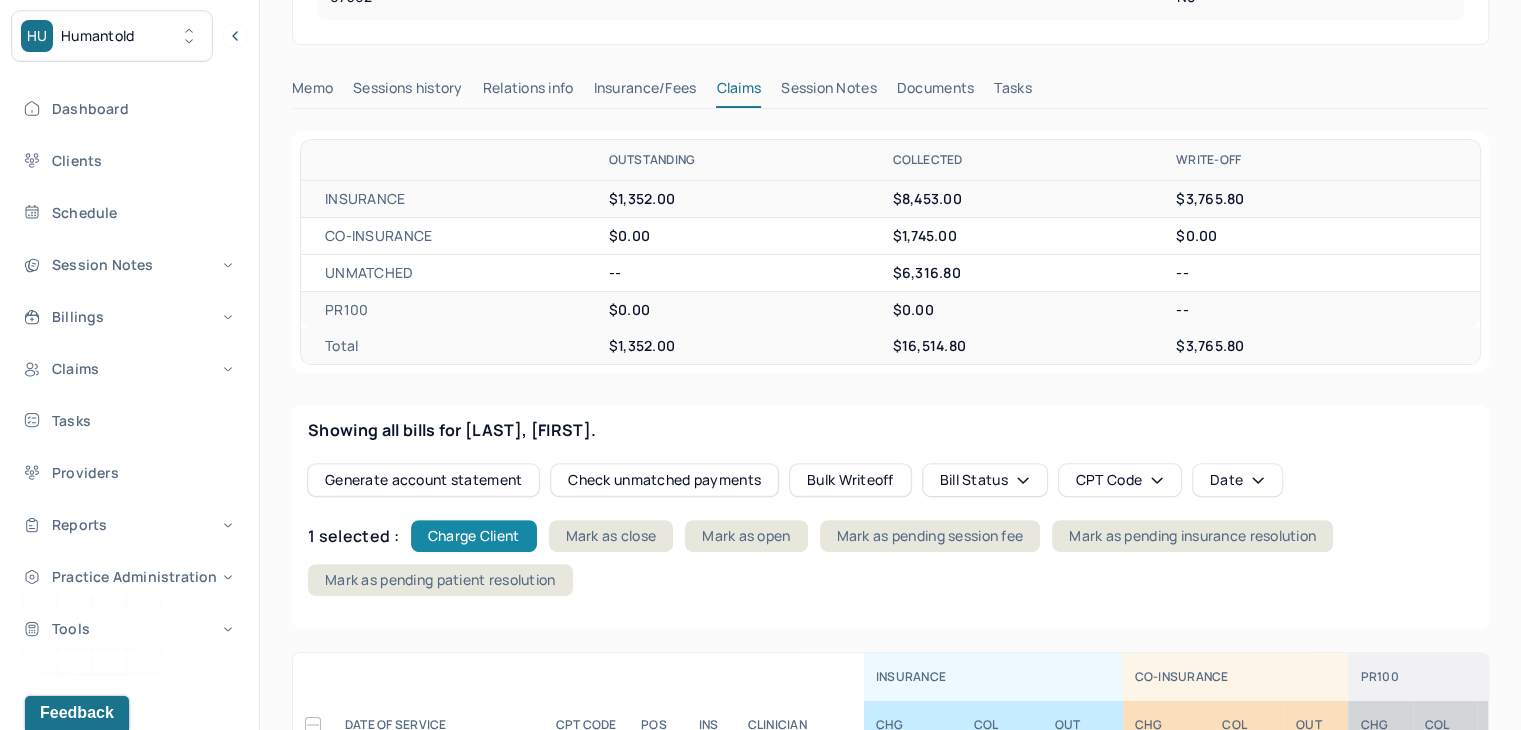 click on "Charge Client" at bounding box center (474, 536) 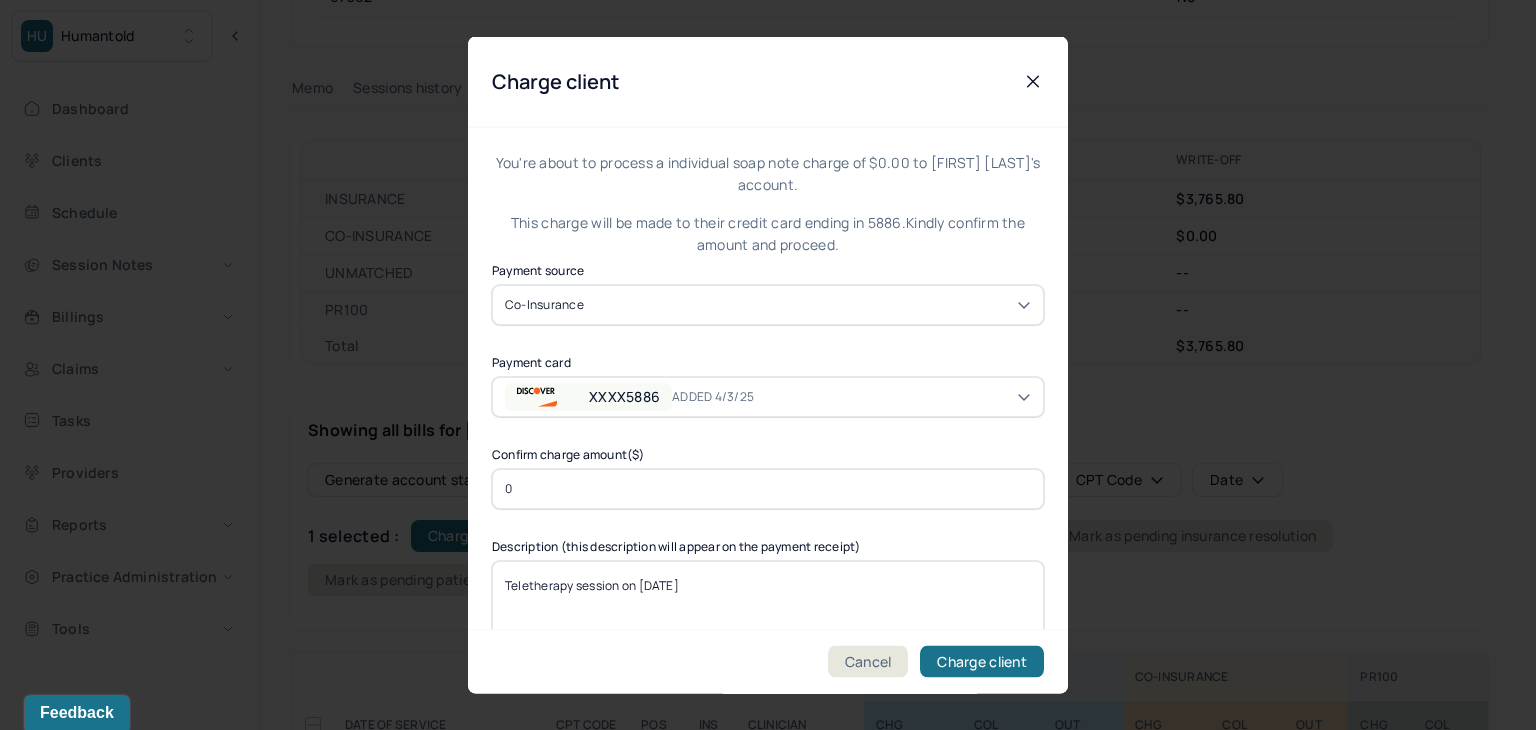 click on "ADDED 4/3/25" at bounding box center [729, 396] 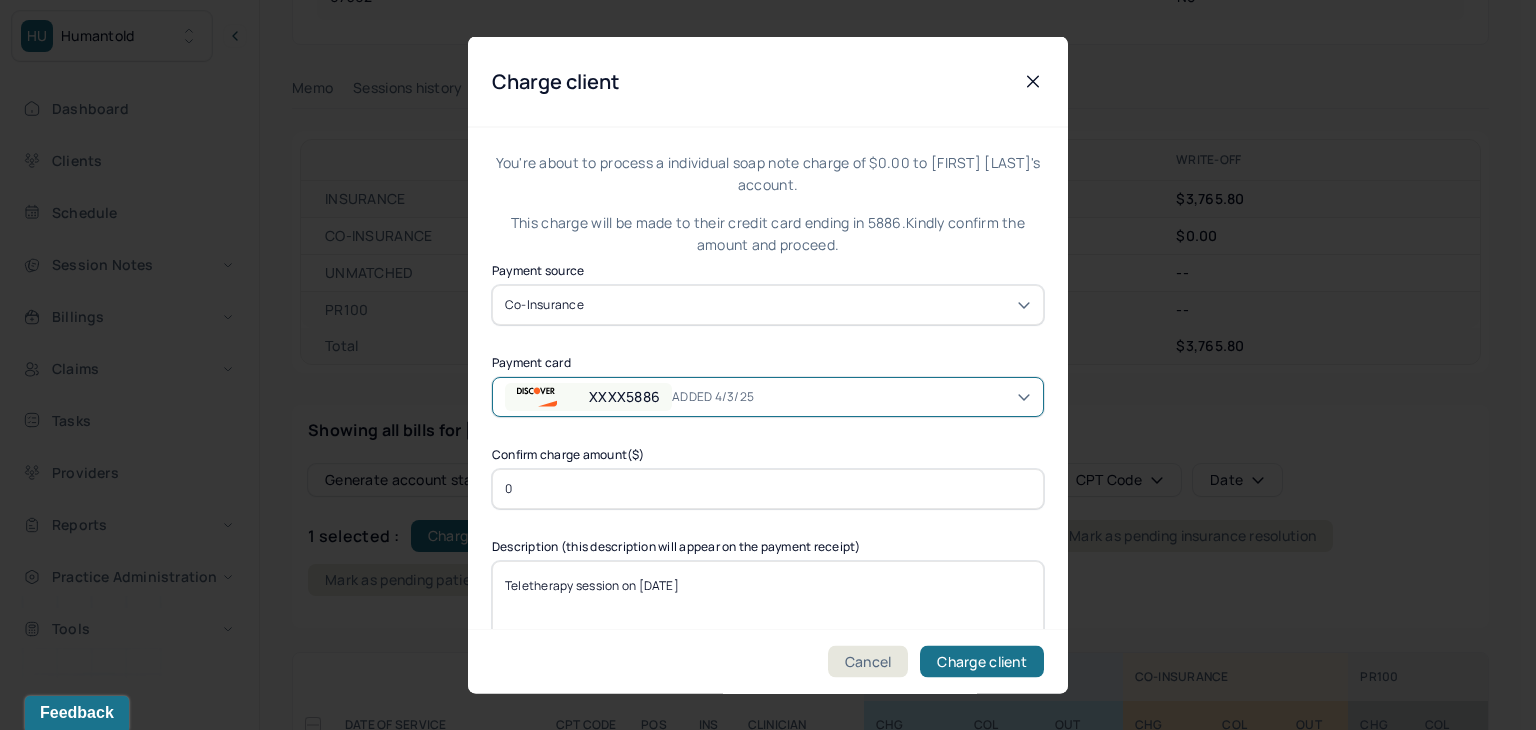 click on "ADDED 4/3/25" at bounding box center (729, 396) 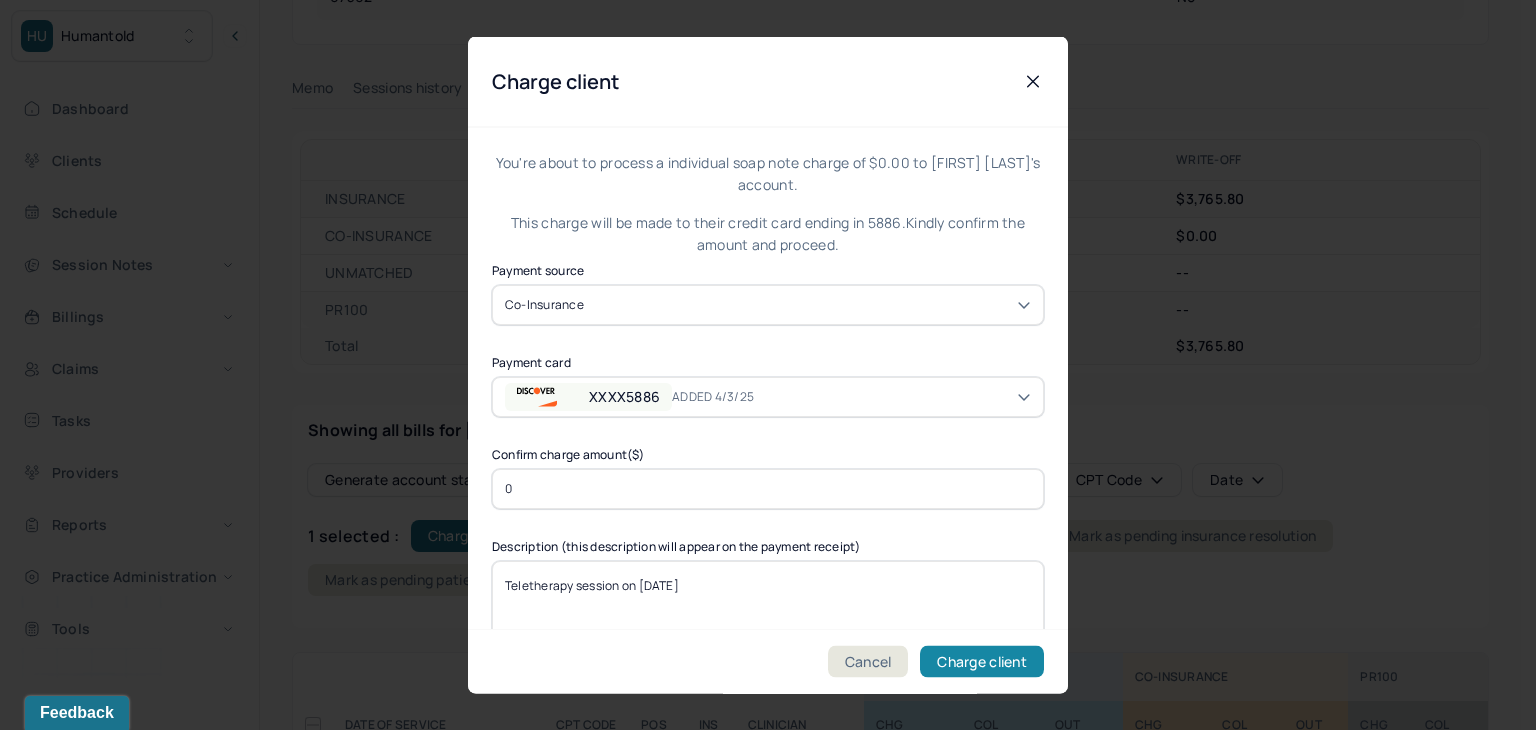 click on "Charge client" at bounding box center (982, 662) 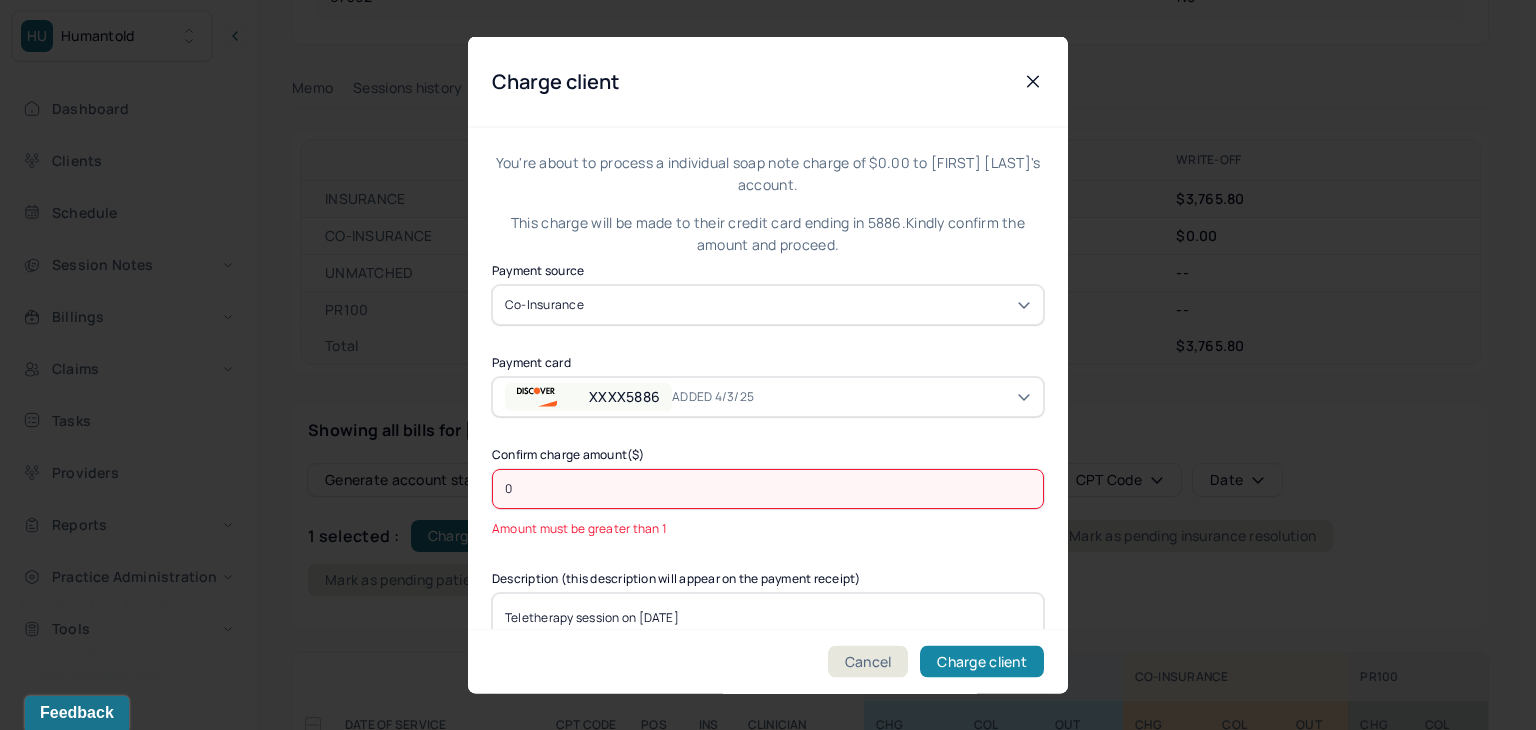 click on "Charge client" at bounding box center [982, 662] 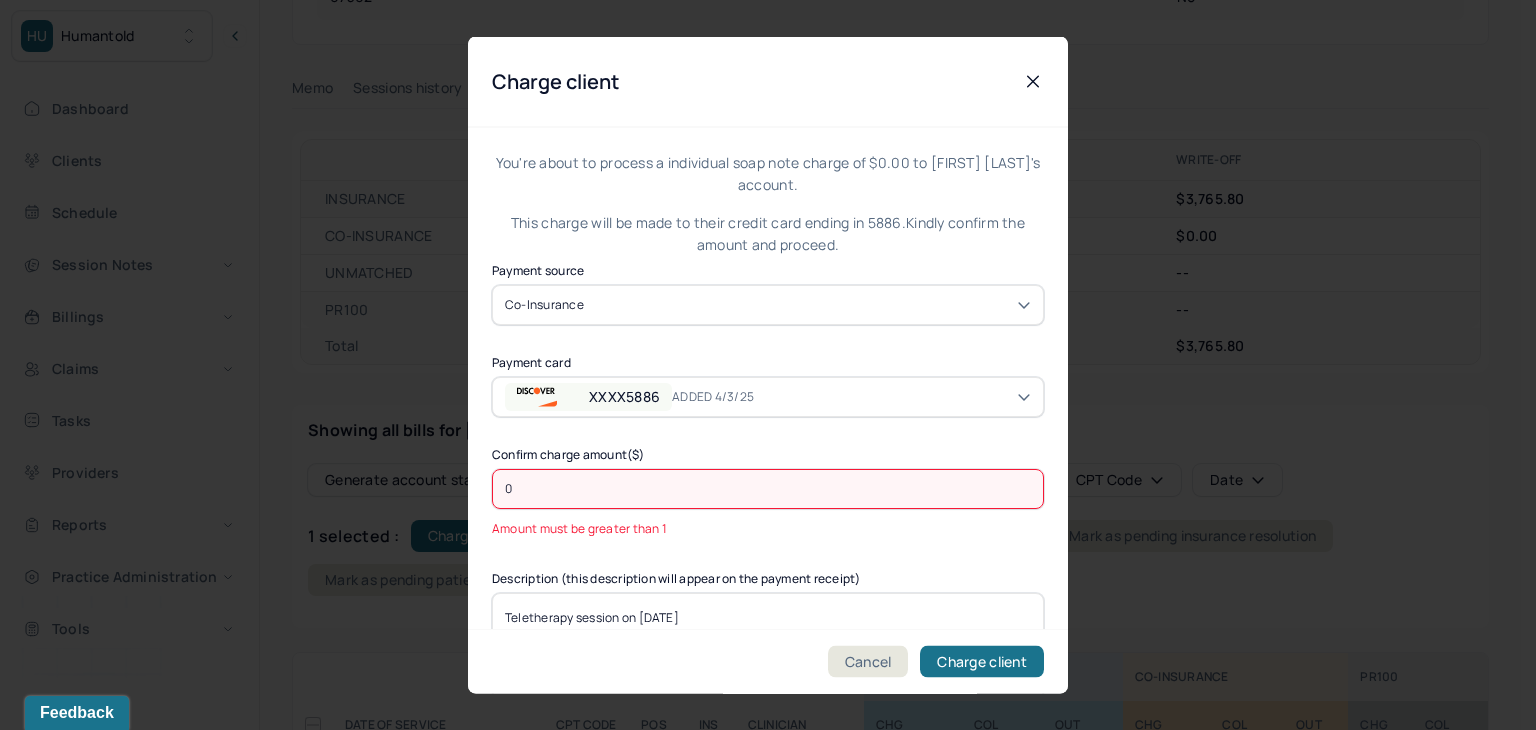 click 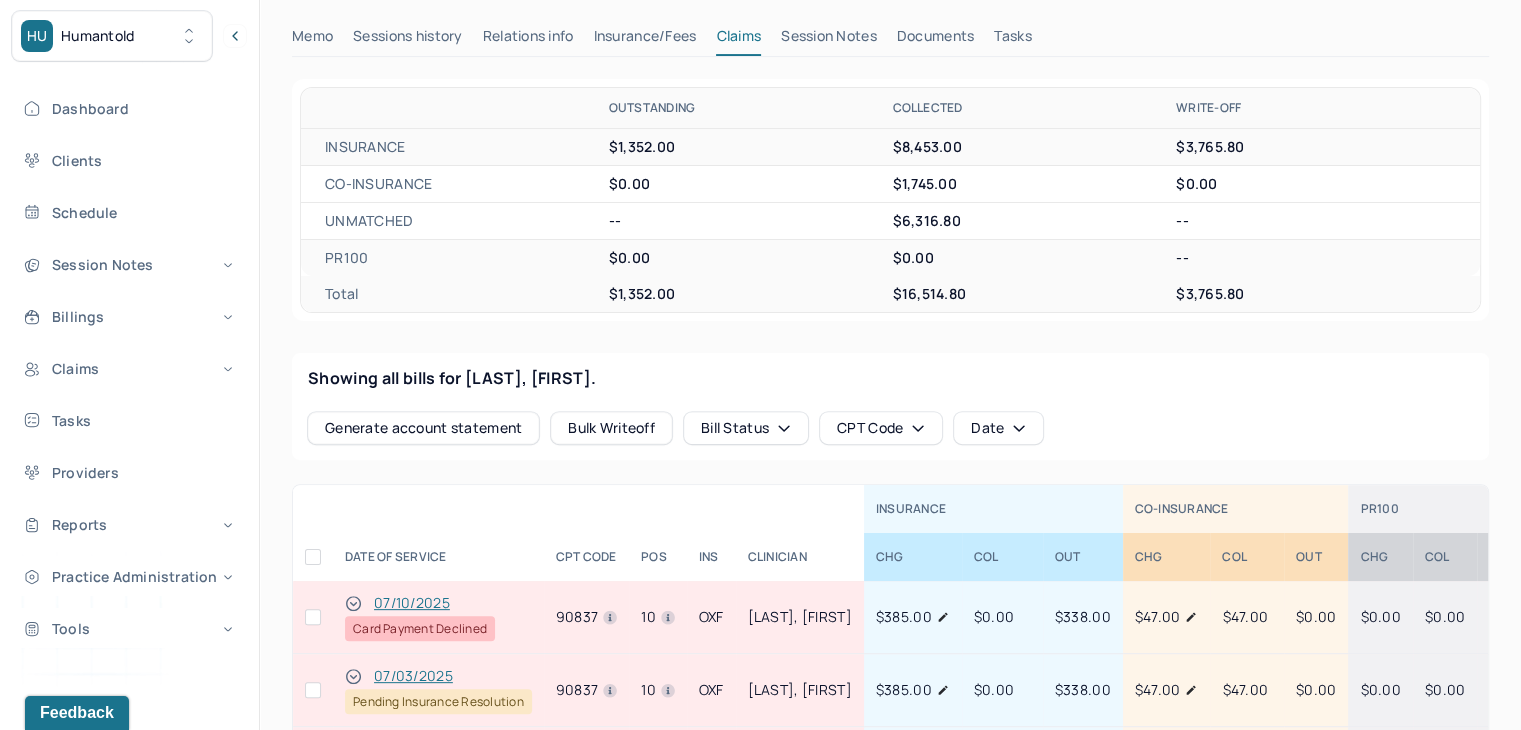 scroll, scrollTop: 600, scrollLeft: 0, axis: vertical 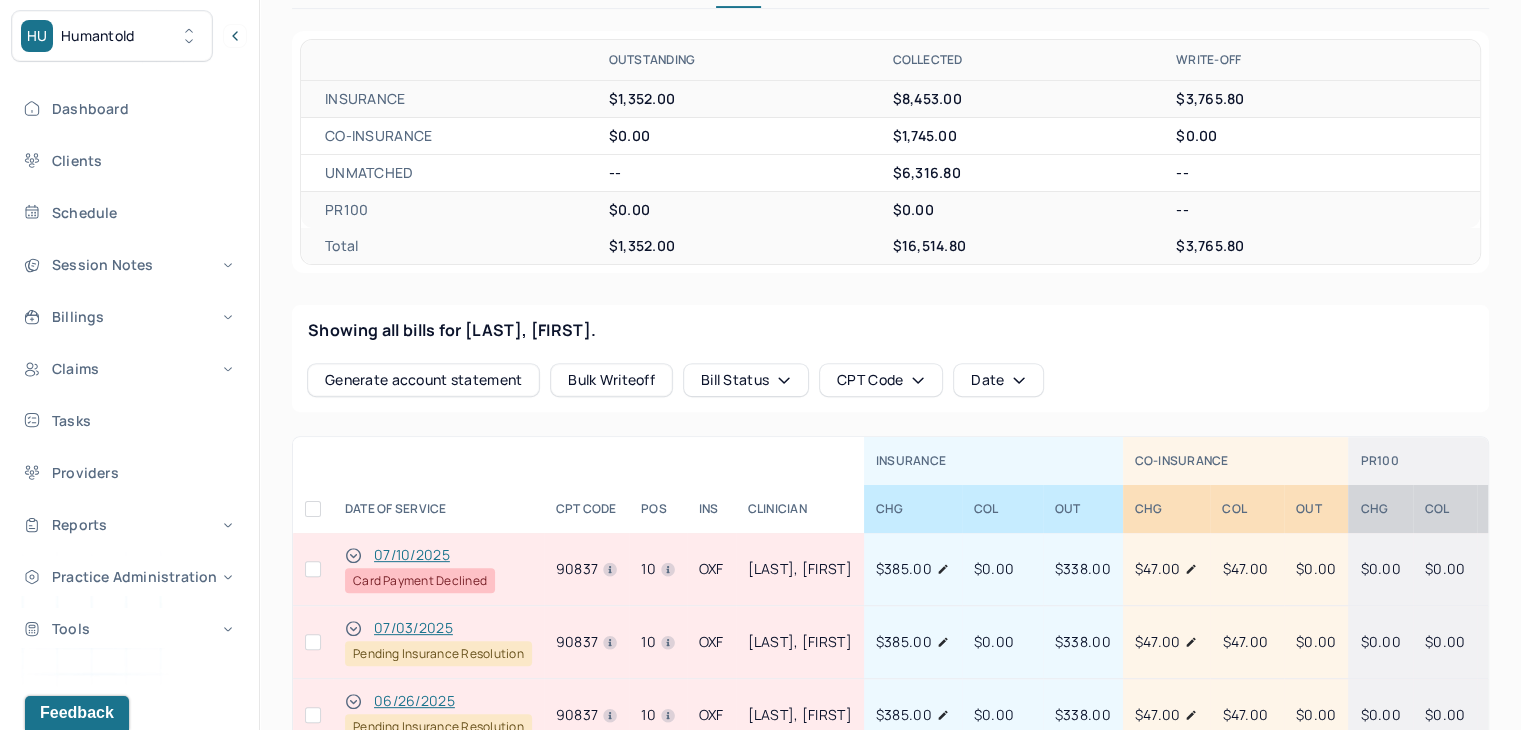 click 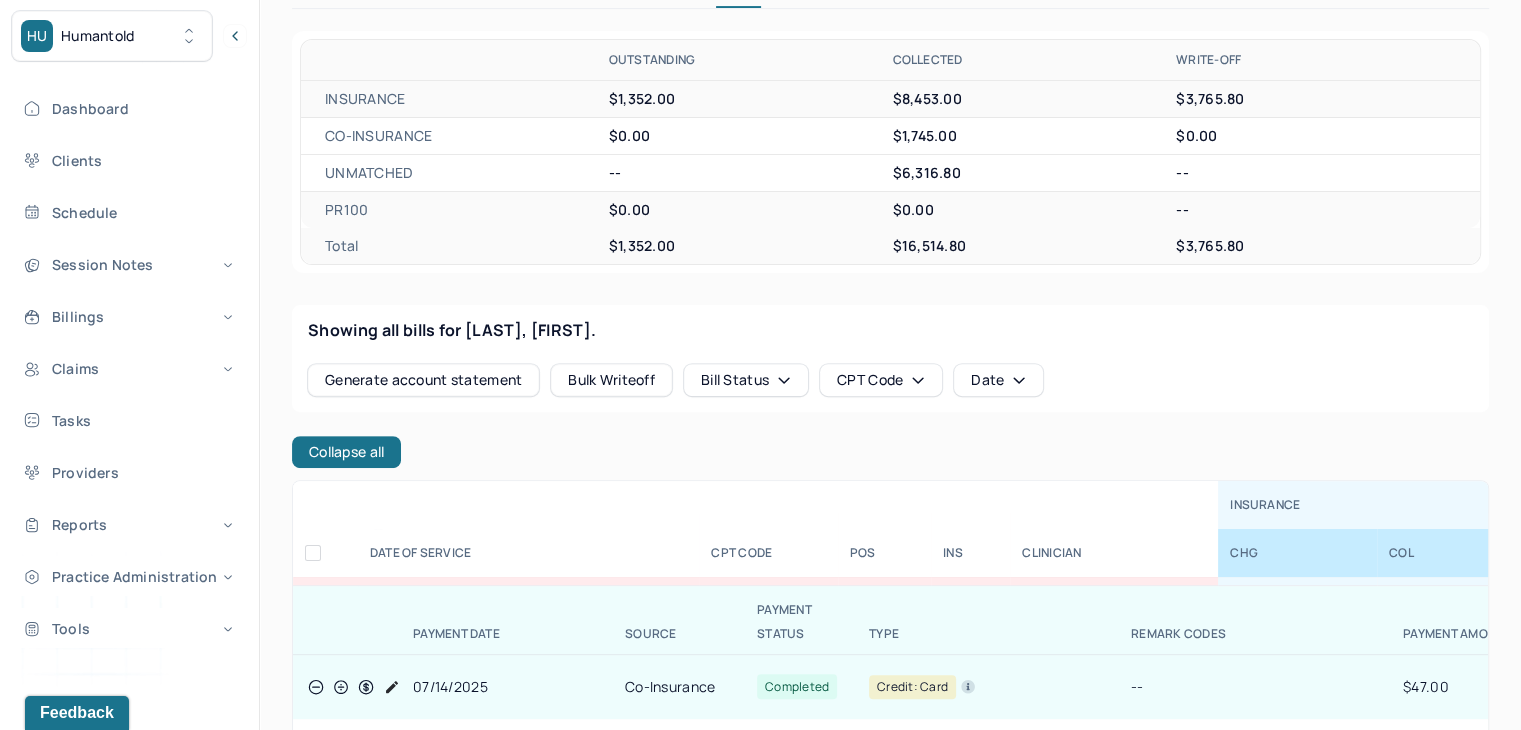 scroll, scrollTop: 100, scrollLeft: 0, axis: vertical 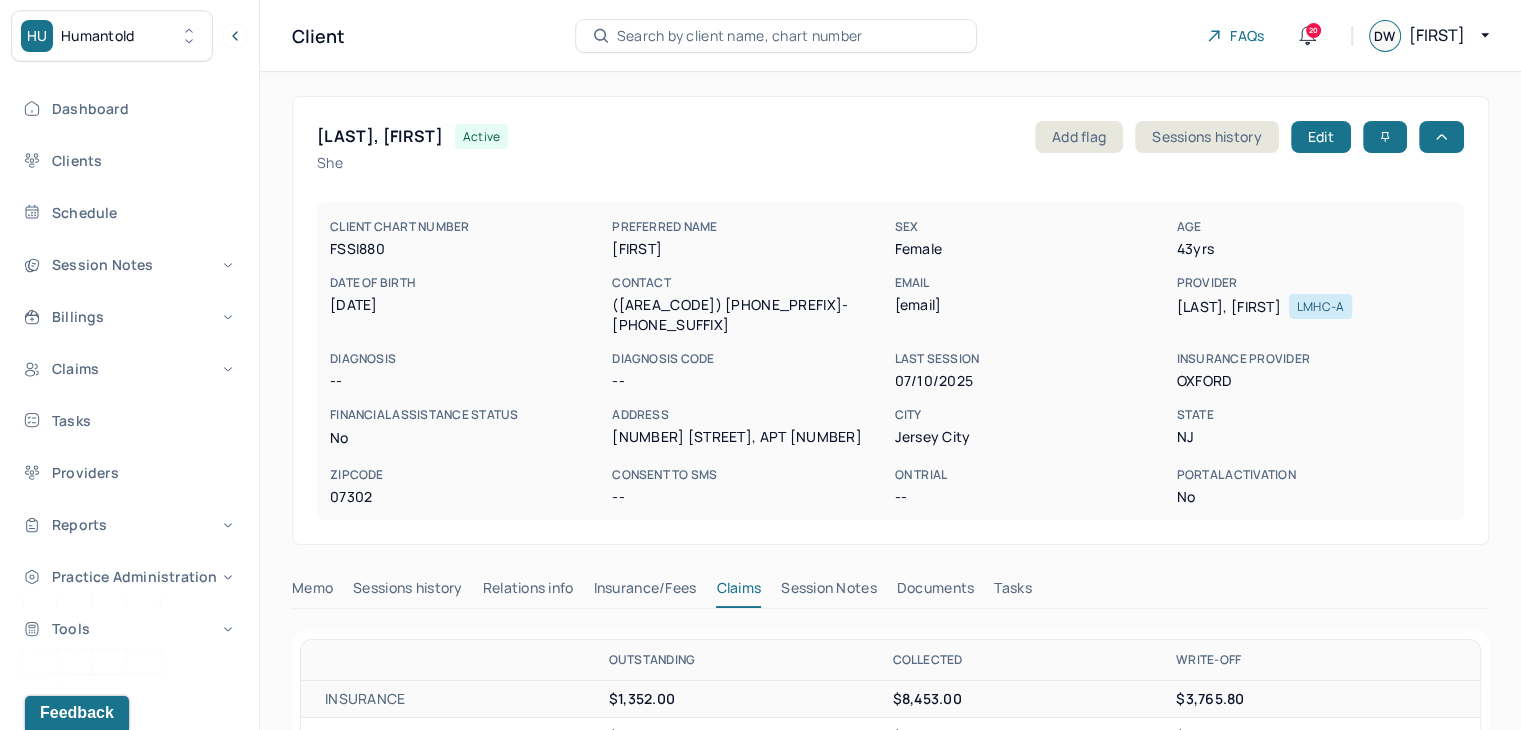 click on "Search by client name, chart number" at bounding box center [776, 36] 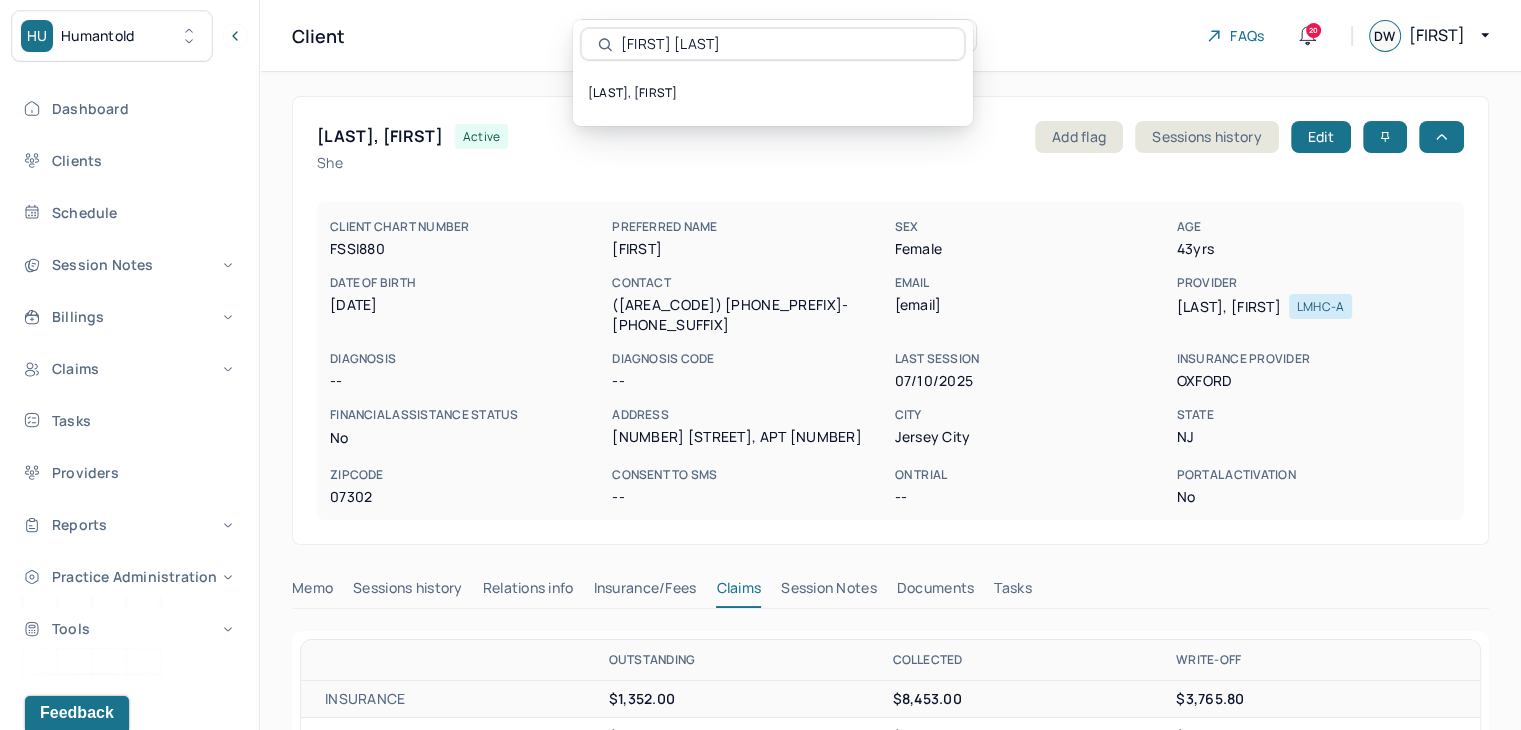 type on "Bryanna Nazario" 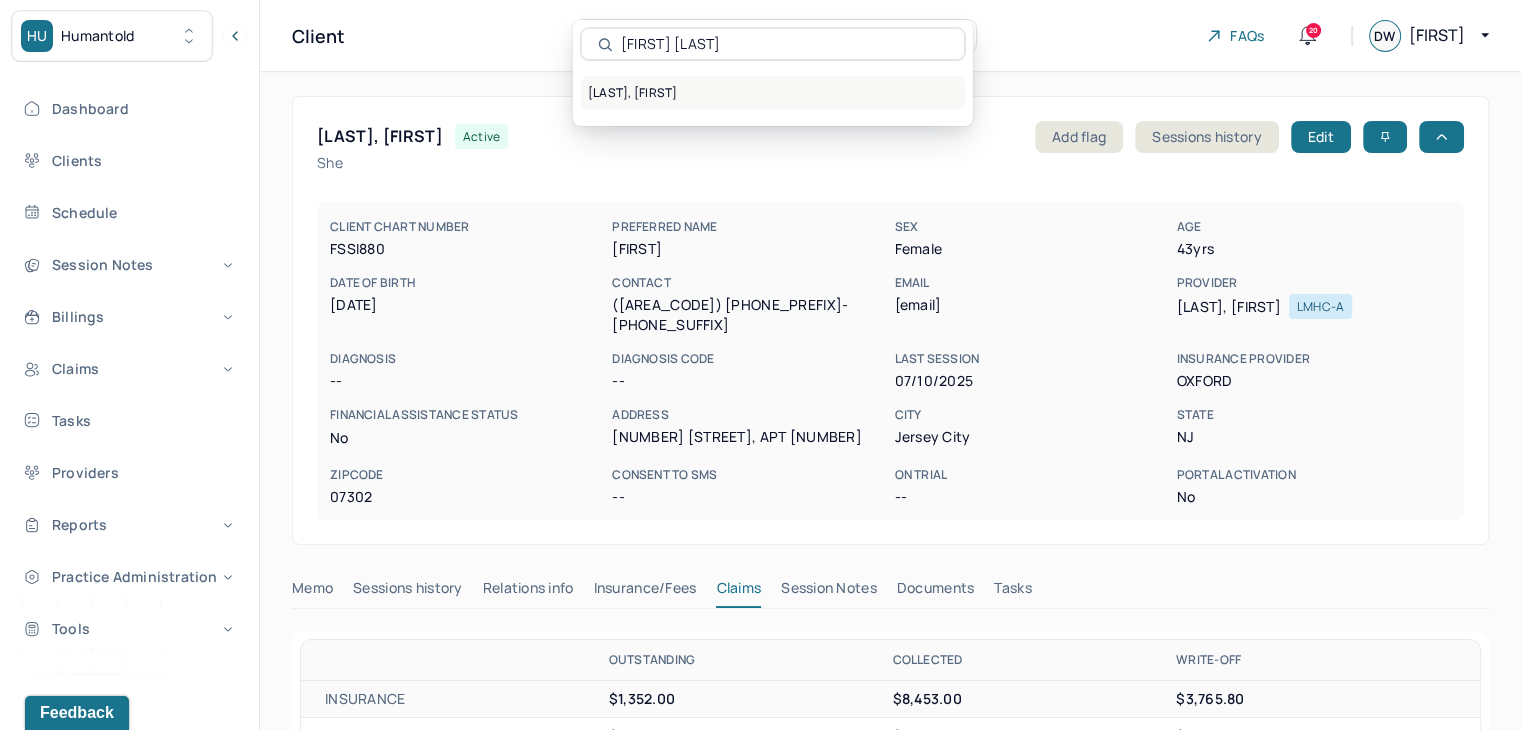 click on "NAZARIO, BRYANNA" at bounding box center [773, 93] 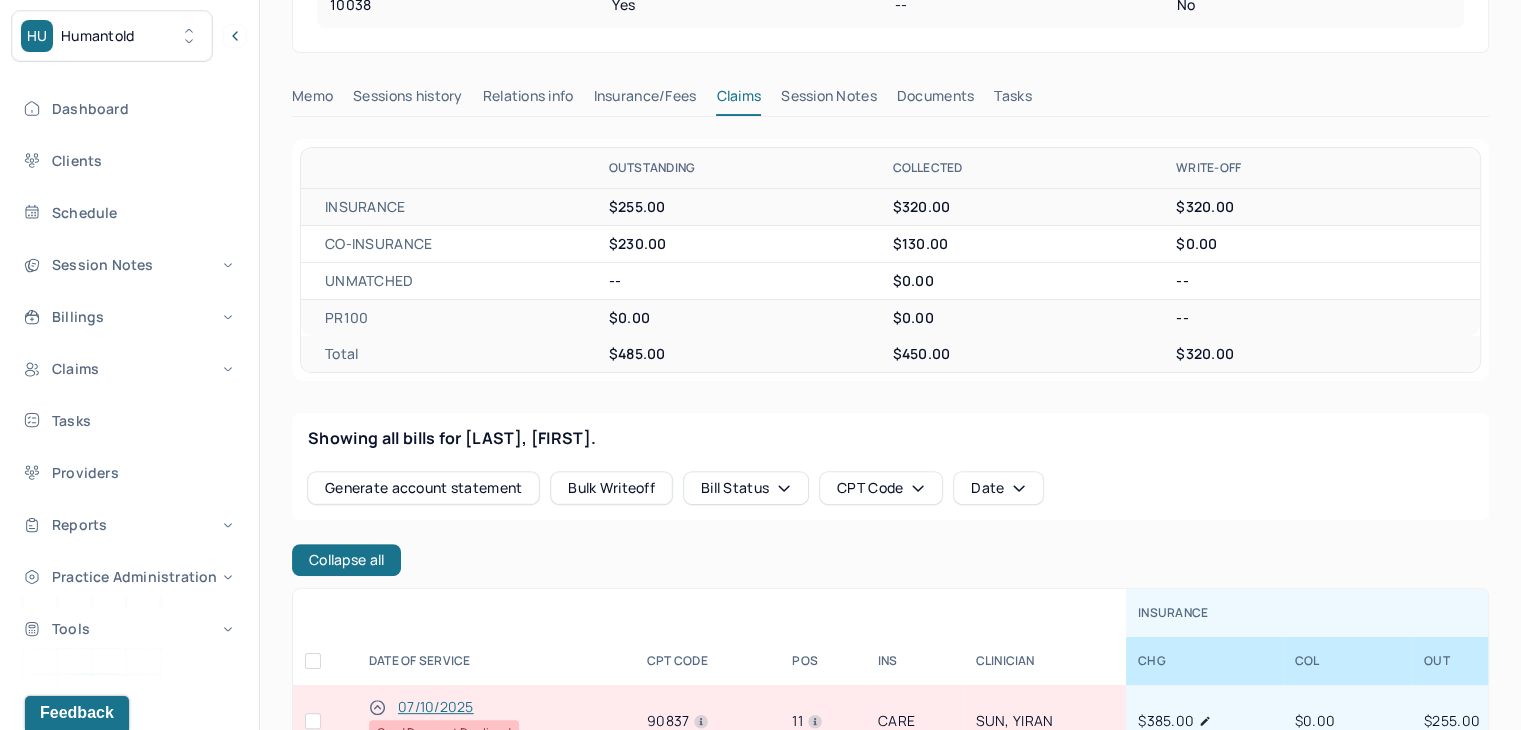 scroll, scrollTop: 600, scrollLeft: 0, axis: vertical 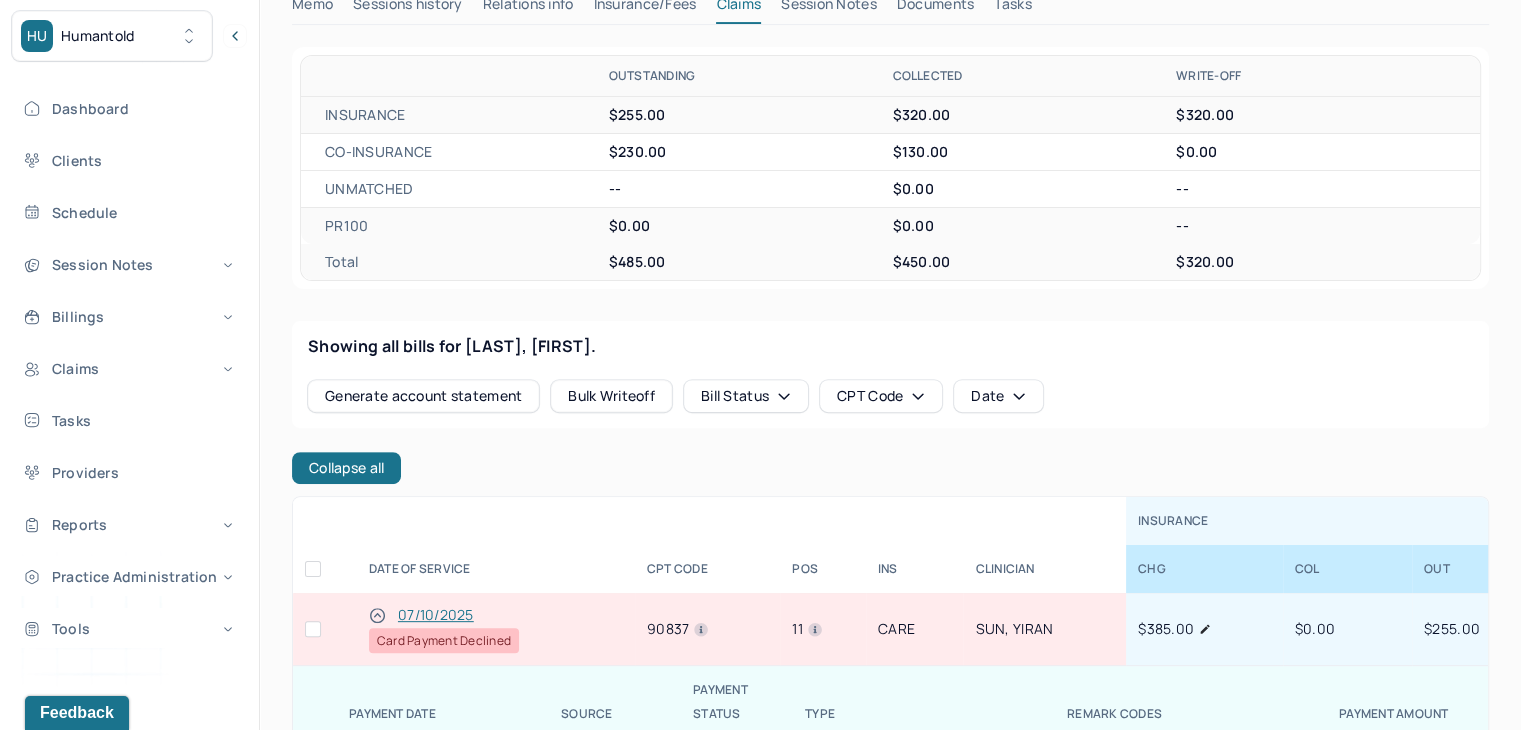 click at bounding box center (313, 629) 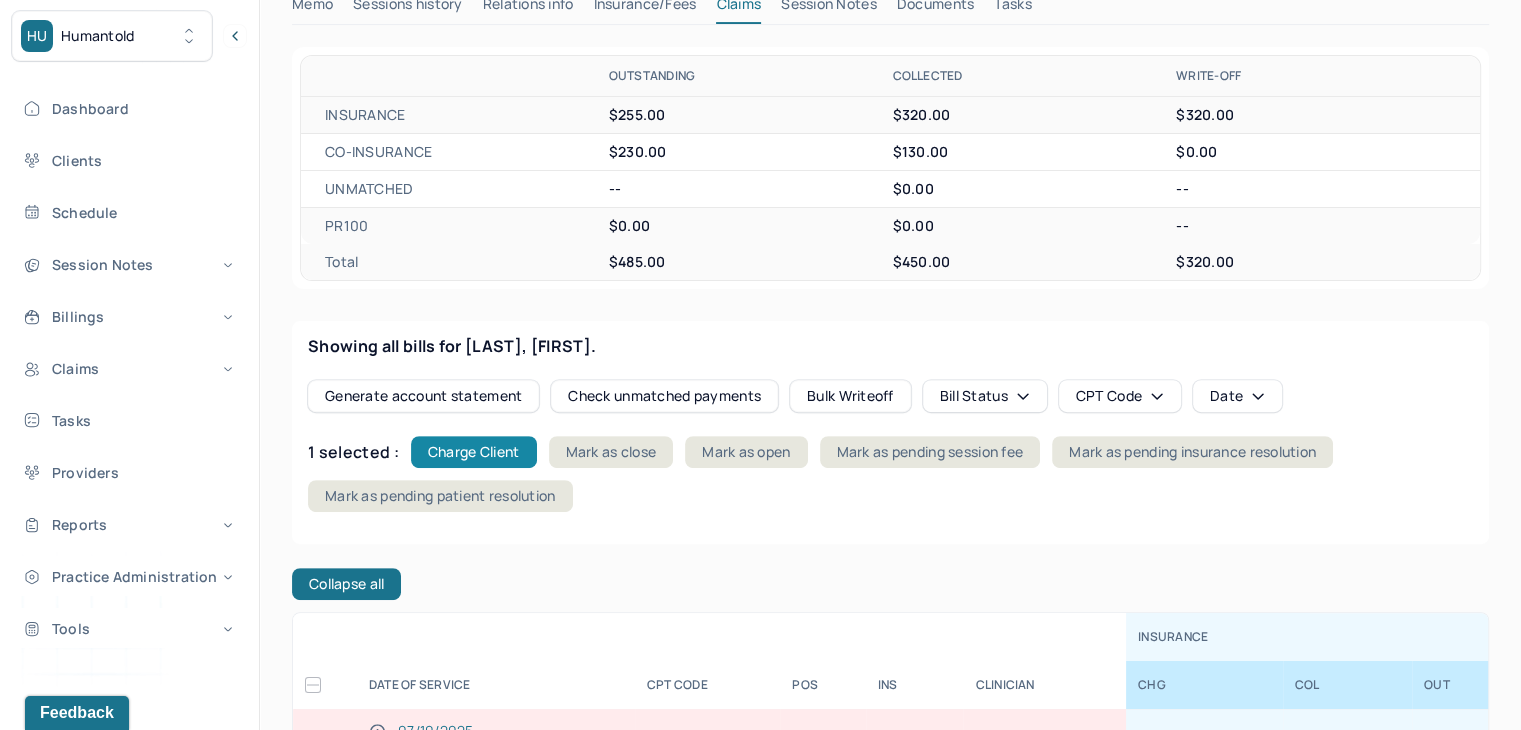 click on "Charge Client" at bounding box center [474, 452] 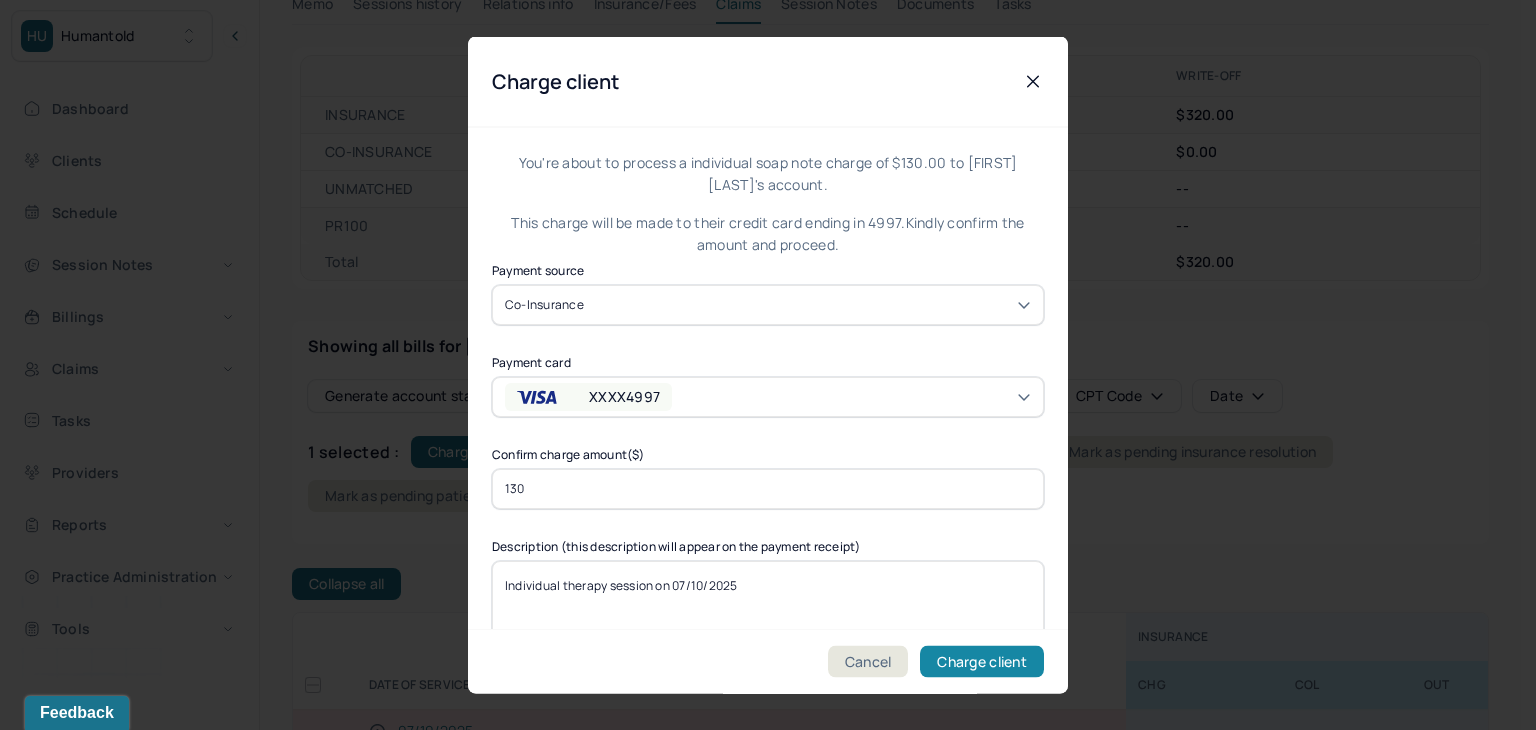 click on "Charge client" at bounding box center [982, 662] 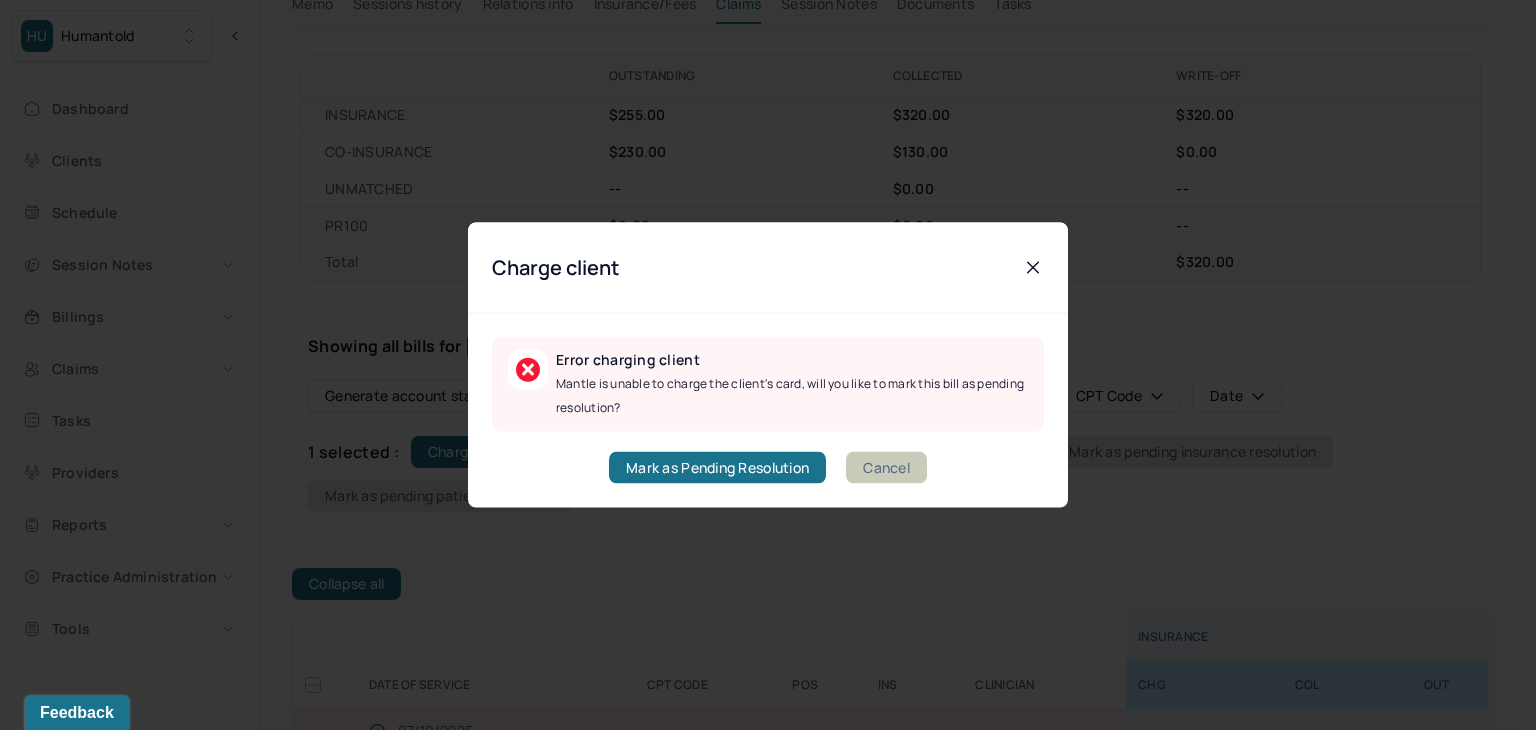 click on "Cancel" at bounding box center [886, 468] 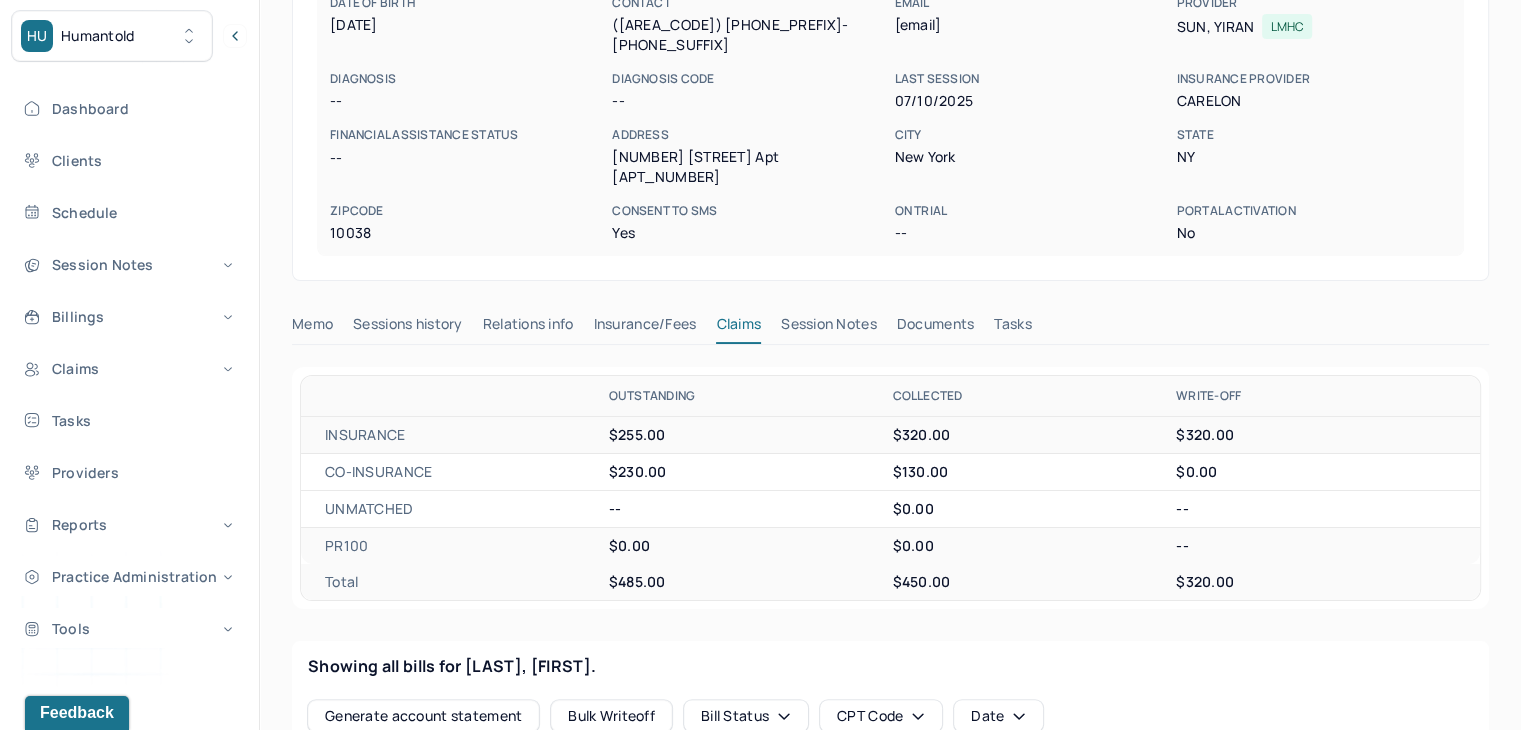 scroll, scrollTop: 0, scrollLeft: 0, axis: both 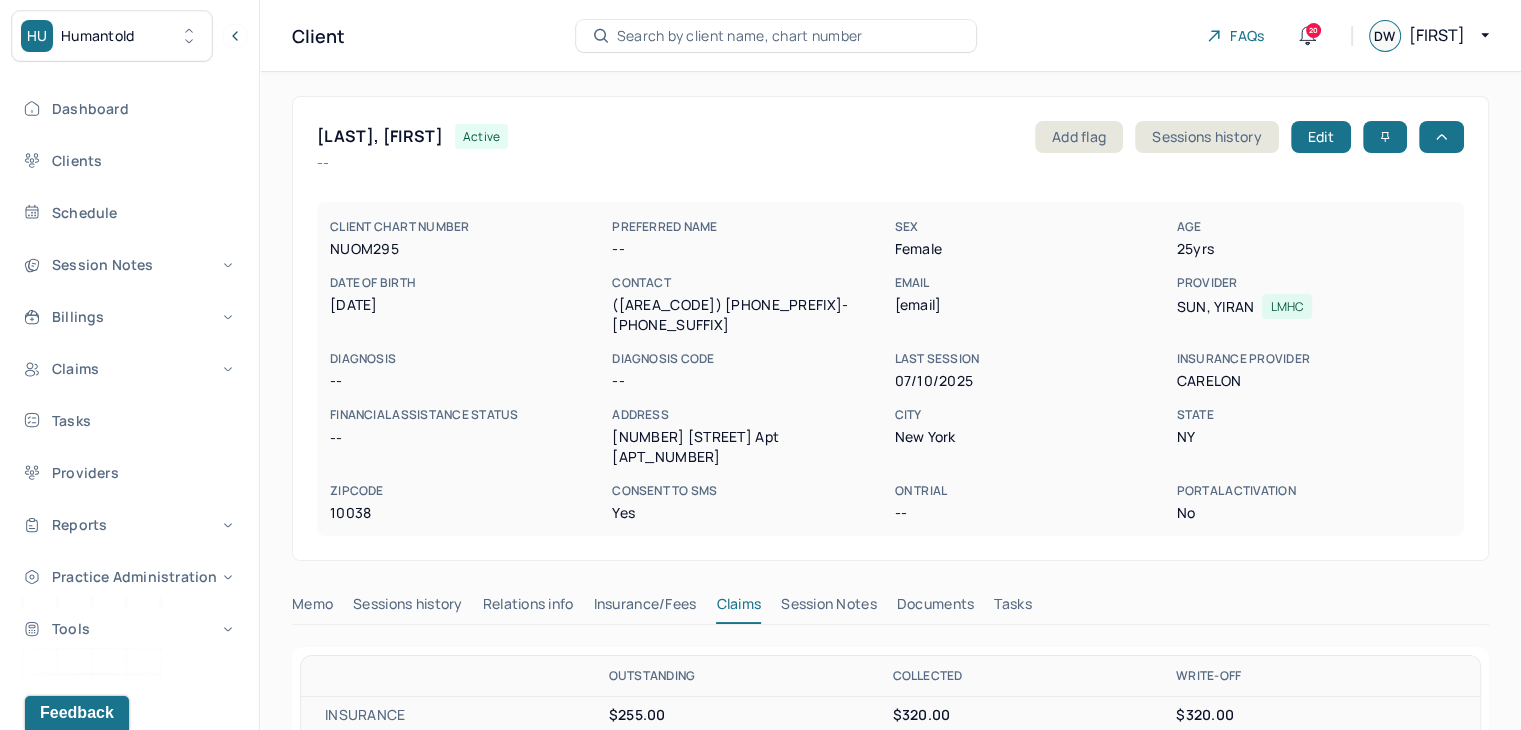 click on "Search by client name, chart number" at bounding box center (740, 36) 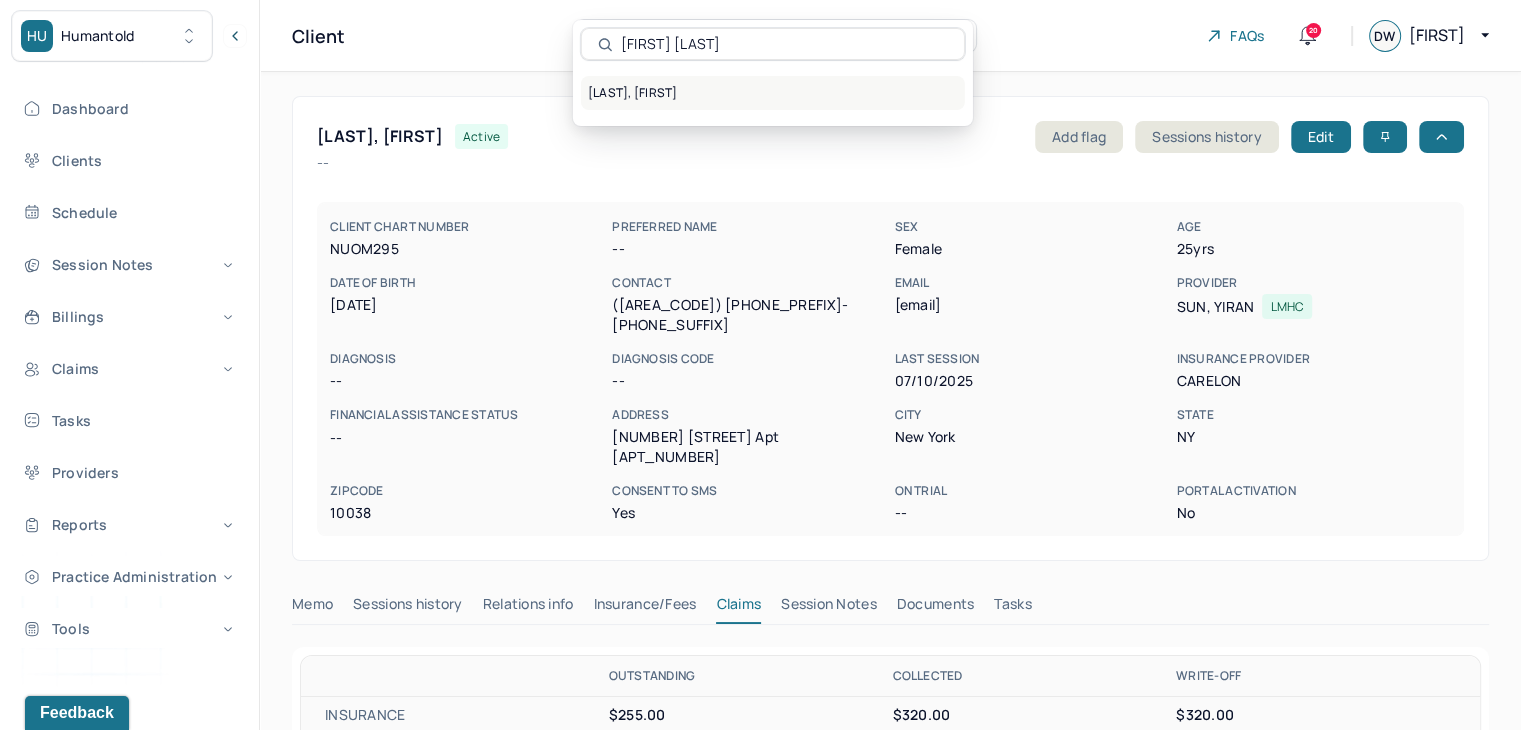 type on "Aleksandra Gold" 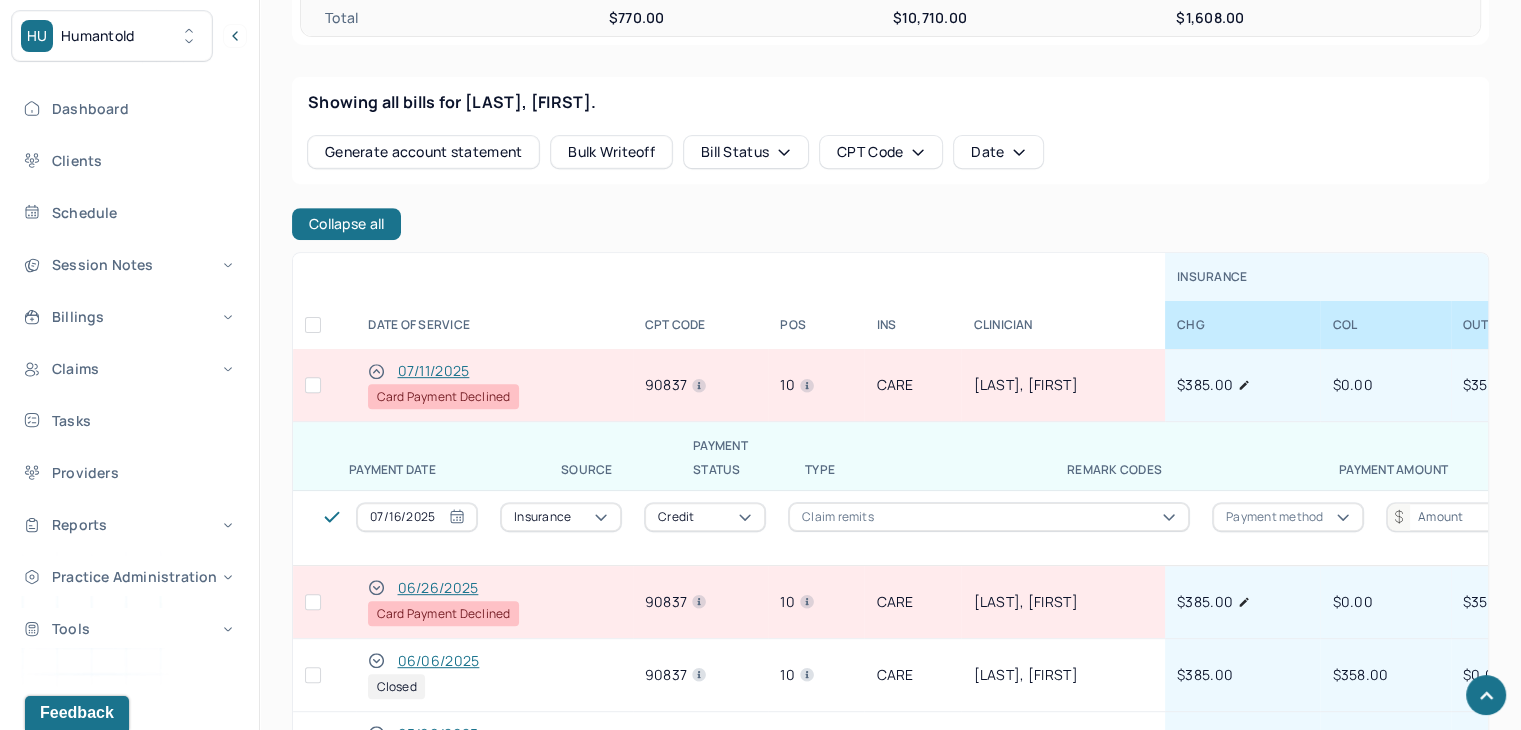 scroll, scrollTop: 900, scrollLeft: 0, axis: vertical 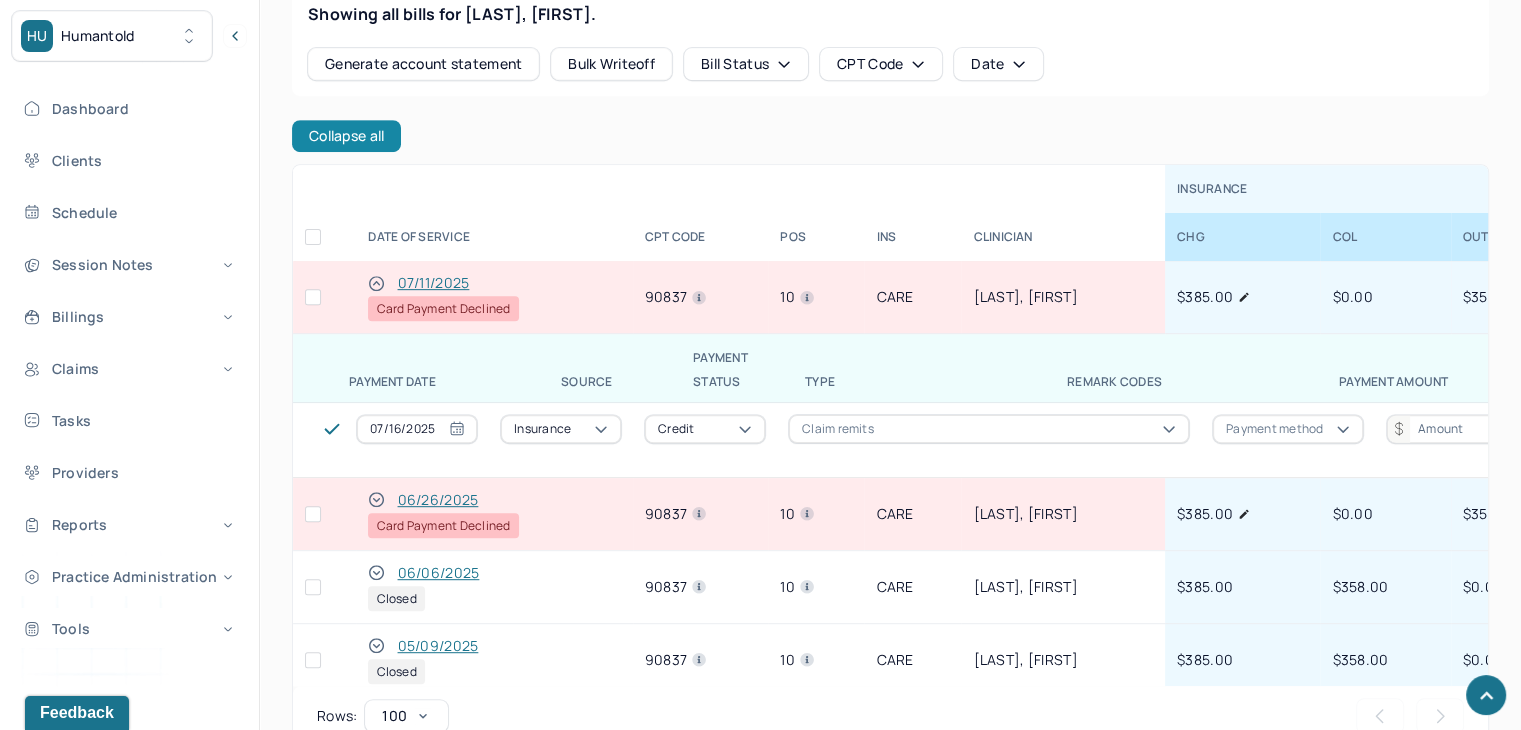 click on "Collapse all" at bounding box center [346, 136] 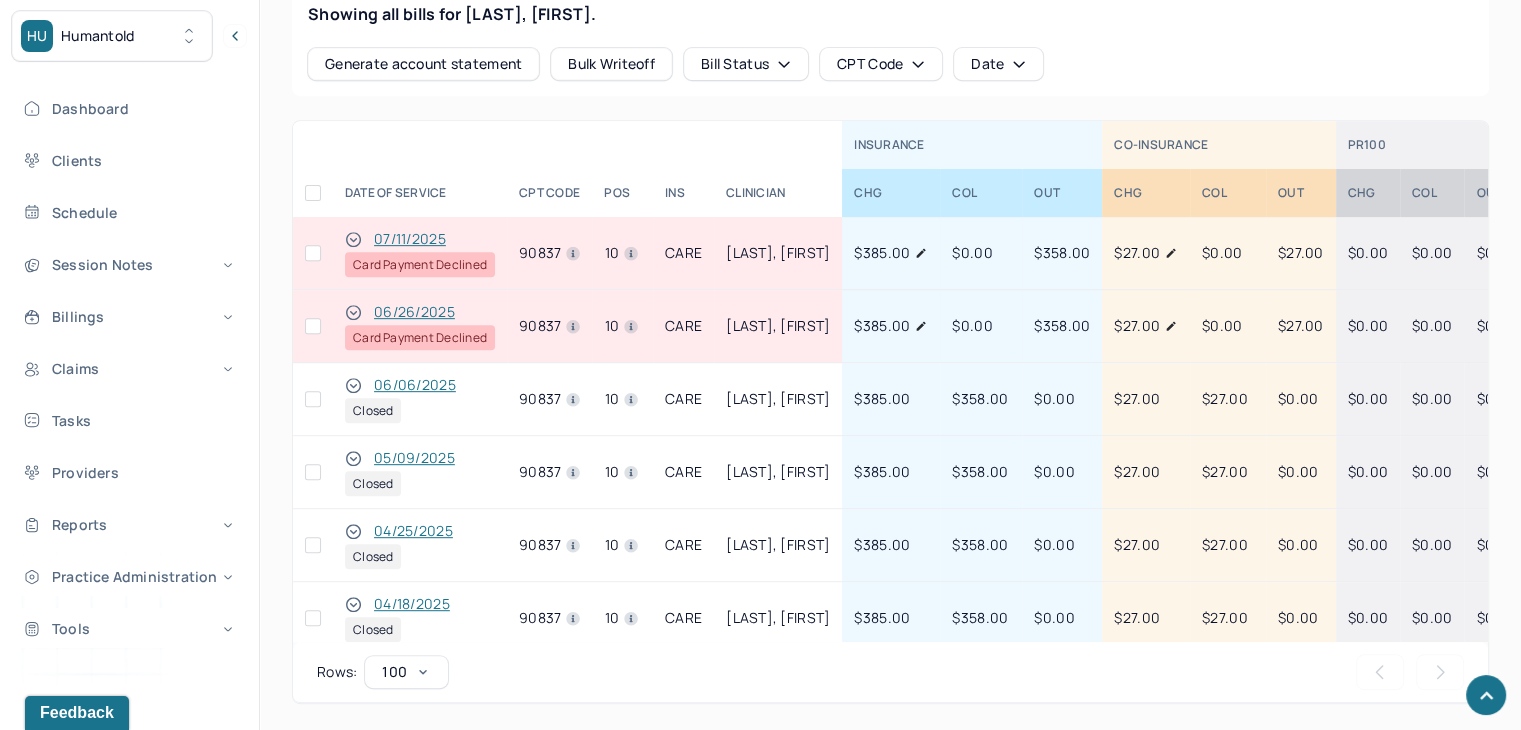 click at bounding box center [313, 326] 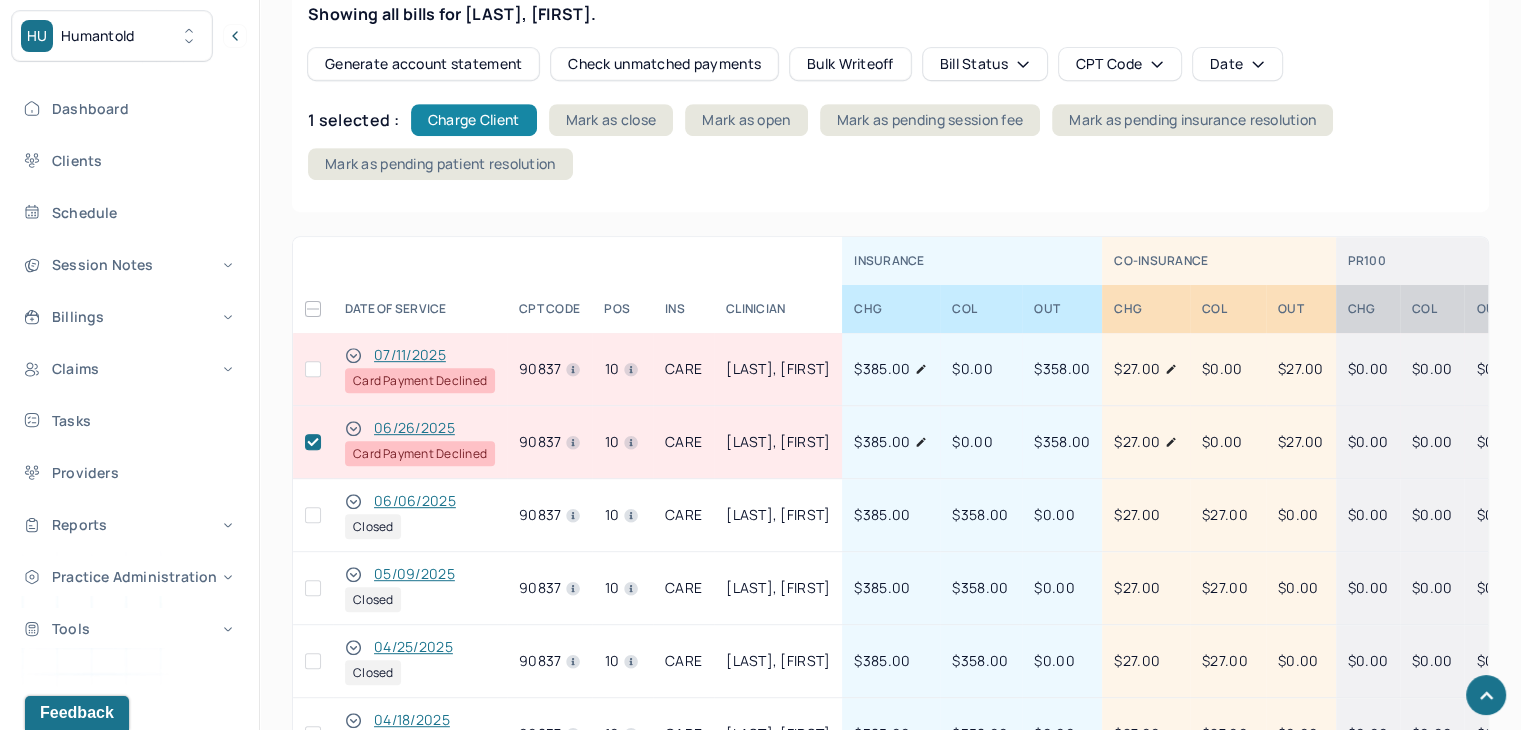 click on "Charge Client" at bounding box center [474, 120] 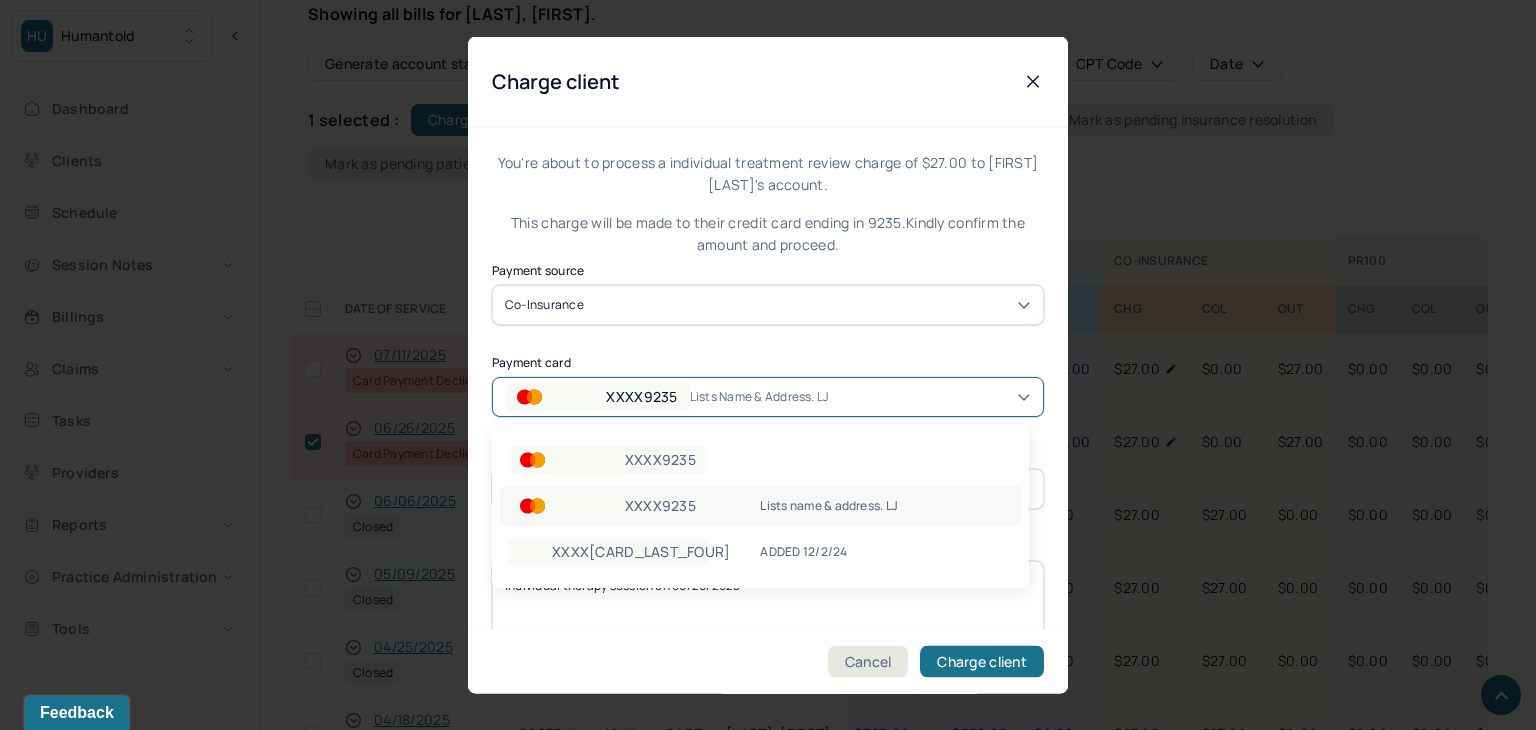 click on "XXXX9235" at bounding box center (597, 396) 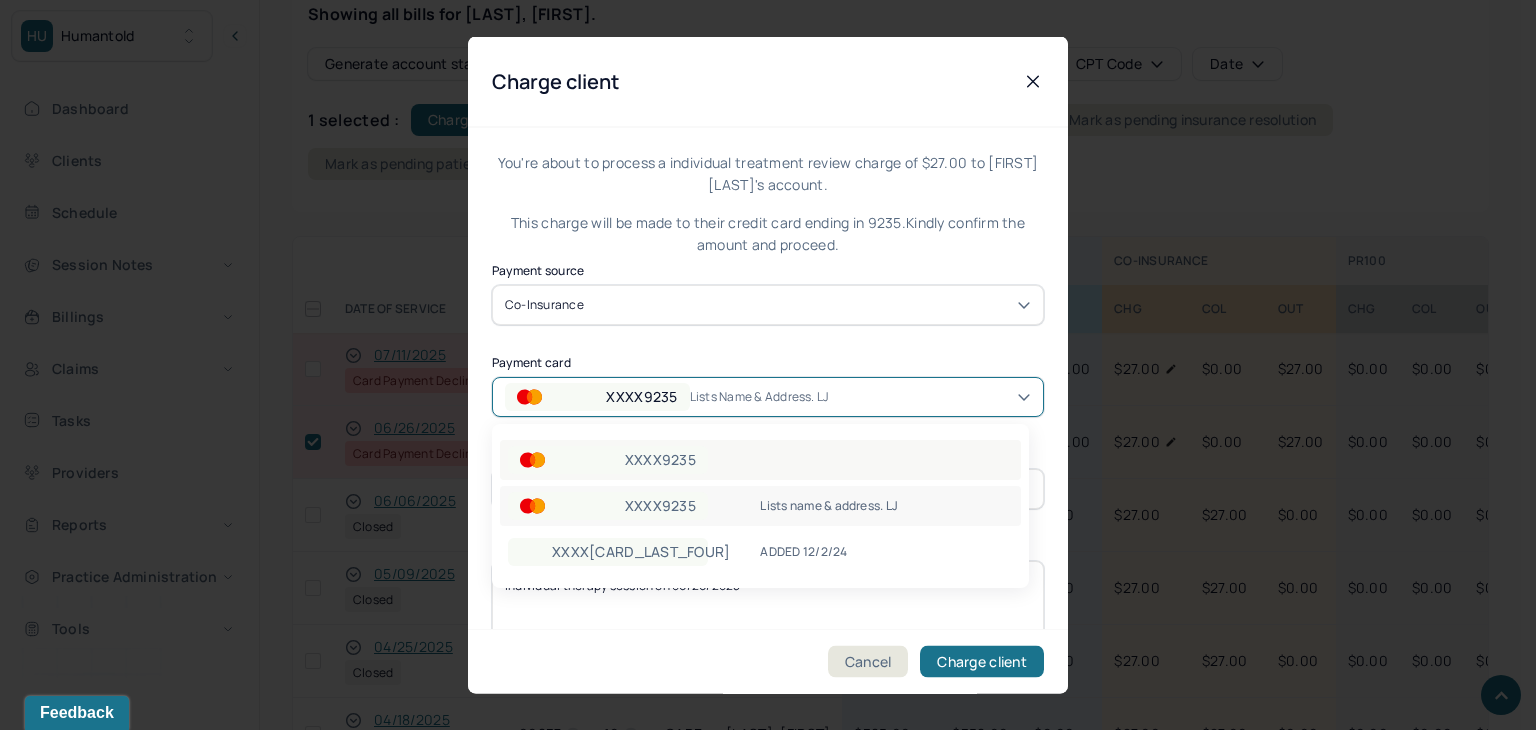 click on "XXXX9235" at bounding box center [660, 460] 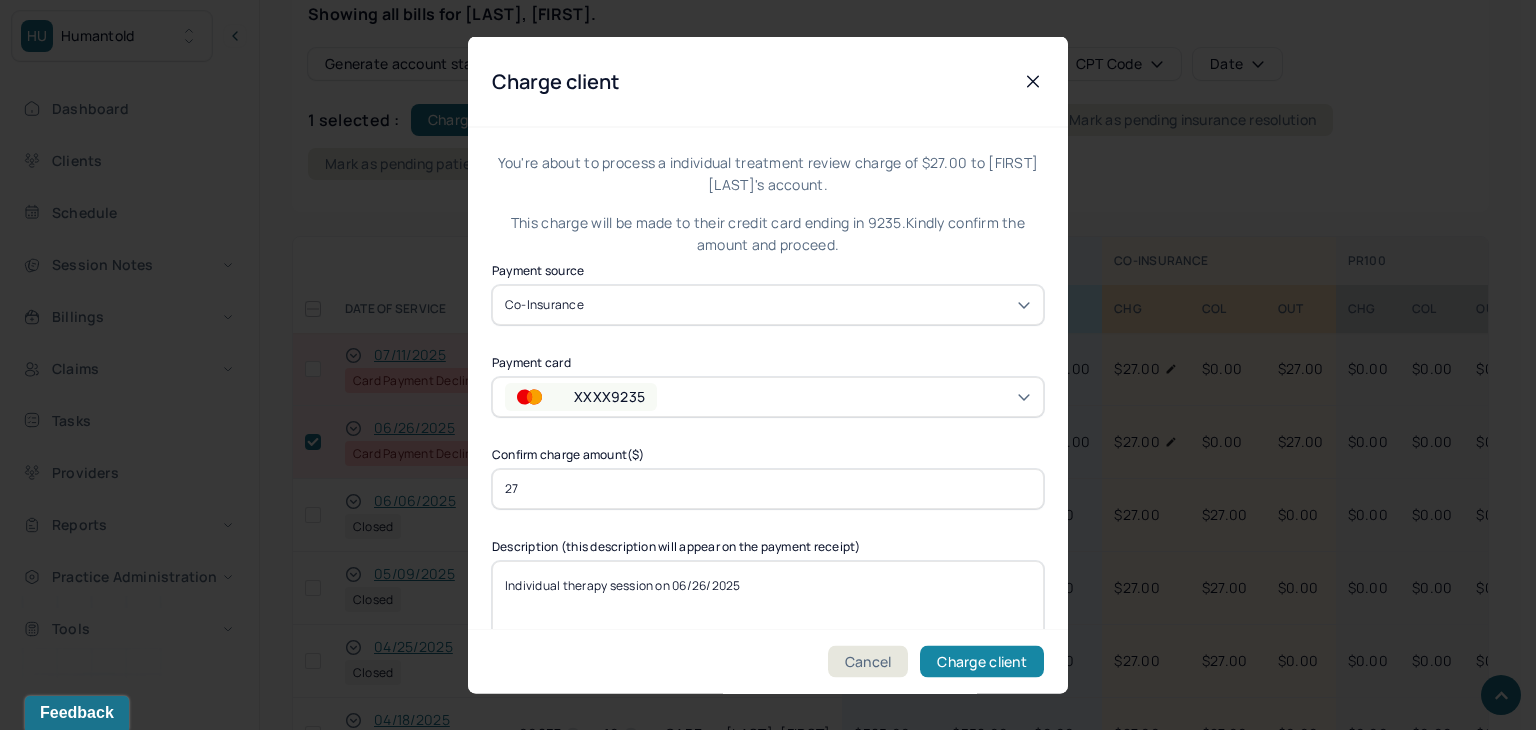 click on "Charge client" at bounding box center (982, 662) 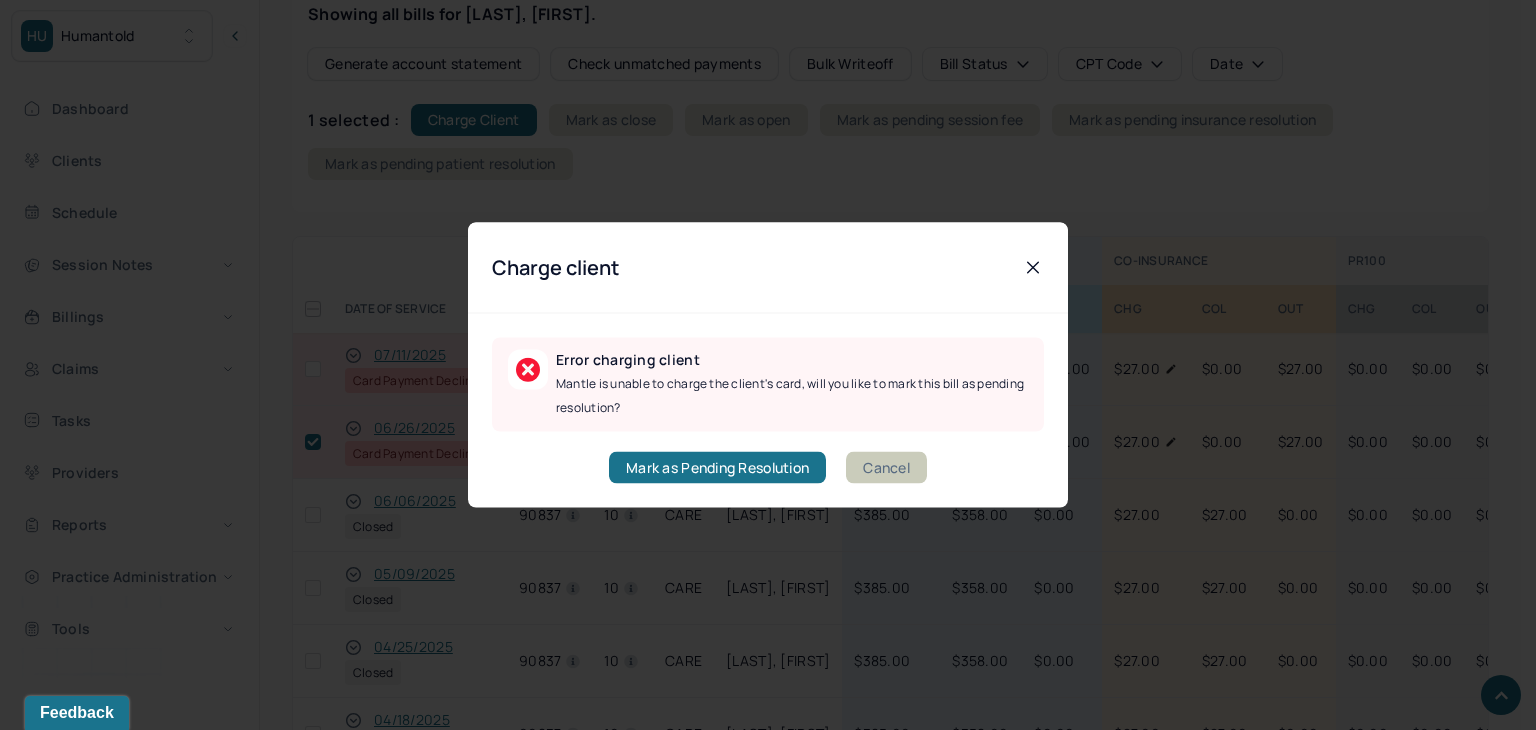 click on "Cancel" at bounding box center (886, 468) 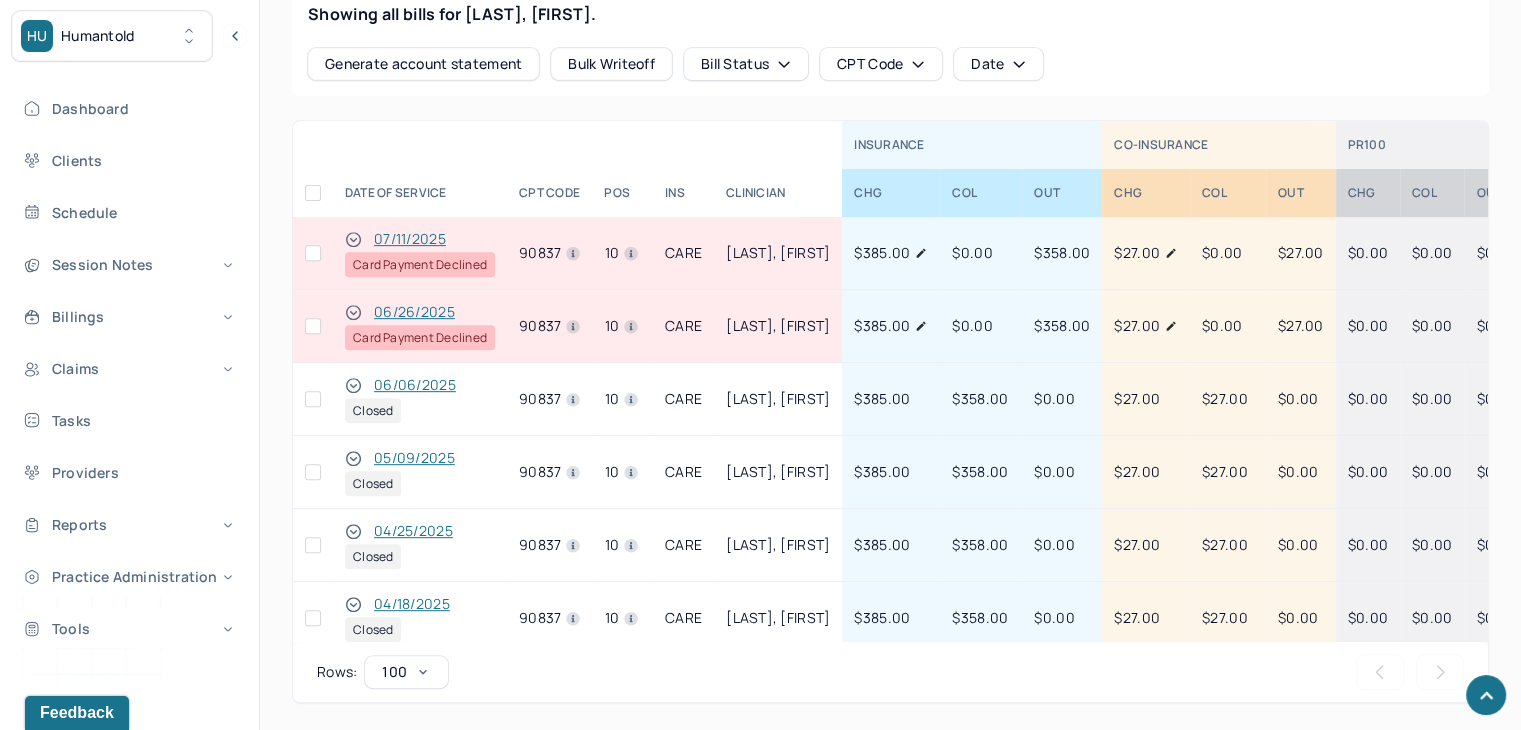 click at bounding box center (313, 326) 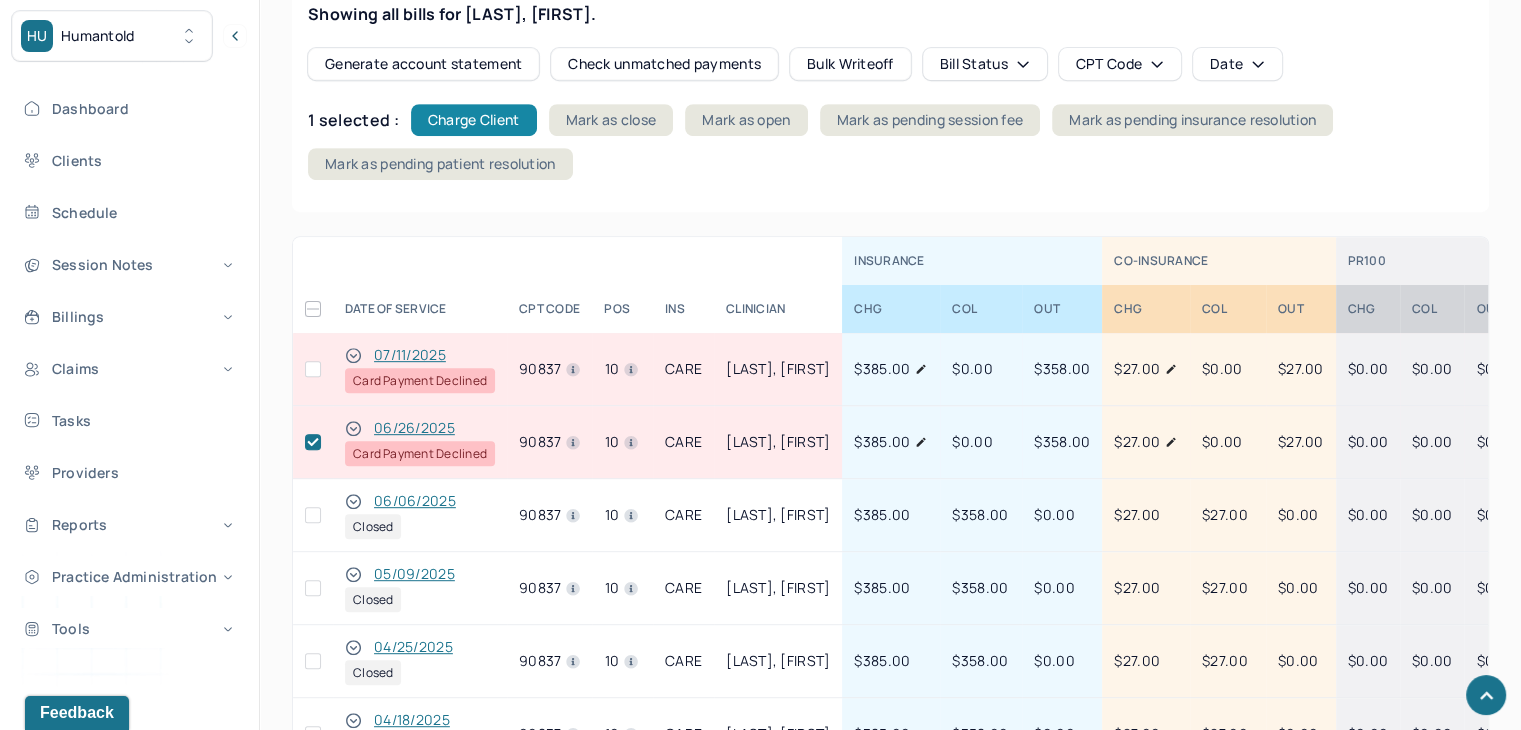 click on "Charge Client" at bounding box center (474, 120) 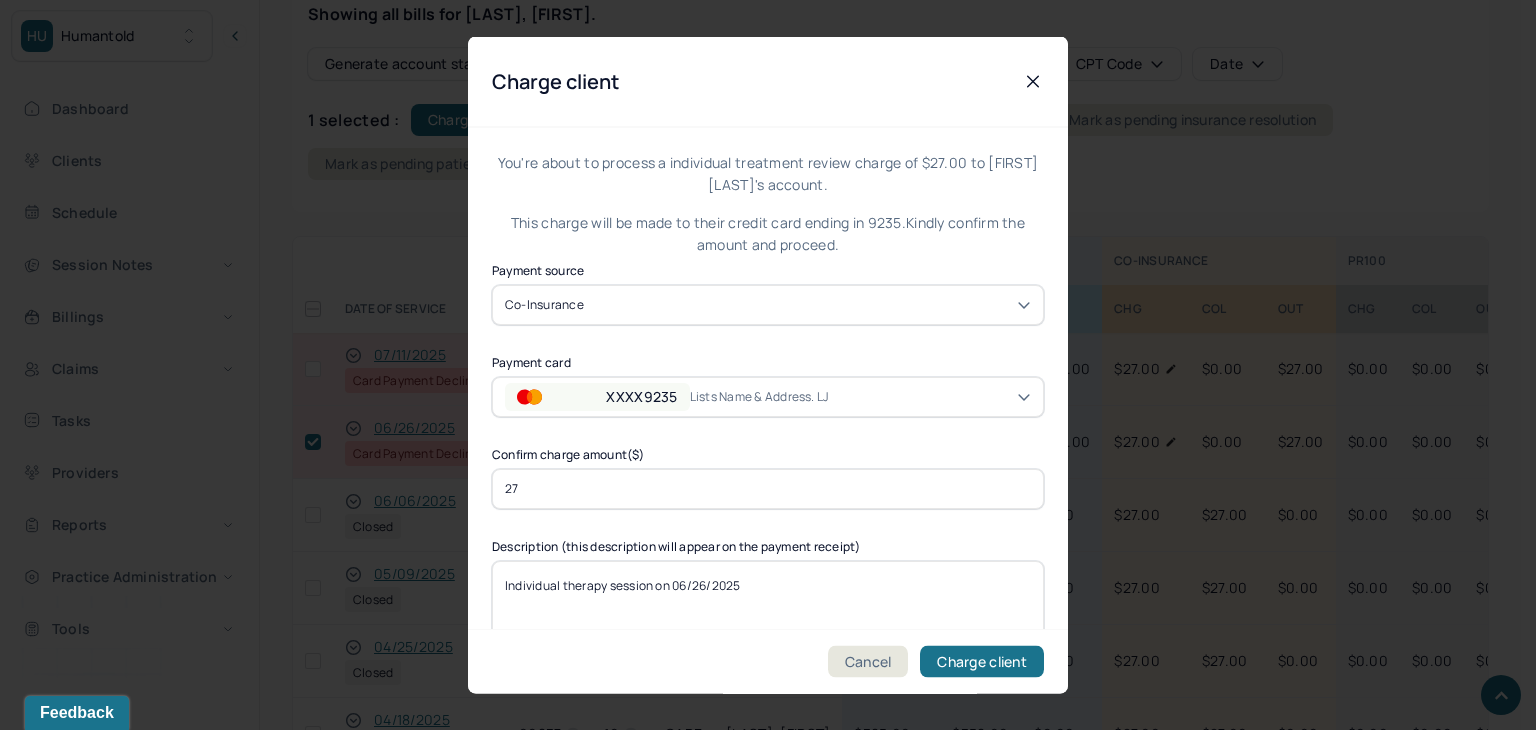 click on "XXXX9235" at bounding box center [641, 396] 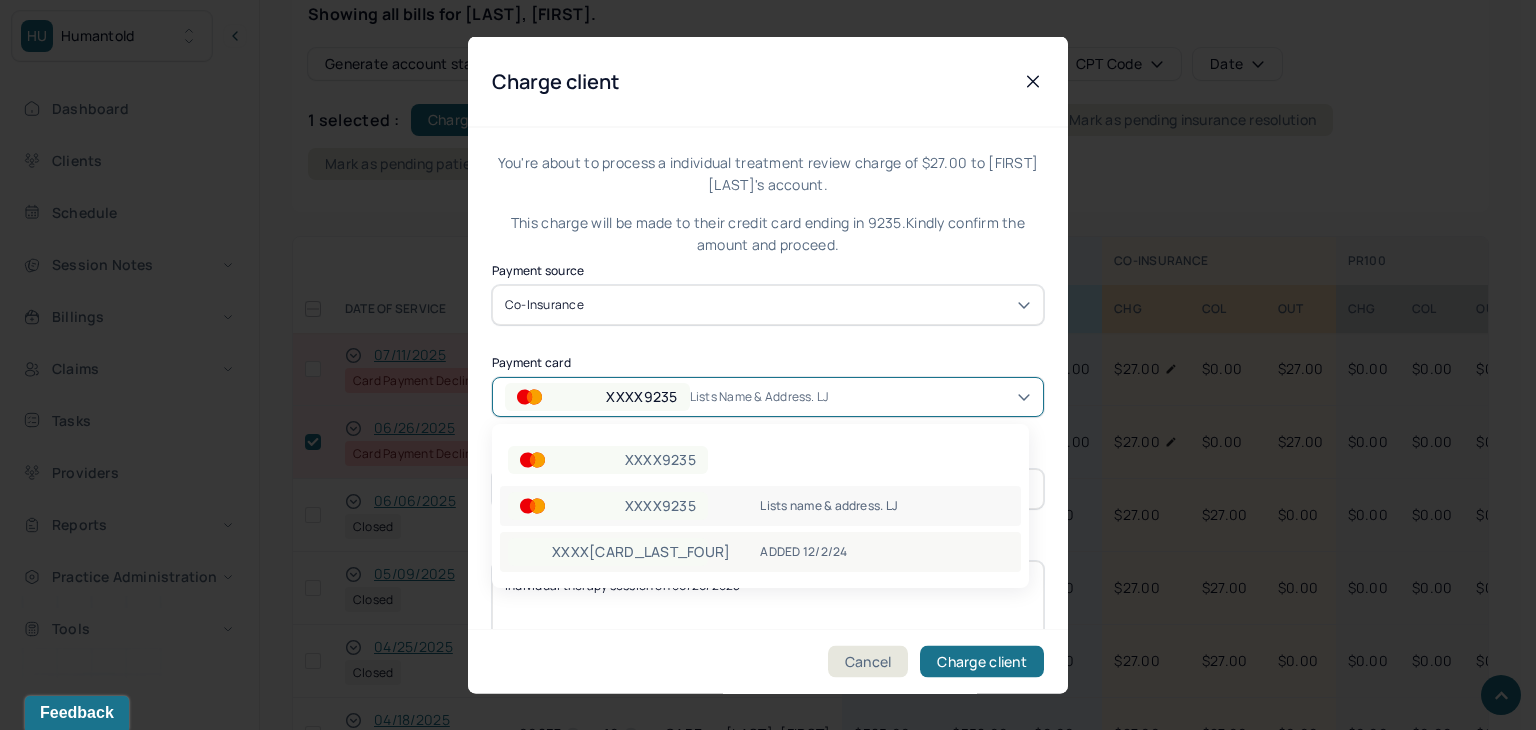 click on "XXXX8728" at bounding box center (641, 552) 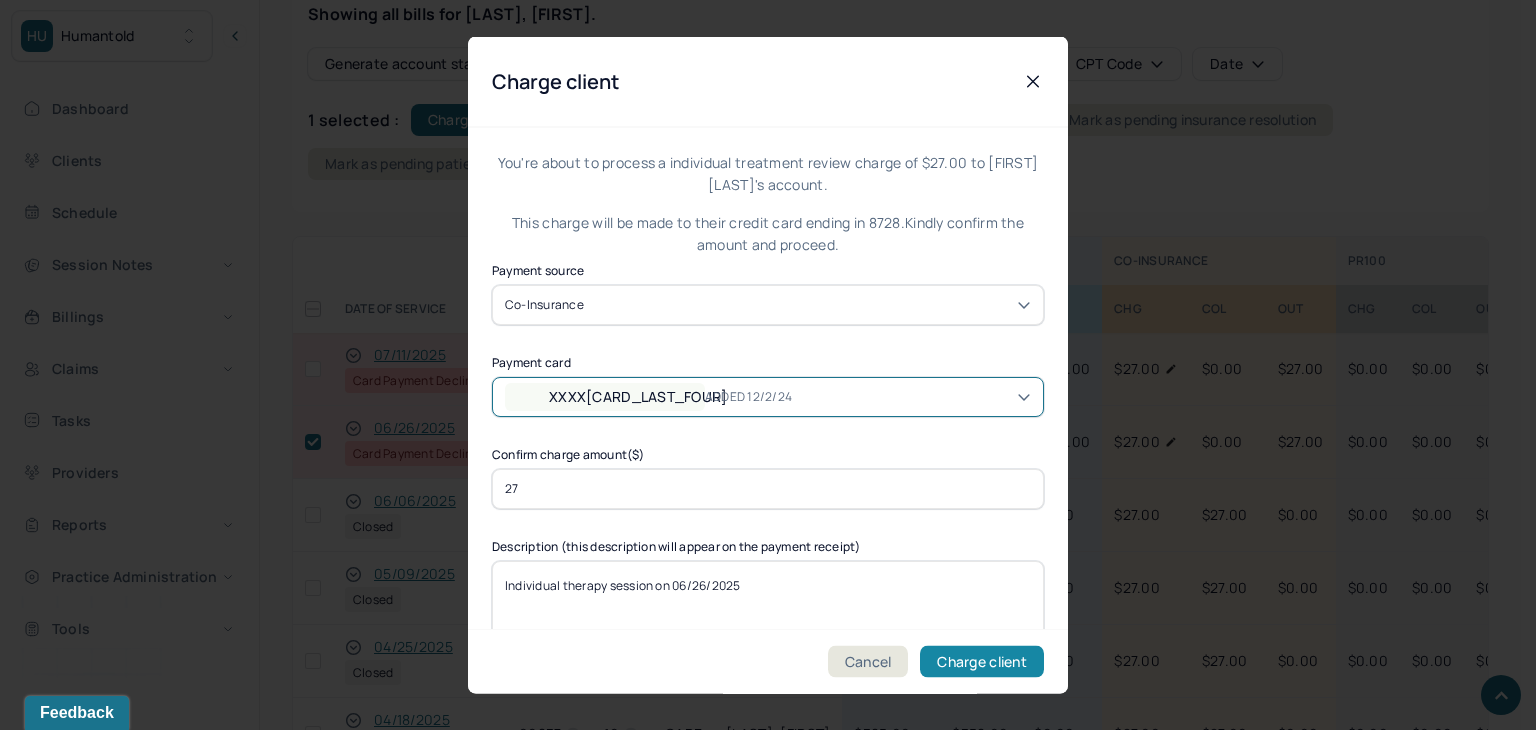 click on "Charge client" at bounding box center [982, 662] 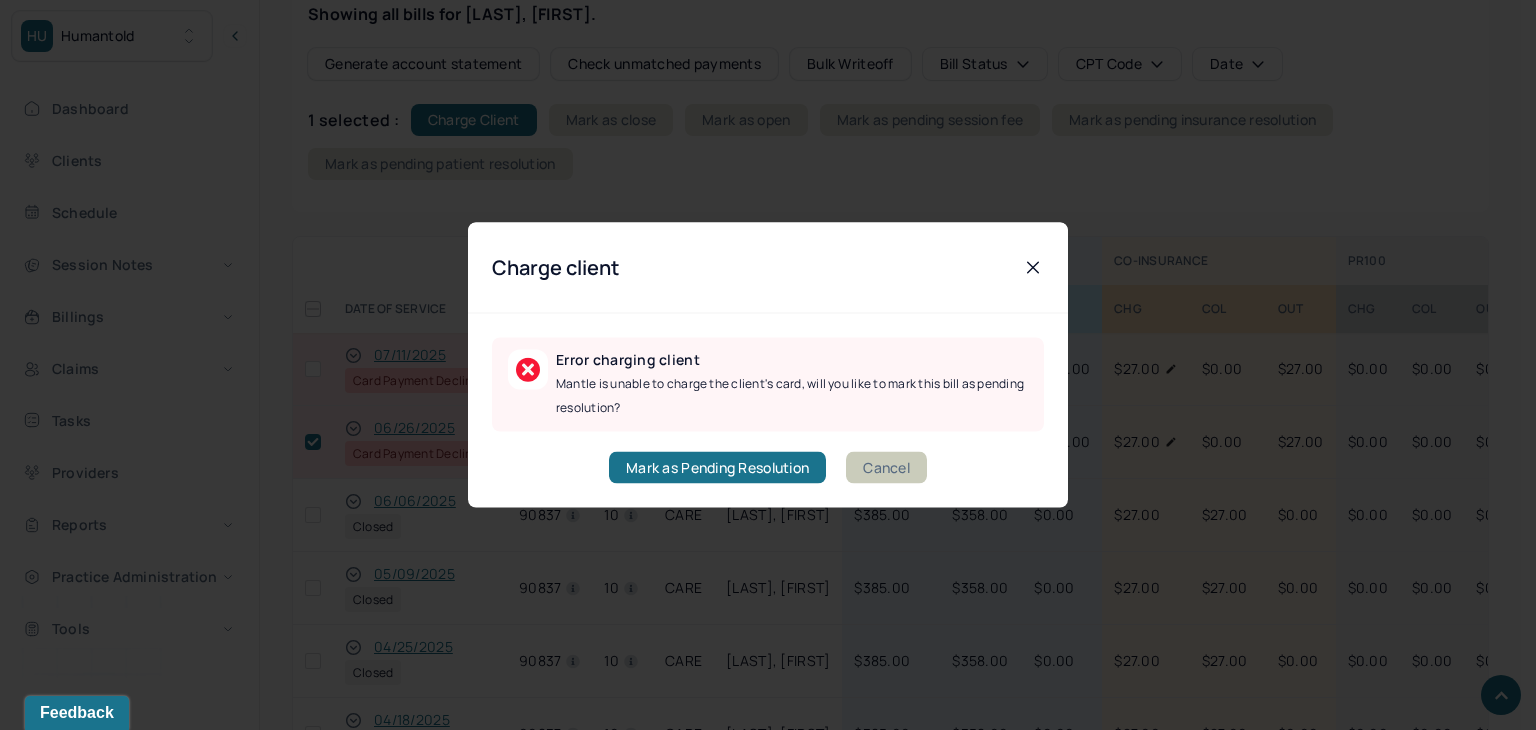 click on "Cancel" at bounding box center (886, 468) 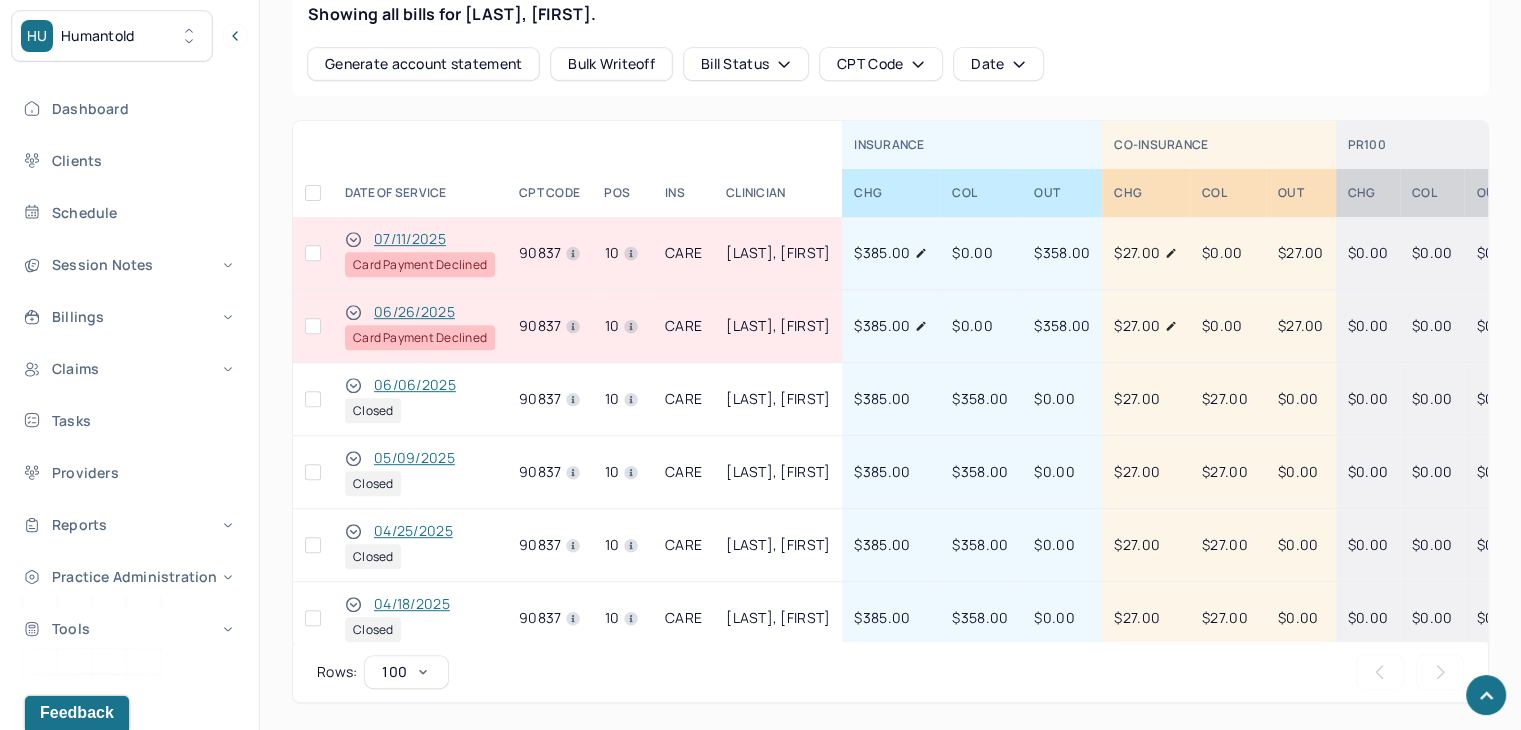 click at bounding box center [313, 326] 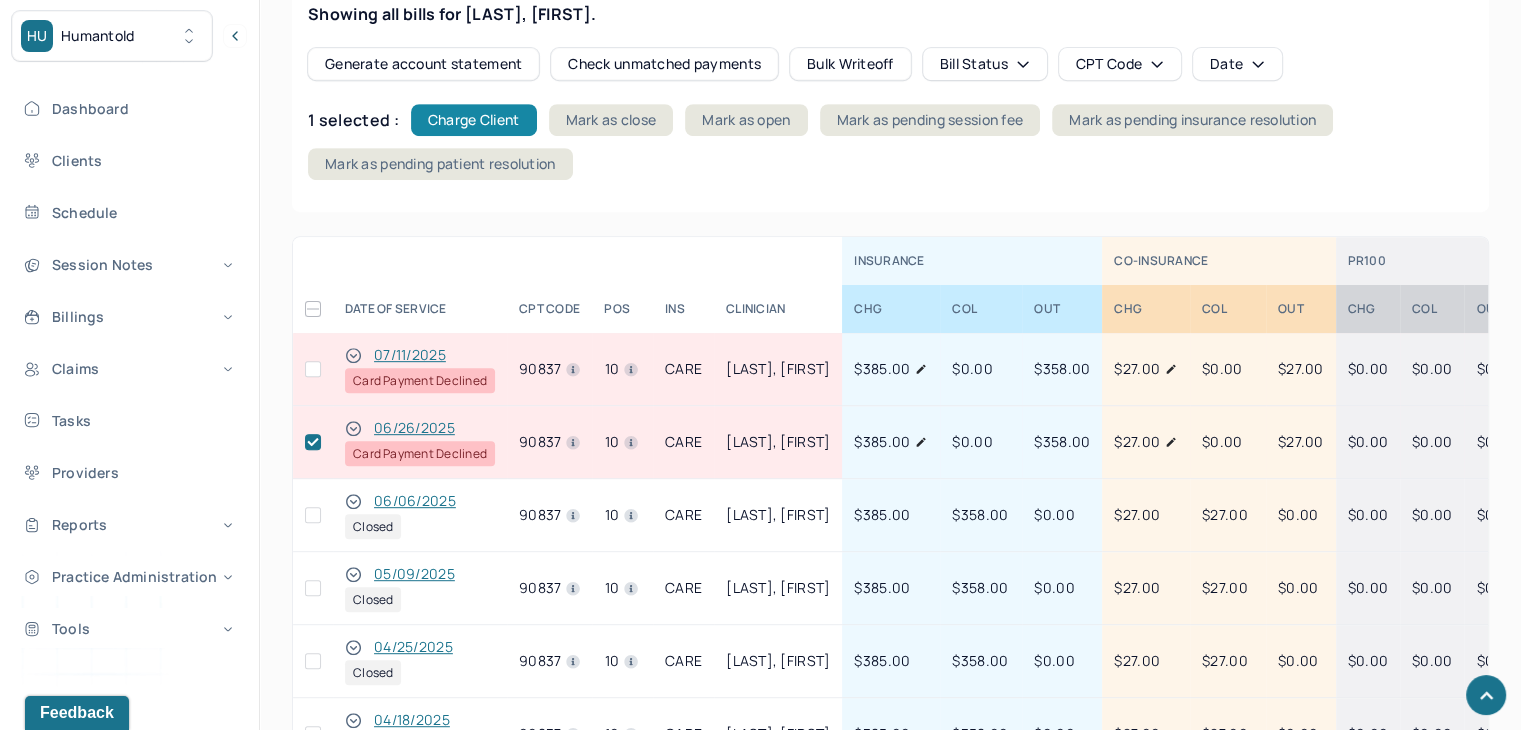 click on "Charge Client" at bounding box center (474, 120) 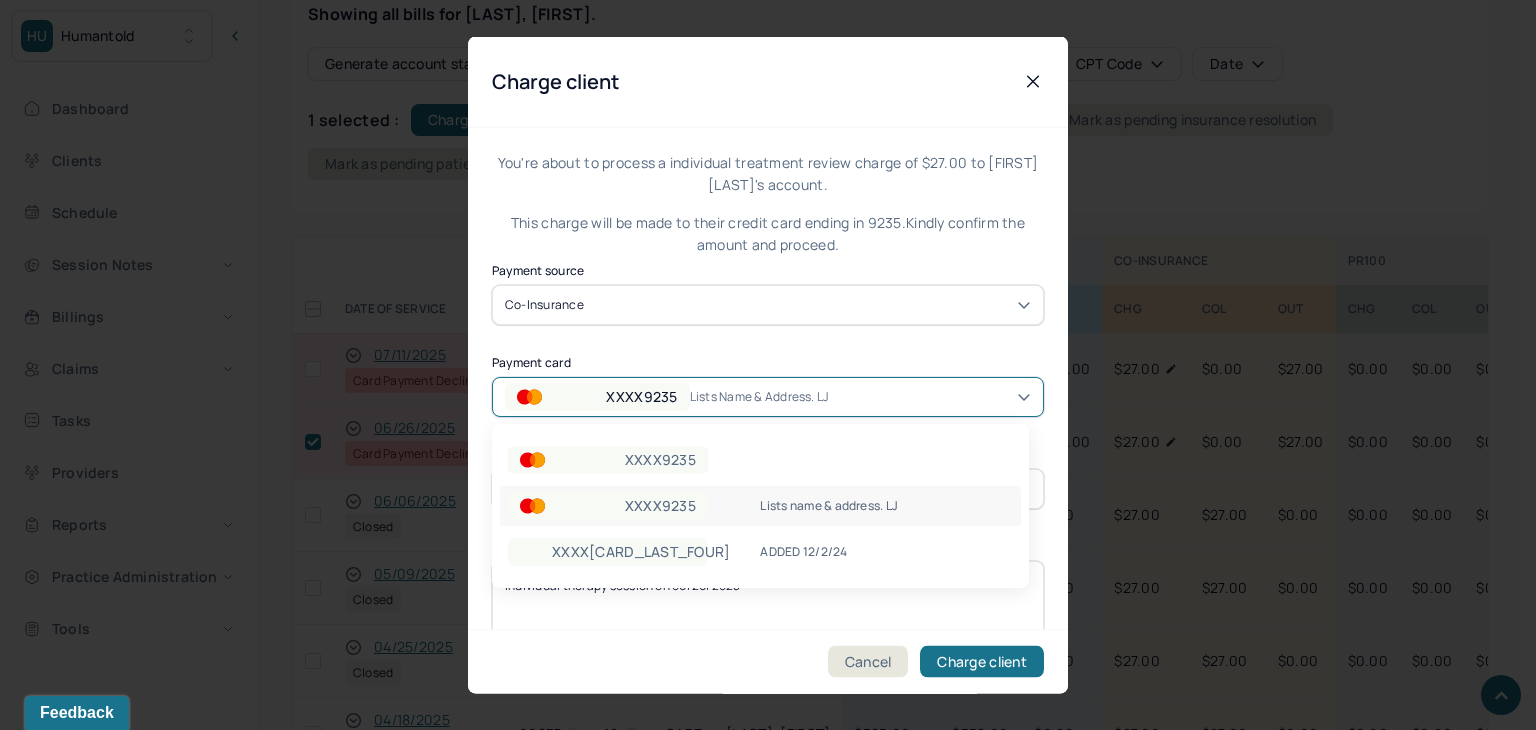 click on "Lists name & address. LJ" at bounding box center (767, 396) 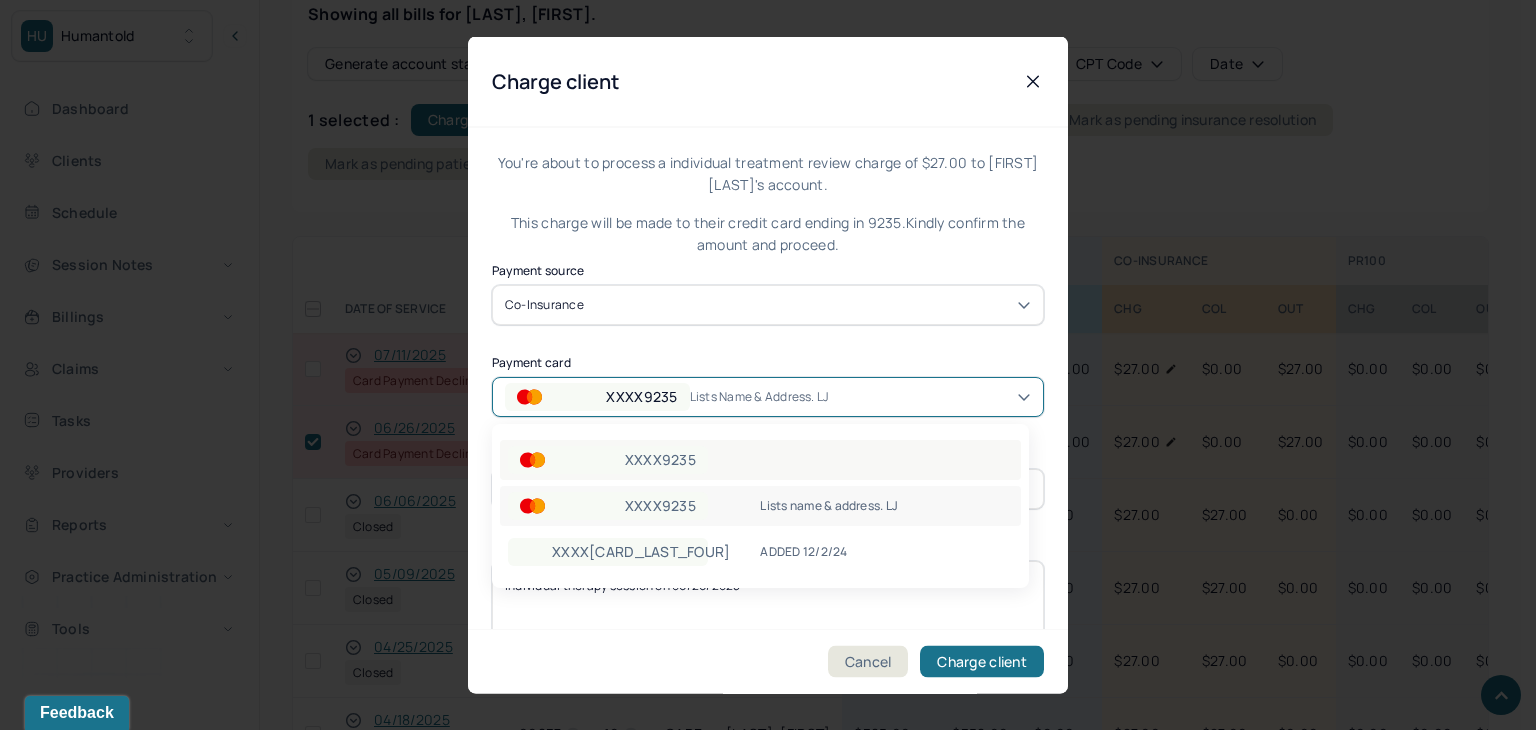click on "XXXX9235" at bounding box center [760, 460] 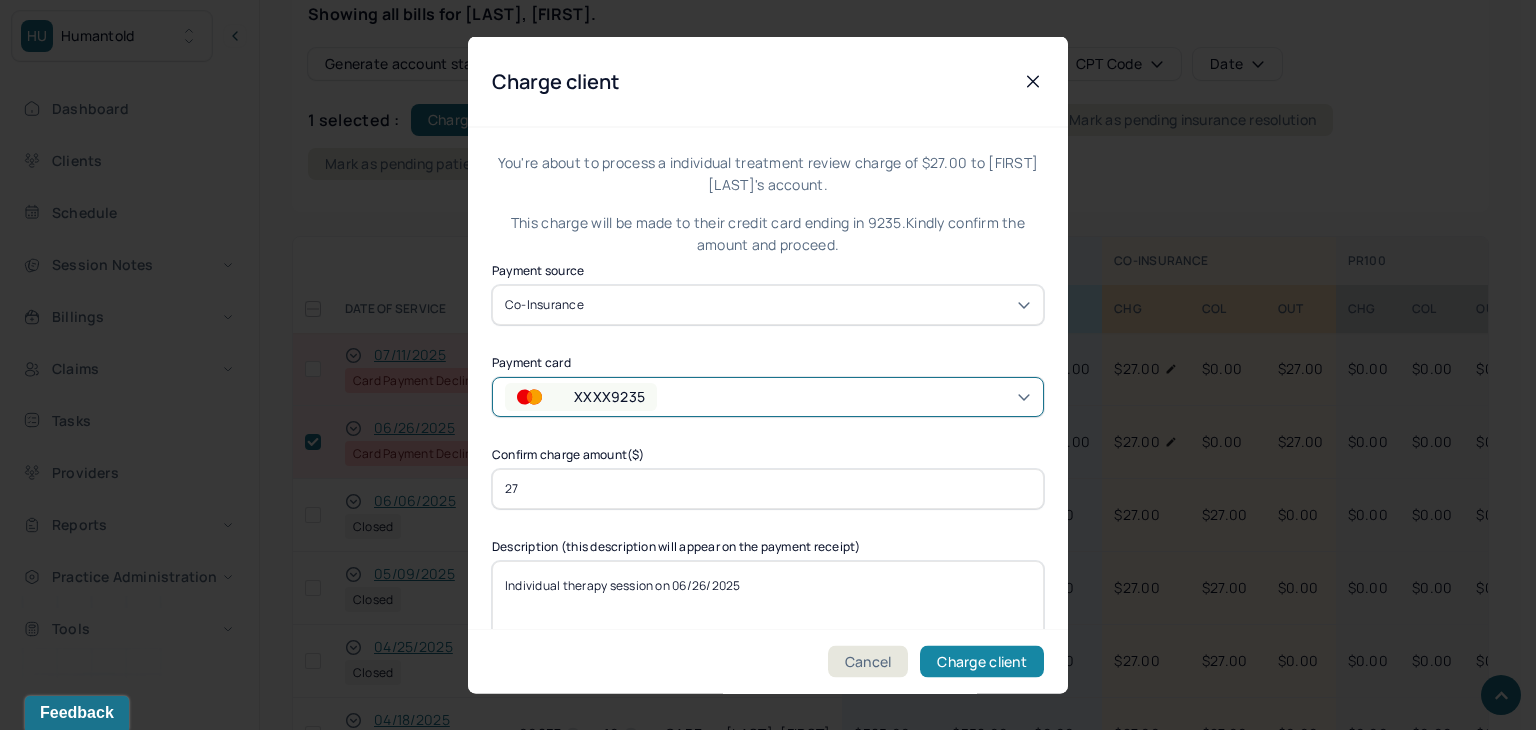 click on "Charge client" at bounding box center (982, 662) 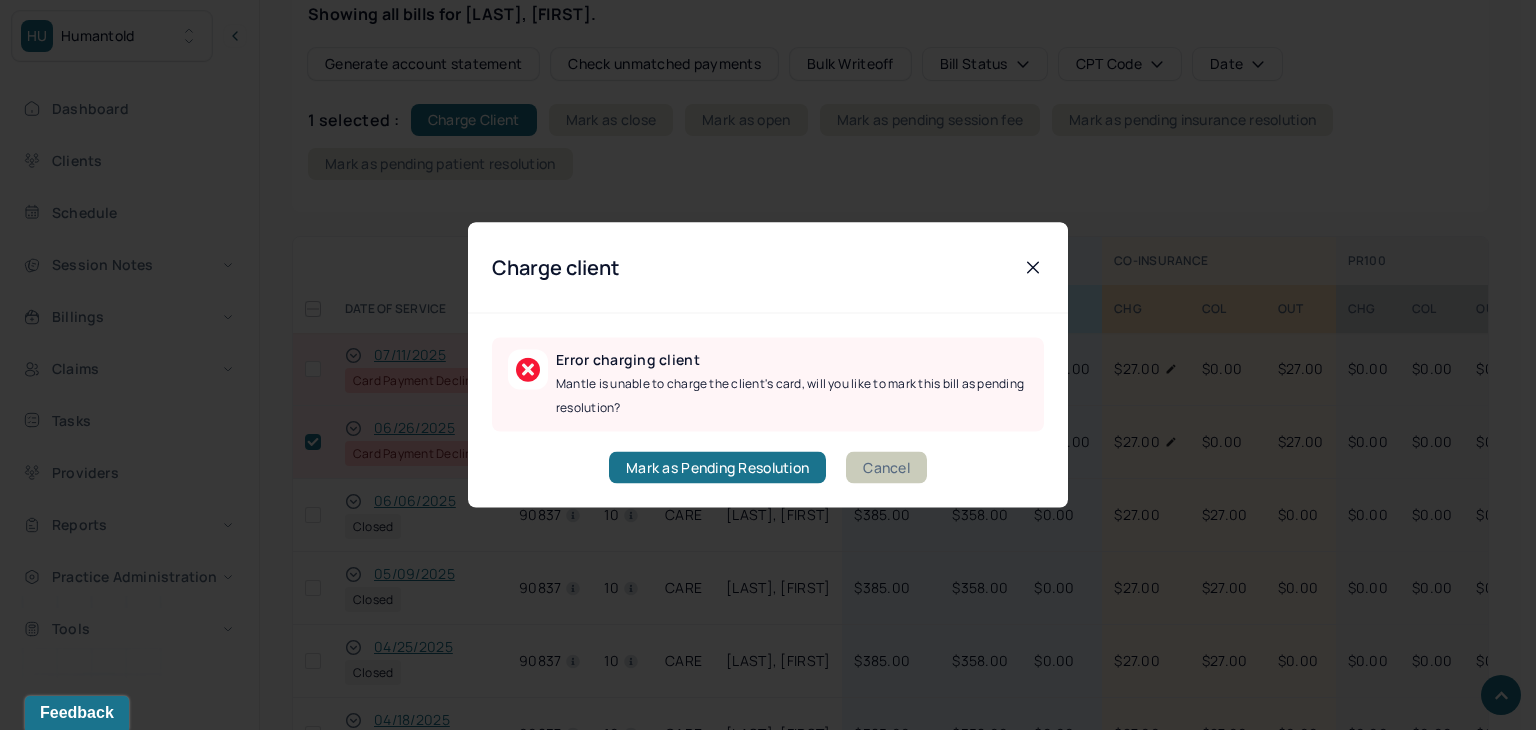 click on "Cancel" at bounding box center [886, 468] 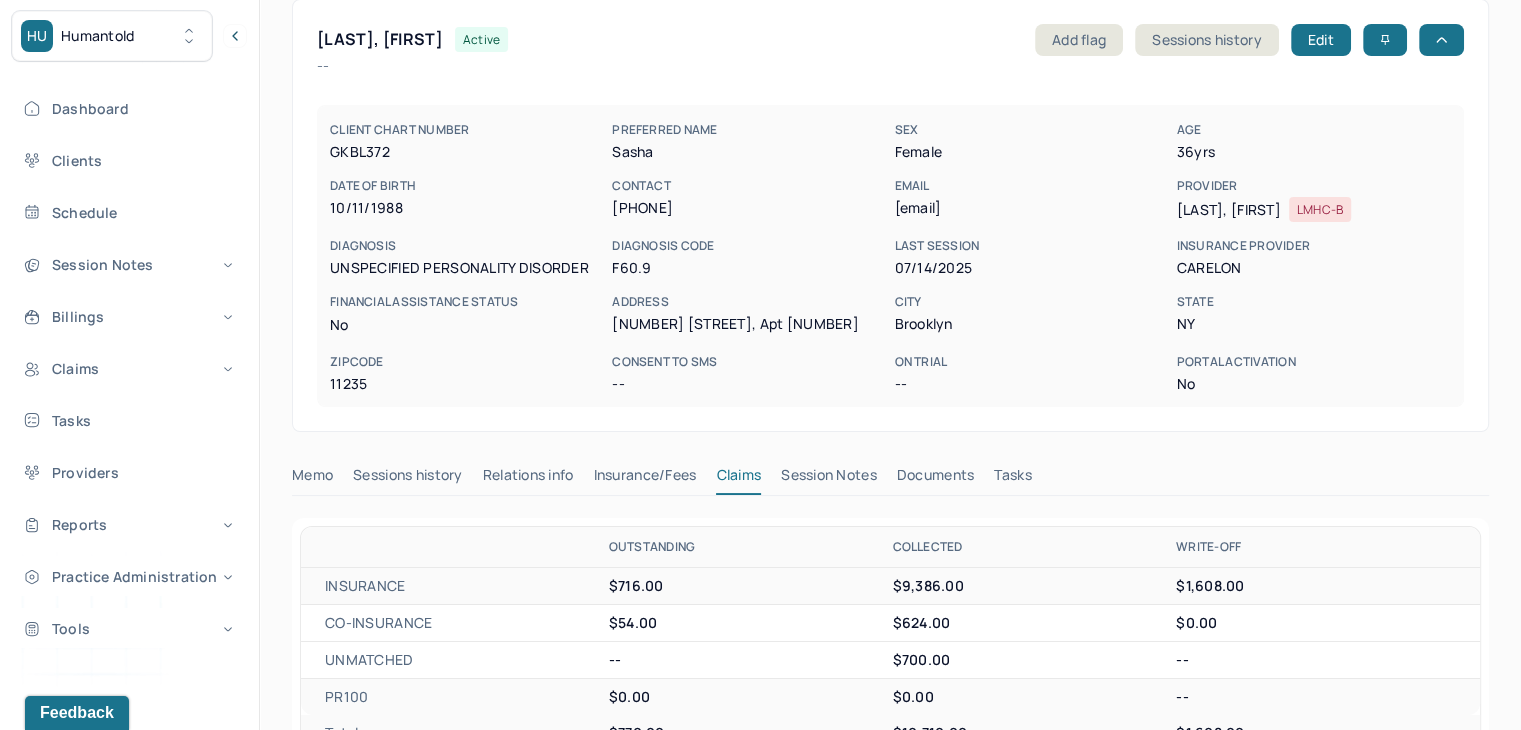 scroll, scrollTop: 0, scrollLeft: 0, axis: both 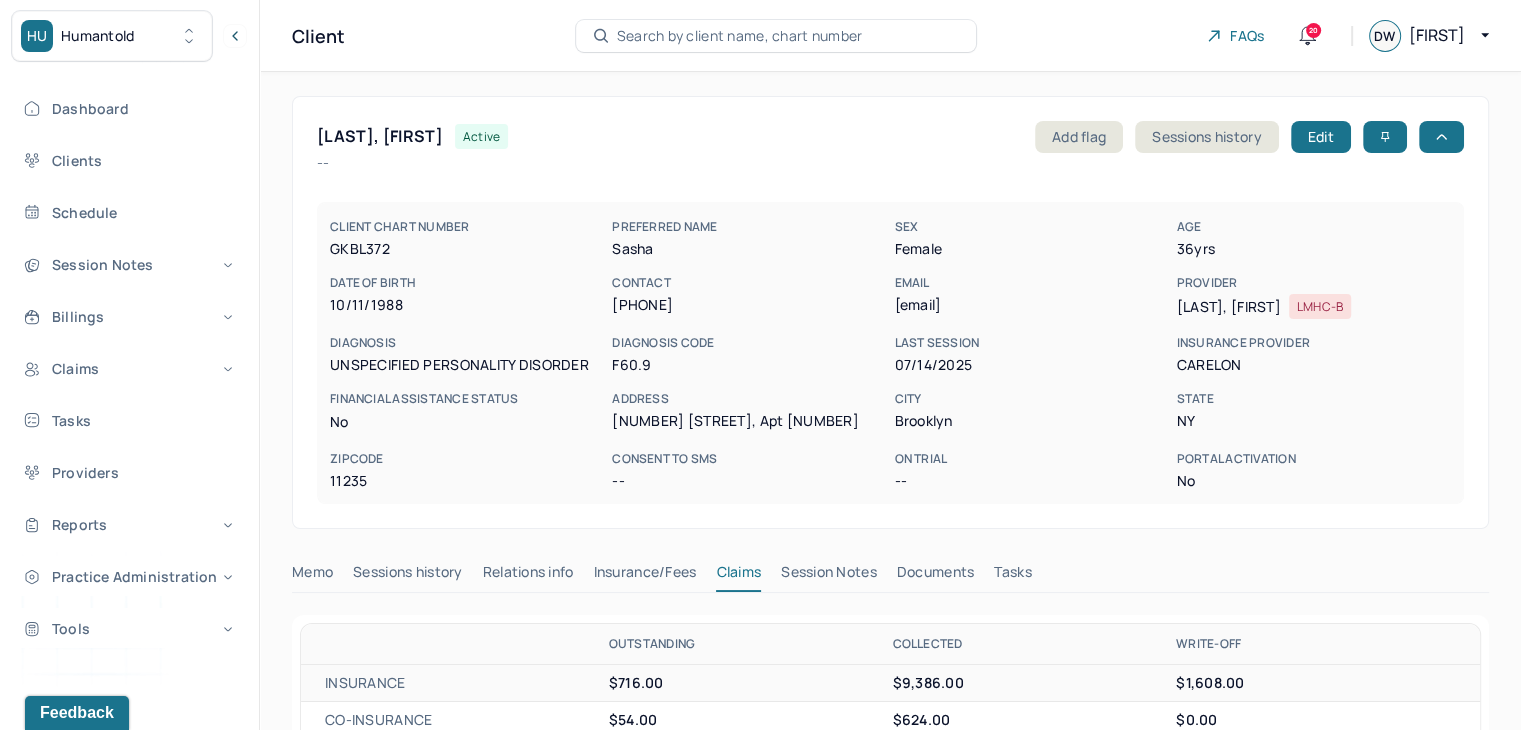 click on "Search by client name, chart number" at bounding box center [740, 36] 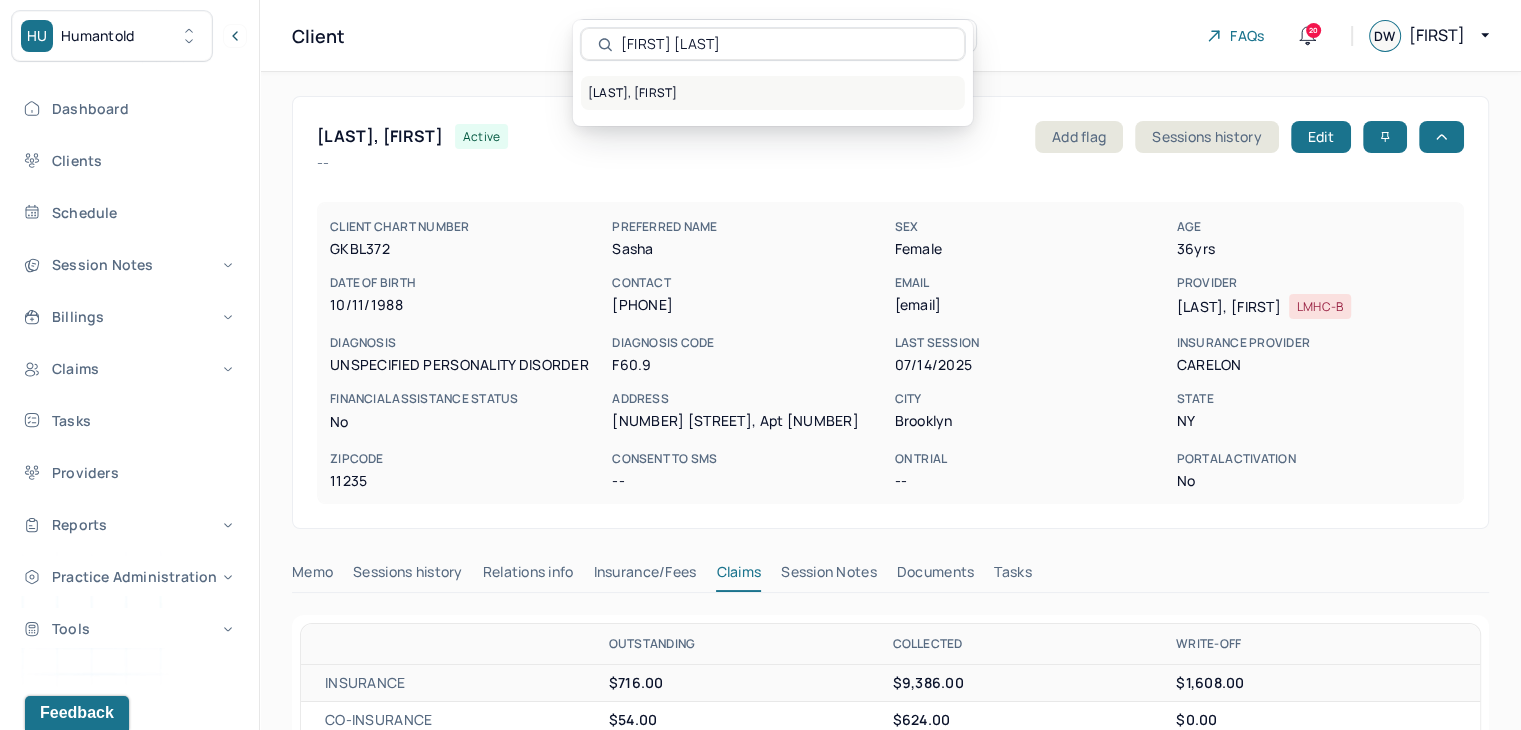 type on "Laneisha Munford" 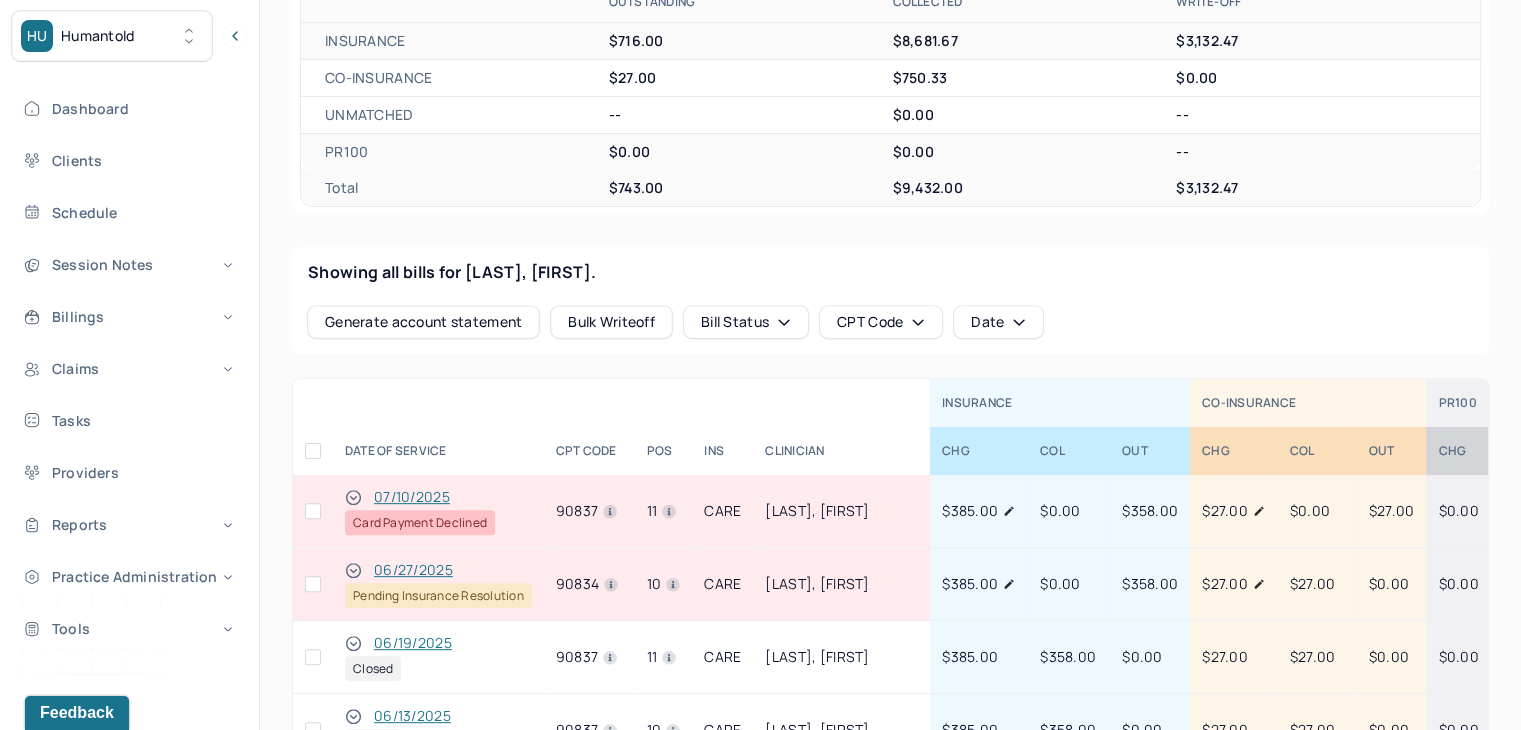 scroll, scrollTop: 700, scrollLeft: 0, axis: vertical 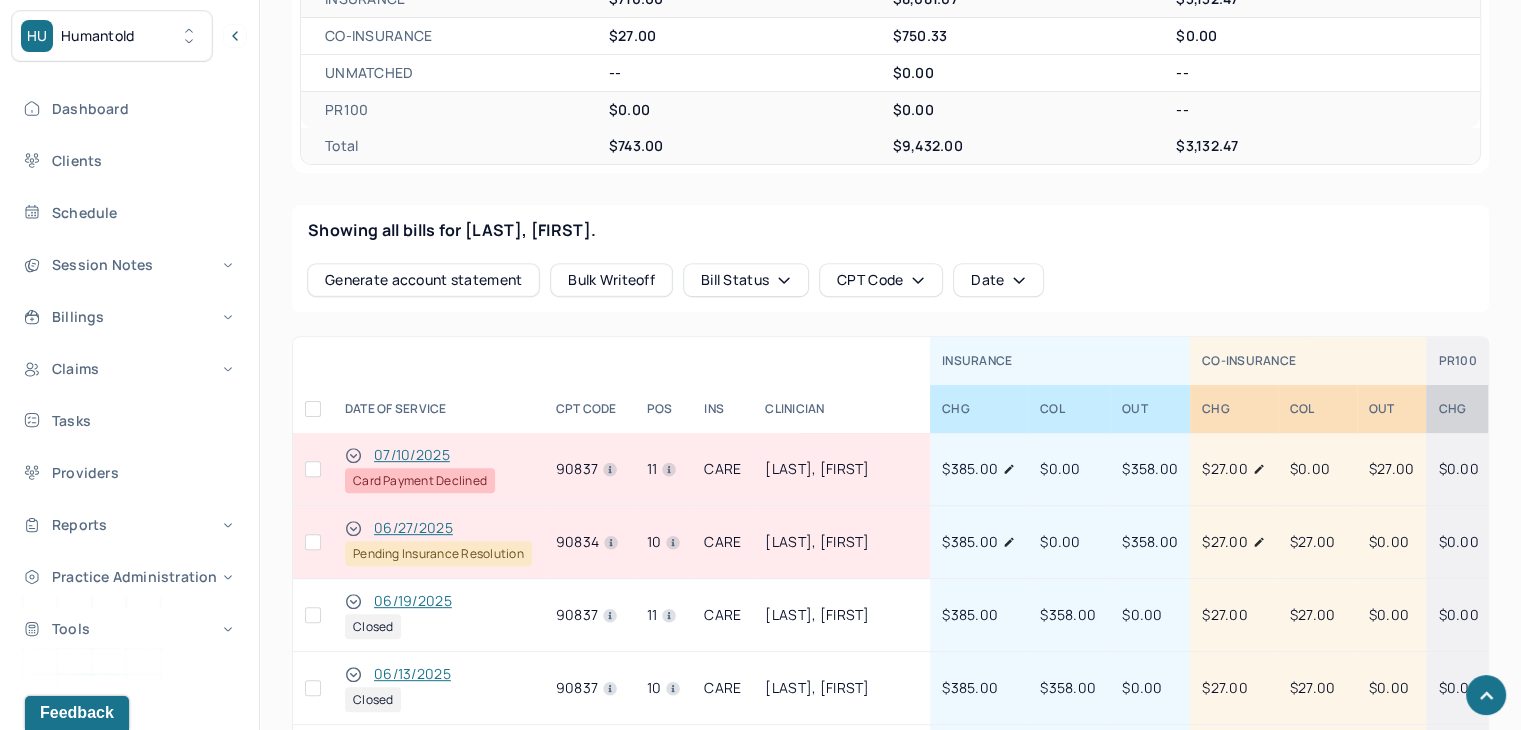 click at bounding box center [313, 469] 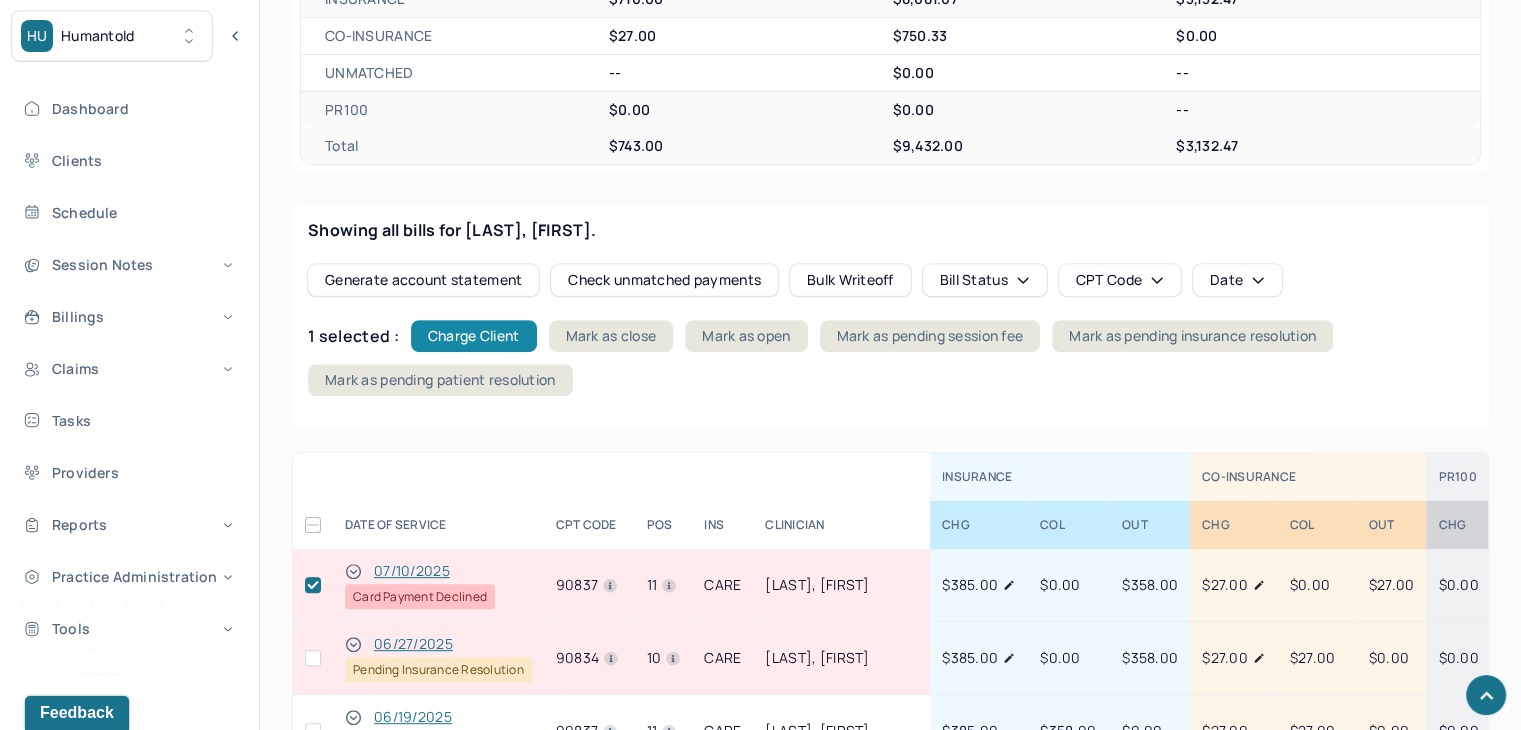 click on "Charge Client" at bounding box center [474, 336] 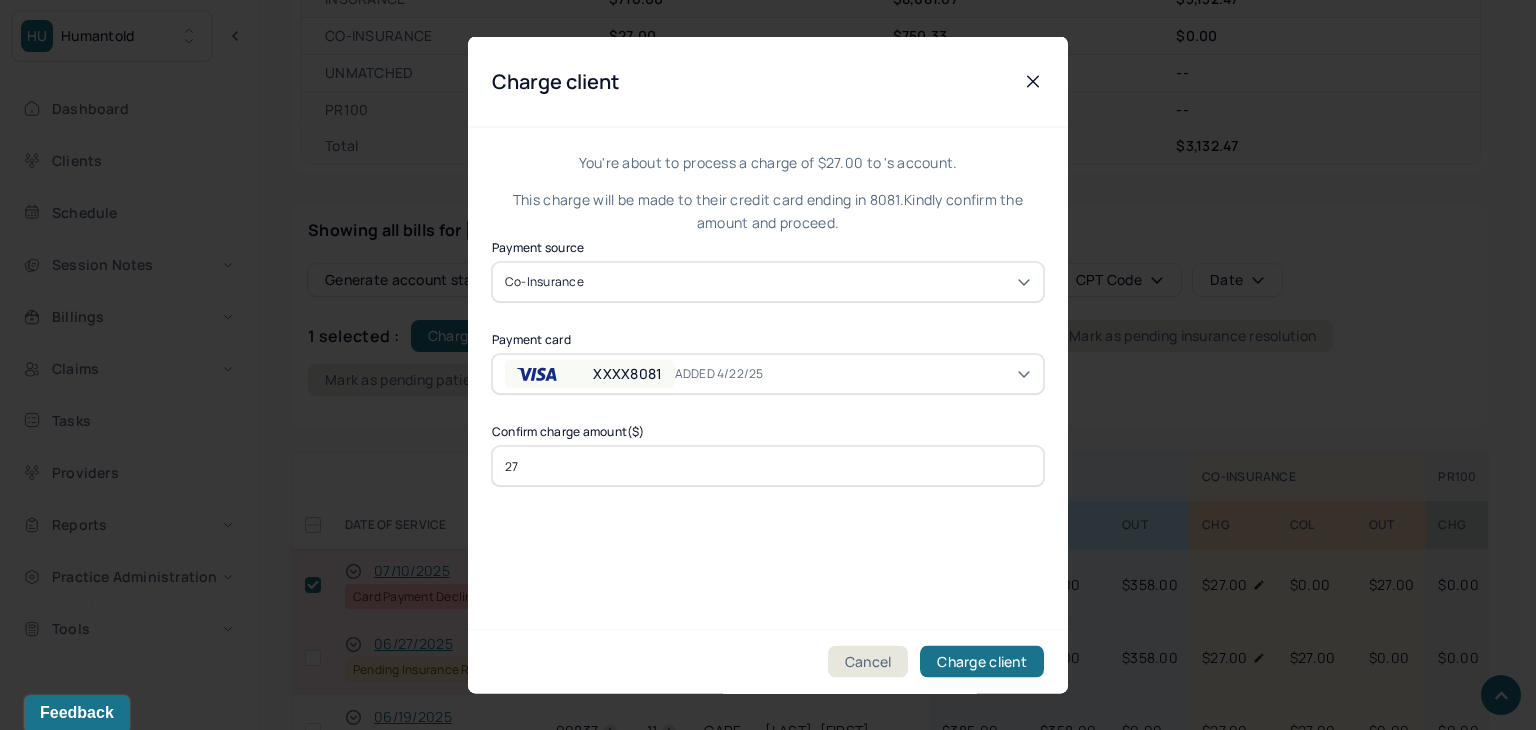 click on "XXXX8081" at bounding box center [627, 374] 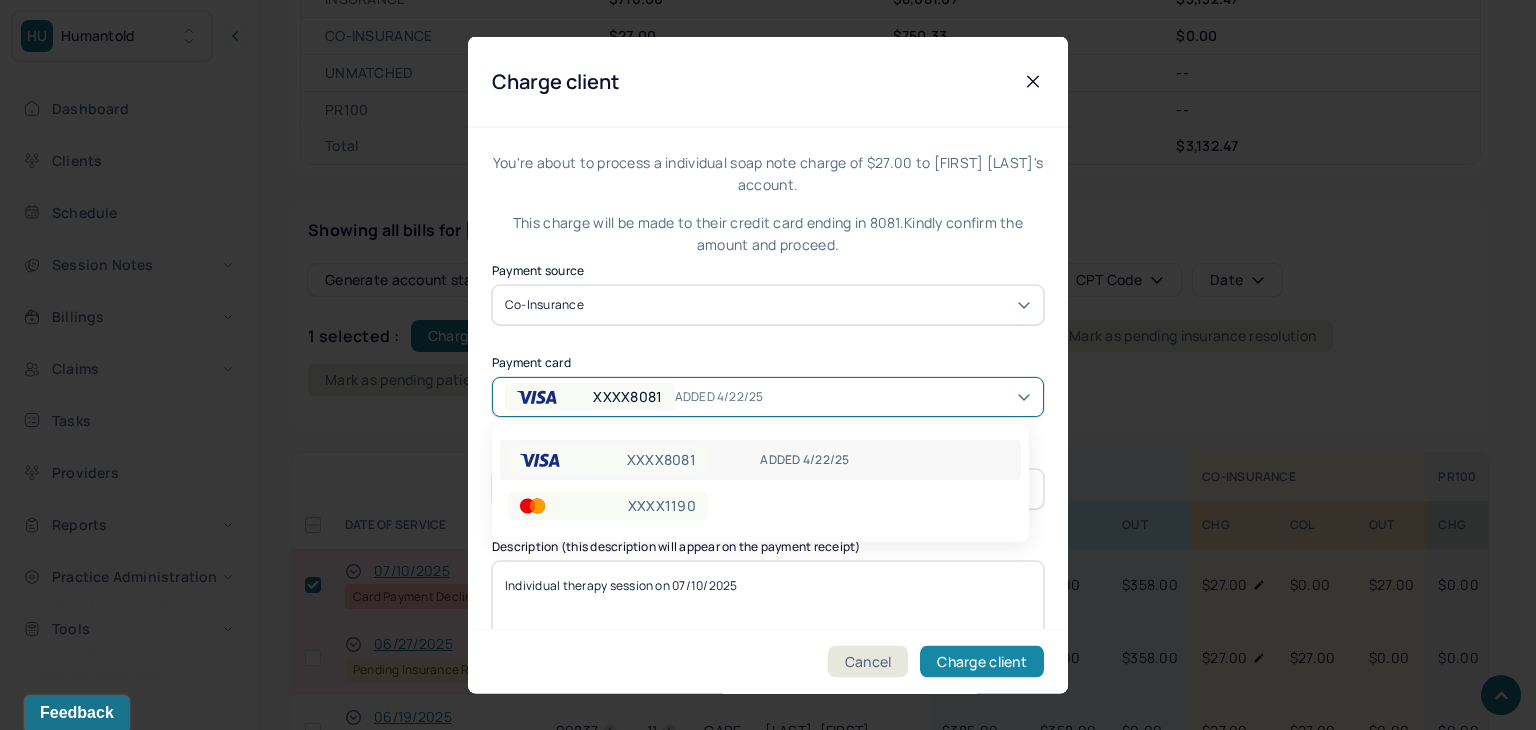 click on "Charge client" at bounding box center [982, 662] 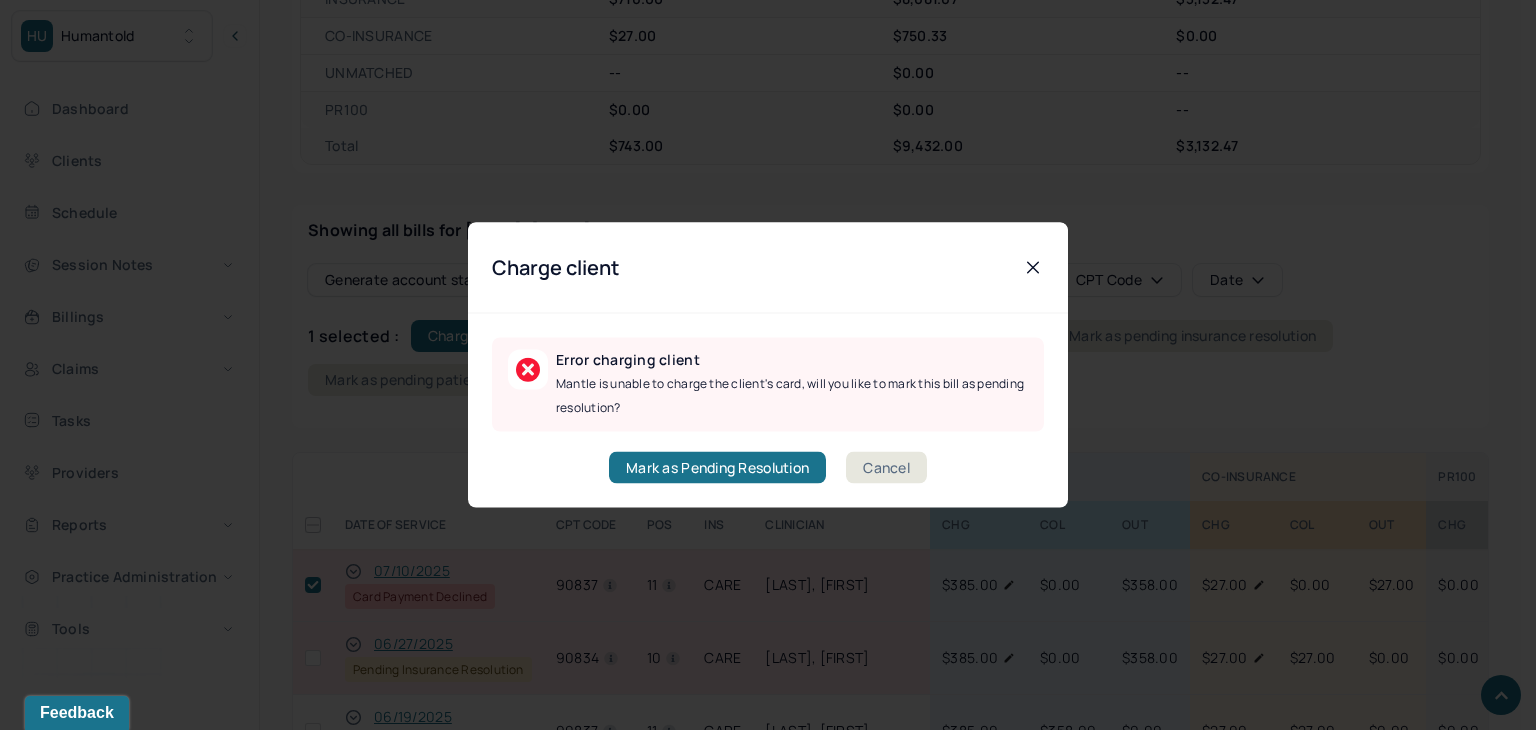 drag, startPoint x: 924, startPoint y: 465, endPoint x: 829, endPoint y: 504, distance: 102.69372 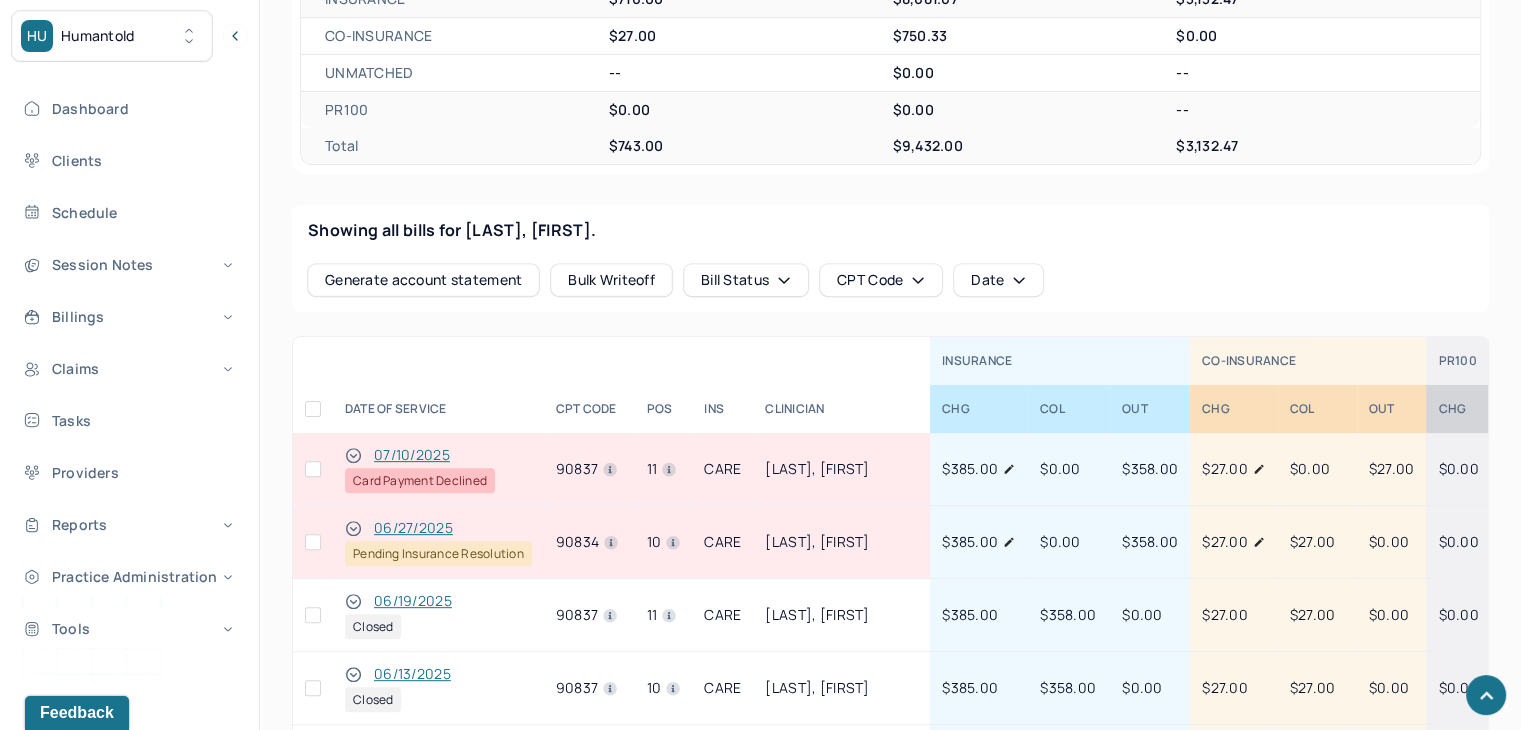 click at bounding box center [313, 469] 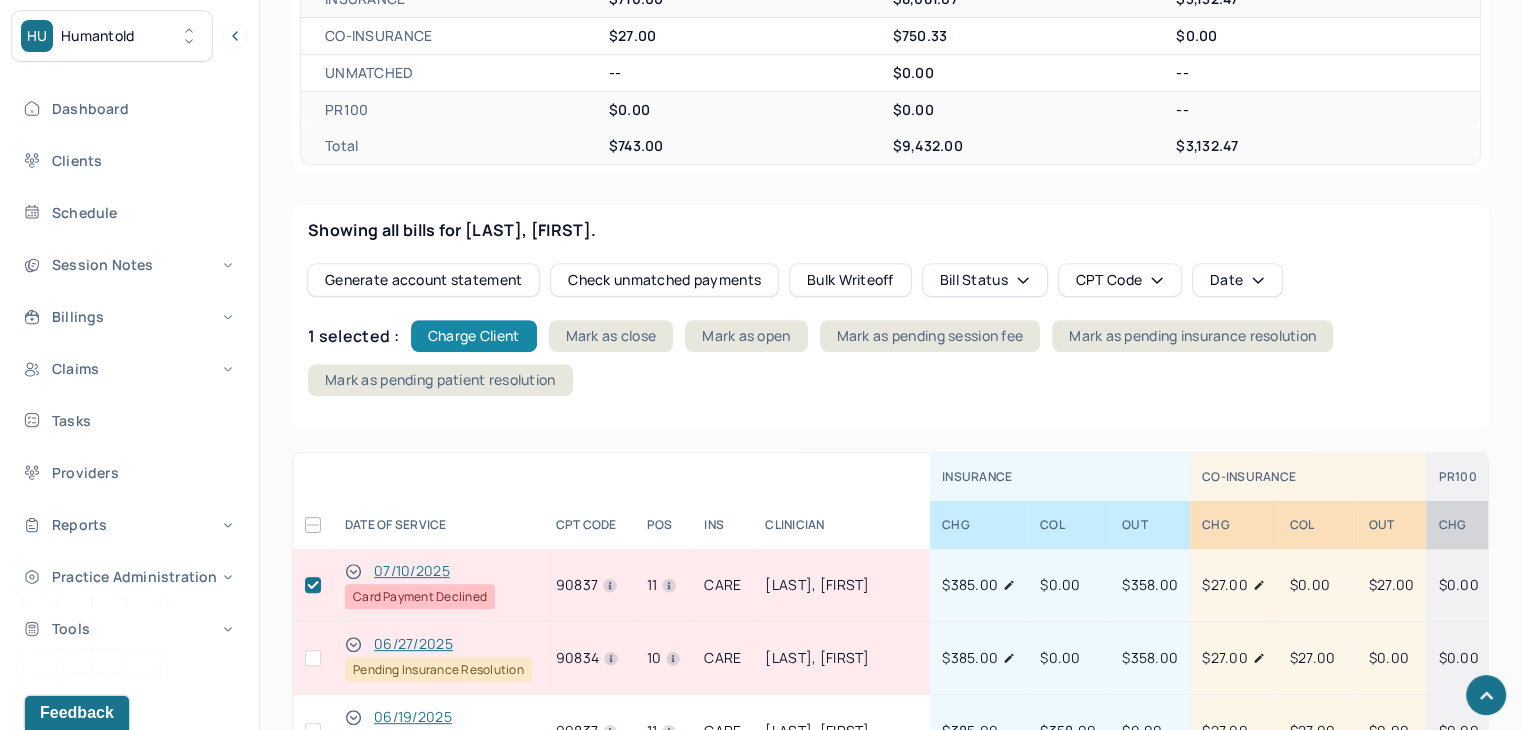 click on "Charge Client" at bounding box center [474, 336] 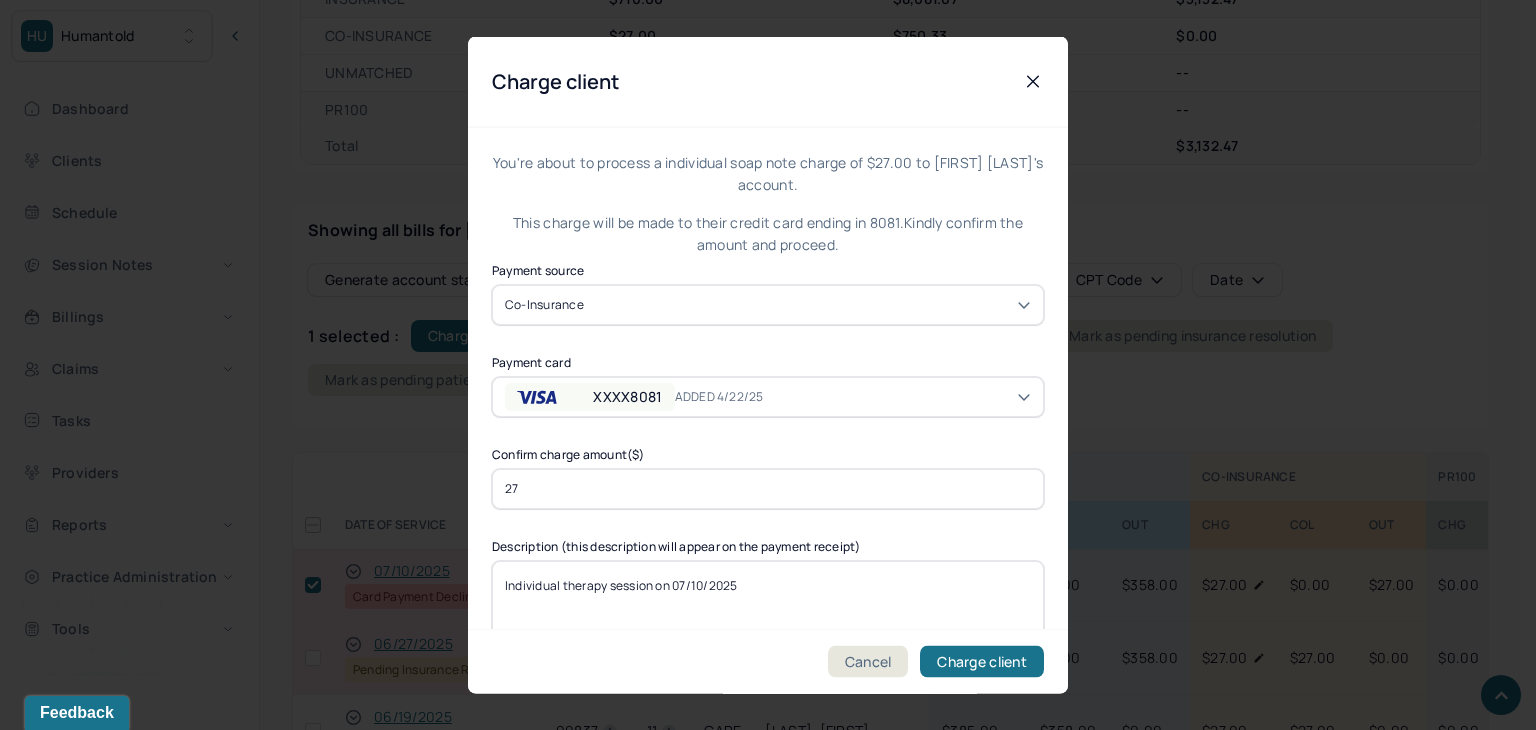 click on "XXXX8081" at bounding box center (627, 396) 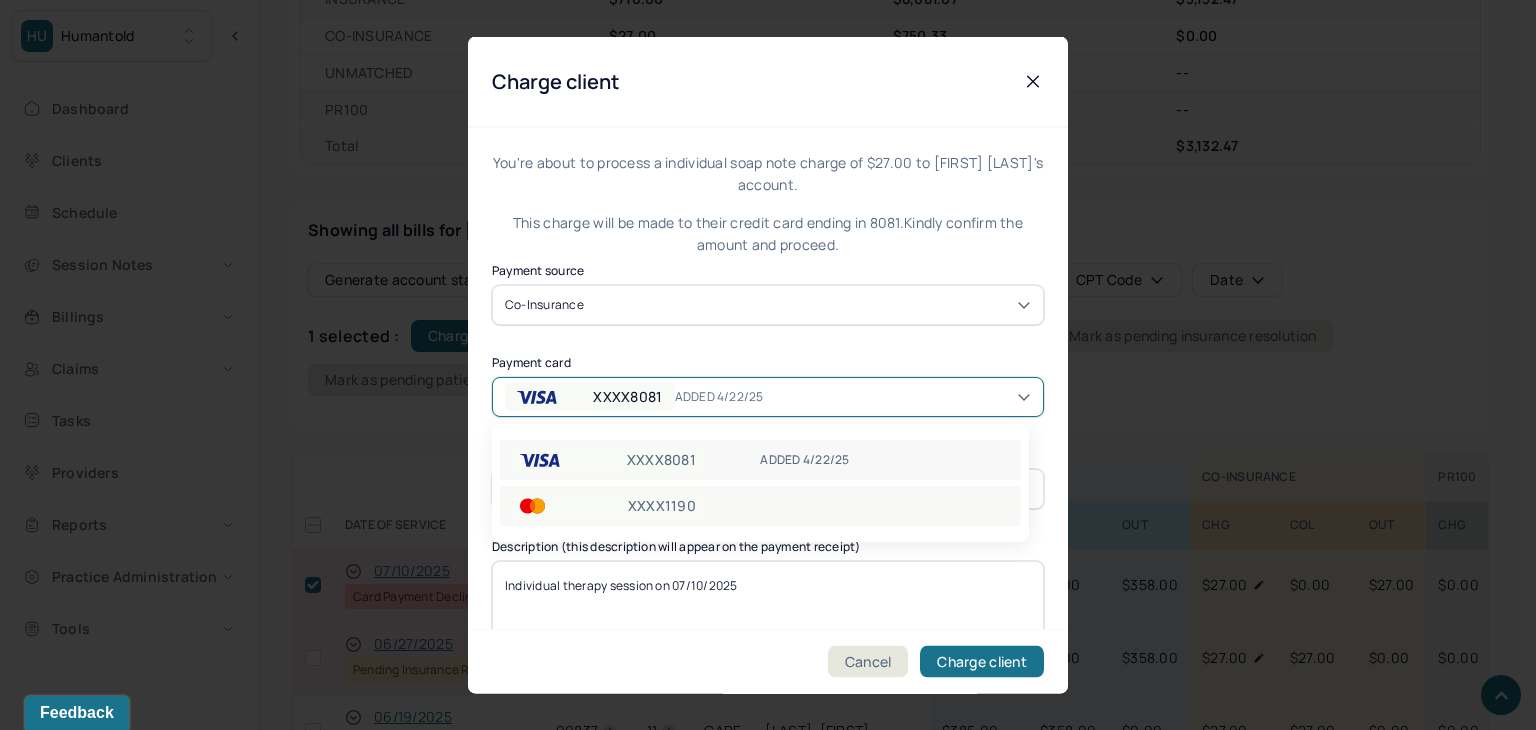 click on "XXXX1190" at bounding box center [662, 506] 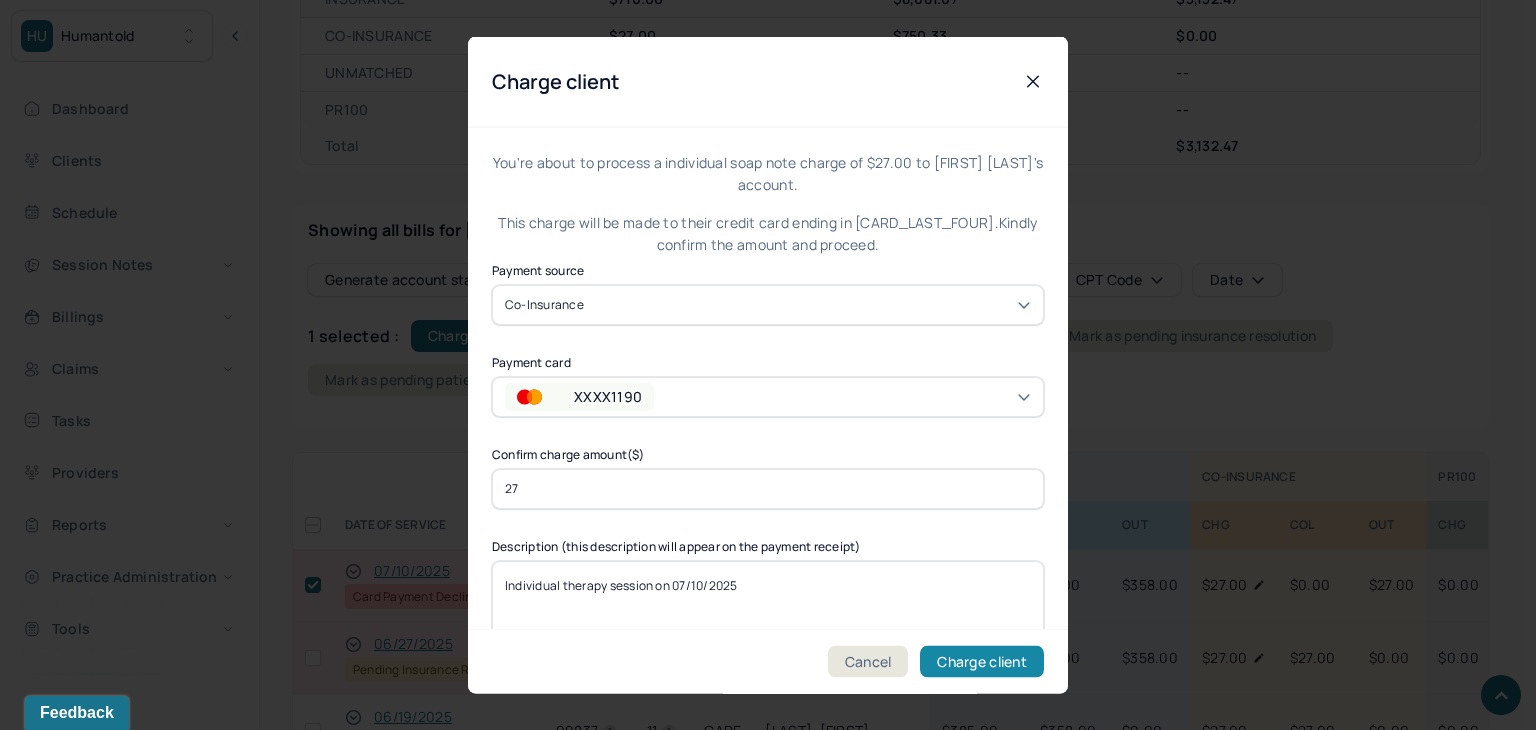 click on "Charge client" at bounding box center [982, 662] 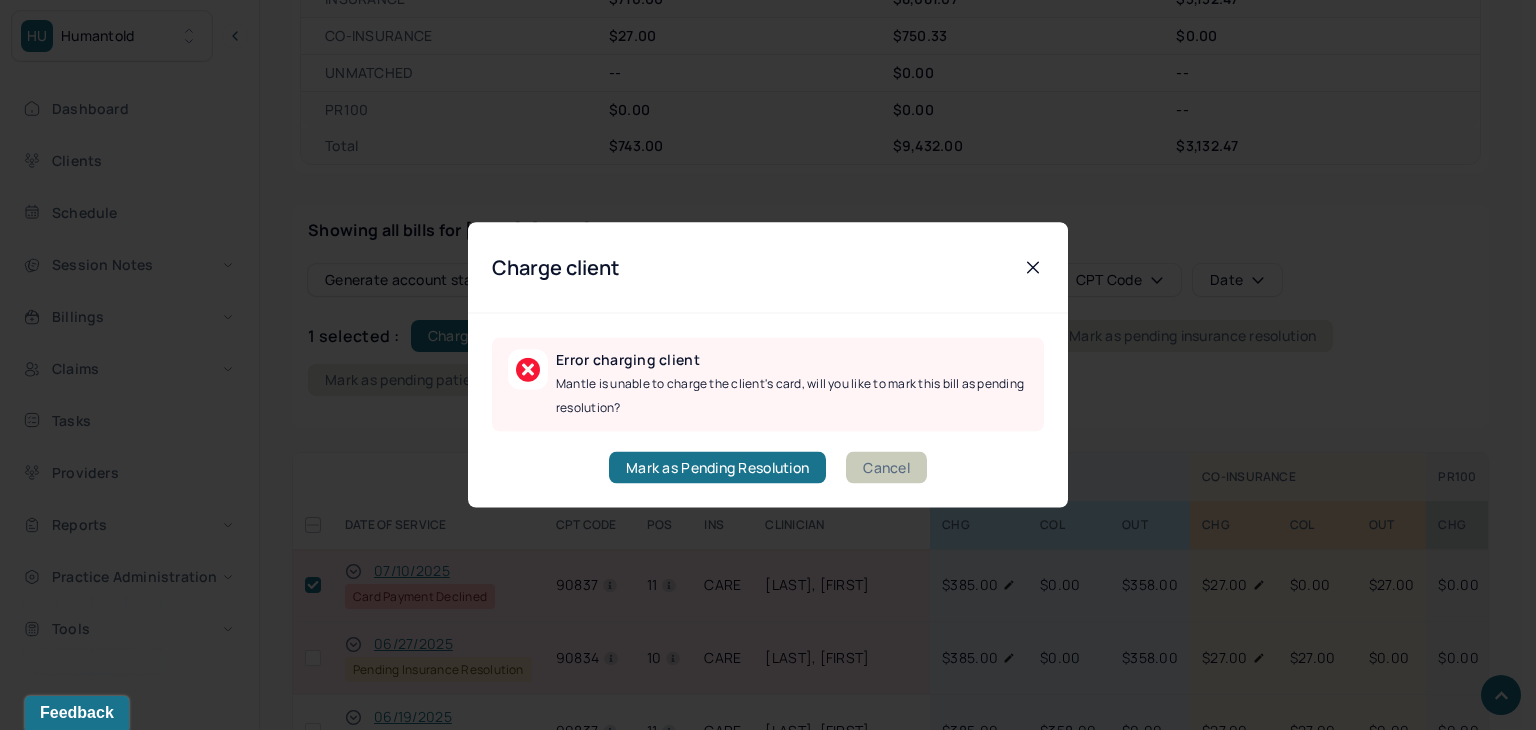 click on "Cancel" at bounding box center (886, 468) 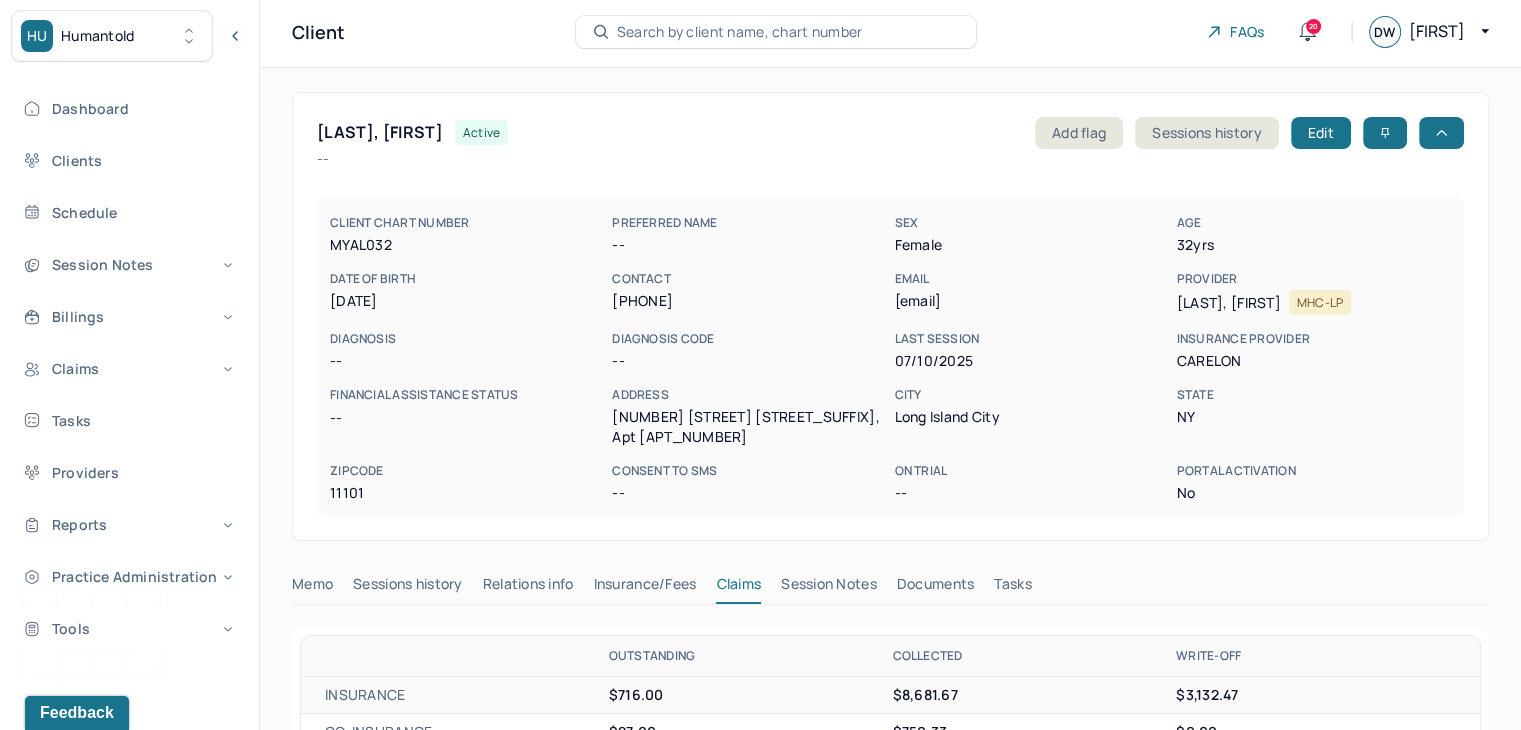 scroll, scrollTop: 0, scrollLeft: 0, axis: both 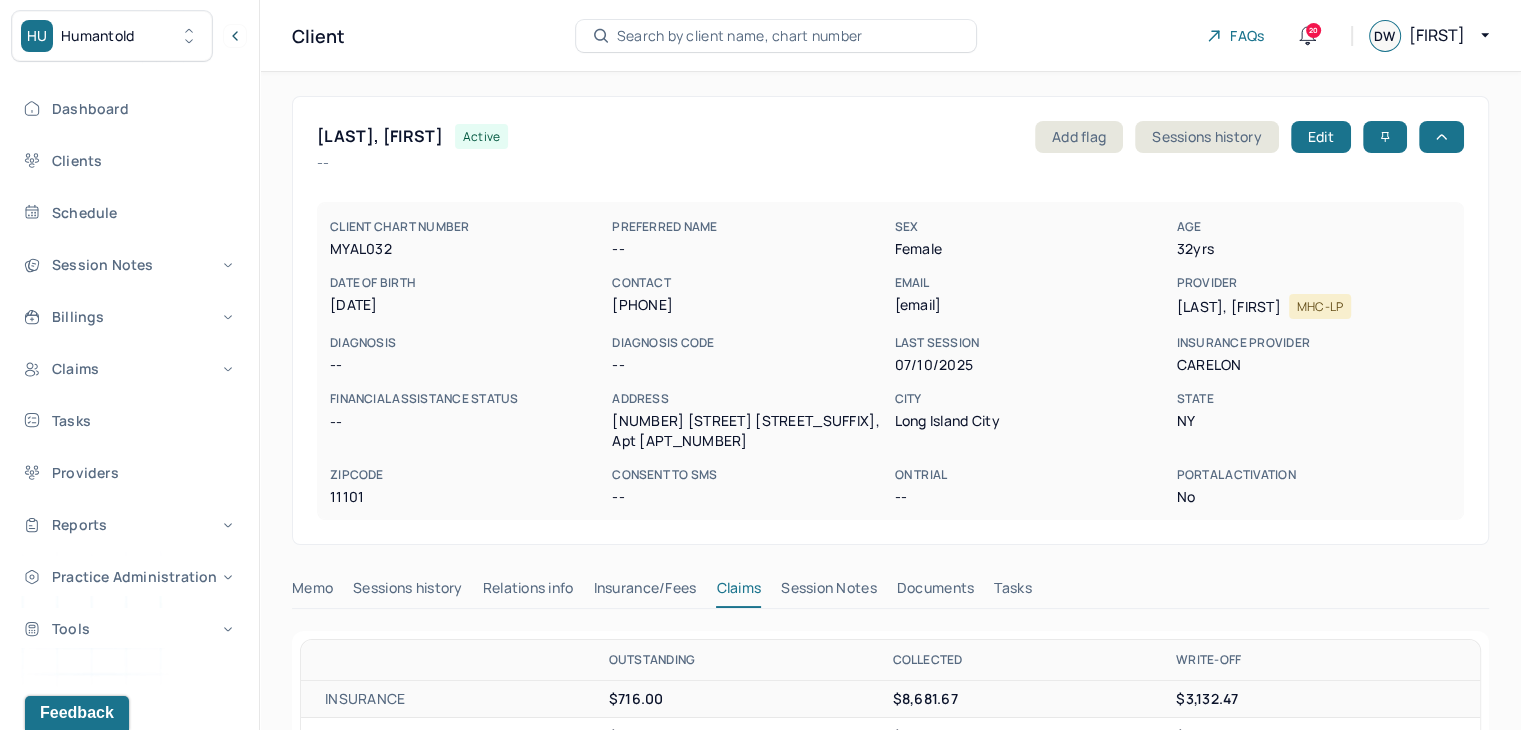 click on "Search by client name, chart number" at bounding box center [740, 36] 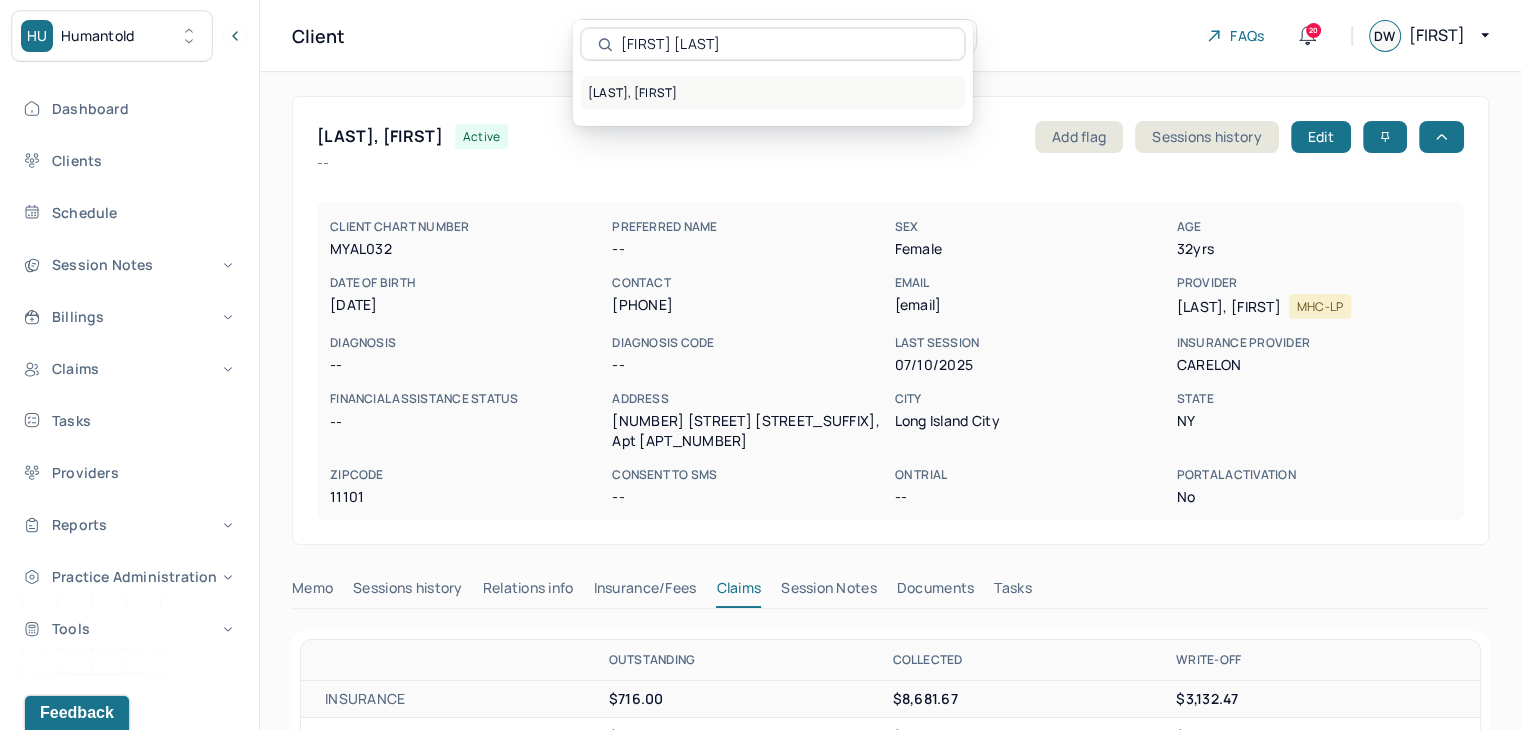 type on "Ryan Pagliaro" 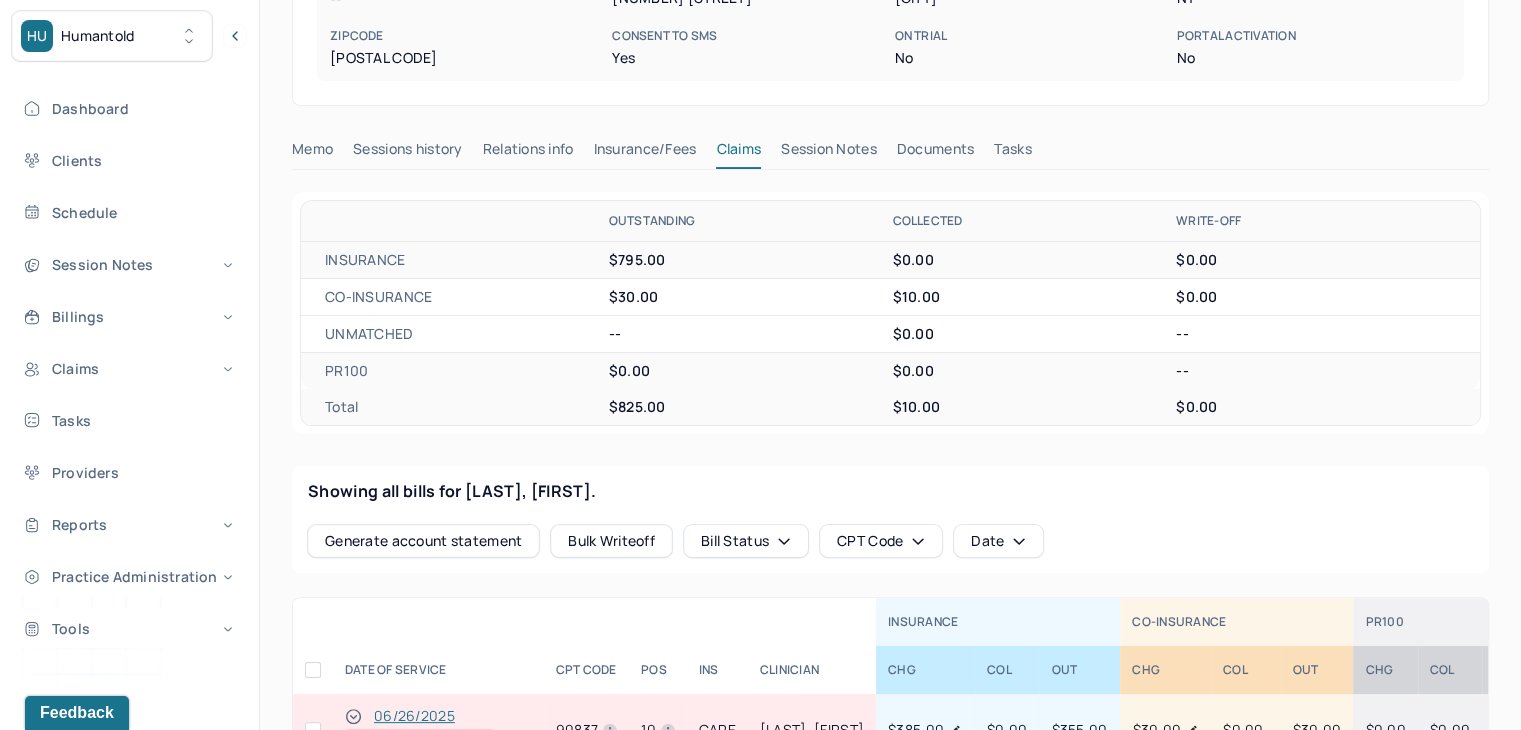 scroll, scrollTop: 700, scrollLeft: 0, axis: vertical 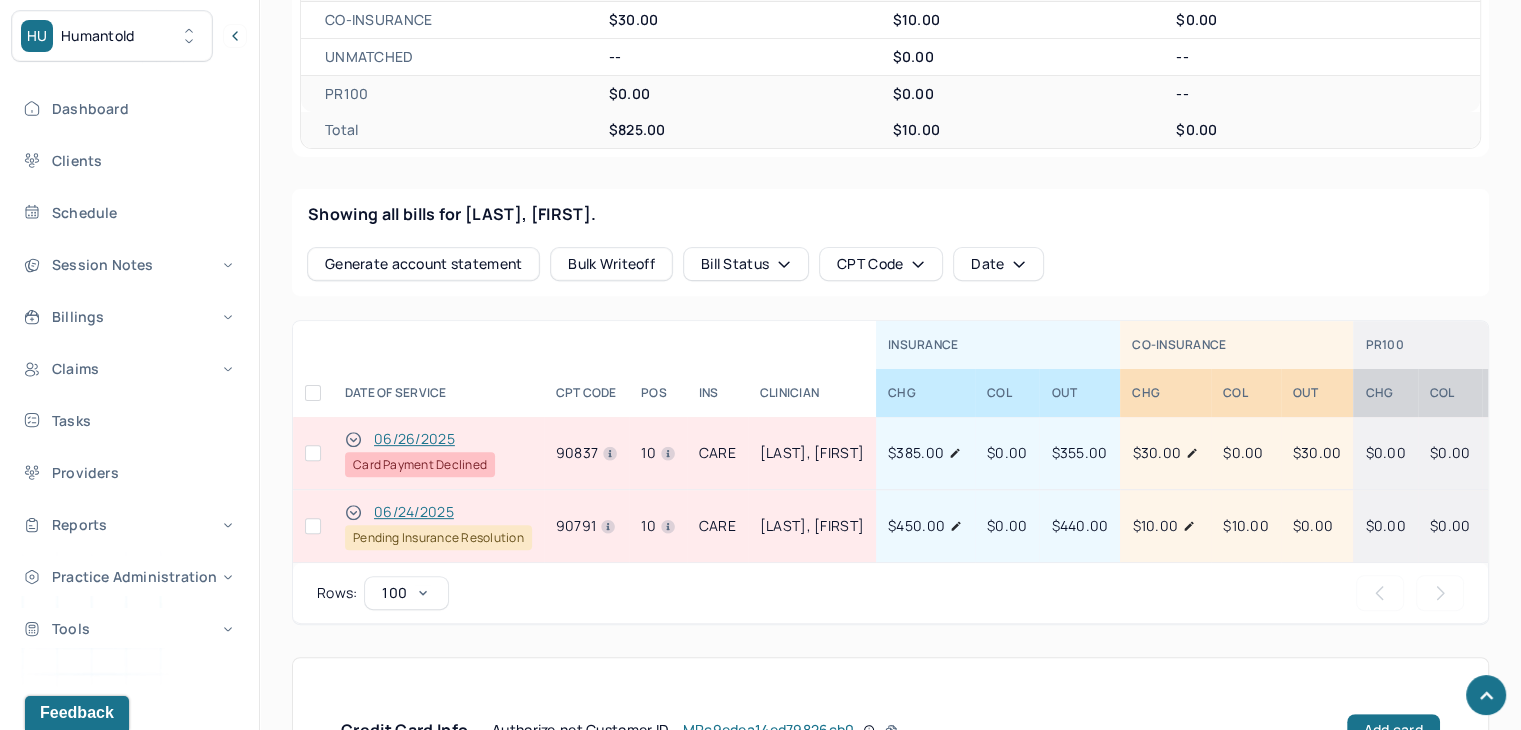 click at bounding box center [313, 453] 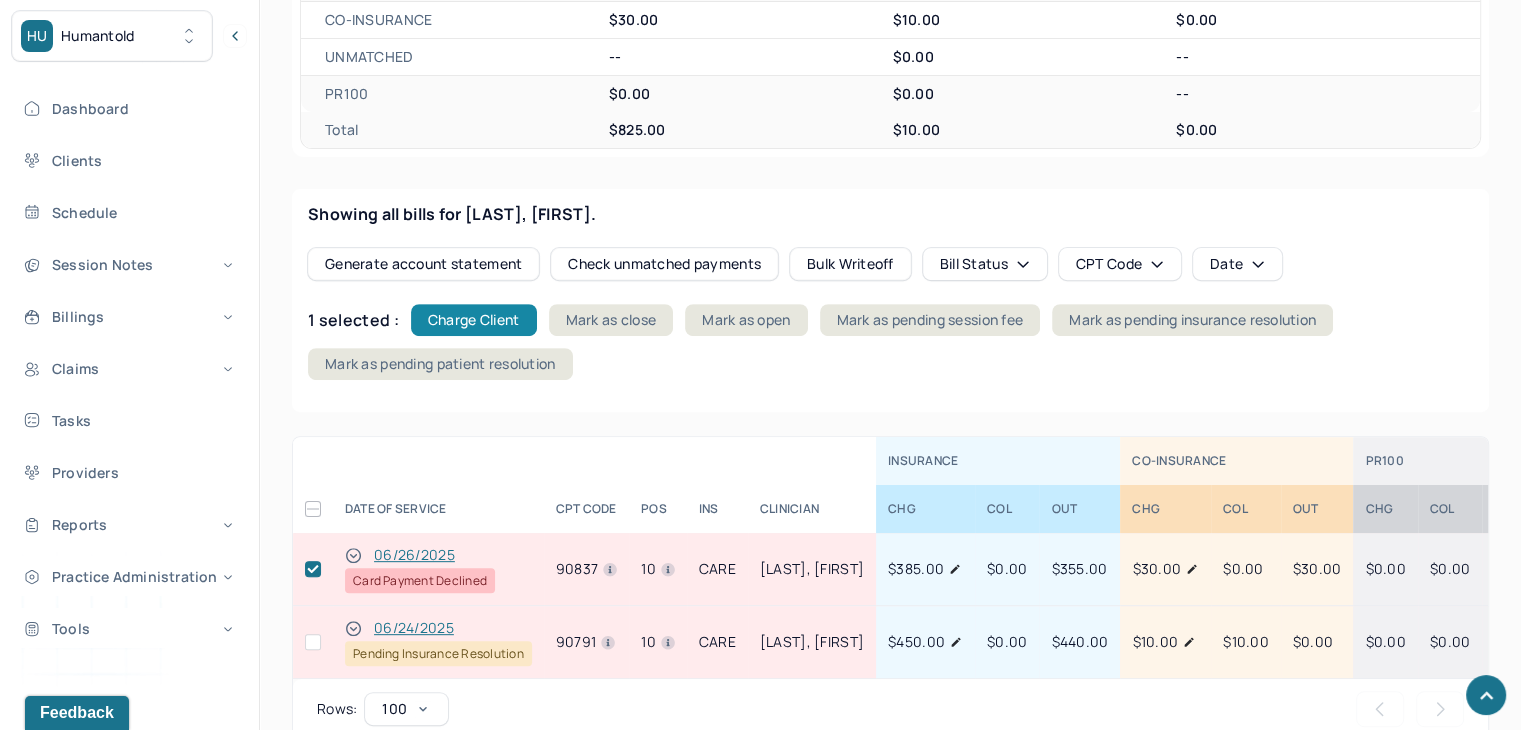 click on "Charge Client" at bounding box center (474, 320) 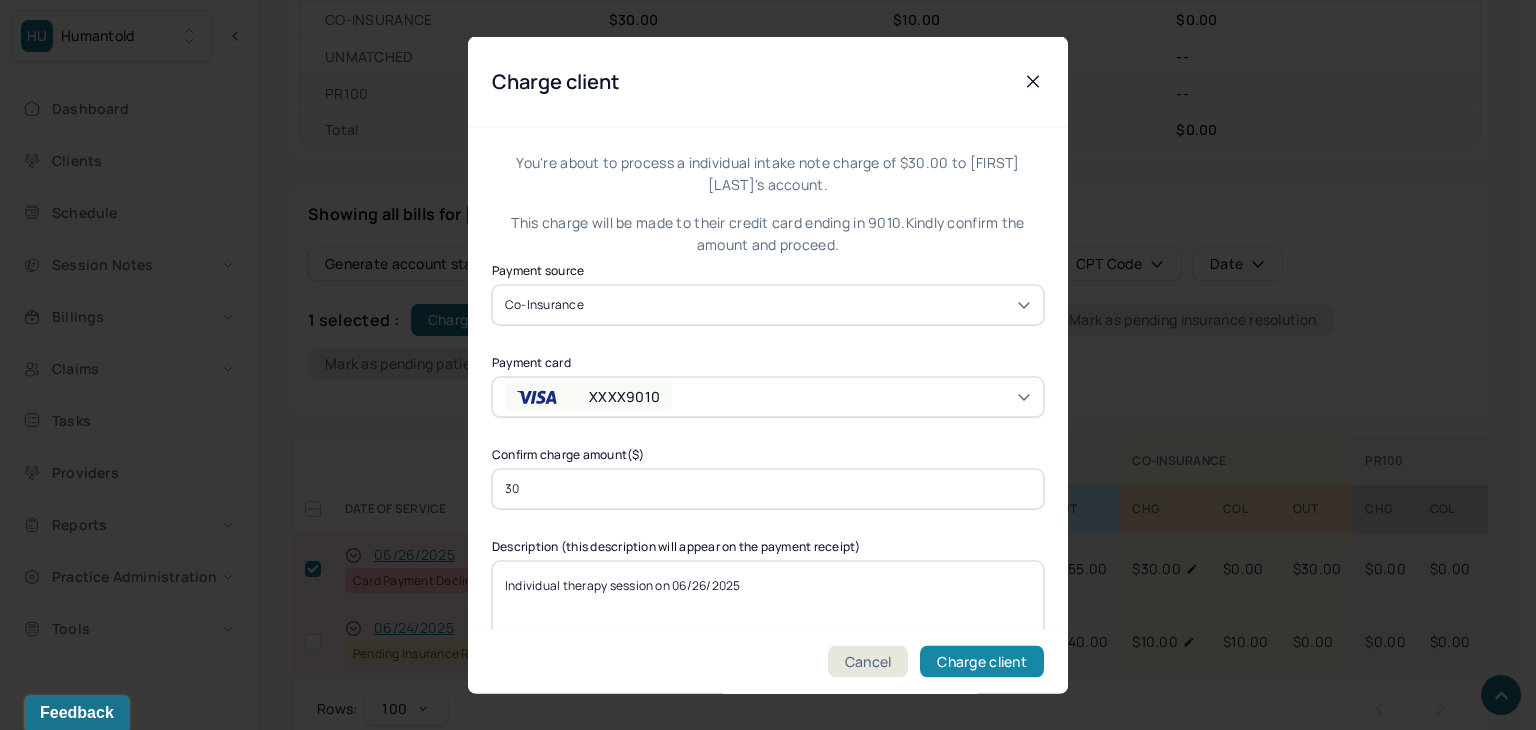 click on "Charge client" at bounding box center (982, 662) 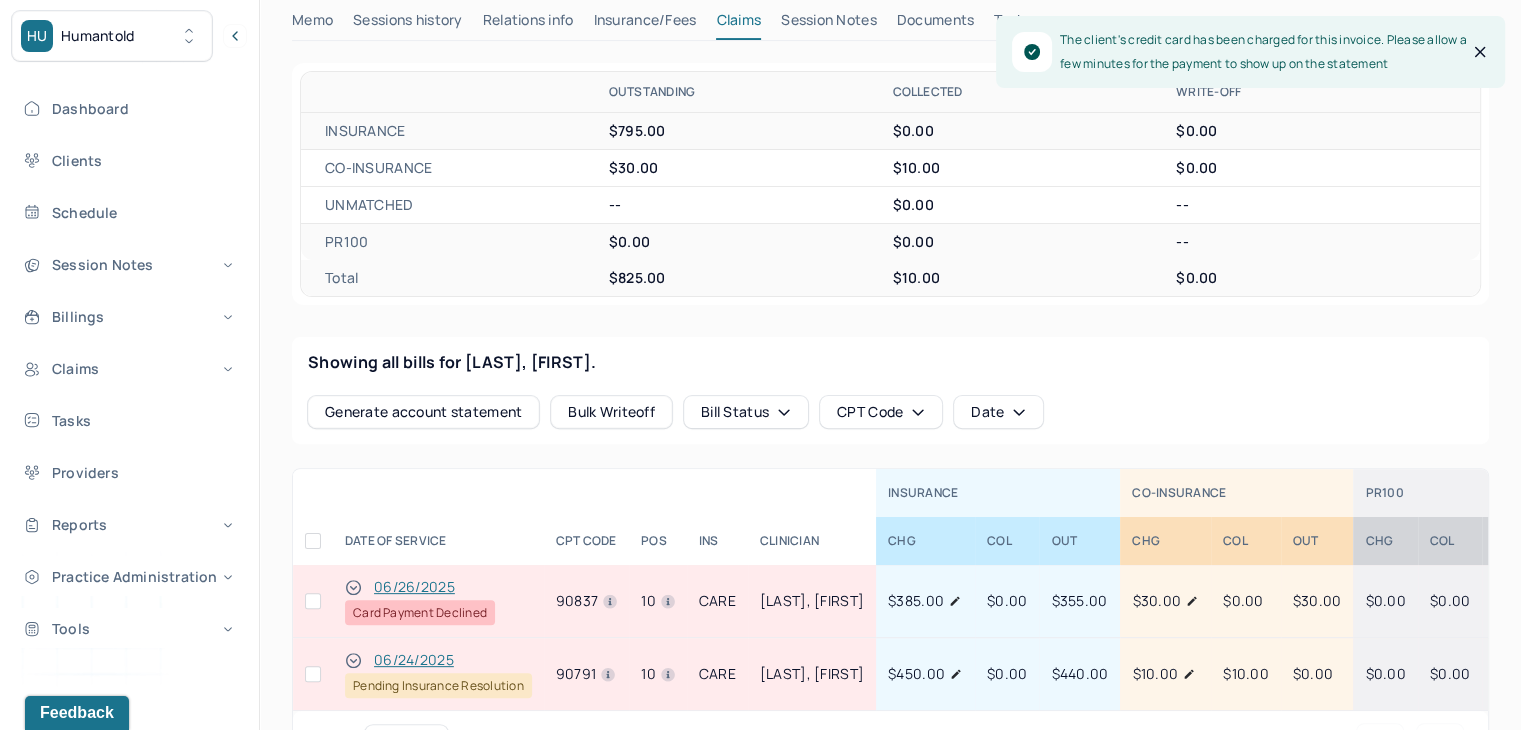 scroll, scrollTop: 600, scrollLeft: 0, axis: vertical 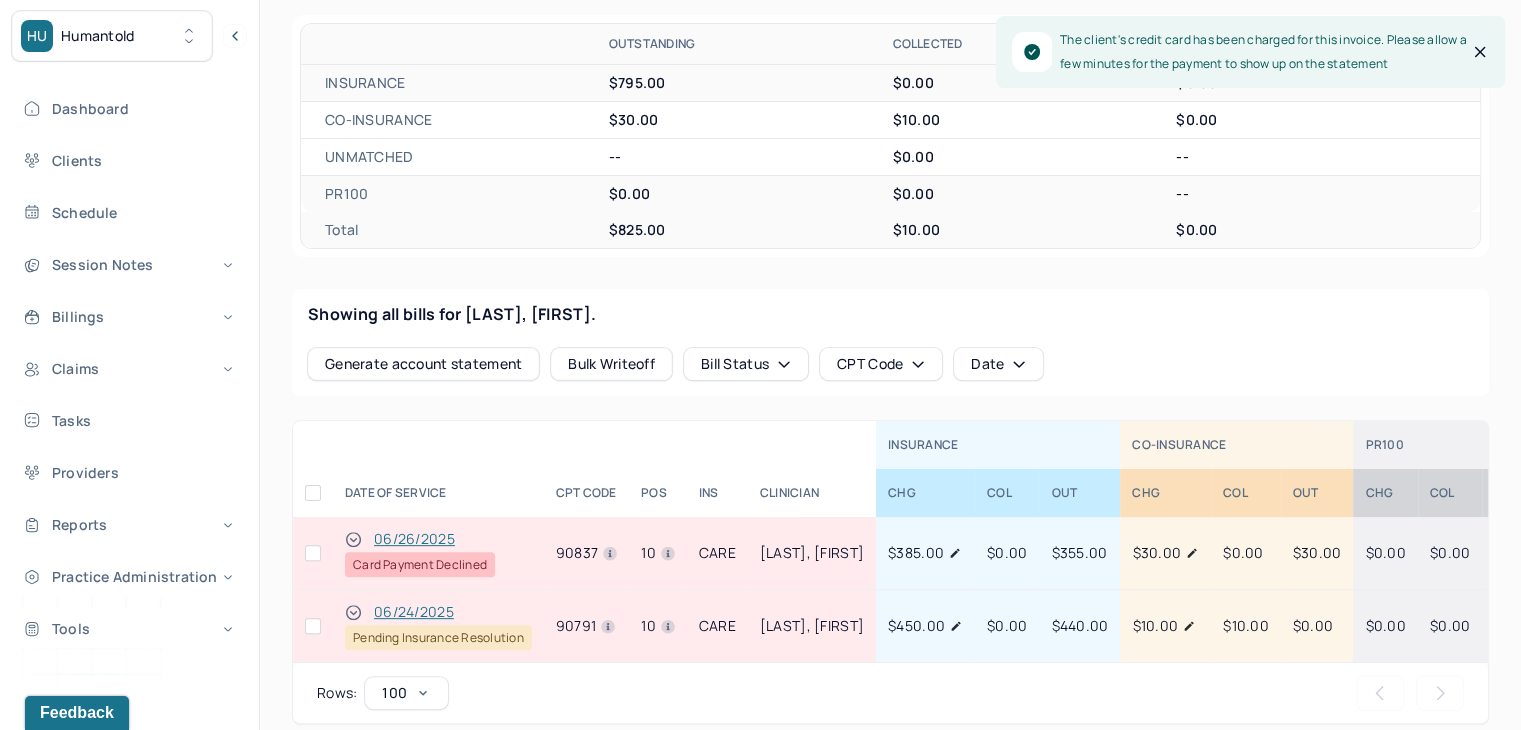 click at bounding box center (313, 553) 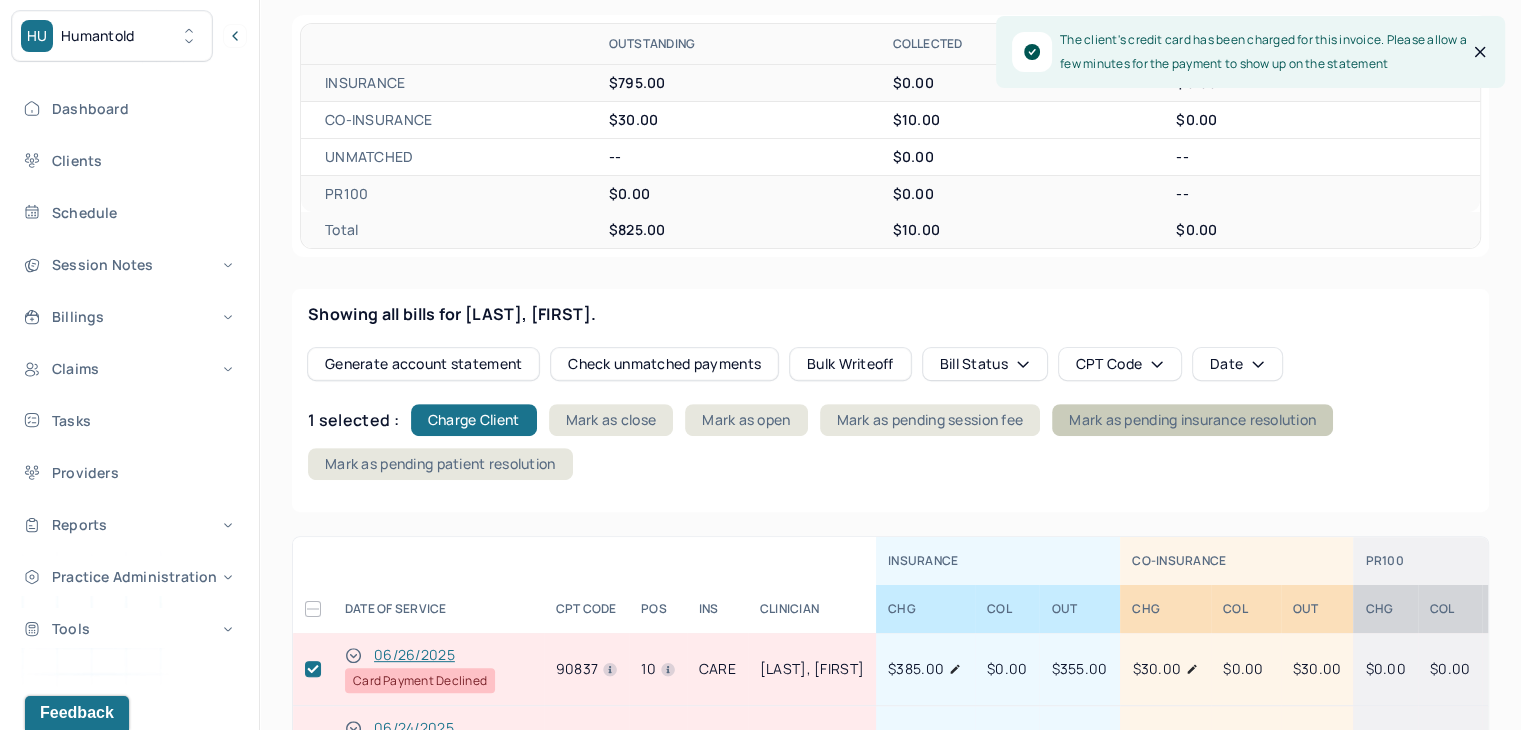 click on "Mark as pending insurance resolution" at bounding box center [1192, 420] 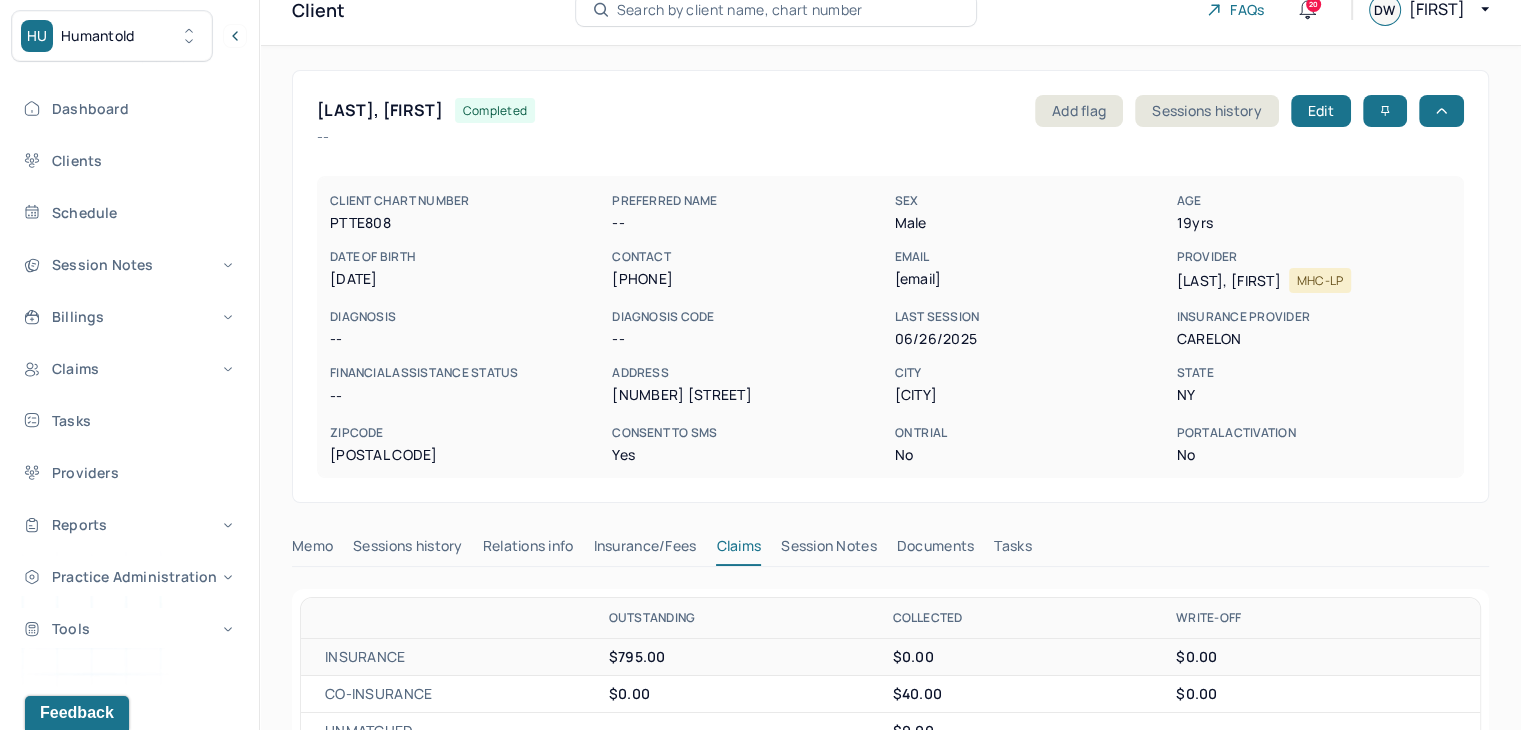 scroll, scrollTop: 0, scrollLeft: 0, axis: both 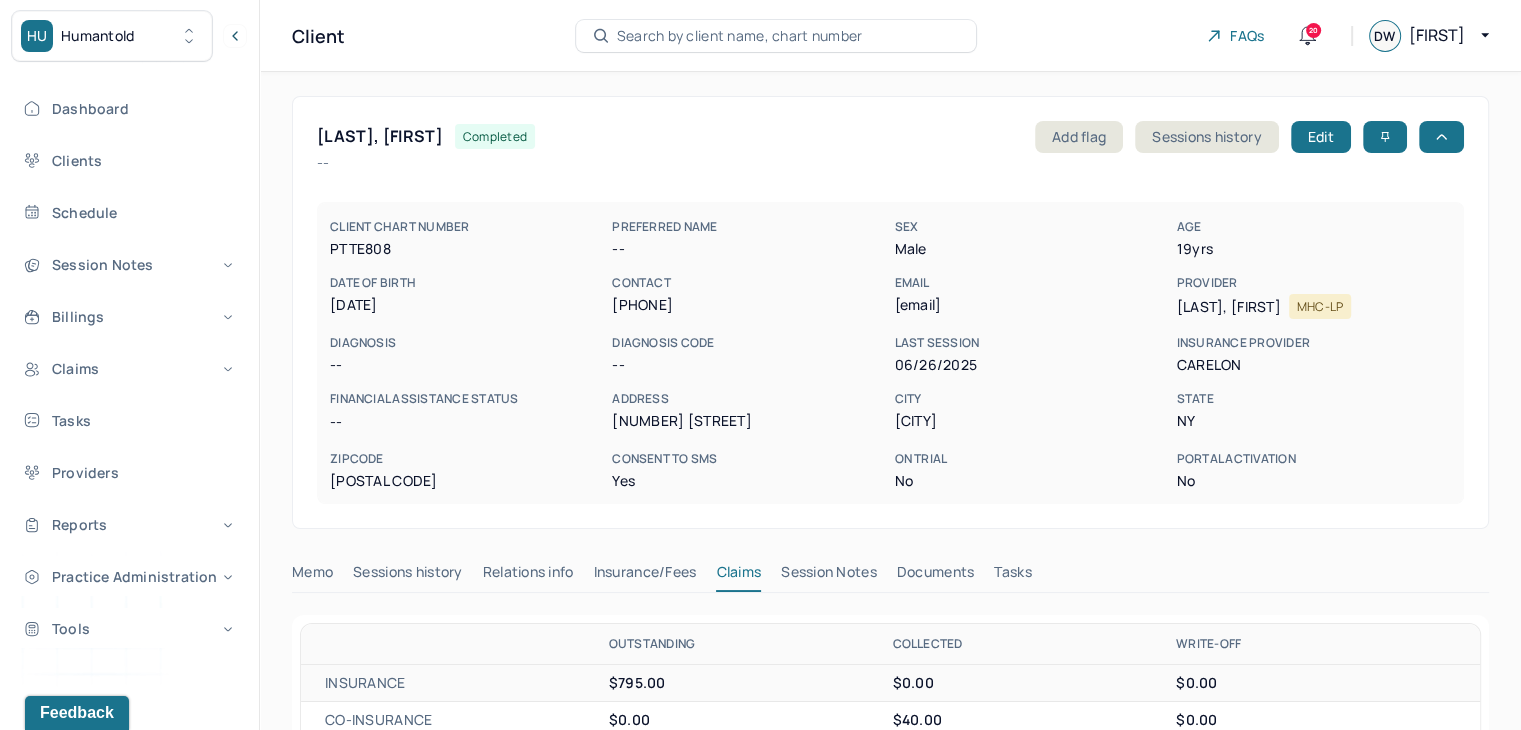 click on "Search by client name, chart number" at bounding box center [740, 36] 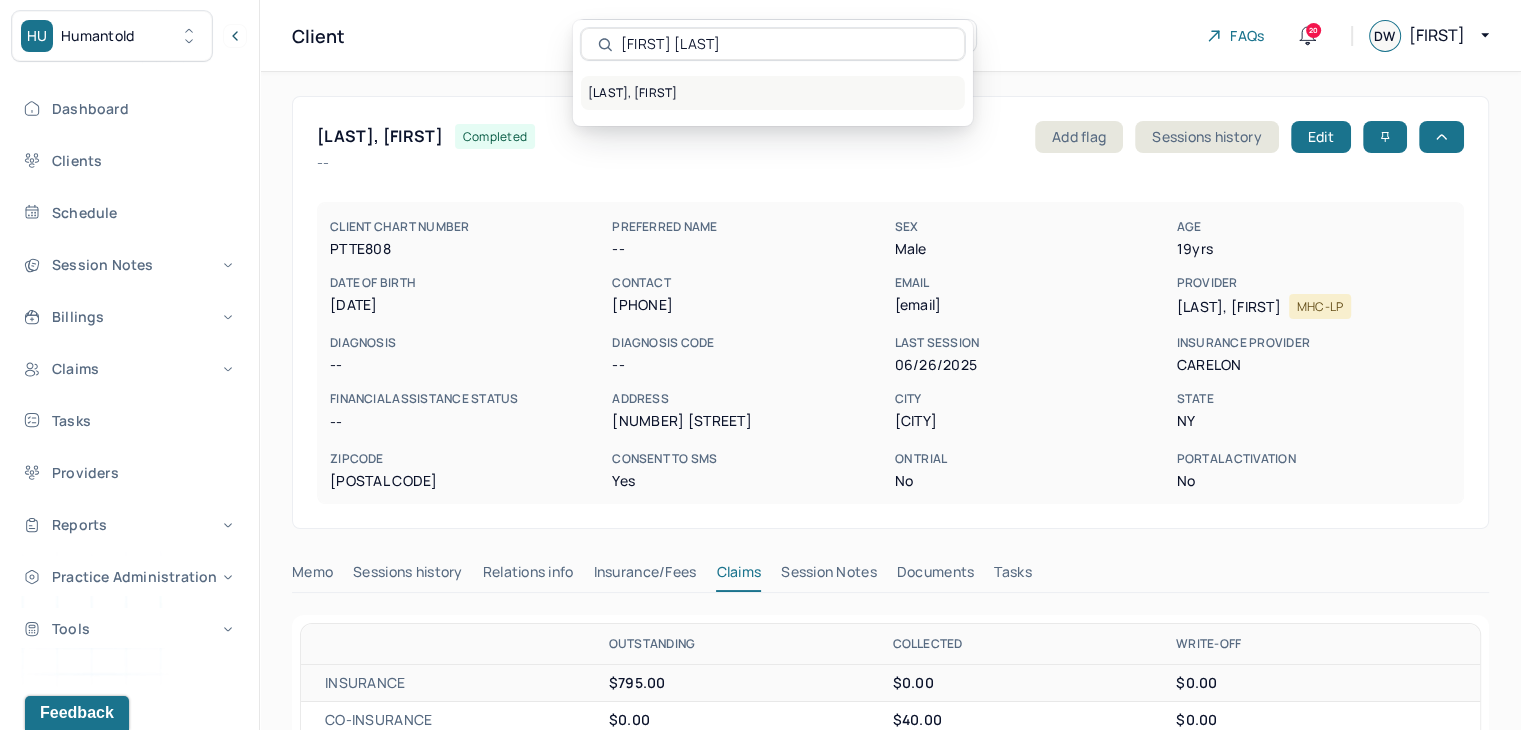 type on "Maryam Ahmad" 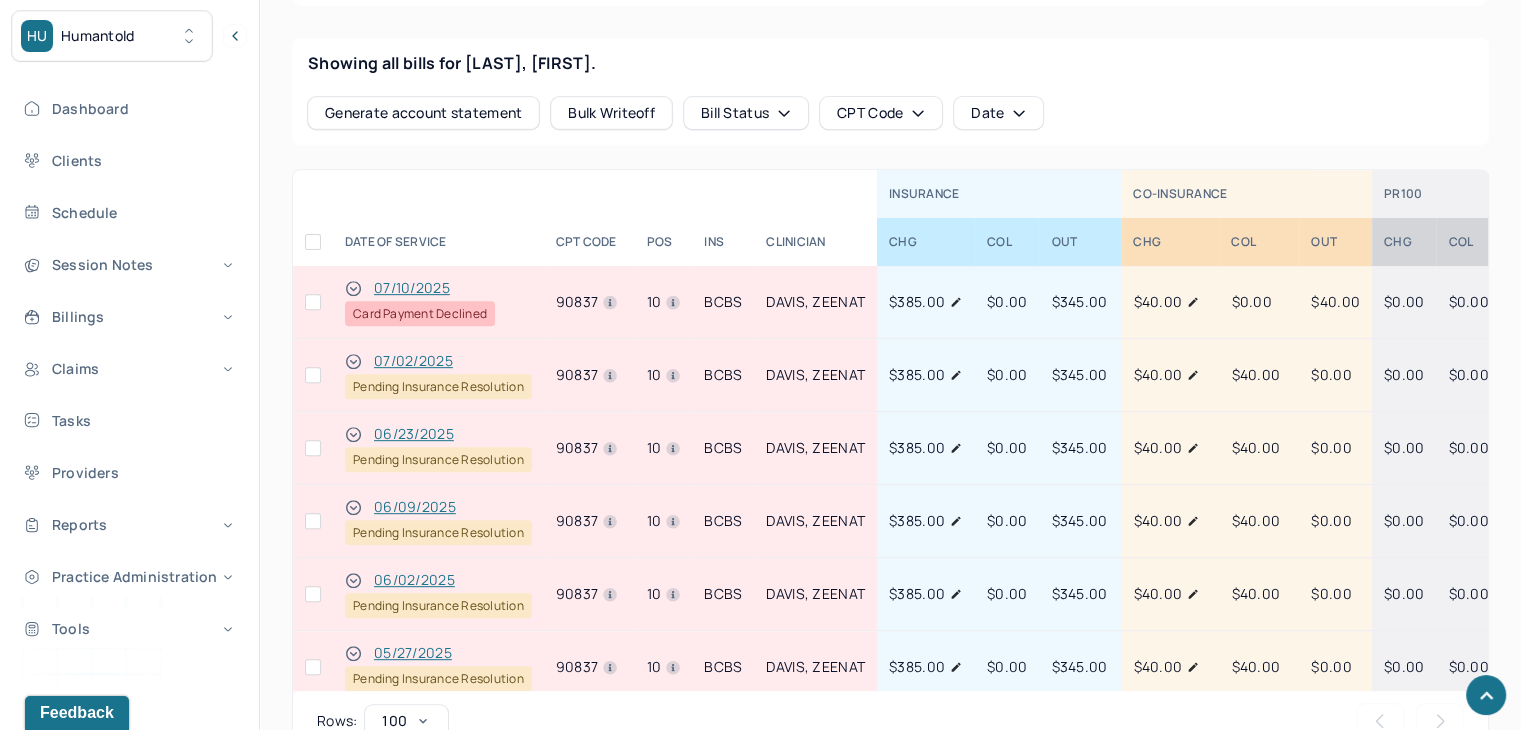 scroll, scrollTop: 900, scrollLeft: 0, axis: vertical 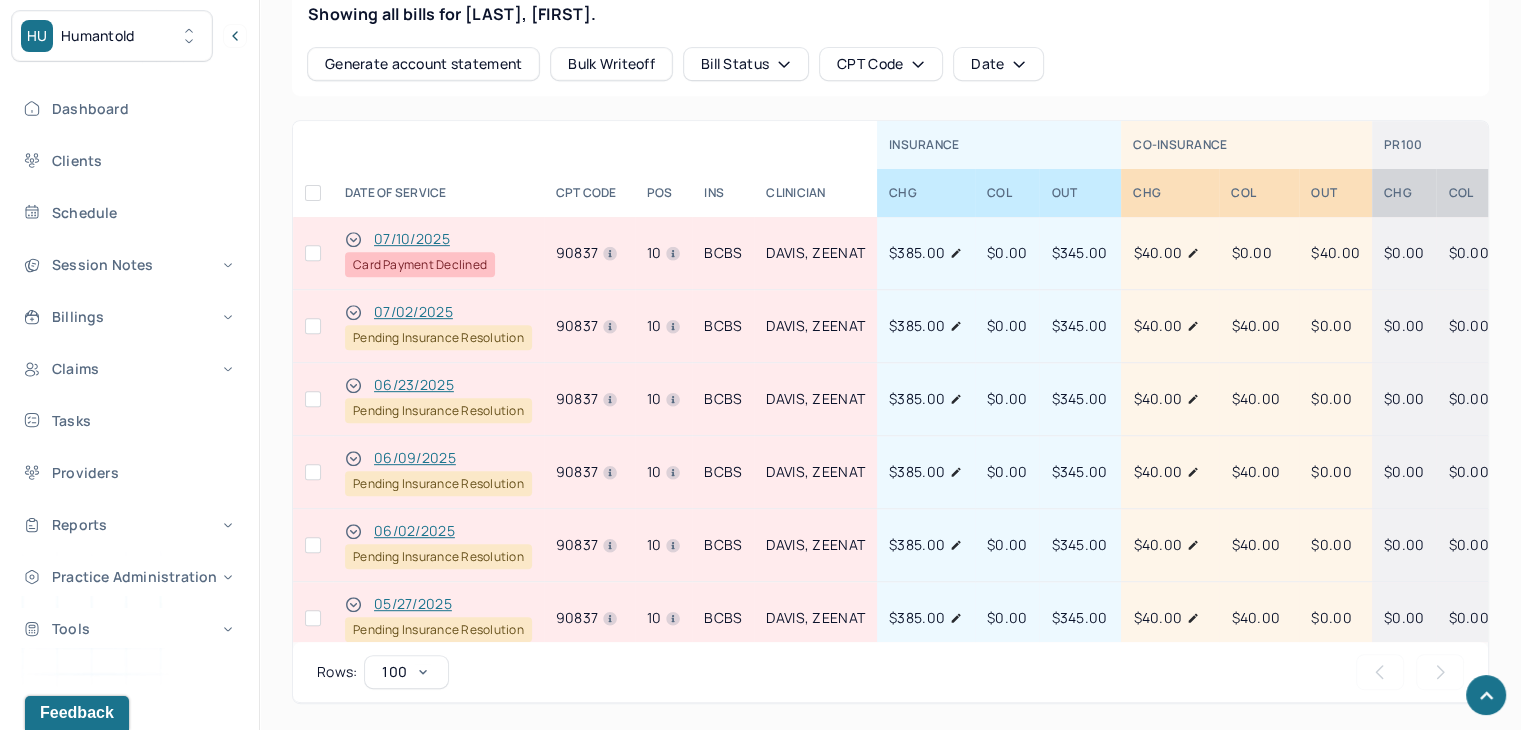 click at bounding box center [313, 253] 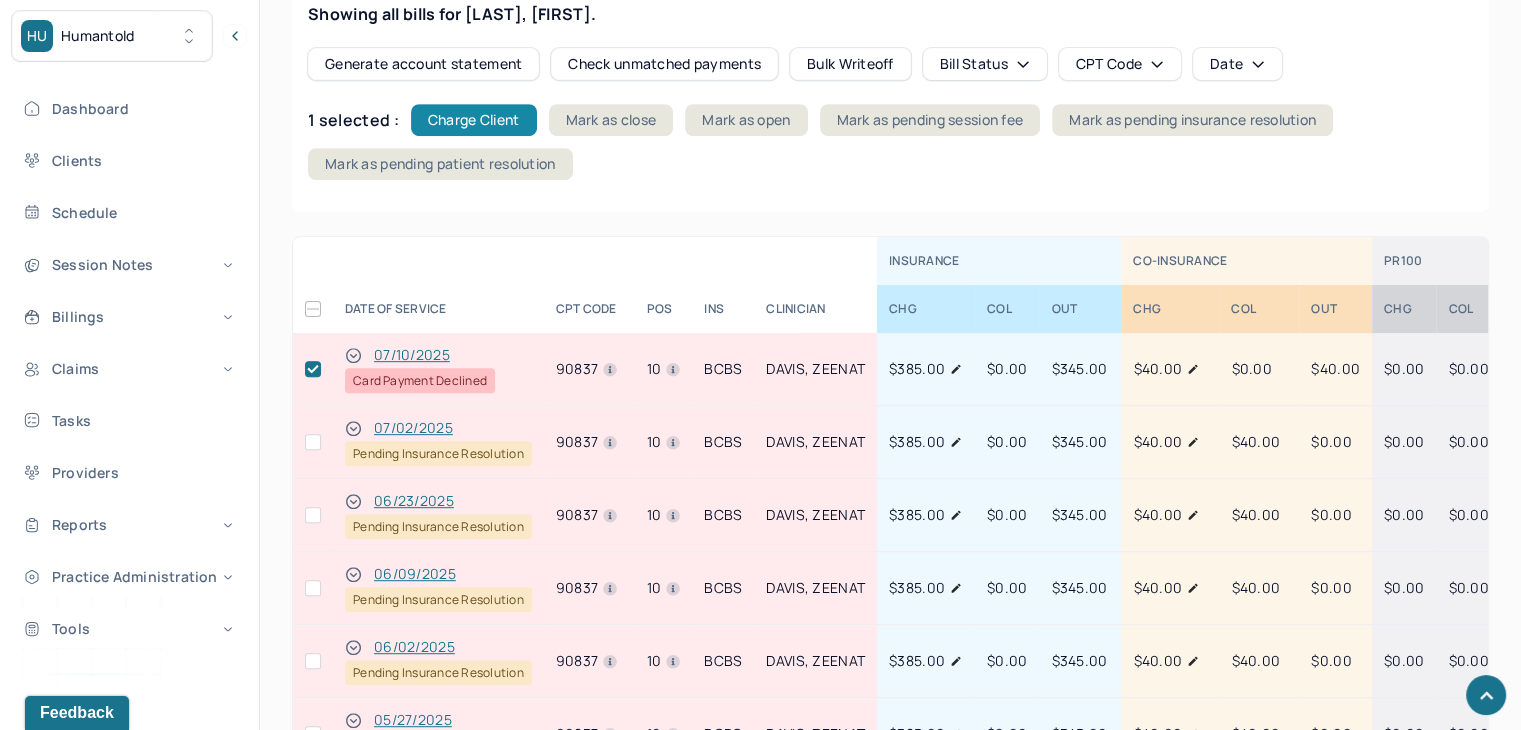 click on "Charge Client" at bounding box center [474, 120] 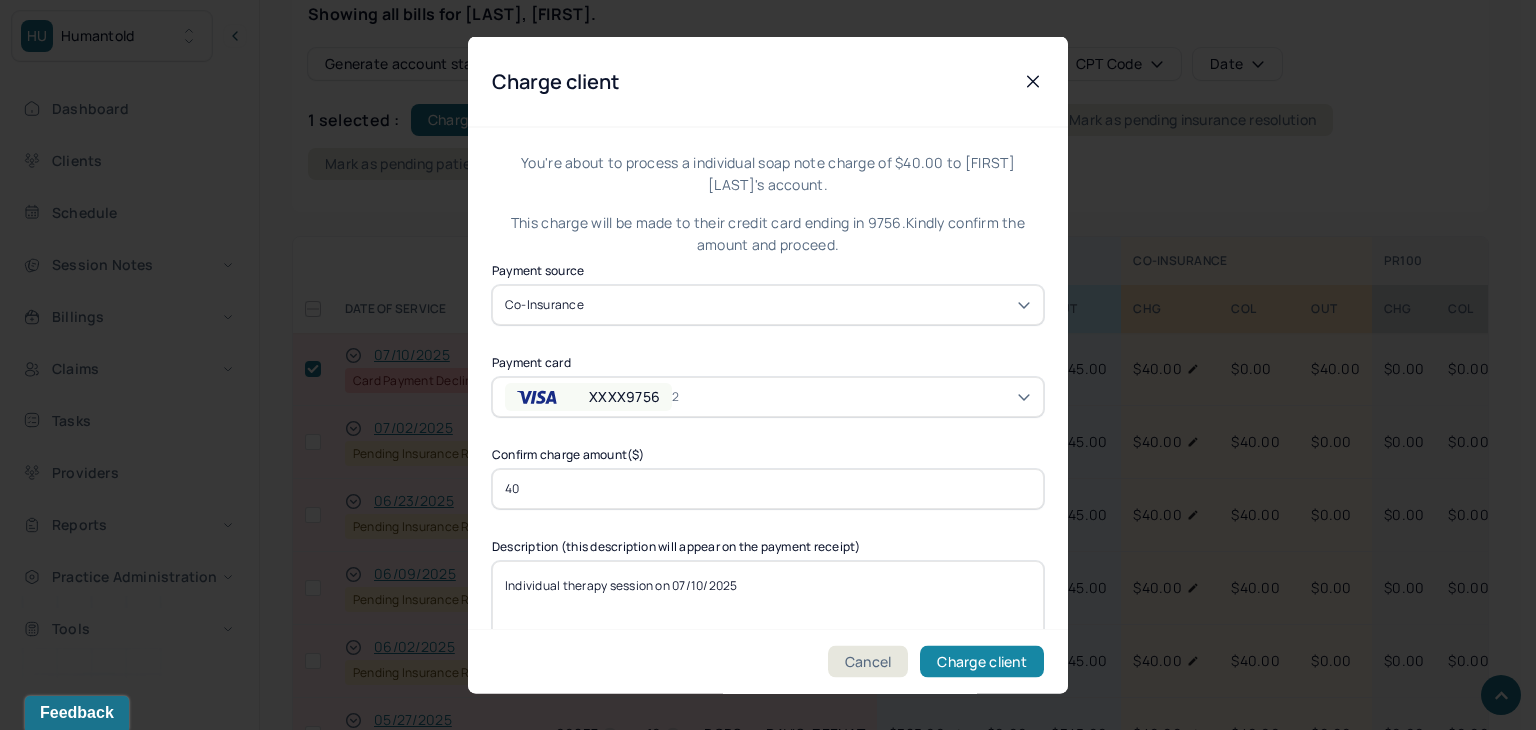 click on "Charge client" at bounding box center (982, 662) 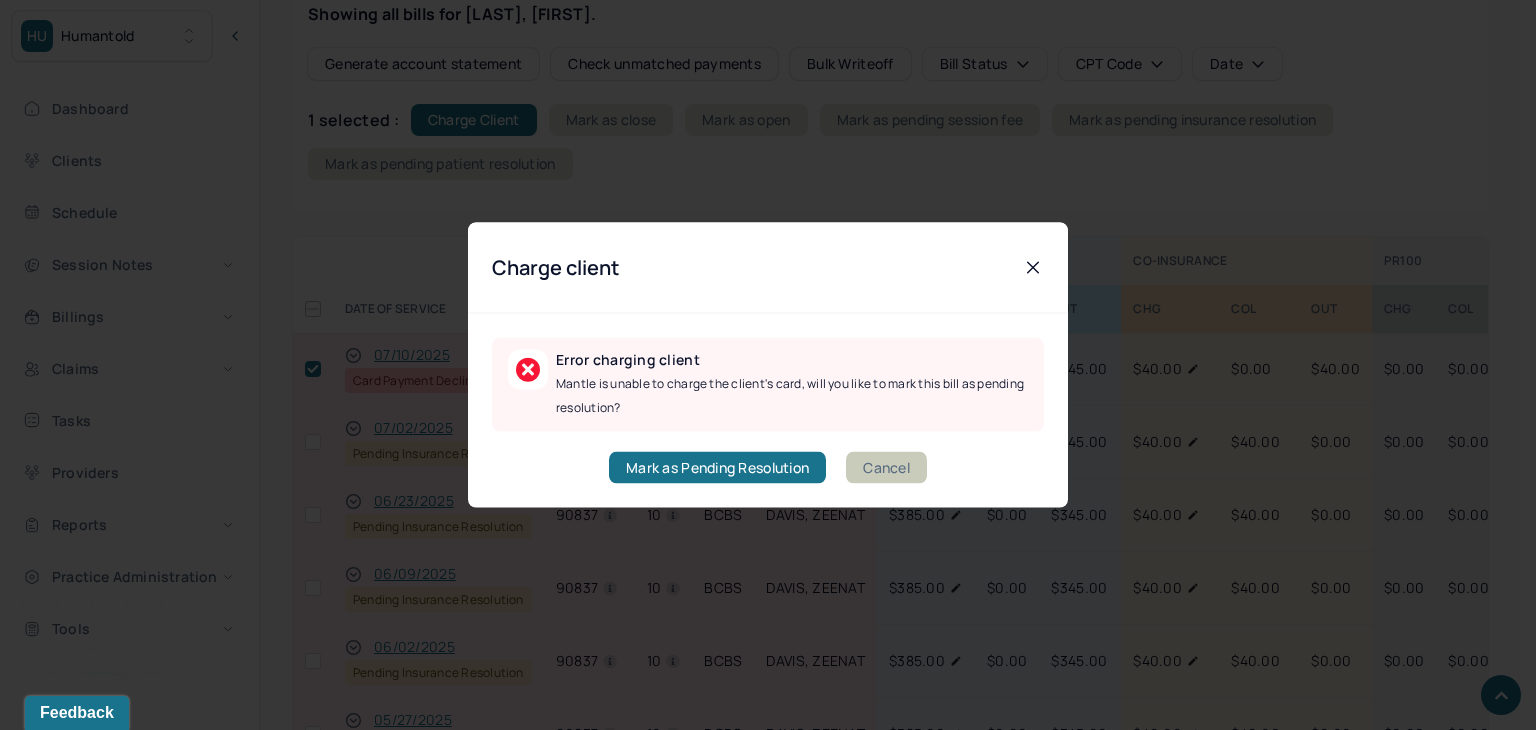 click on "Cancel" at bounding box center [886, 468] 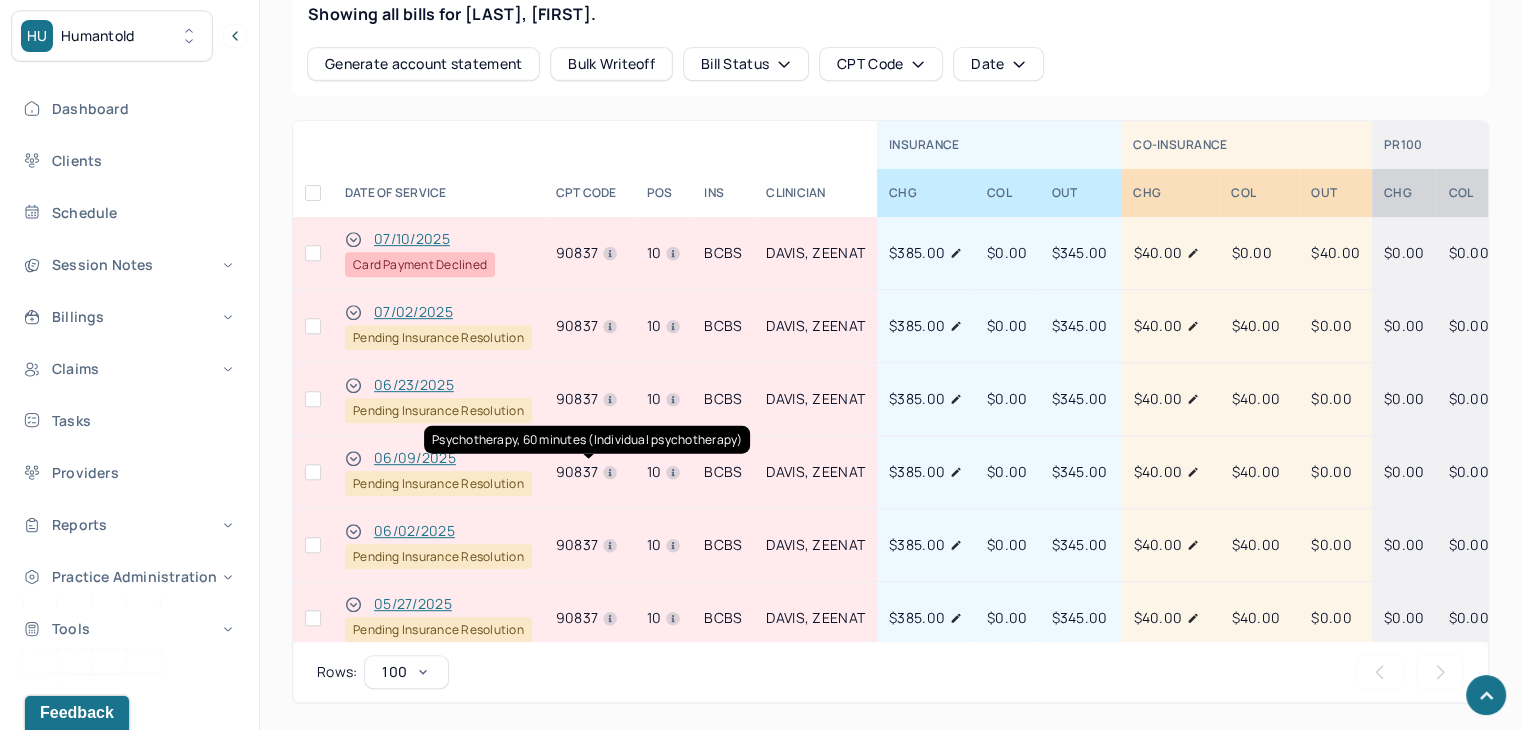 click at bounding box center (313, 253) 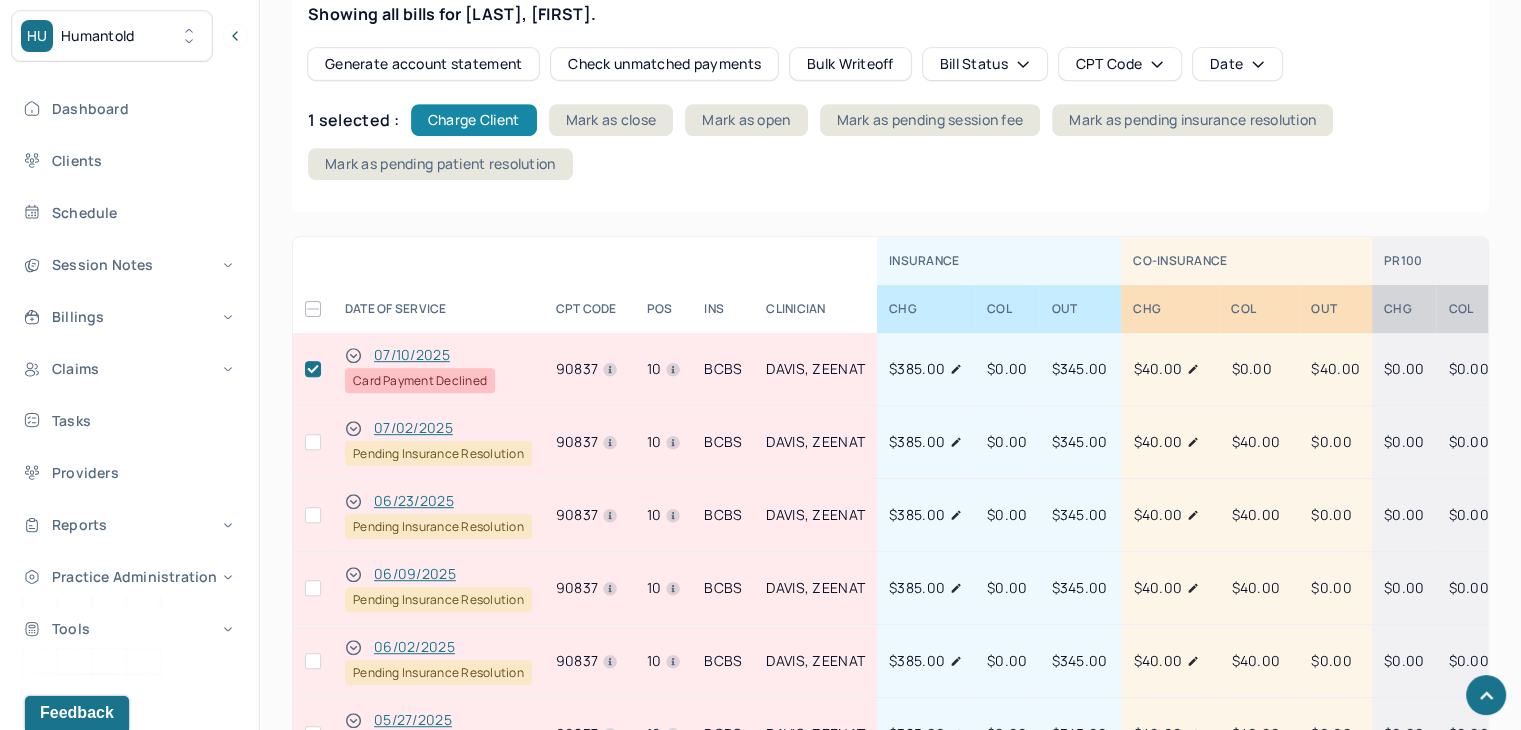 click on "Charge Client" at bounding box center [474, 120] 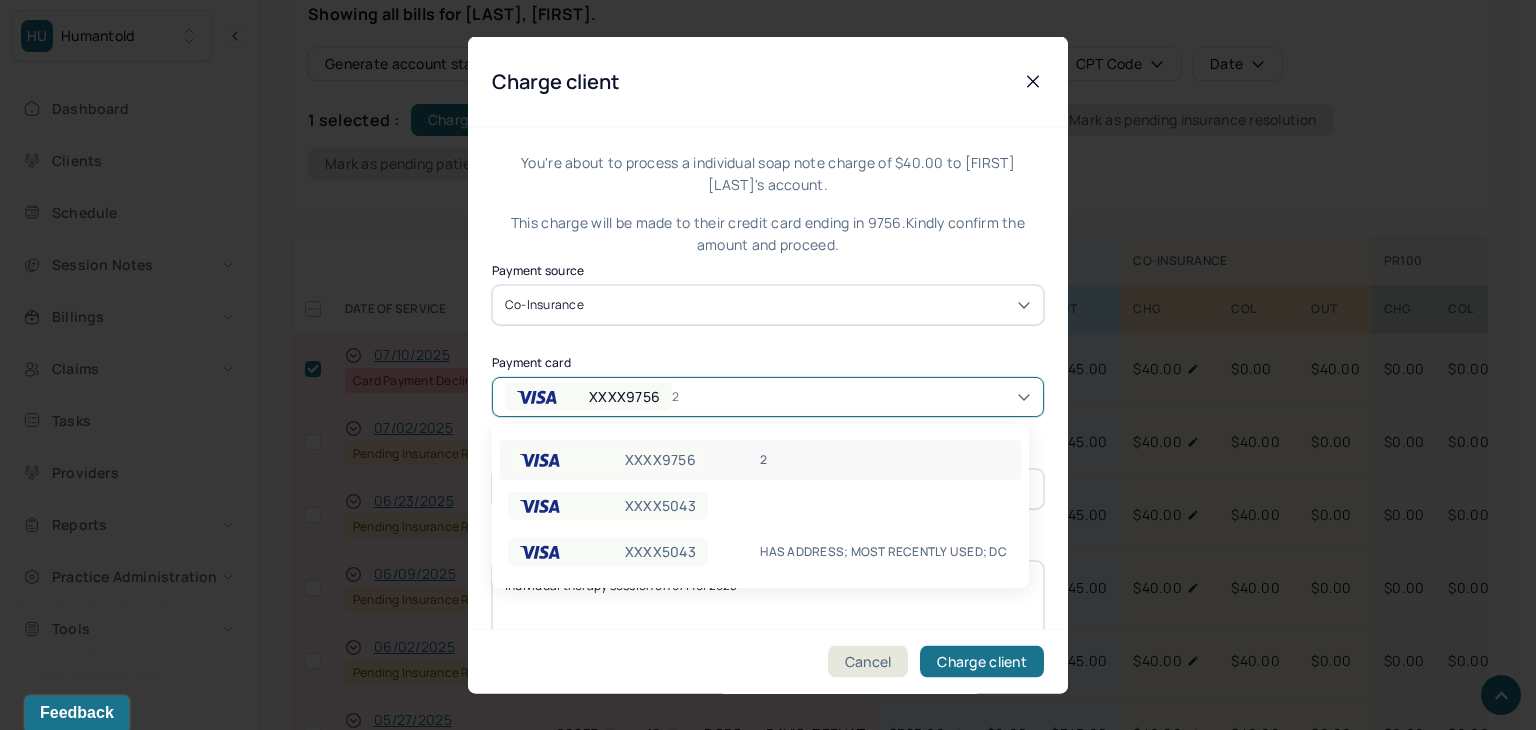 click on "XXXX9756" at bounding box center [624, 396] 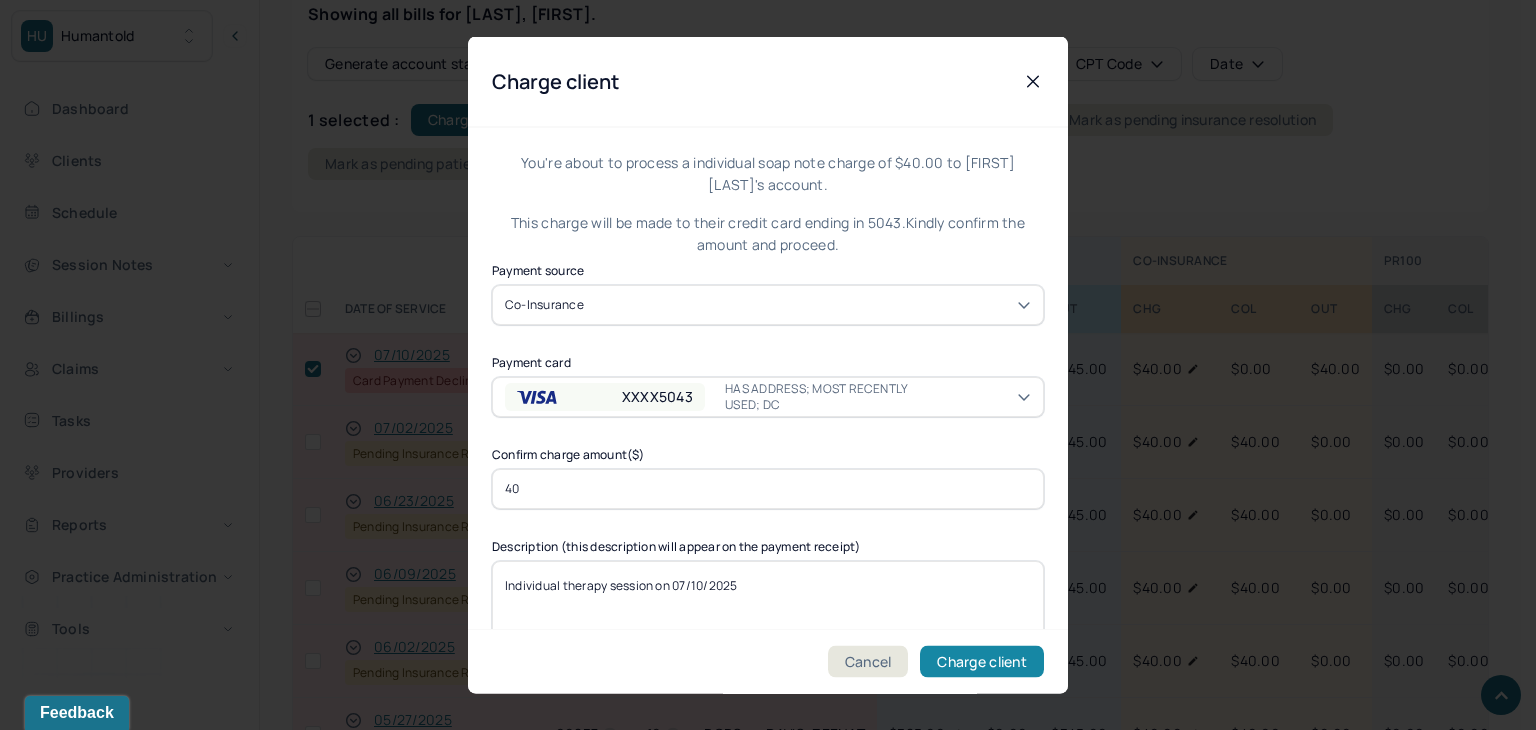 click on "Charge client" at bounding box center [982, 662] 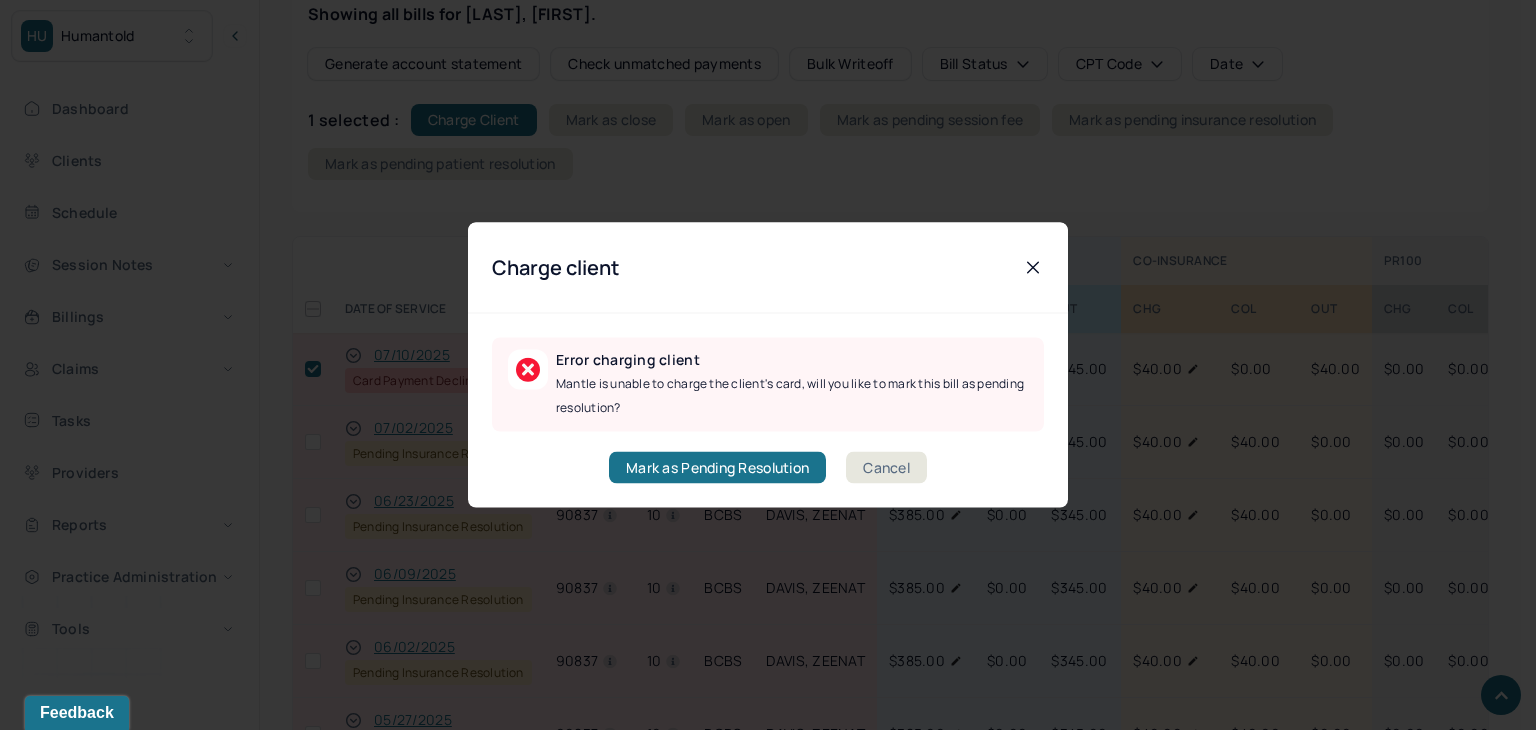drag, startPoint x: 903, startPoint y: 467, endPoint x: 547, endPoint y: 512, distance: 358.83282 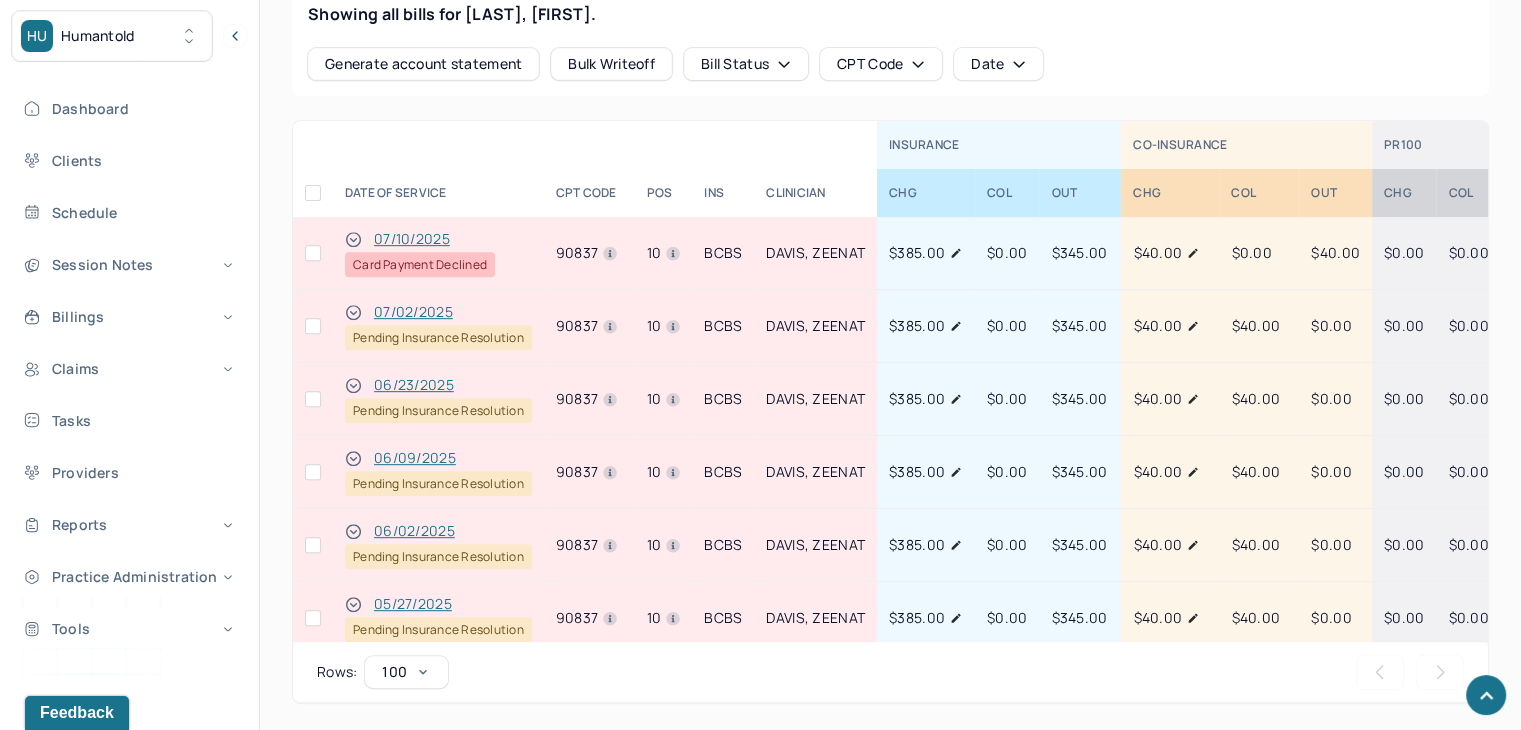 click at bounding box center (313, 253) 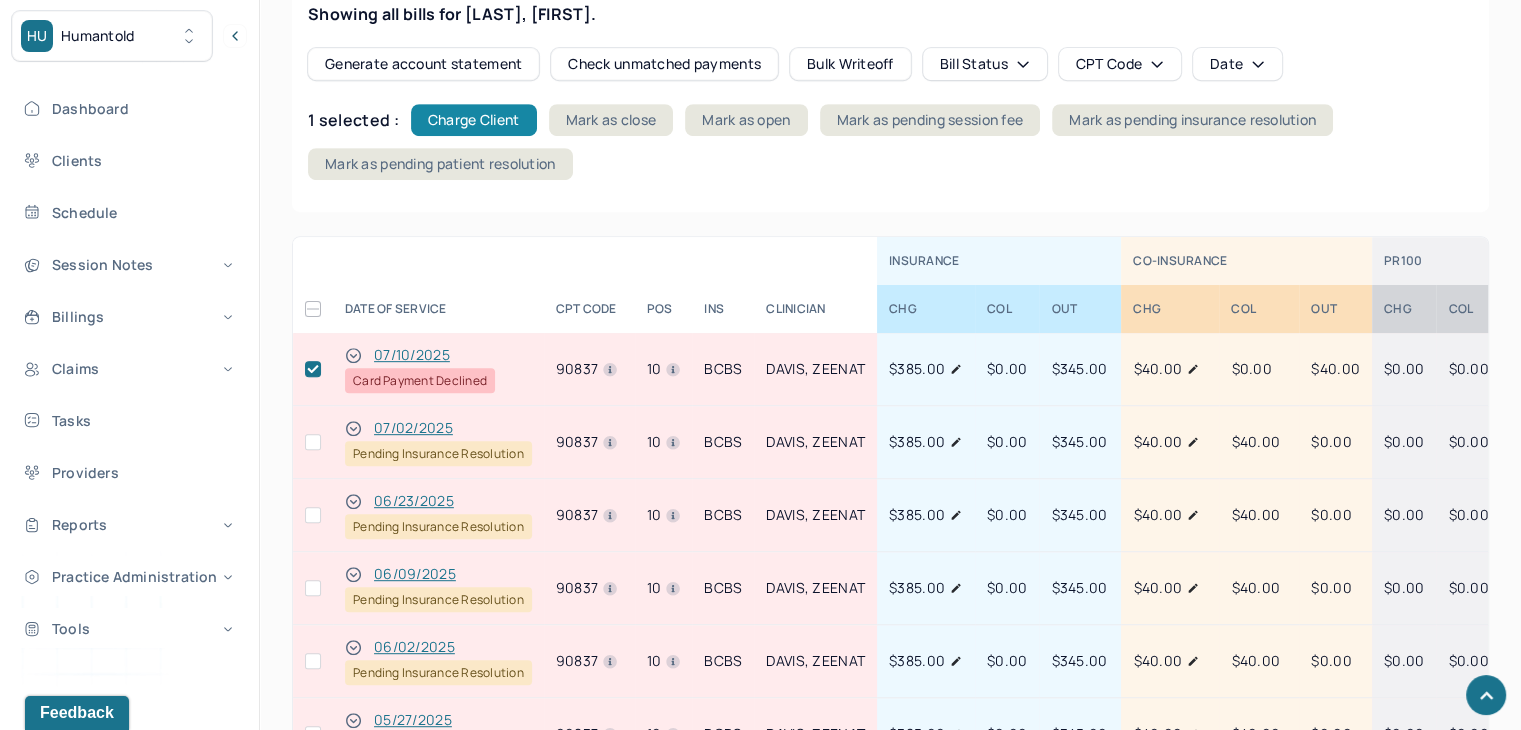 click on "Charge Client" at bounding box center (474, 120) 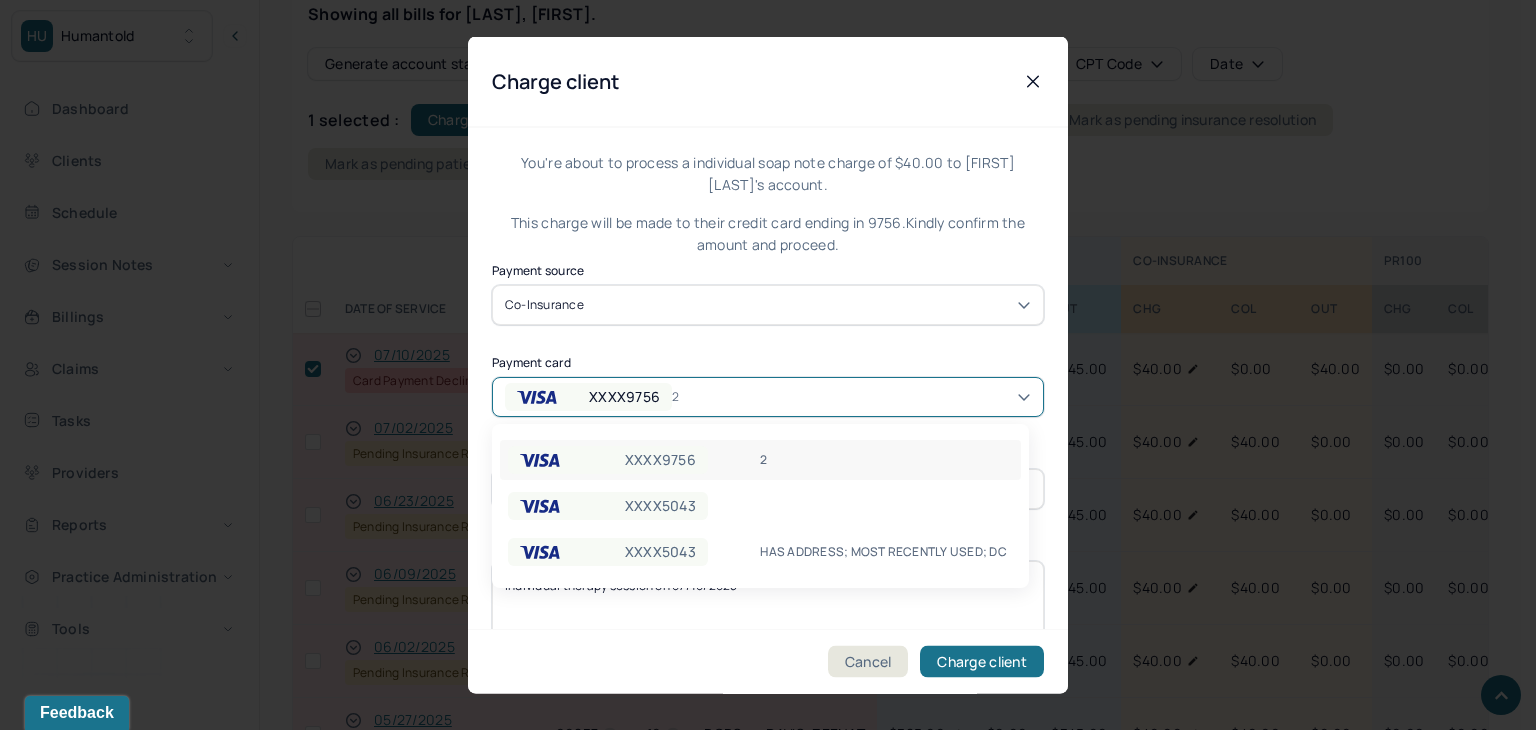 click on "XXXX9756" at bounding box center (624, 396) 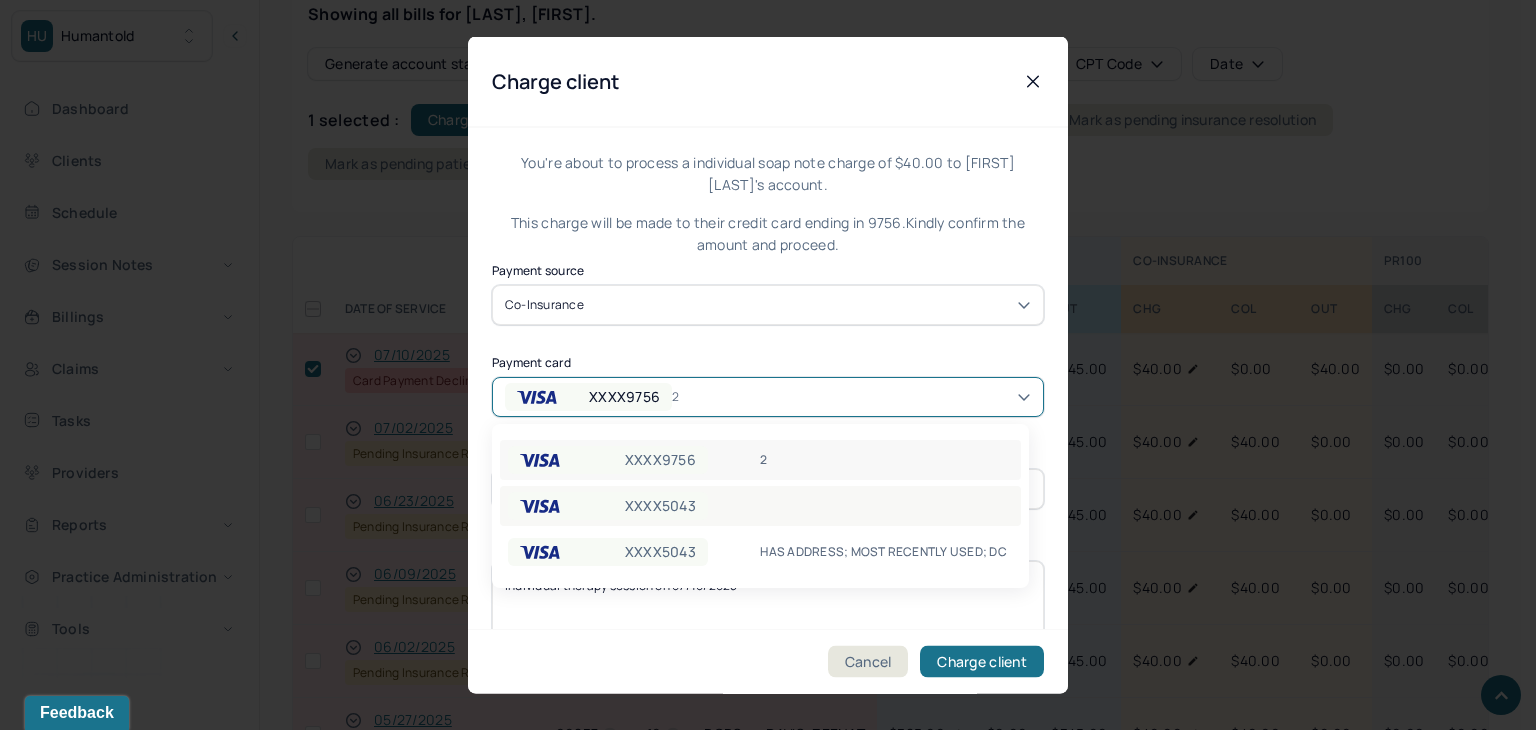 click on "XXXX5043" at bounding box center (660, 506) 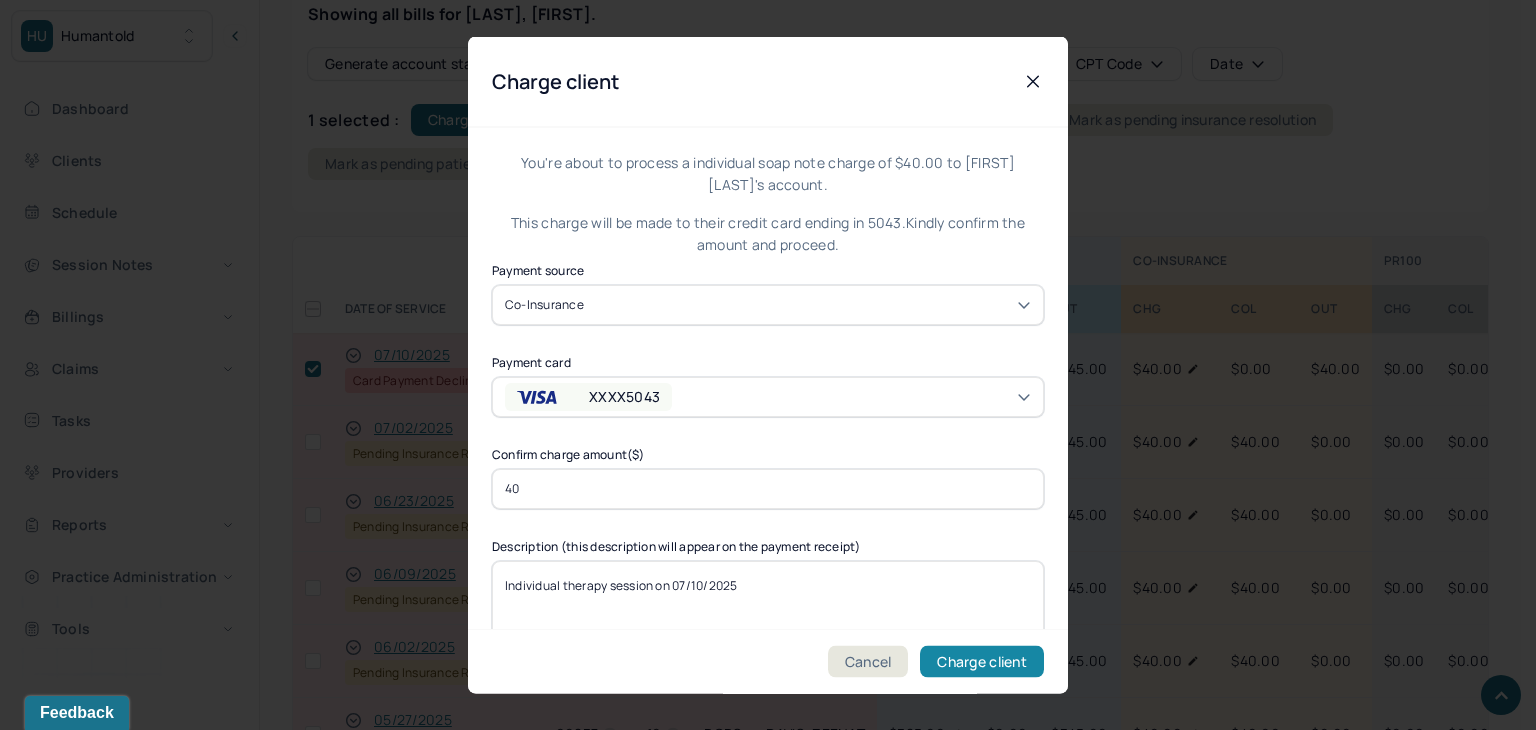click on "Charge client" at bounding box center [982, 662] 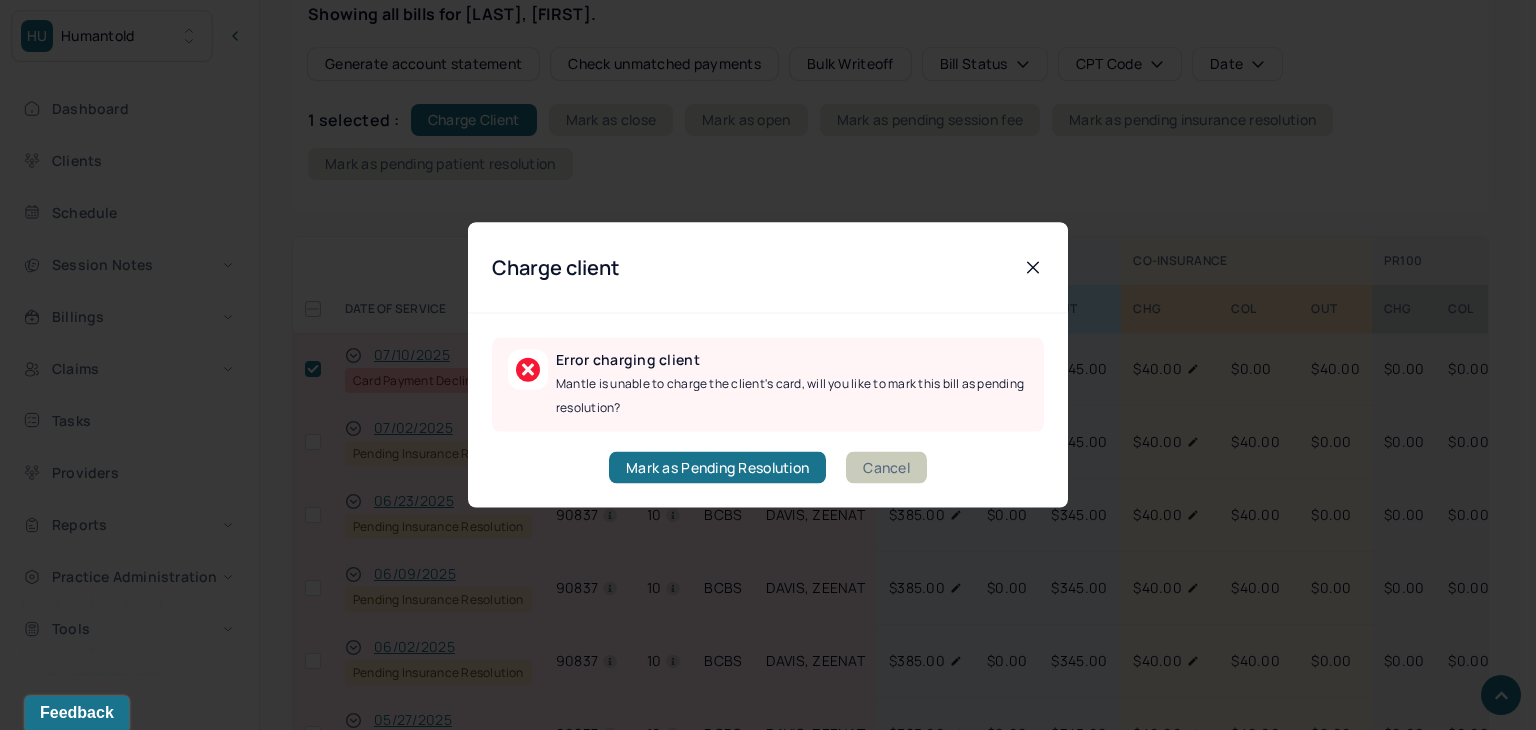 click on "Cancel" at bounding box center [886, 468] 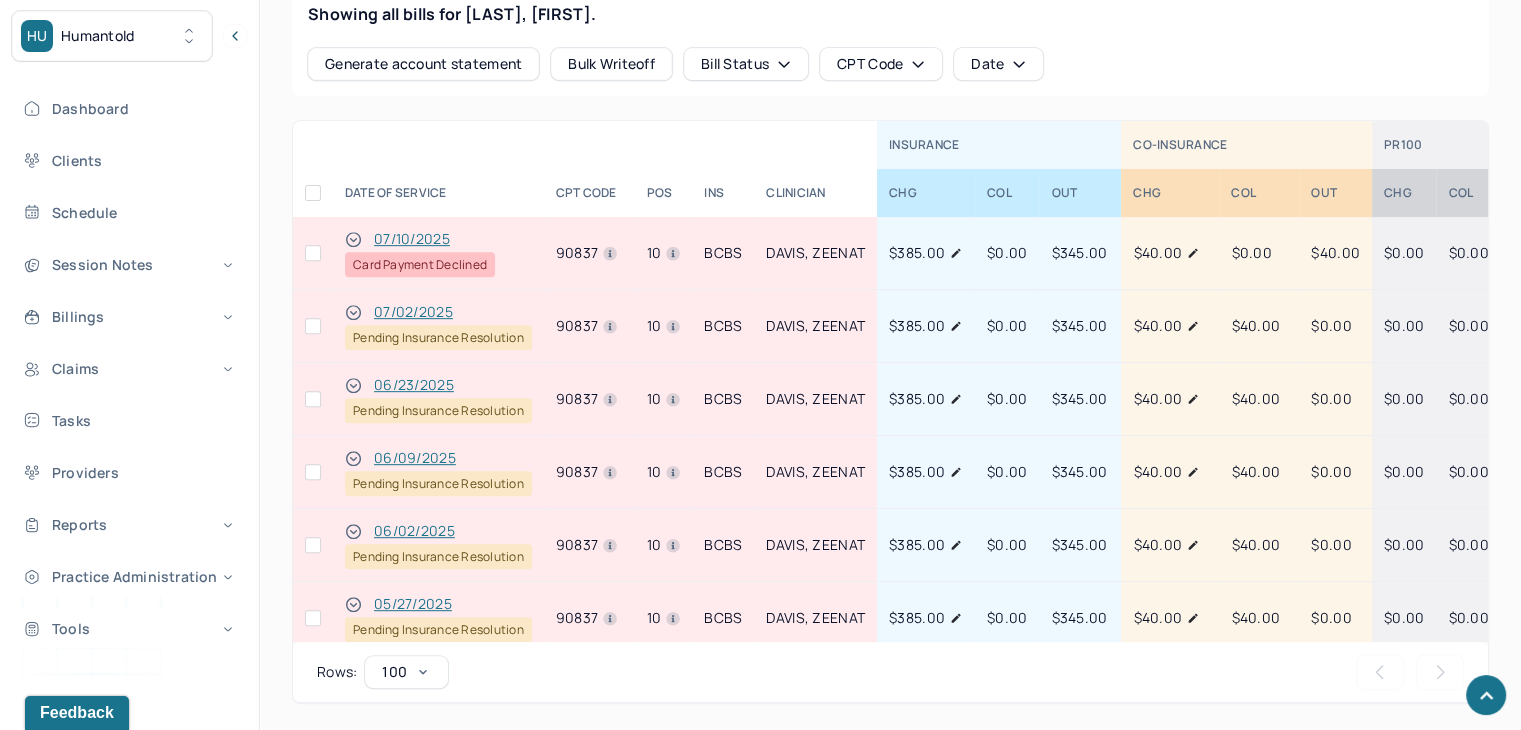 click at bounding box center (313, 253) 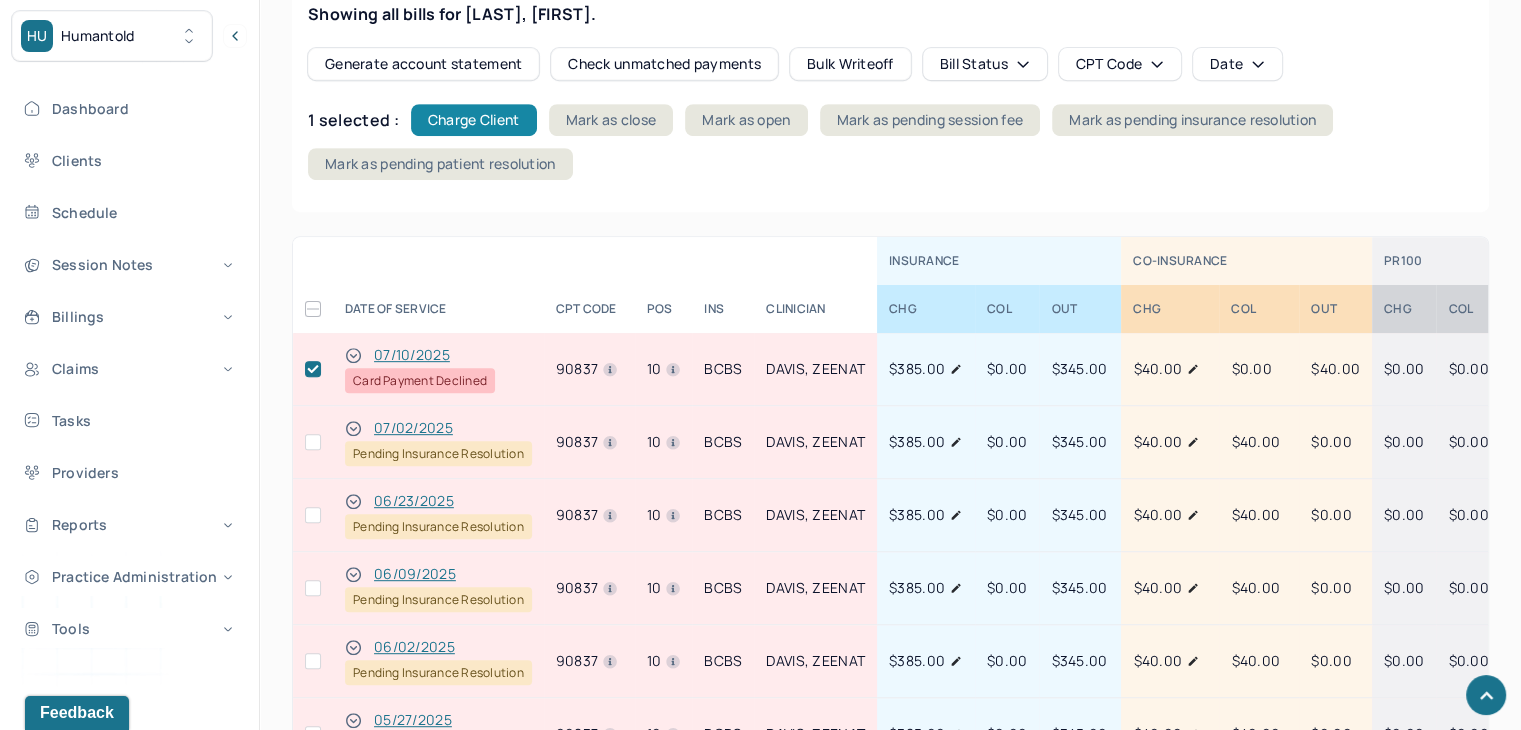 click on "Charge Client" at bounding box center [474, 120] 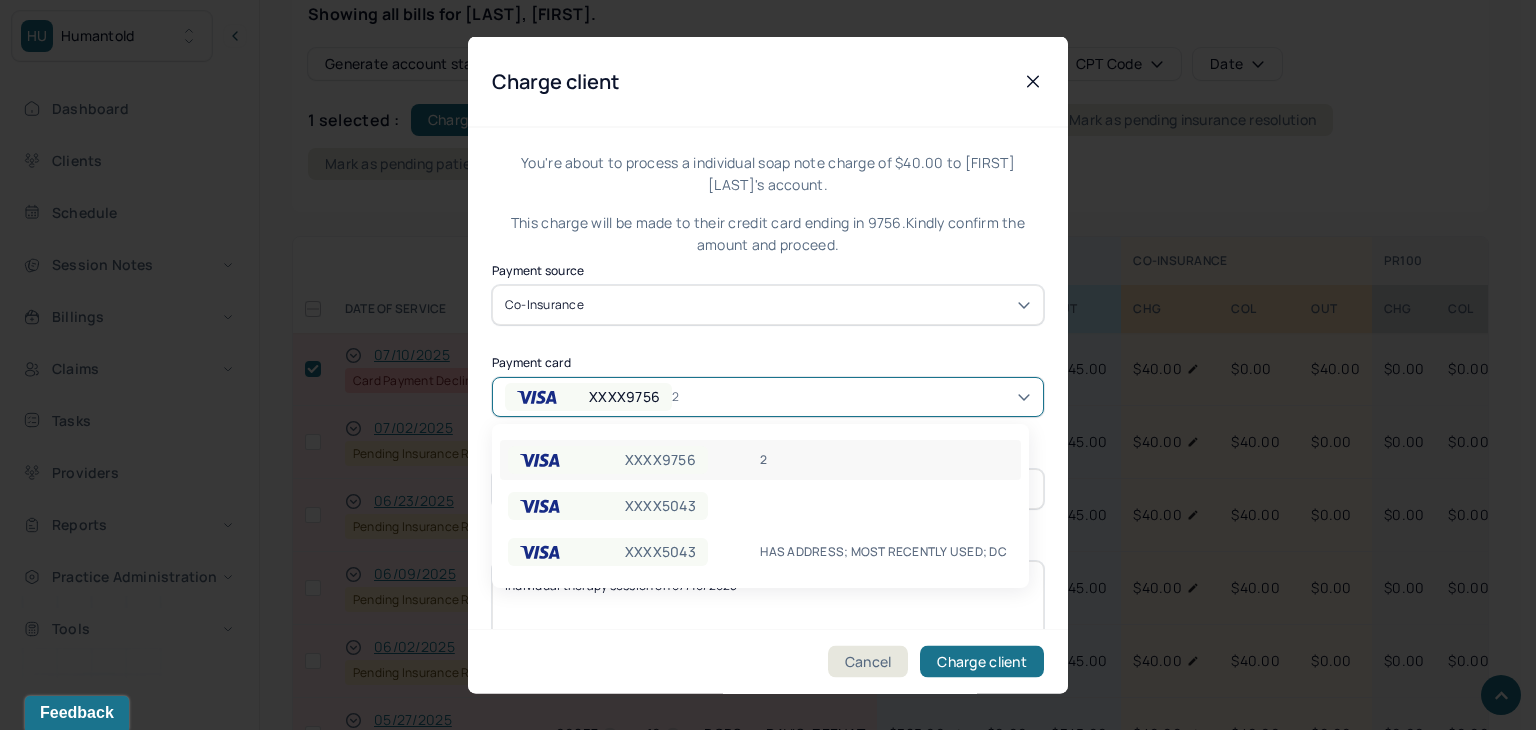 click on "2" at bounding box center [692, 396] 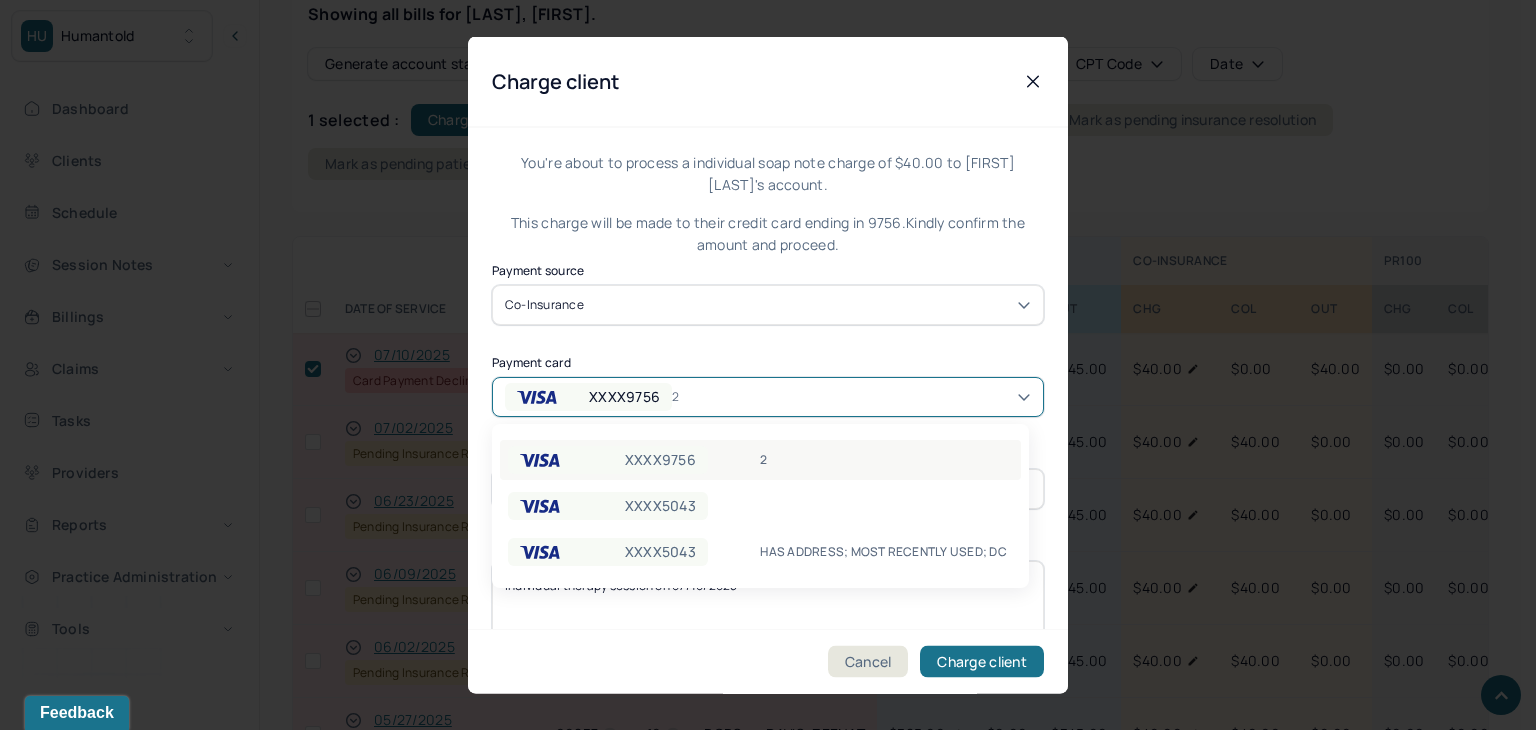 click on "XXXX9756" at bounding box center (660, 460) 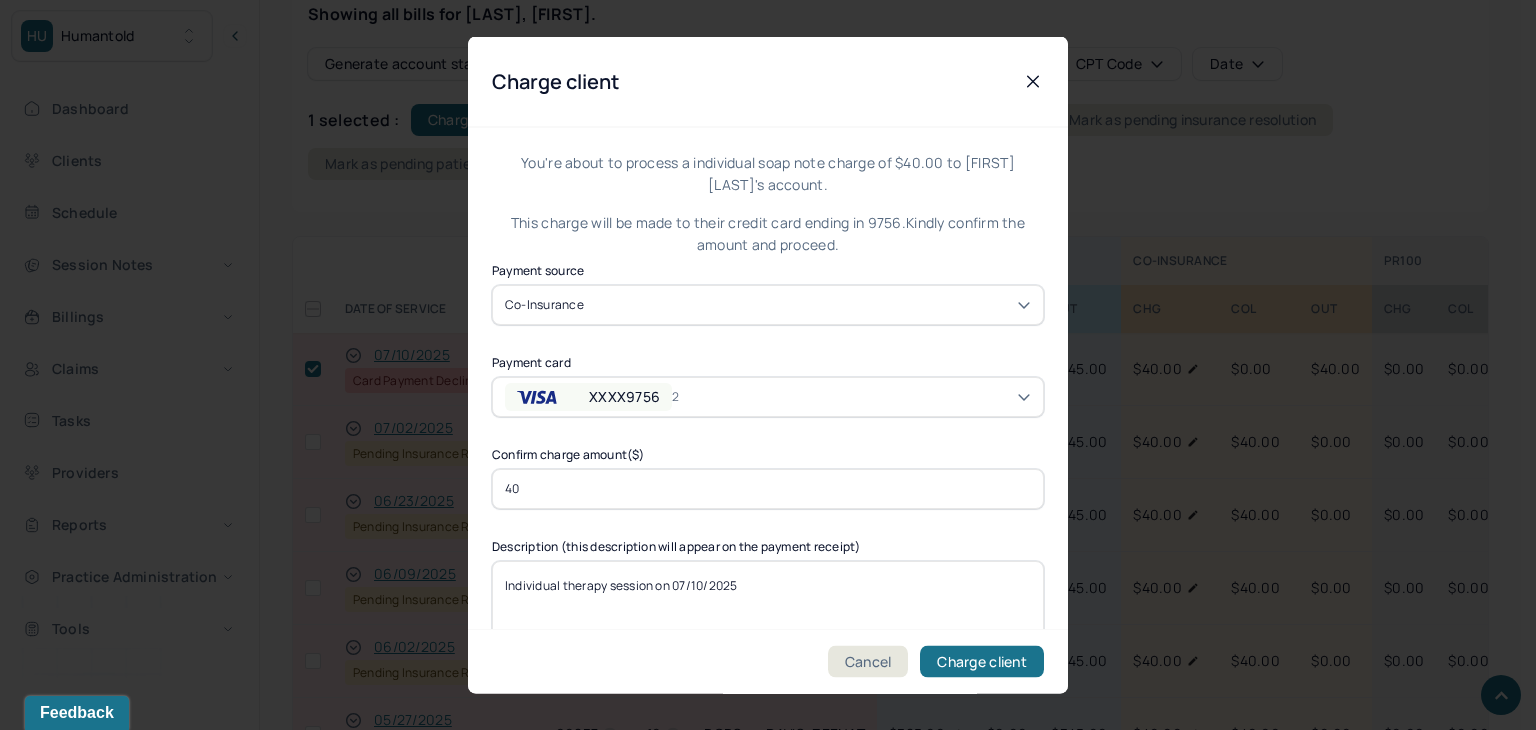 click on "40" at bounding box center (768, 488) 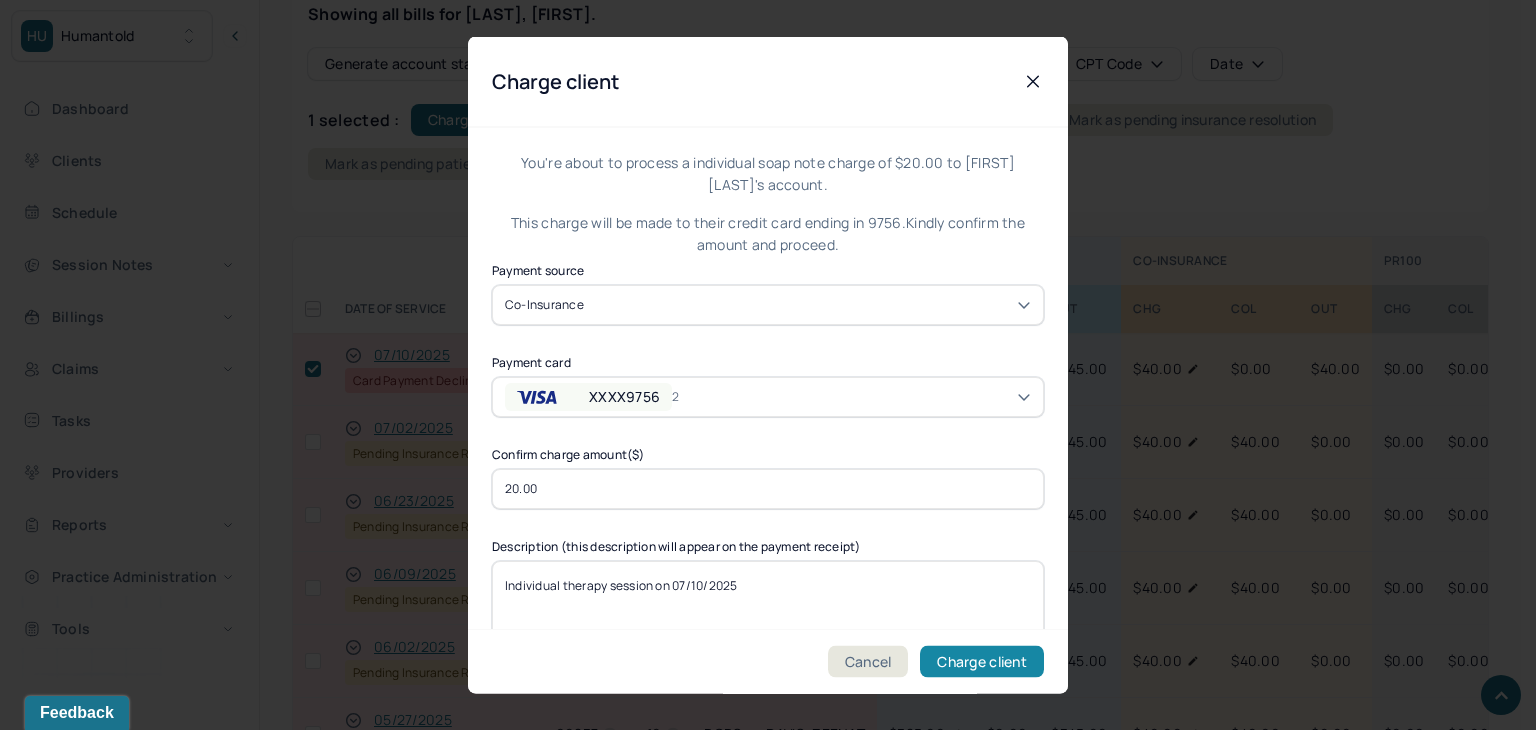 type on "20.00" 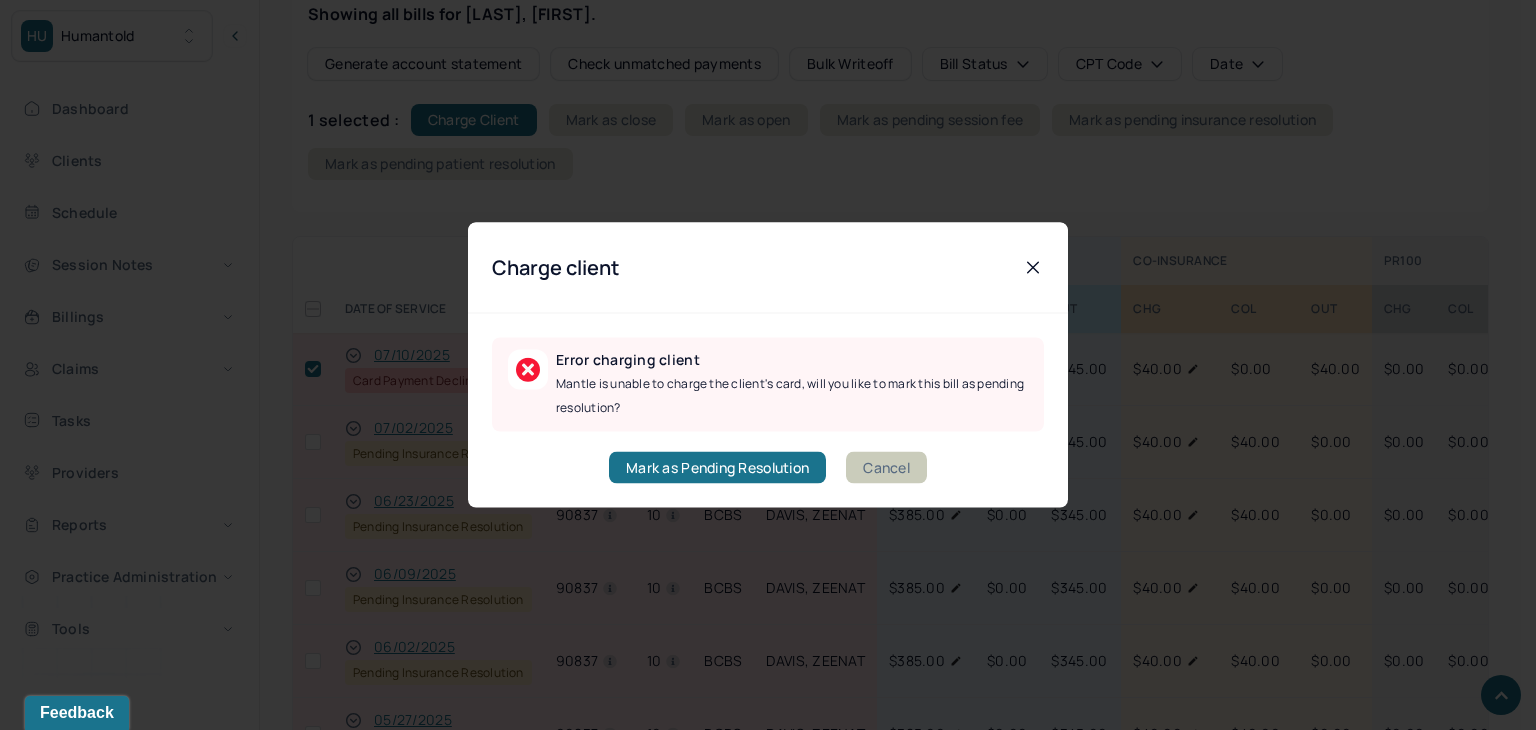click on "Cancel" at bounding box center [886, 468] 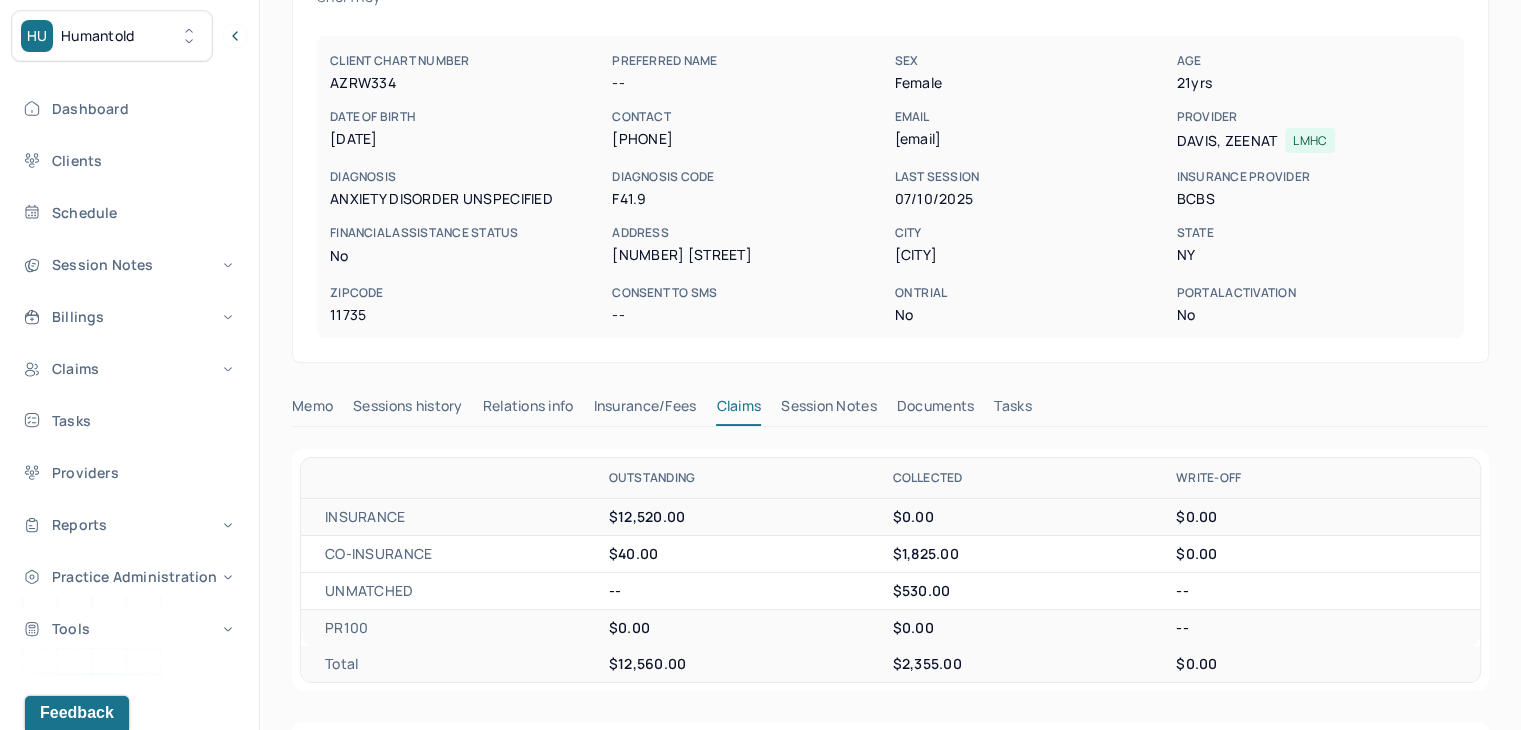 scroll, scrollTop: 0, scrollLeft: 0, axis: both 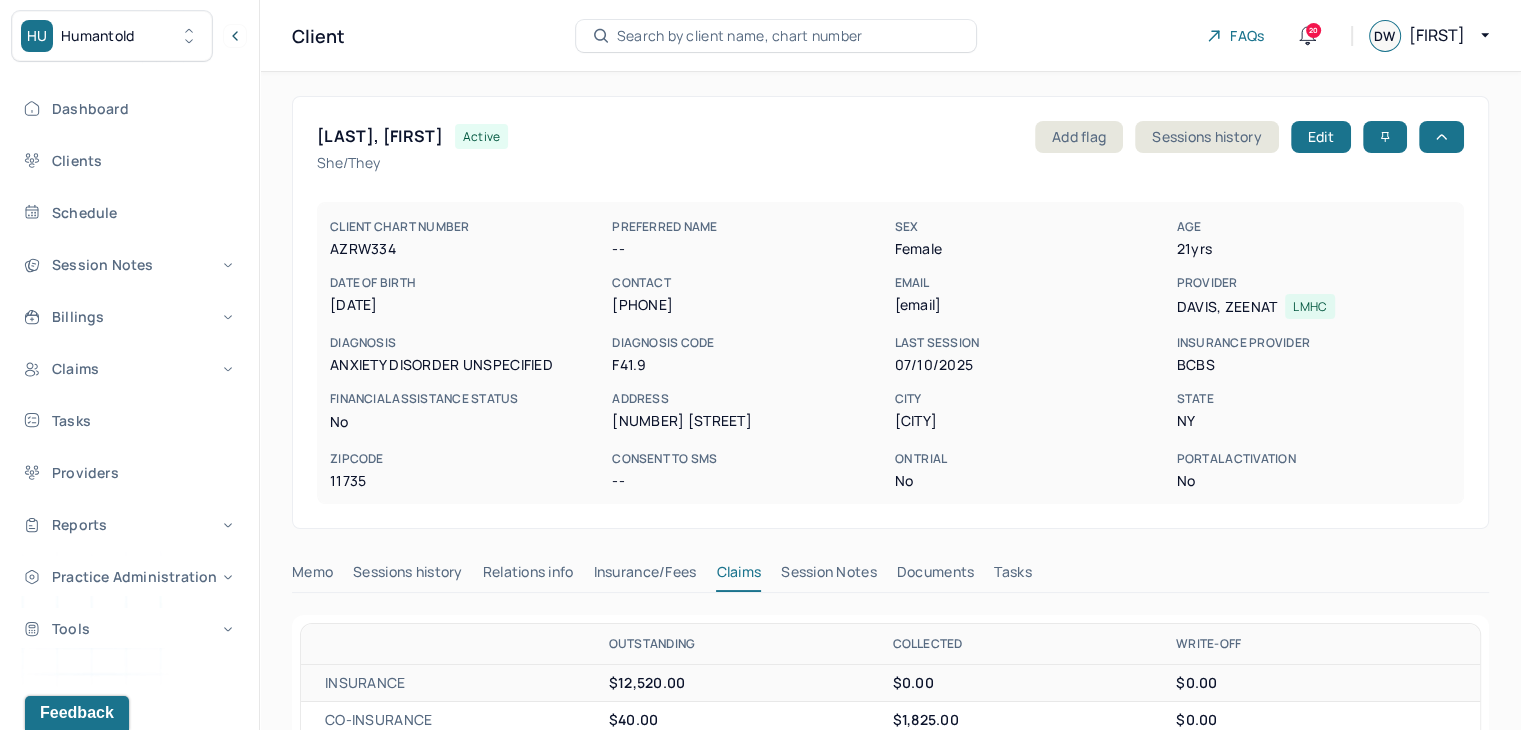 click on "Search by client name, chart number" at bounding box center (740, 36) 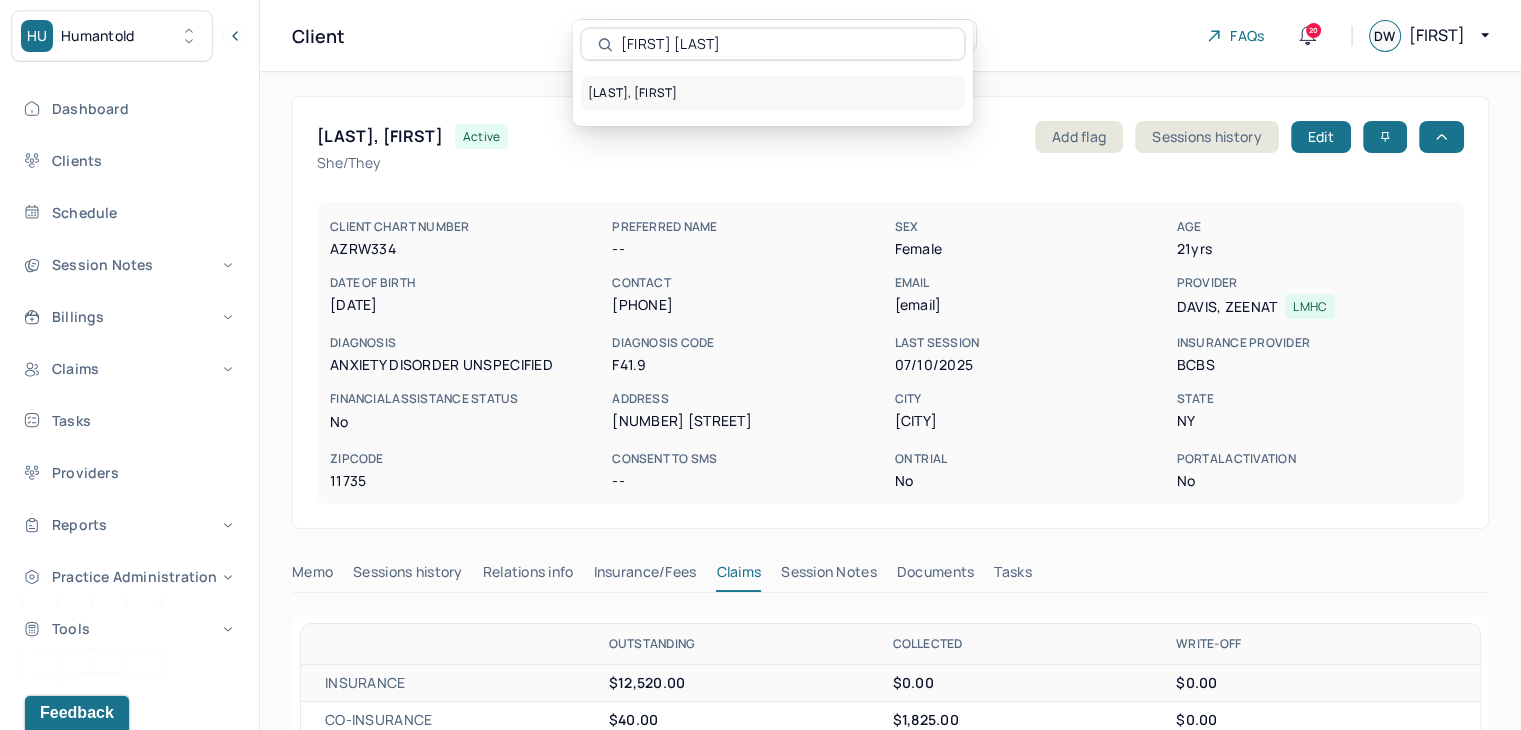 type on "Wendy Temple-Feigenbaum" 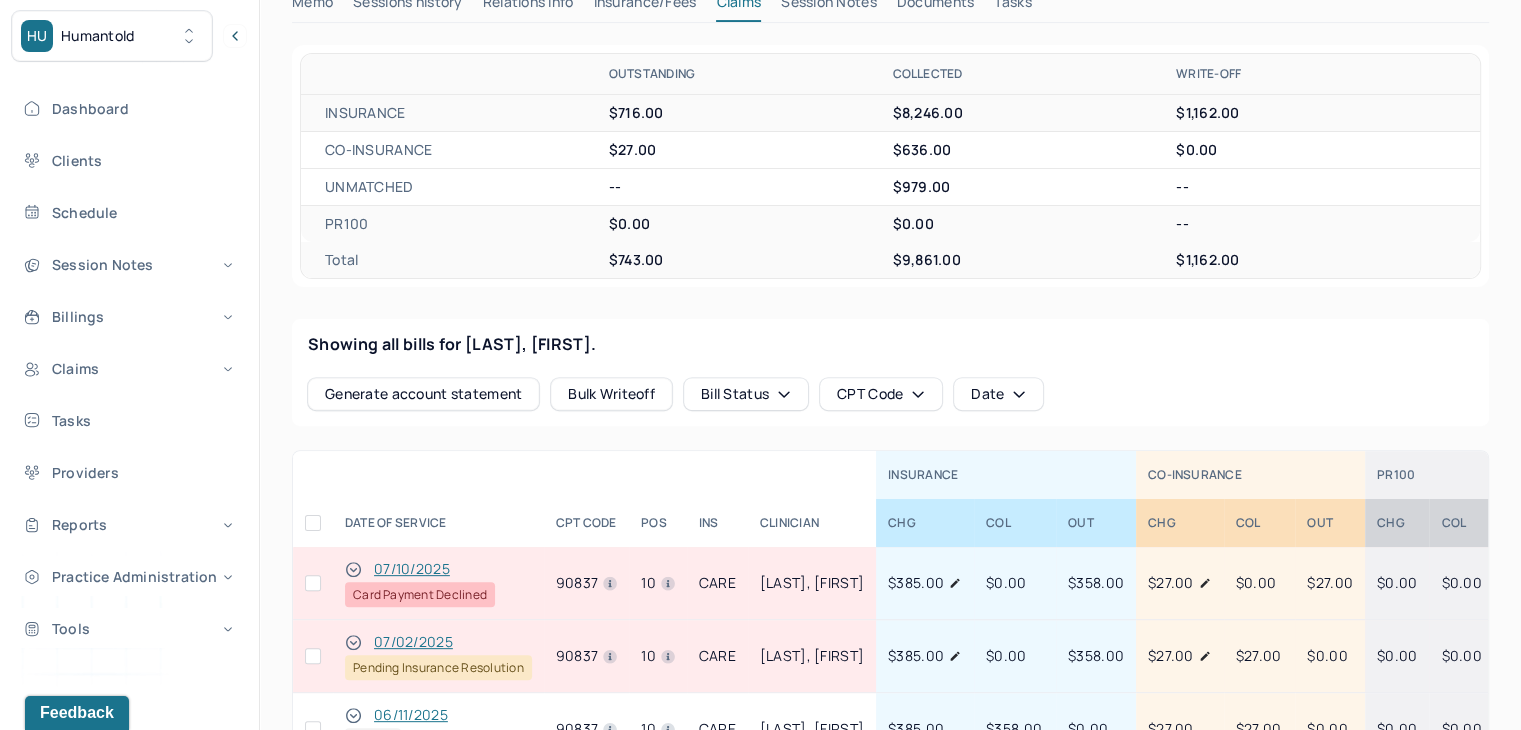 scroll, scrollTop: 600, scrollLeft: 0, axis: vertical 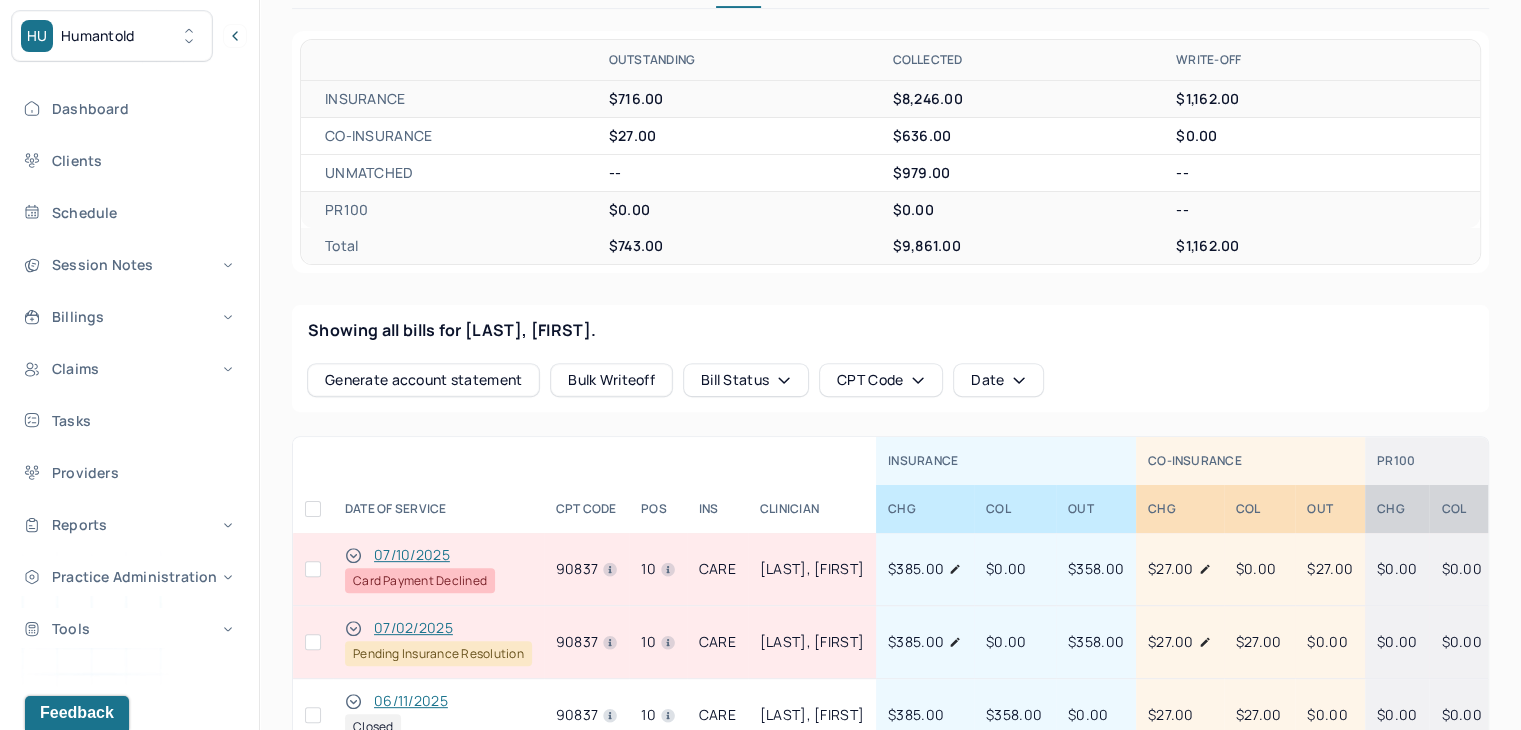 click at bounding box center (313, 569) 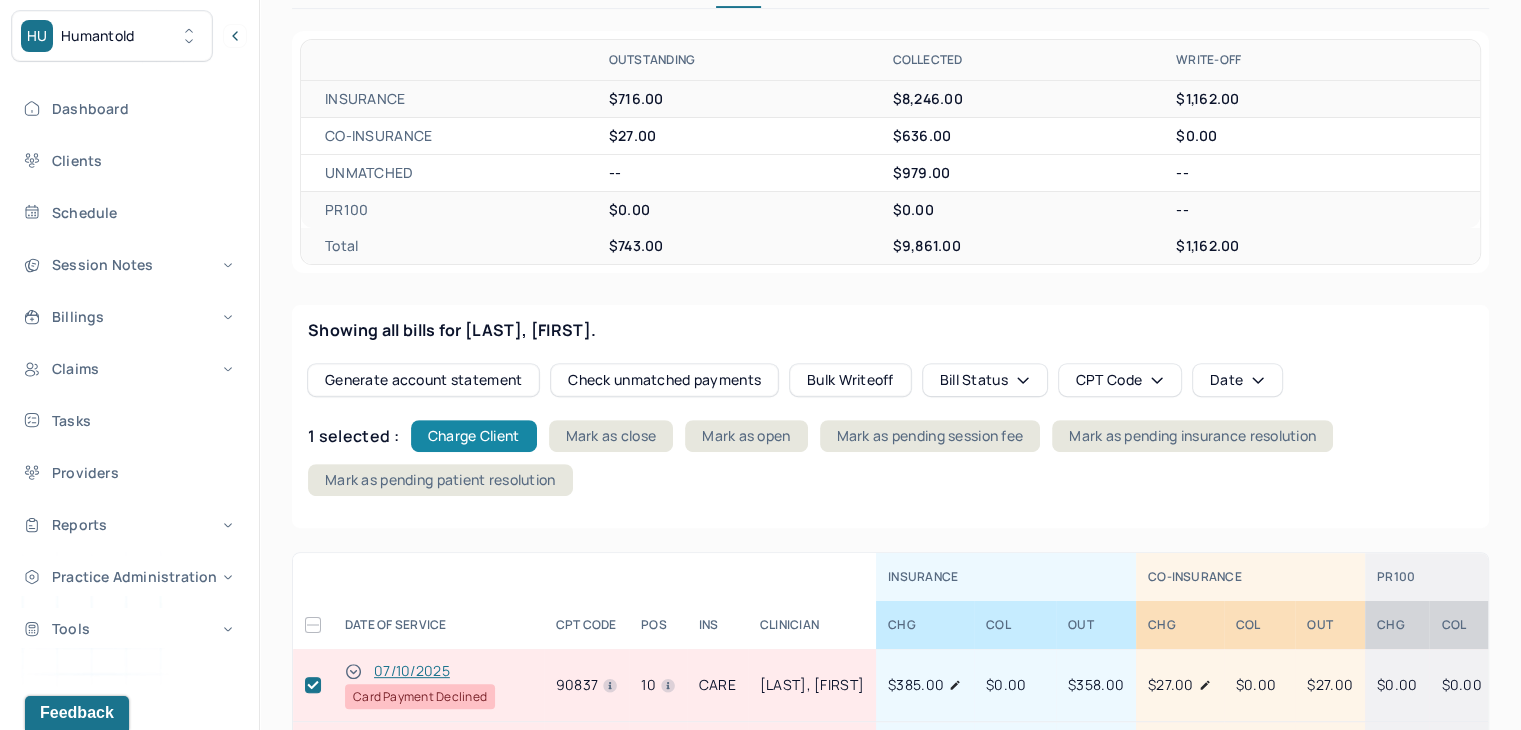 click on "Charge Client" at bounding box center (474, 436) 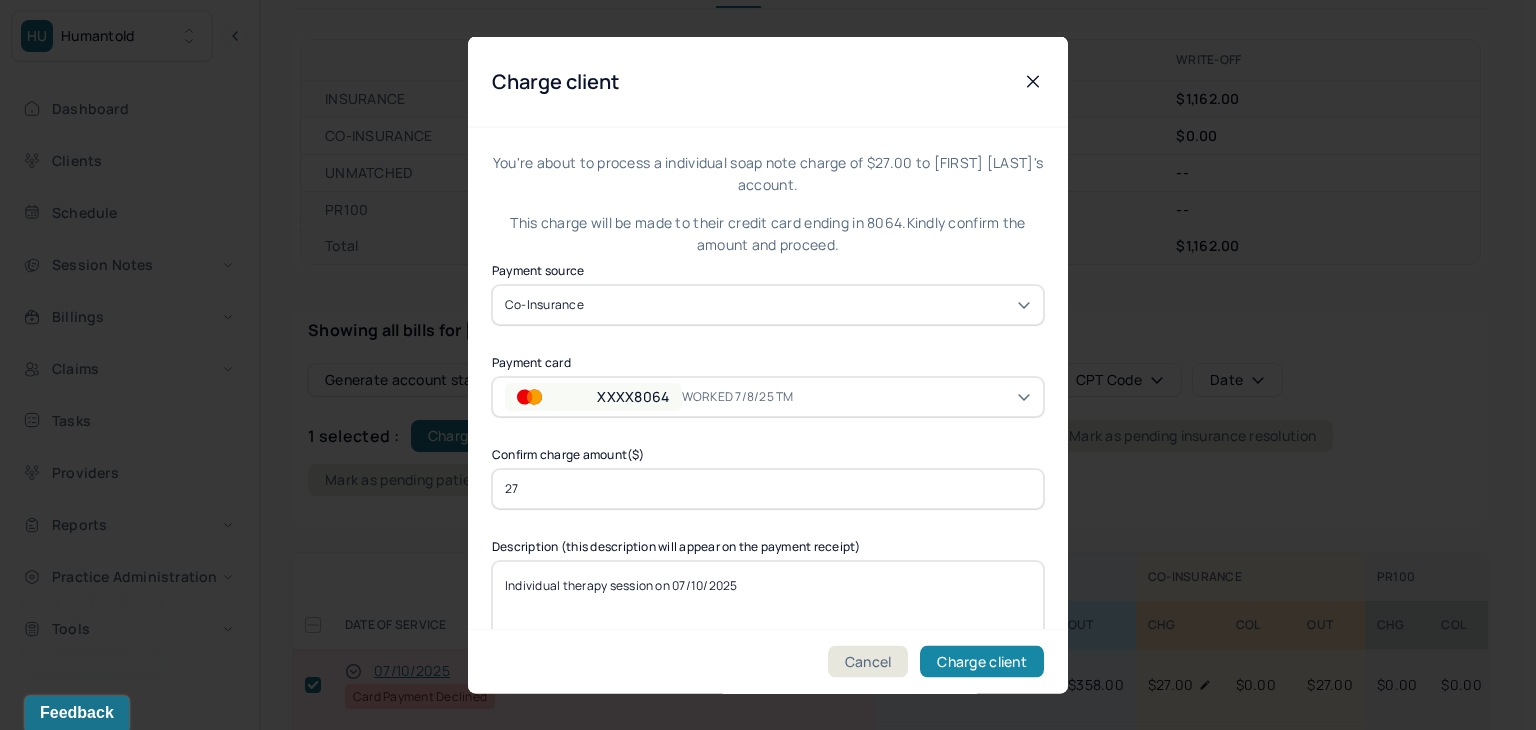 click on "Charge client" at bounding box center [982, 662] 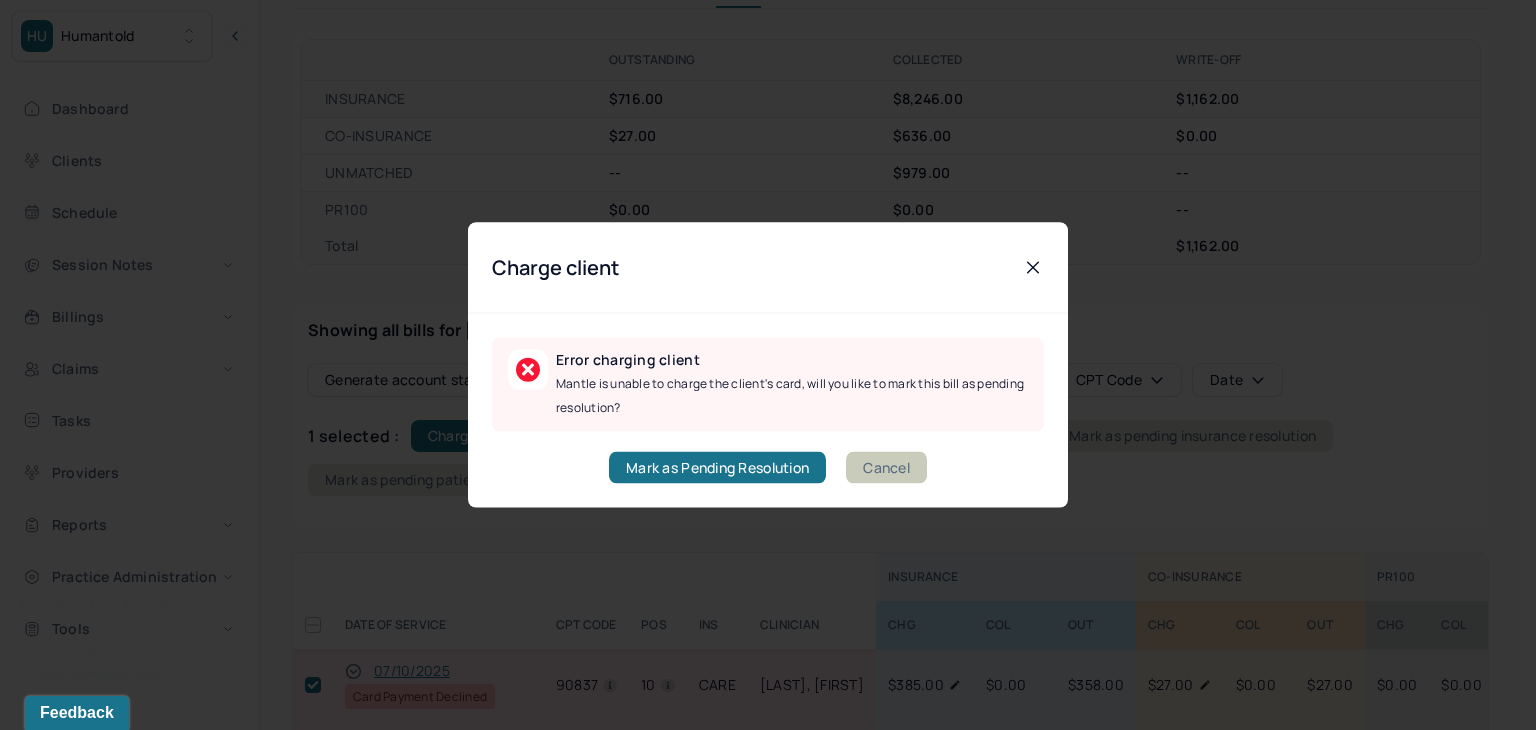 click on "Cancel" at bounding box center (886, 468) 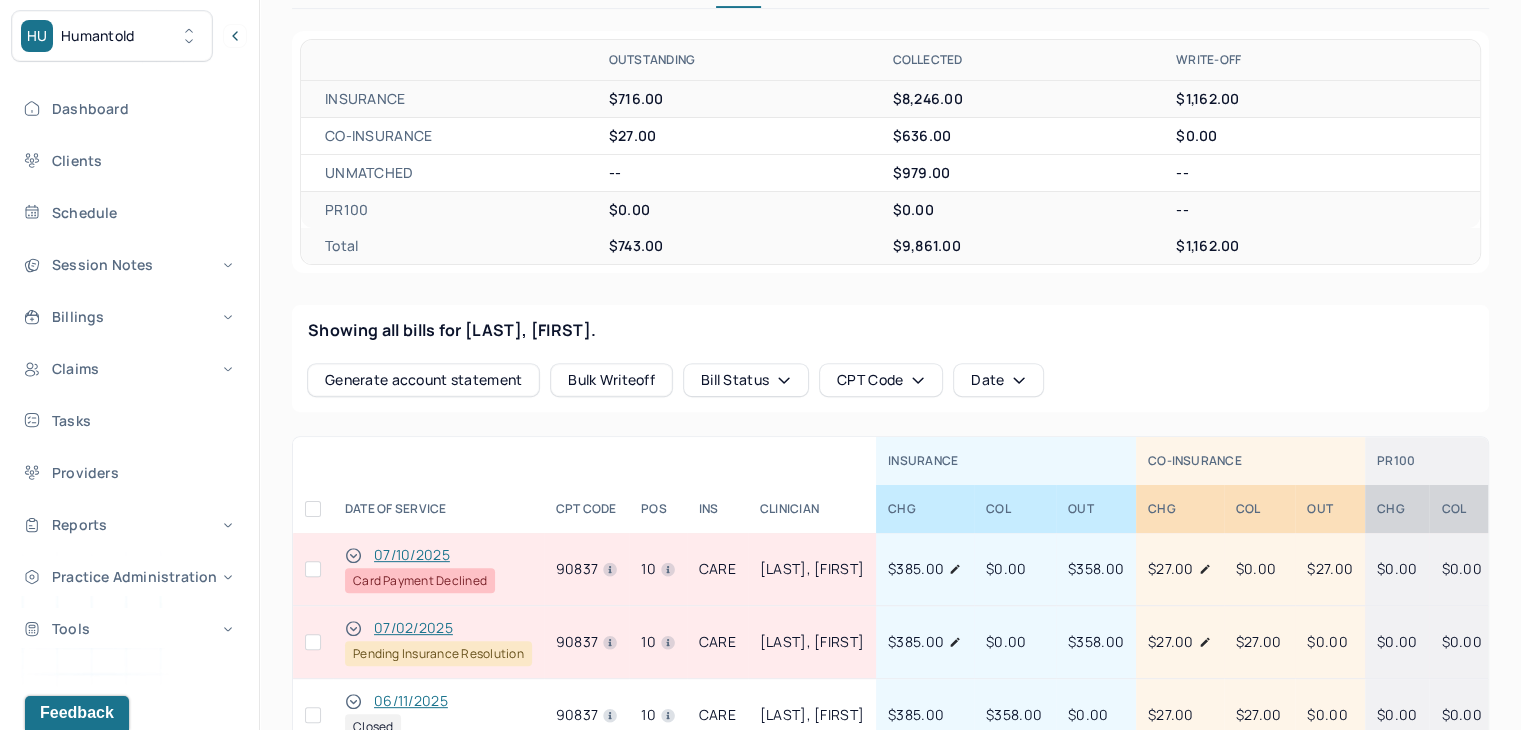click at bounding box center [313, 569] 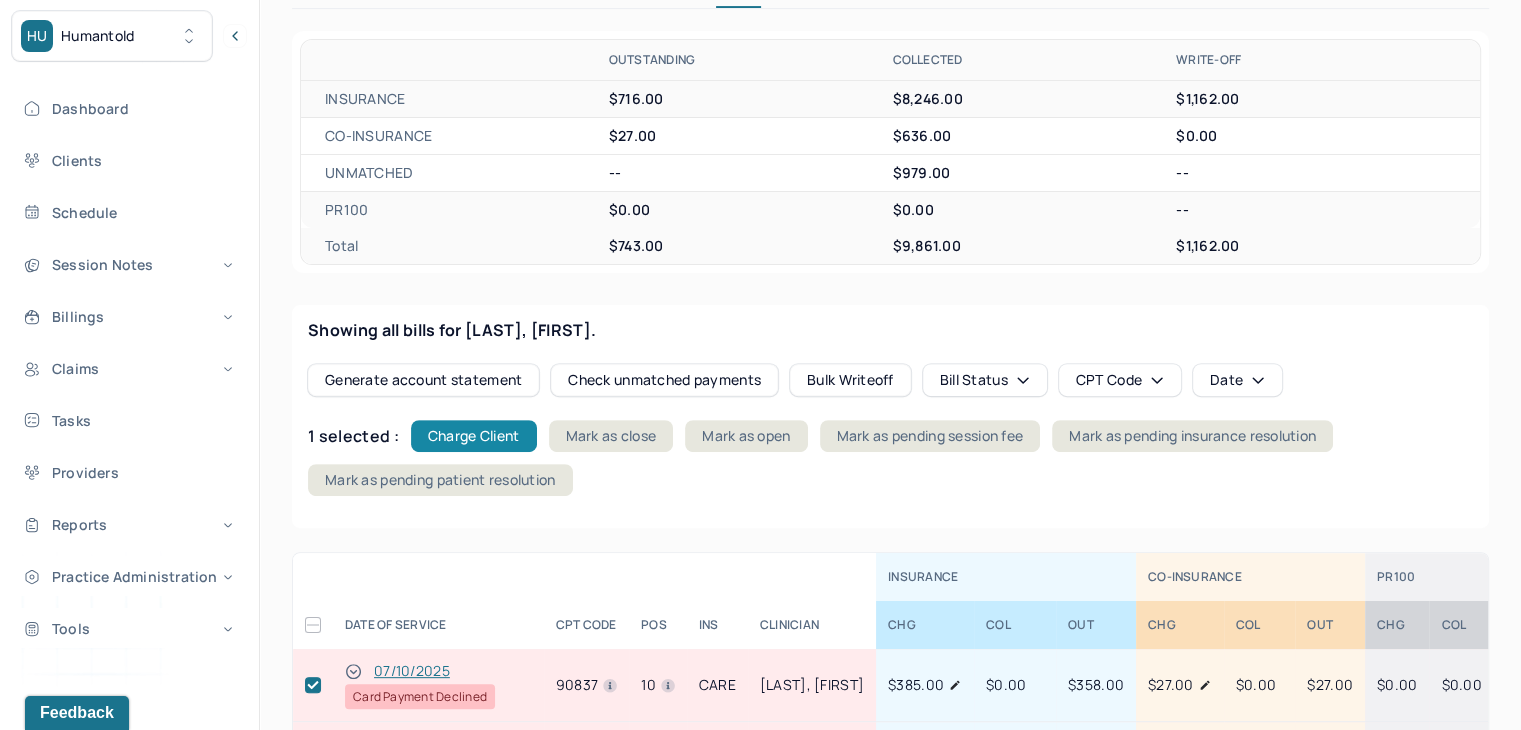 click on "Charge Client" at bounding box center [474, 436] 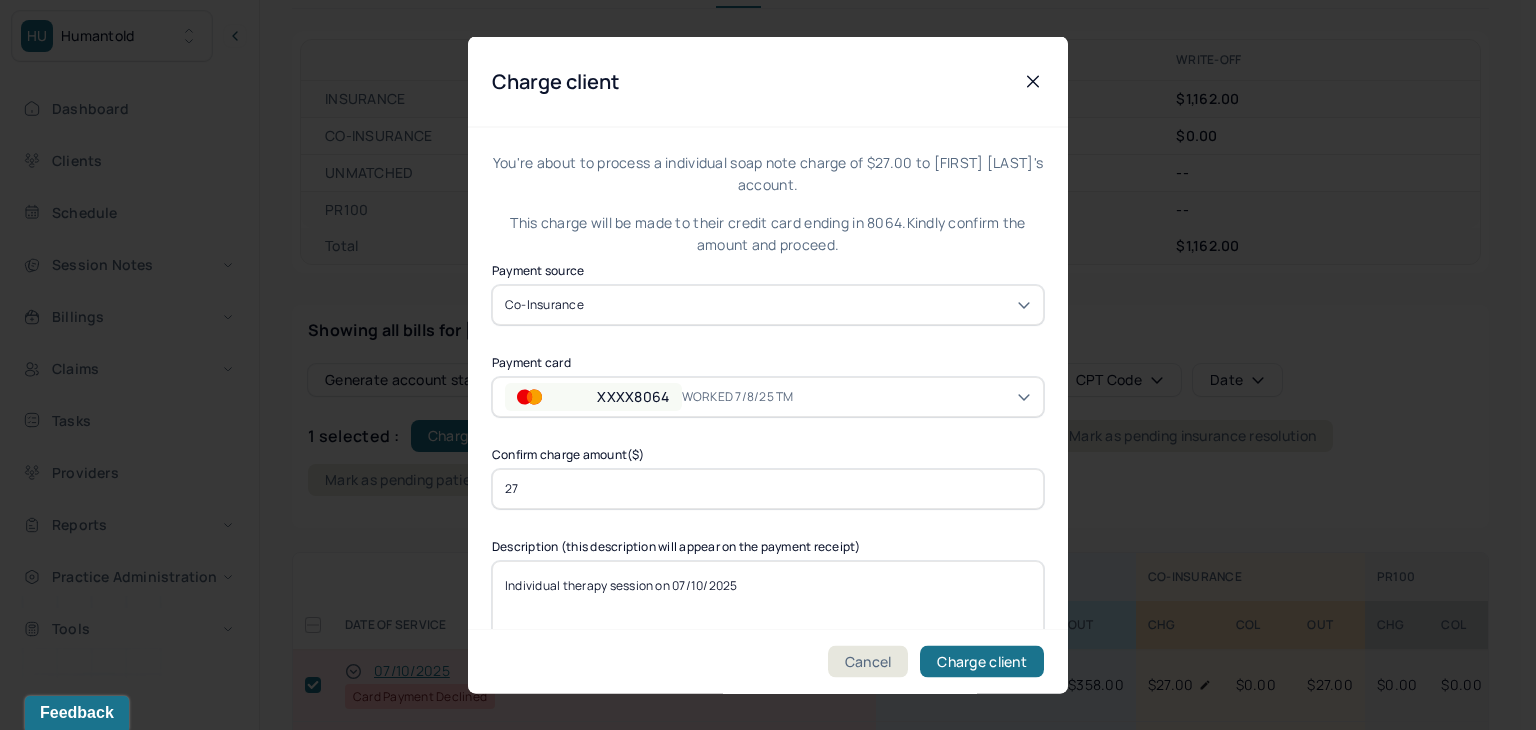 click on "XXXX8064" at bounding box center [633, 396] 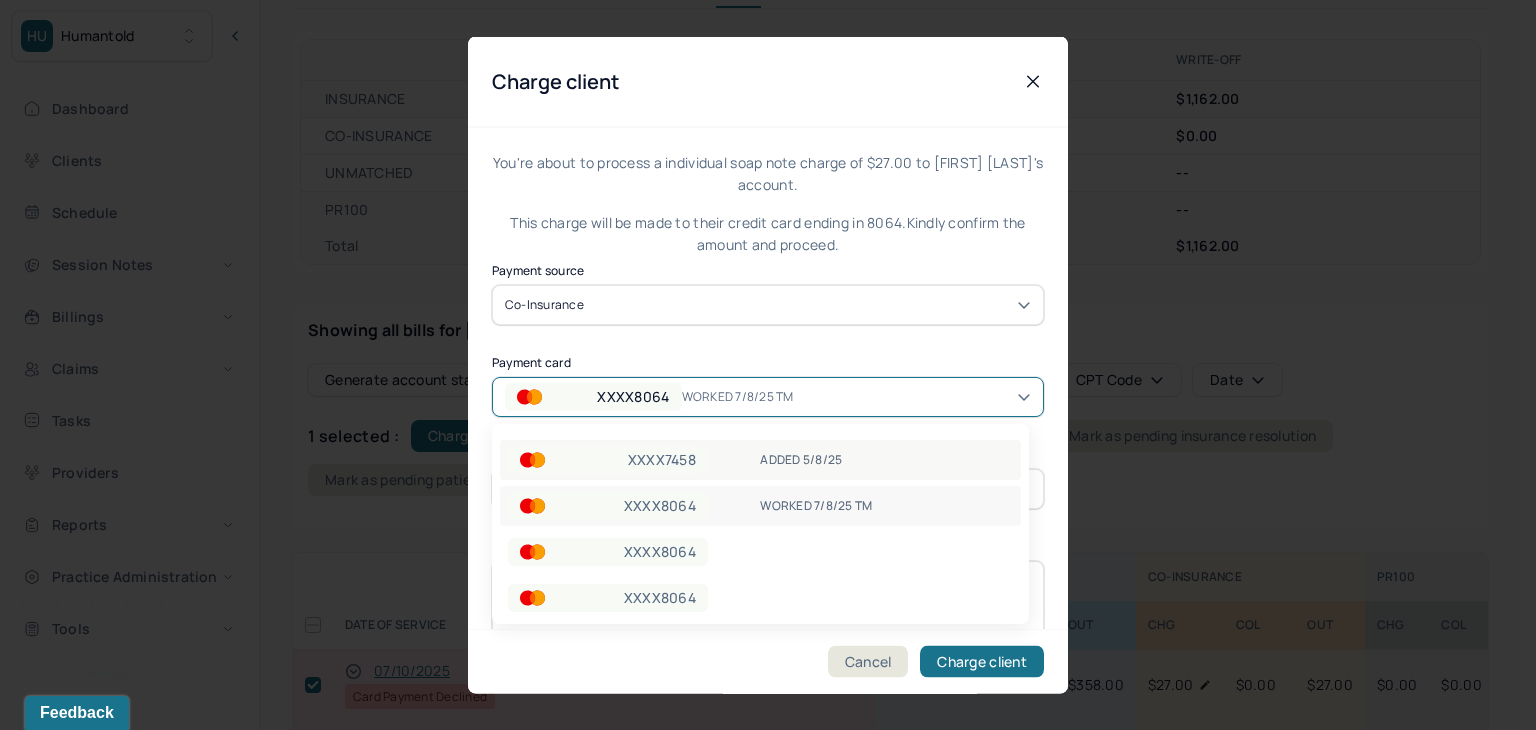 drag, startPoint x: 661, startPoint y: 511, endPoint x: 666, endPoint y: 462, distance: 49.25444 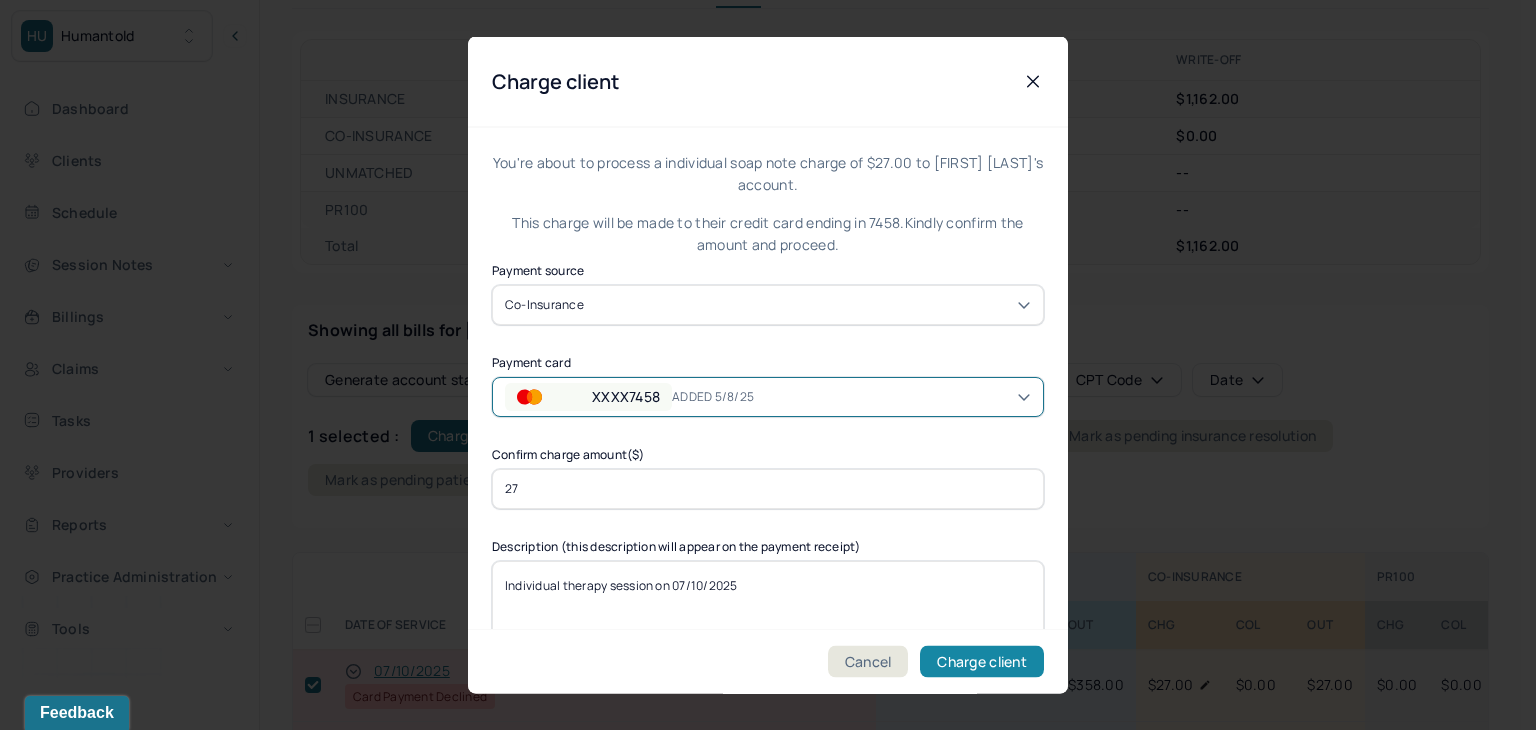 click on "Charge client" at bounding box center [982, 662] 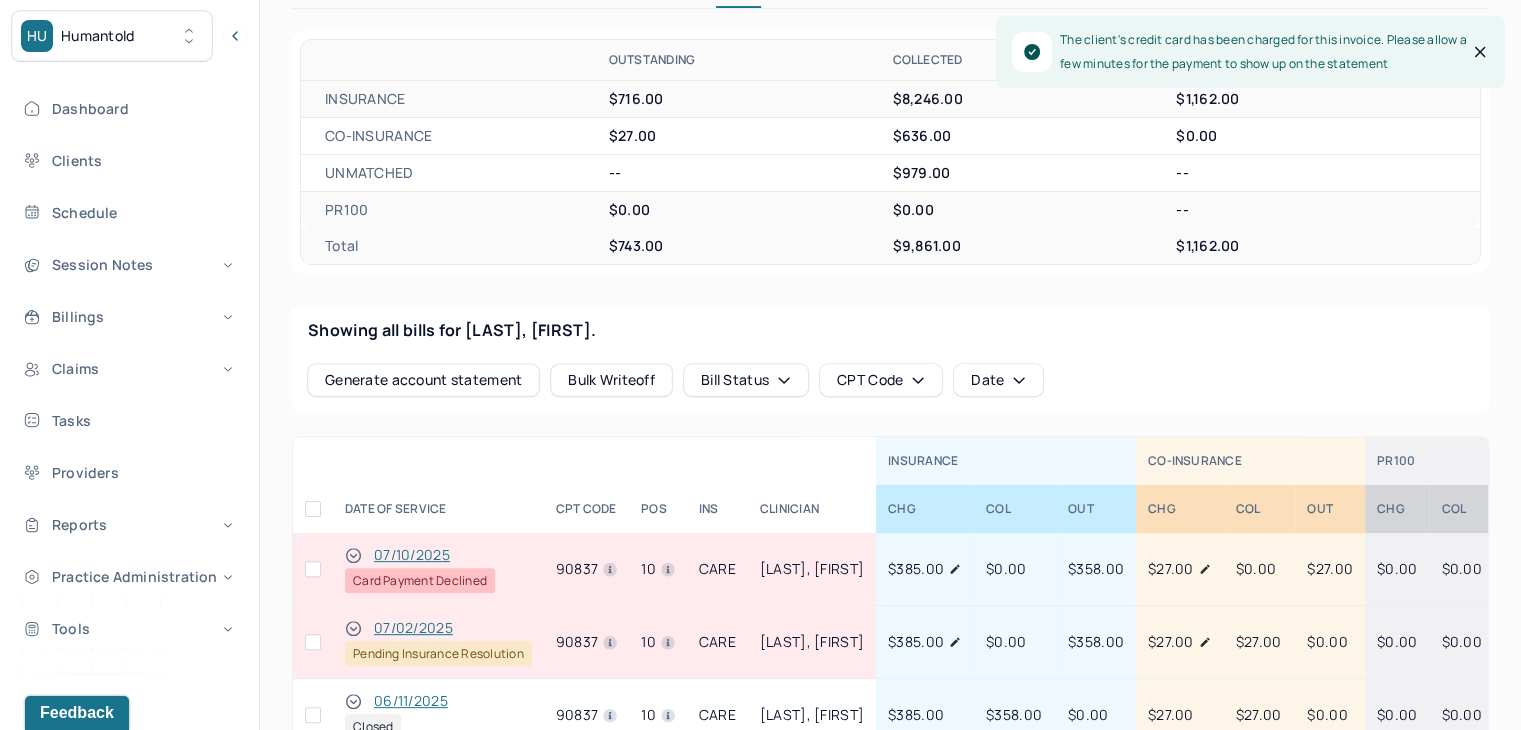 click at bounding box center [313, 569] 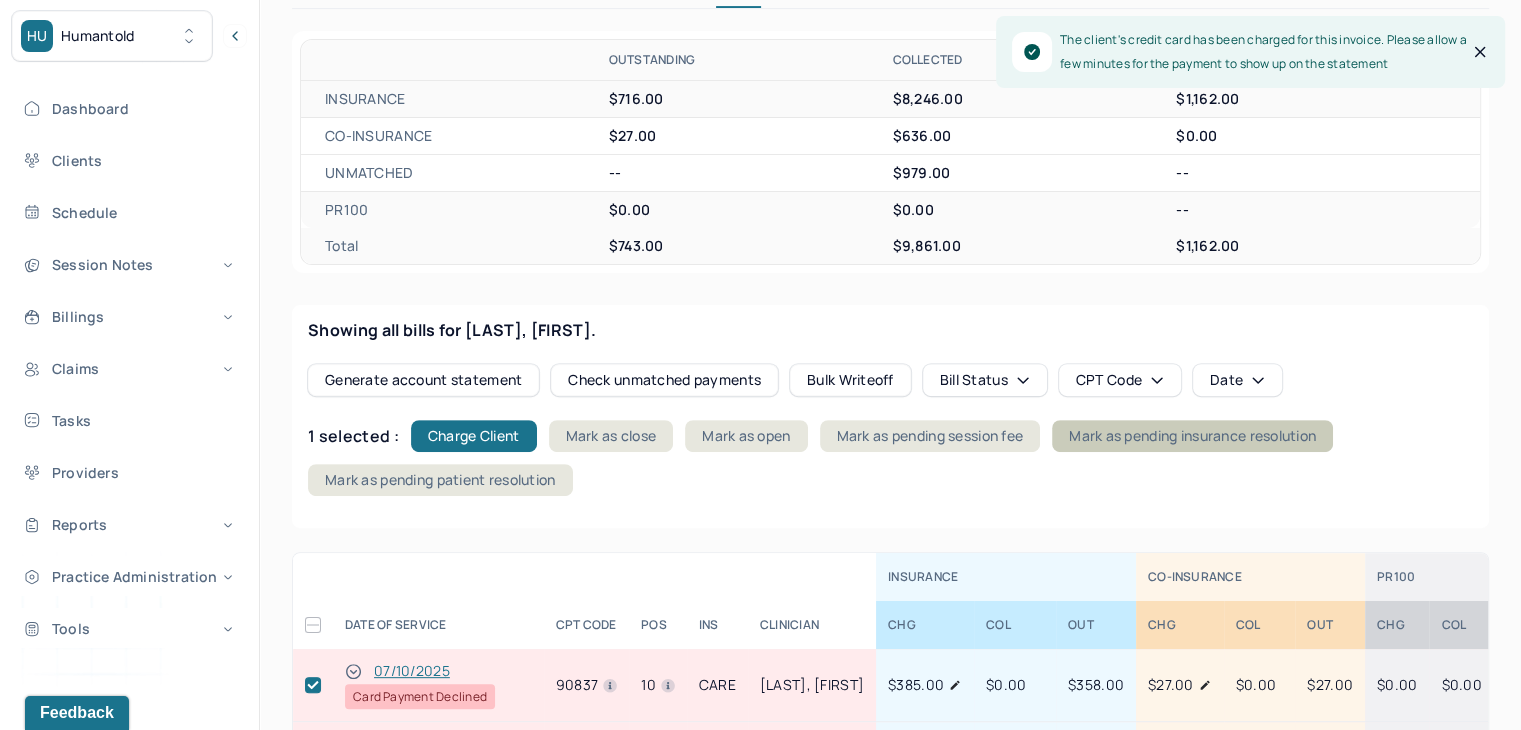 click on "Mark as pending insurance resolution" at bounding box center [1192, 436] 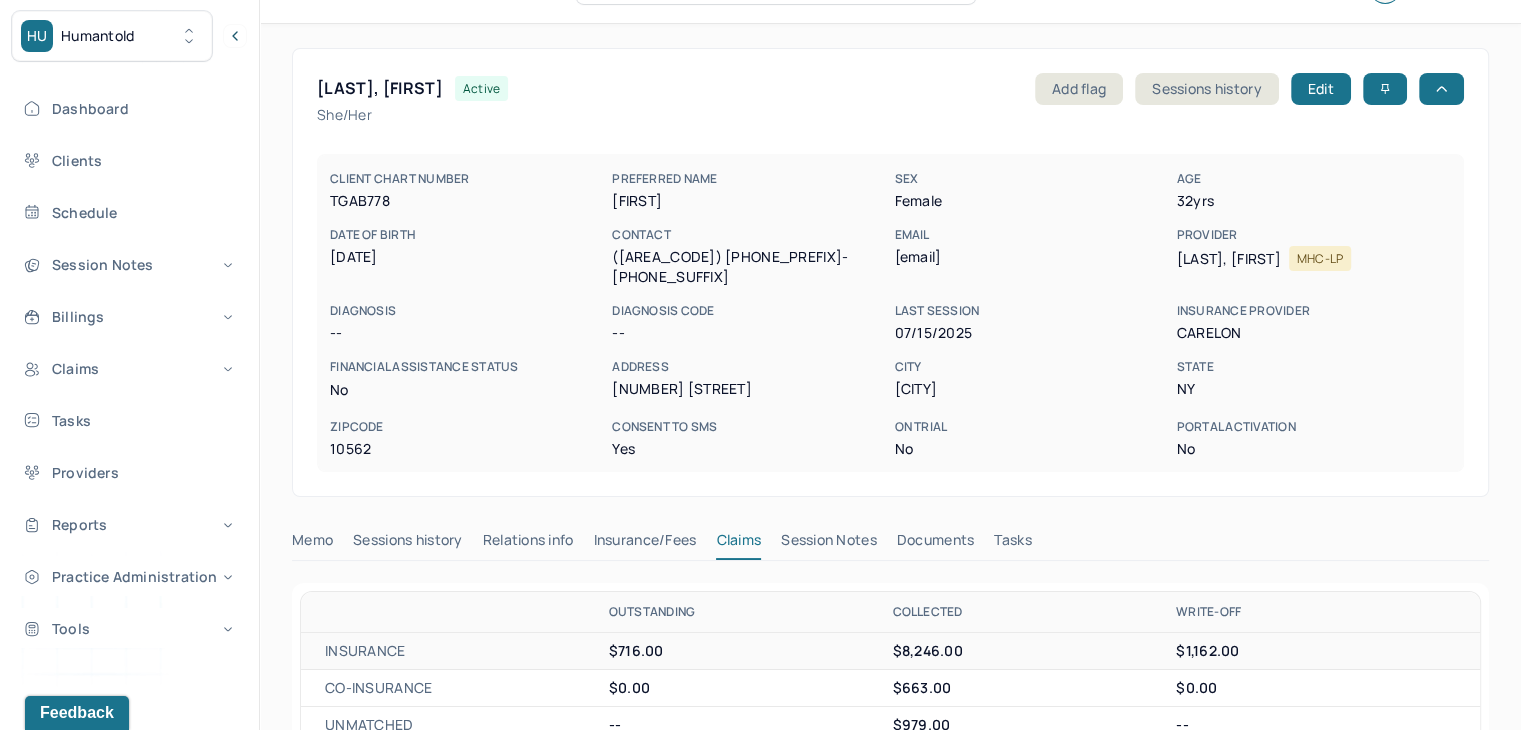 scroll, scrollTop: 0, scrollLeft: 0, axis: both 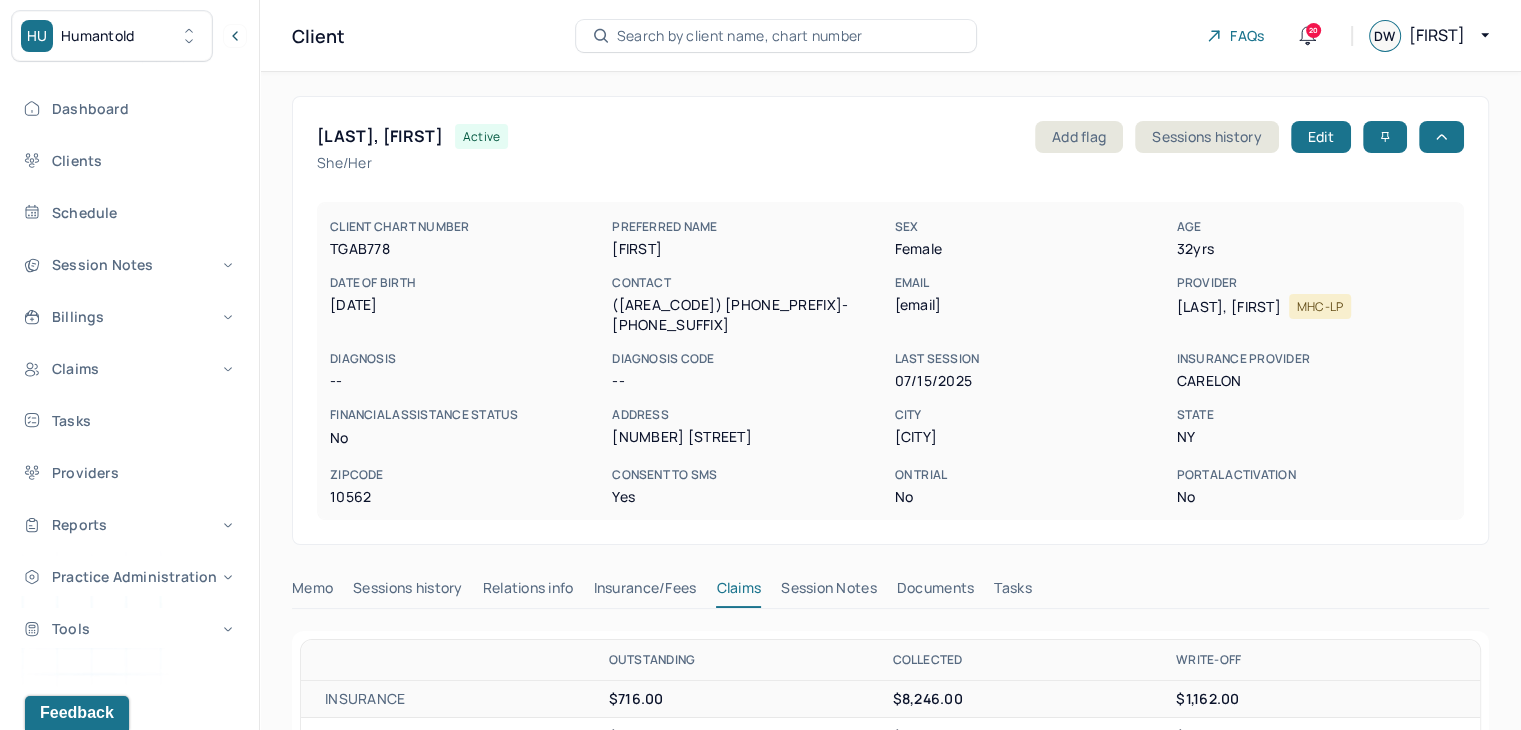 click on "Search by client name, chart number" at bounding box center (740, 36) 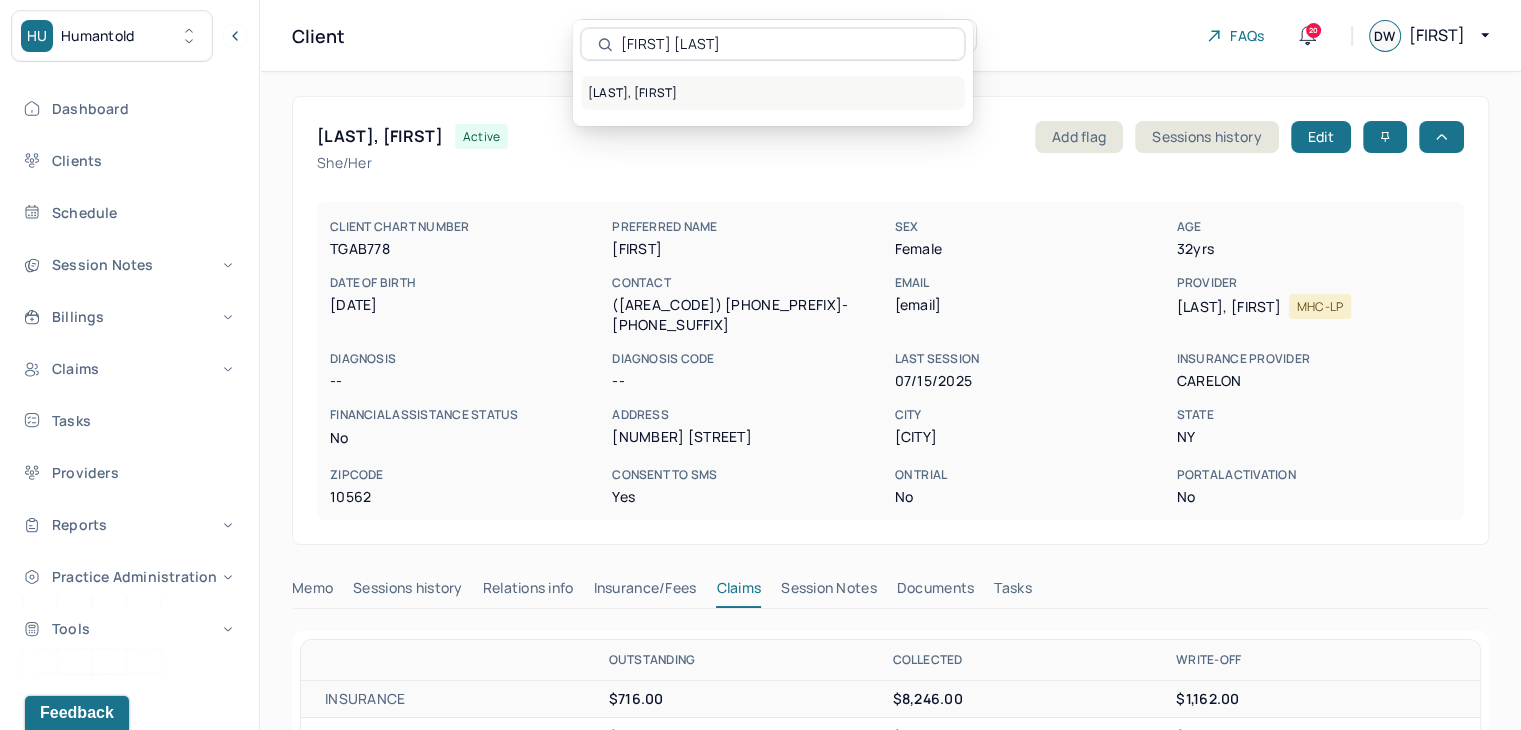 type on "Victoria Amato" 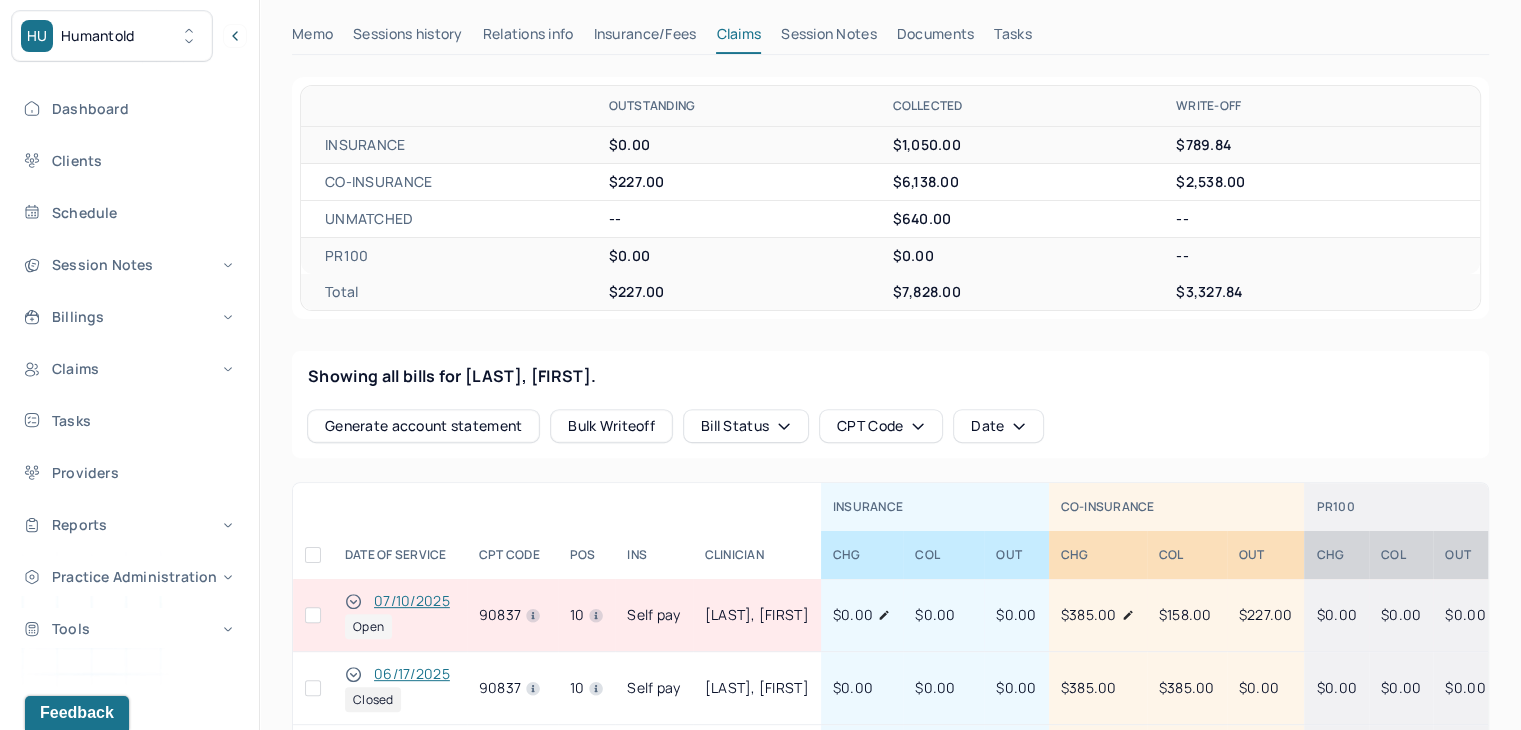 scroll, scrollTop: 600, scrollLeft: 0, axis: vertical 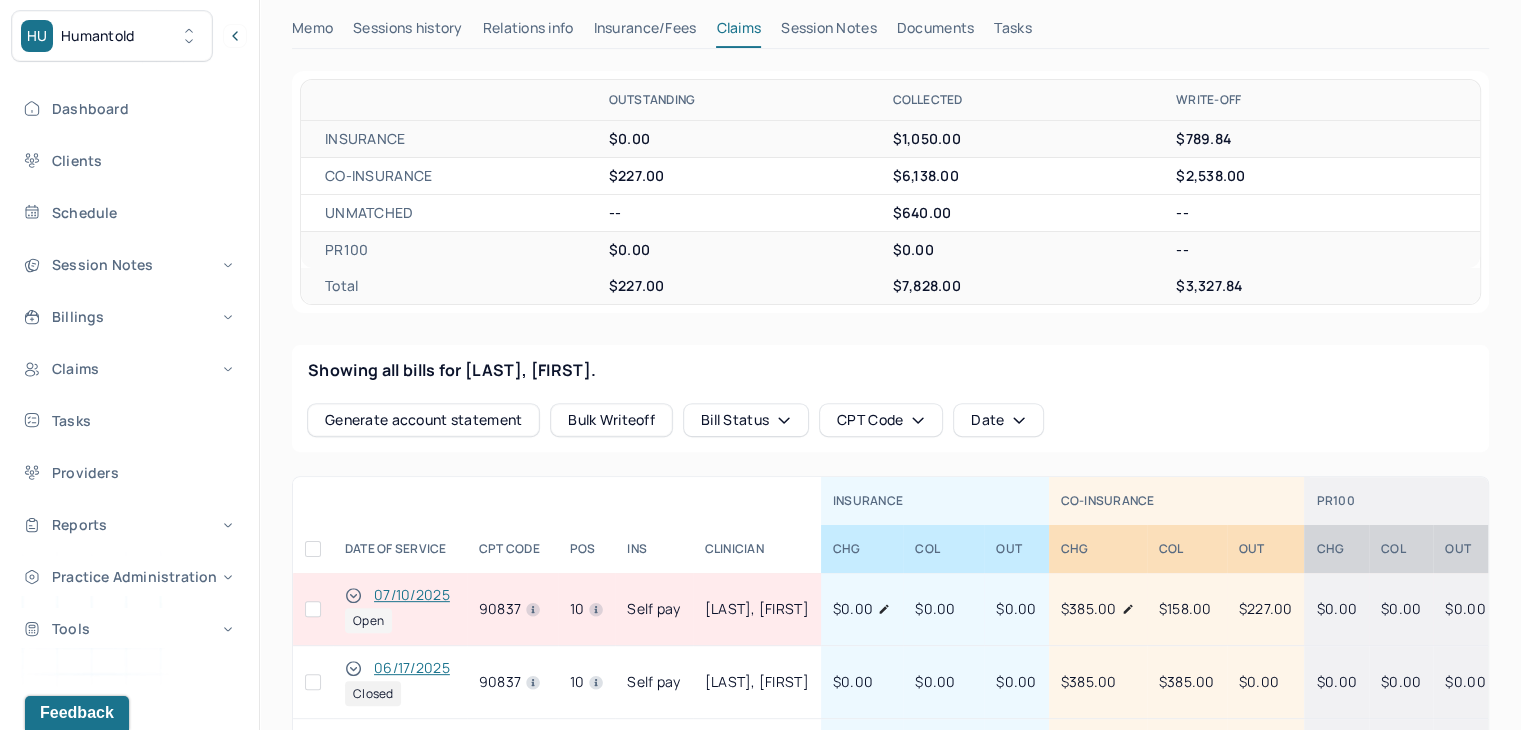 click at bounding box center (313, 609) 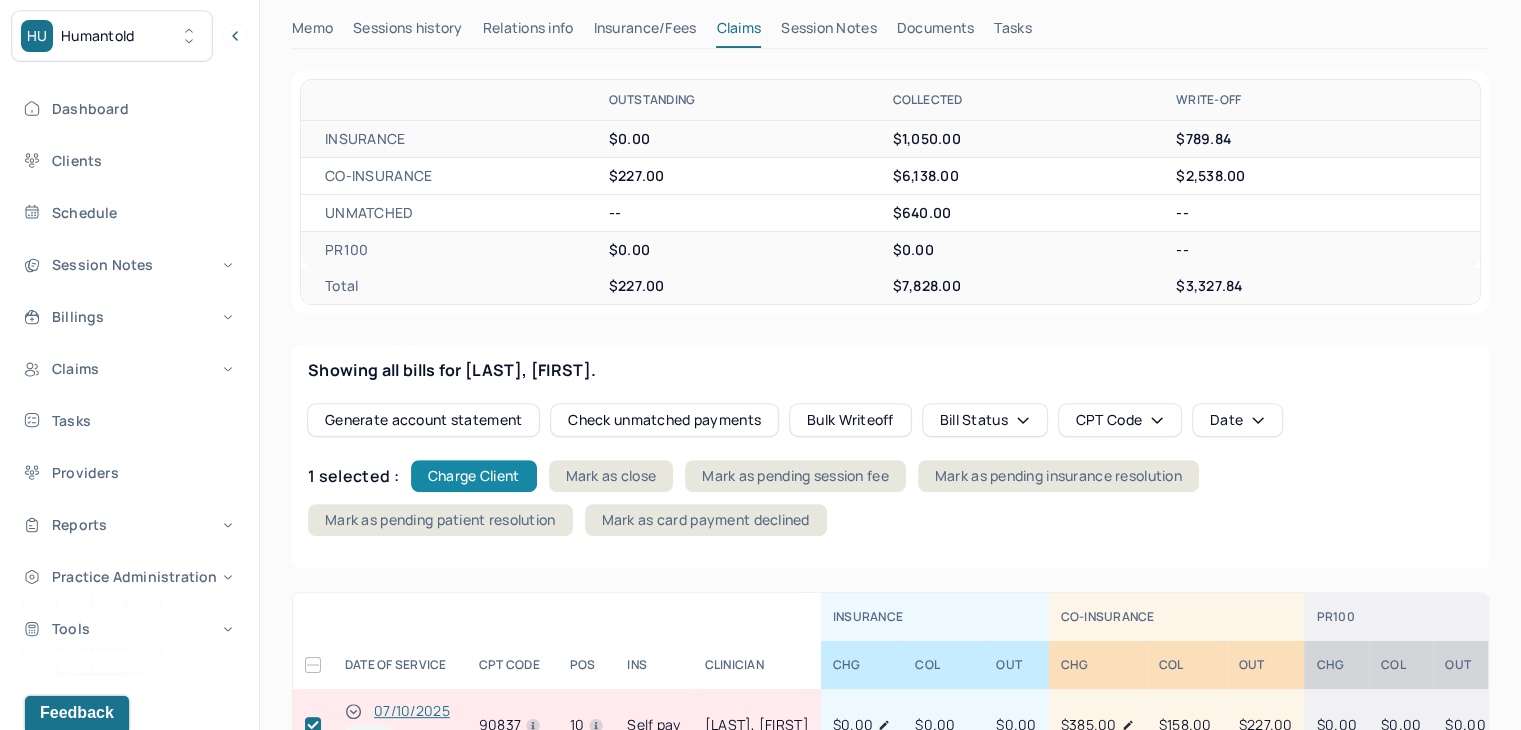 click on "Charge Client" at bounding box center [474, 476] 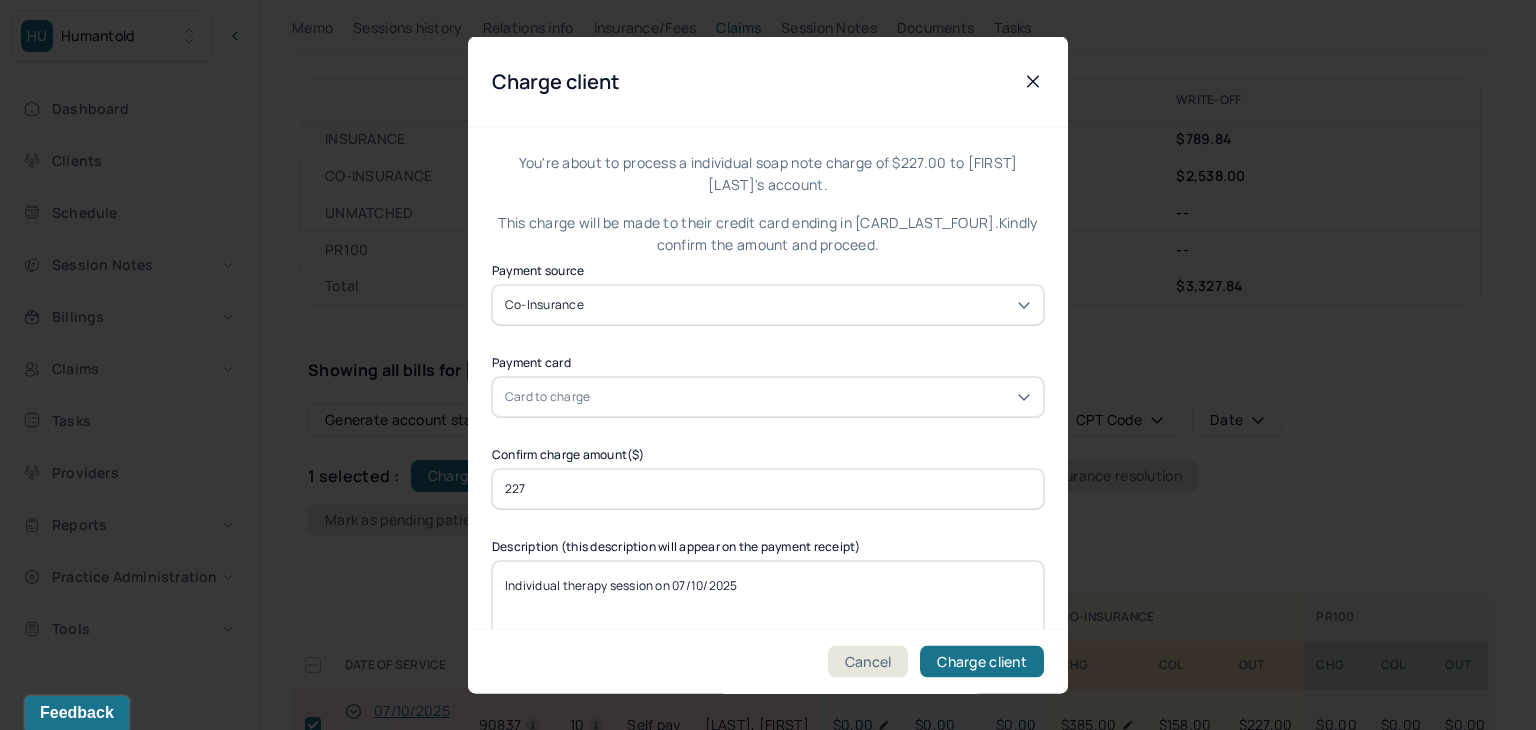click on "Card to charge" at bounding box center (768, 396) 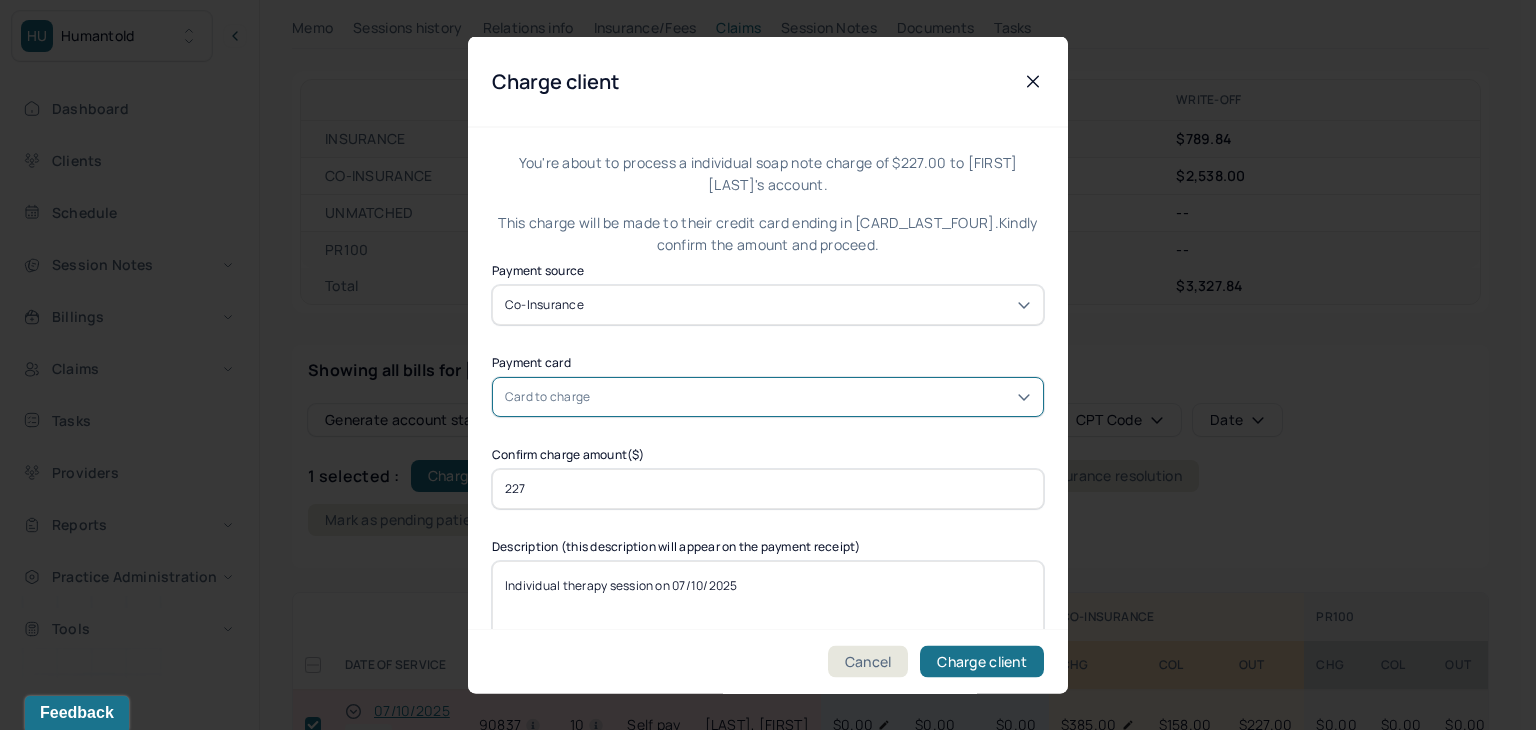 click on "Card to charge" at bounding box center (768, 396) 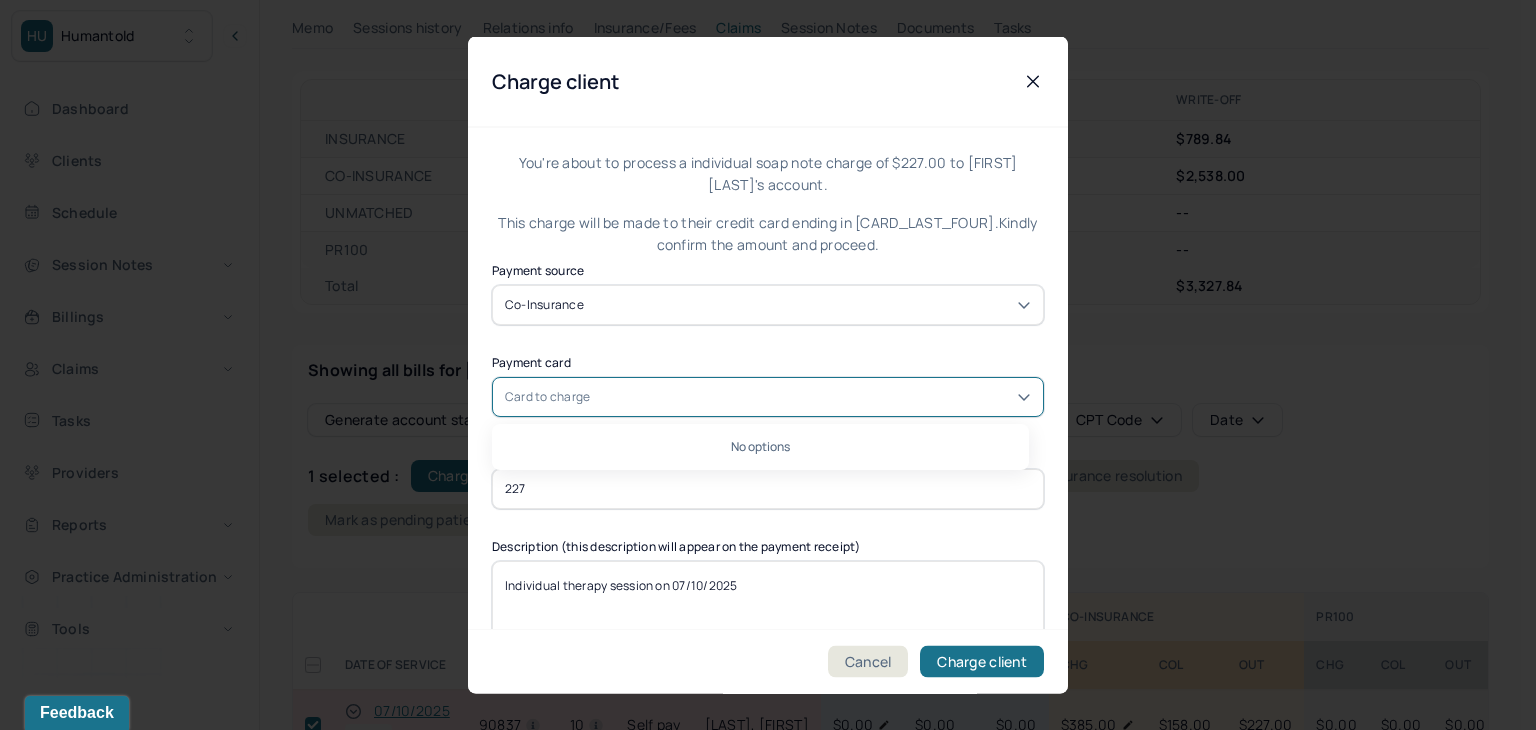 click on "Card to charge" at bounding box center (768, 396) 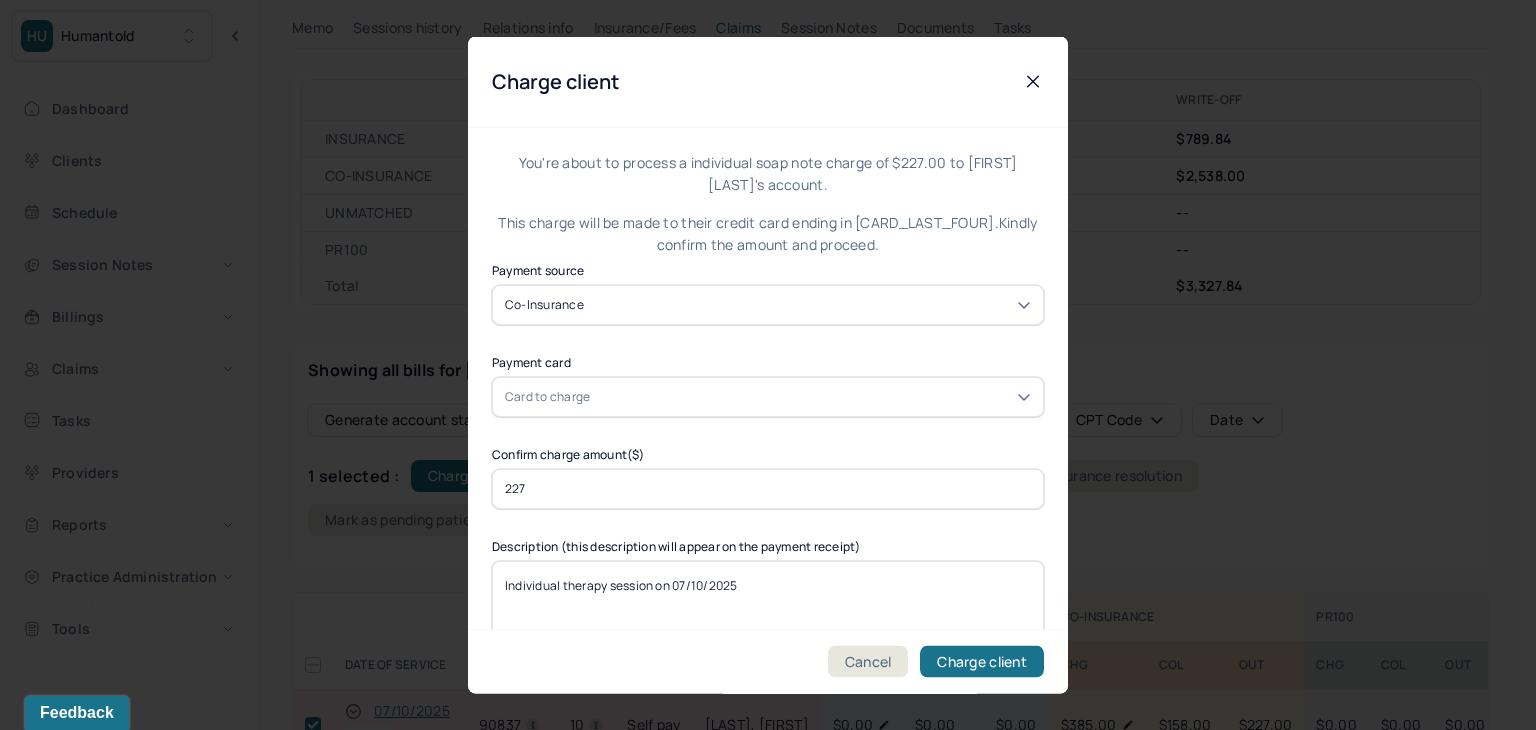 click 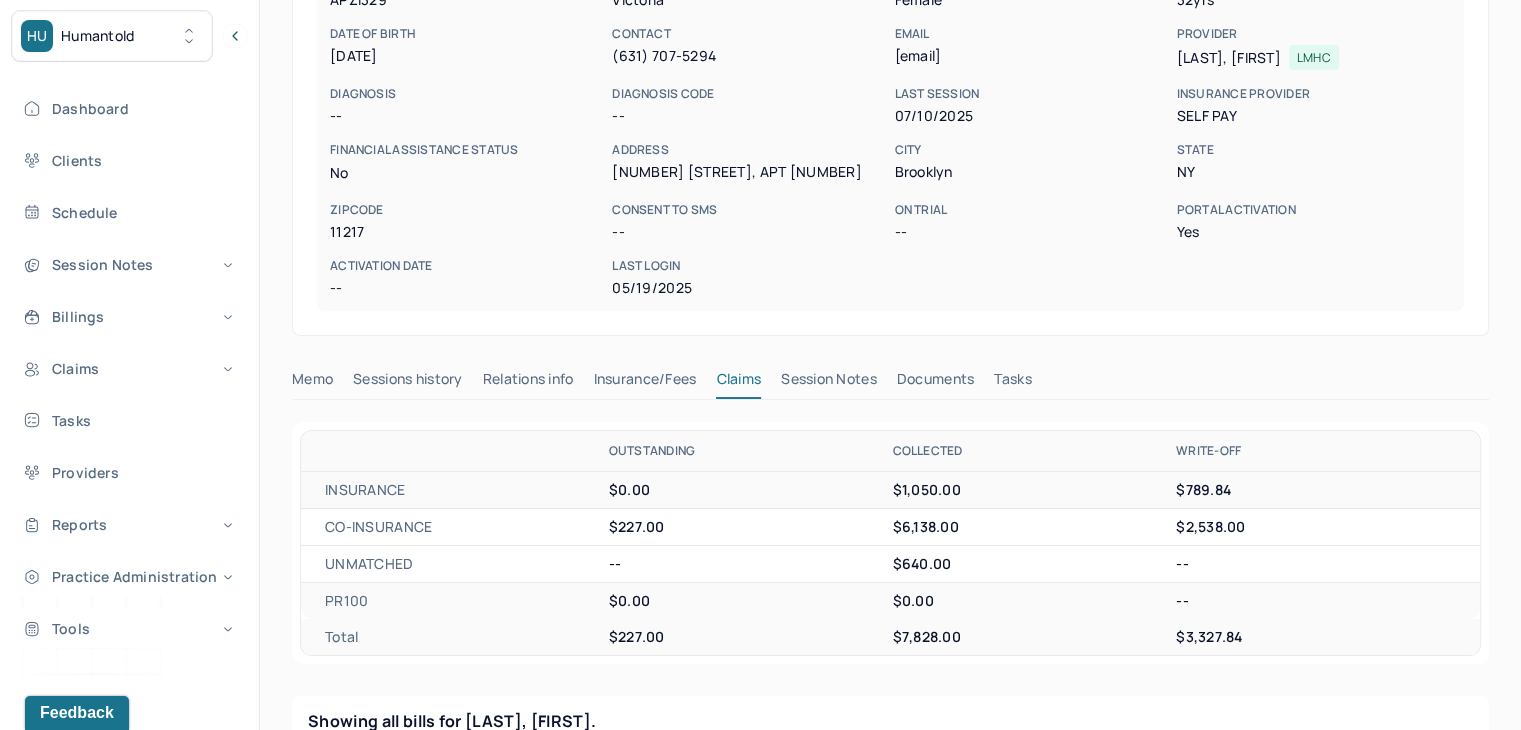 scroll, scrollTop: 0, scrollLeft: 0, axis: both 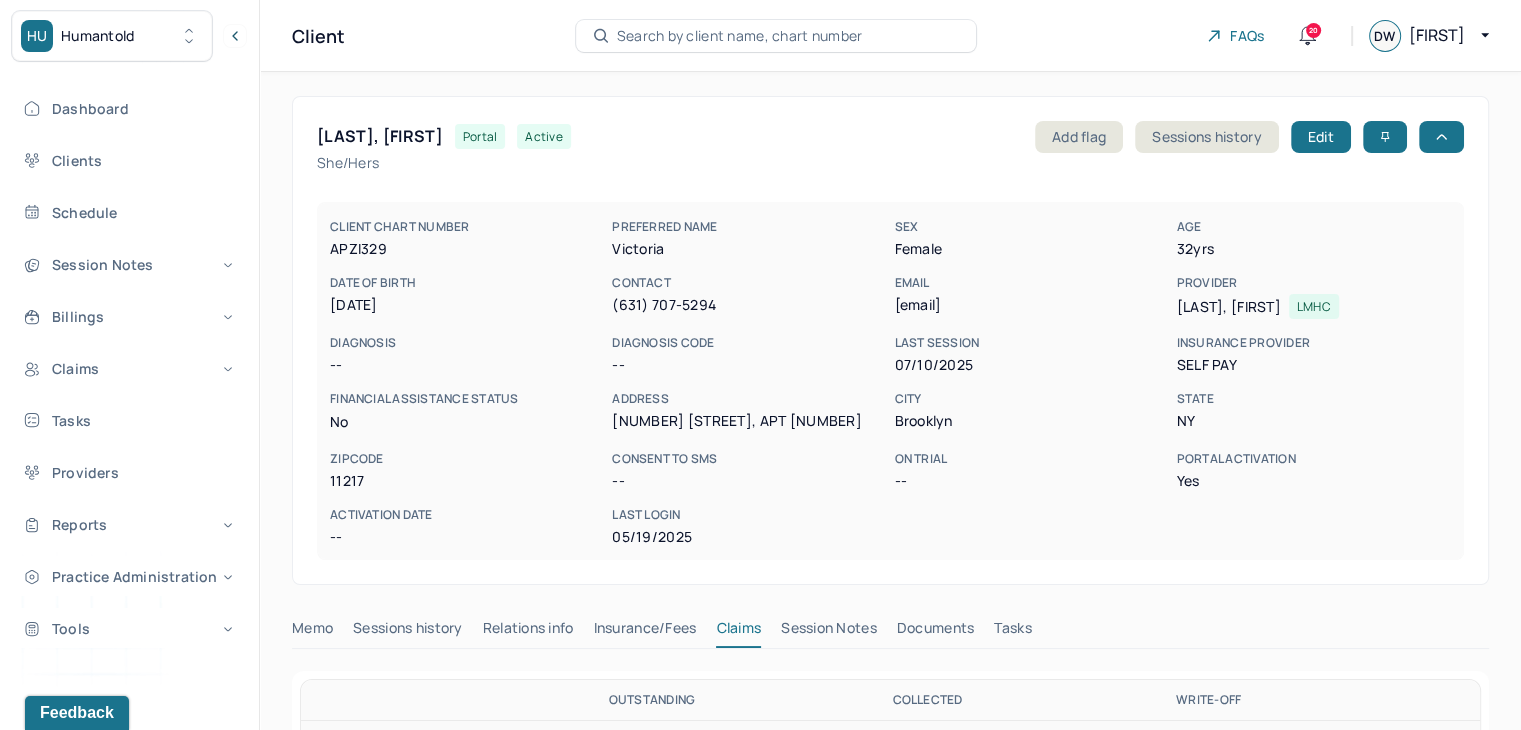 click on "Search by client name, chart number" at bounding box center [740, 36] 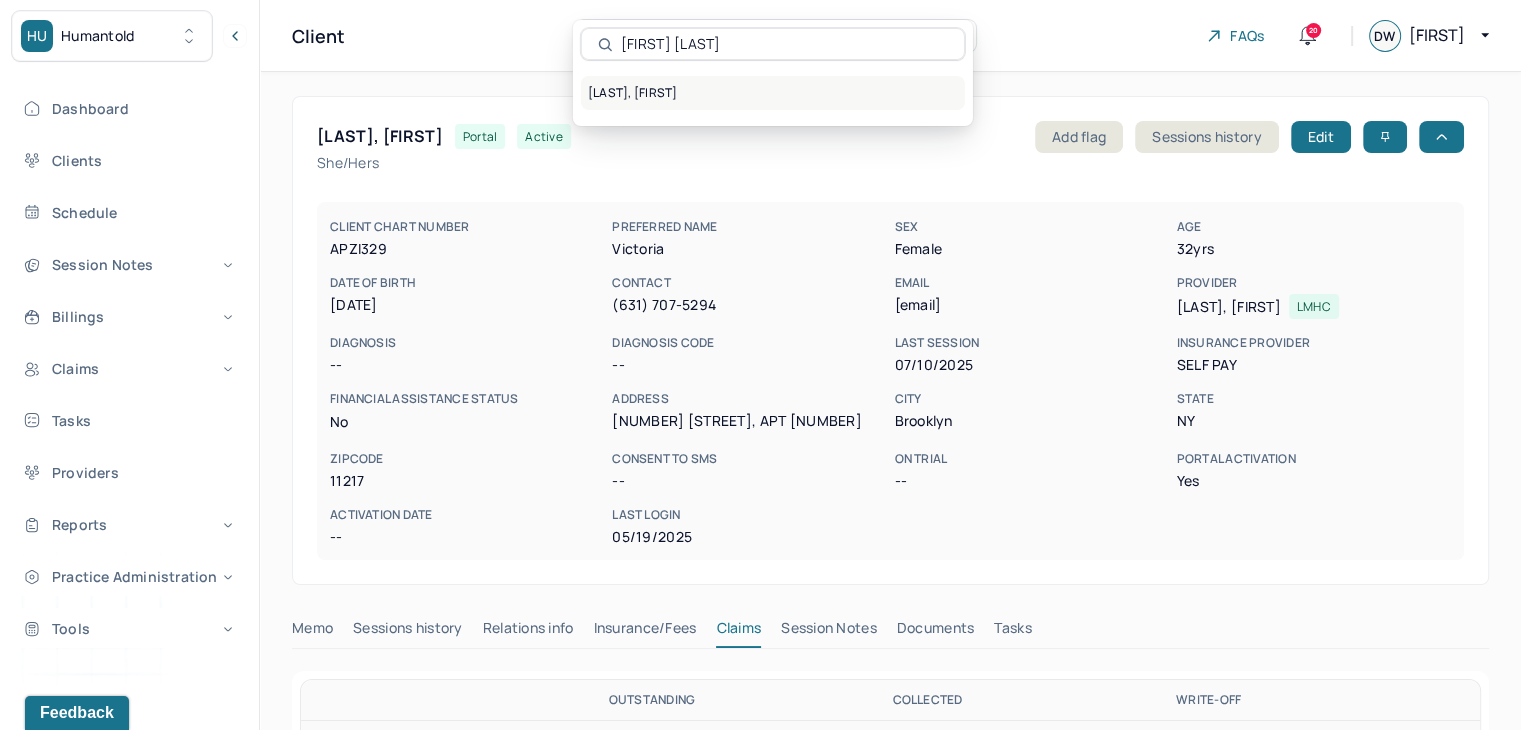 type on "Lauren Posada" 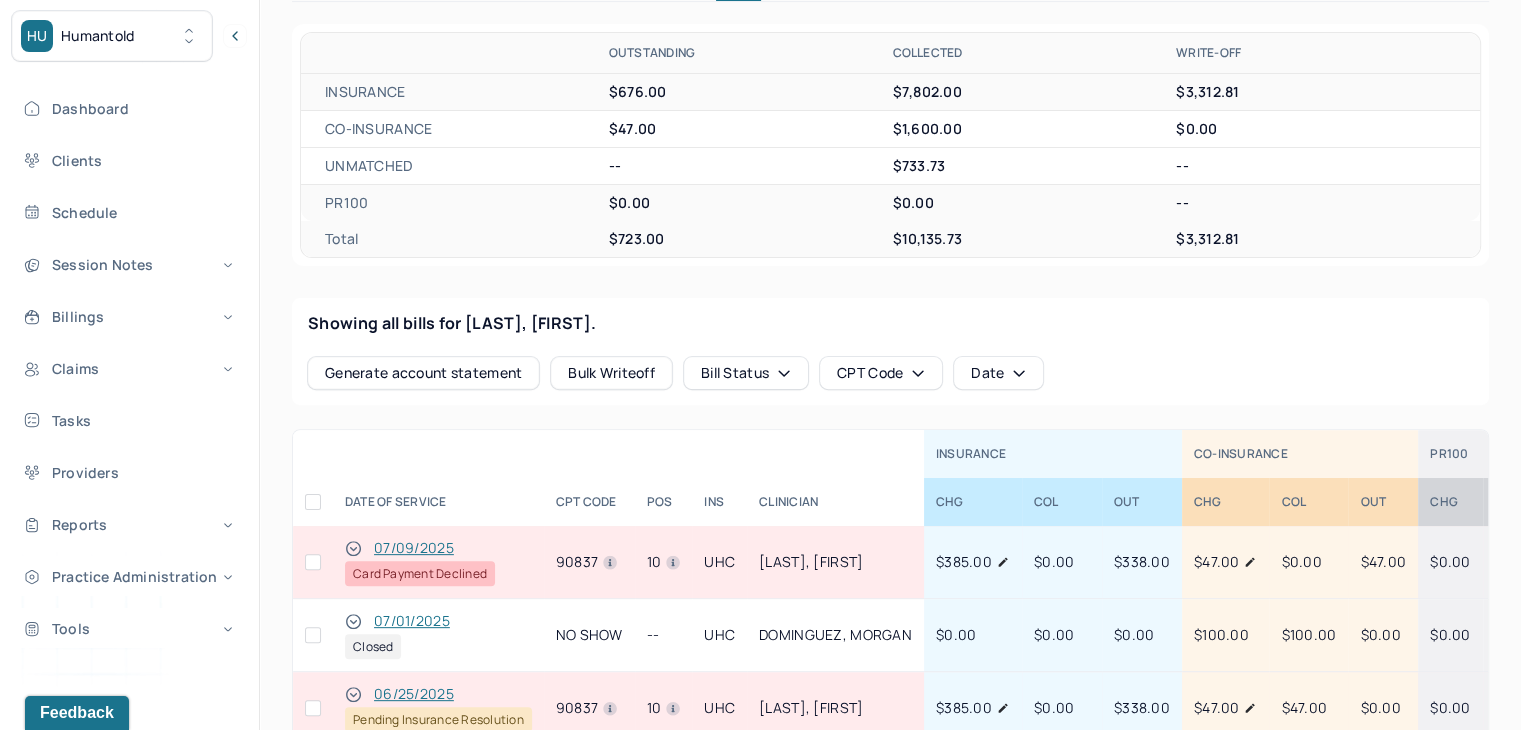 scroll, scrollTop: 600, scrollLeft: 0, axis: vertical 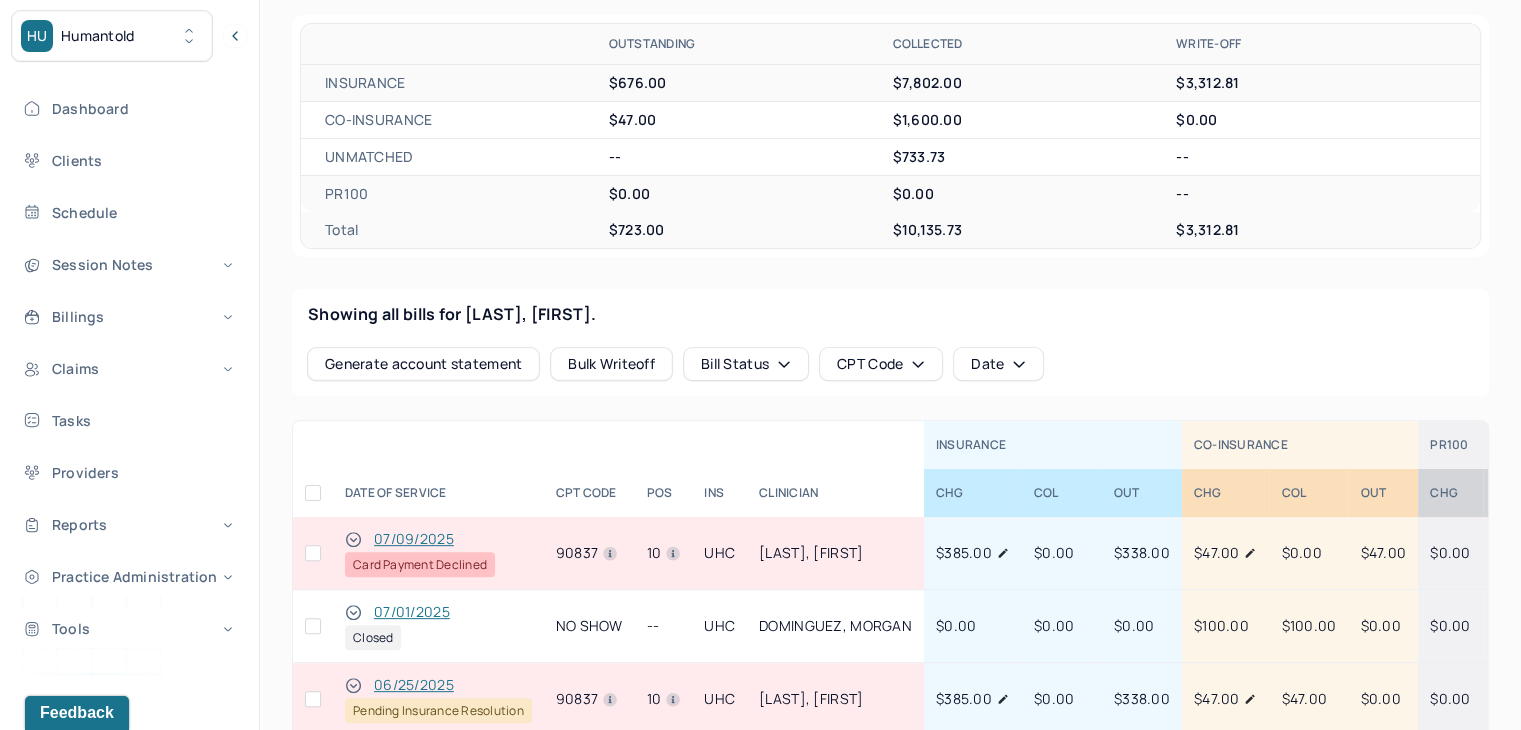 click at bounding box center (313, 553) 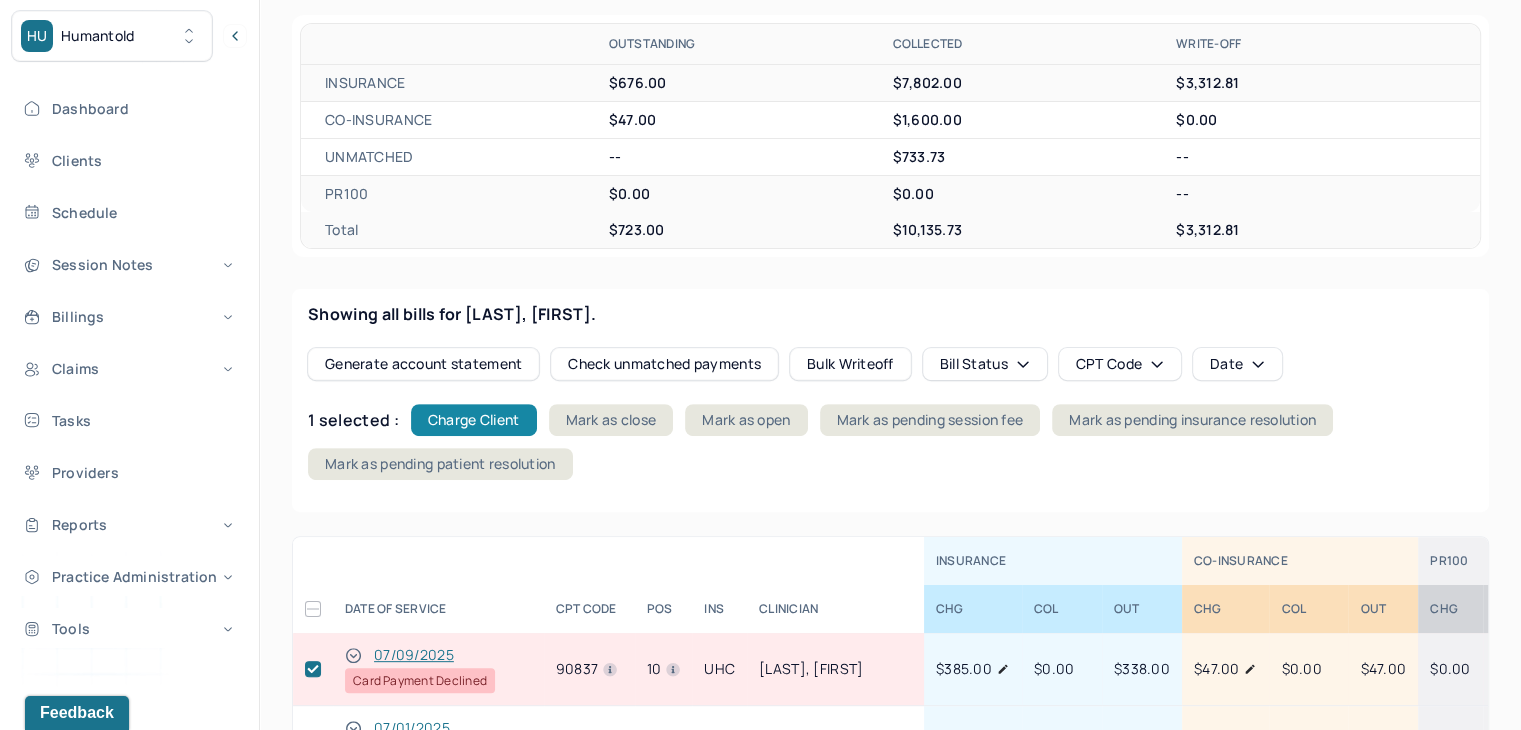 click on "Charge Client" at bounding box center [474, 420] 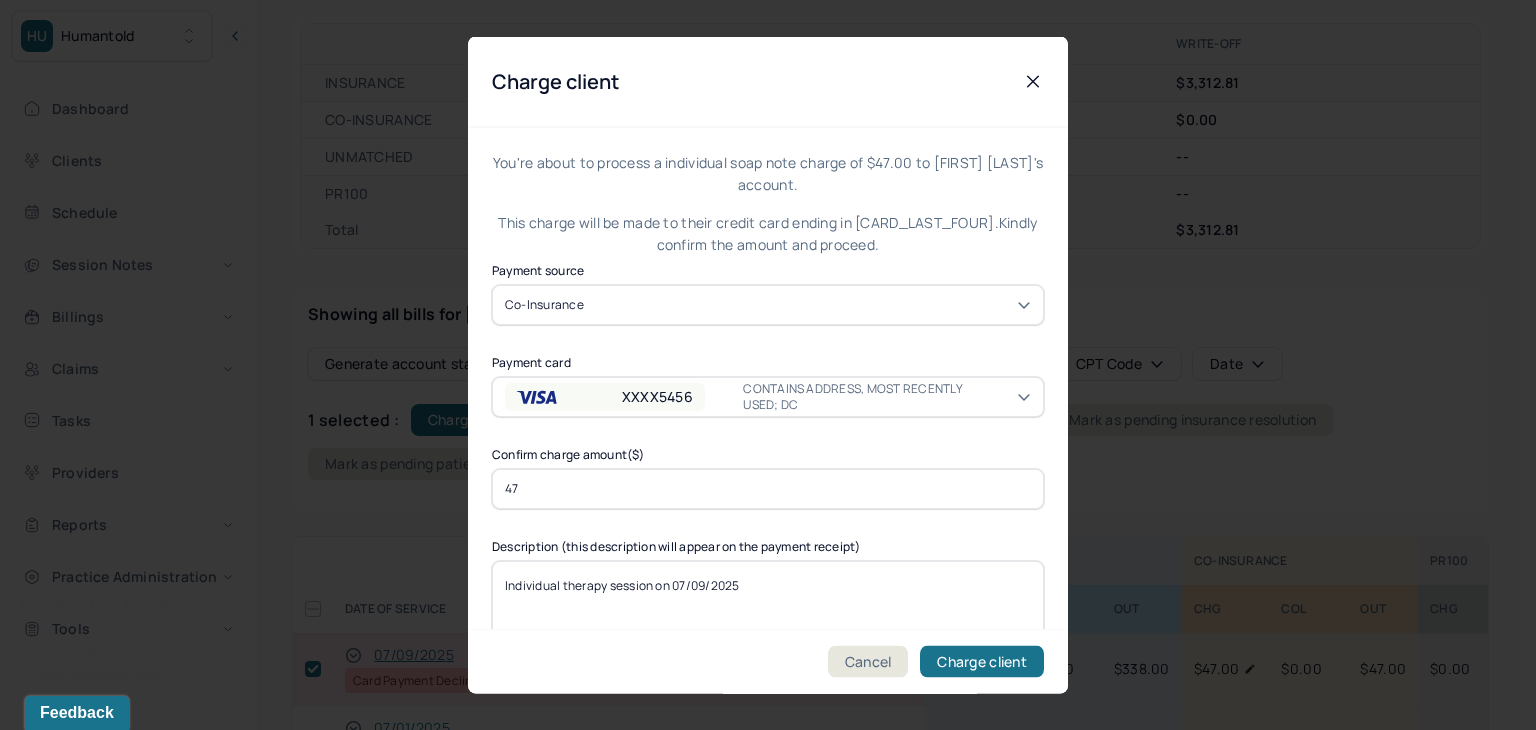 click on "XXXX5456" at bounding box center (657, 396) 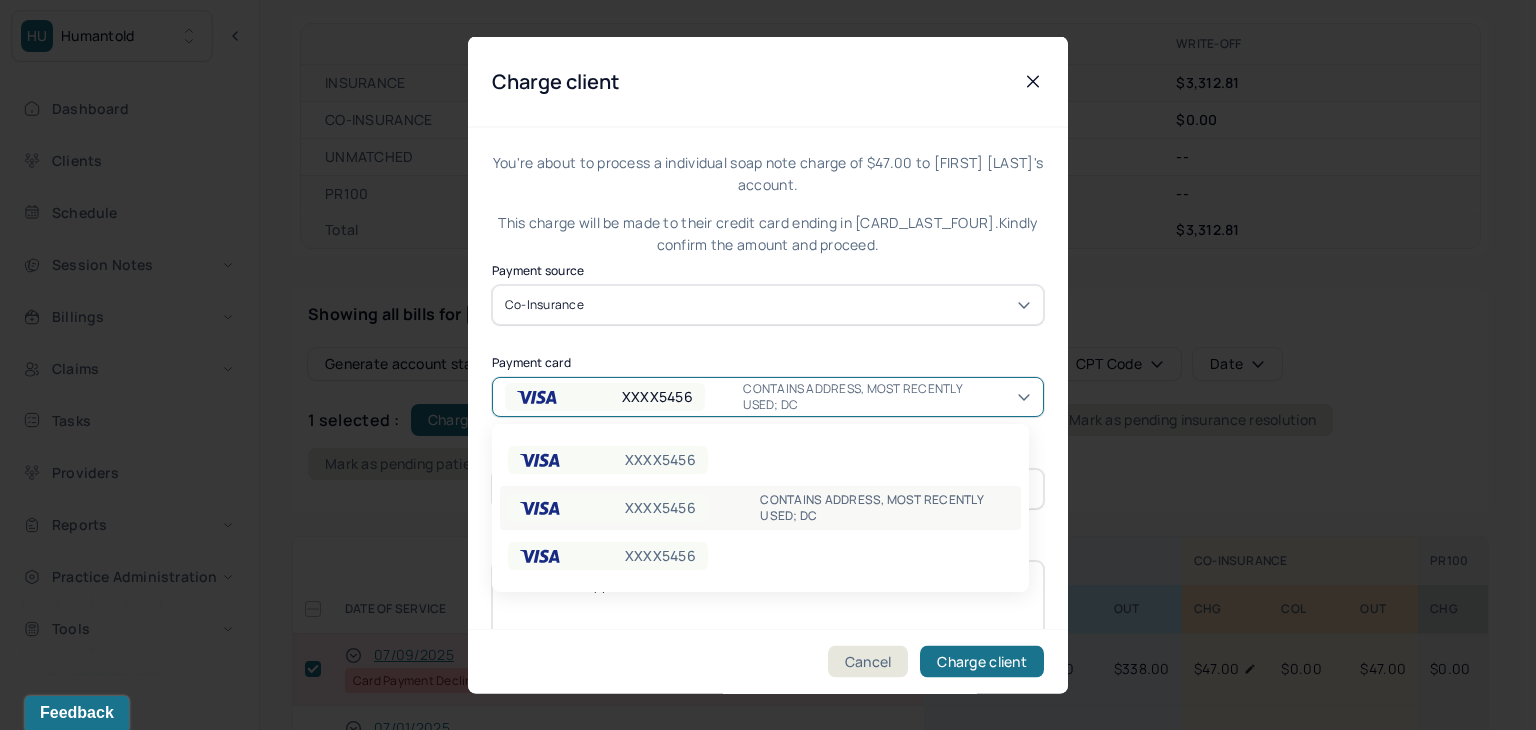 click on "XXXX5456" at bounding box center [660, 508] 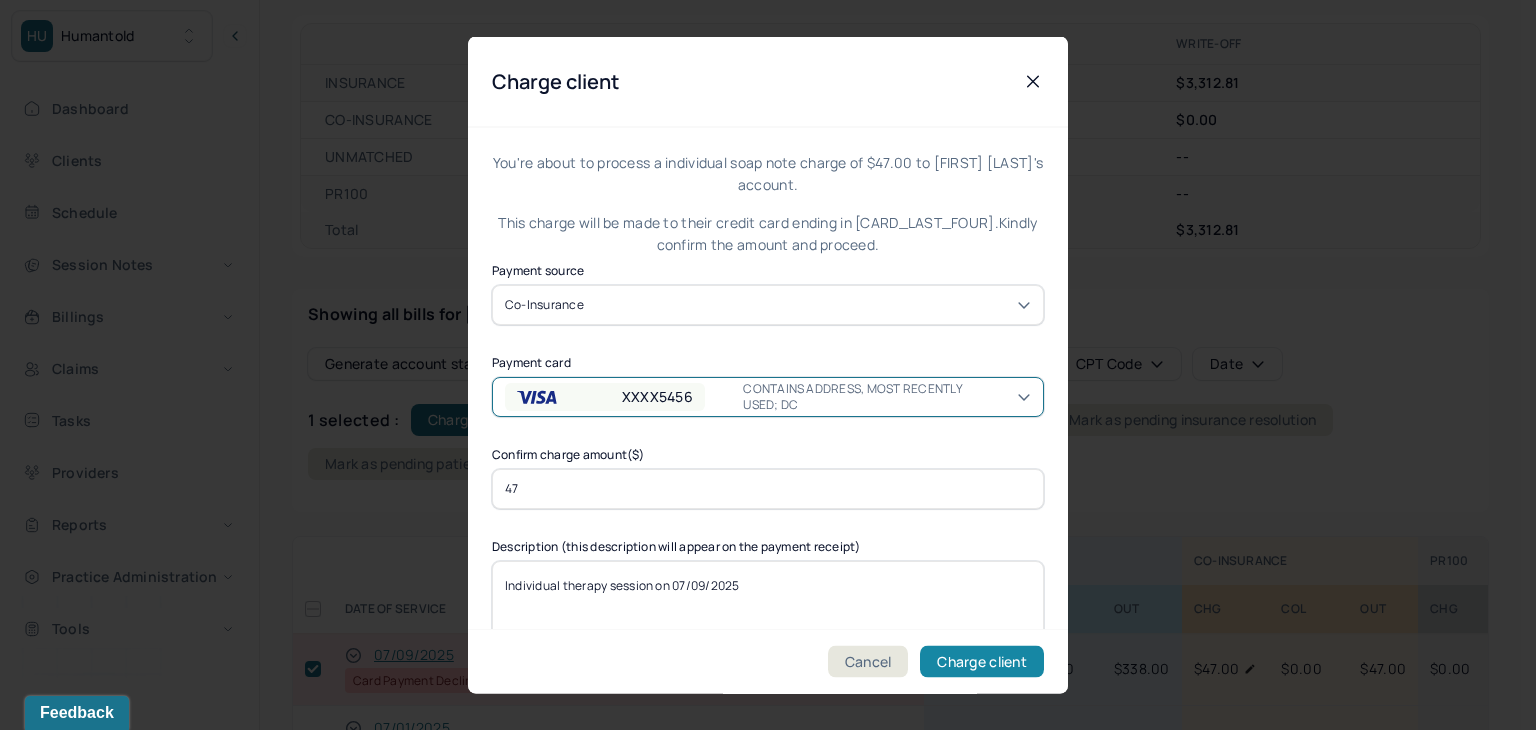 click on "Charge client" at bounding box center (982, 662) 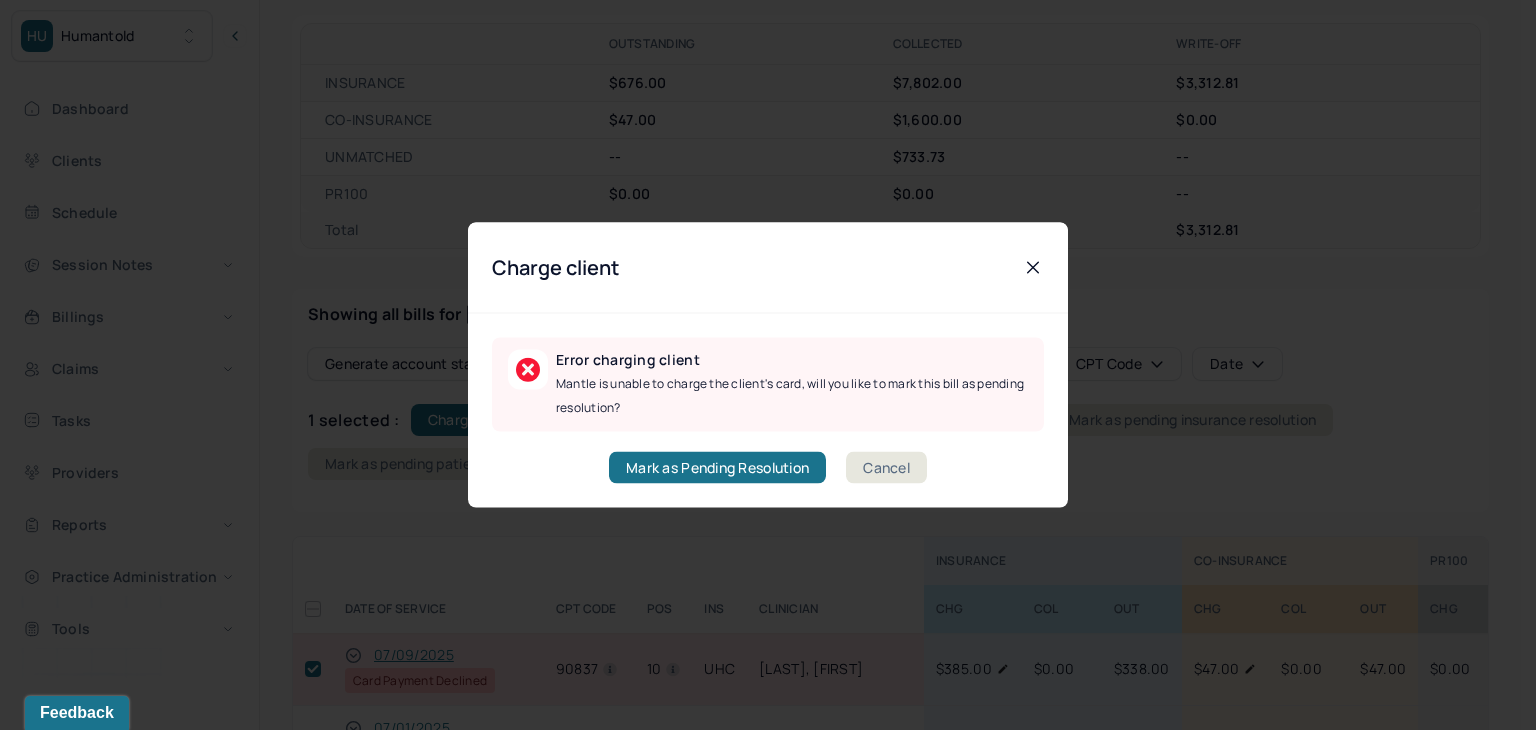 click on "Cancel" at bounding box center [886, 468] 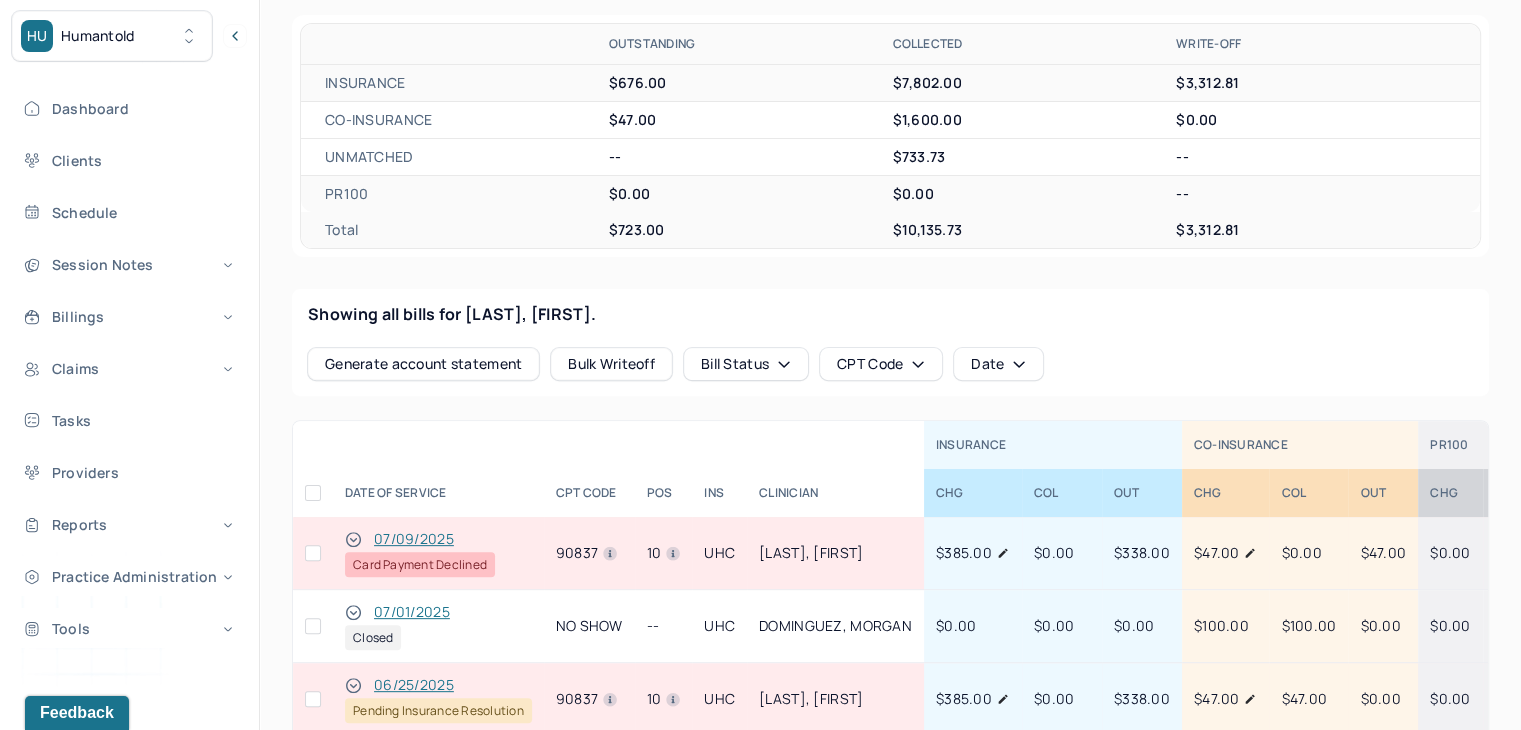 click at bounding box center (313, 553) 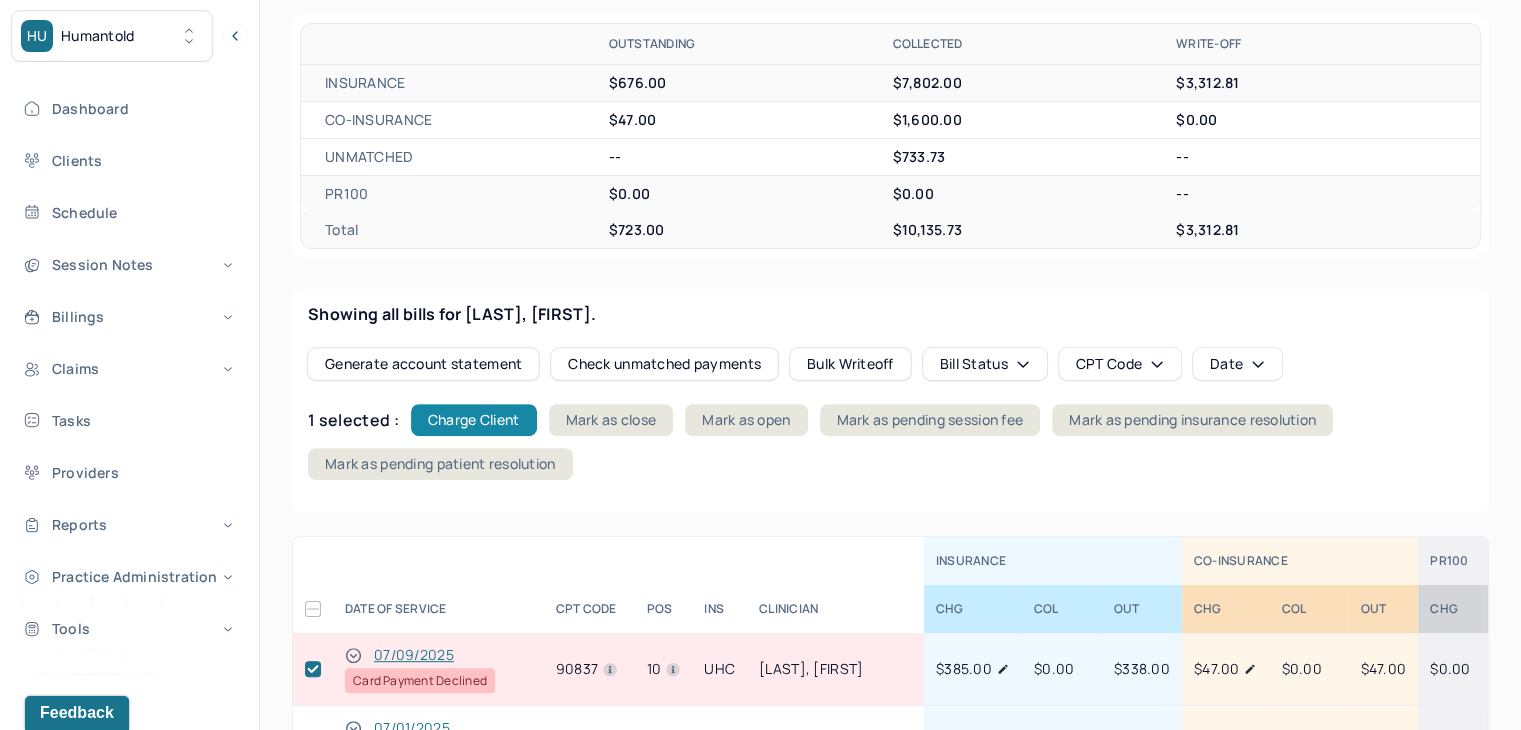 click on "Charge Client" at bounding box center (474, 420) 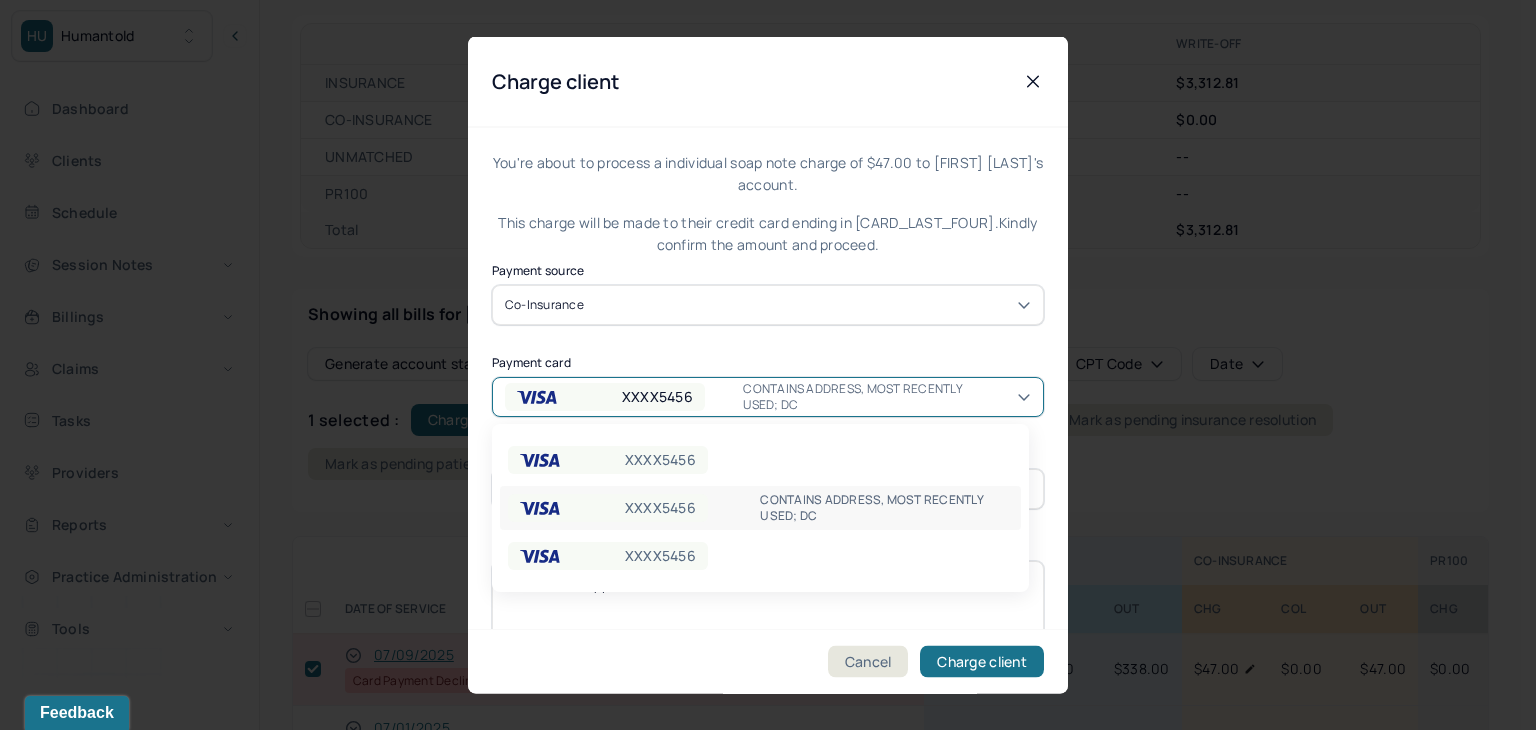 click on "XXXX5456" at bounding box center (657, 396) 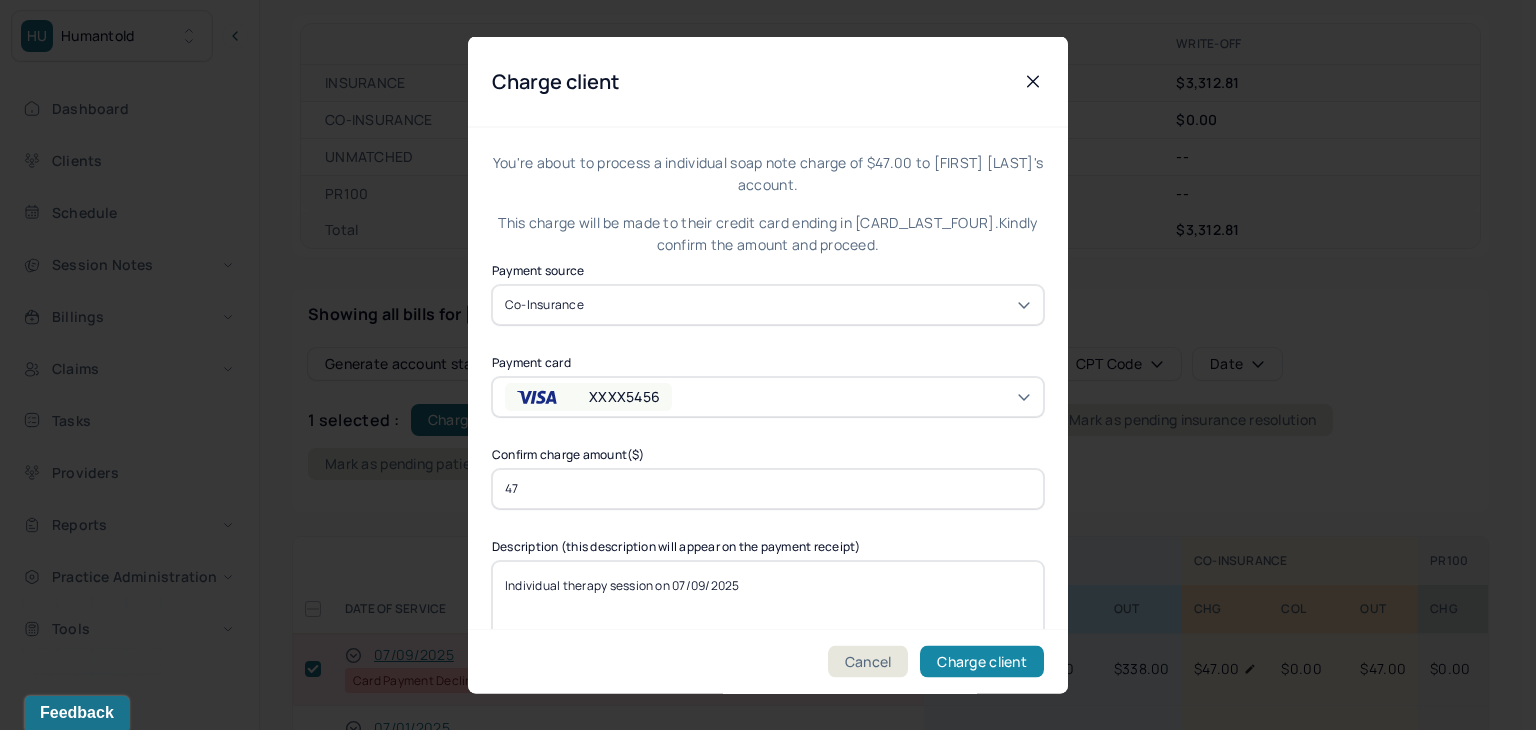 click on "Charge client" at bounding box center [982, 662] 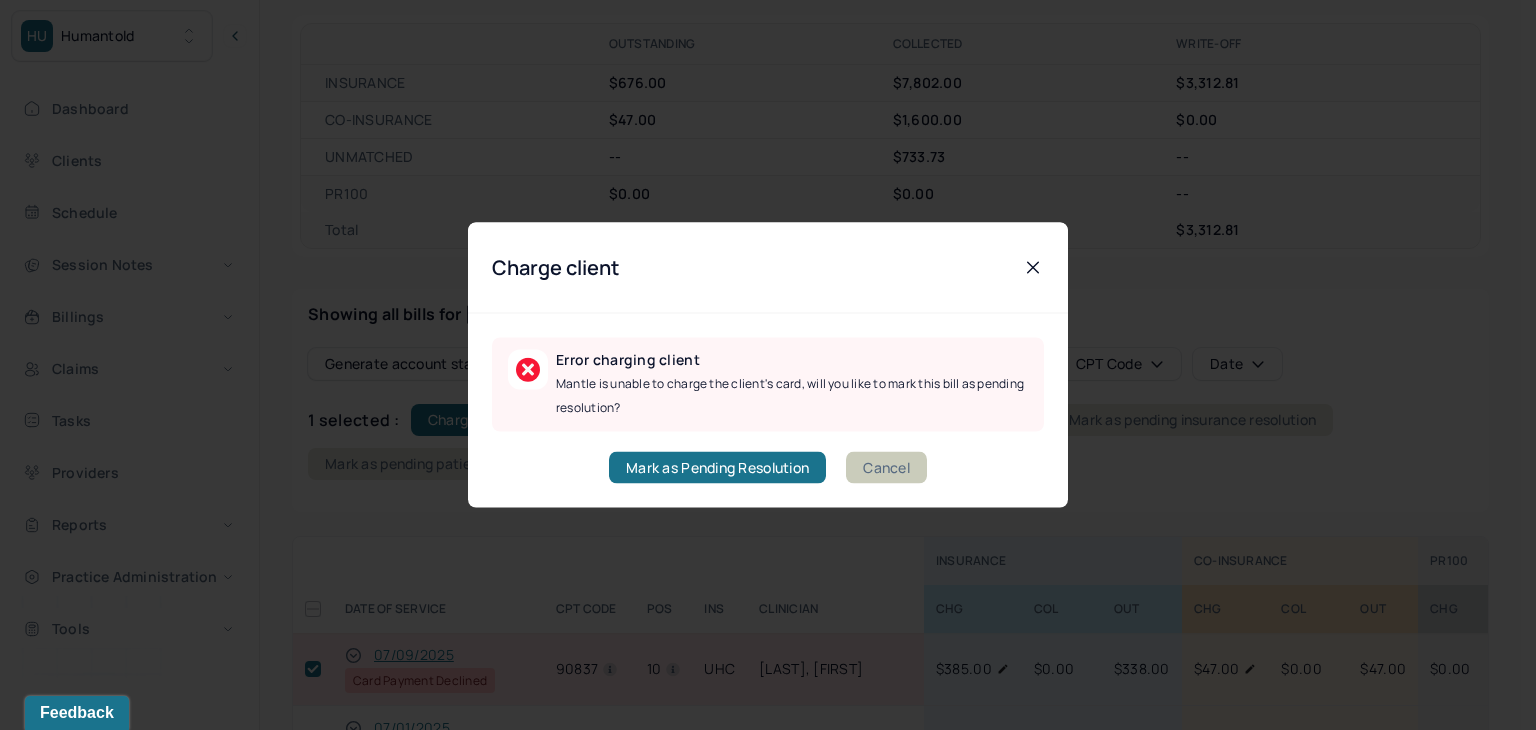 click on "Cancel" at bounding box center [886, 468] 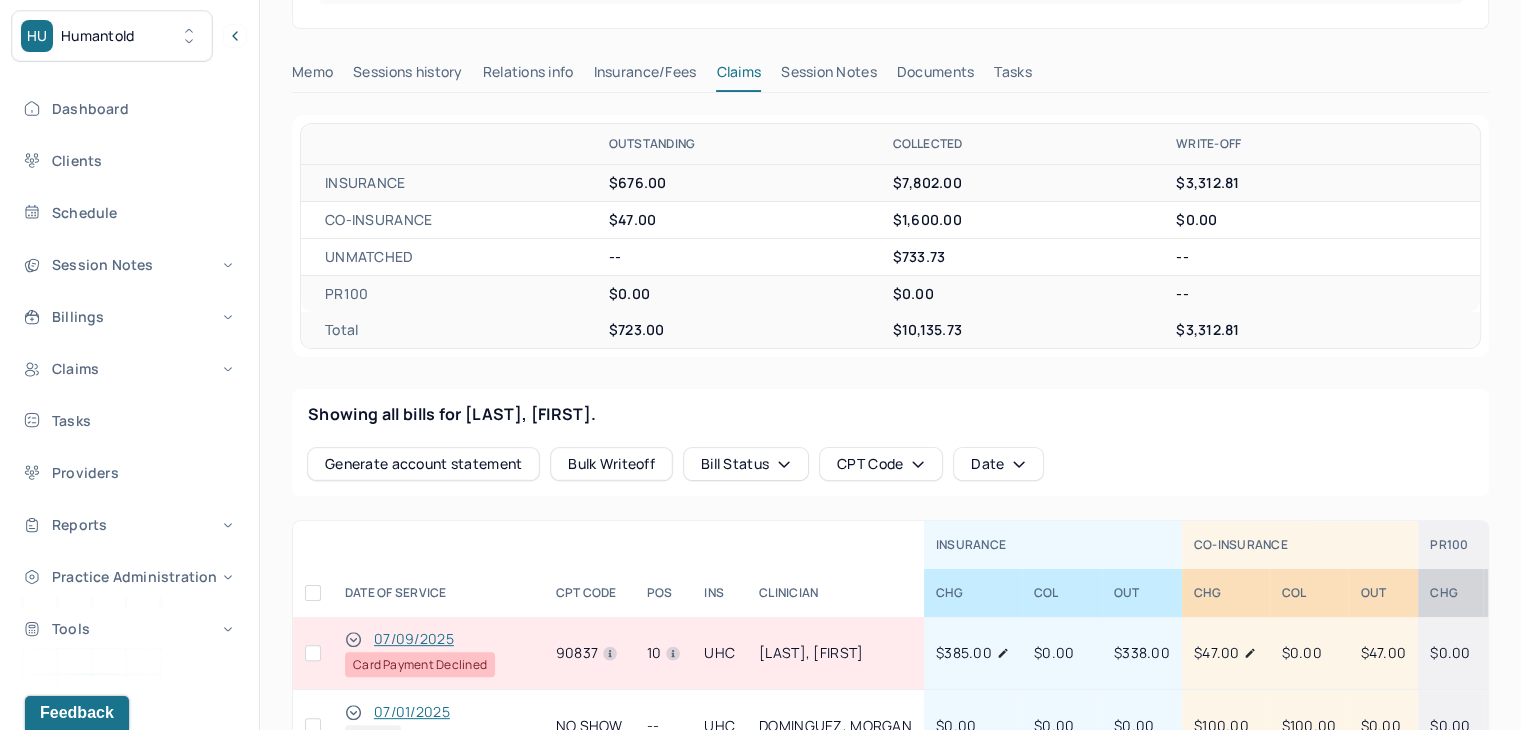 scroll, scrollTop: 0, scrollLeft: 0, axis: both 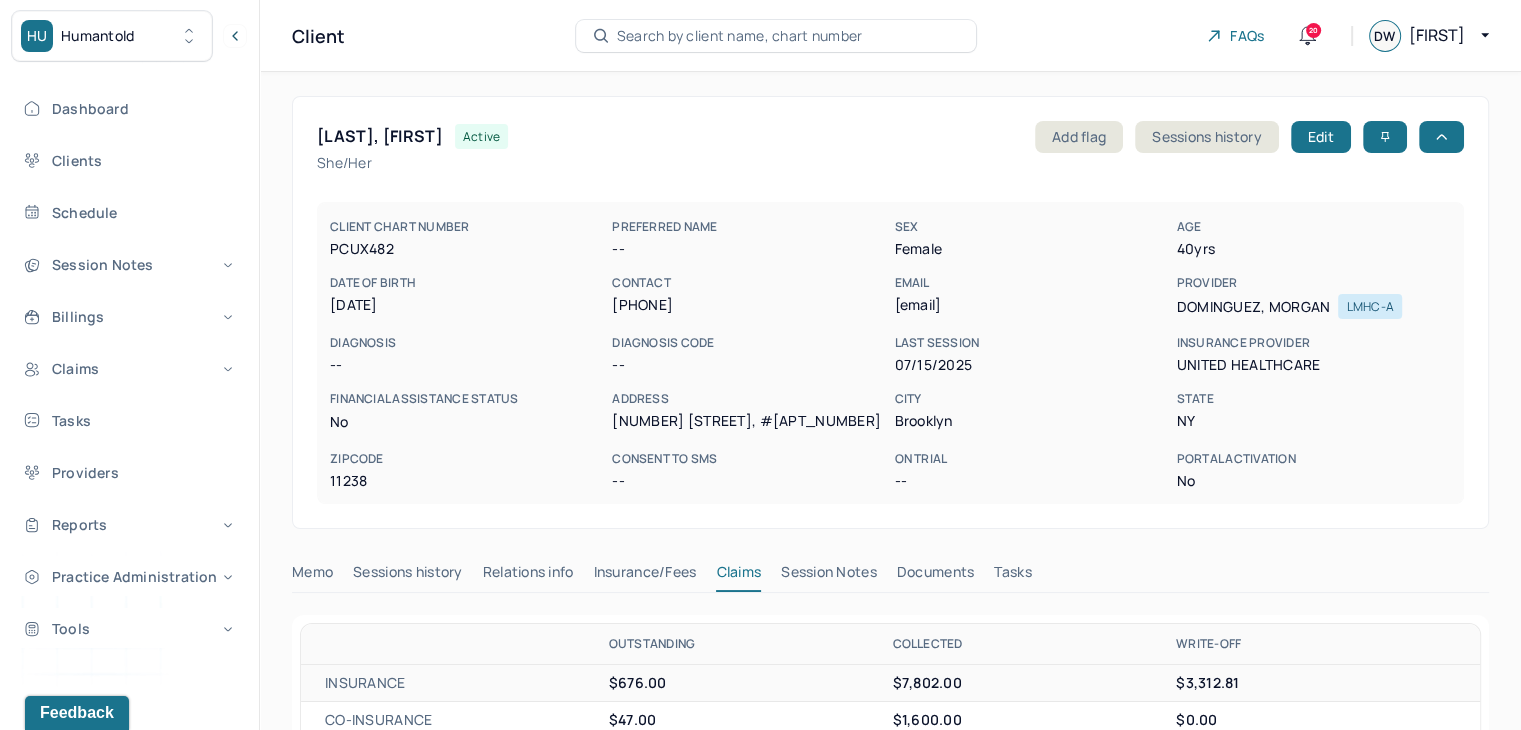 click on "Search by client name, chart number" at bounding box center [740, 36] 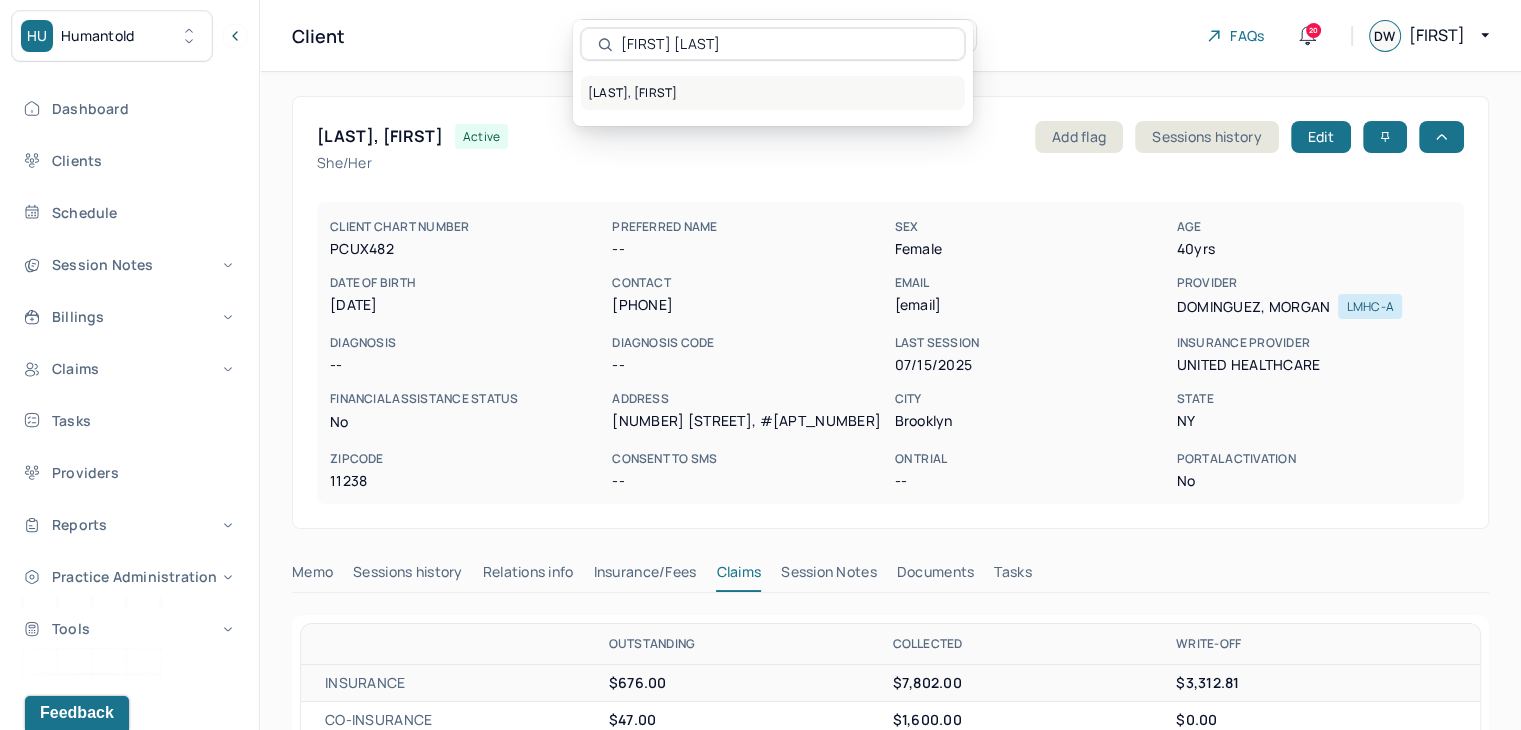 type on "Naileah Anderson" 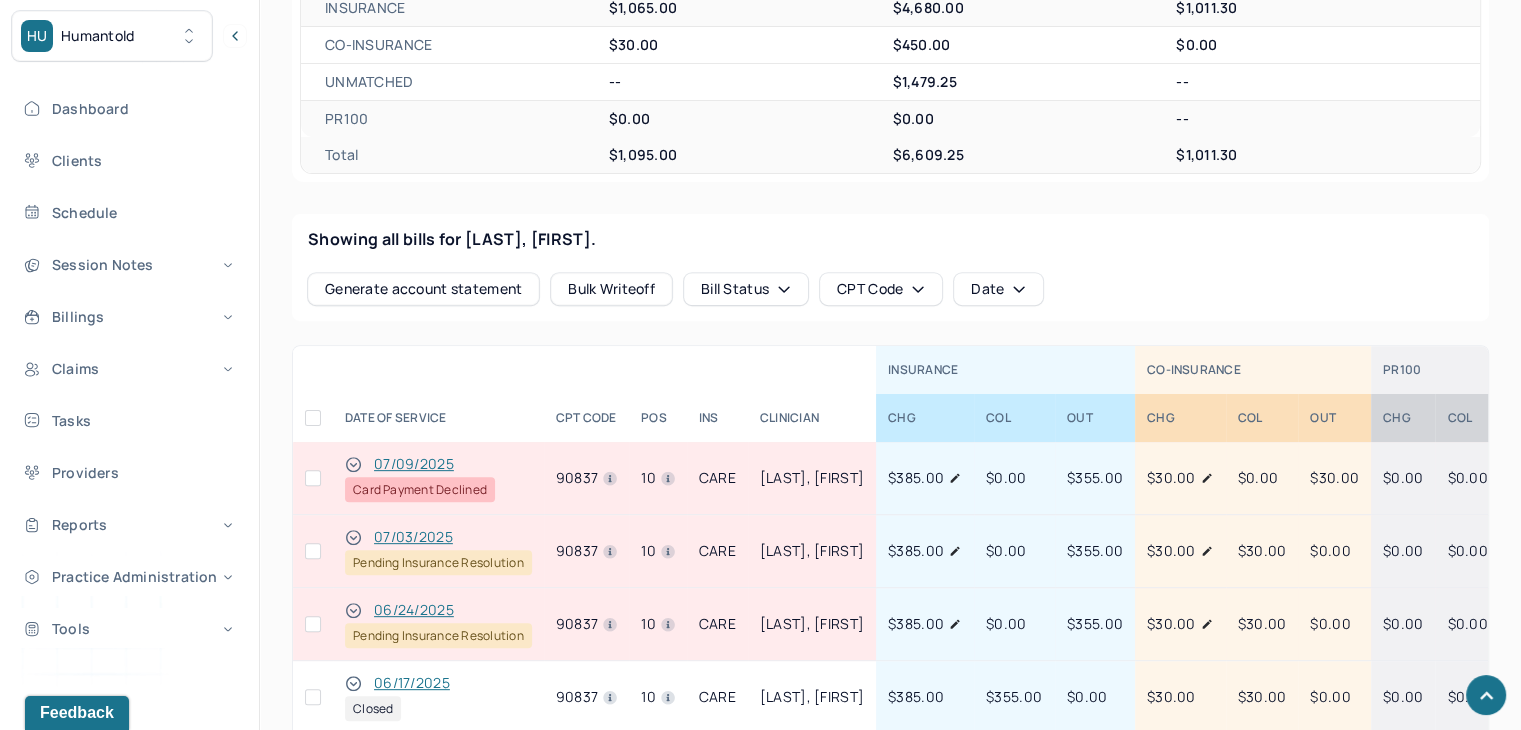 scroll, scrollTop: 700, scrollLeft: 0, axis: vertical 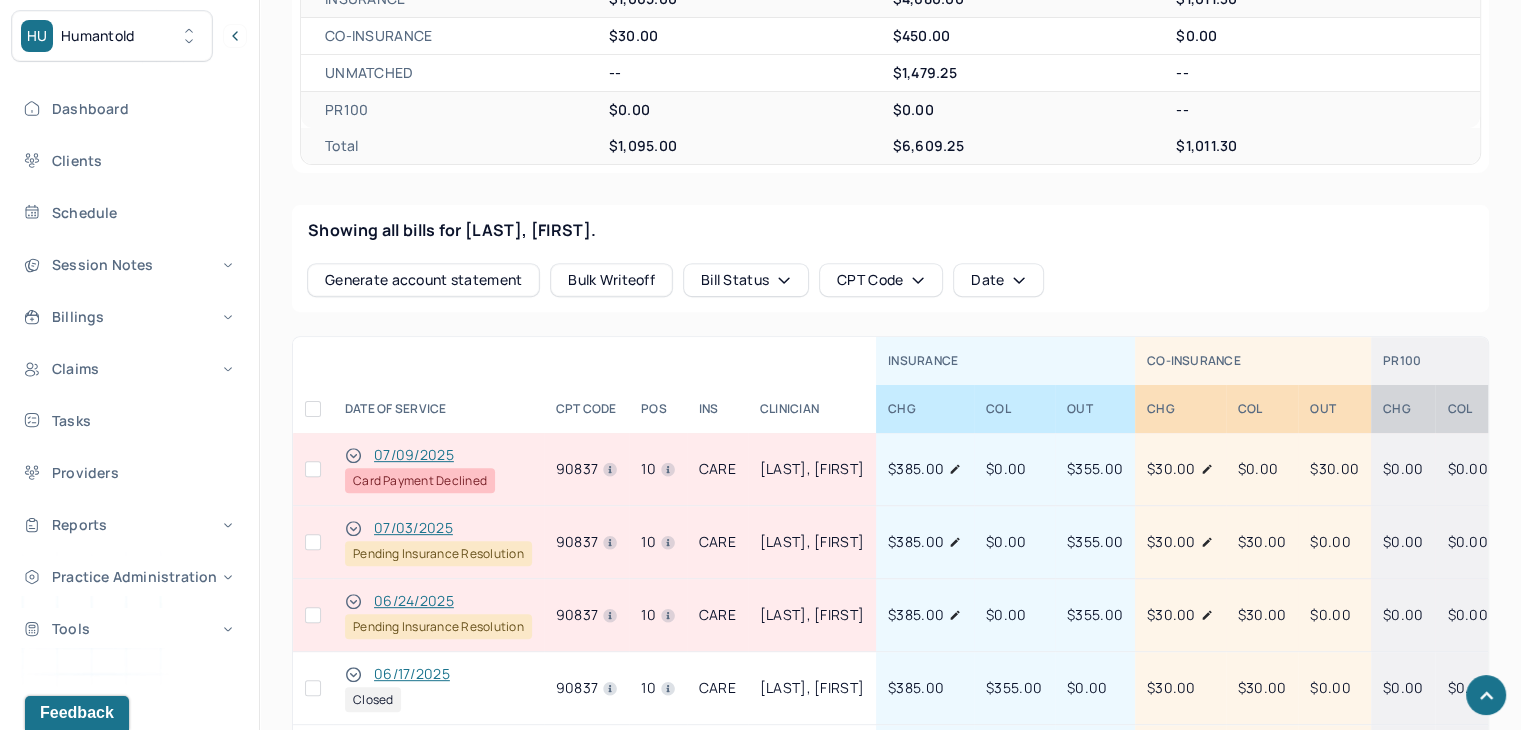 click at bounding box center (313, 469) 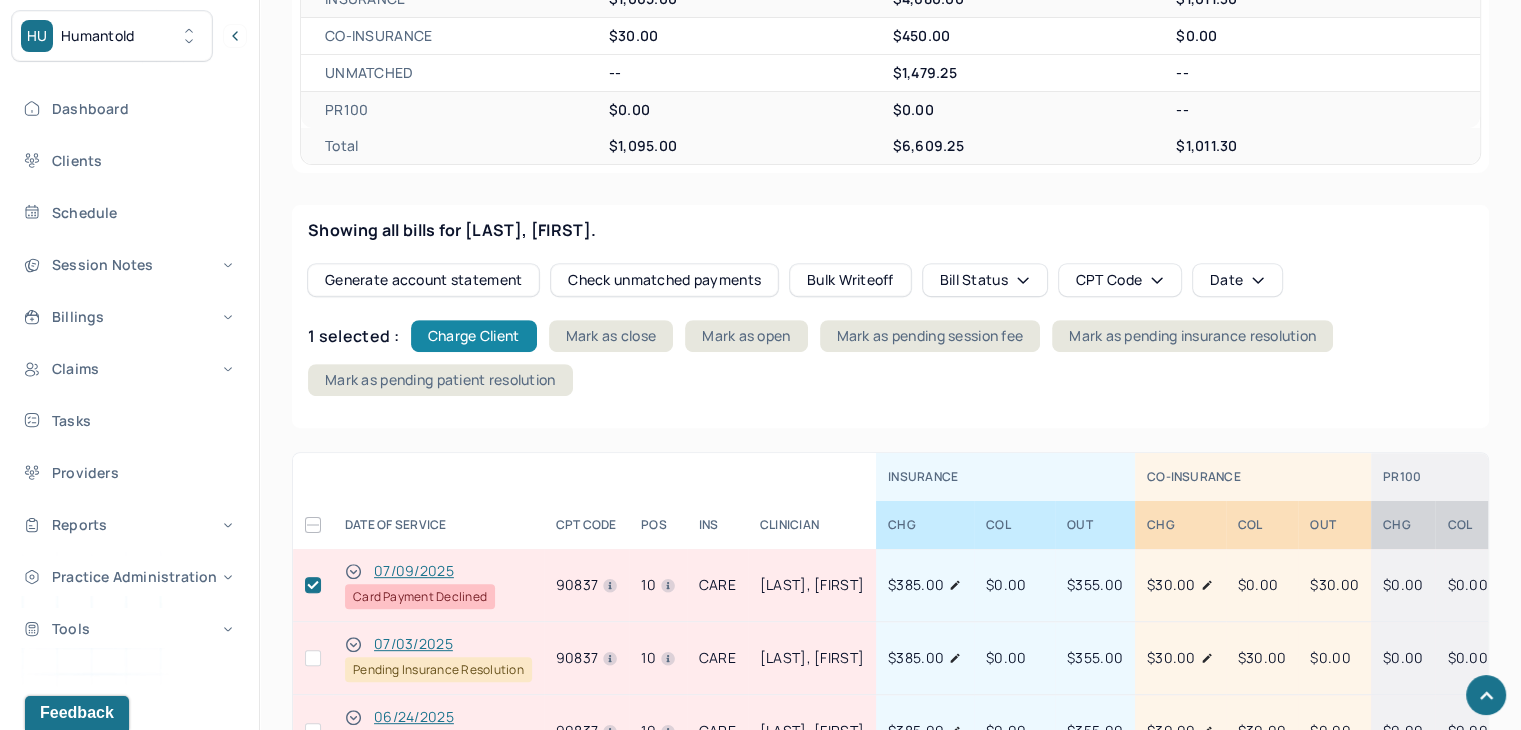 click on "Charge Client" at bounding box center (474, 336) 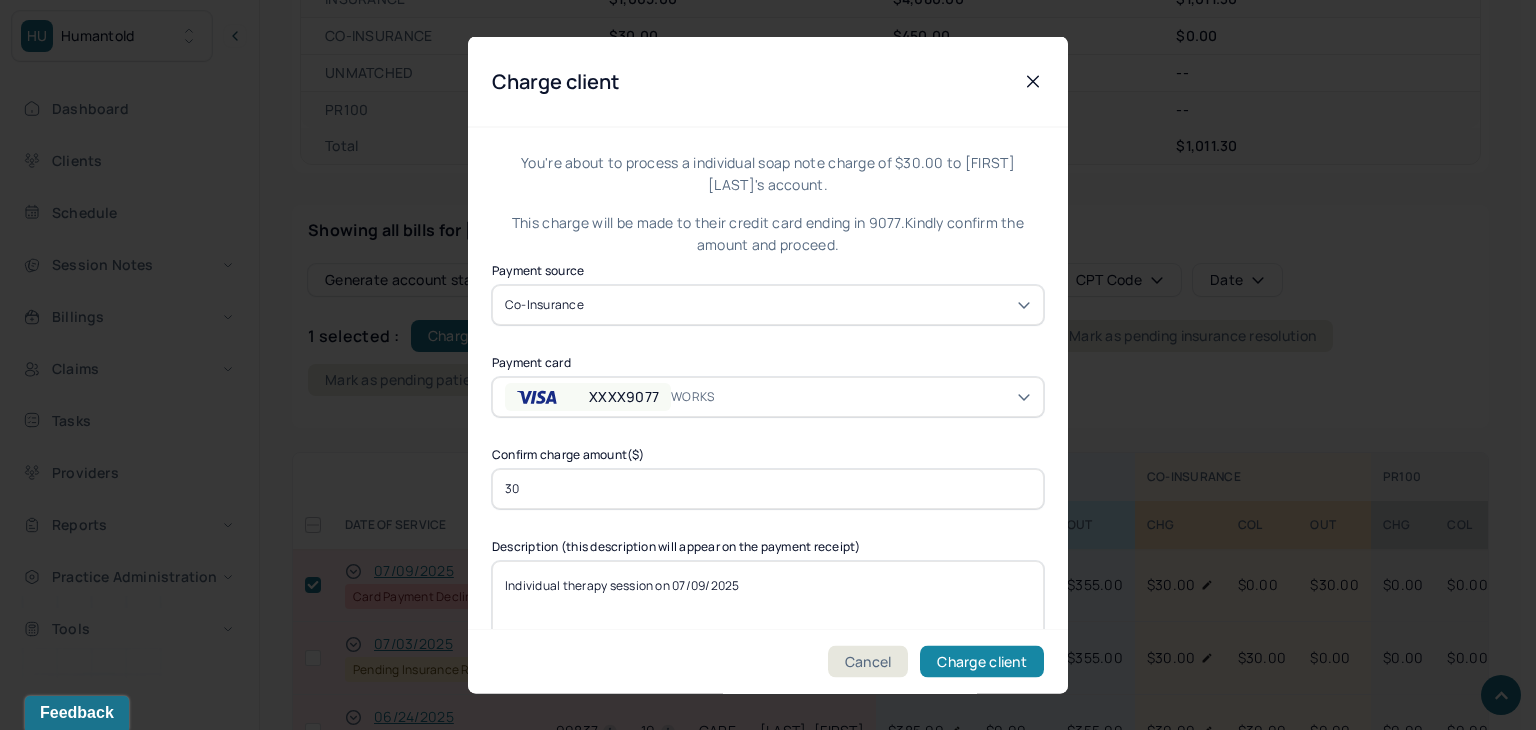 click on "Cancel     Charge client" at bounding box center (768, 661) 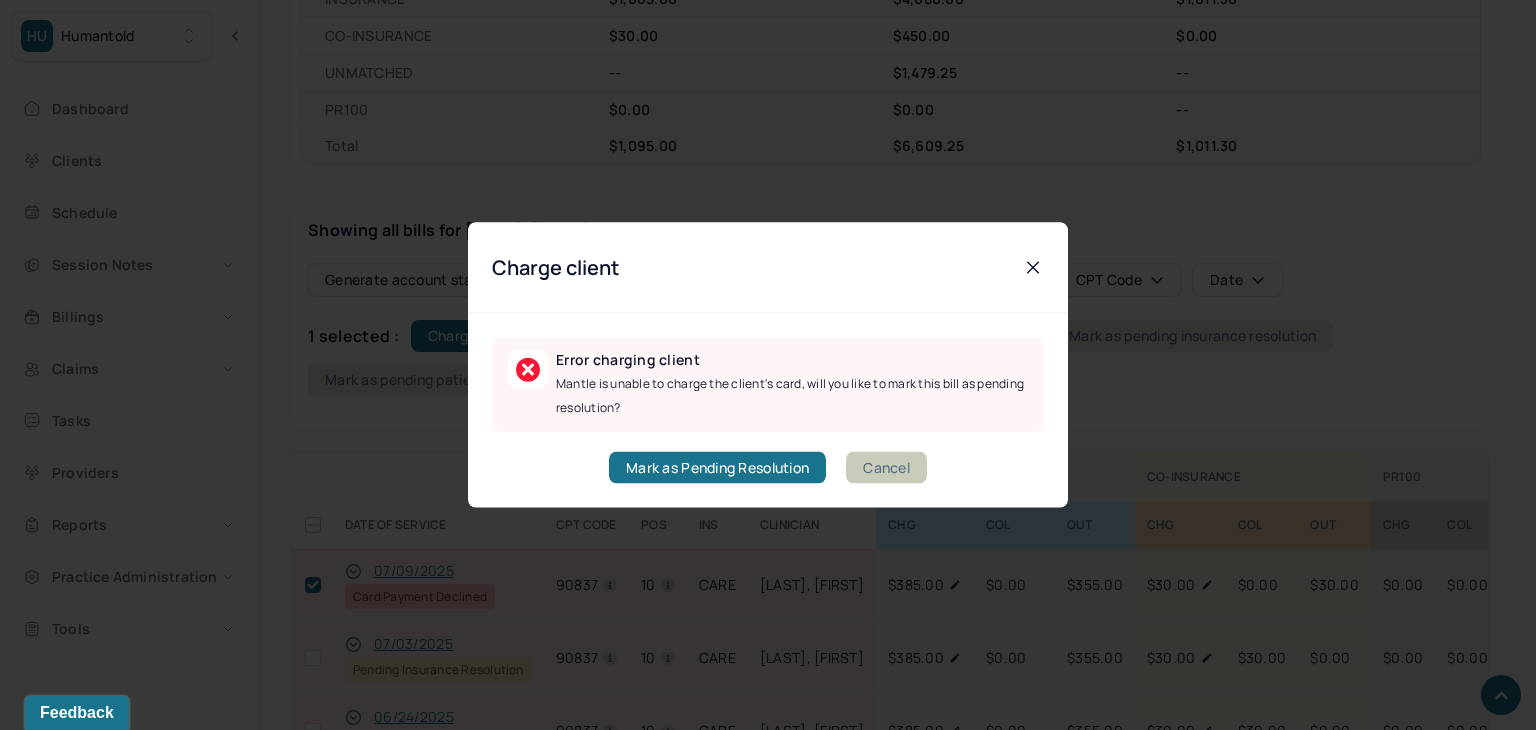 click on "Cancel" at bounding box center (886, 468) 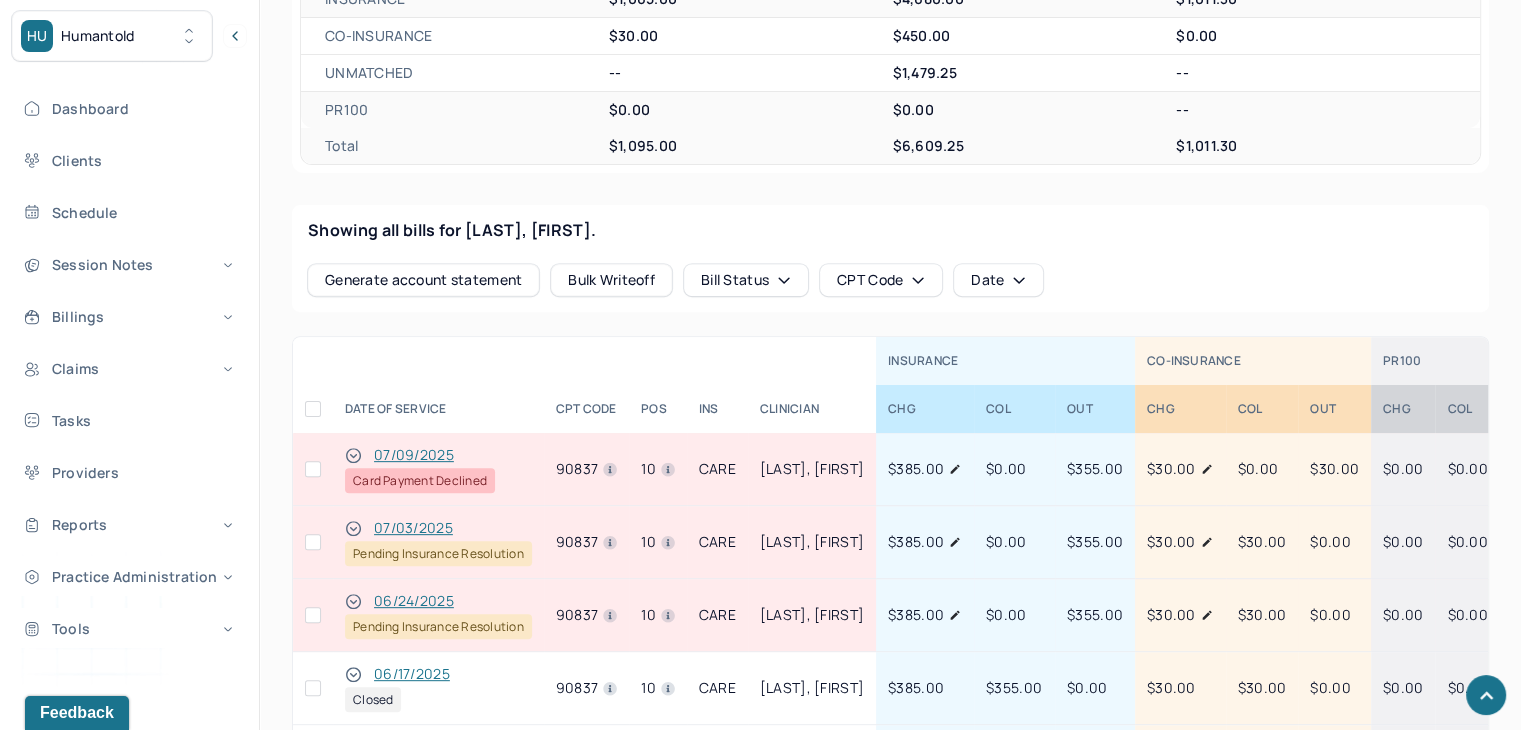click at bounding box center [313, 469] 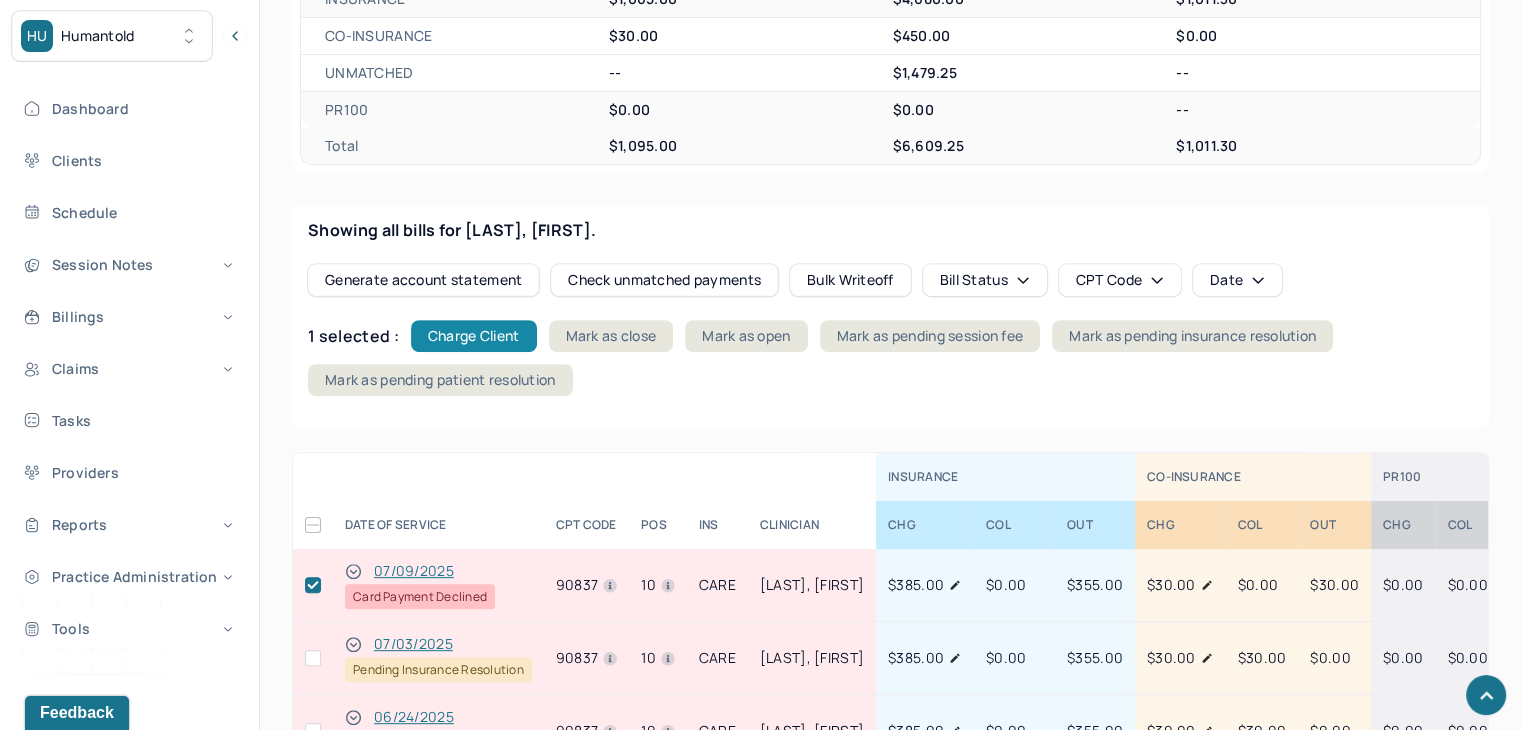 click on "Charge Client" at bounding box center [474, 336] 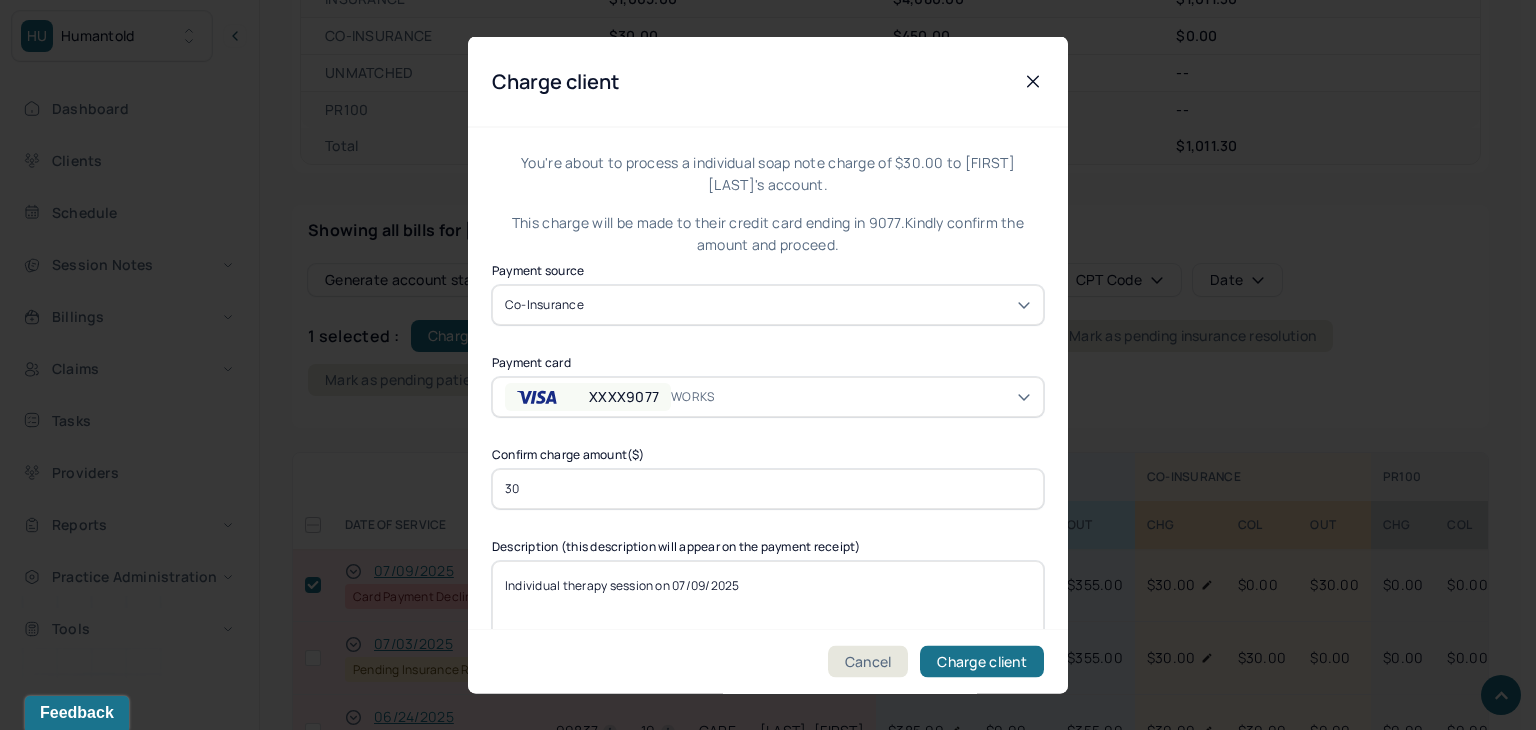 click on "XXXX9077" at bounding box center (588, 396) 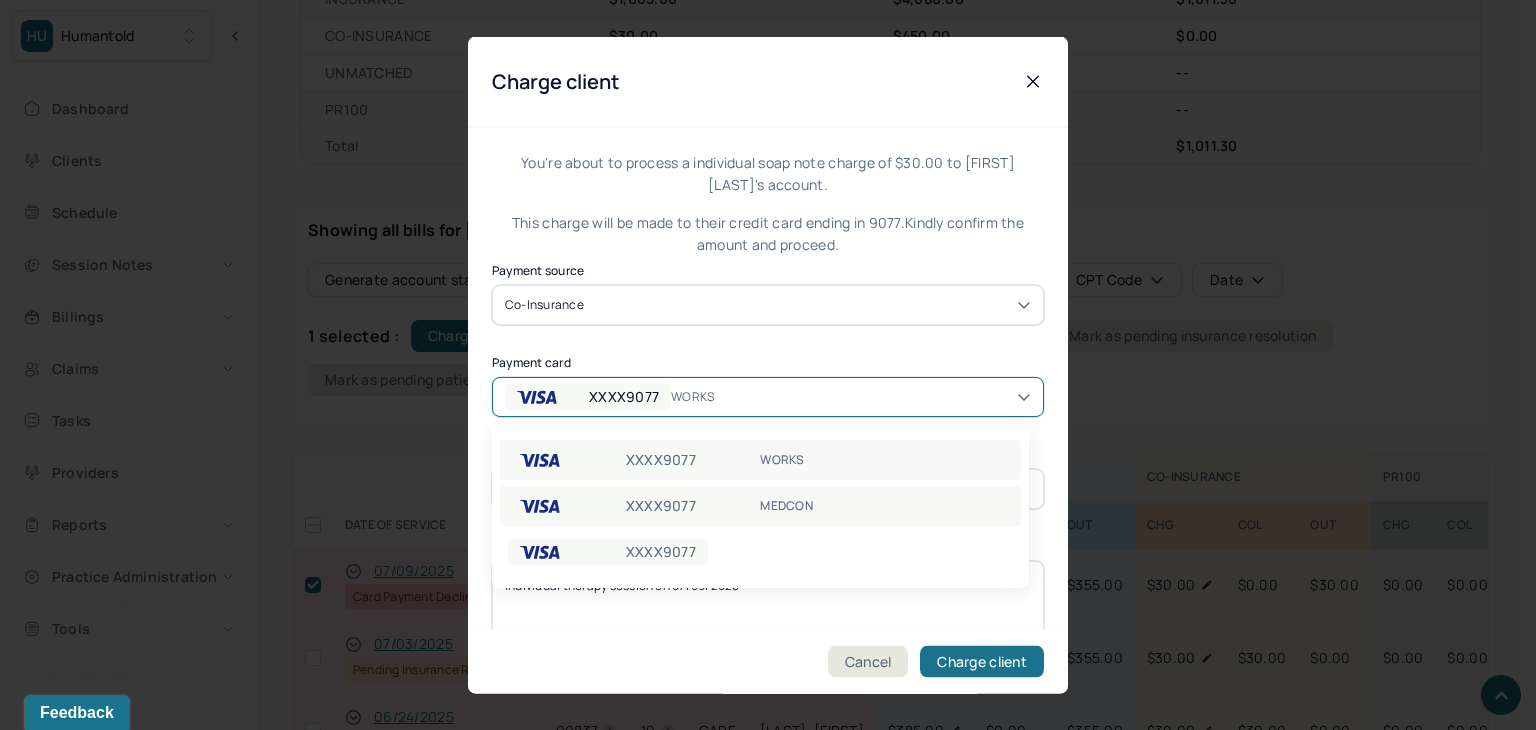 click on "XXXX9077" at bounding box center (608, 506) 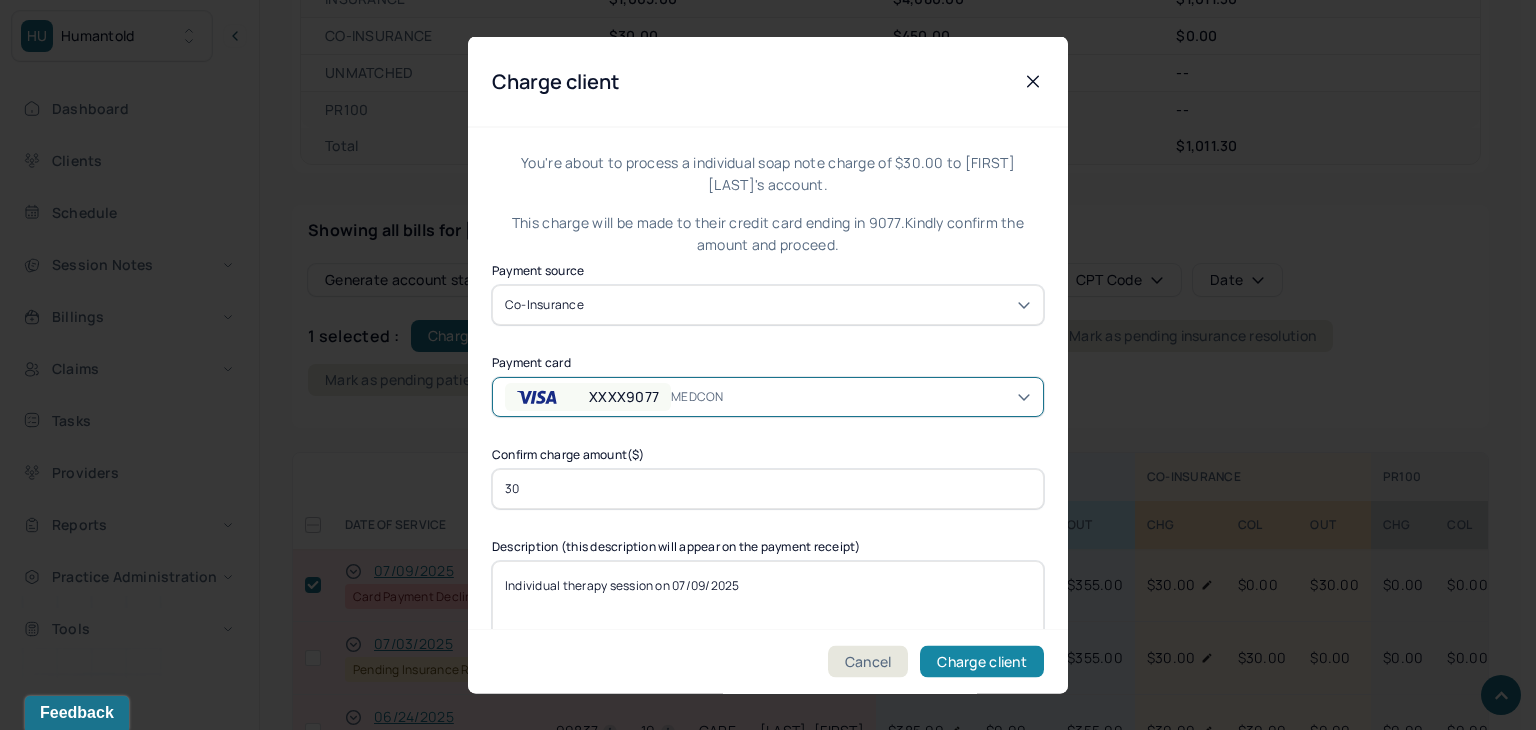 click on "Charge client" at bounding box center [982, 662] 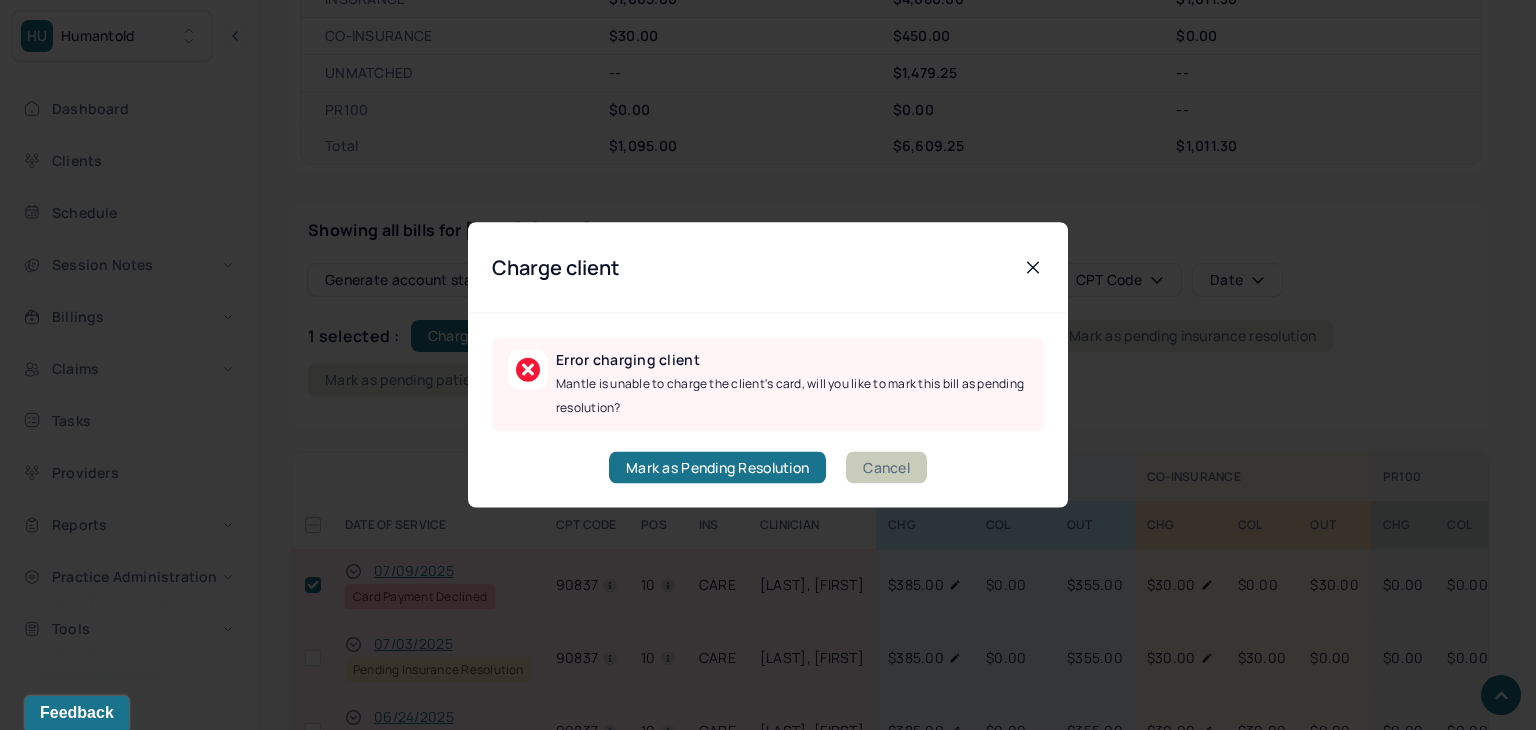 click on "Cancel" at bounding box center (886, 468) 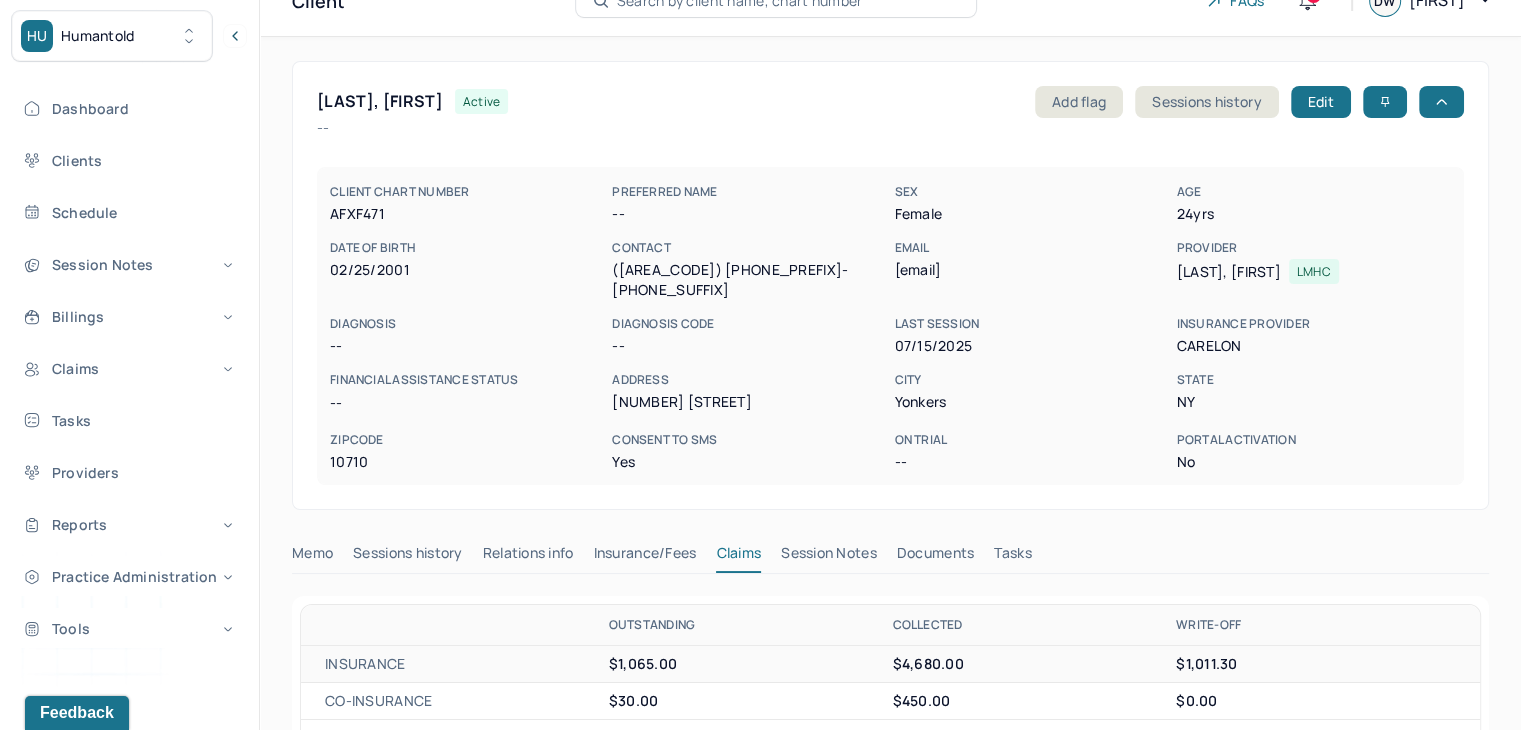 scroll, scrollTop: 0, scrollLeft: 0, axis: both 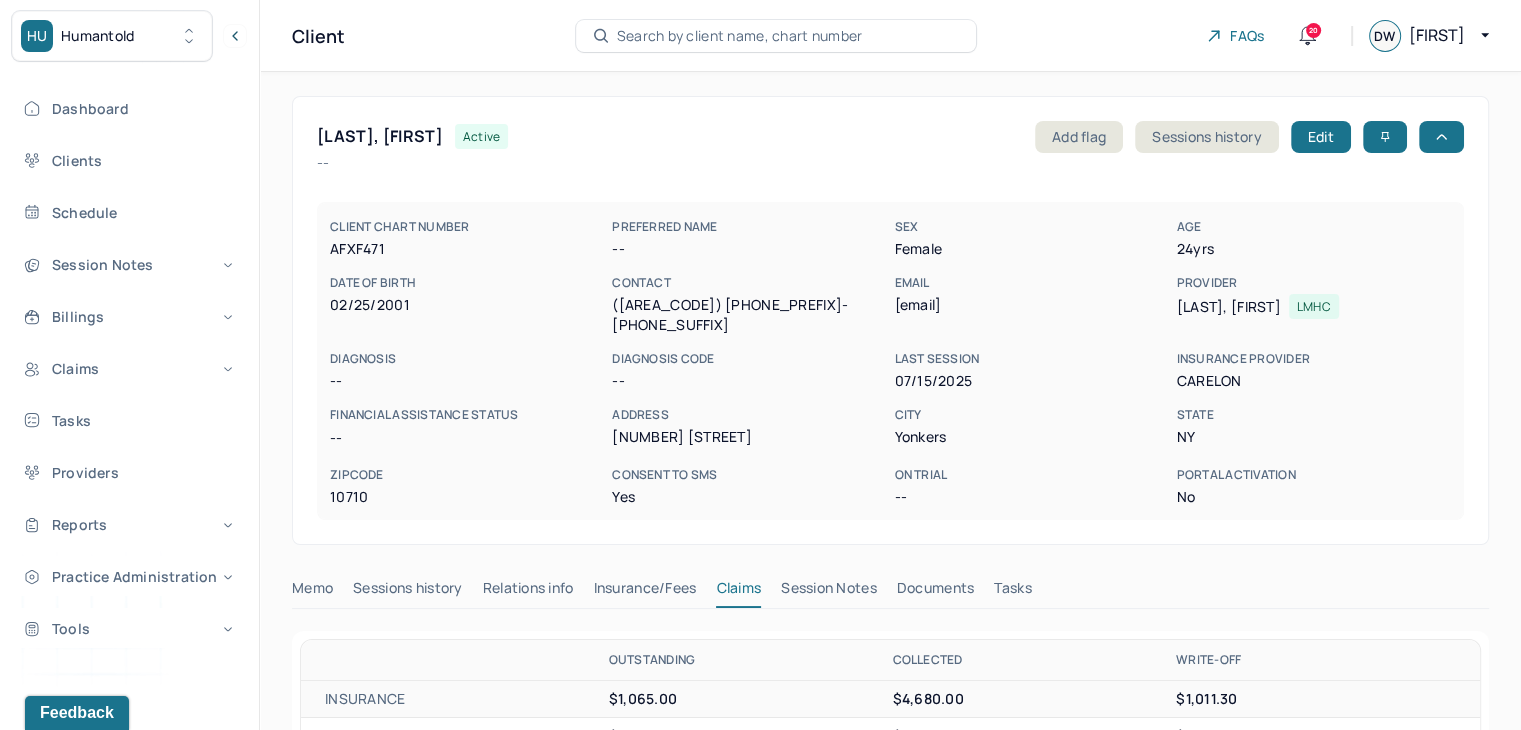 click on "Client Search by client name, chart number FAQs 20 DW Danielle" at bounding box center (890, 36) 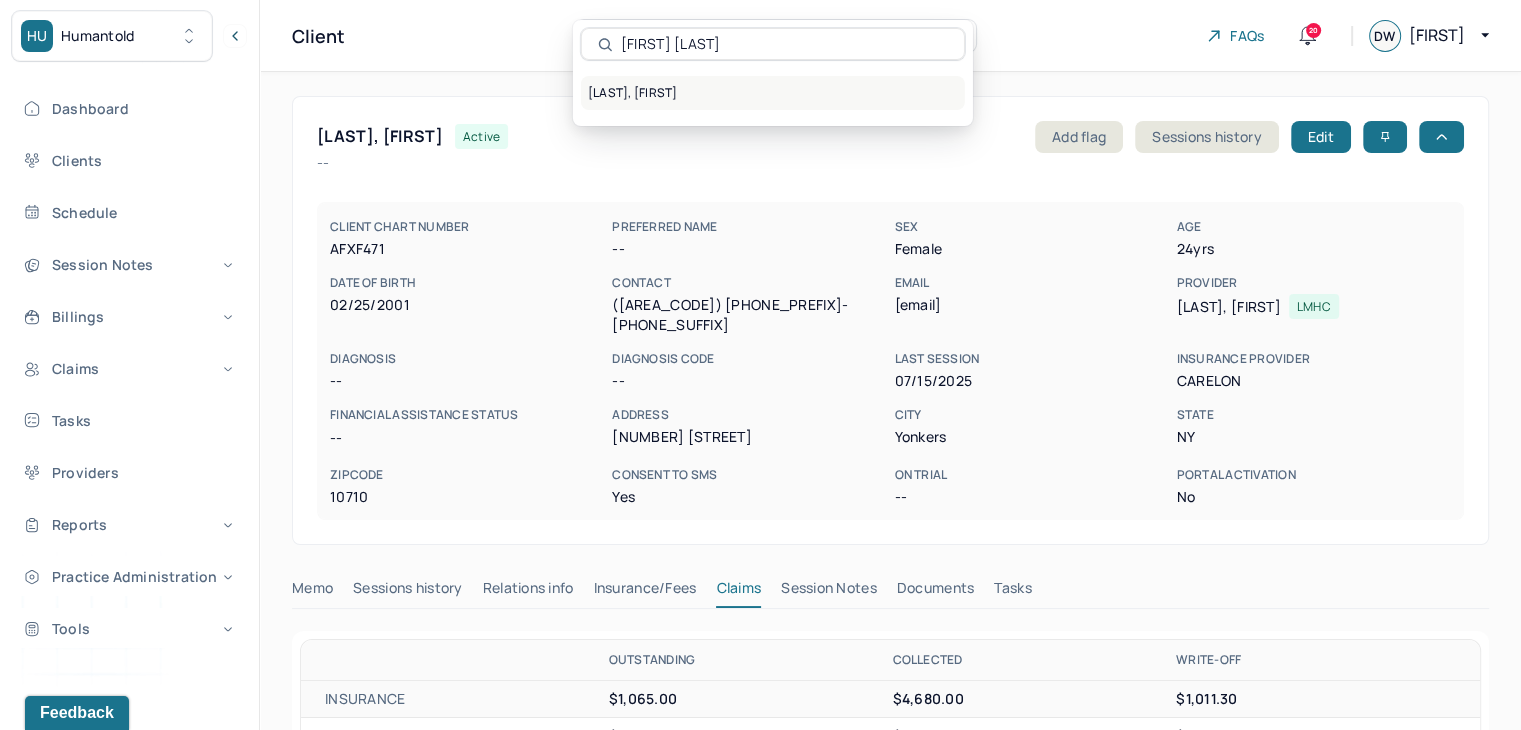 type on "Khira Russell" 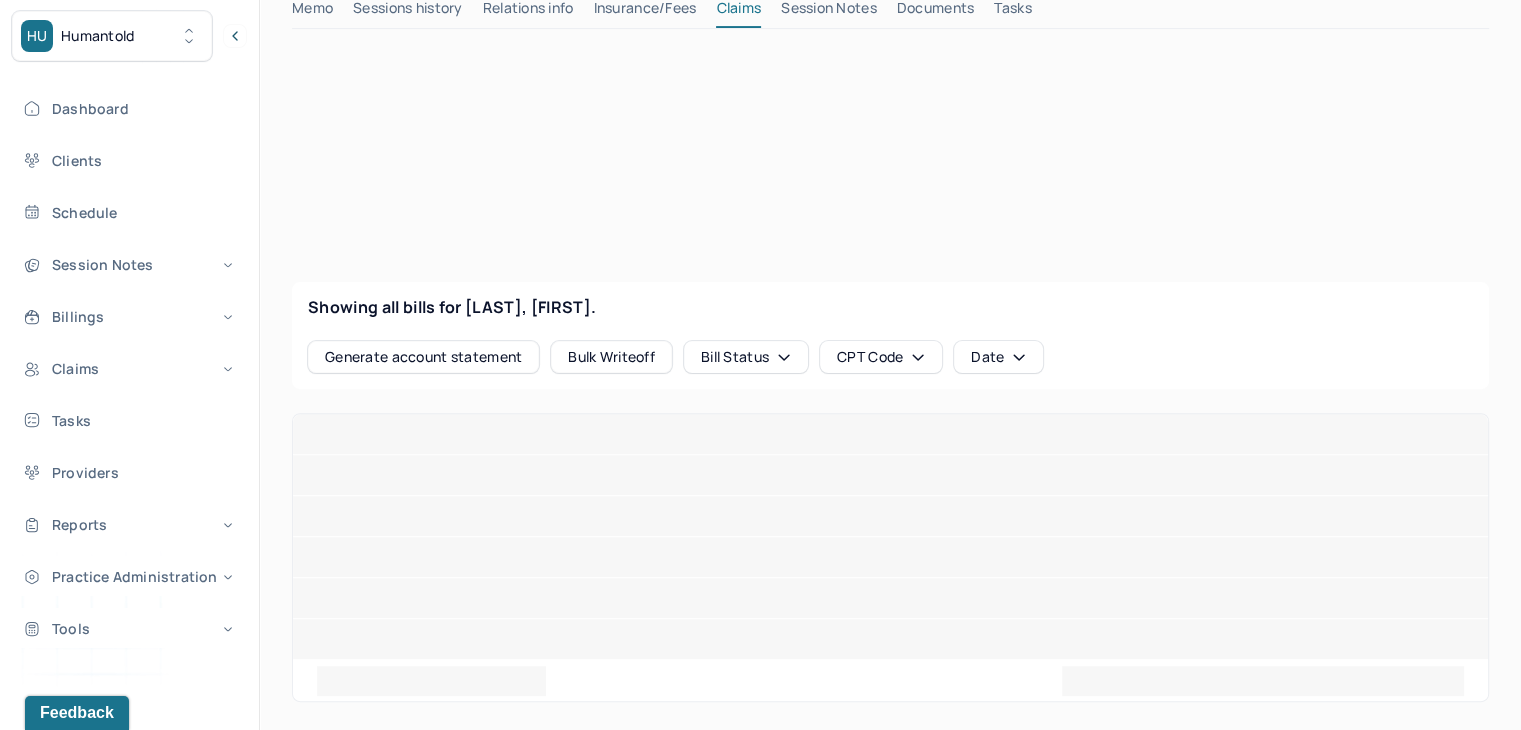 scroll, scrollTop: 600, scrollLeft: 0, axis: vertical 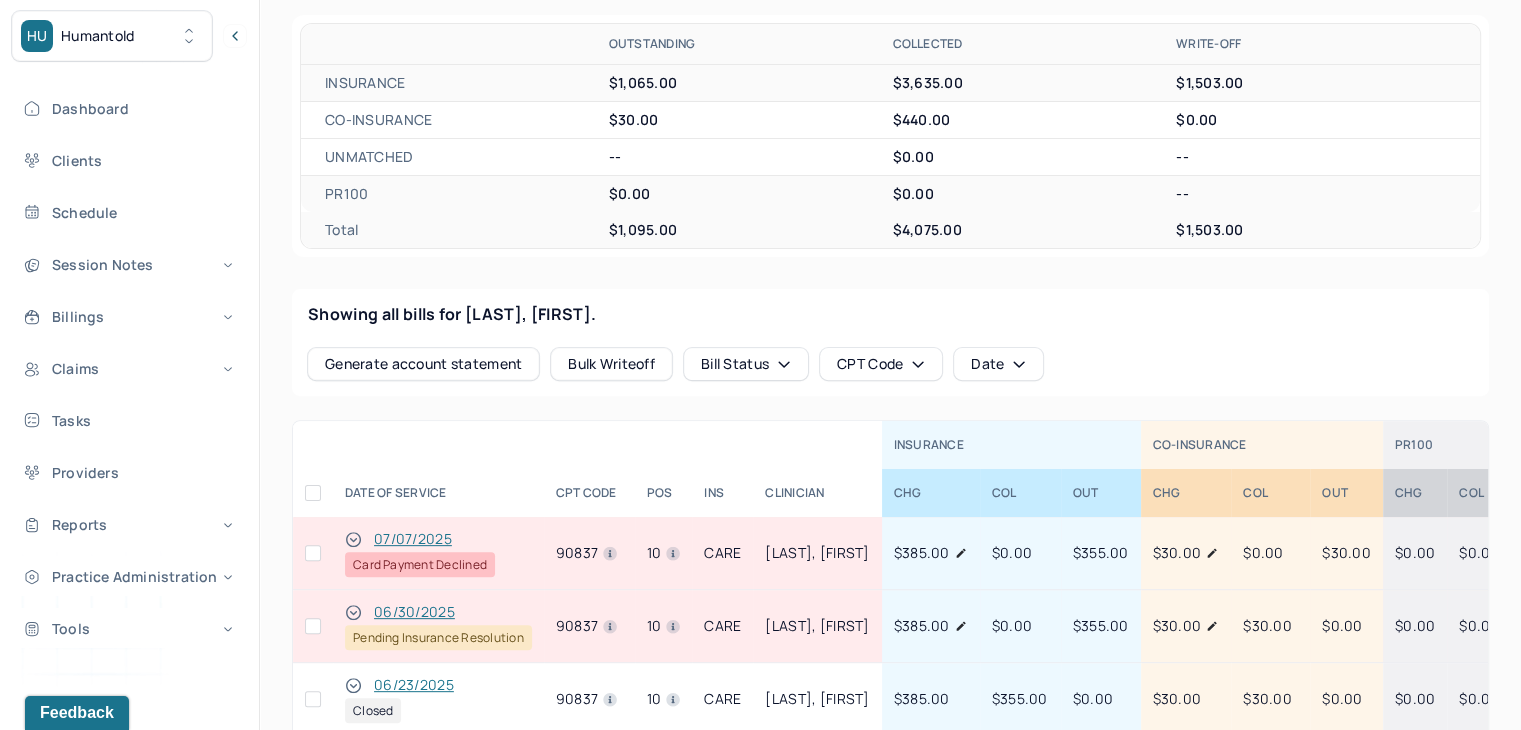click at bounding box center [313, 553] 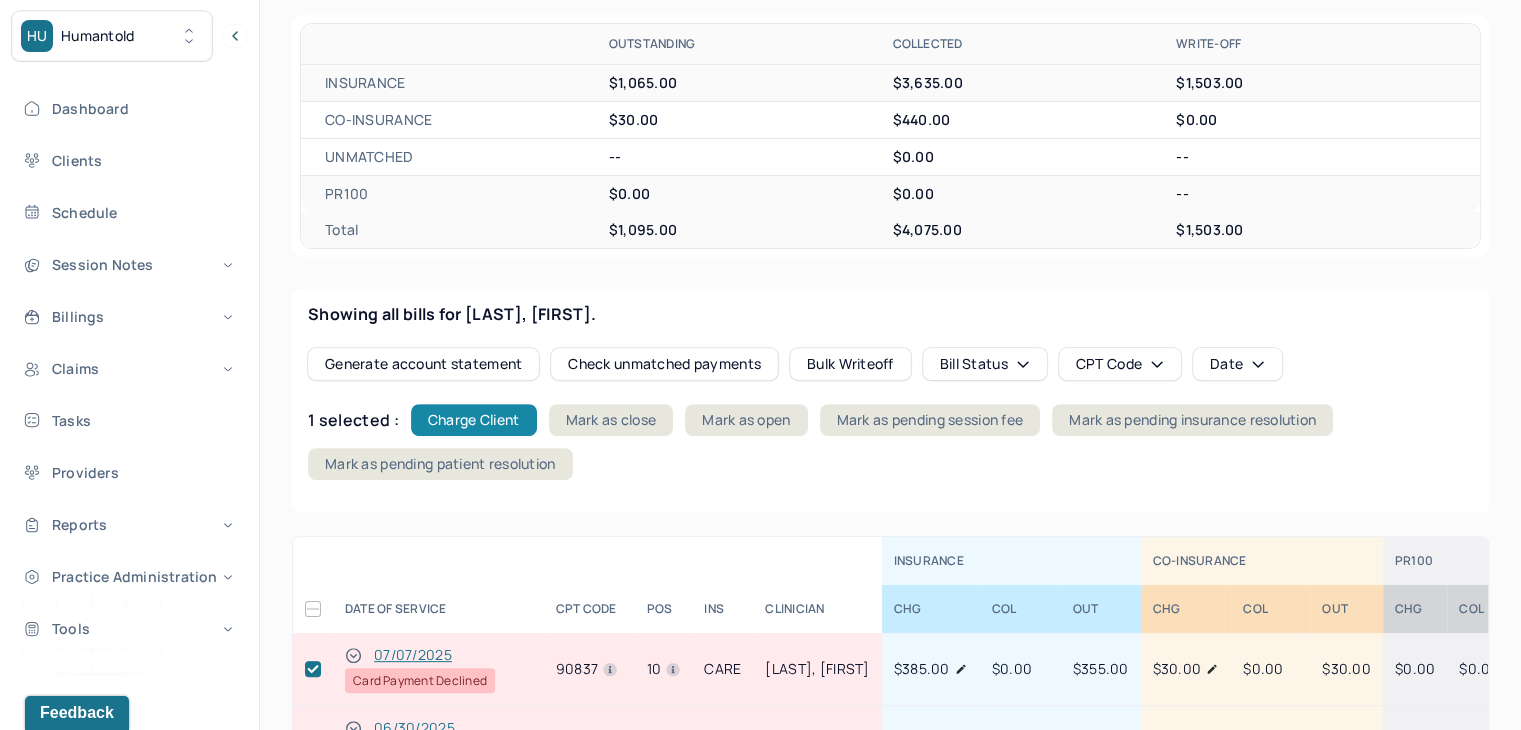 click on "Charge Client" at bounding box center (474, 420) 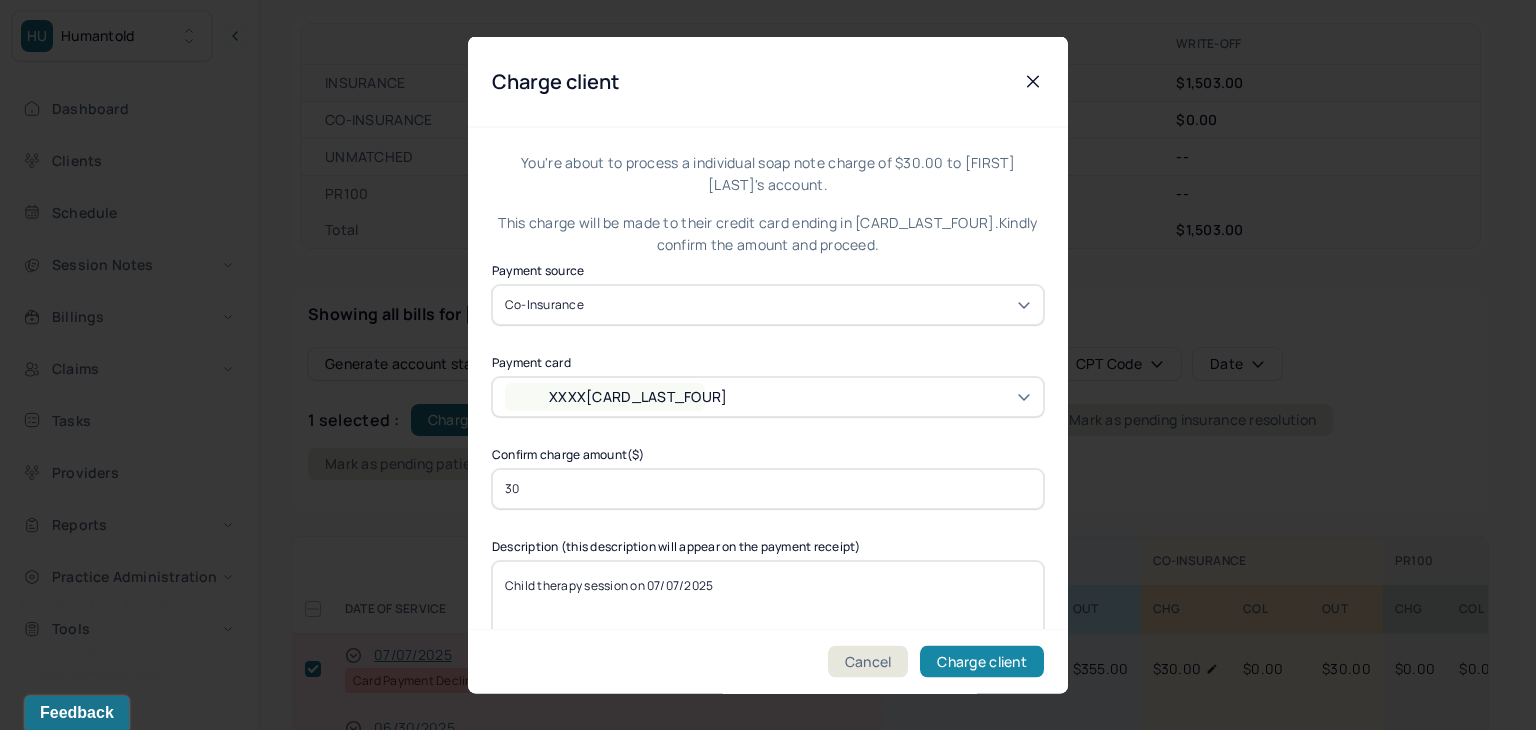 click on "Charge client" at bounding box center [982, 662] 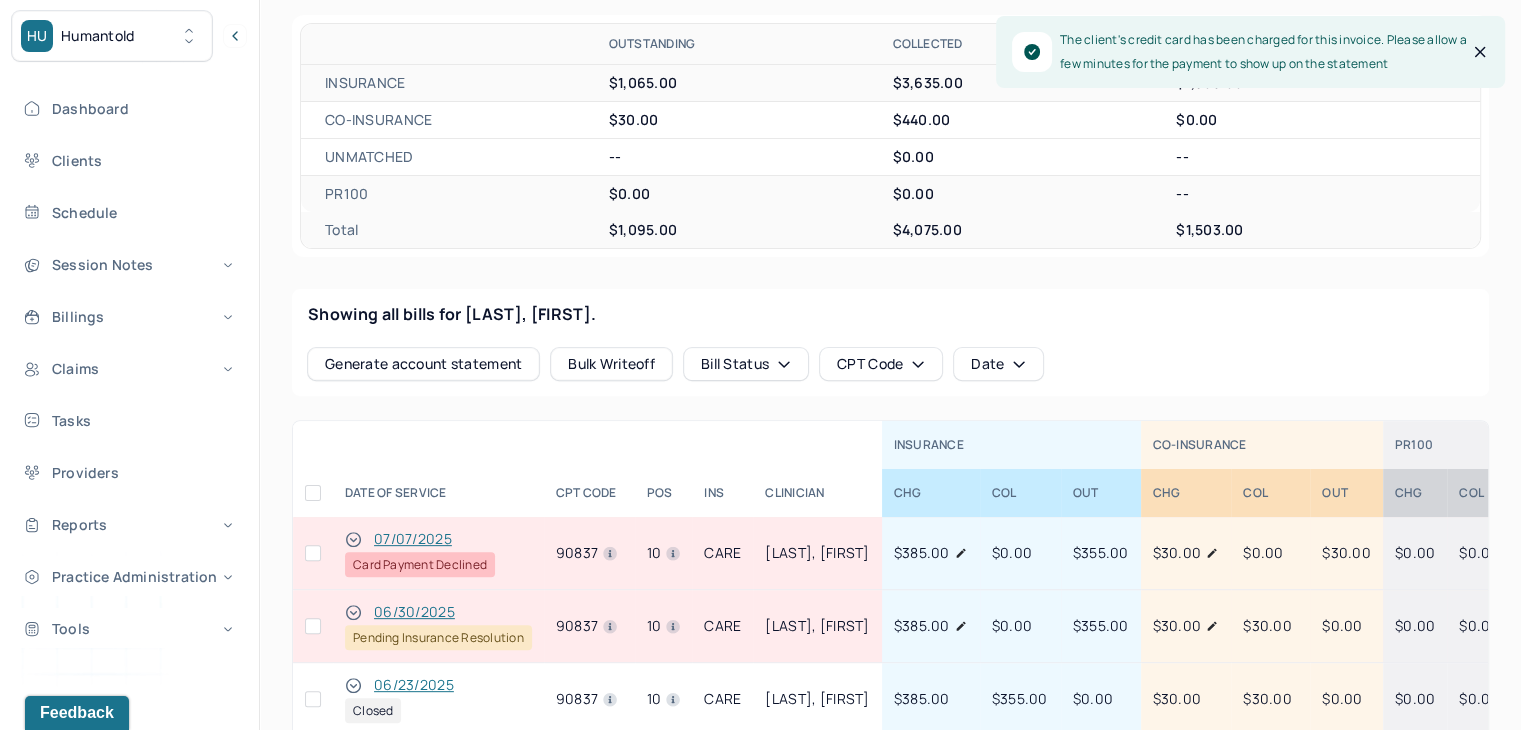 click at bounding box center (313, 553) 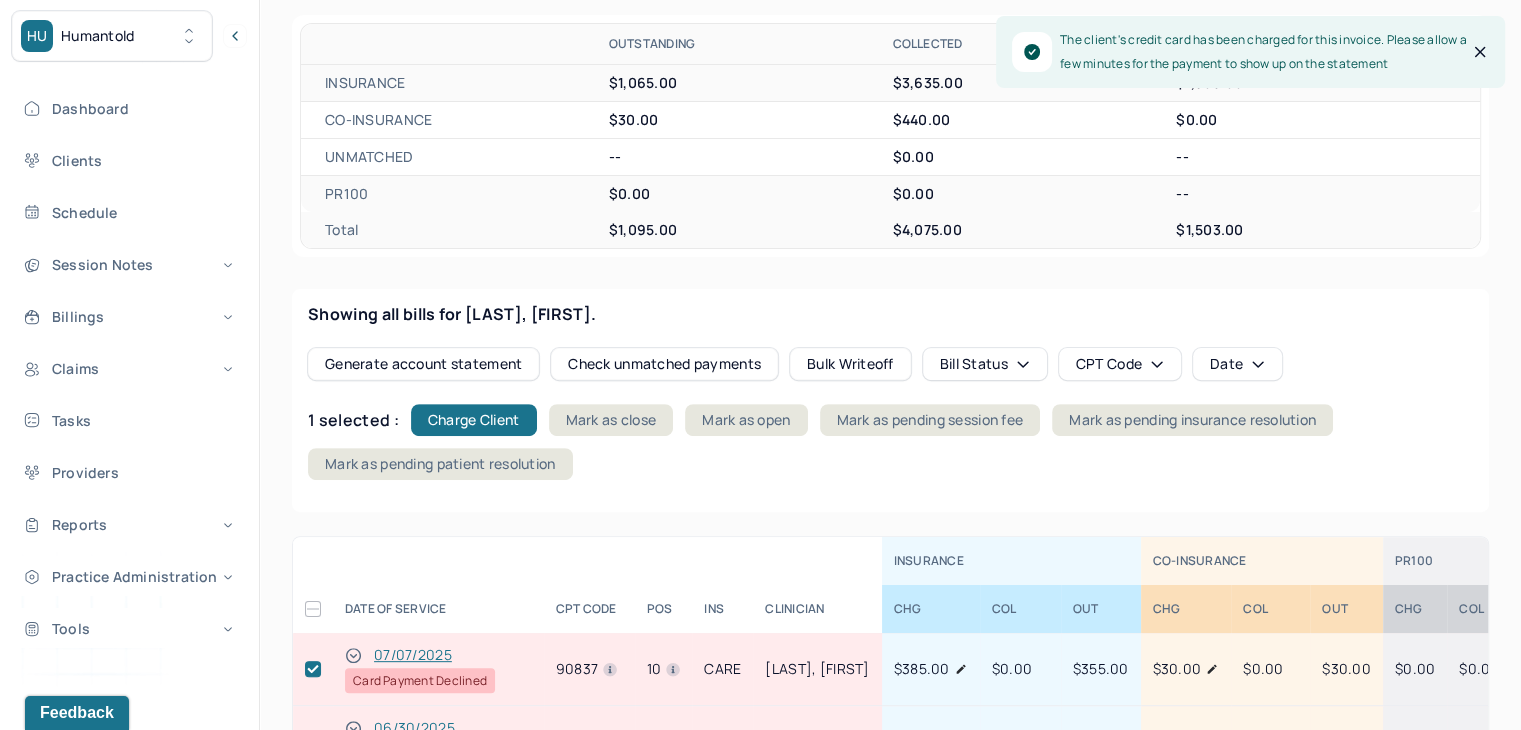 drag, startPoint x: 1180, startPoint y: 425, endPoint x: 11, endPoint y: 476, distance: 1170.1119 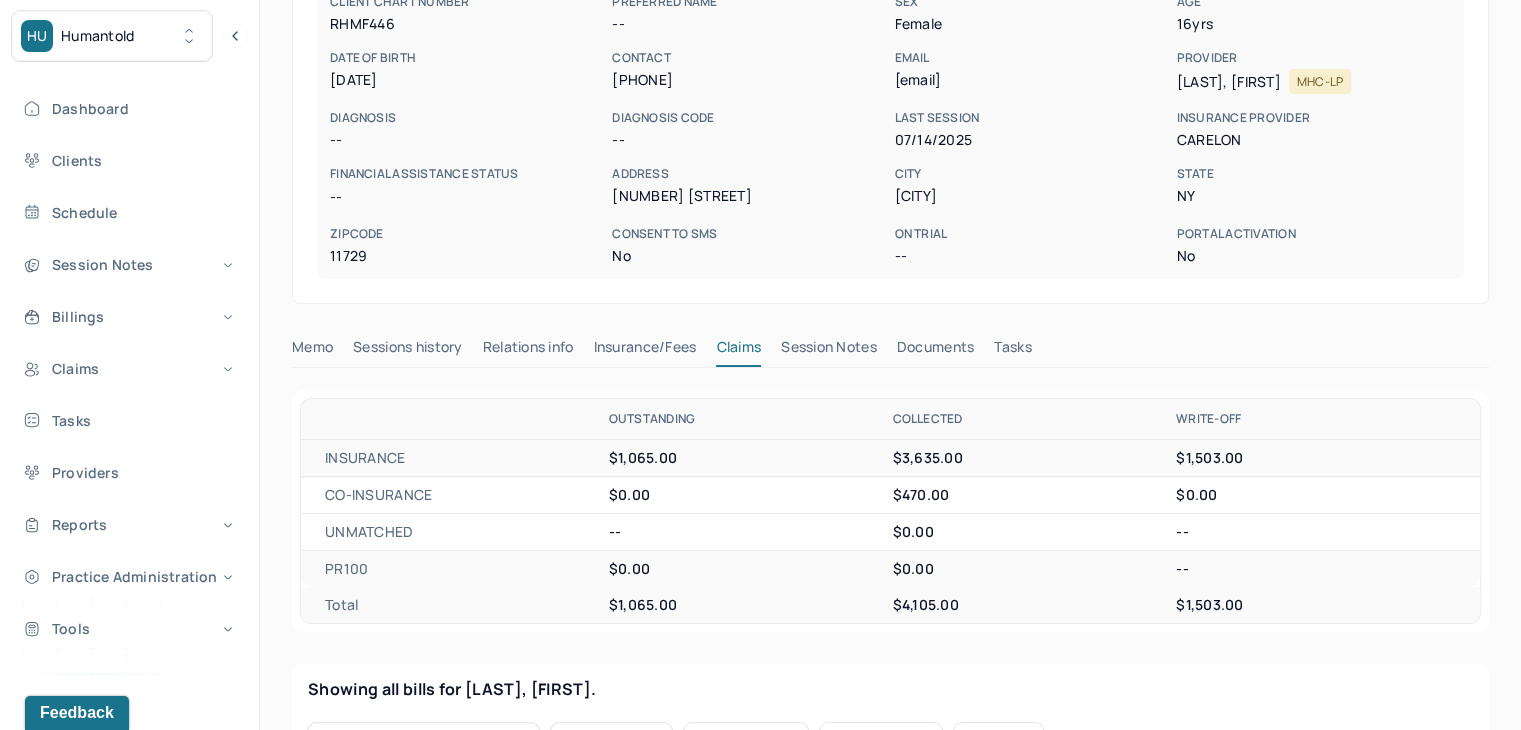 scroll, scrollTop: 0, scrollLeft: 0, axis: both 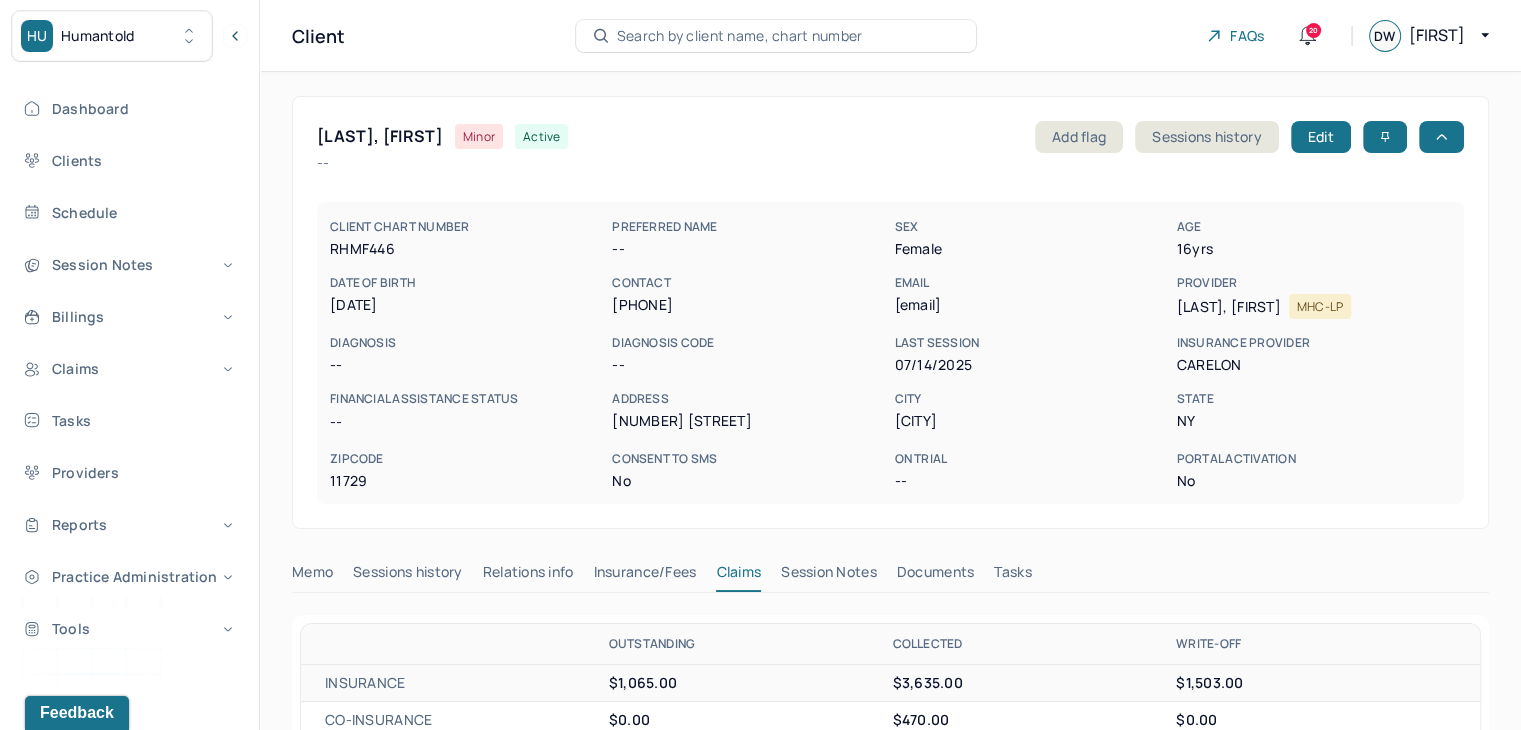 click on "Search by client name, chart number" at bounding box center [740, 36] 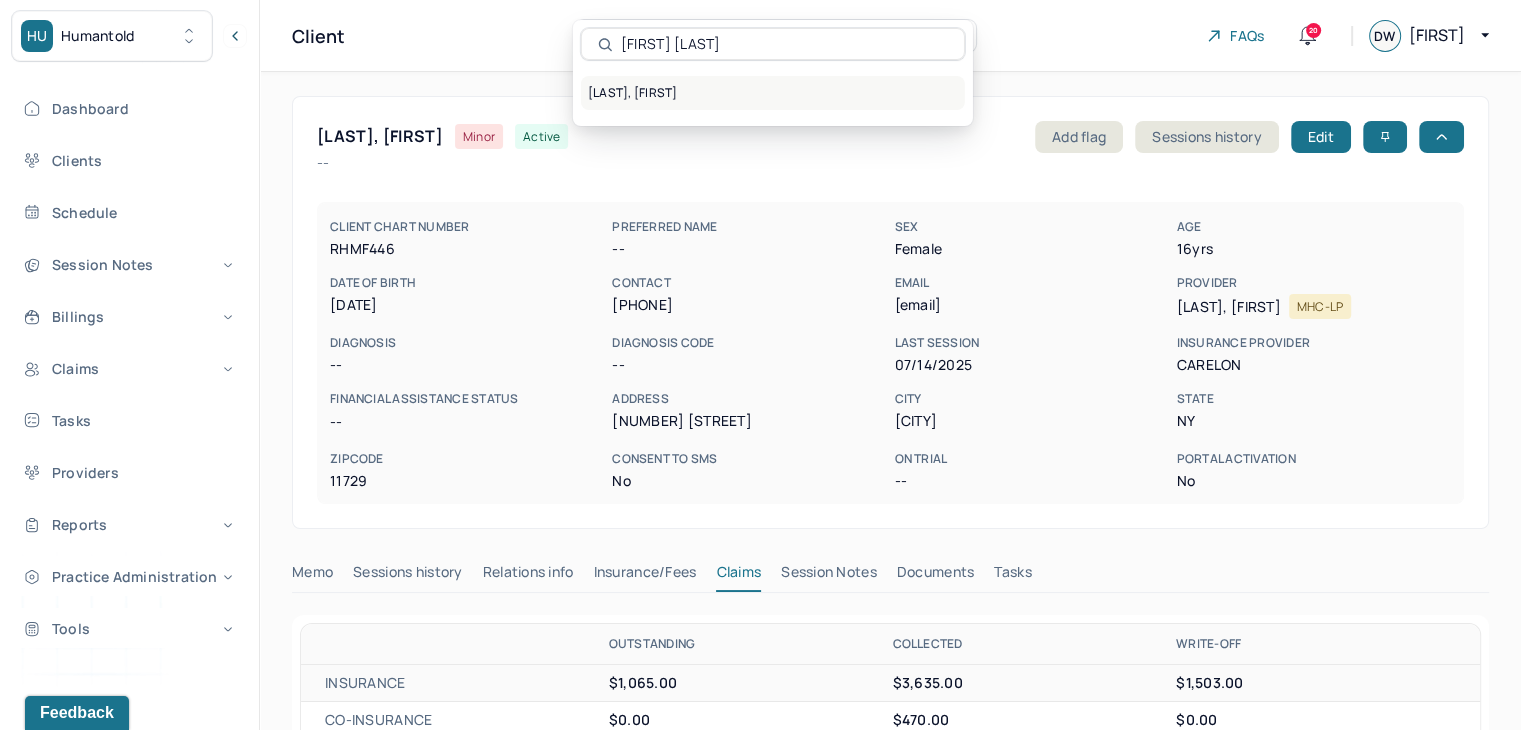 type on "Anna Marie Flores" 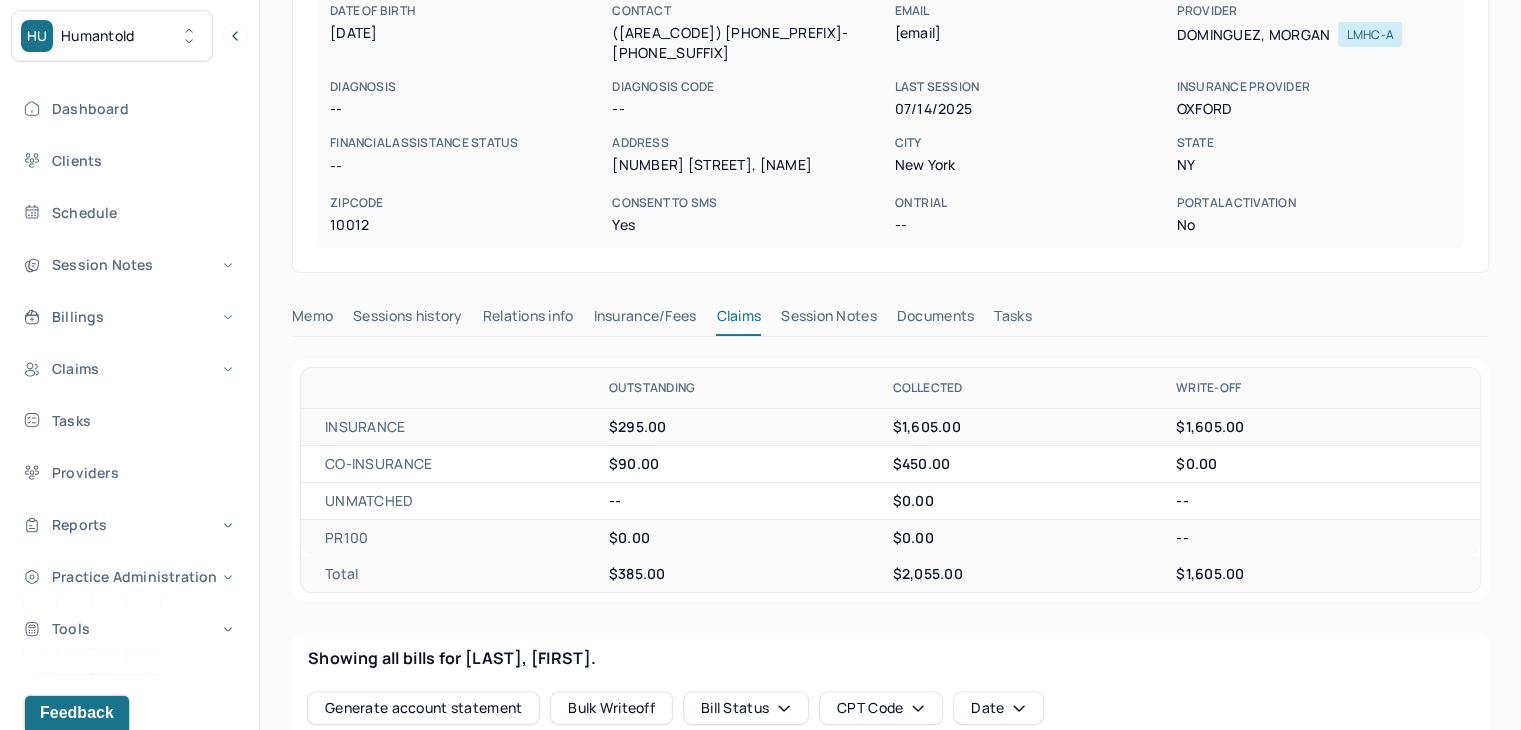 scroll, scrollTop: 500, scrollLeft: 0, axis: vertical 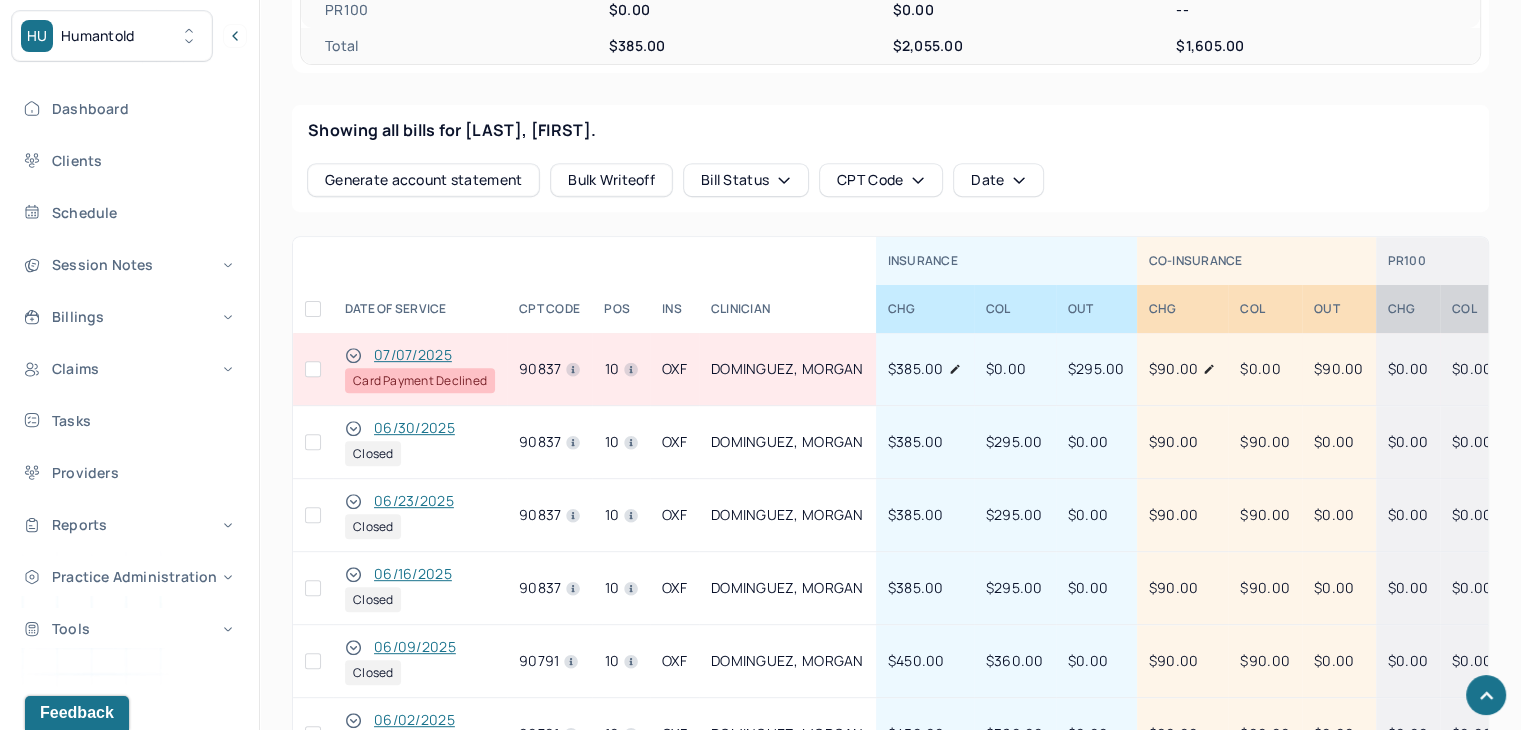 click at bounding box center [313, 369] 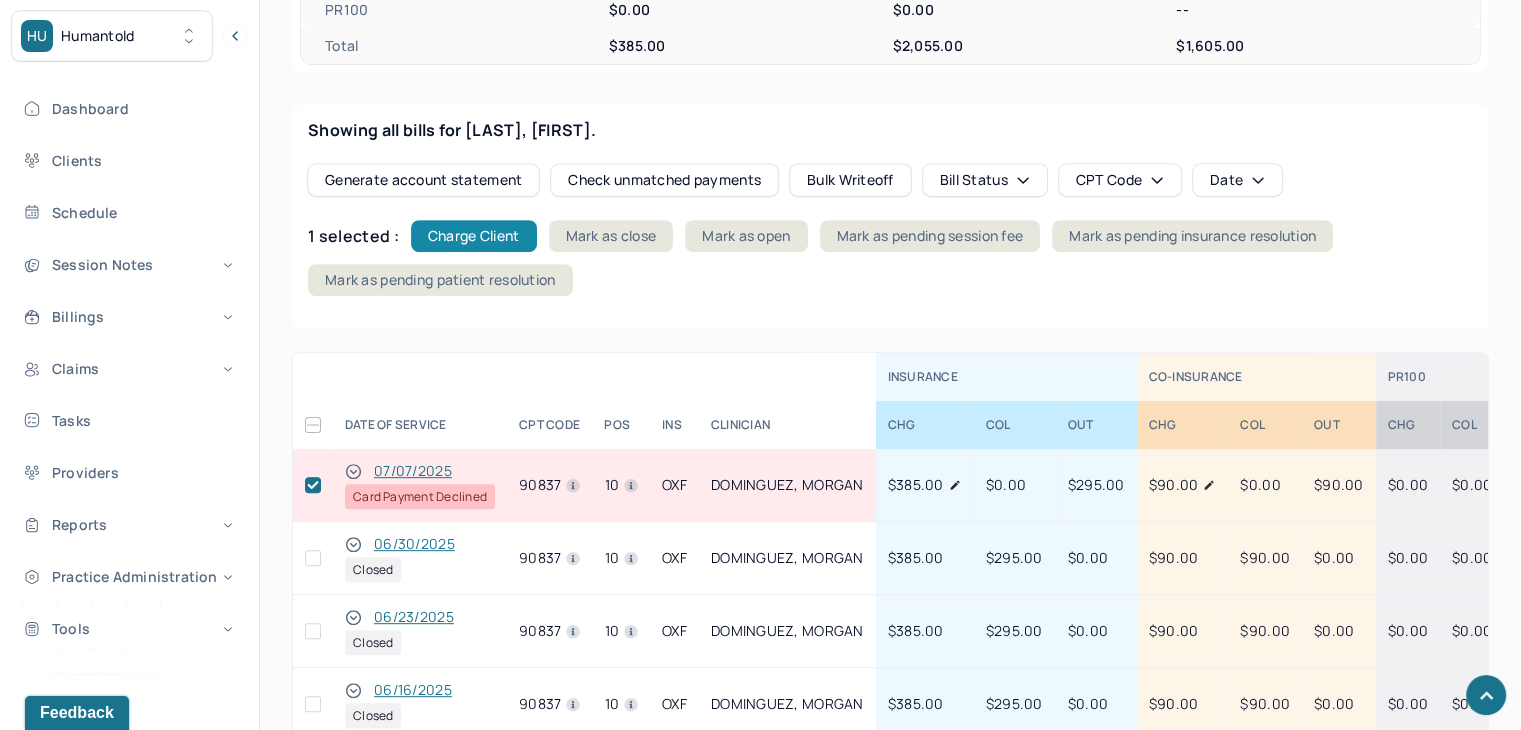 click on "Charge Client" at bounding box center [474, 236] 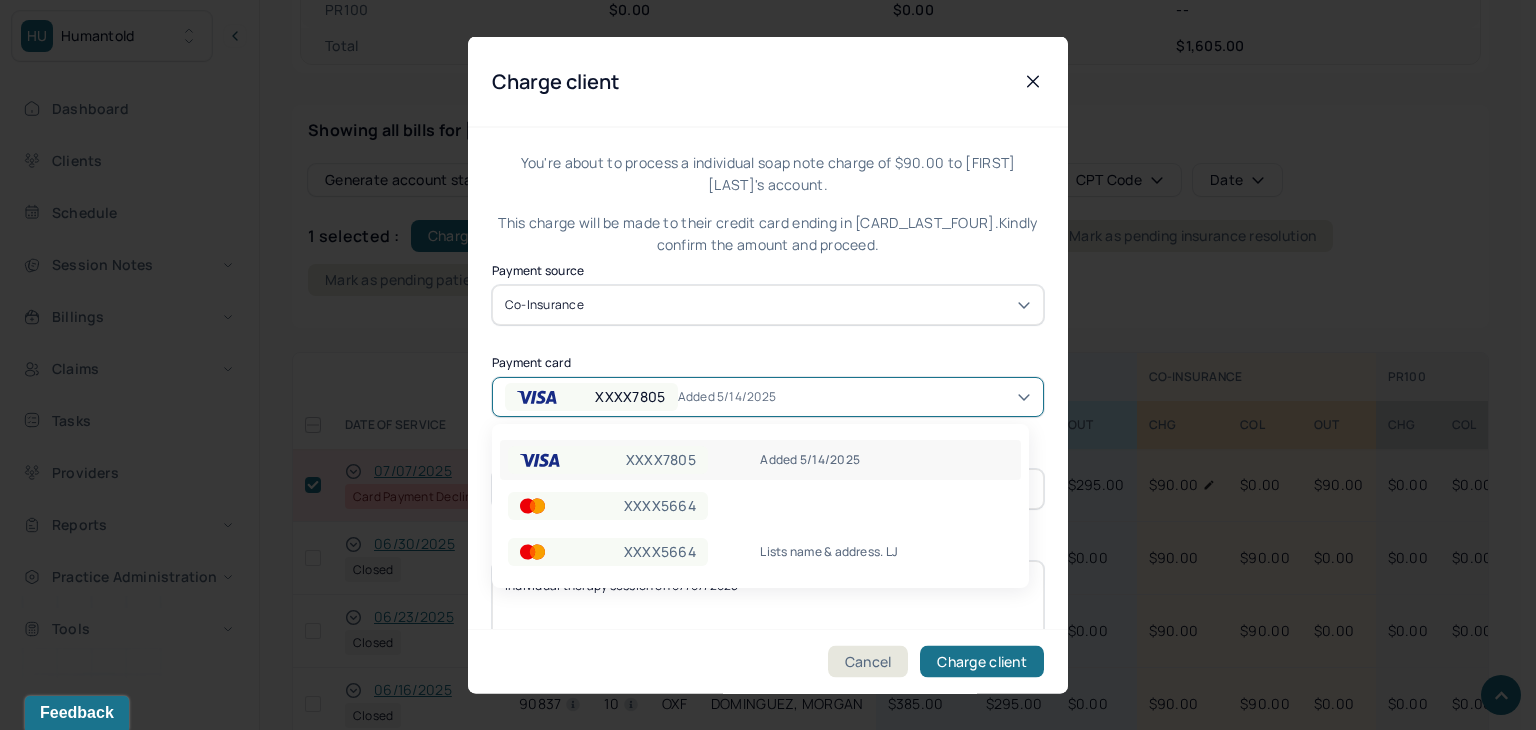 click on "XXXX7805" at bounding box center [630, 396] 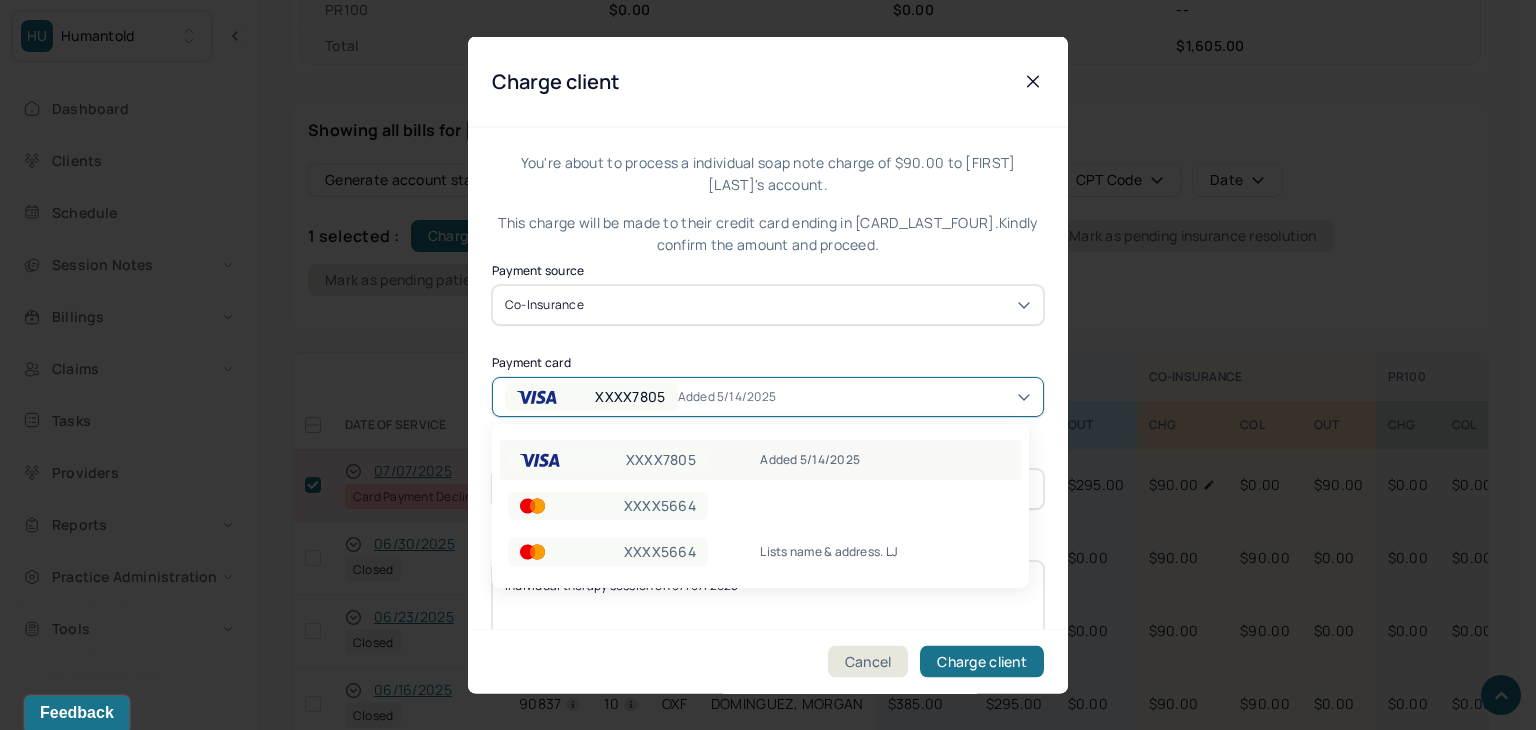 click on "XXXX7805" at bounding box center (661, 460) 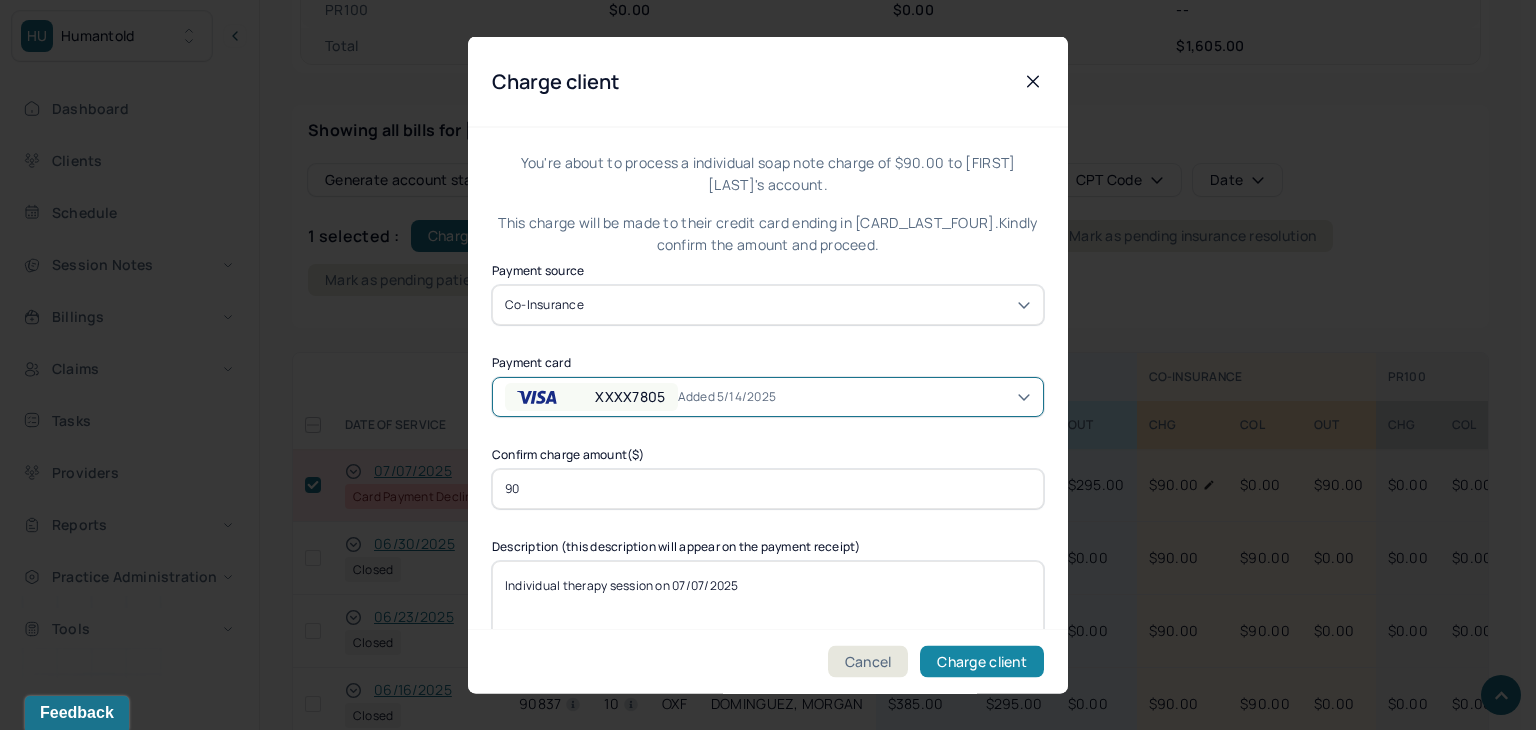 click on "Charge client" at bounding box center [982, 662] 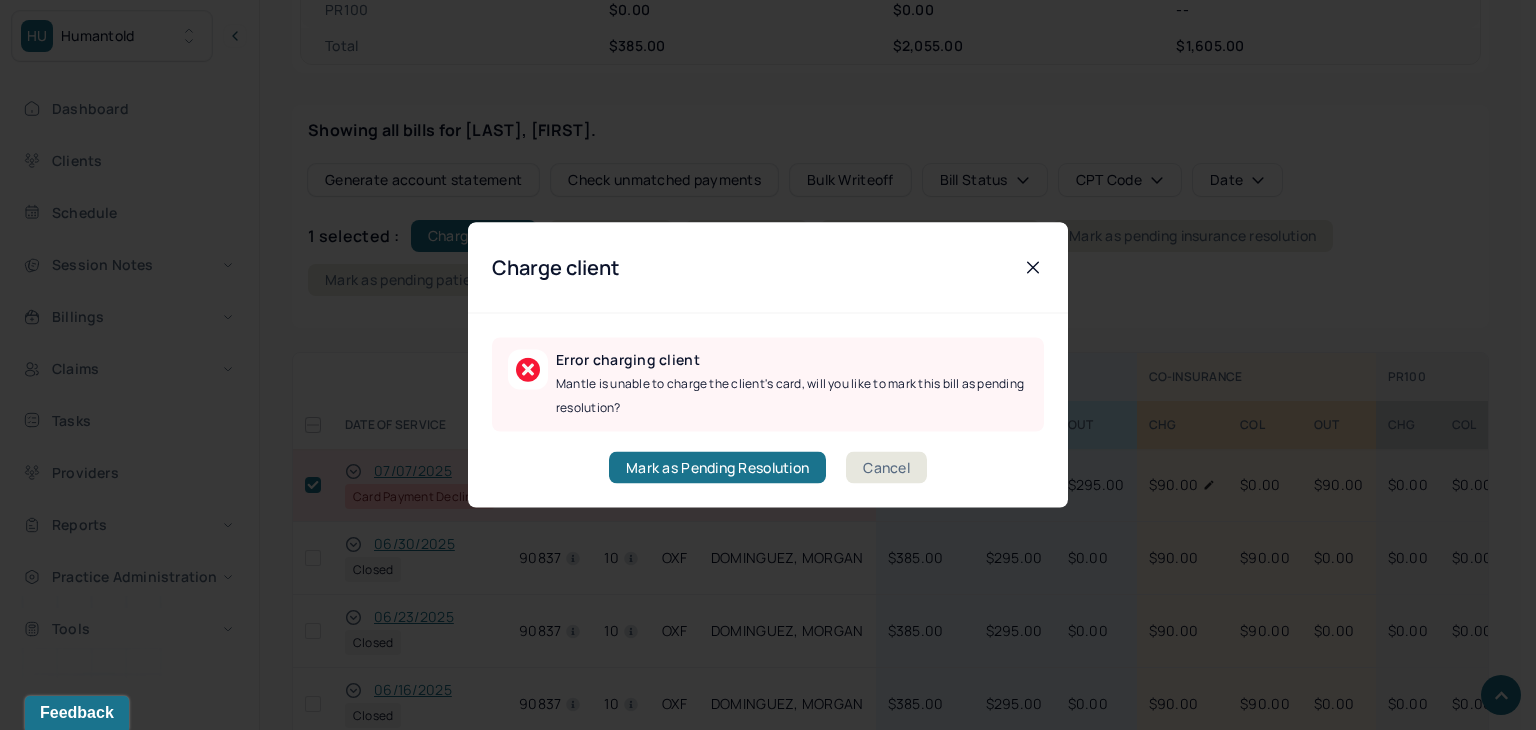 click 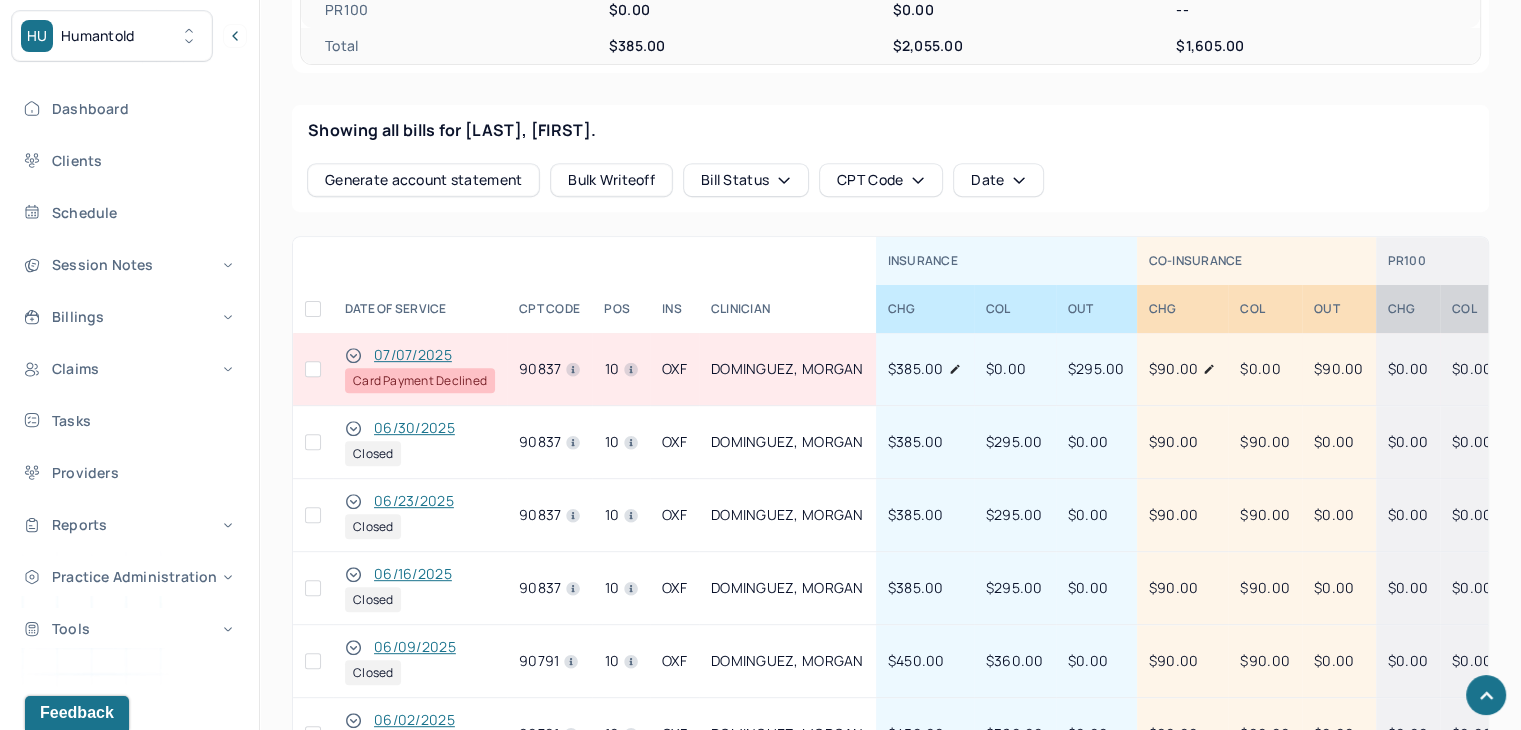 click at bounding box center (313, 369) 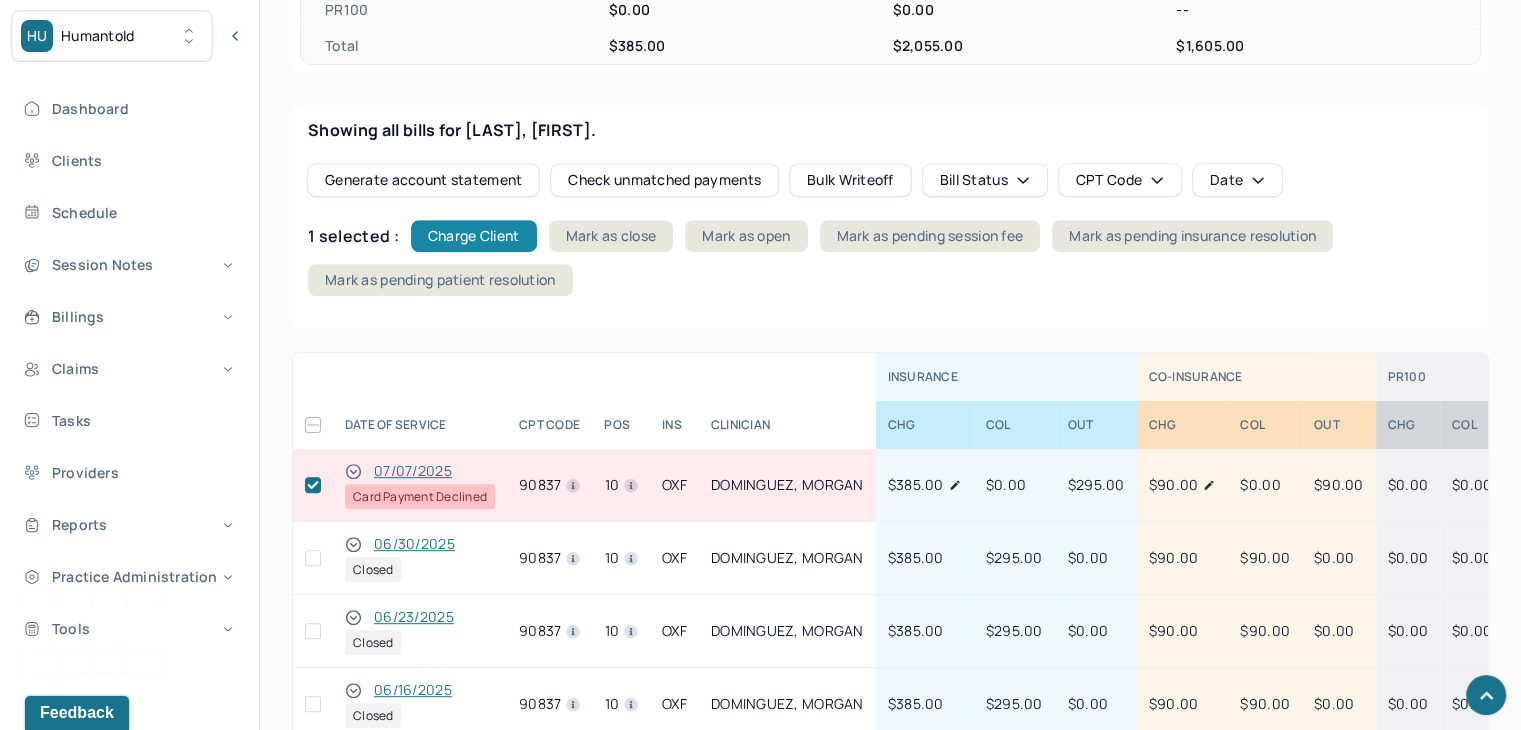 click on "Charge Client" at bounding box center [474, 236] 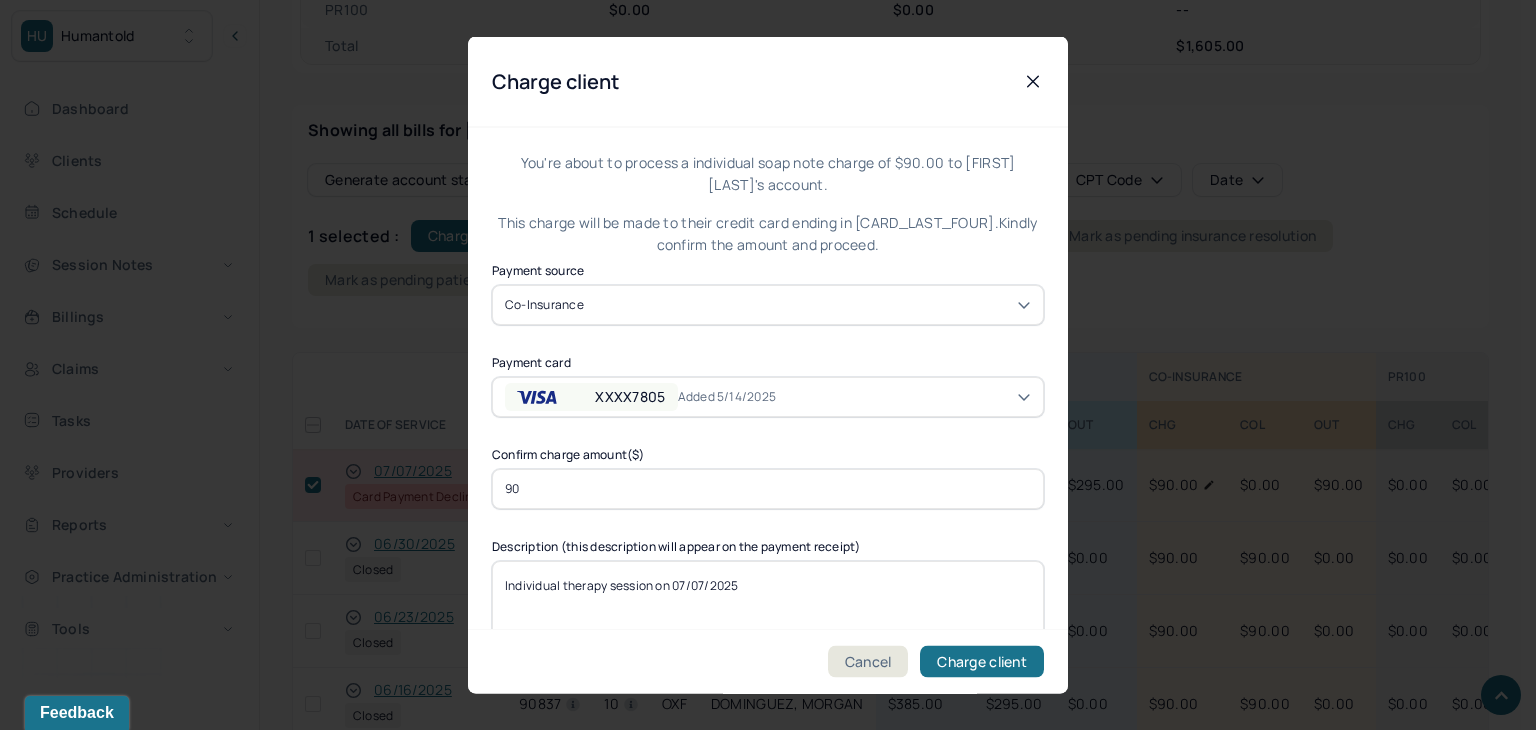click on "XXXX7805" at bounding box center (591, 396) 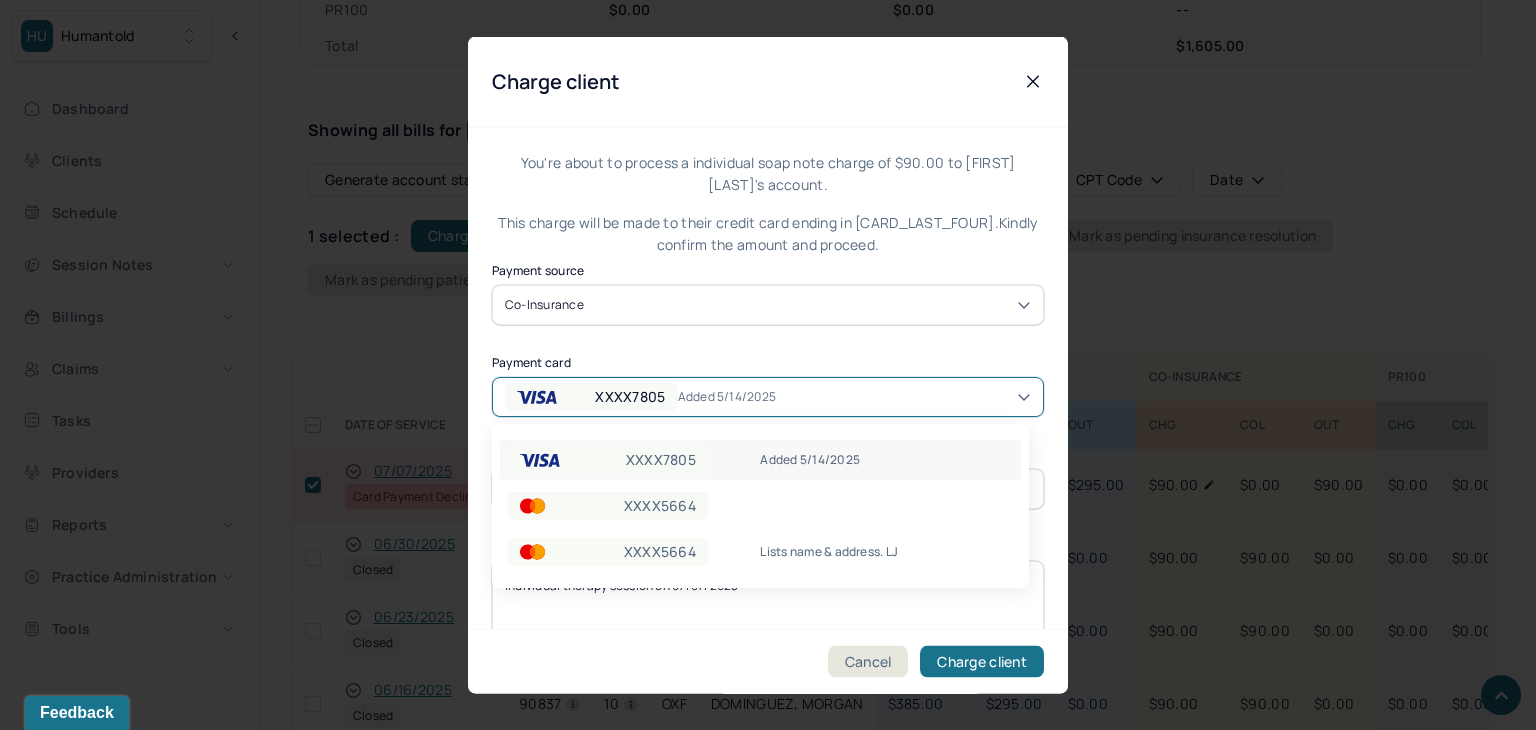 drag, startPoint x: 648, startPoint y: 503, endPoint x: 656, endPoint y: 511, distance: 11.313708 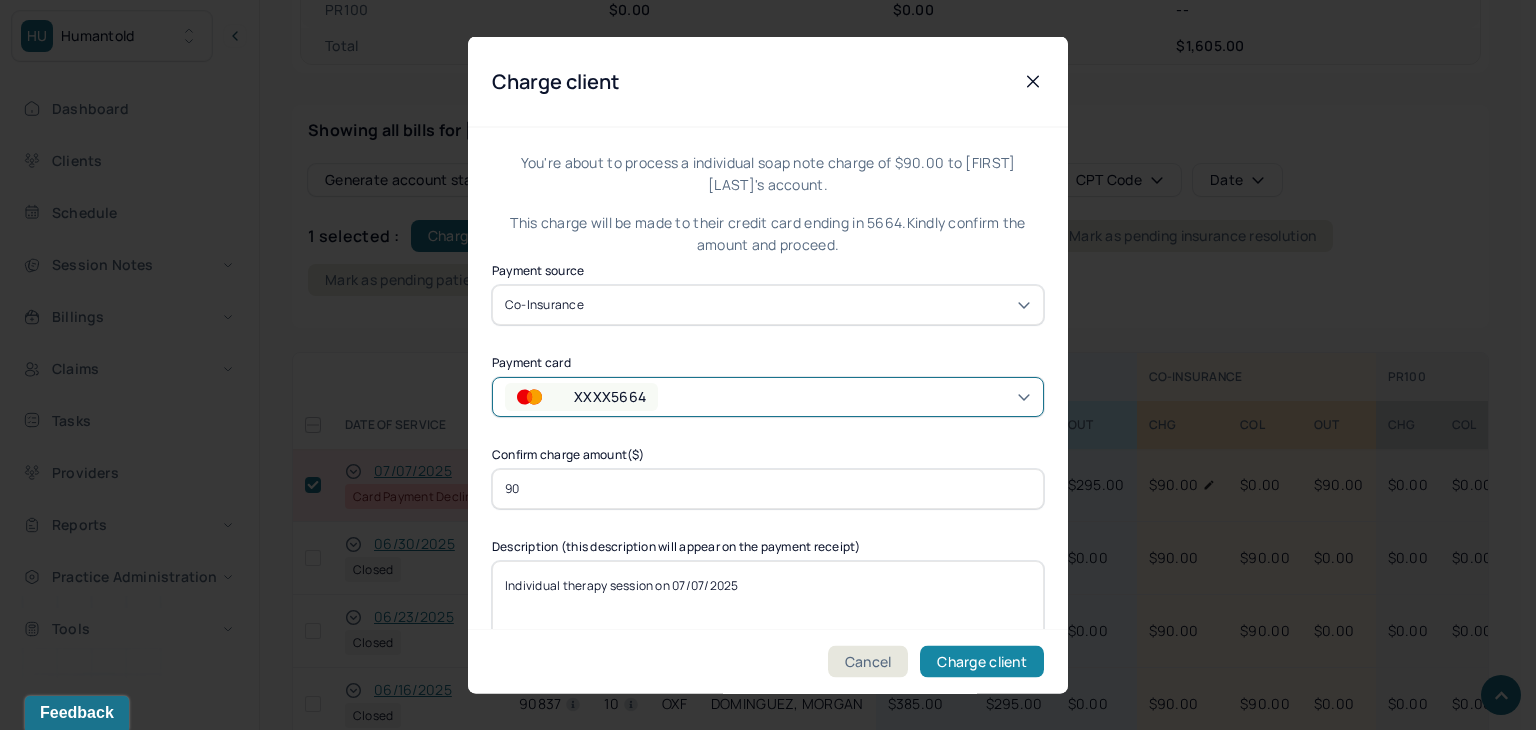 click on "Charge client" at bounding box center [982, 662] 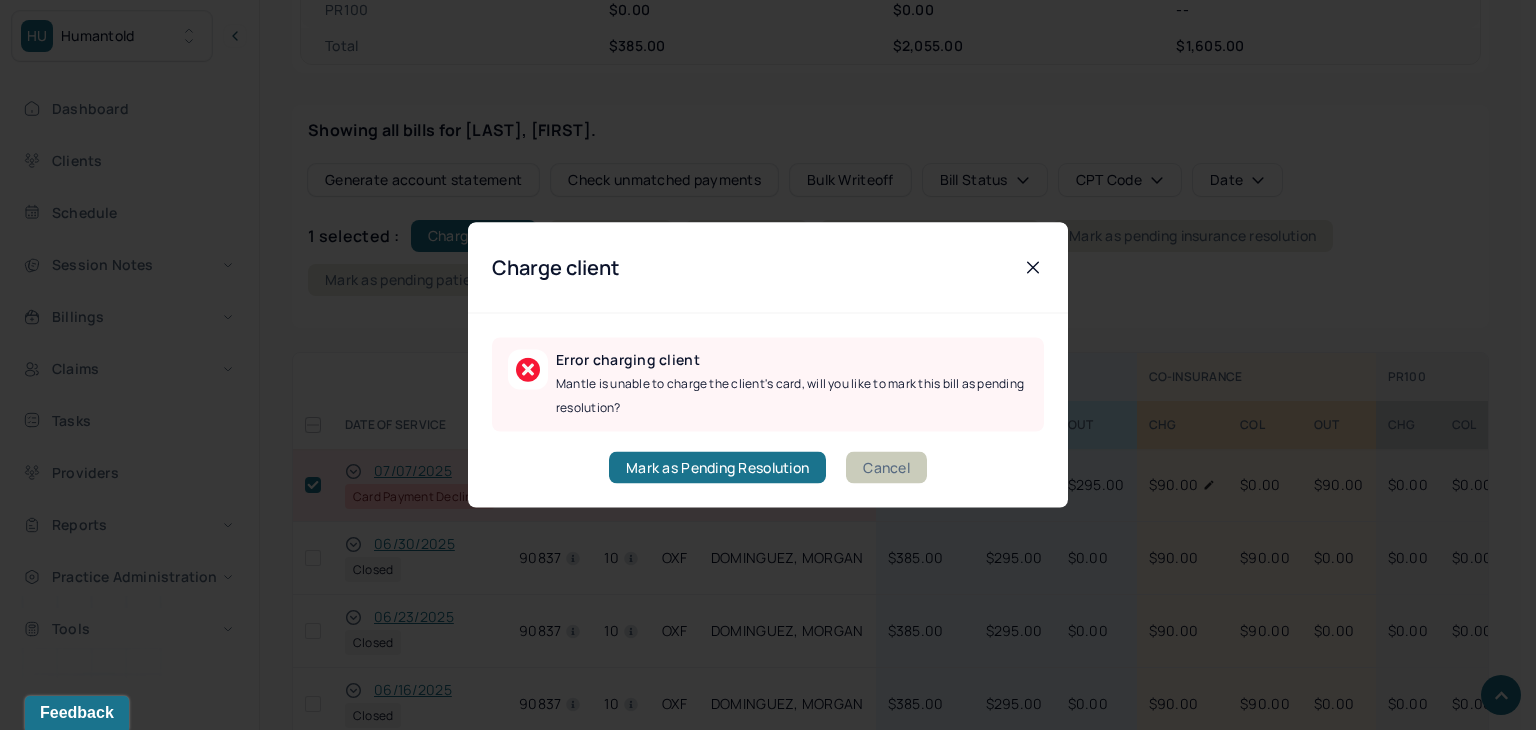 click on "Cancel" at bounding box center [886, 468] 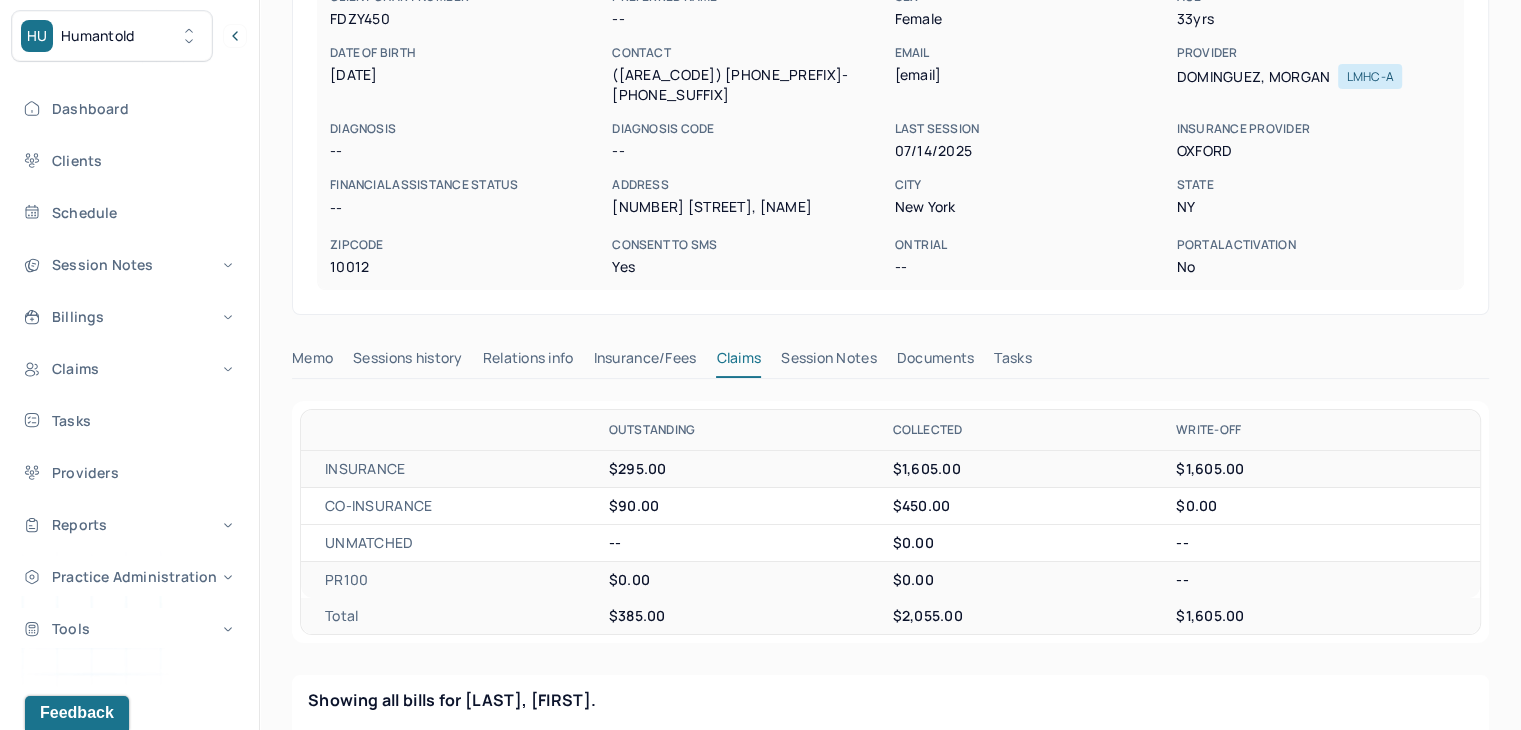 scroll, scrollTop: 0, scrollLeft: 0, axis: both 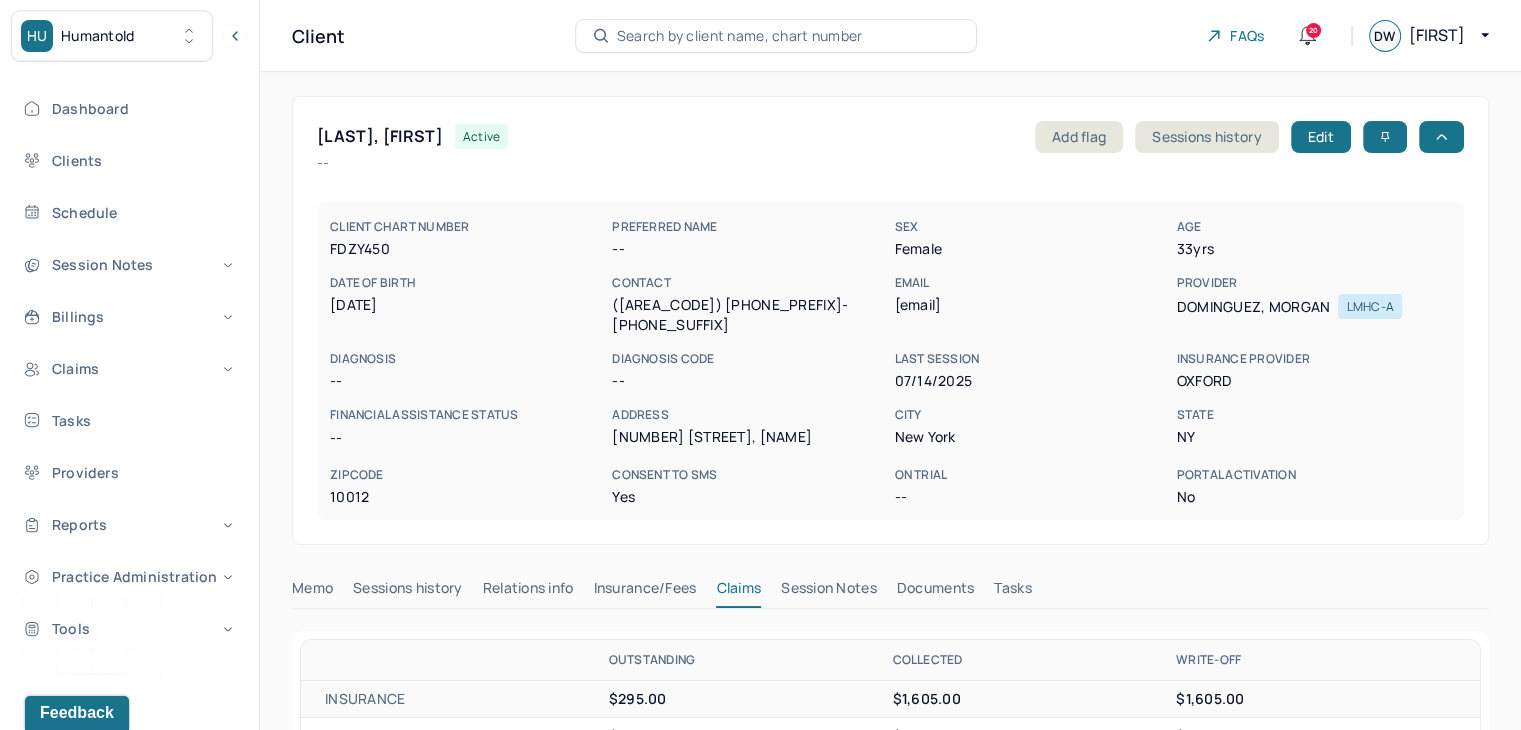 click on "Search by client name, chart number" at bounding box center [740, 36] 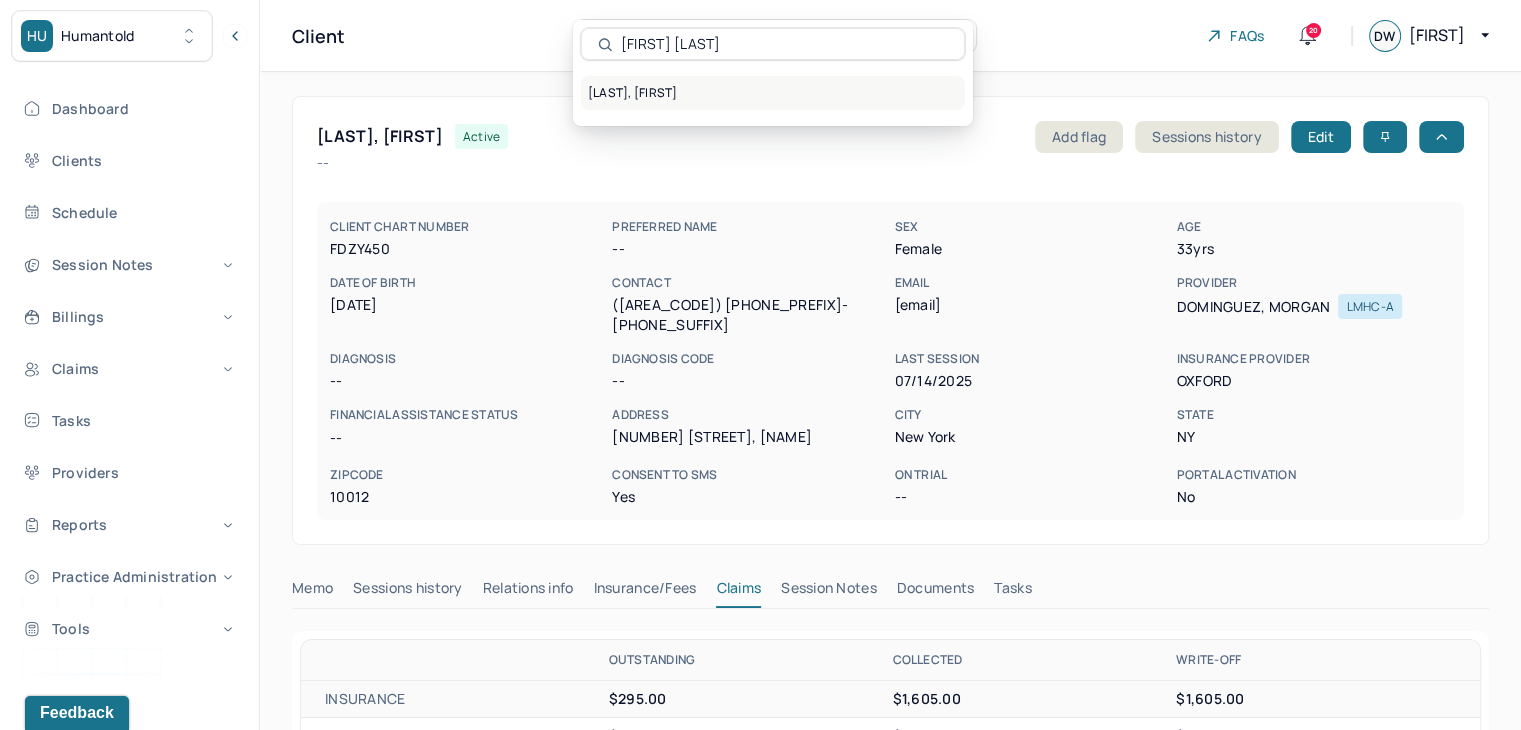 type on "Jacqueline Taveras" 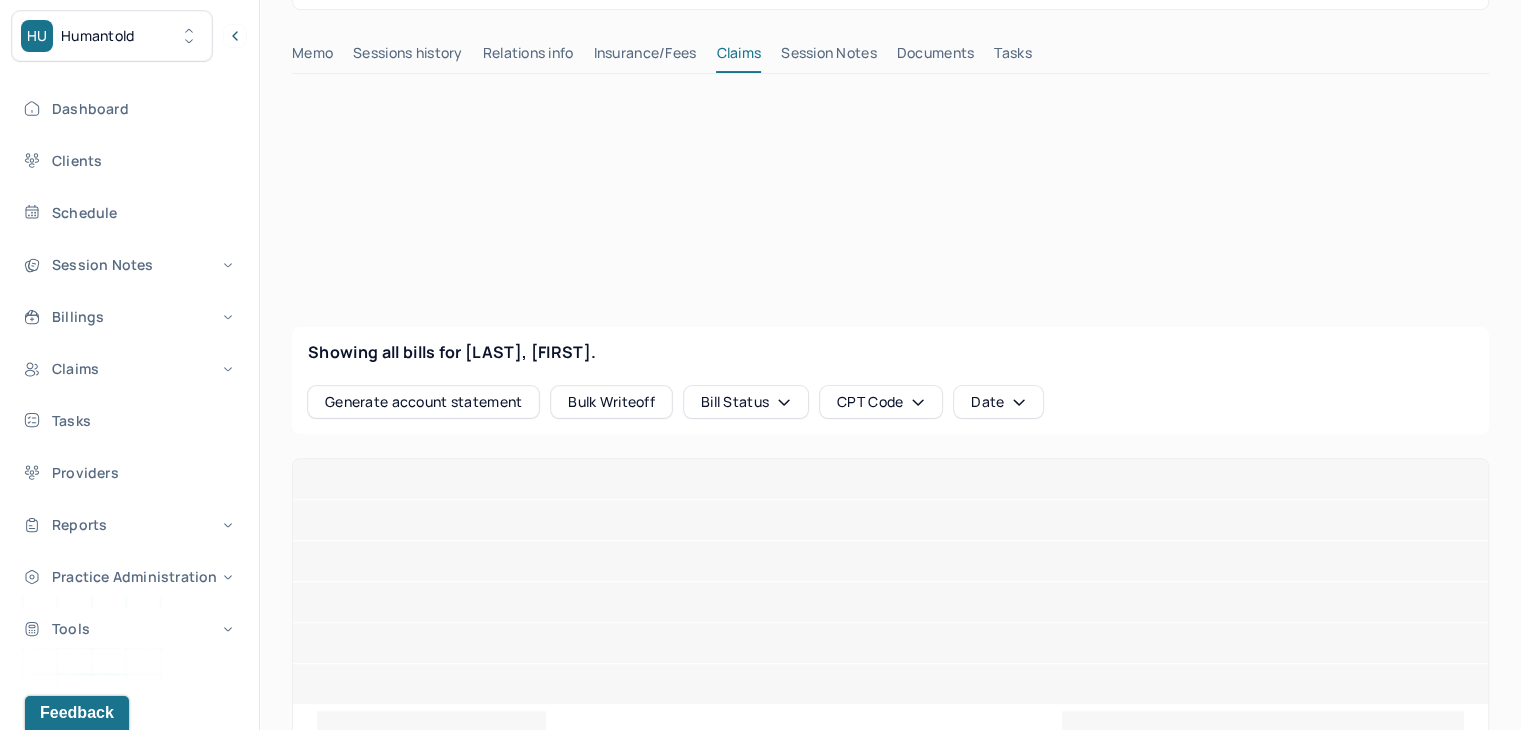scroll, scrollTop: 600, scrollLeft: 0, axis: vertical 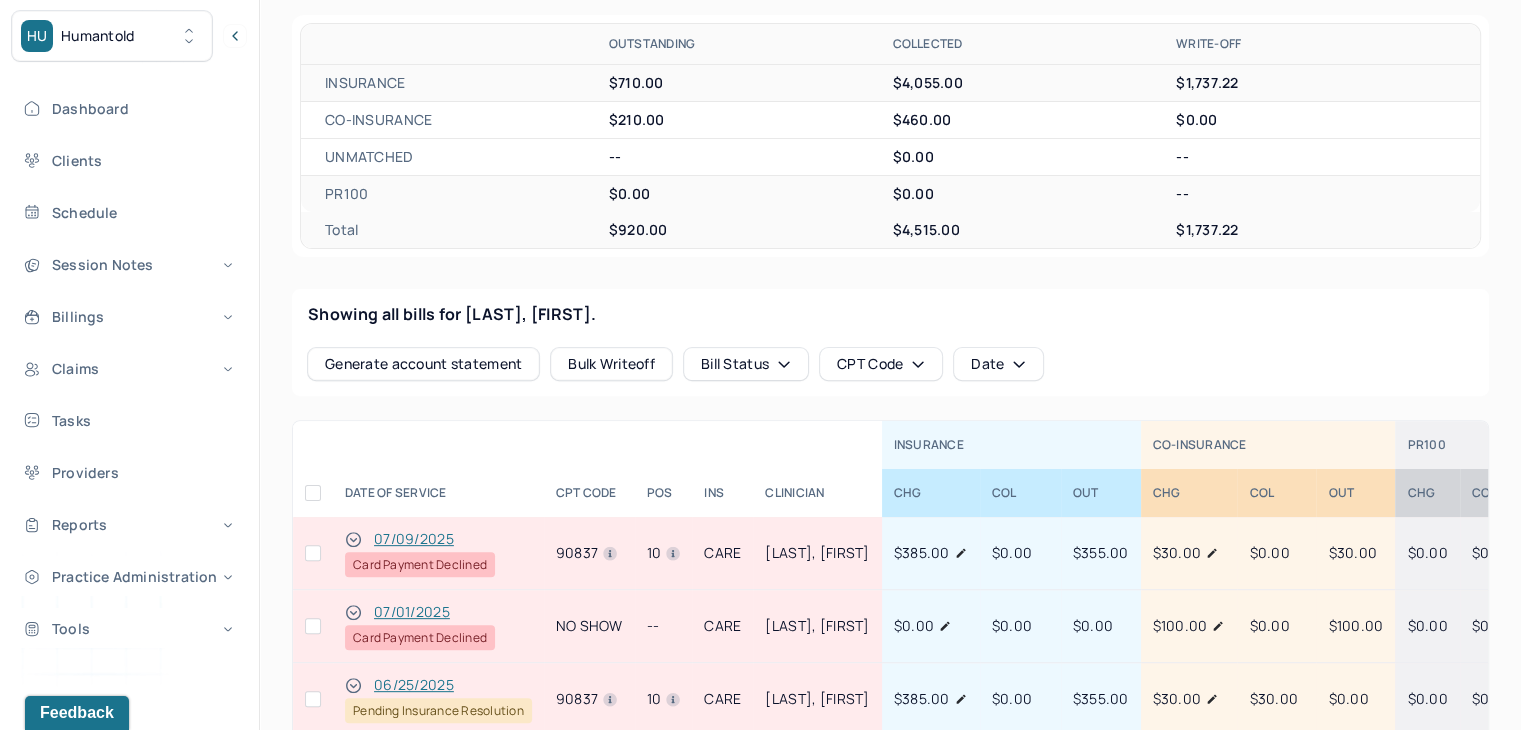 click at bounding box center [313, 626] 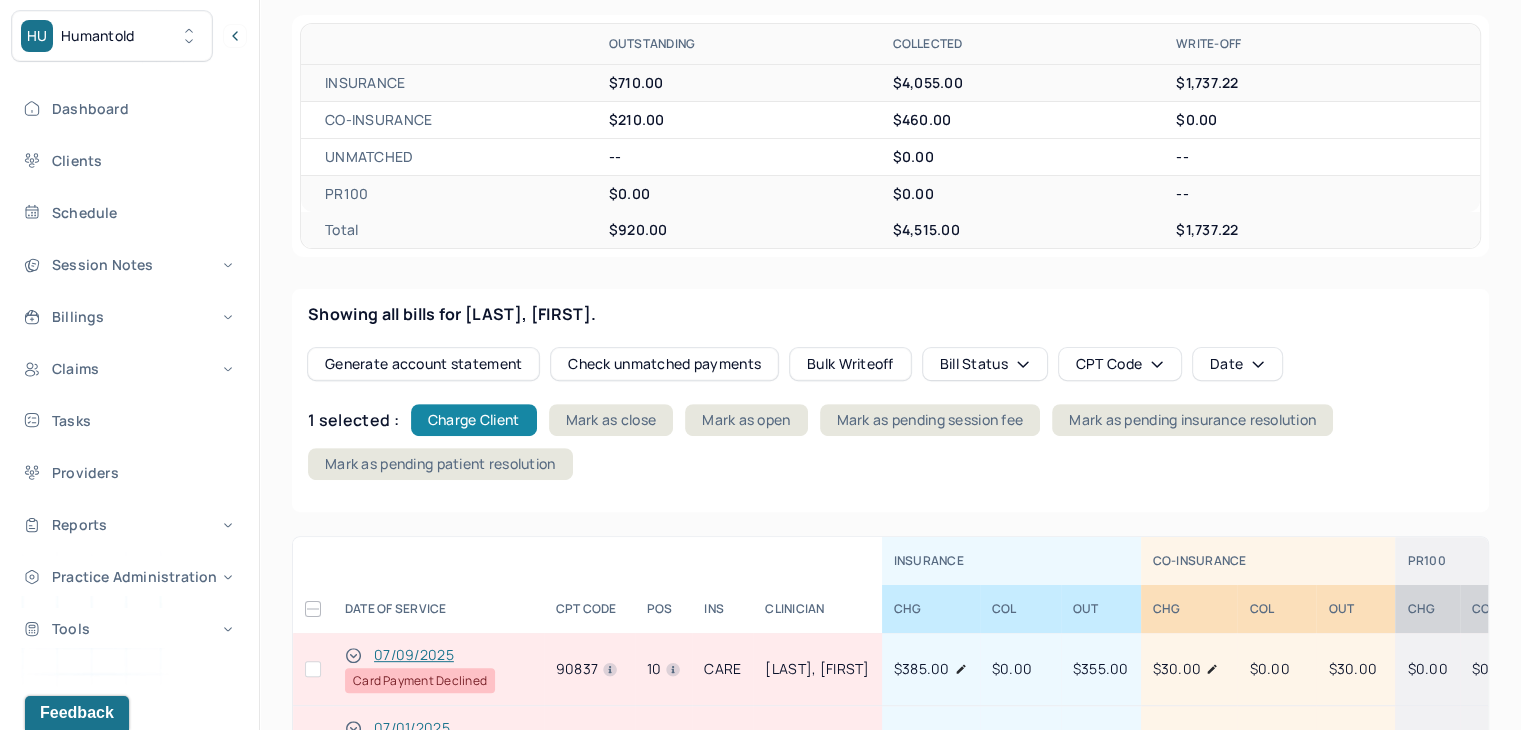 click on "Charge Client" at bounding box center [474, 420] 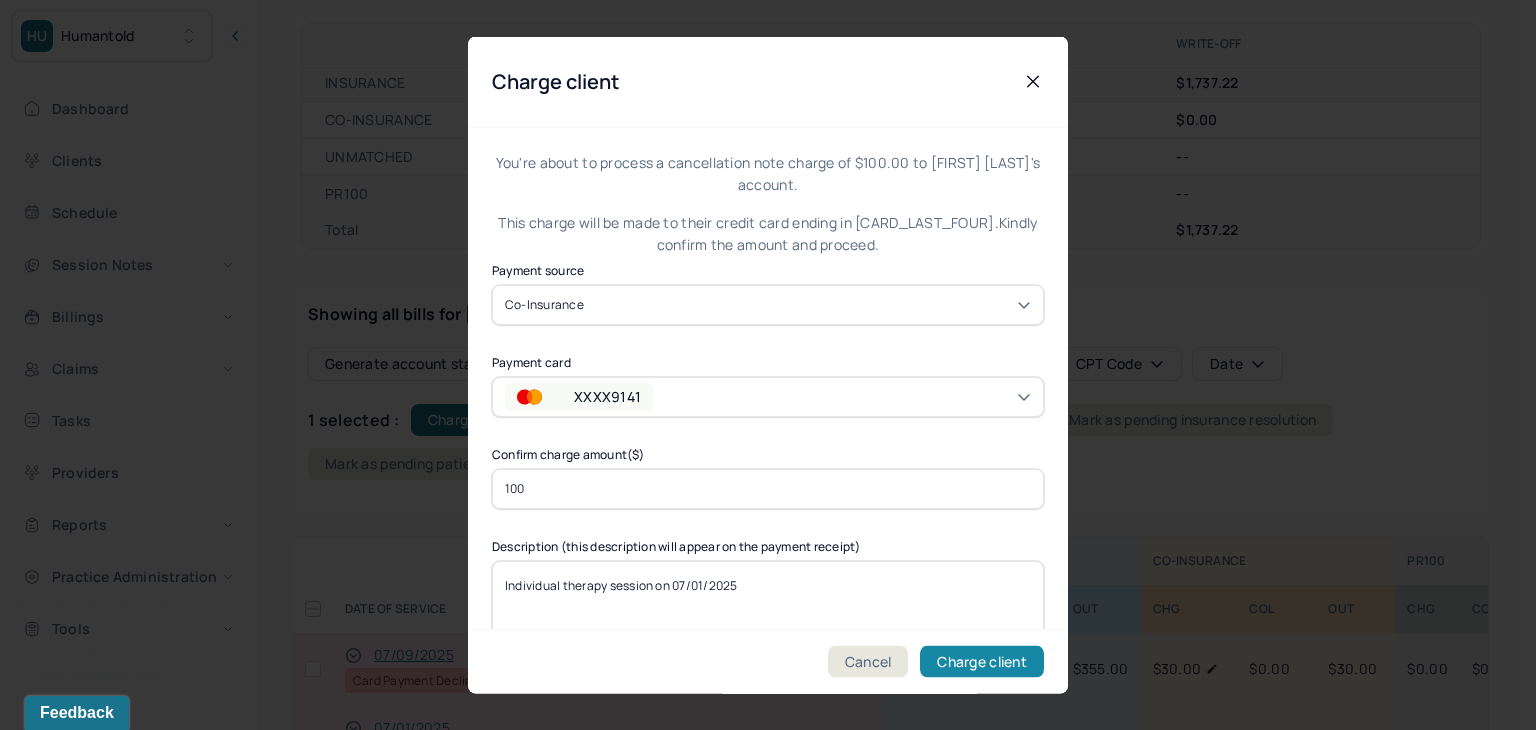 click on "Charge client" at bounding box center [982, 662] 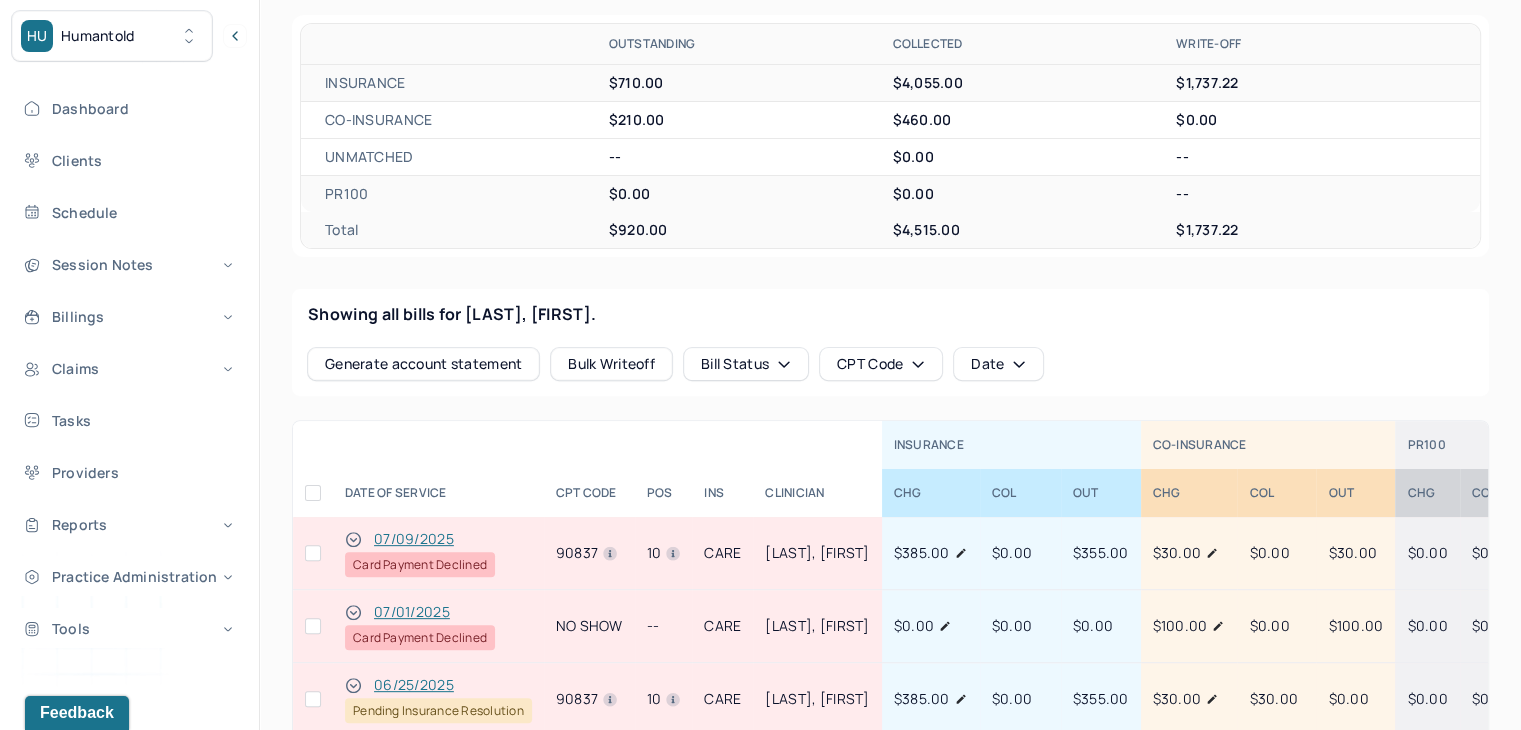 click at bounding box center [313, 553] 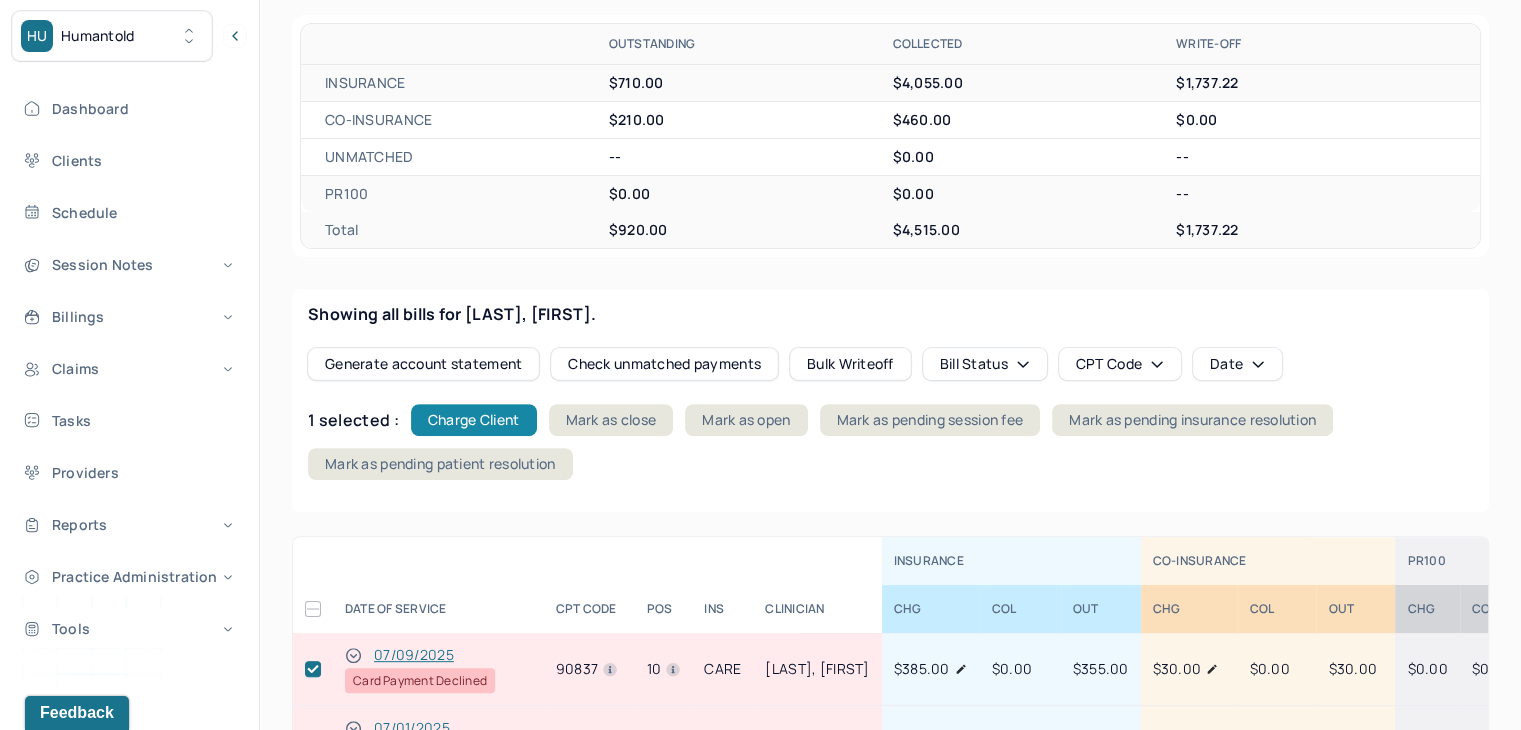 click on "Charge Client" at bounding box center [474, 420] 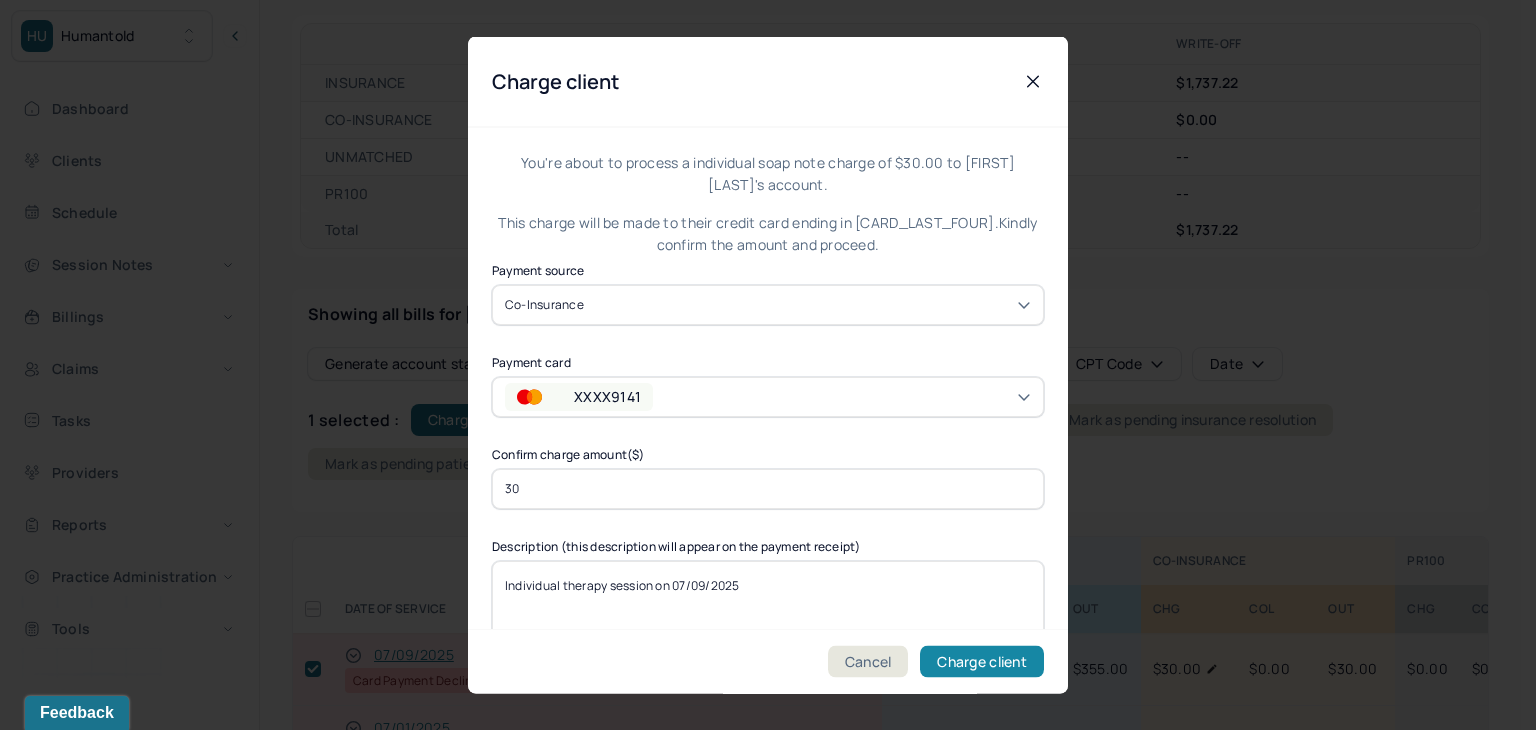 click on "Charge client" at bounding box center (982, 662) 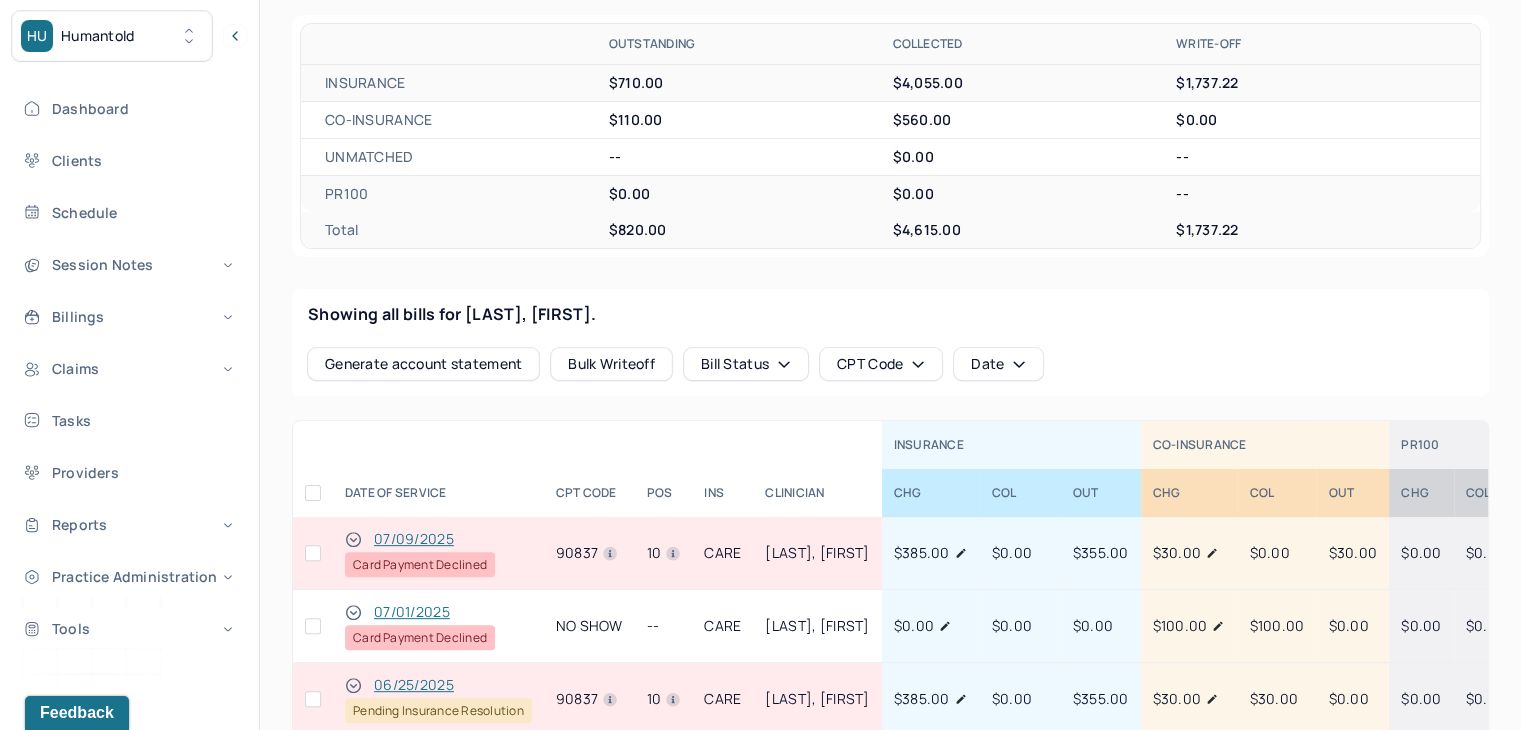 click at bounding box center [313, 626] 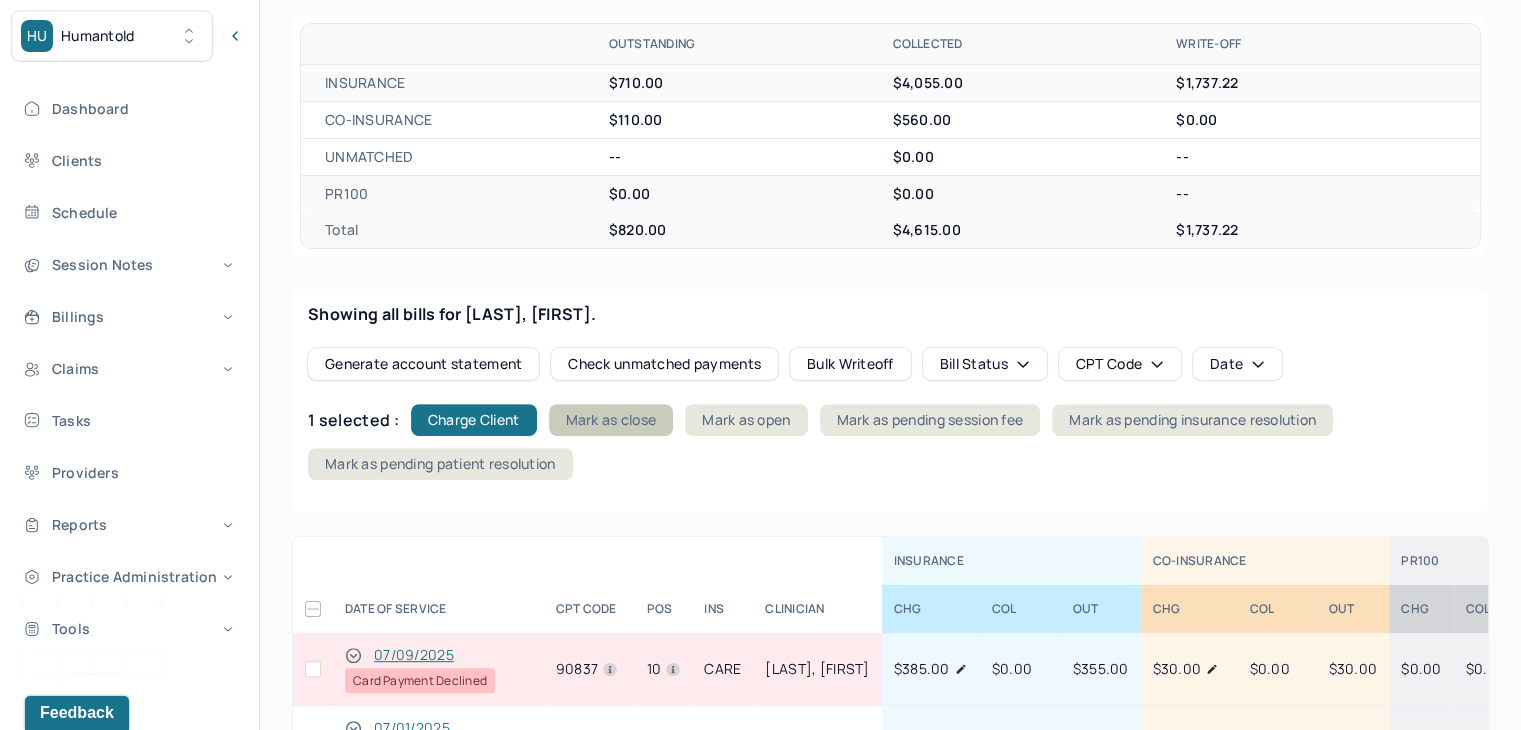 click on "Mark as close" at bounding box center (611, 420) 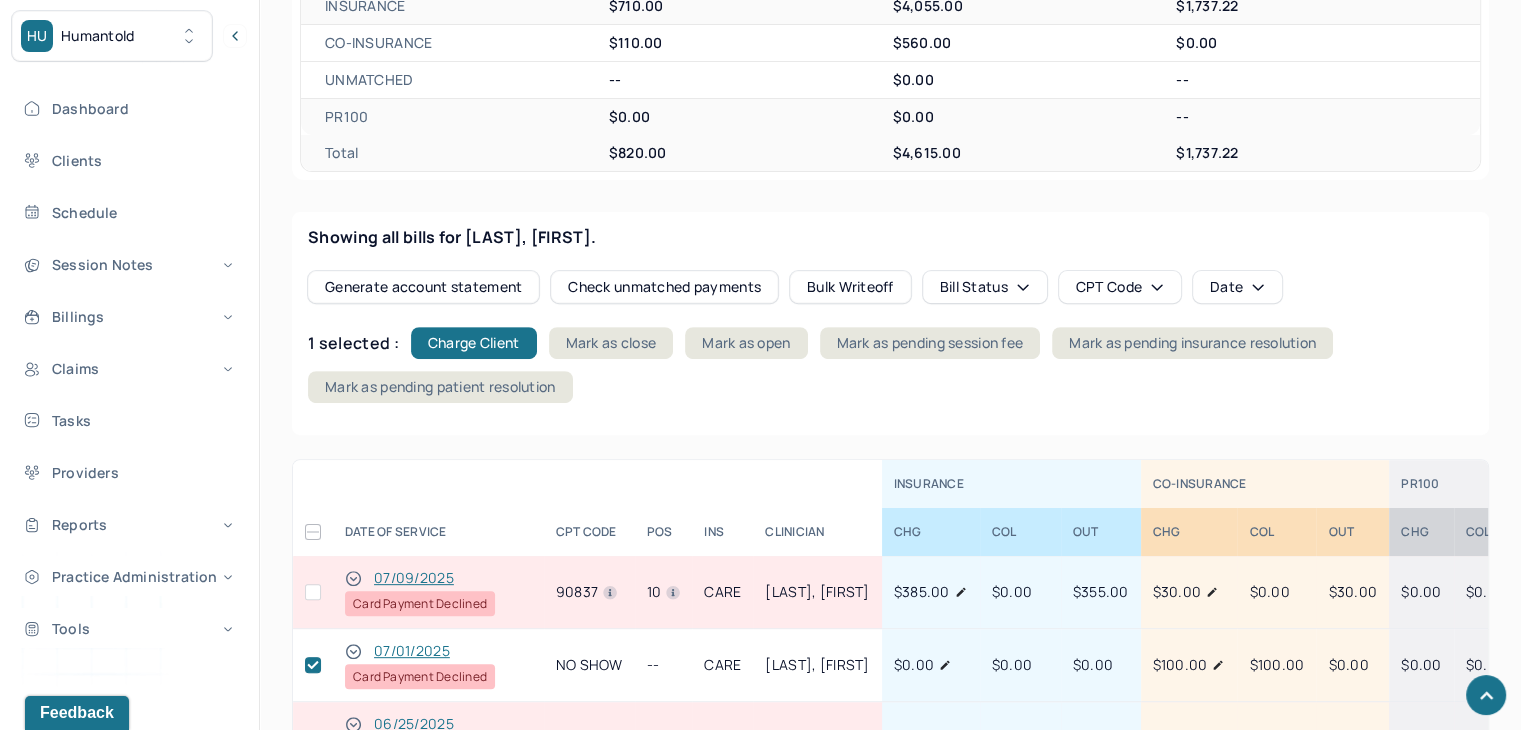 scroll, scrollTop: 800, scrollLeft: 0, axis: vertical 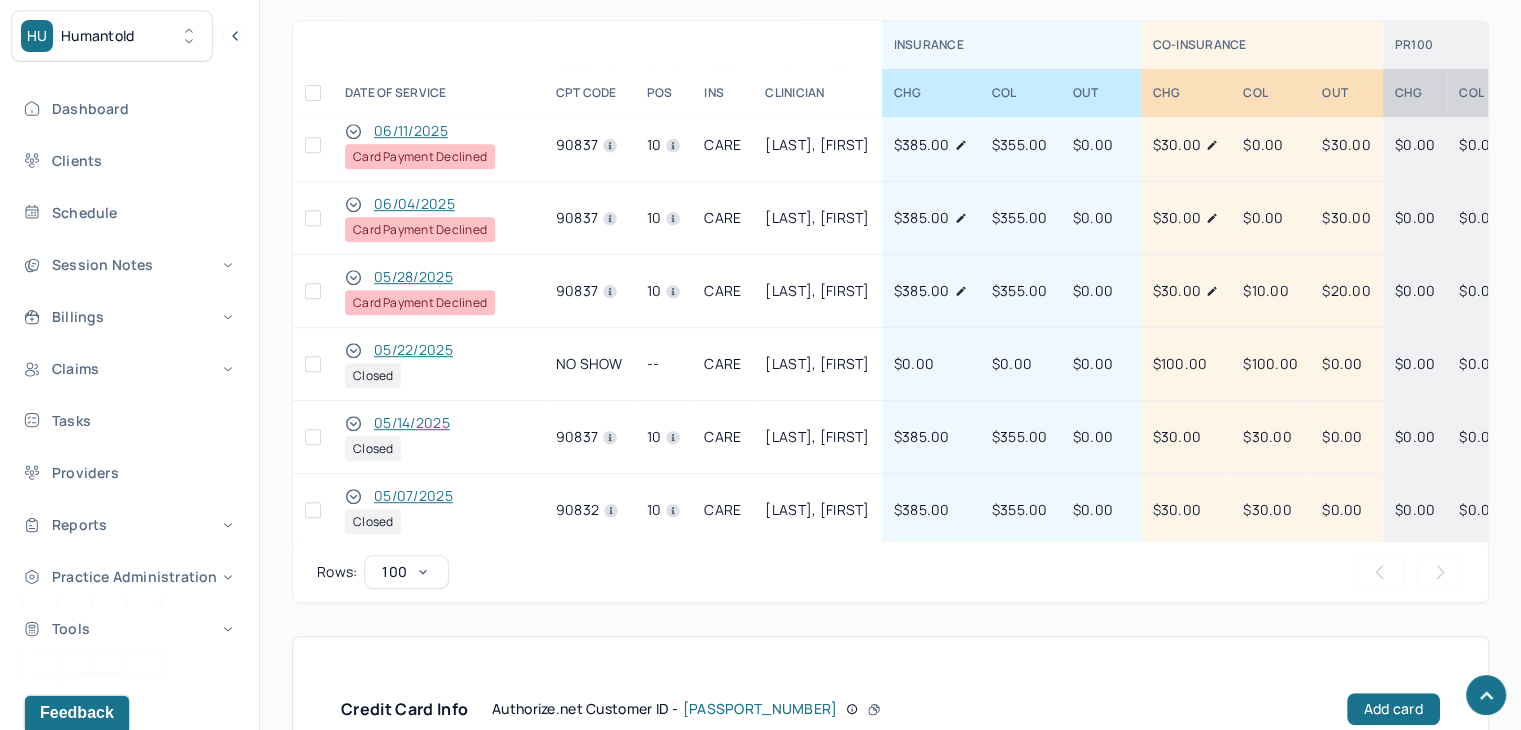click at bounding box center (313, 291) 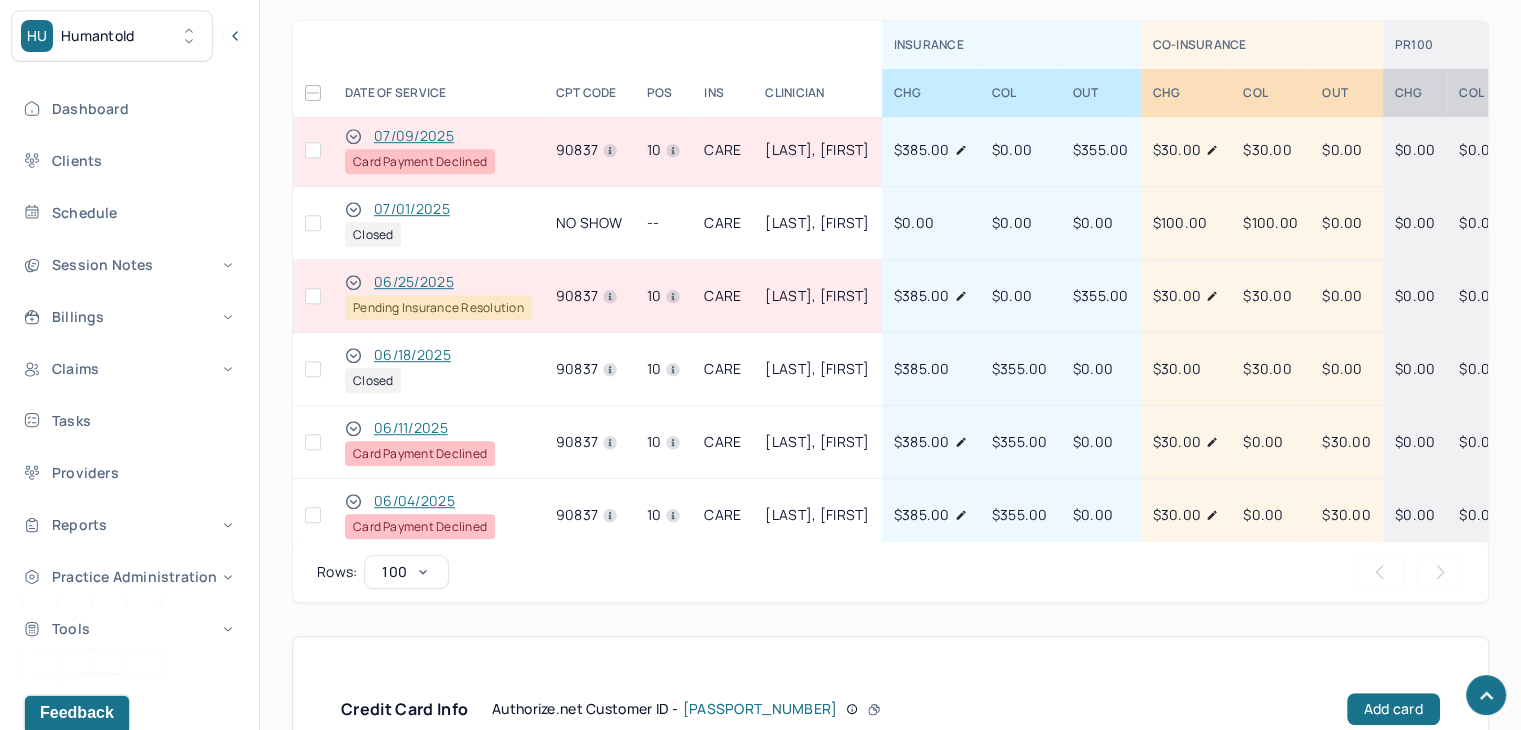 scroll, scrollTop: 0, scrollLeft: 0, axis: both 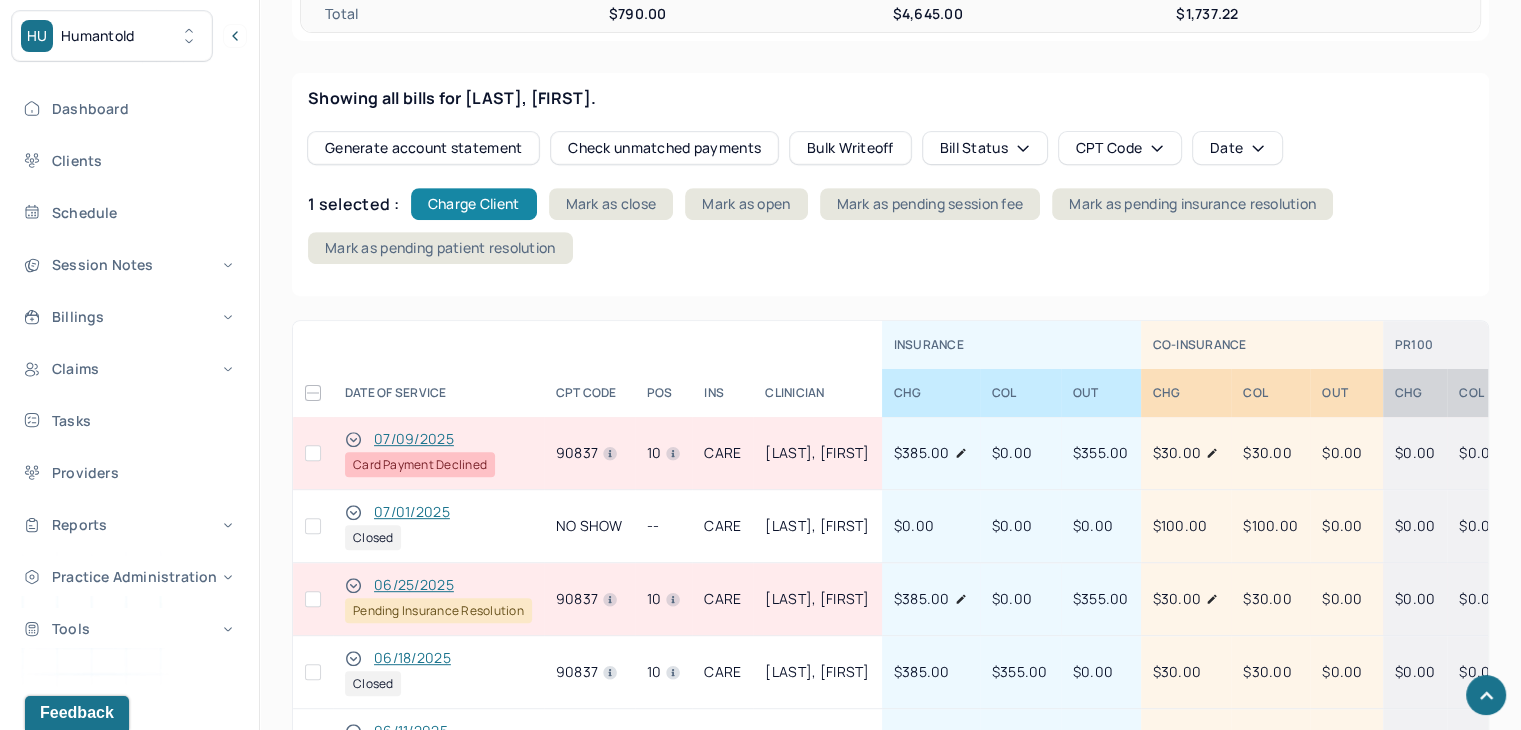 click on "Charge Client" at bounding box center (474, 204) 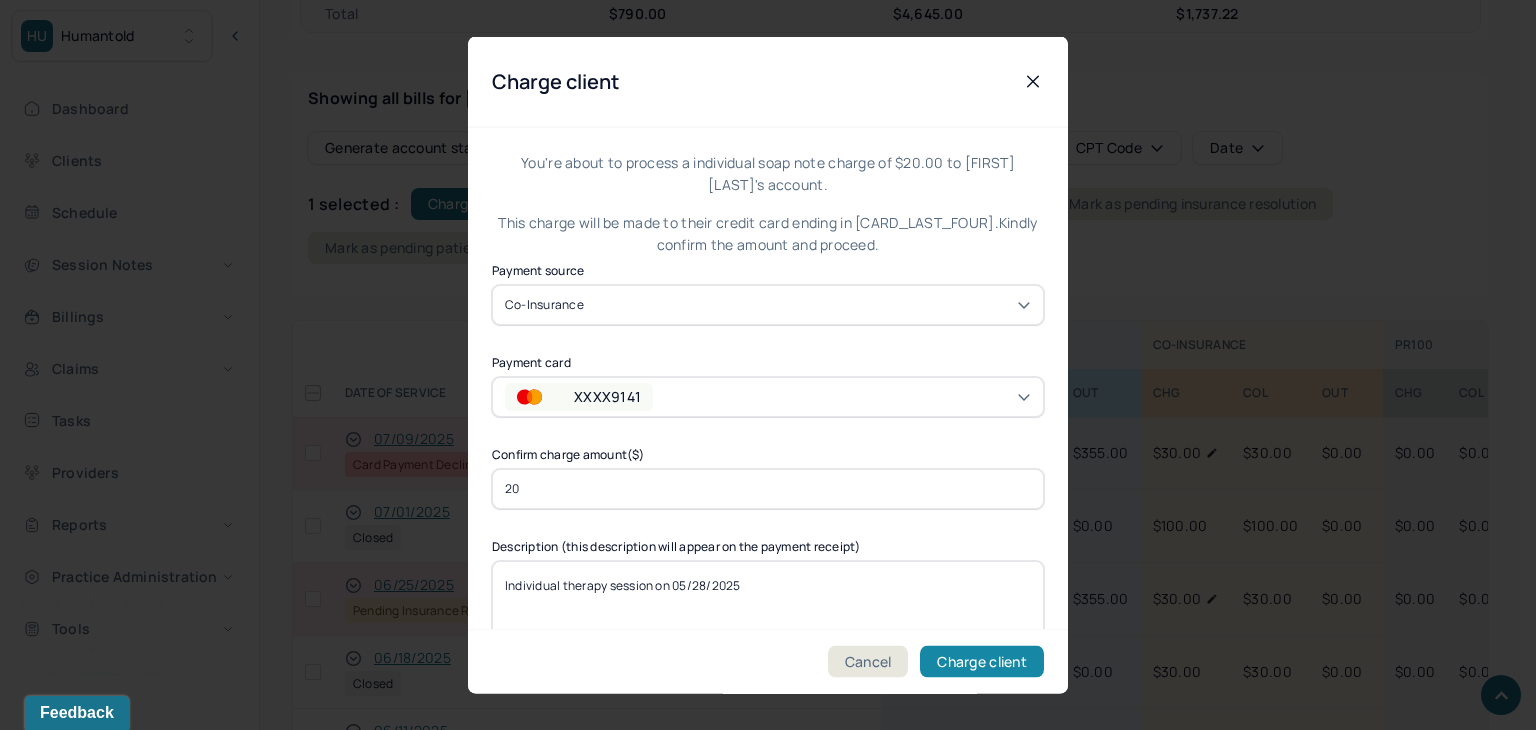 click on "Charge client" at bounding box center [982, 662] 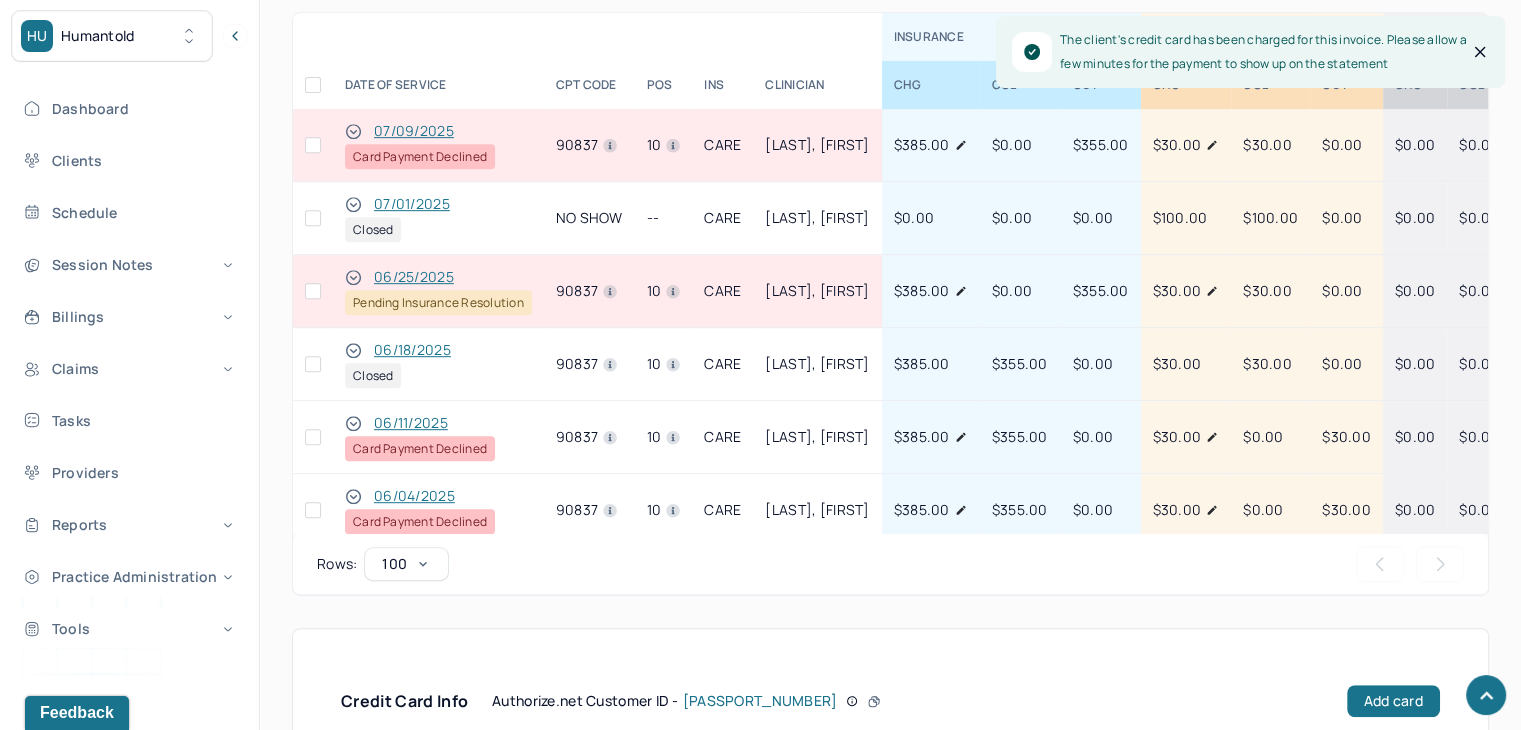 scroll, scrollTop: 1016, scrollLeft: 0, axis: vertical 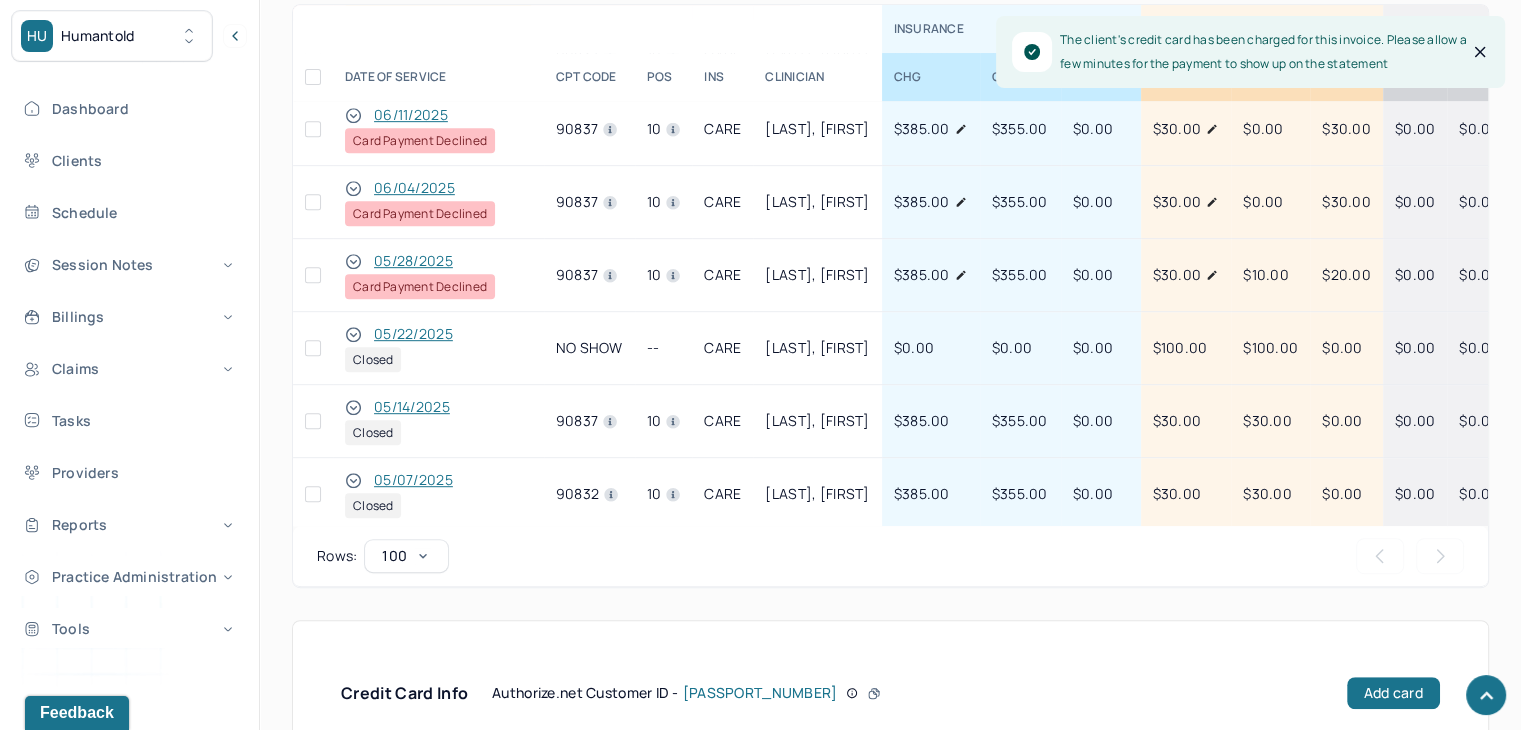 click at bounding box center [313, 202] 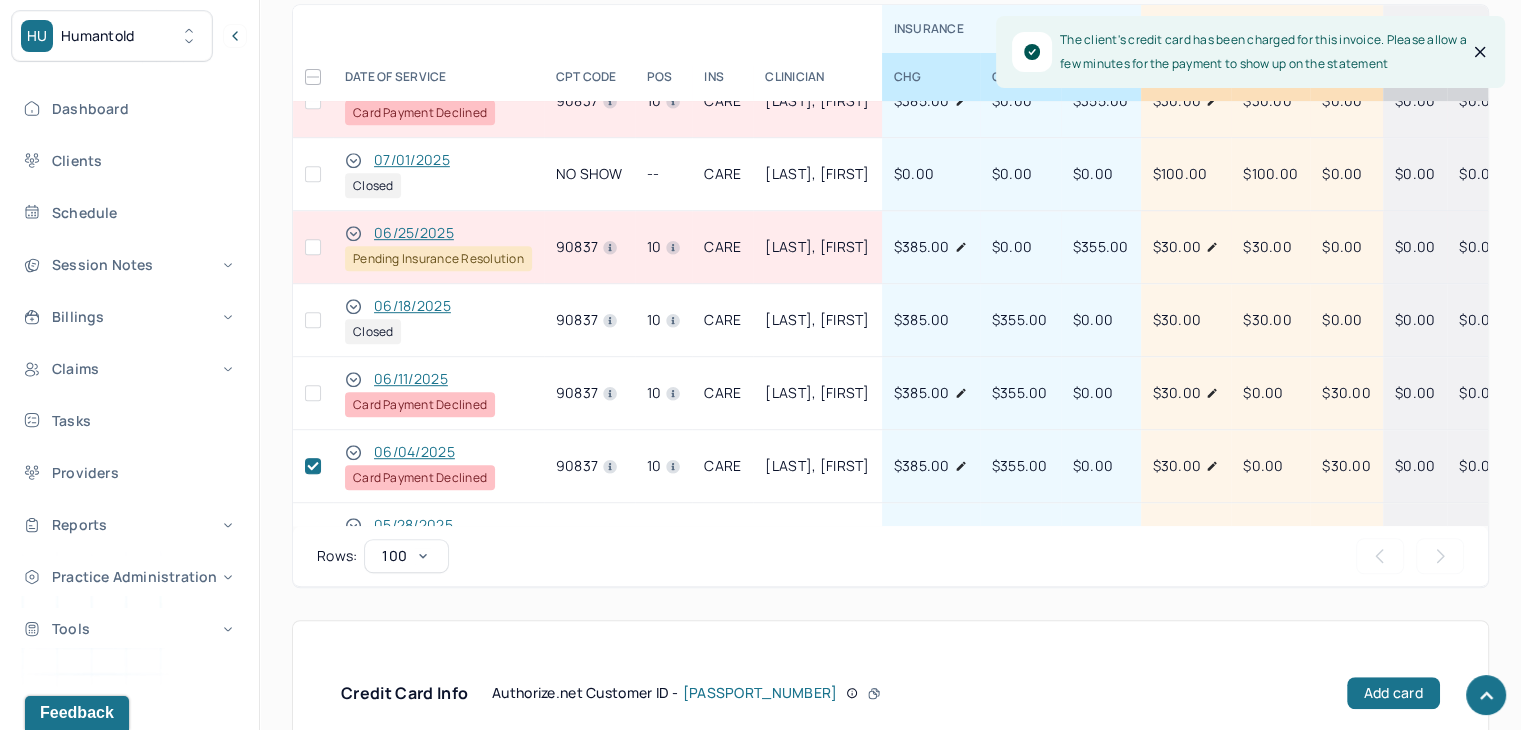 scroll, scrollTop: 0, scrollLeft: 0, axis: both 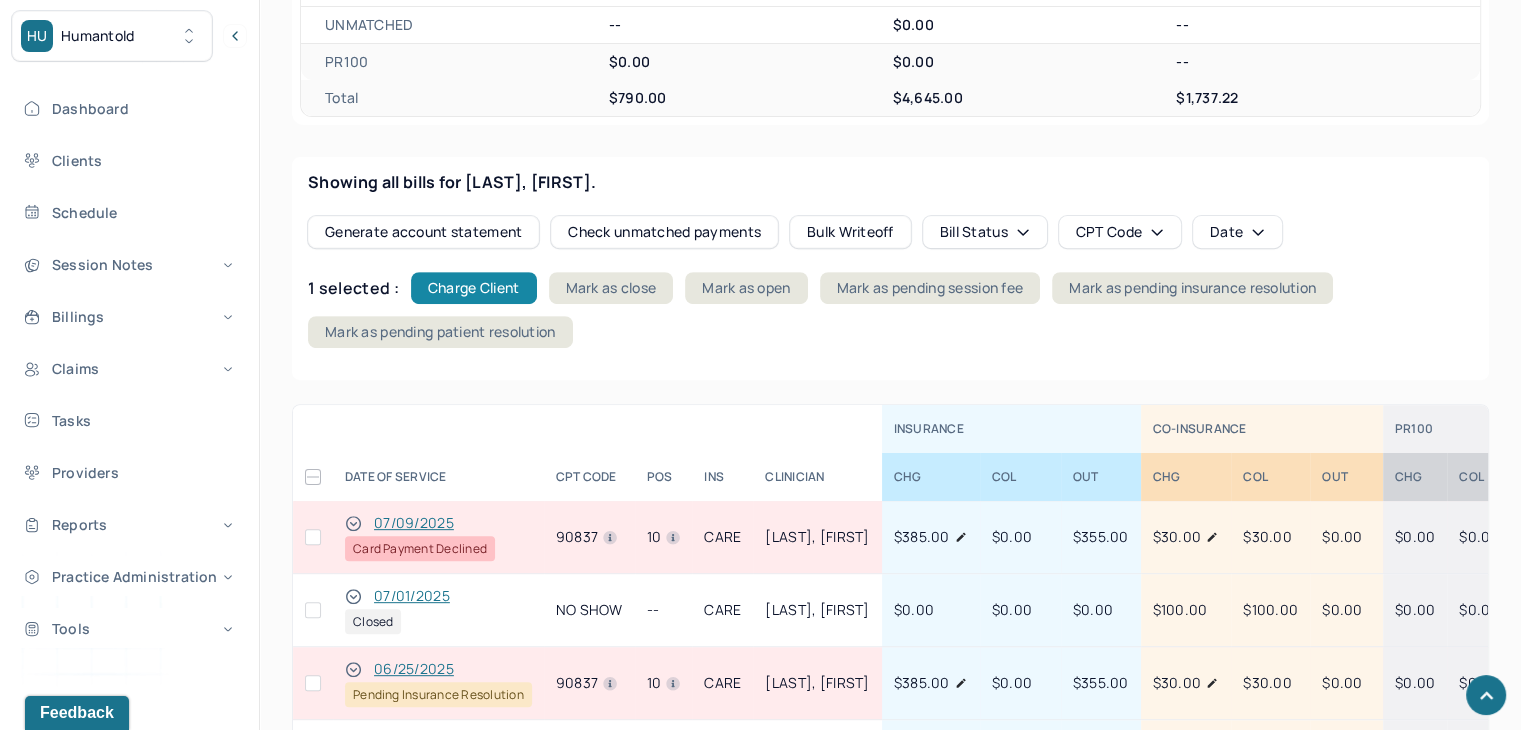 click on "Charge Client" at bounding box center (474, 288) 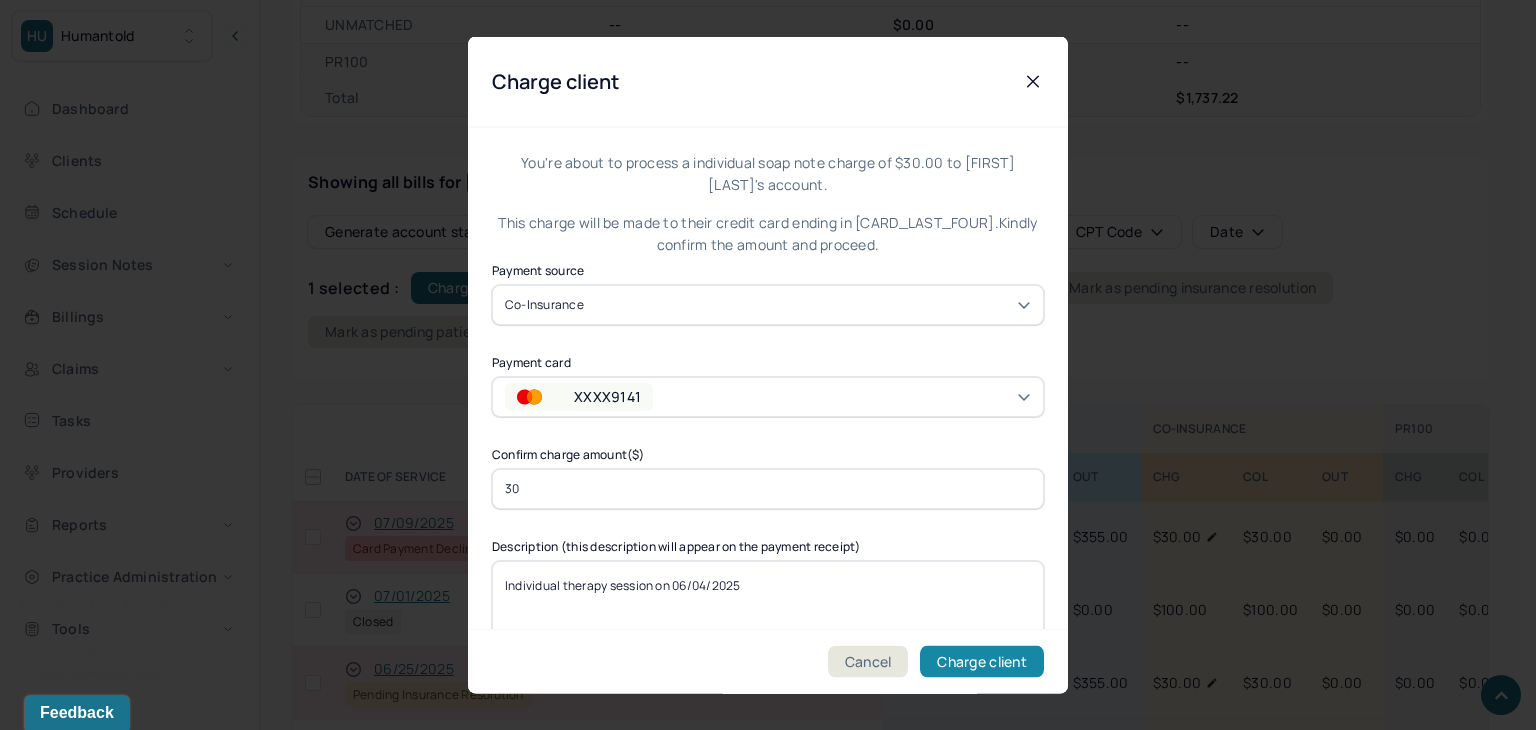 click on "Charge client" at bounding box center (982, 662) 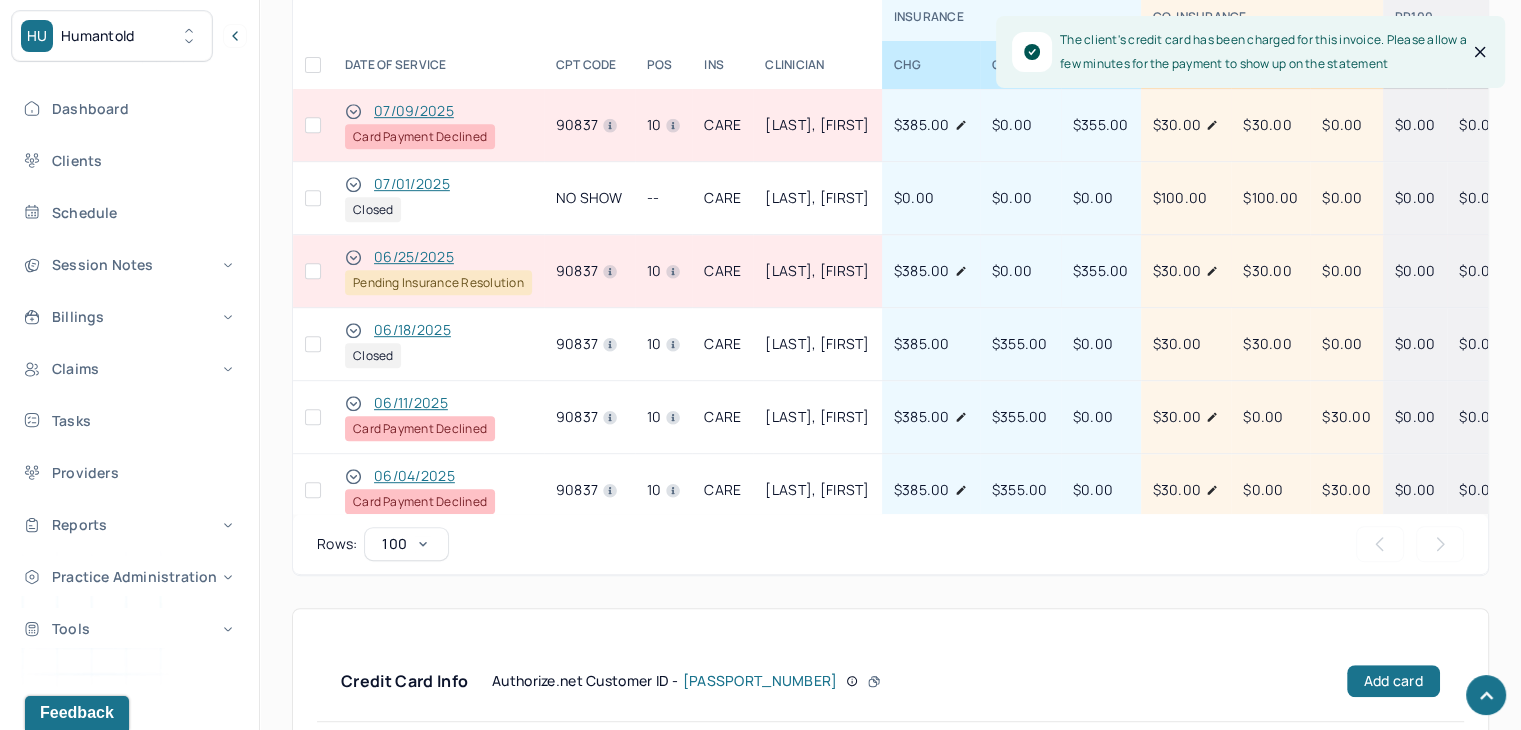 scroll, scrollTop: 1032, scrollLeft: 0, axis: vertical 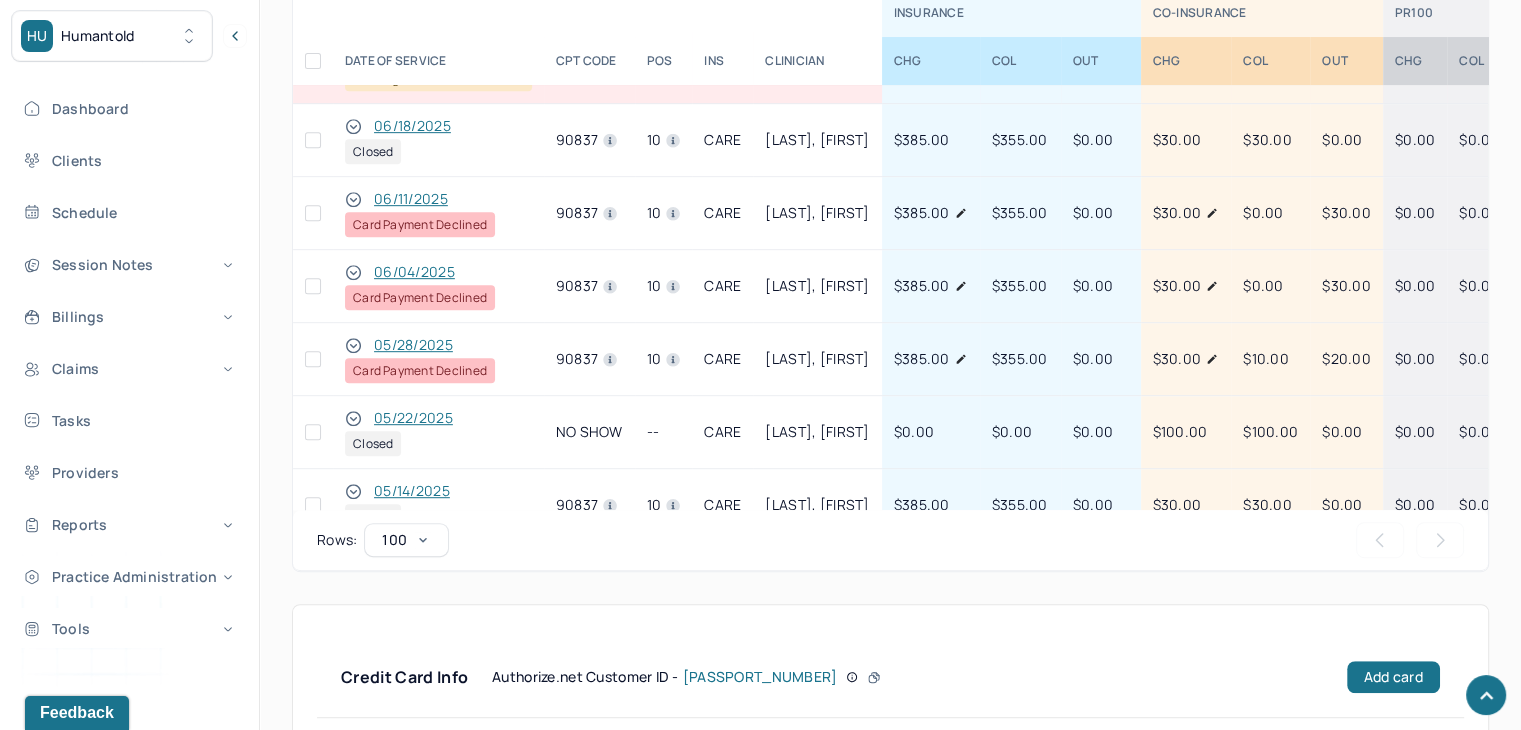 click at bounding box center [313, 213] 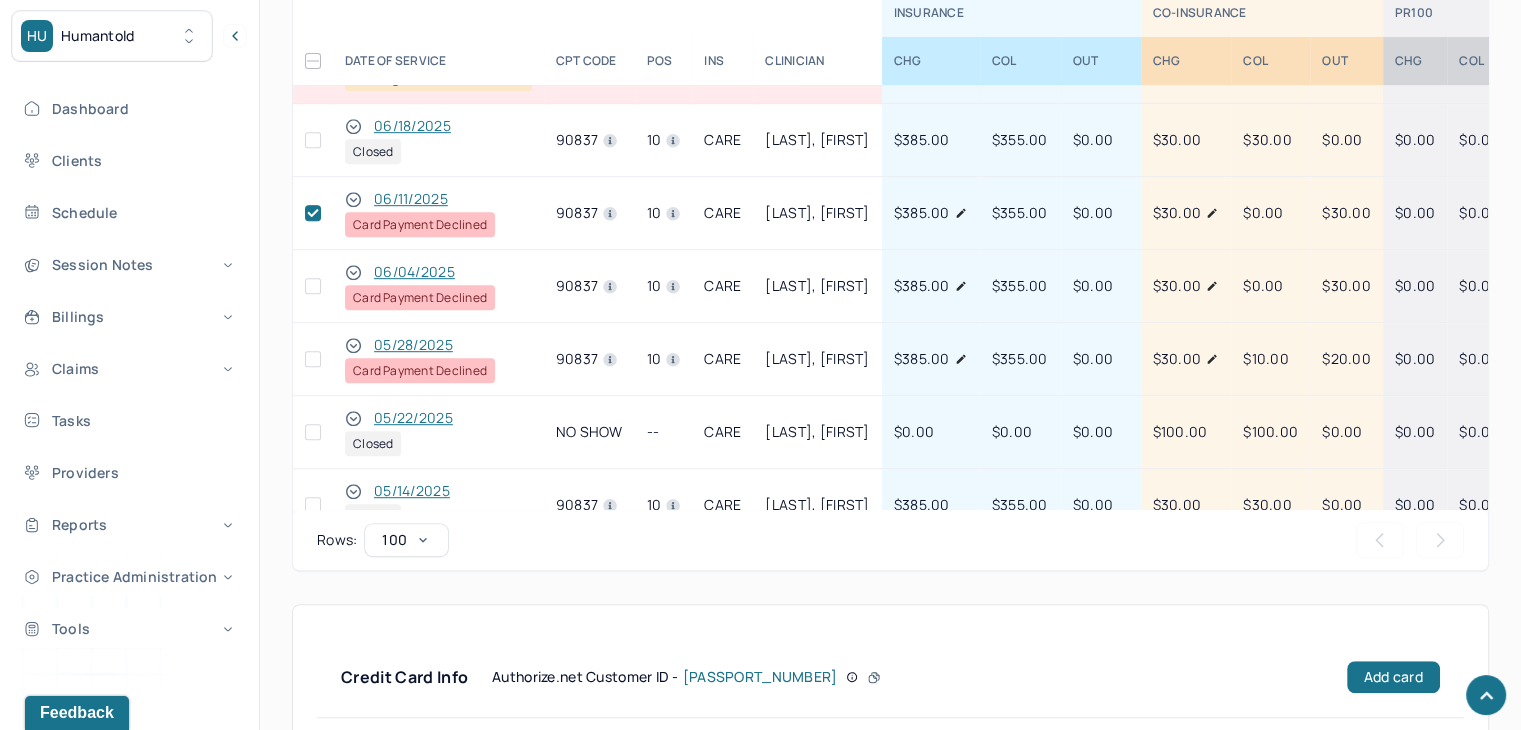 scroll, scrollTop: 0, scrollLeft: 0, axis: both 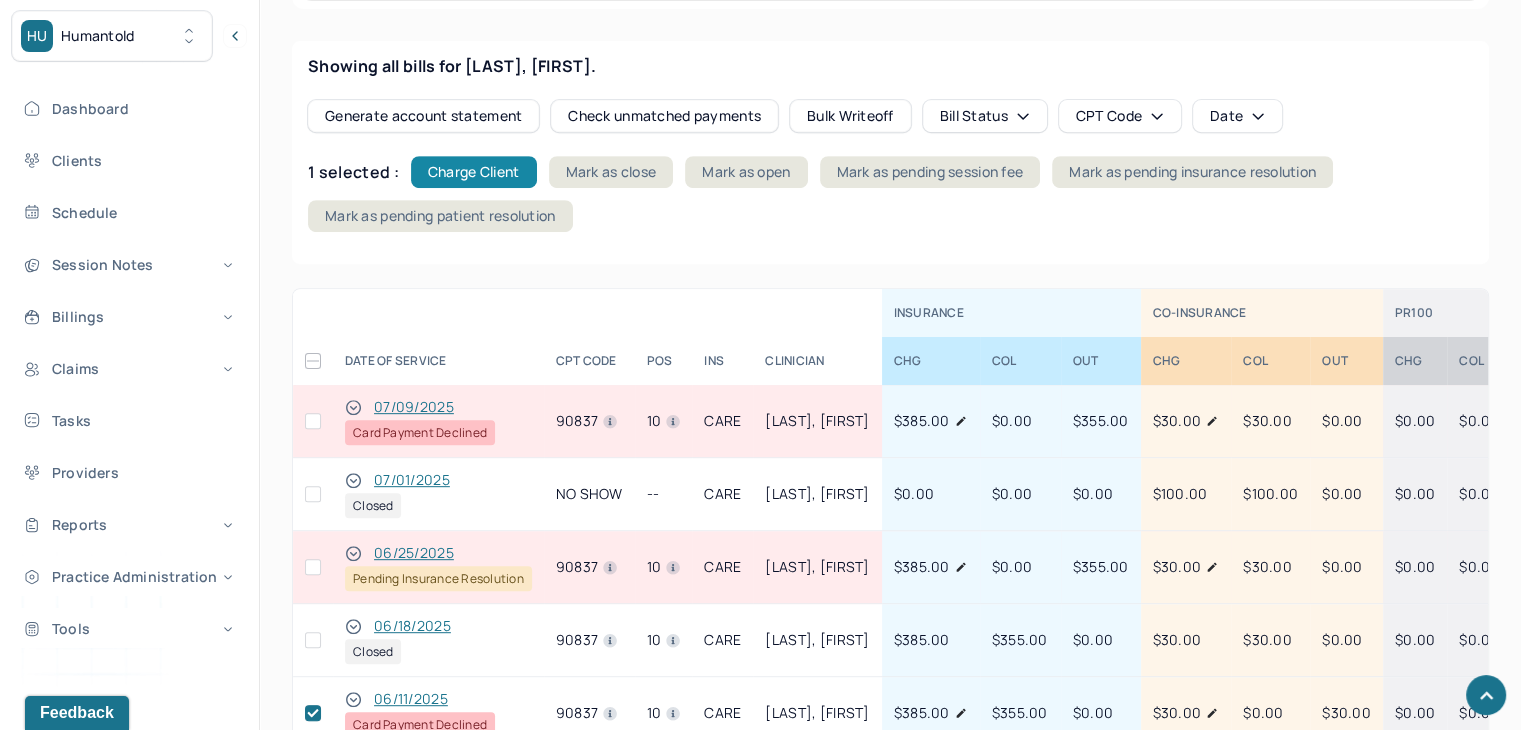 click on "Charge Client" at bounding box center (474, 172) 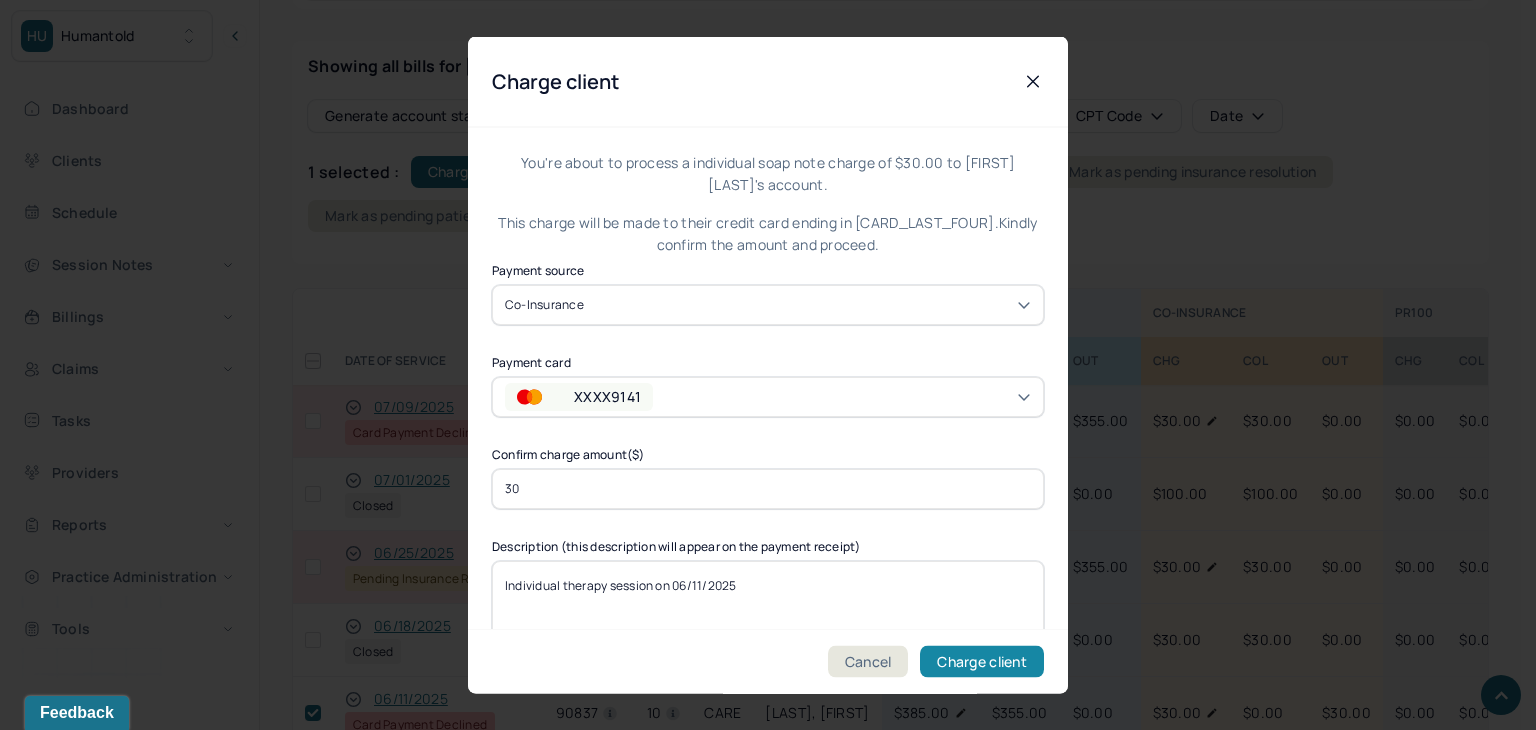 click on "Charge client" at bounding box center (982, 662) 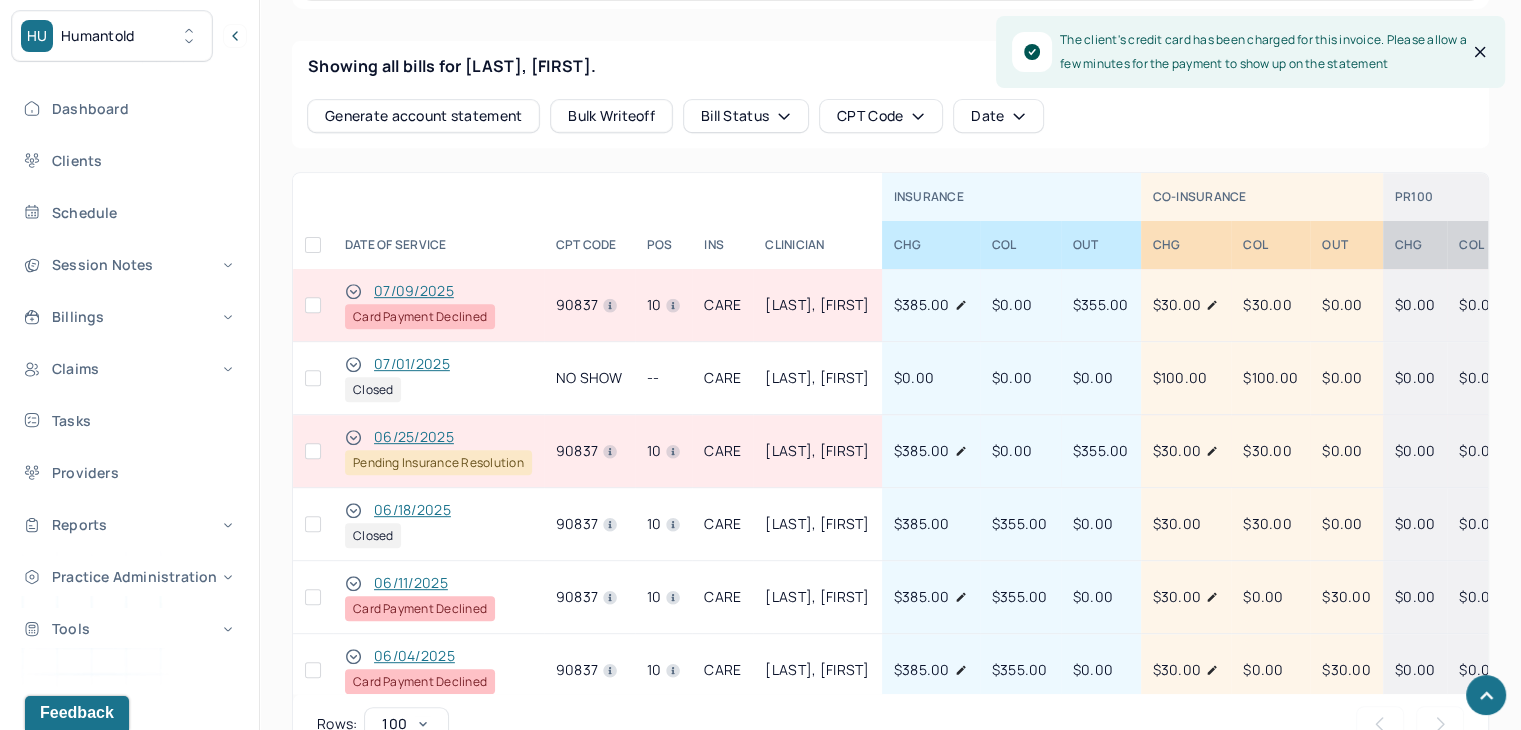 click 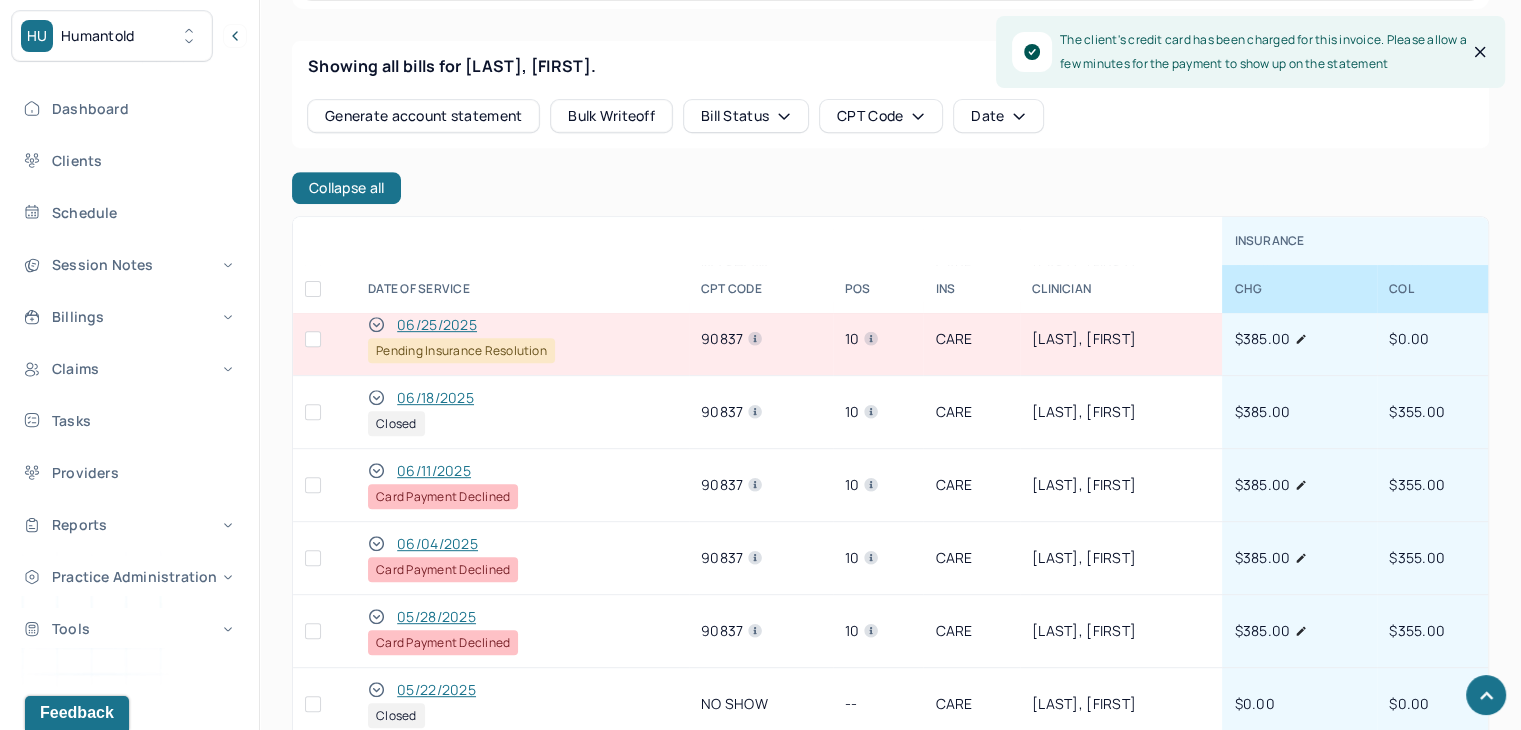 scroll, scrollTop: 400, scrollLeft: 0, axis: vertical 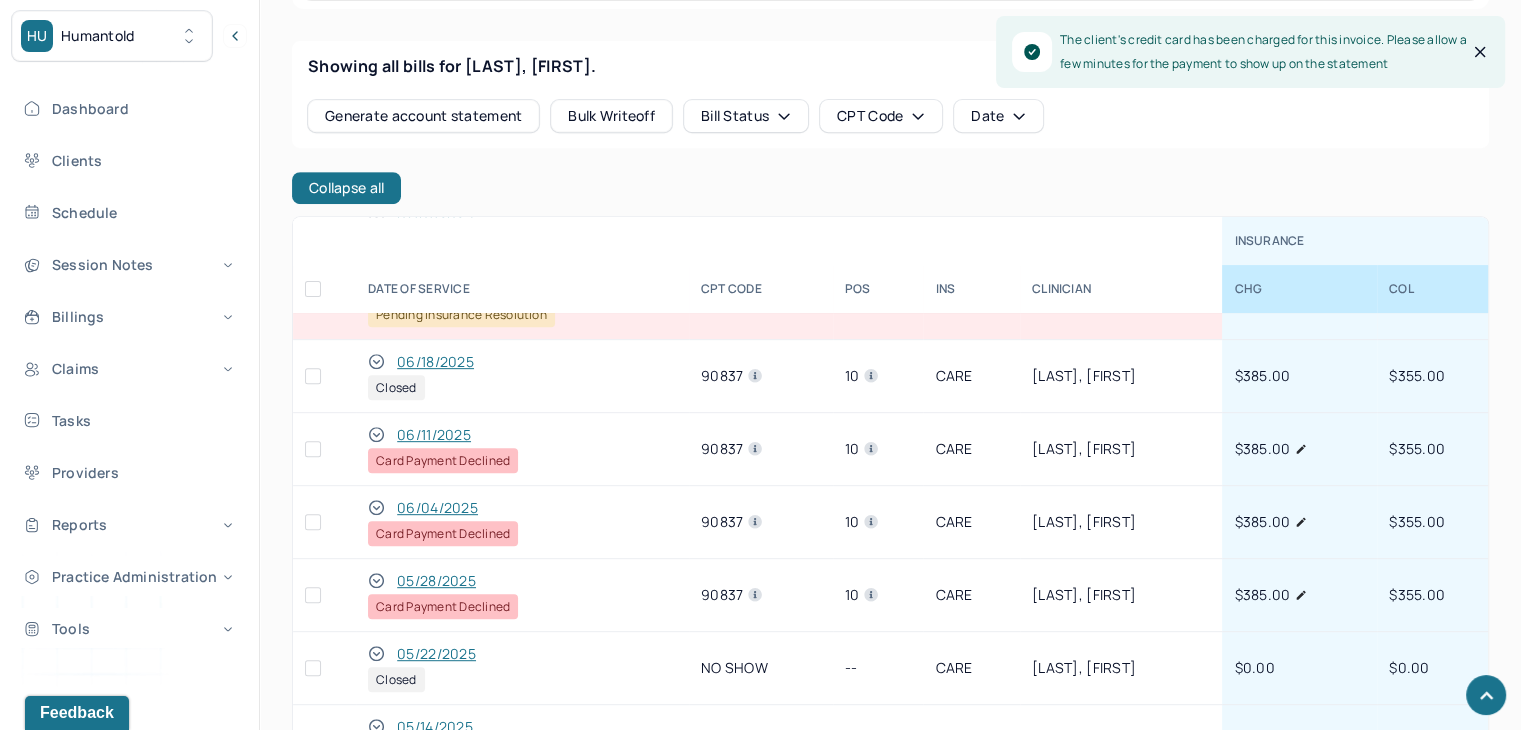 click 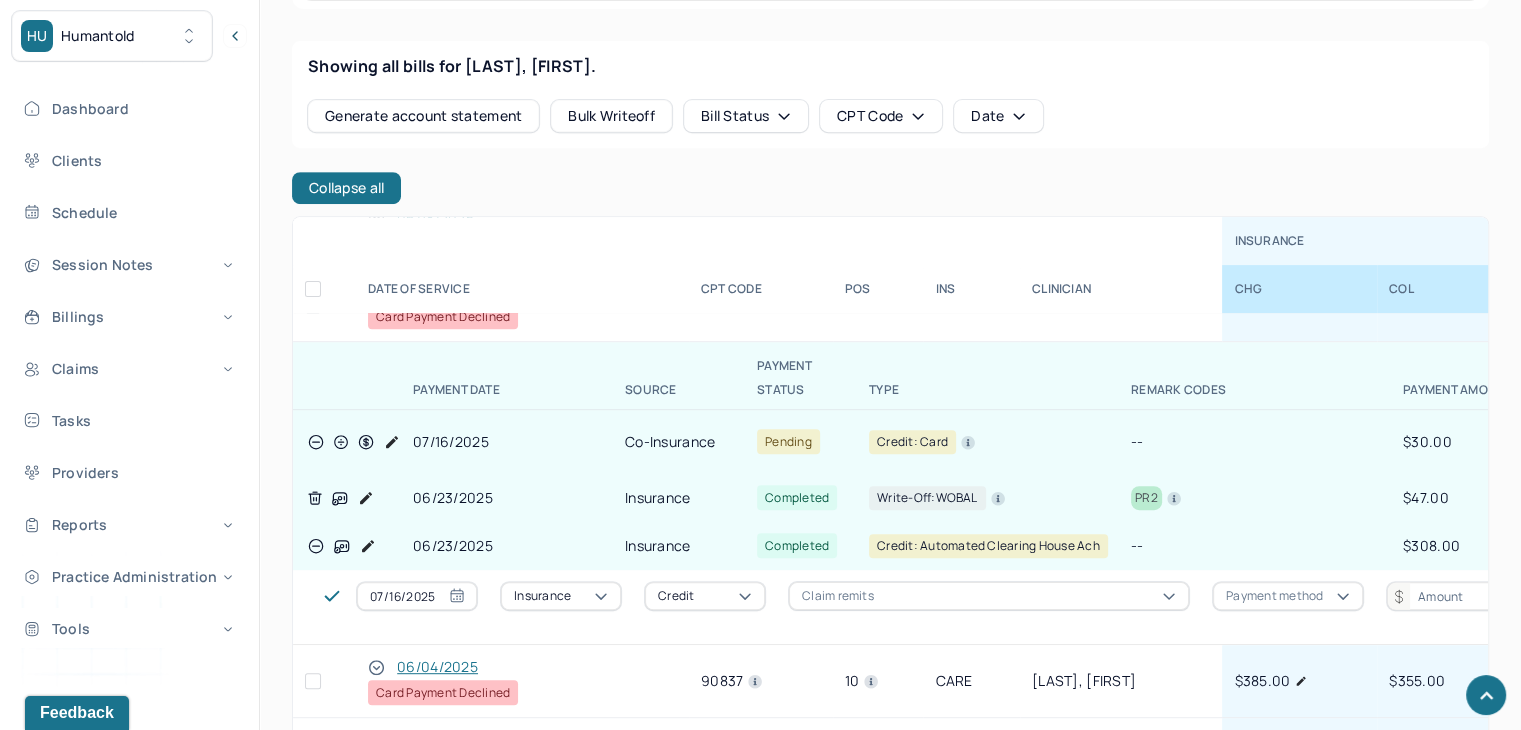 scroll, scrollTop: 500, scrollLeft: 0, axis: vertical 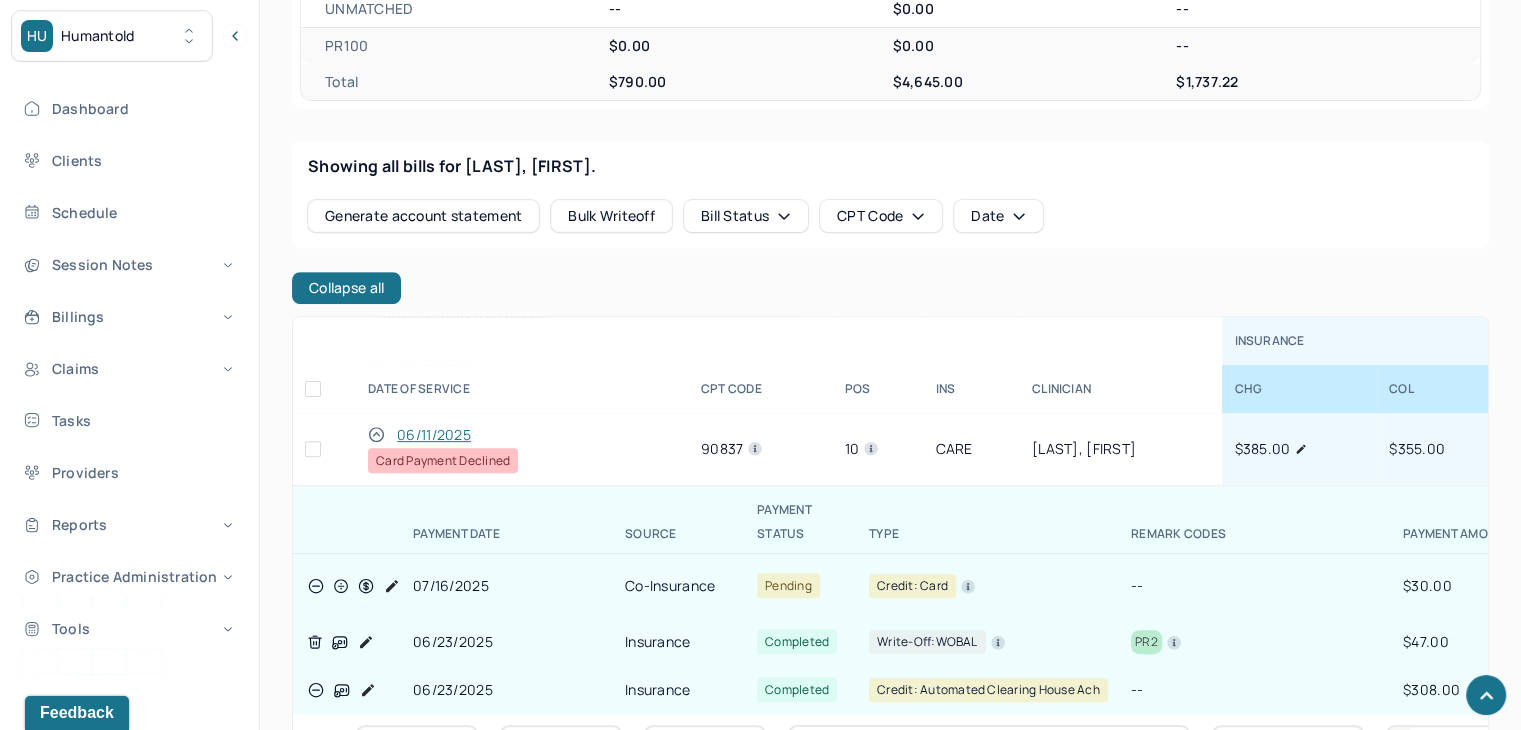 click at bounding box center (313, 449) 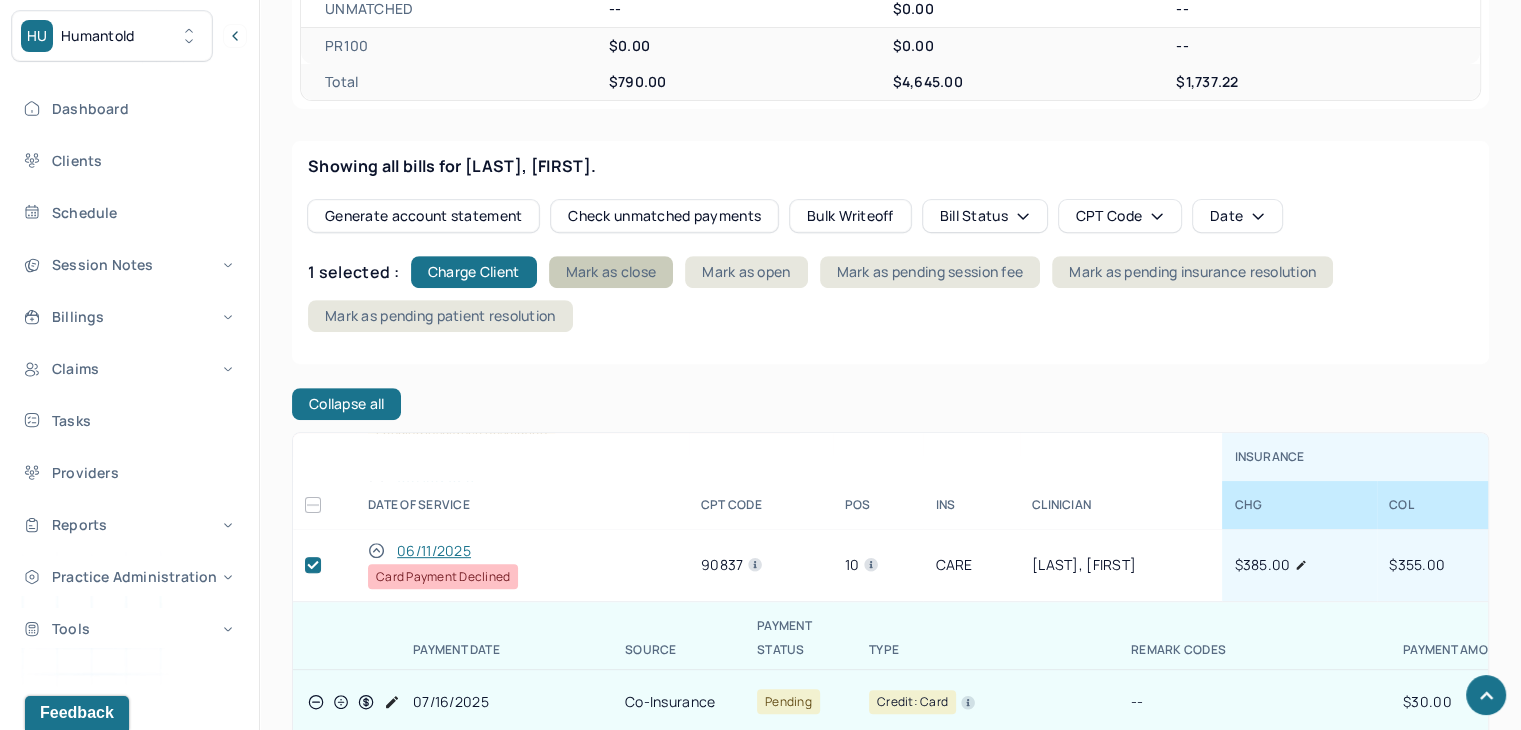 click on "Mark as close" at bounding box center [611, 272] 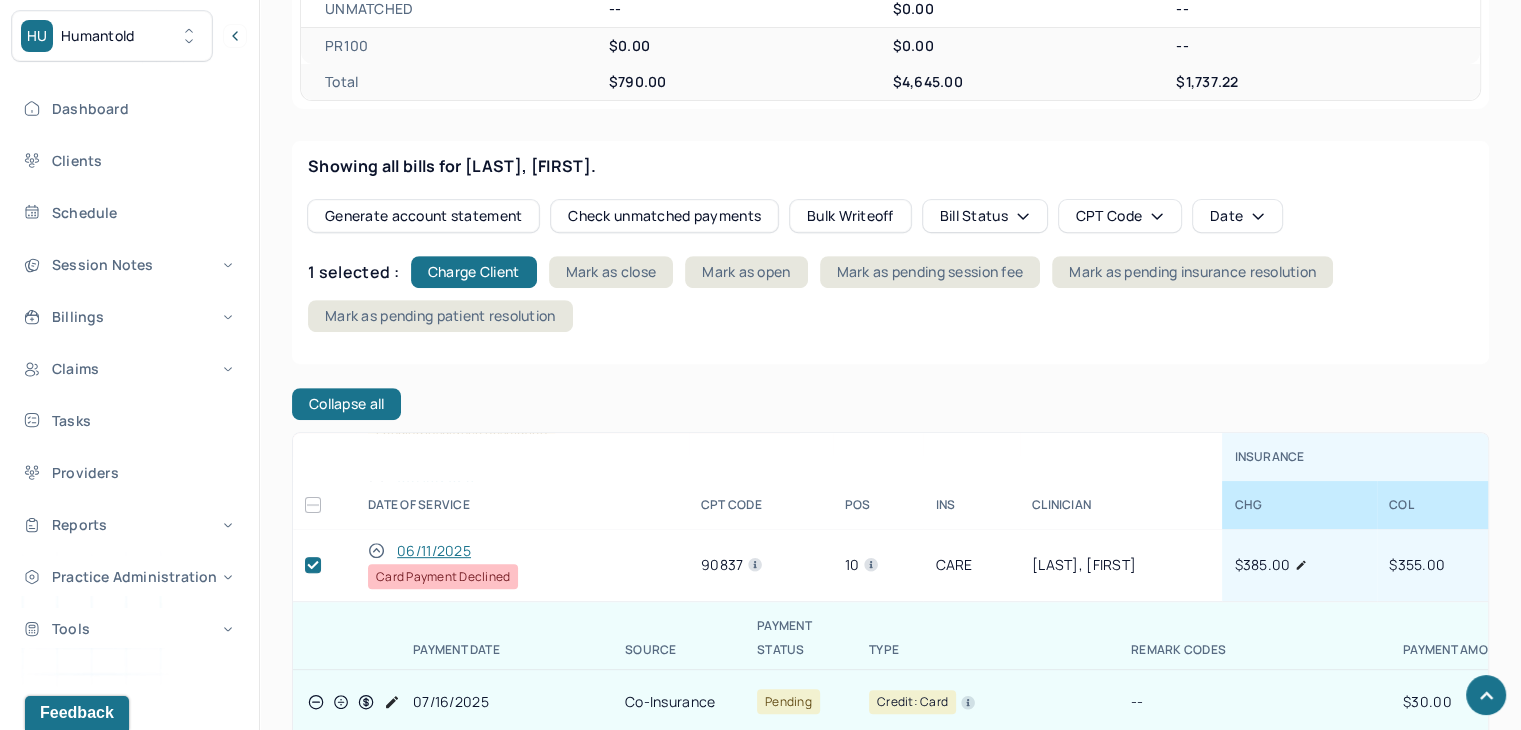 click on "Collapse all" at bounding box center (346, 404) 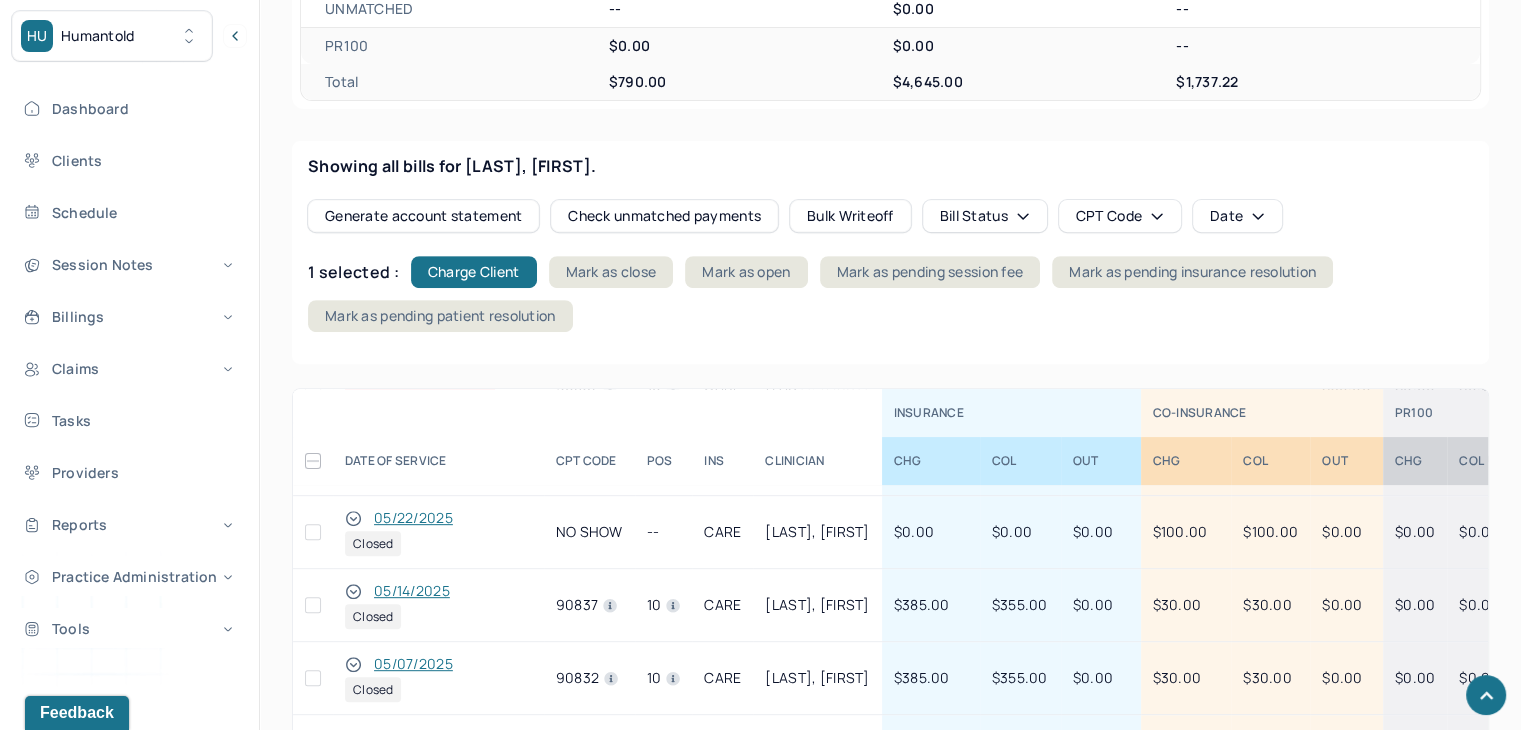 scroll, scrollTop: 293, scrollLeft: 0, axis: vertical 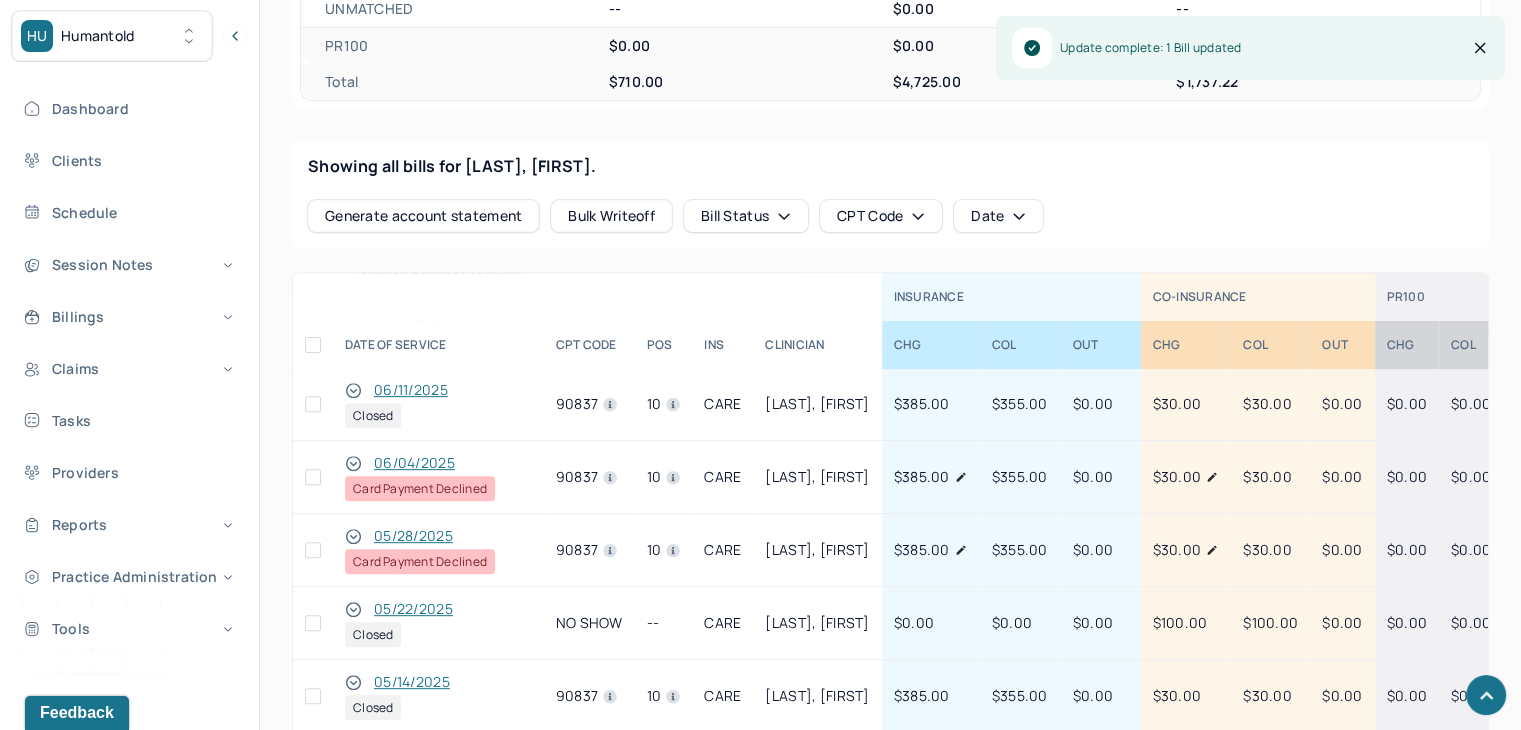 click 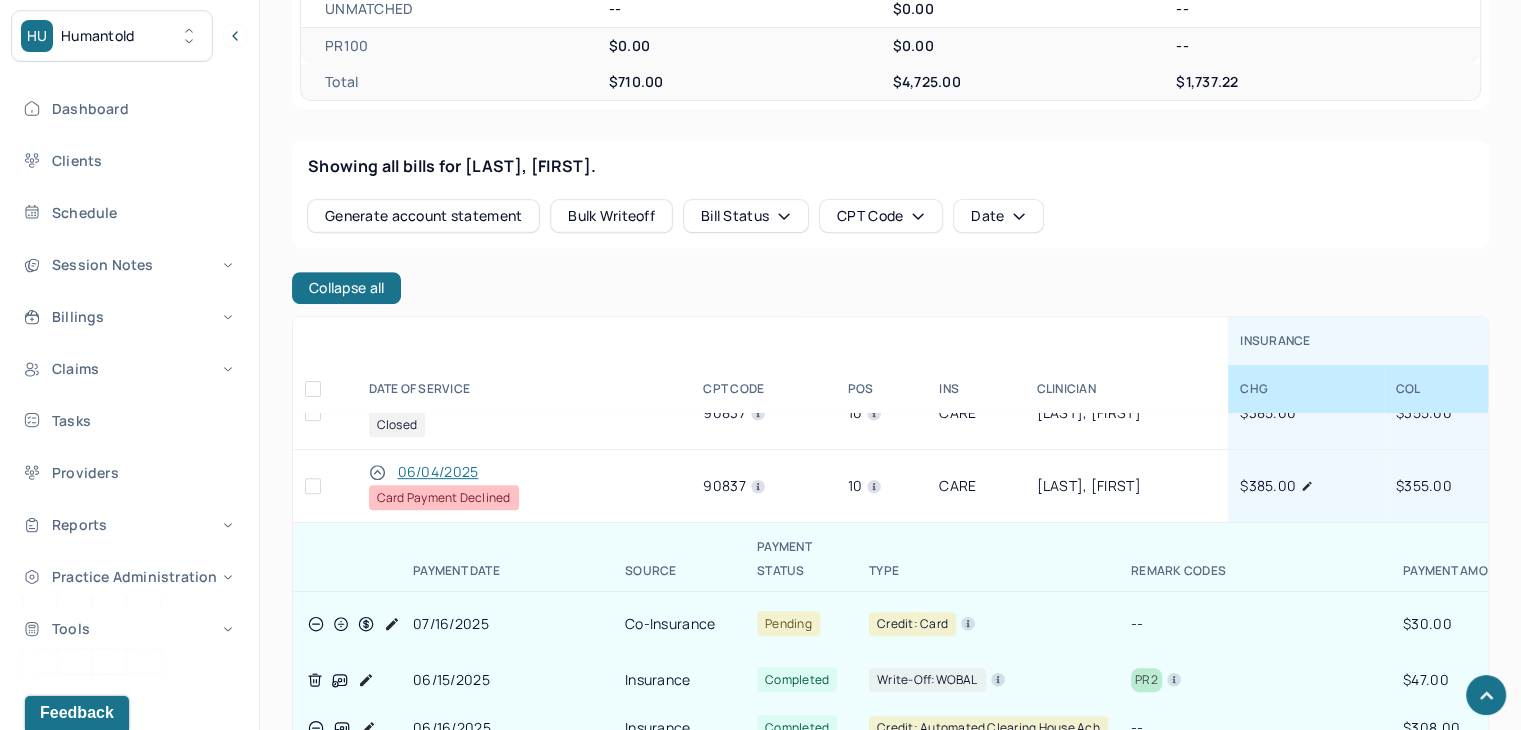 scroll, scrollTop: 293, scrollLeft: 0, axis: vertical 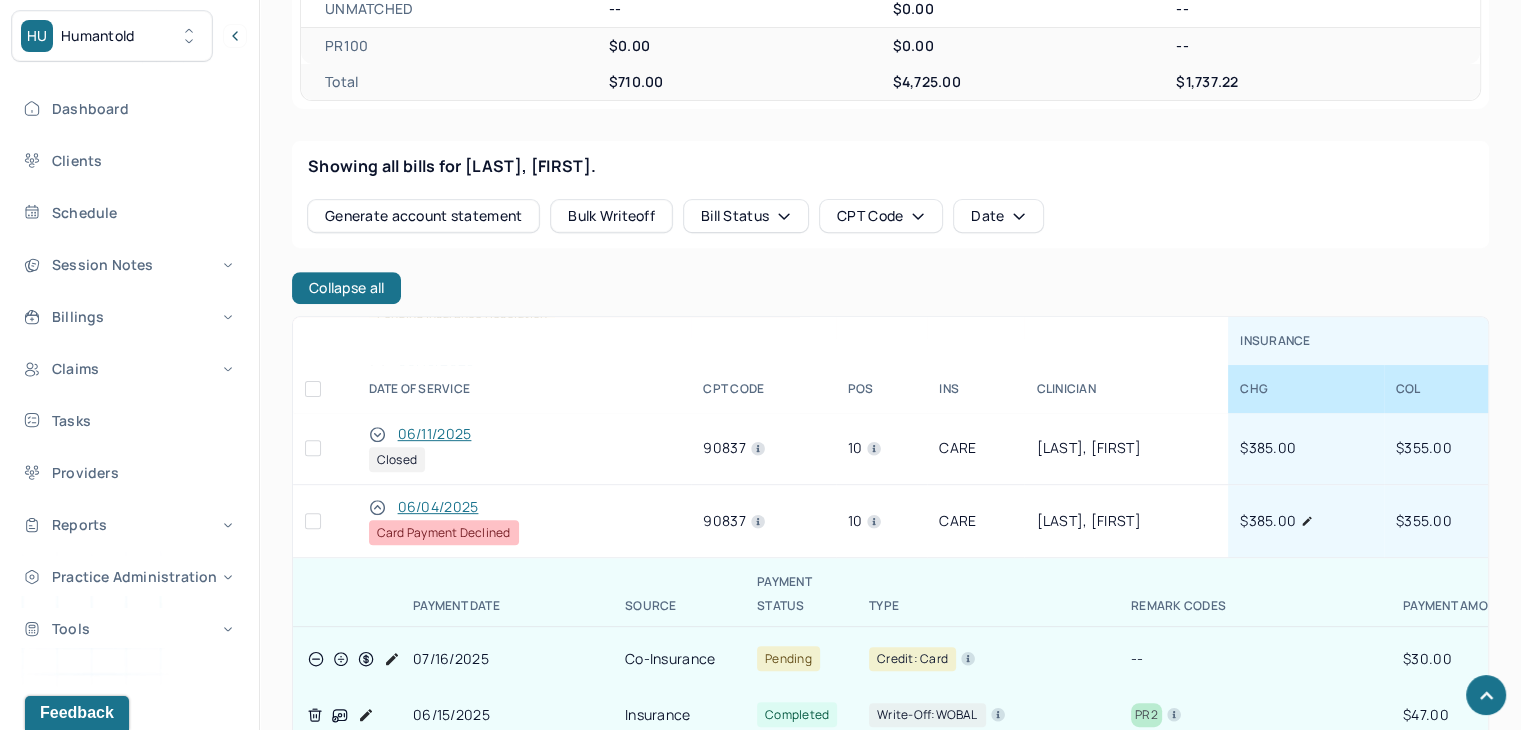 click 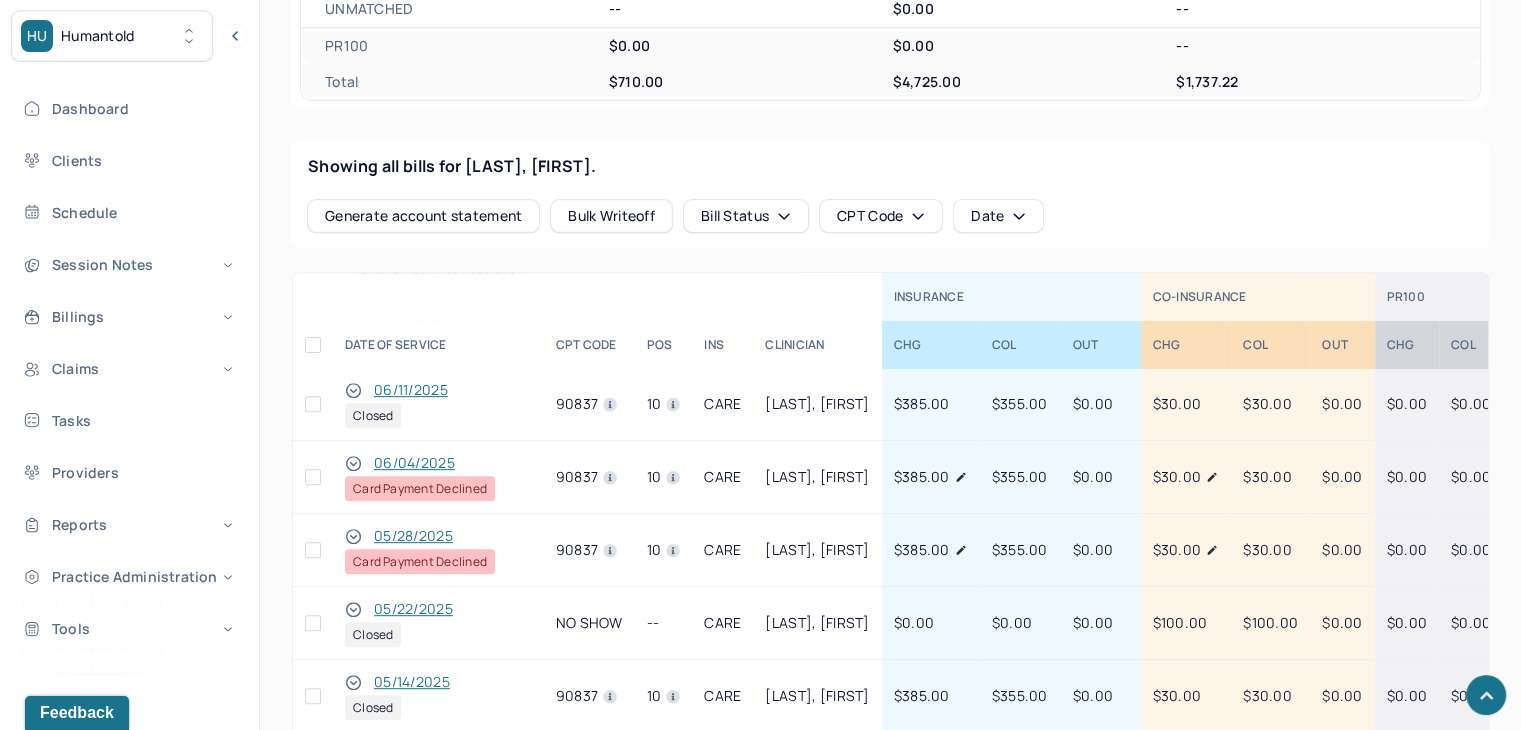 click at bounding box center (313, 550) 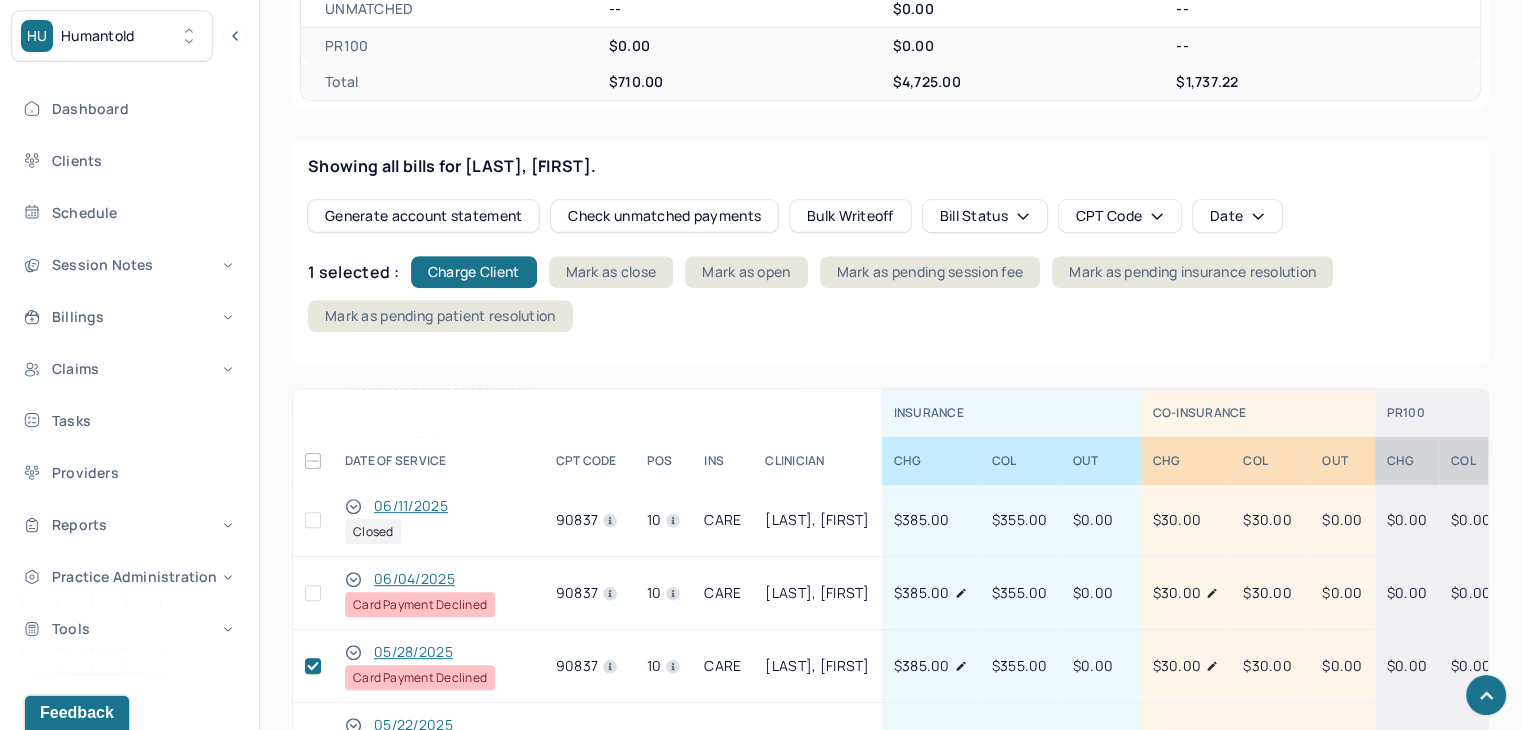 click at bounding box center [313, 593] 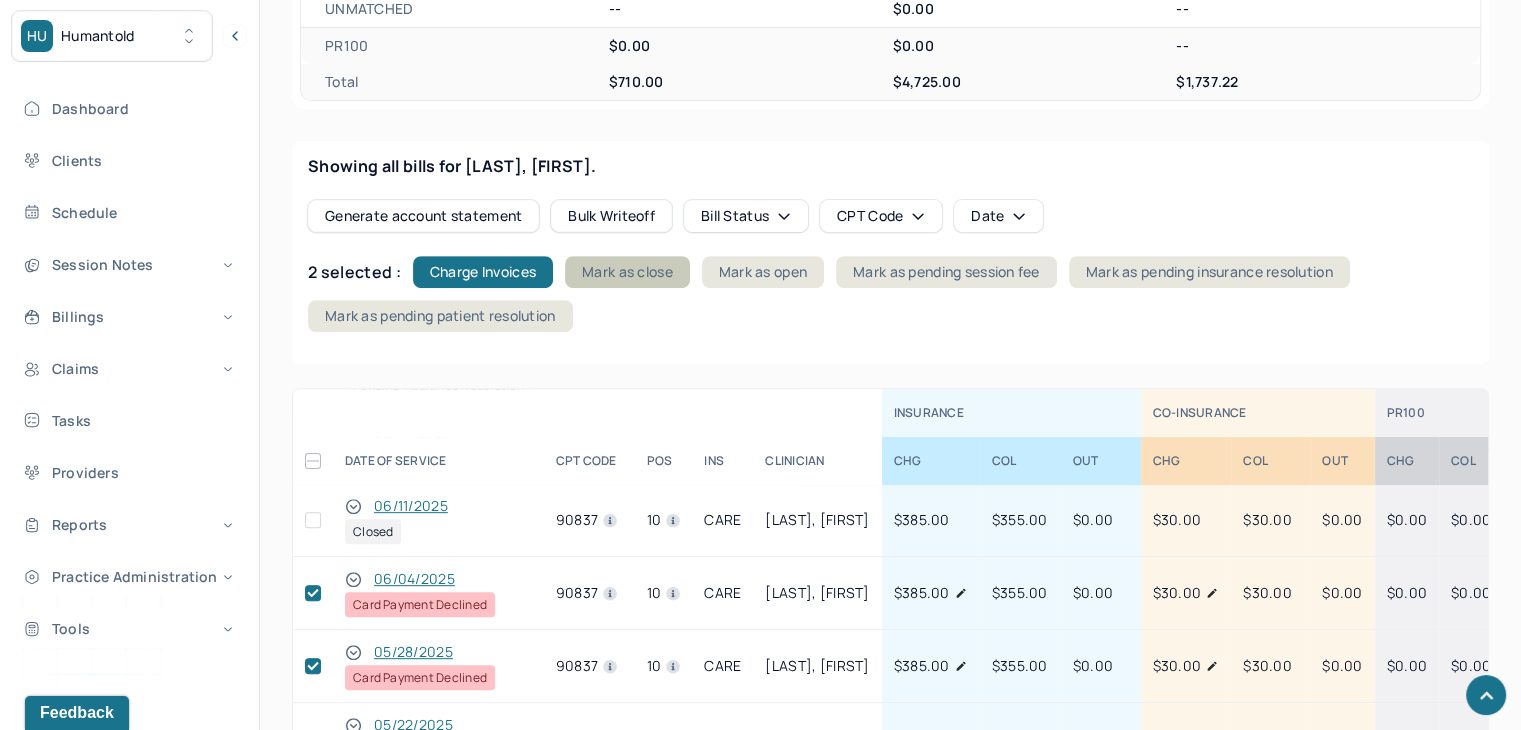 click on "Mark as close" at bounding box center [627, 272] 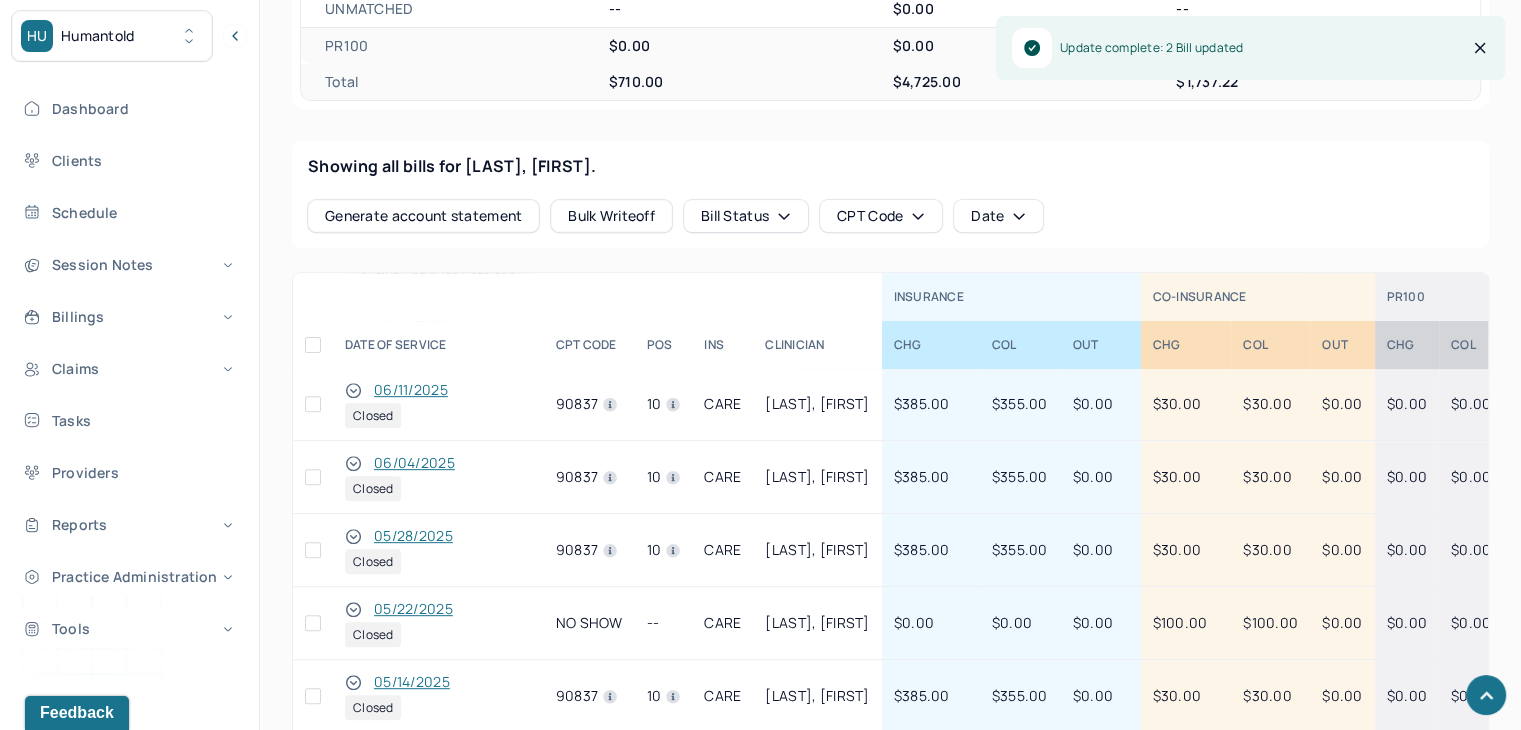 click 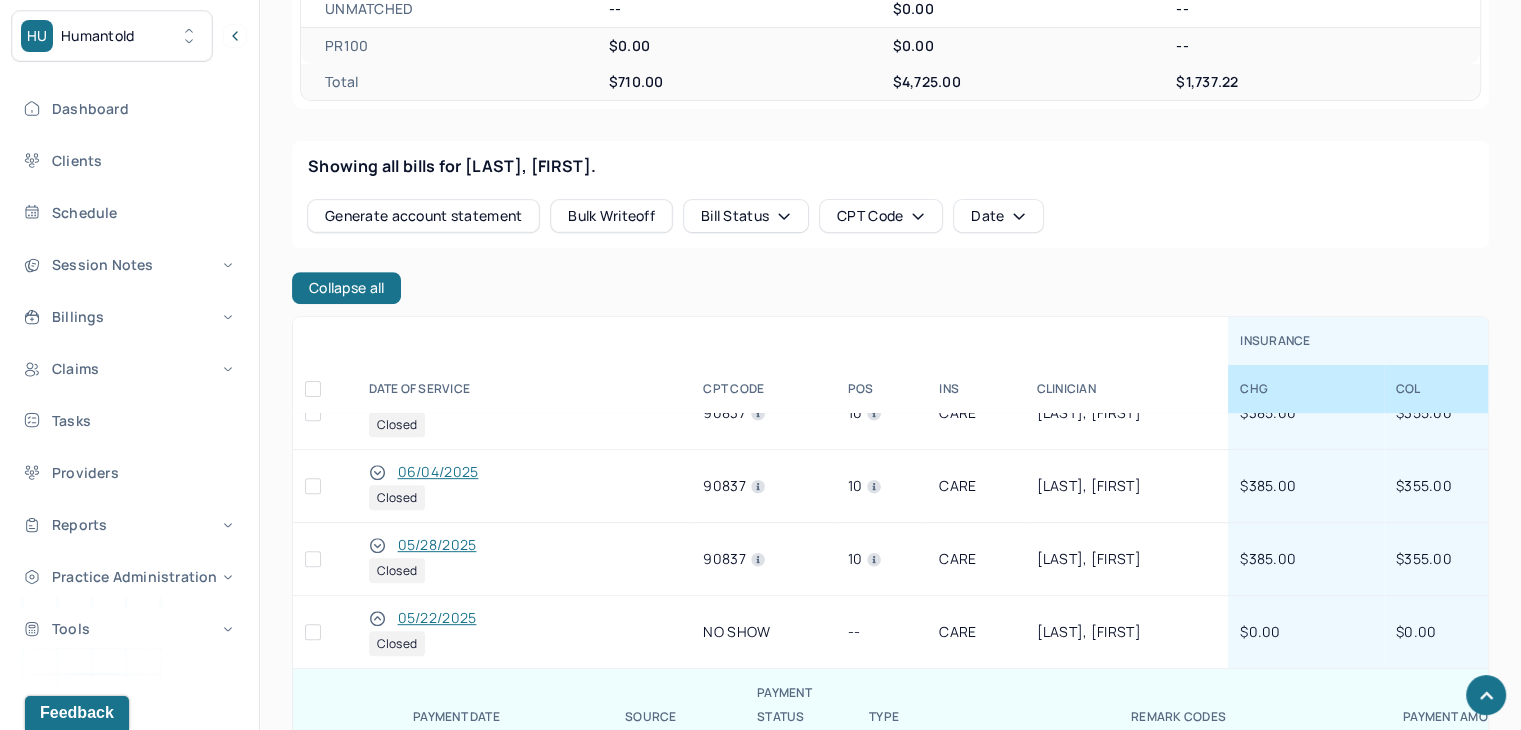 scroll, scrollTop: 293, scrollLeft: 0, axis: vertical 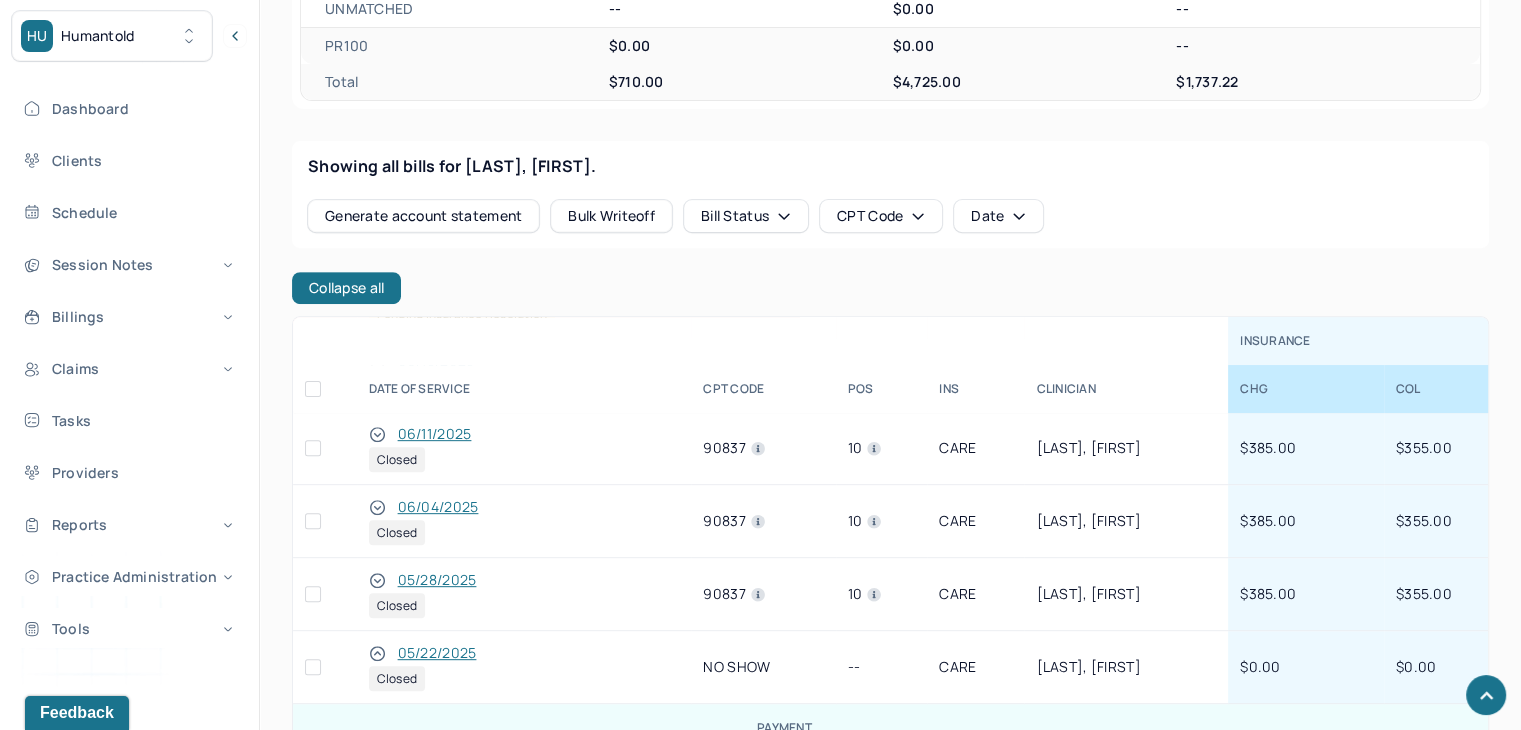 click 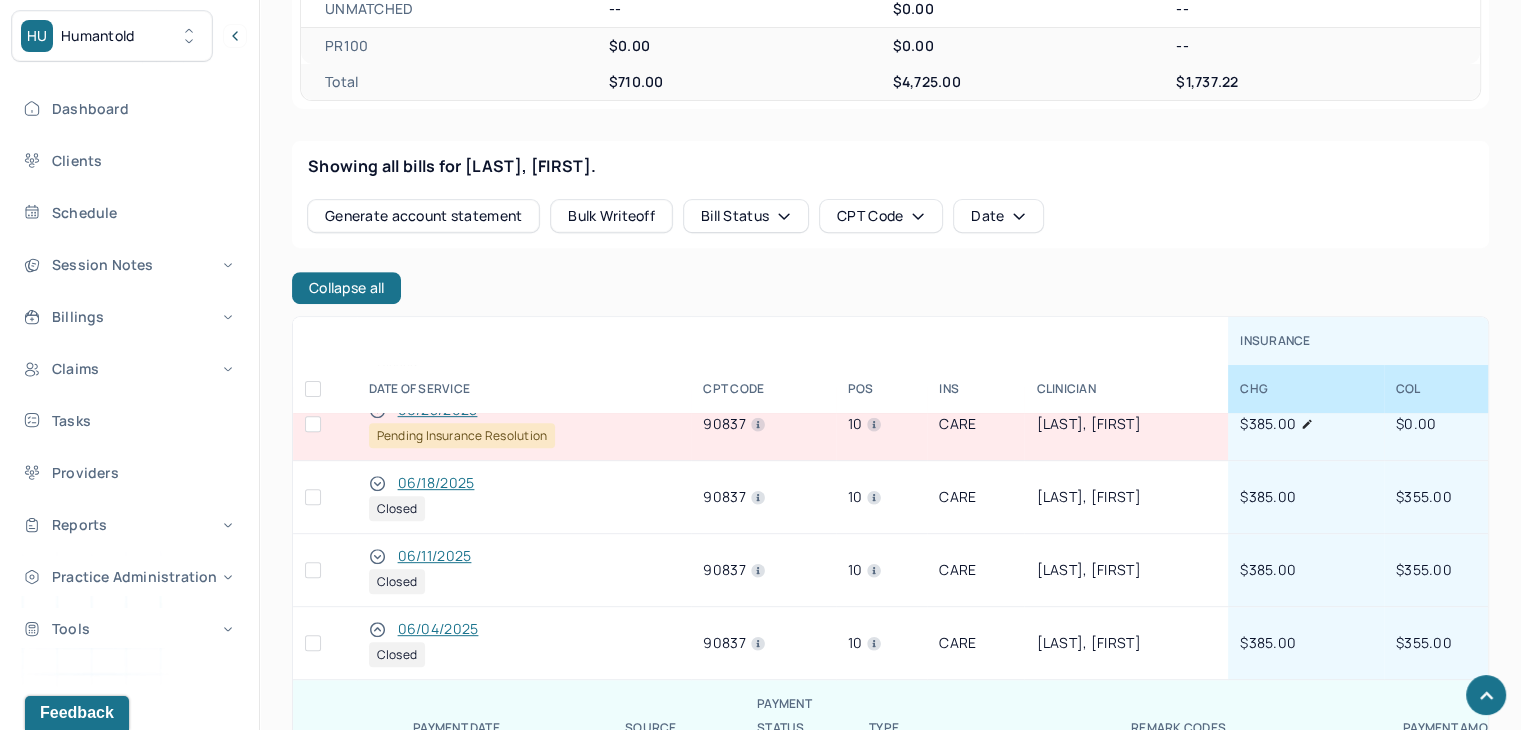 scroll, scrollTop: 93, scrollLeft: 0, axis: vertical 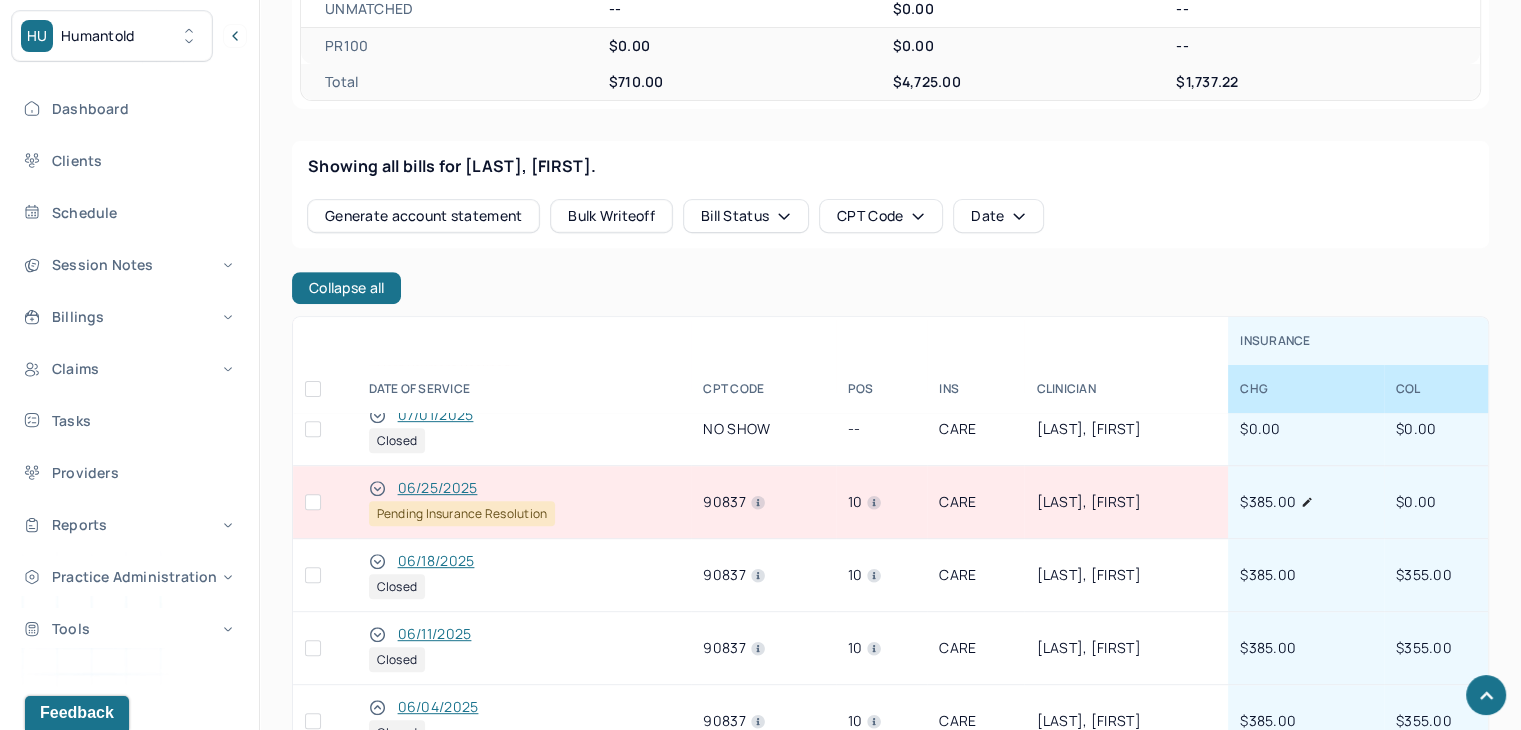 click 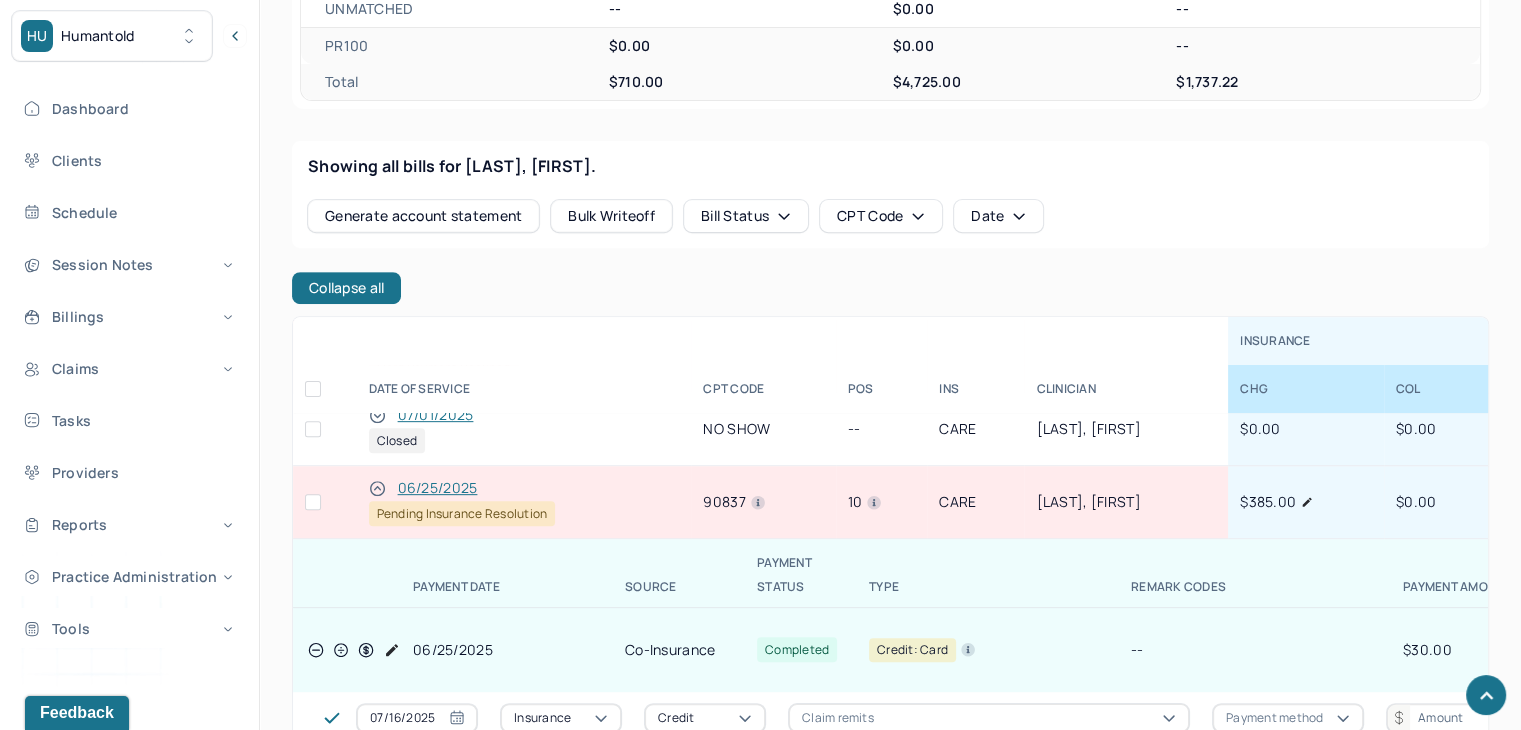 scroll, scrollTop: 0, scrollLeft: 0, axis: both 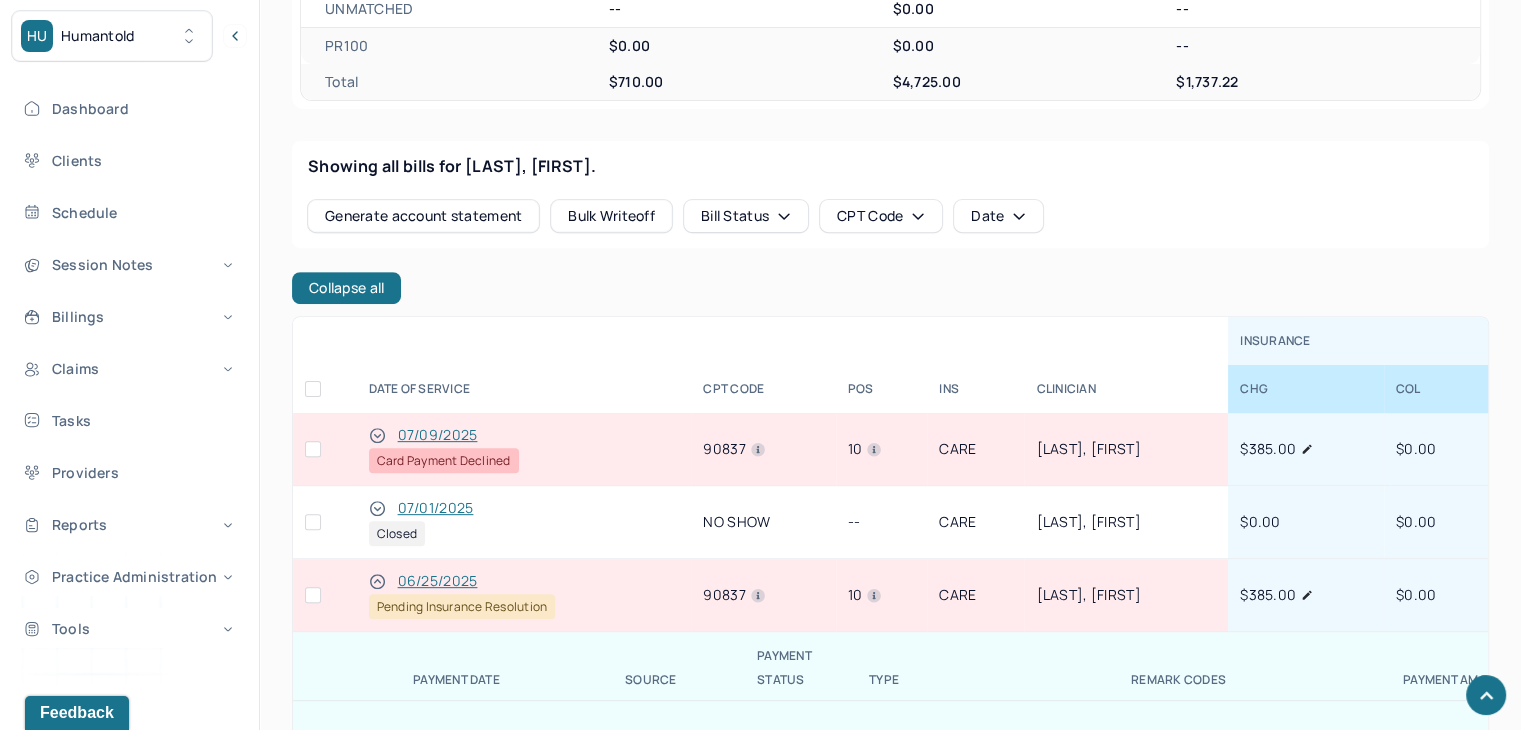 click 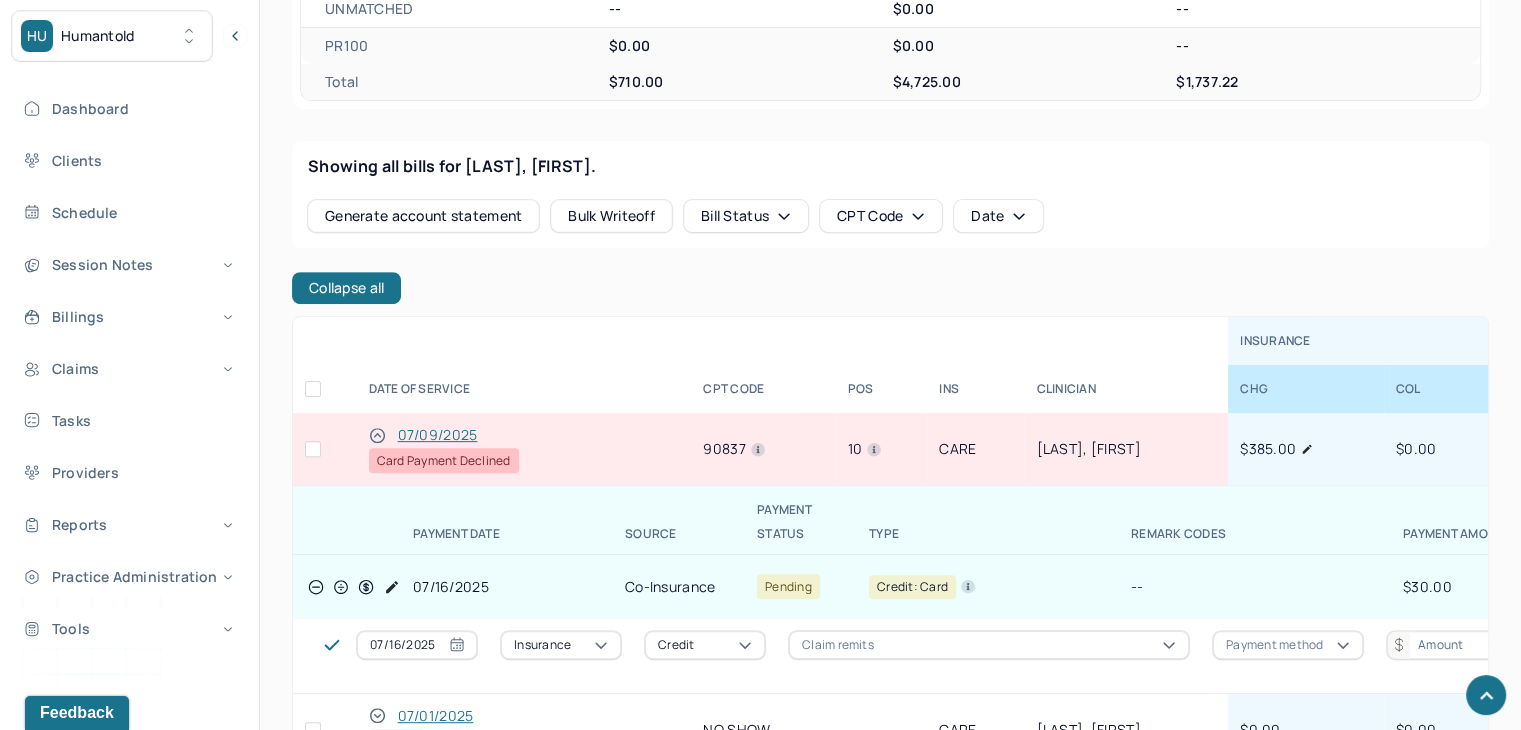 click at bounding box center [313, 449] 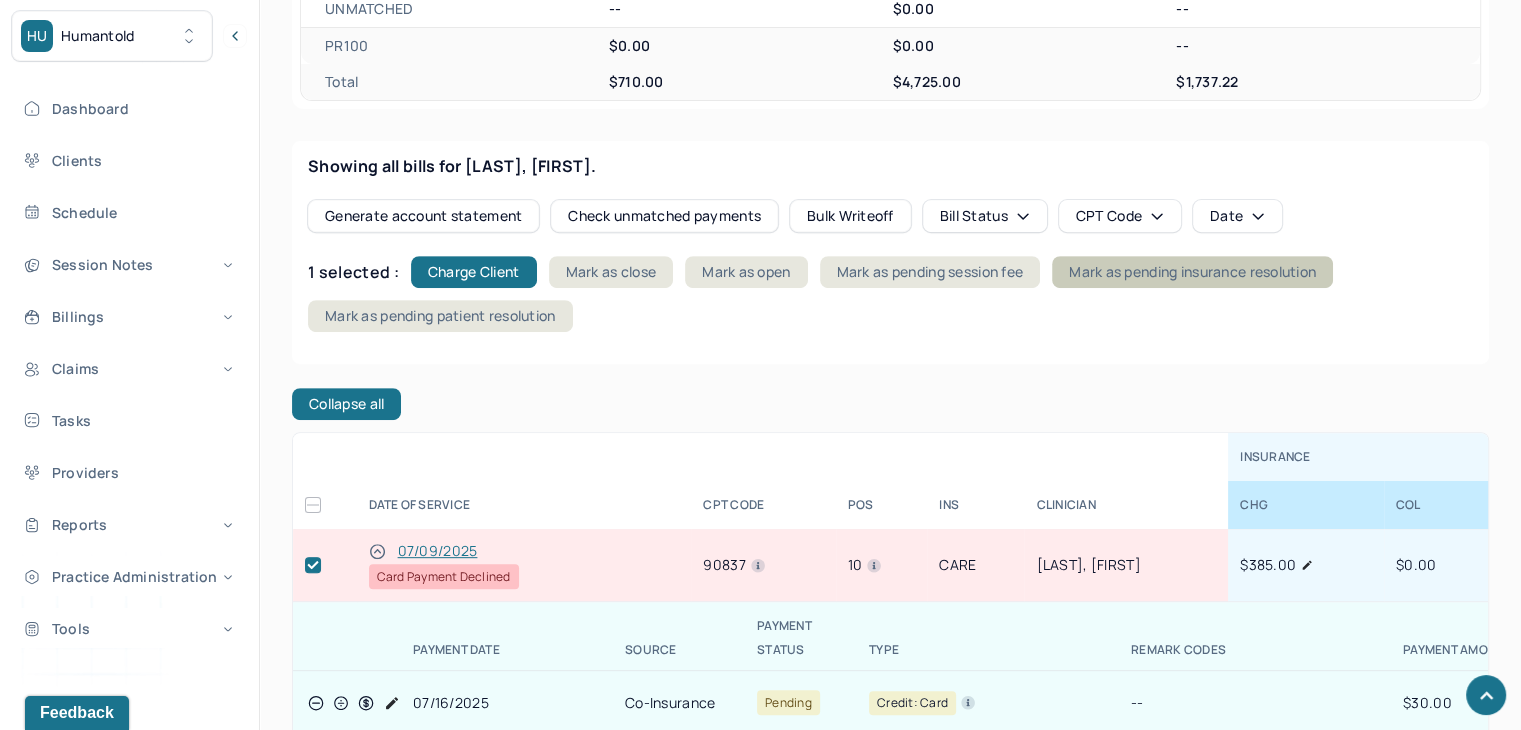 click on "Mark as pending insurance resolution" at bounding box center (1192, 272) 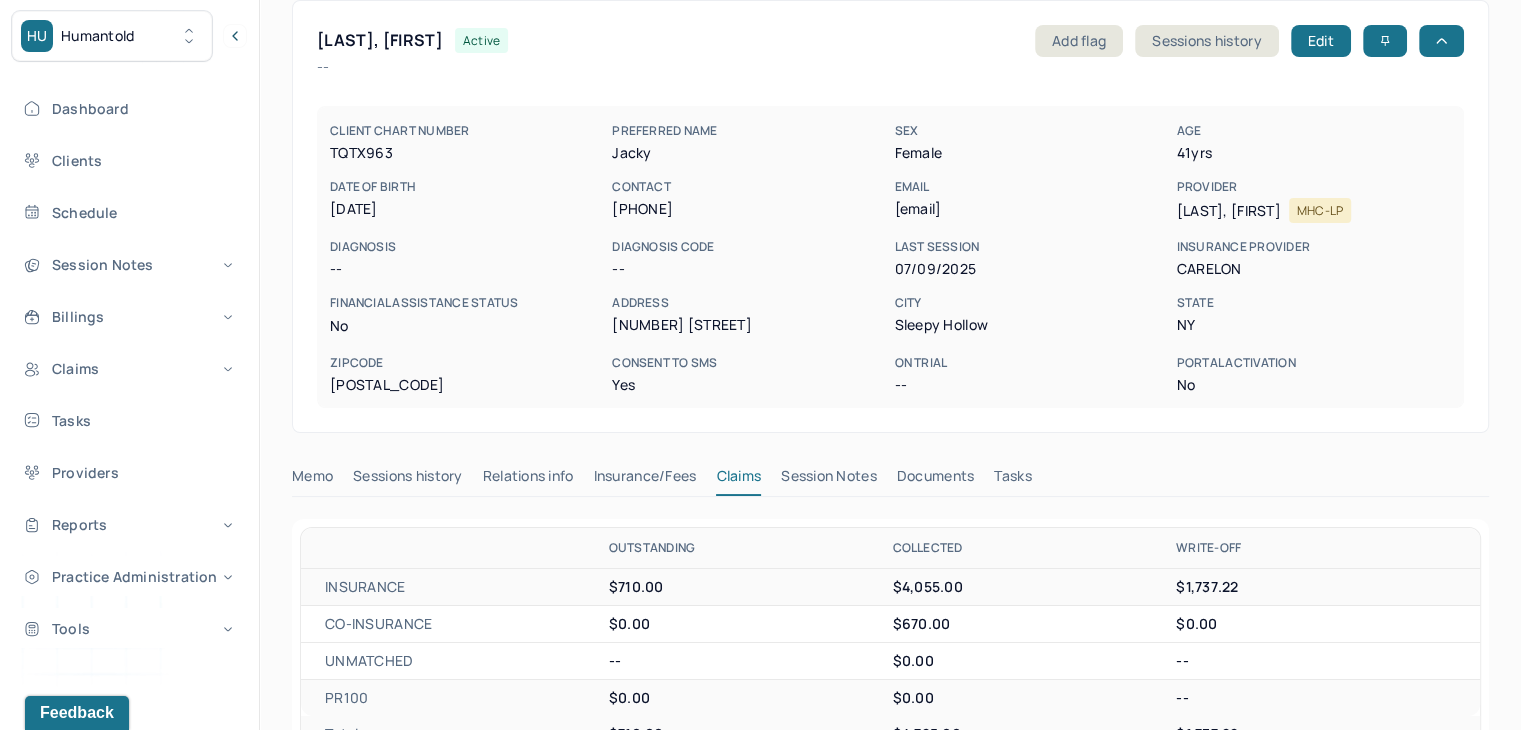 scroll, scrollTop: 0, scrollLeft: 0, axis: both 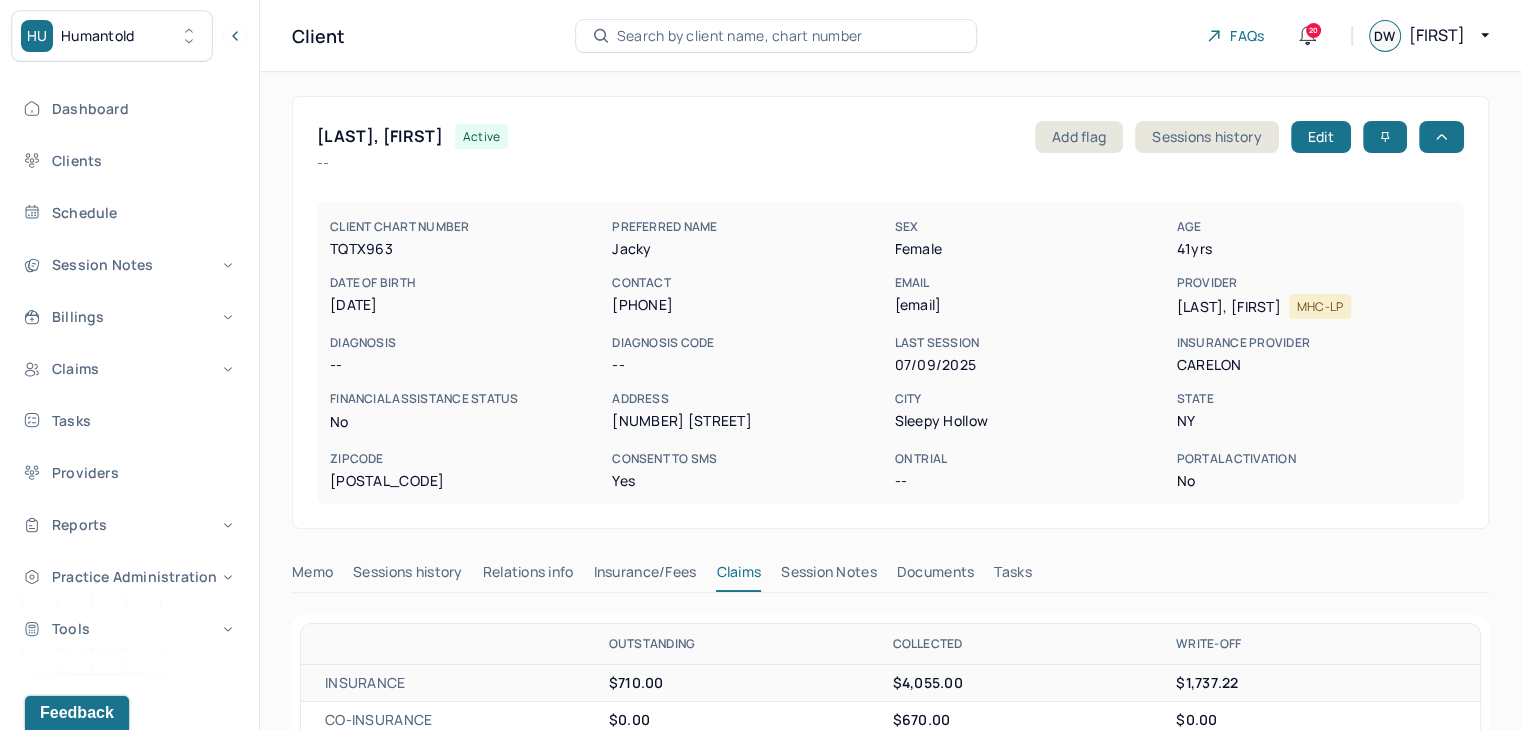 click on "Search by client name, chart number" at bounding box center (740, 36) 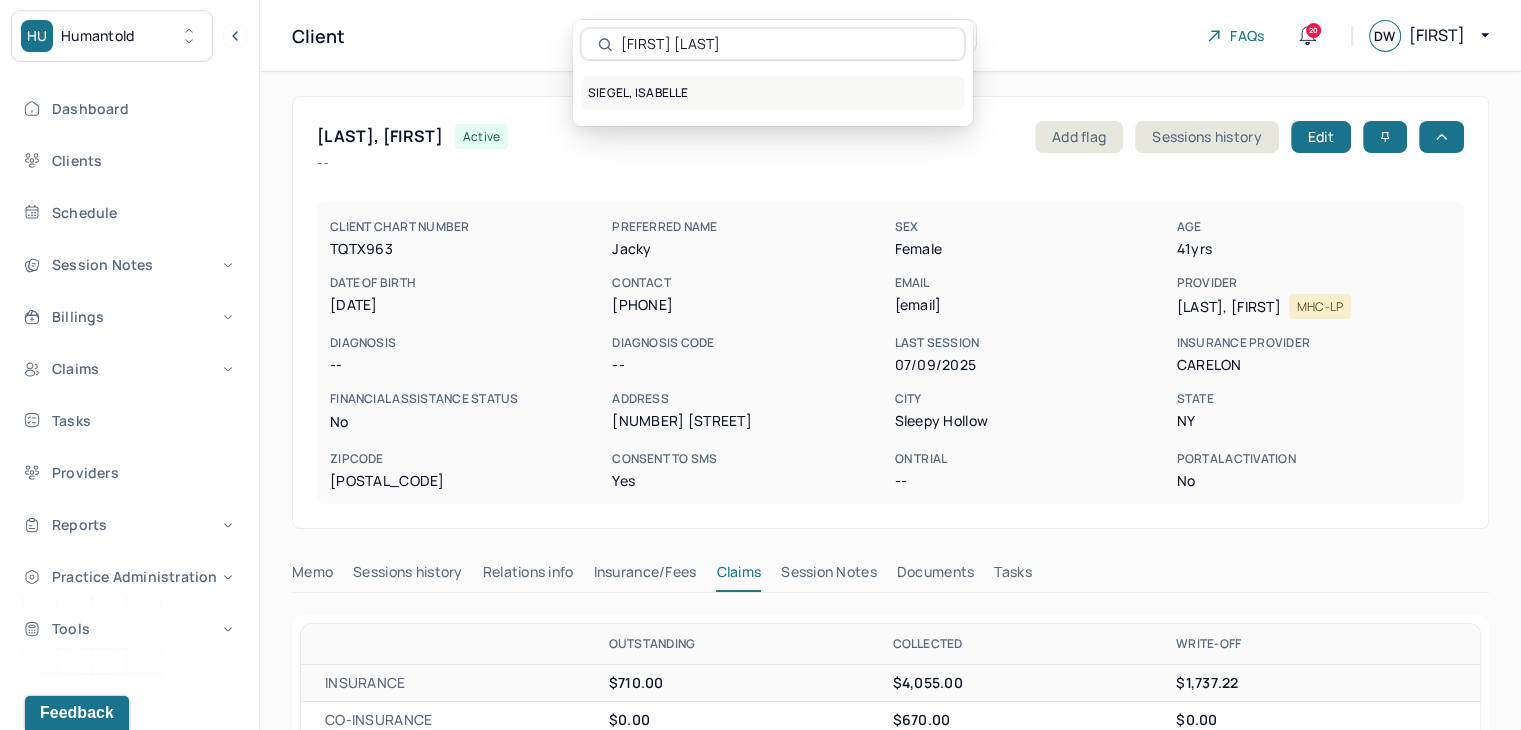 type on "Isabelle Siegel" 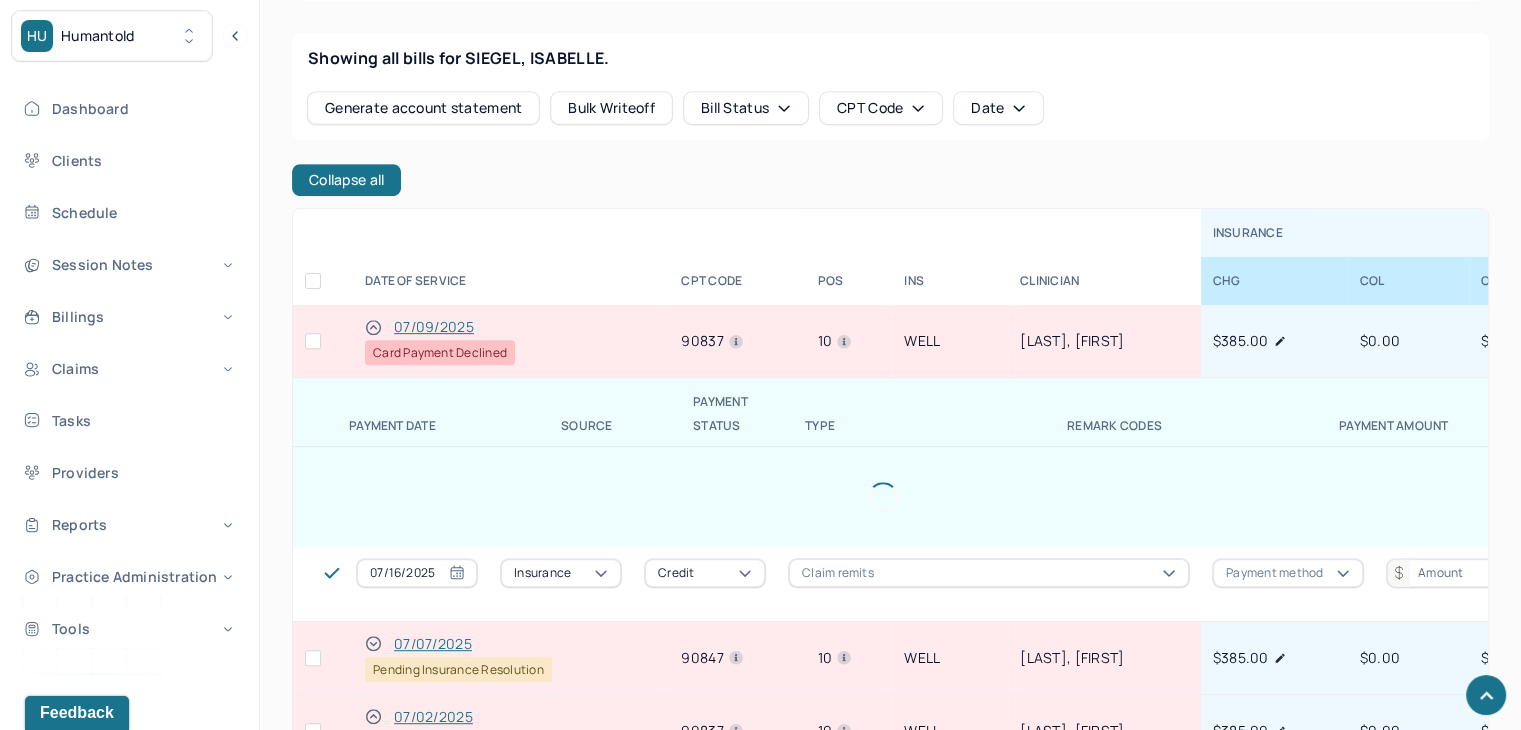 scroll, scrollTop: 941, scrollLeft: 0, axis: vertical 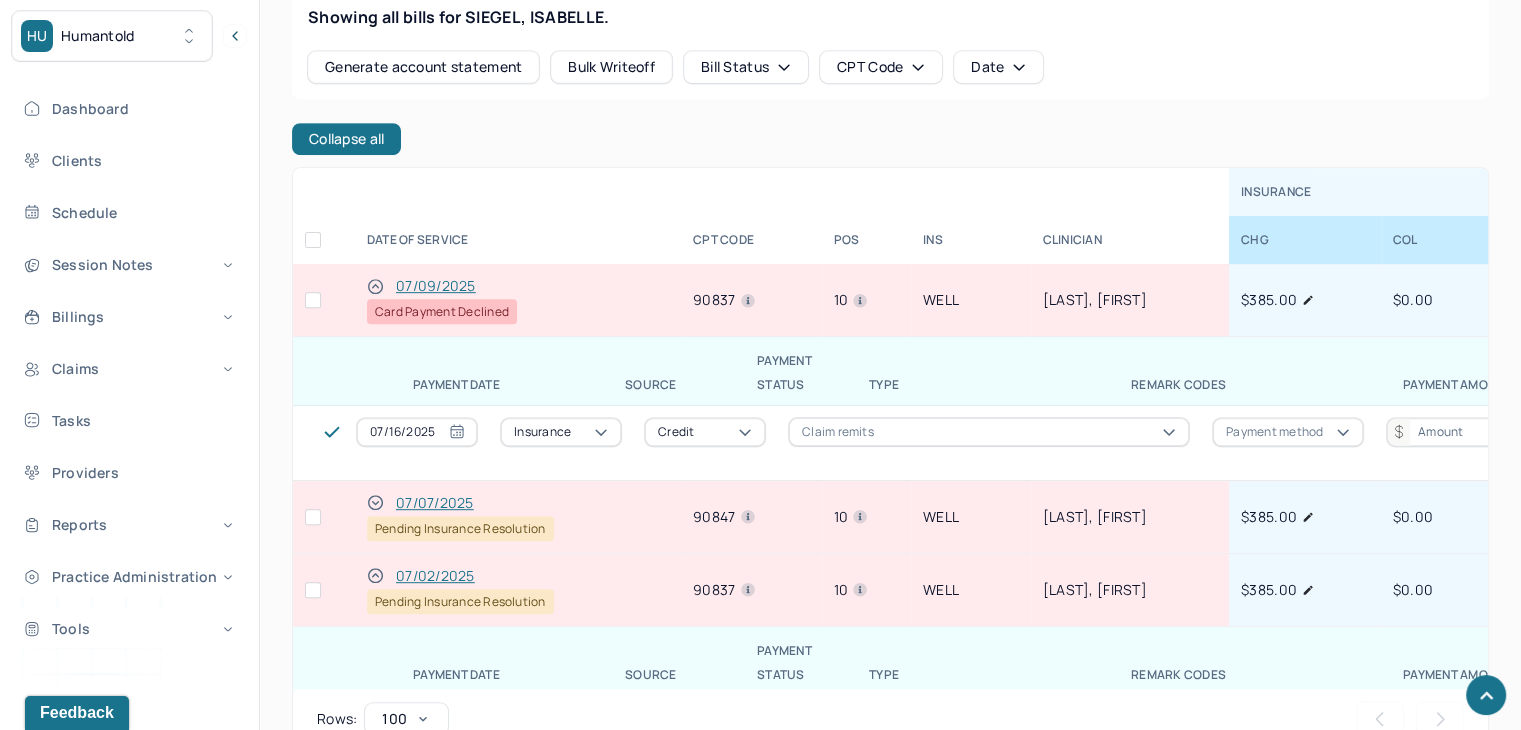 drag, startPoint x: 346, startPoint y: 133, endPoint x: 343, endPoint y: 190, distance: 57.07889 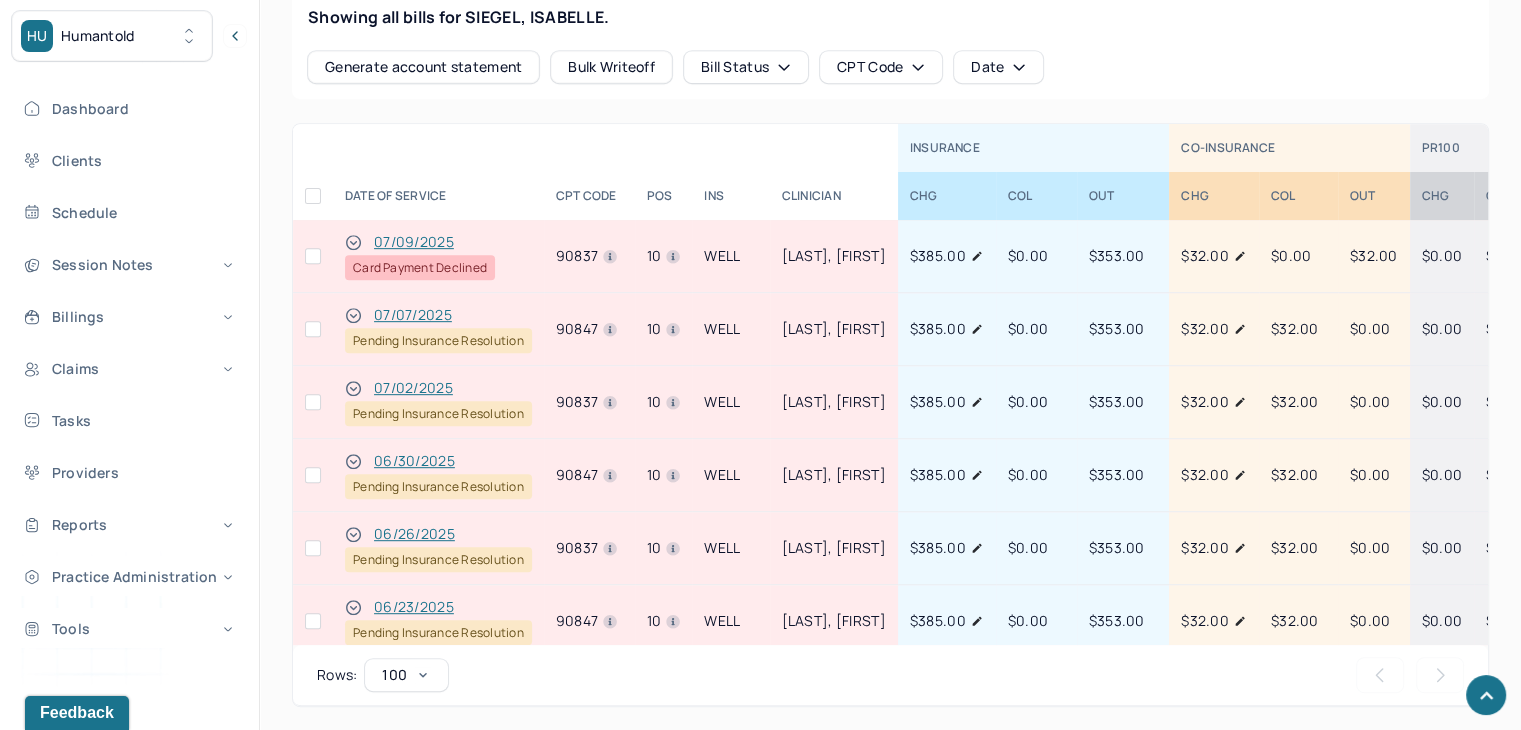 click at bounding box center [313, 256] 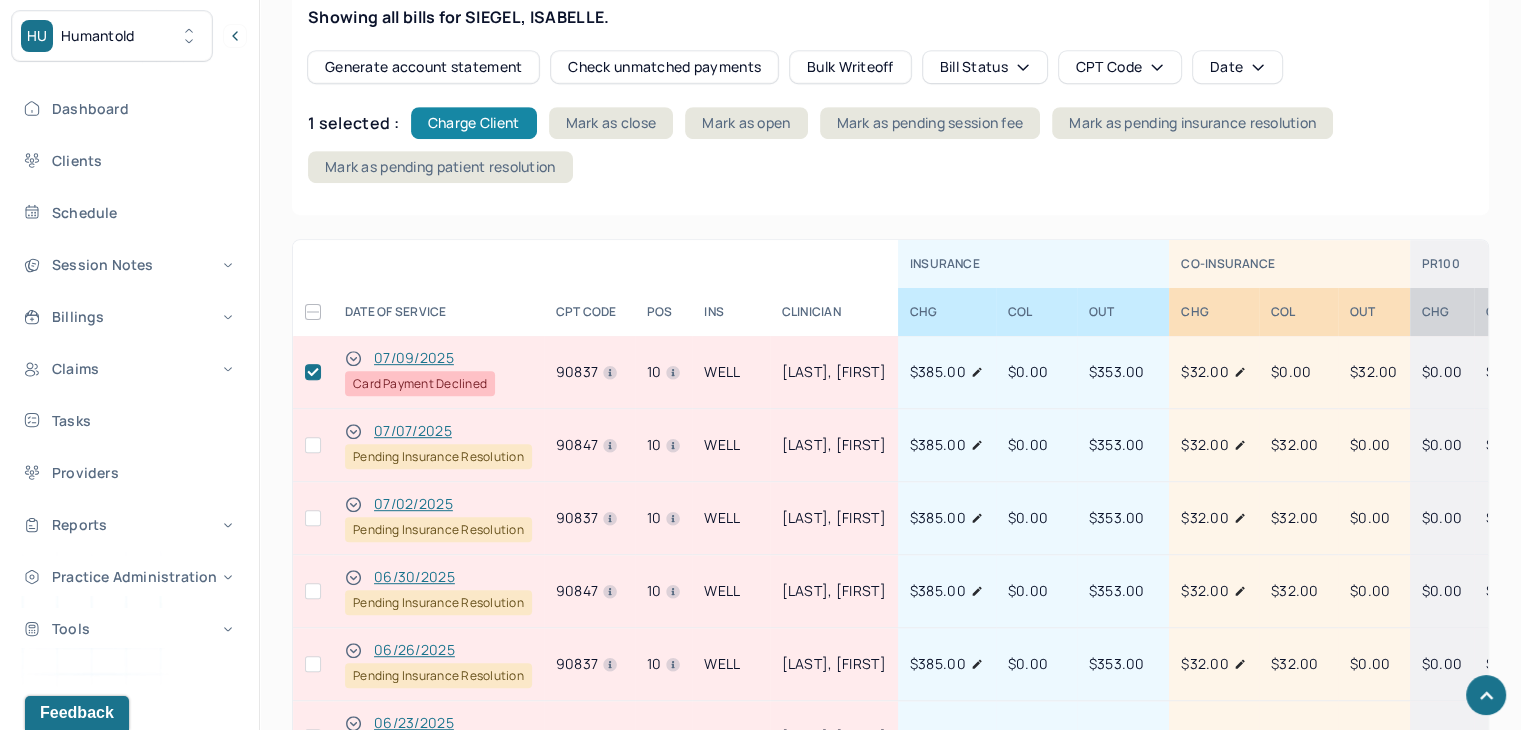 click on "Charge Client" at bounding box center [474, 123] 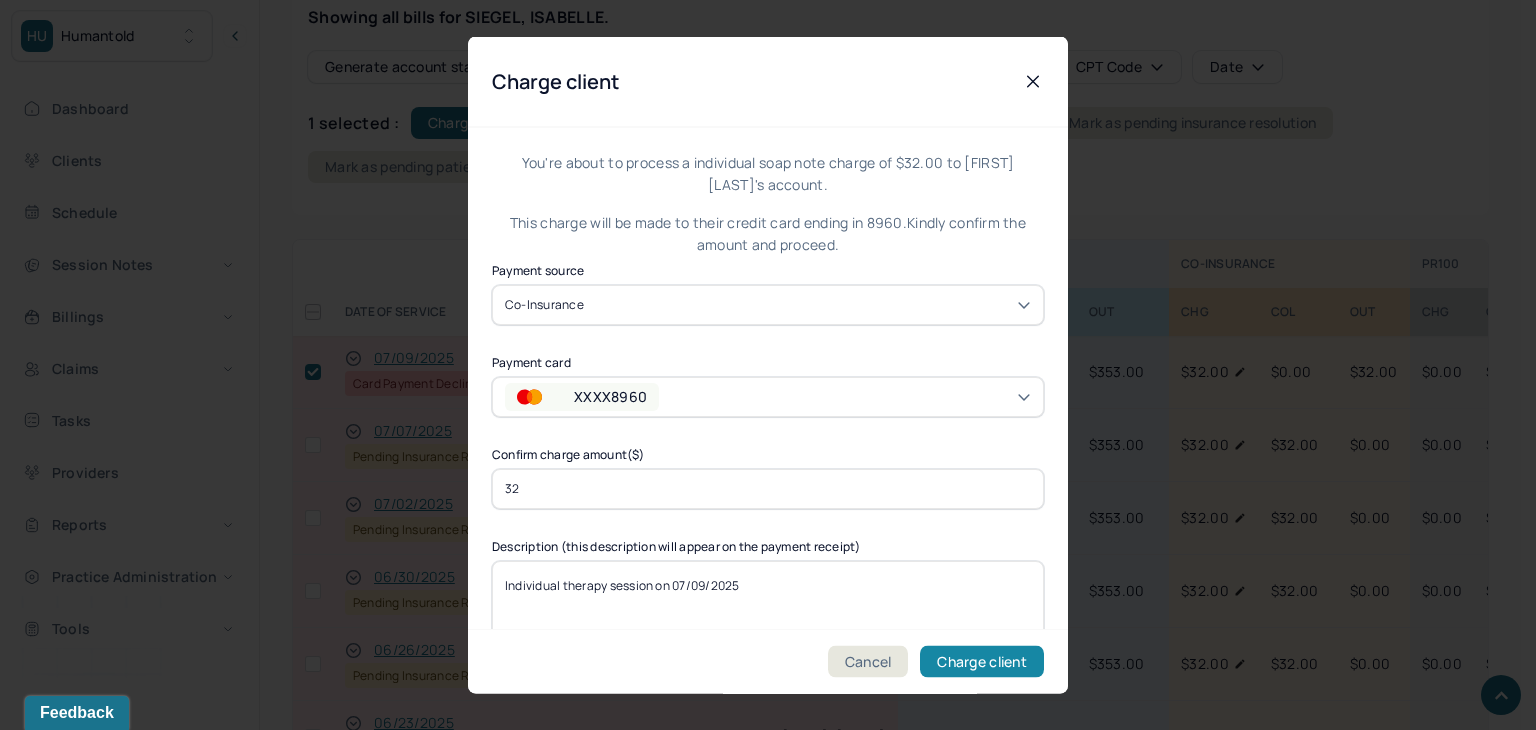 click on "Charge client" at bounding box center (982, 662) 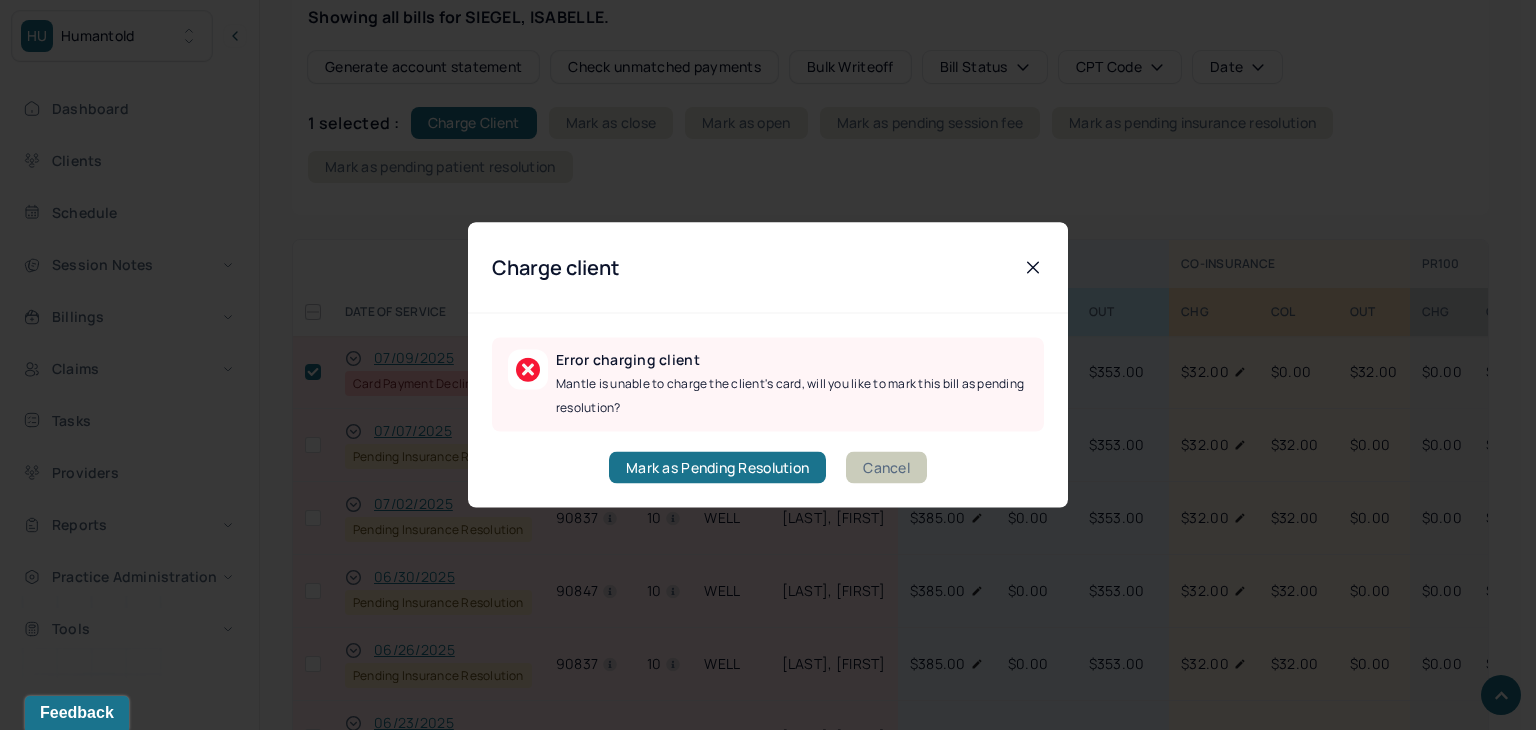 click on "Cancel" at bounding box center [886, 468] 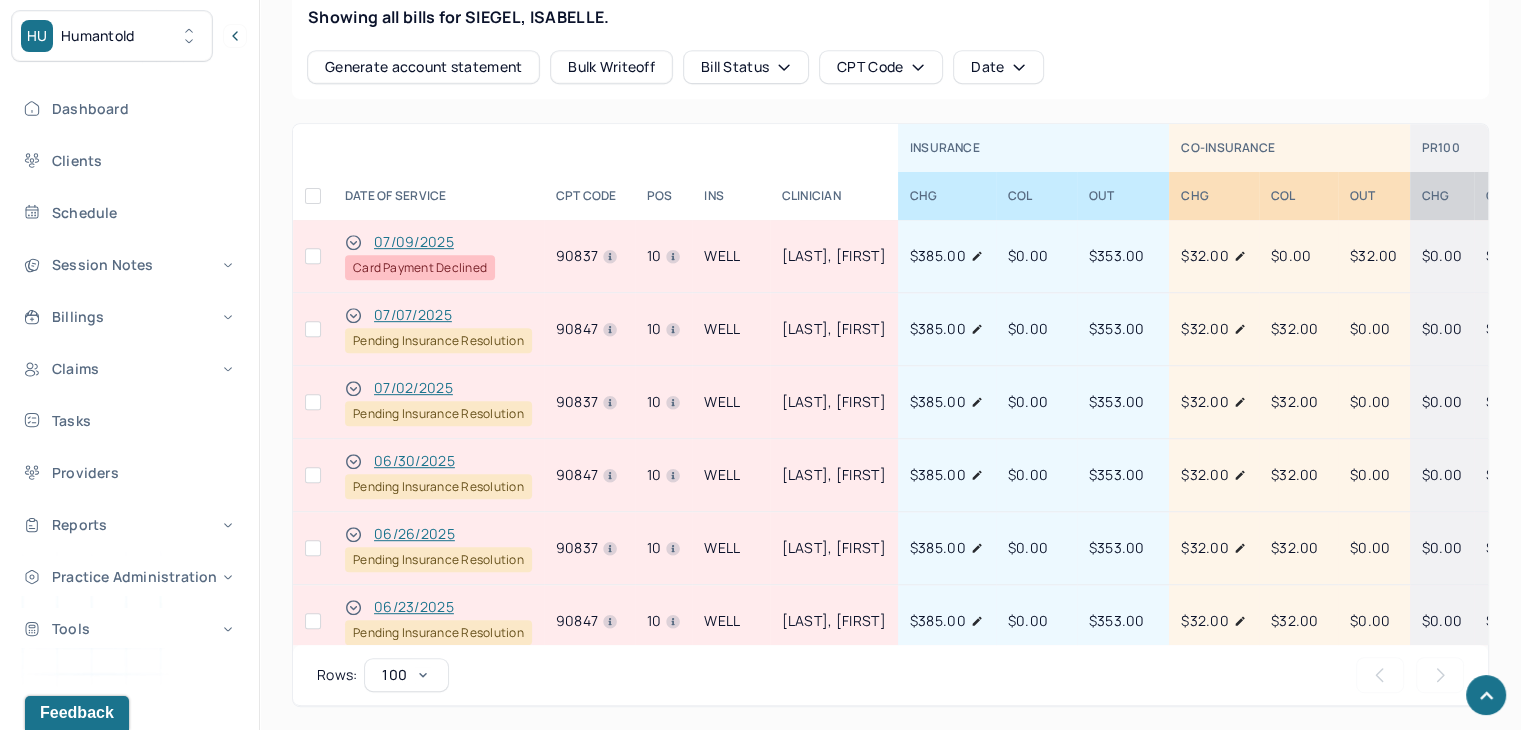 click at bounding box center (313, 256) 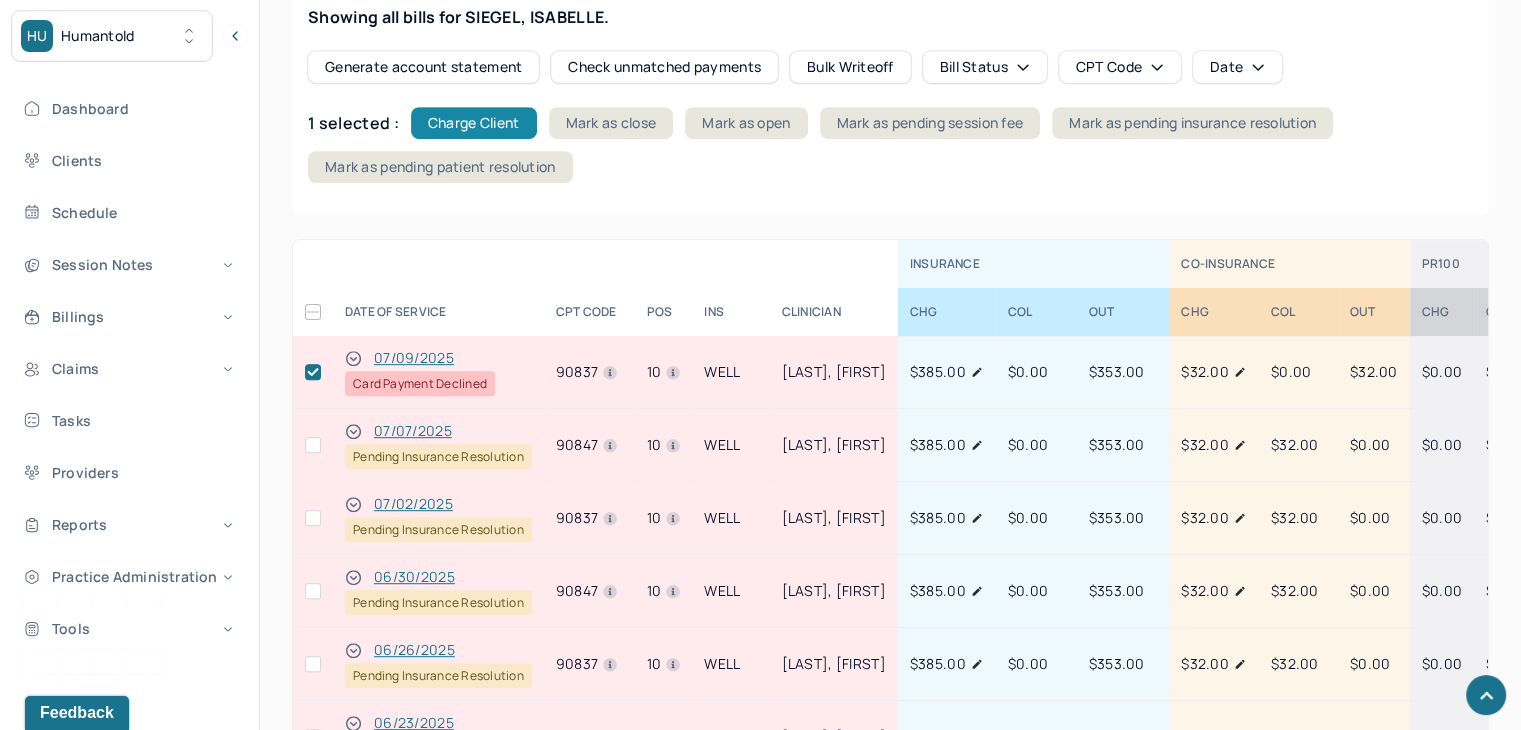 click on "Charge Client" at bounding box center (474, 123) 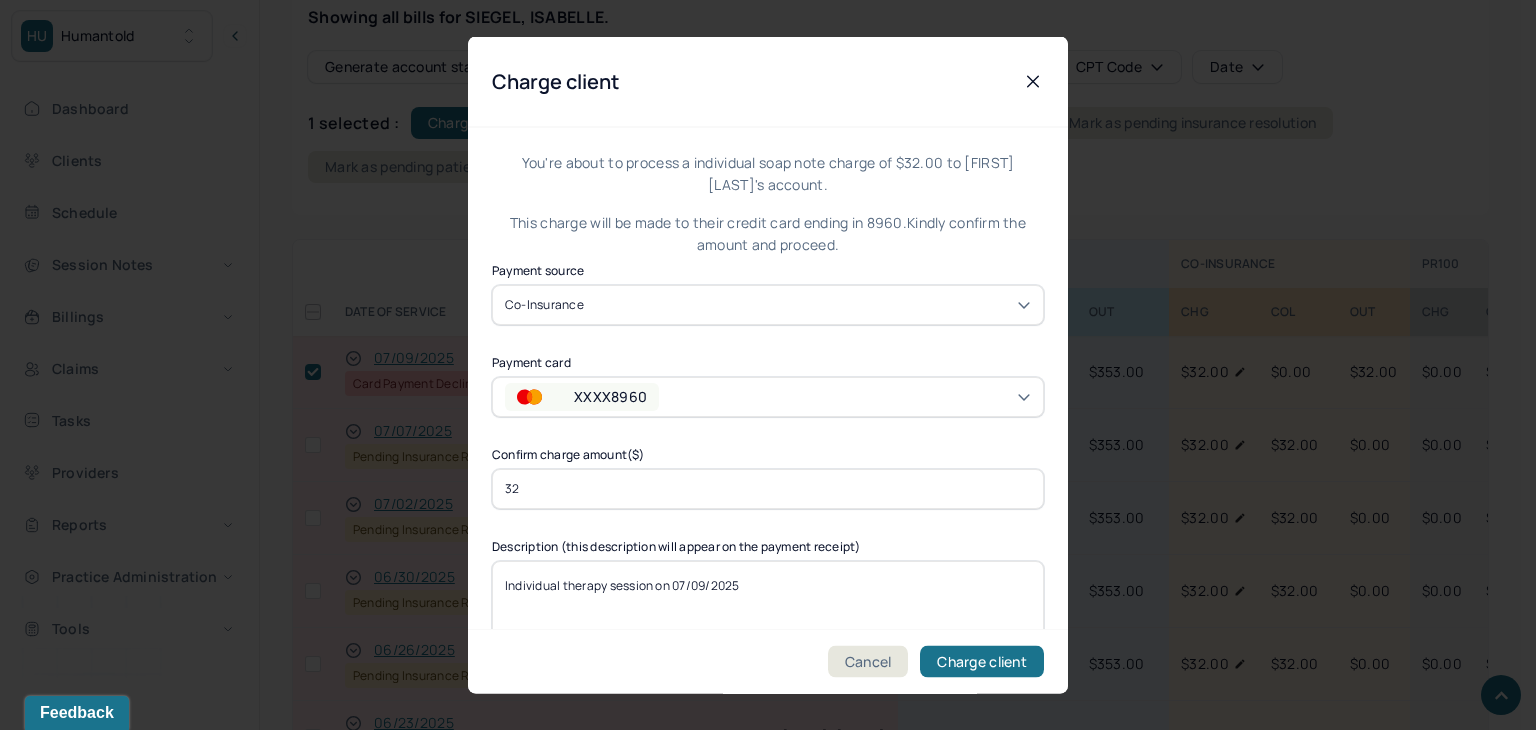 click on "XXXX8960" at bounding box center [610, 396] 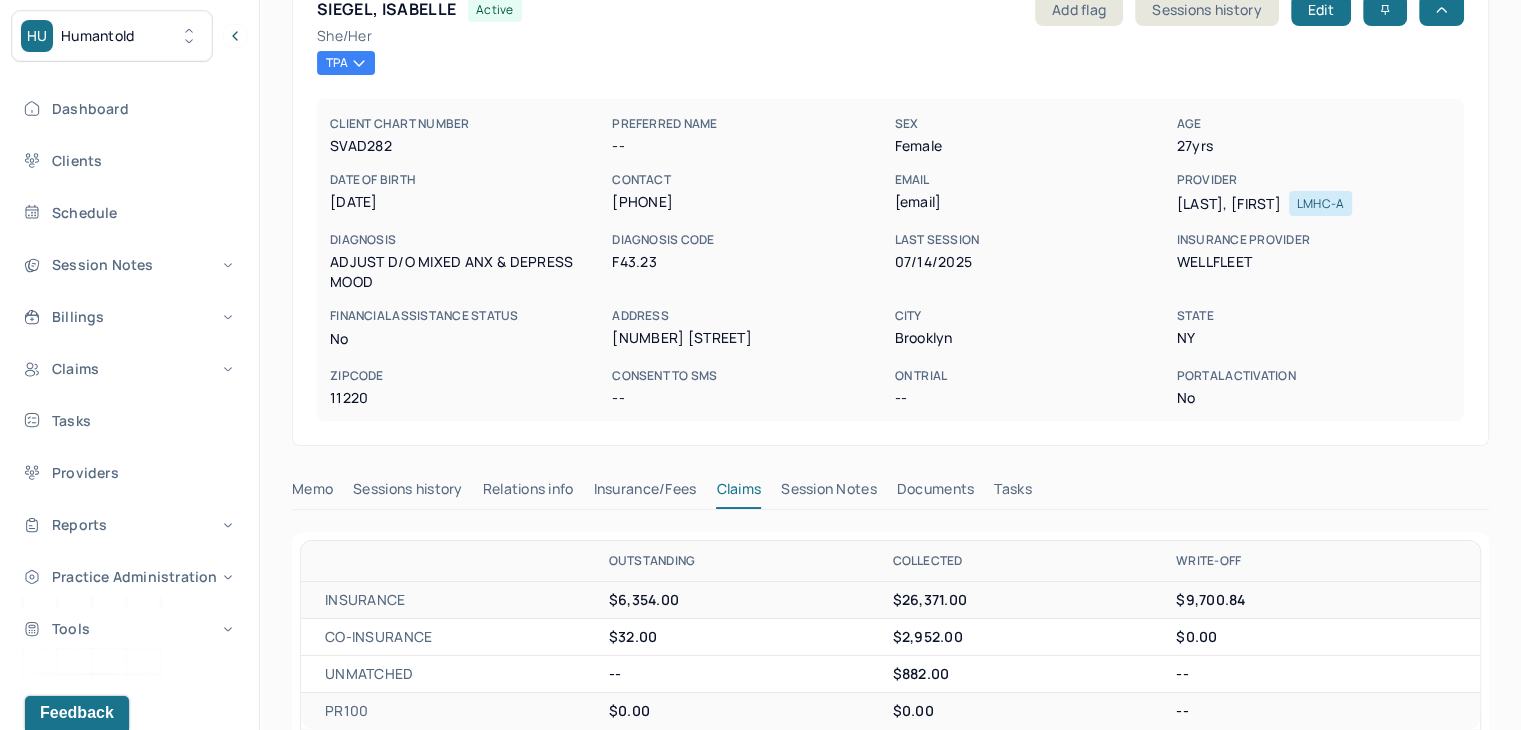 scroll, scrollTop: 0, scrollLeft: 0, axis: both 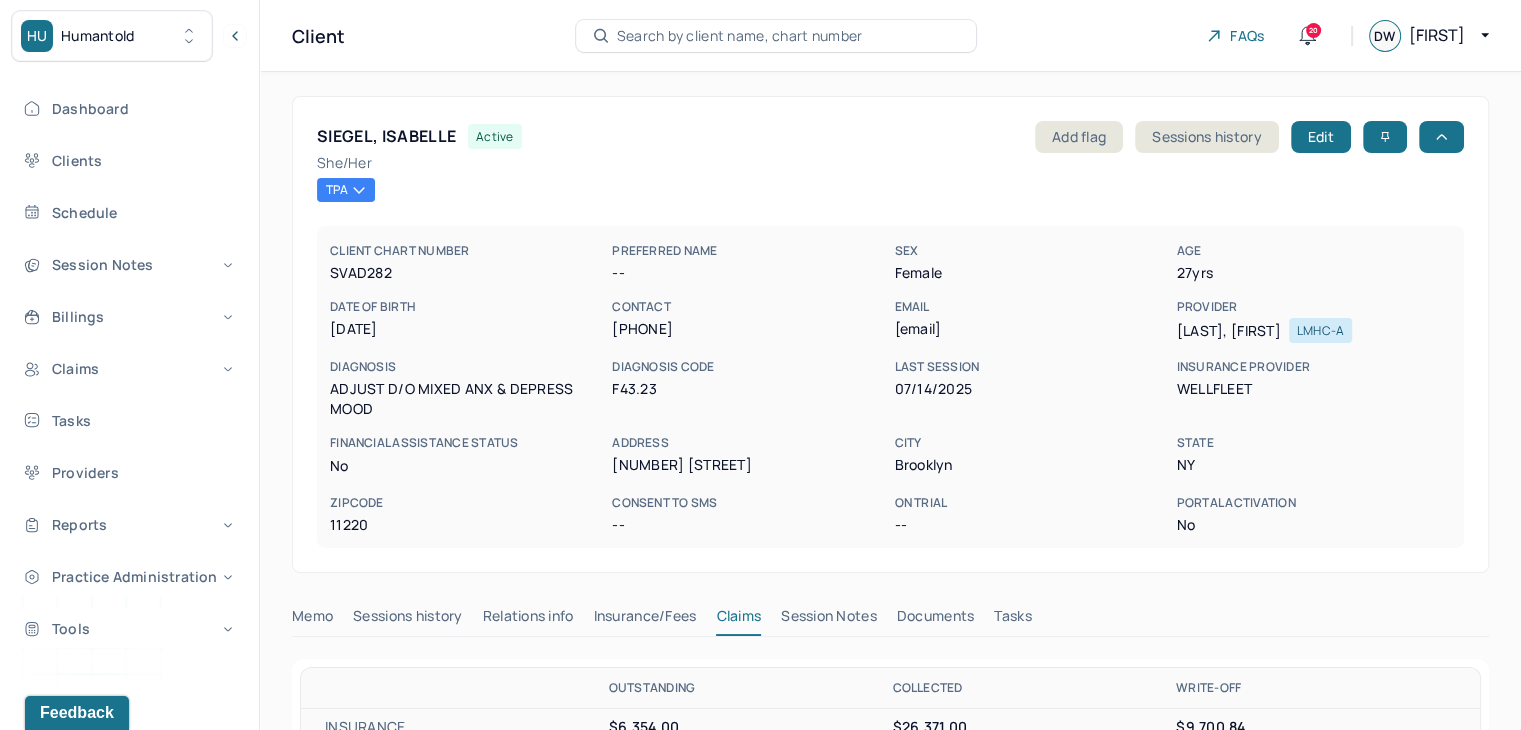 click on "Search by client name, chart number" at bounding box center [740, 36] 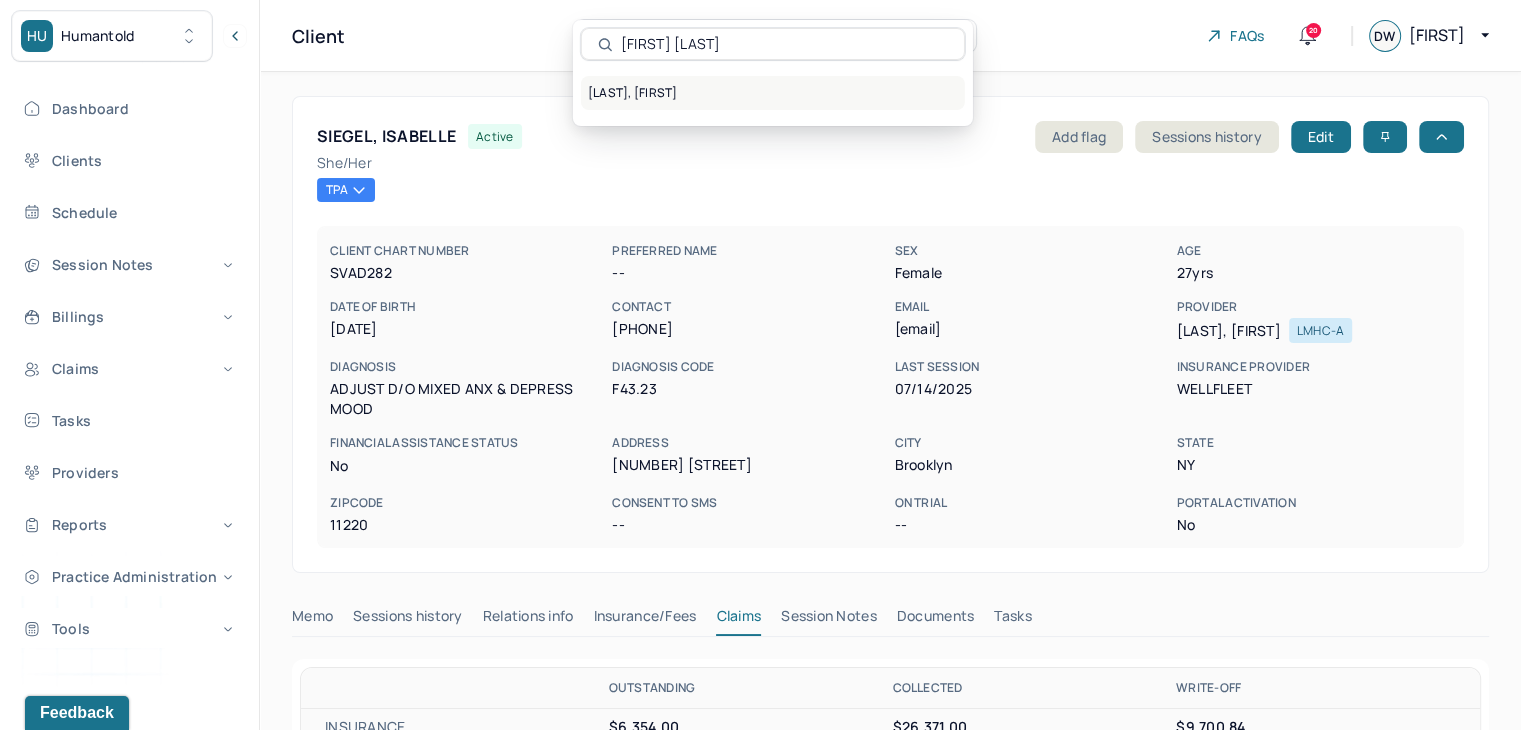 type on "Clifton Fels" 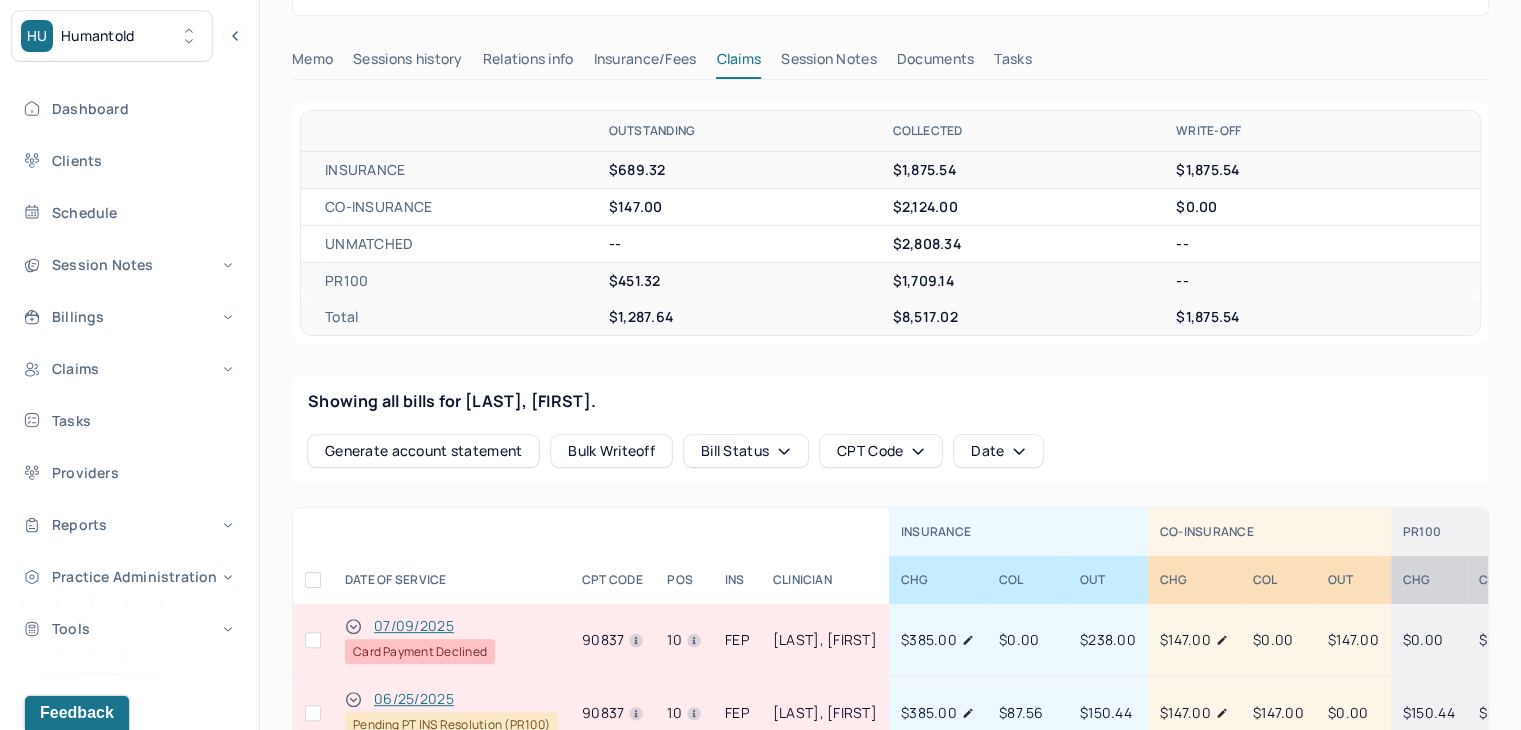 scroll, scrollTop: 600, scrollLeft: 0, axis: vertical 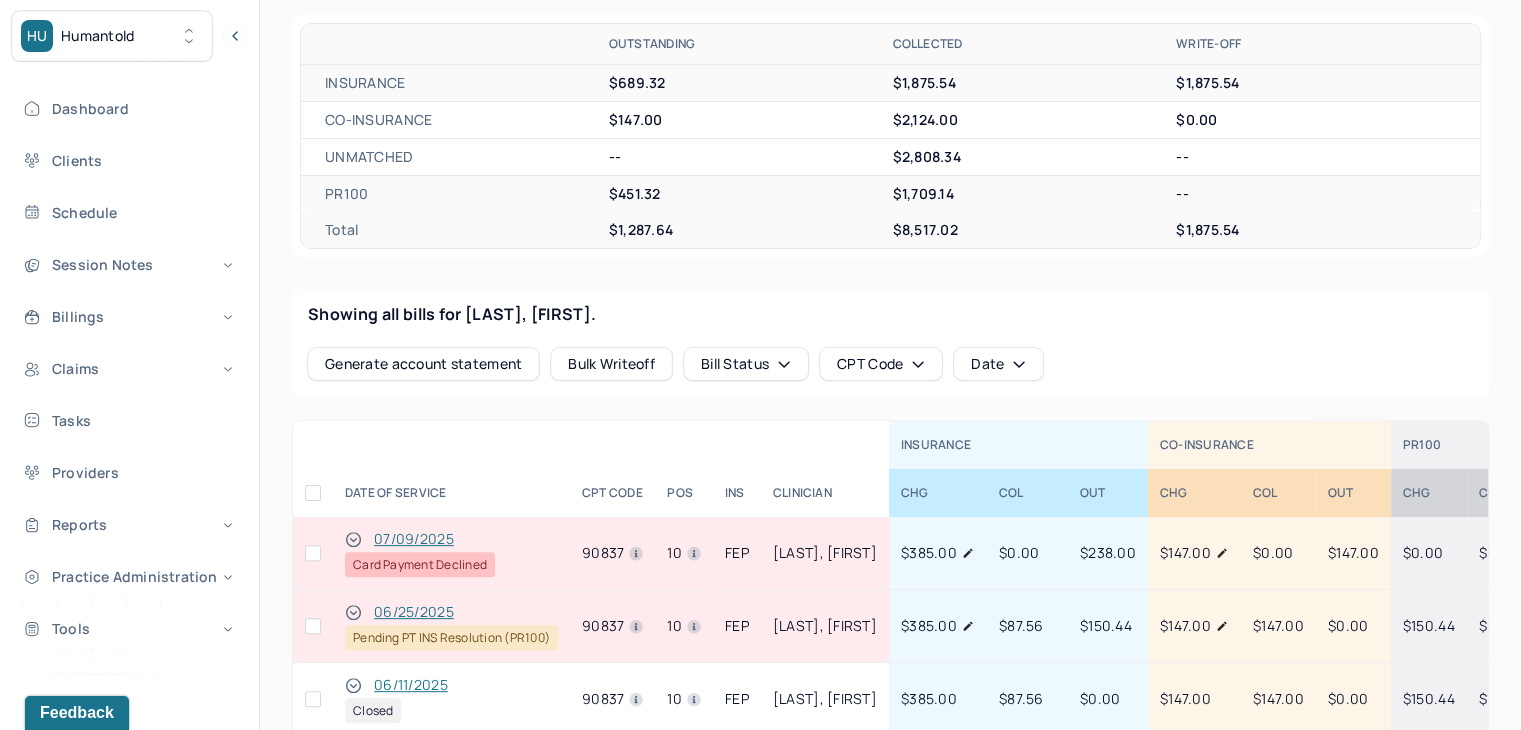 click at bounding box center [313, 553] 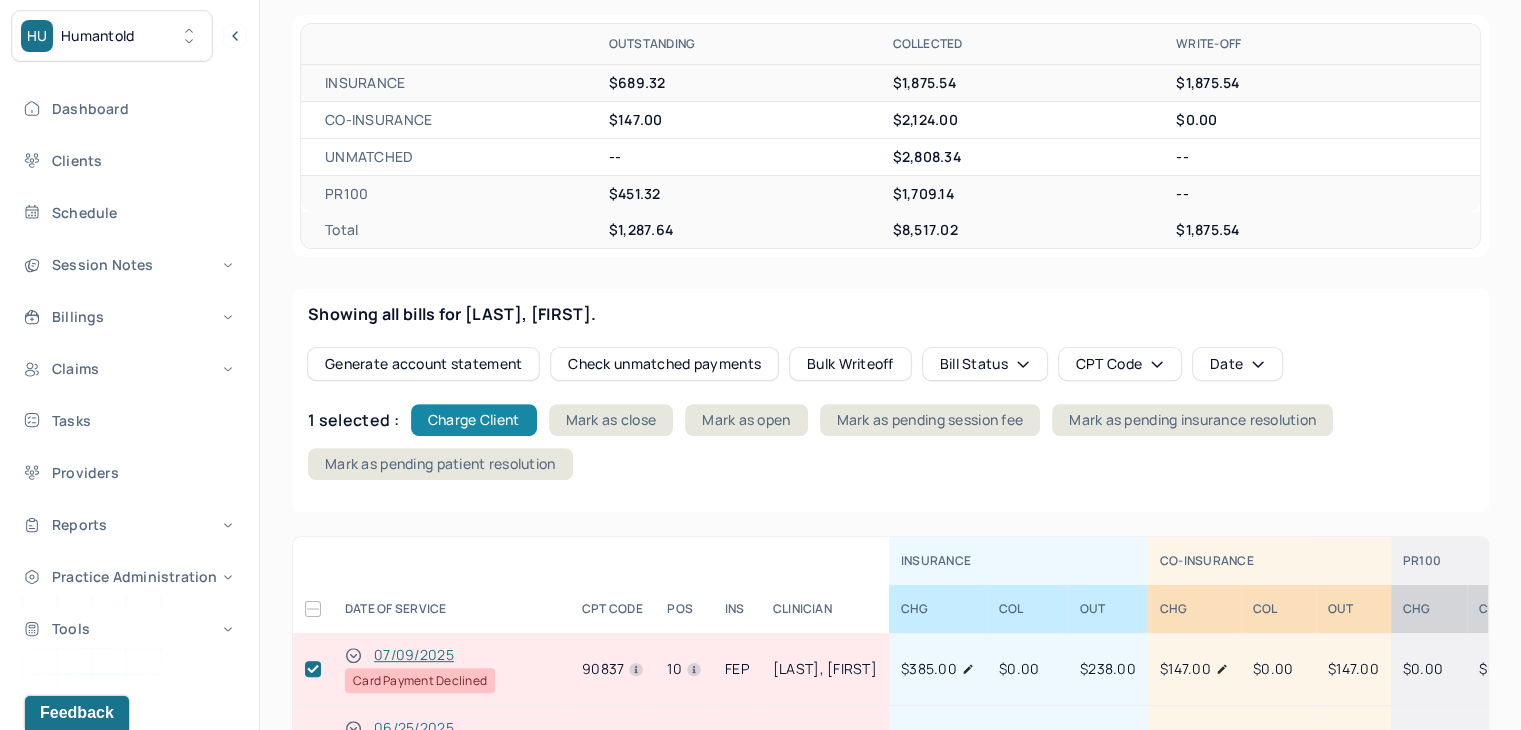 click on "Charge Client" at bounding box center [474, 420] 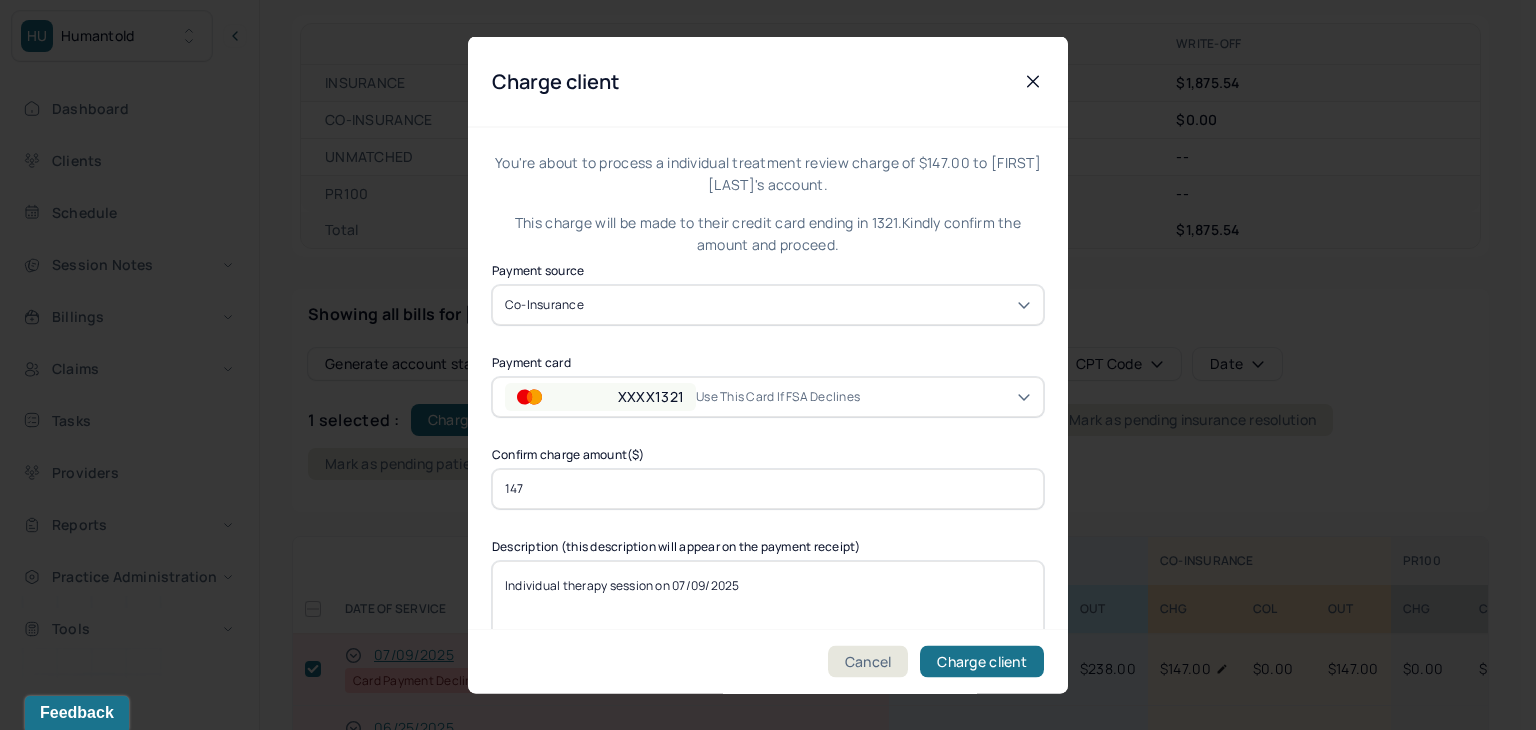 click on "XXXX1321 Use this card if FSA declines" at bounding box center (687, 396) 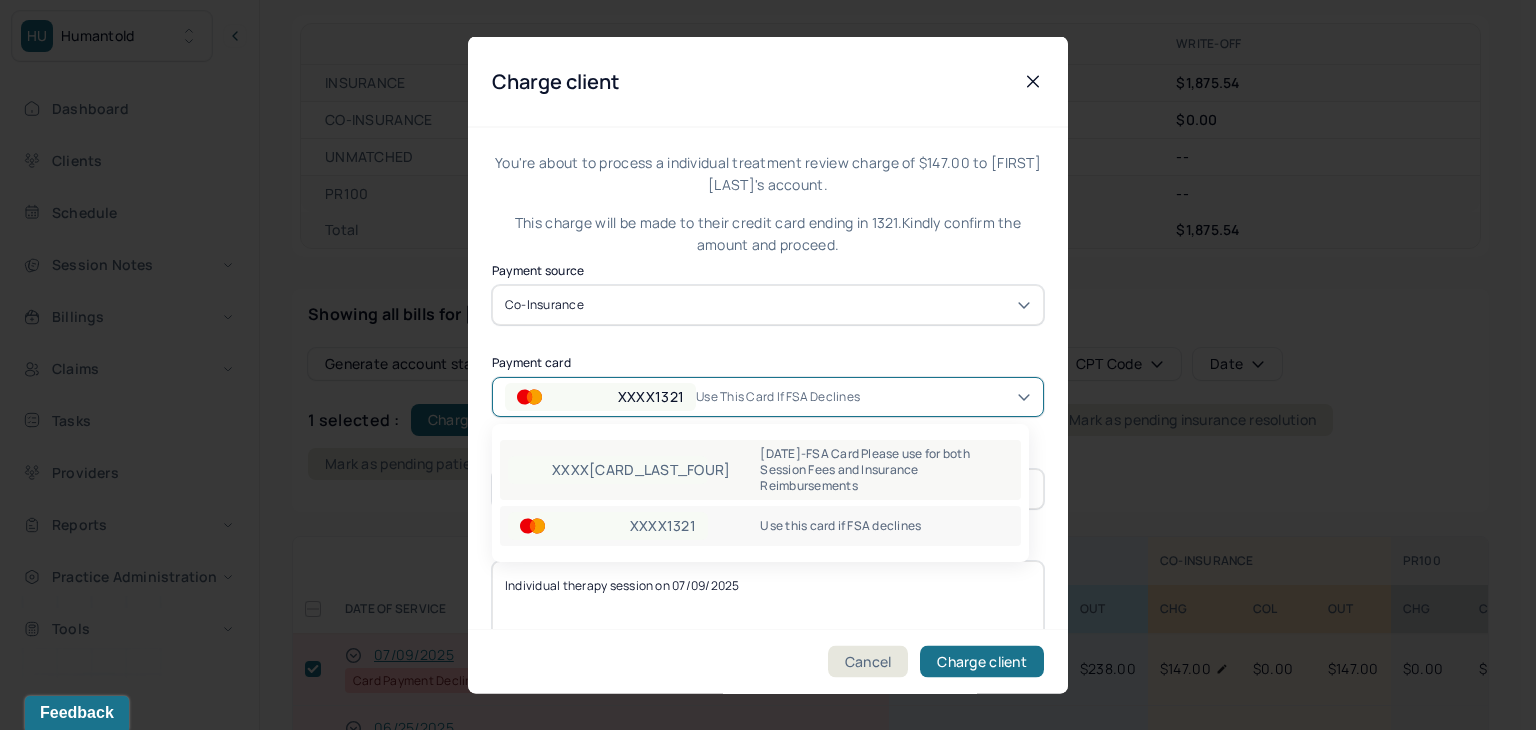 click on "XXXX4488 5/2/25-FSA Card Please use for both Session Fees and Insurance Reimbursements" at bounding box center (760, 470) 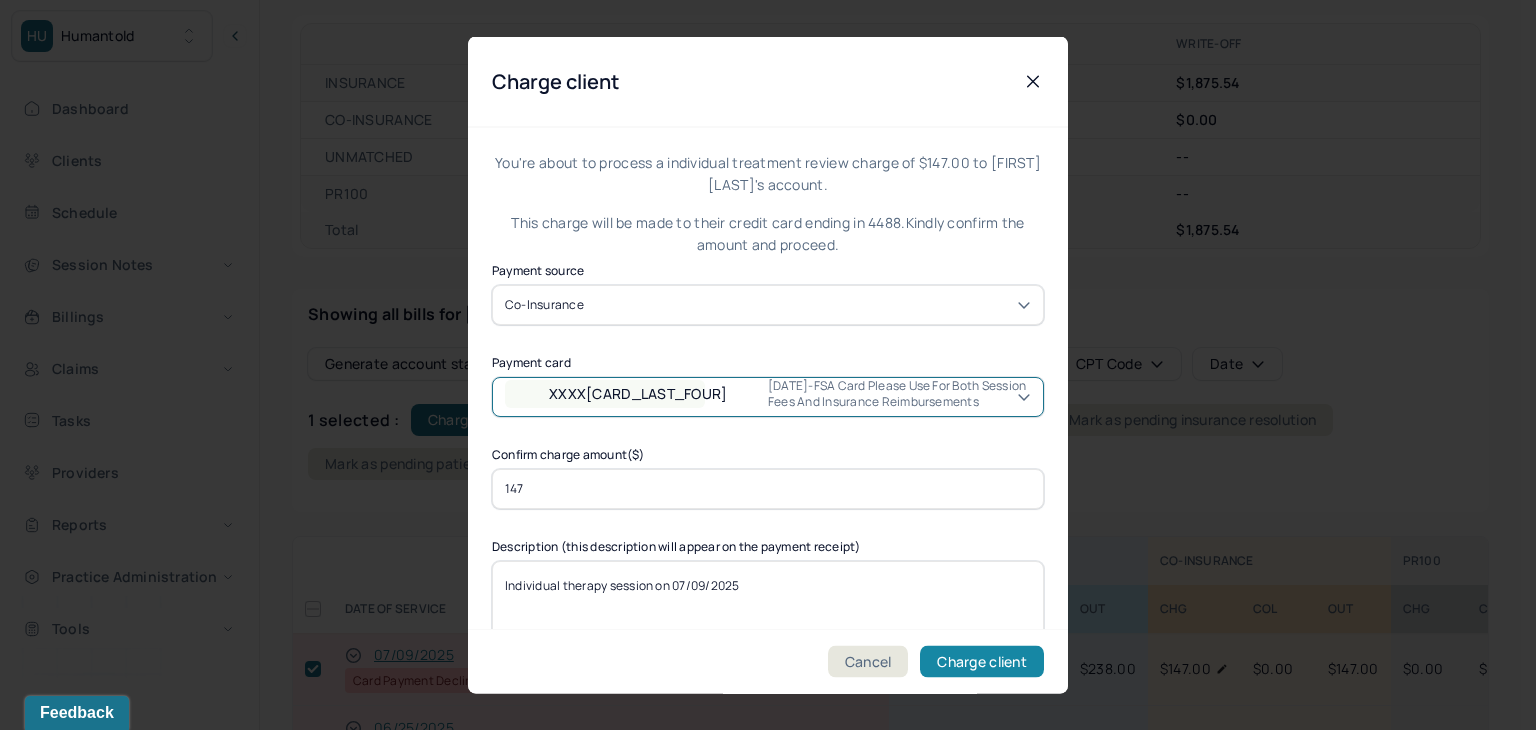 click on "Charge client" at bounding box center [982, 662] 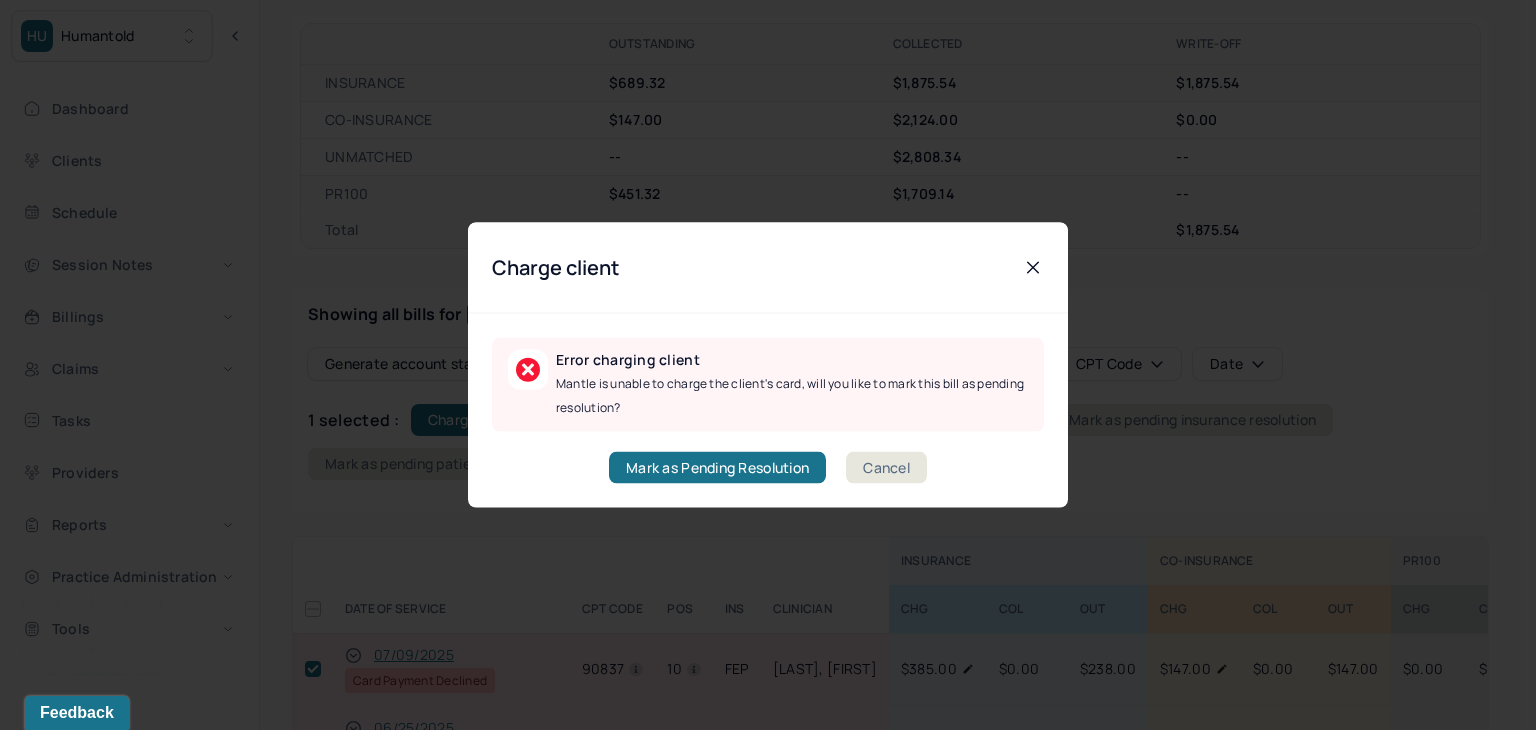 click on "Cancel" at bounding box center [886, 468] 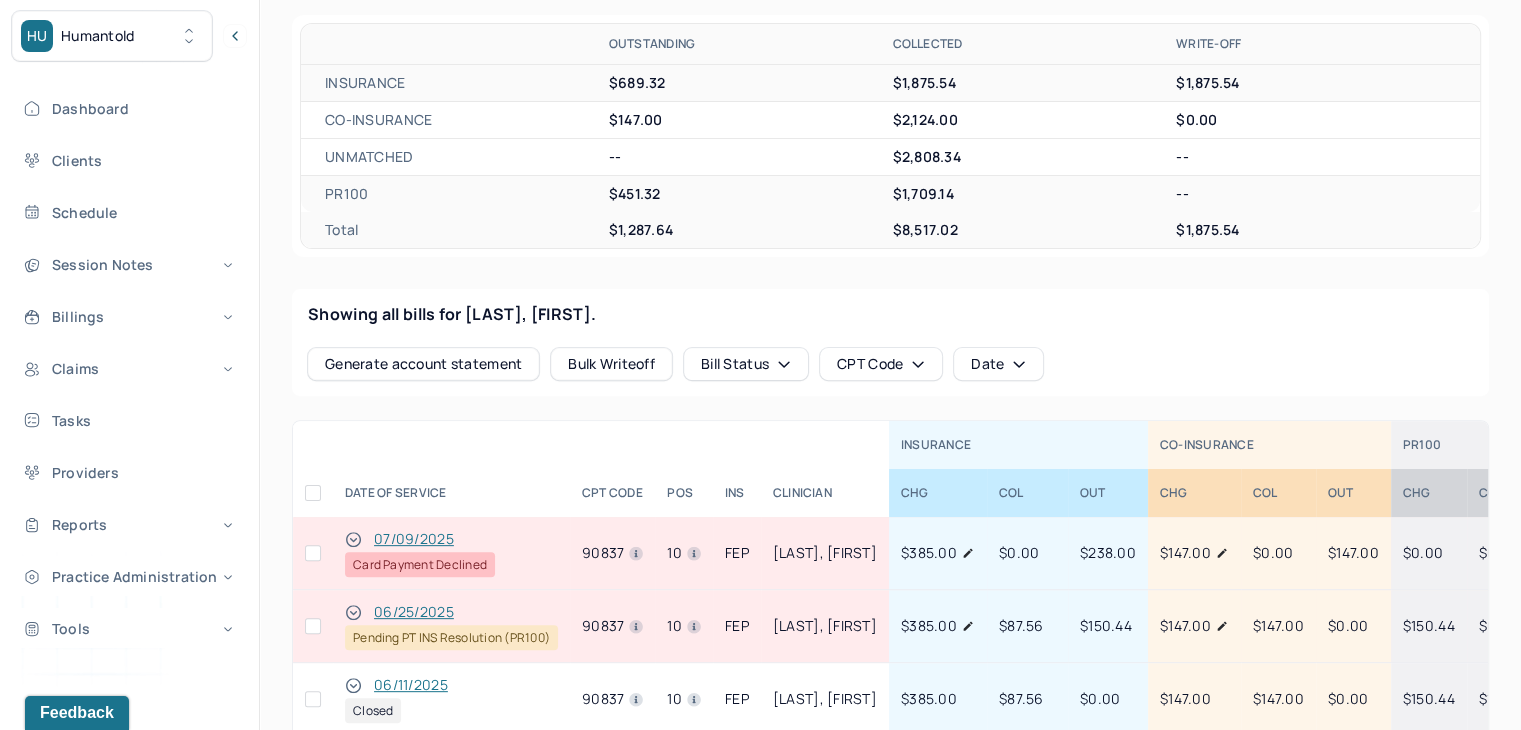 click at bounding box center [313, 553] 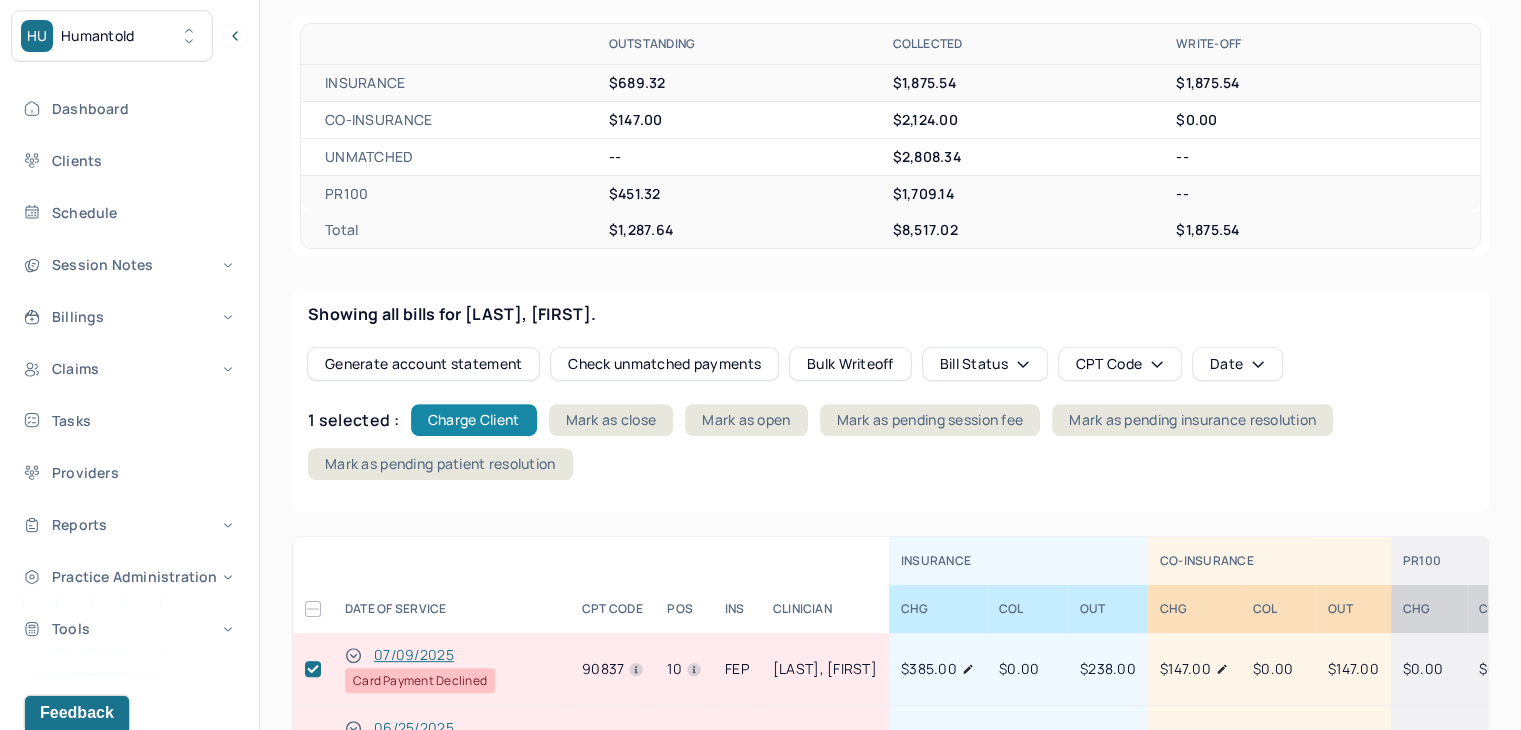 click on "Charge Client" at bounding box center (474, 420) 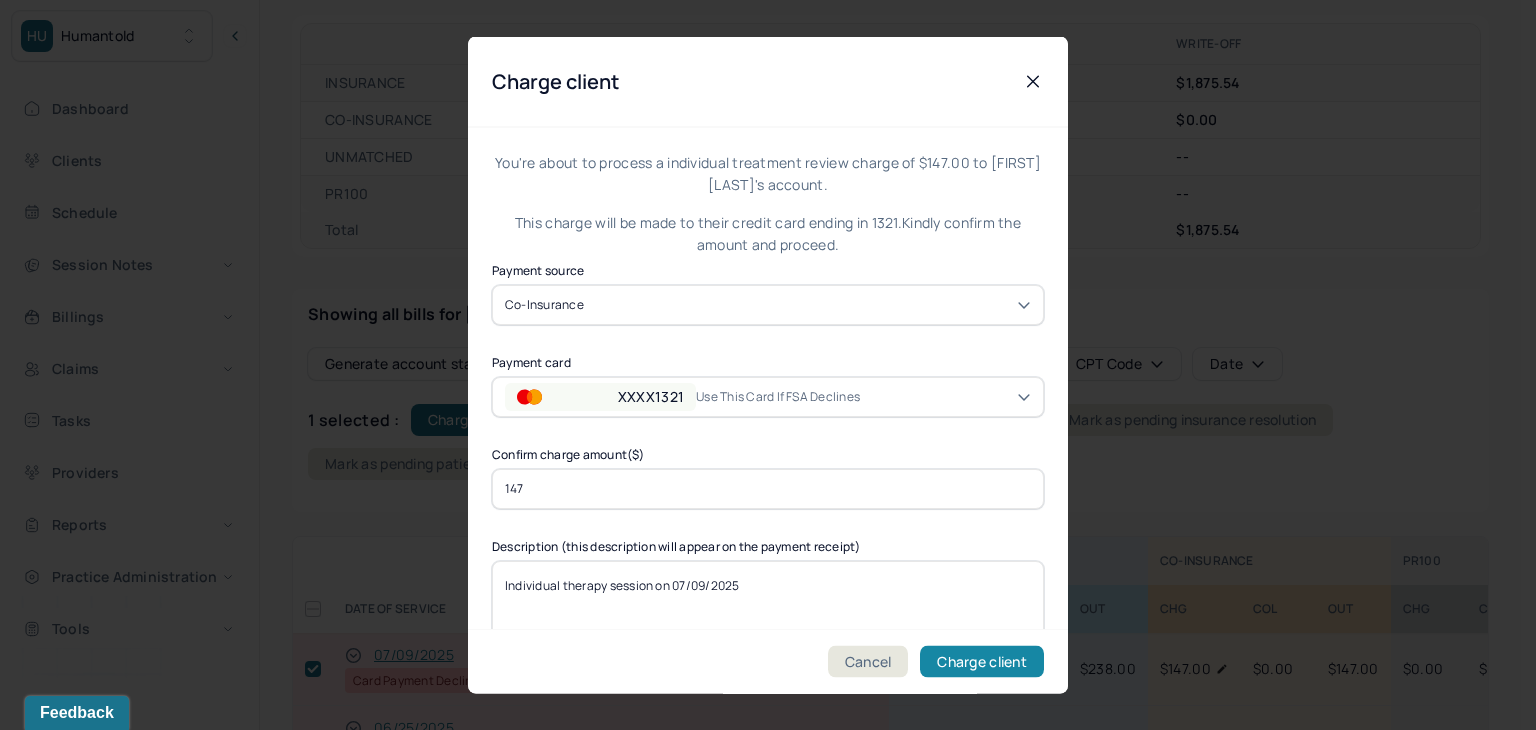 click on "Charge client" at bounding box center (982, 662) 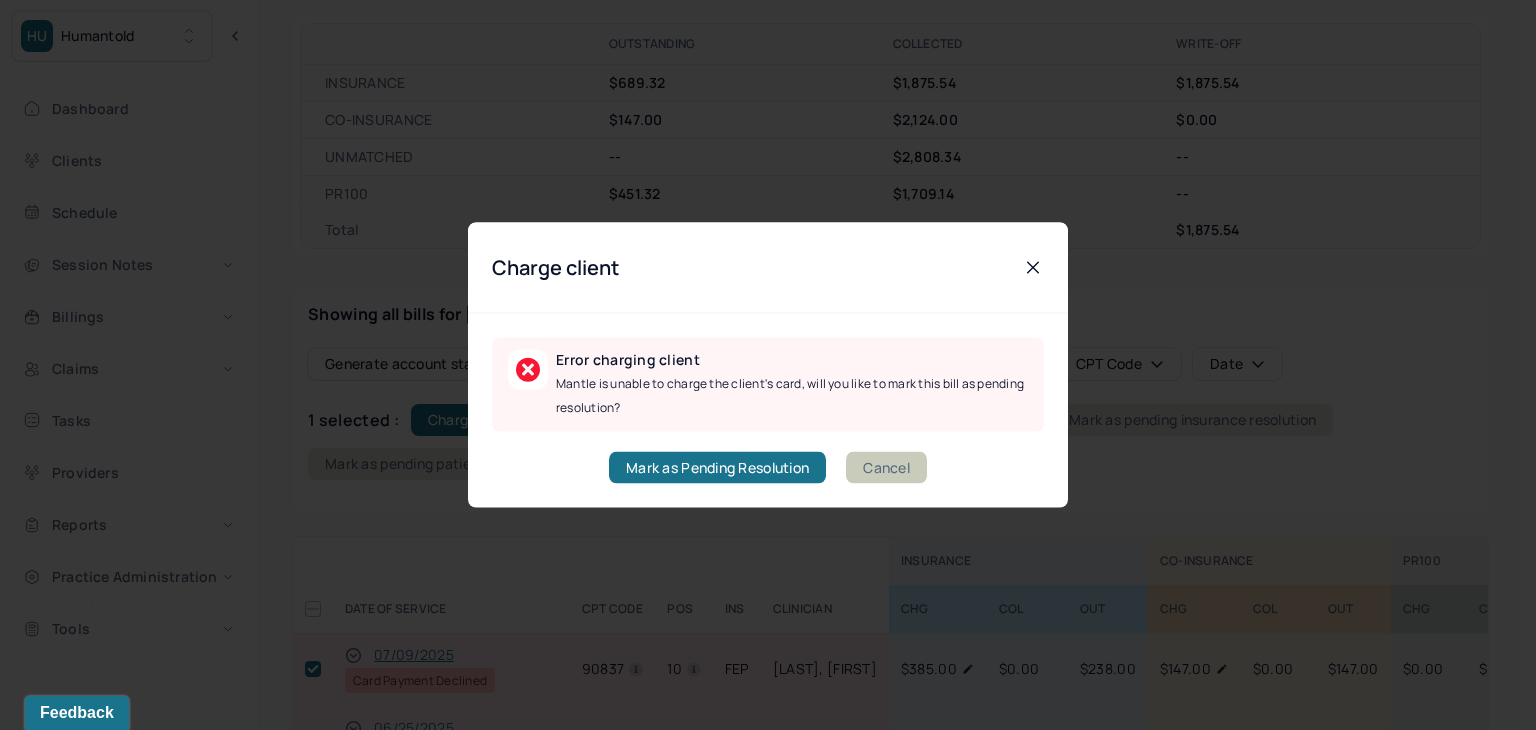 click on "Cancel" at bounding box center (886, 468) 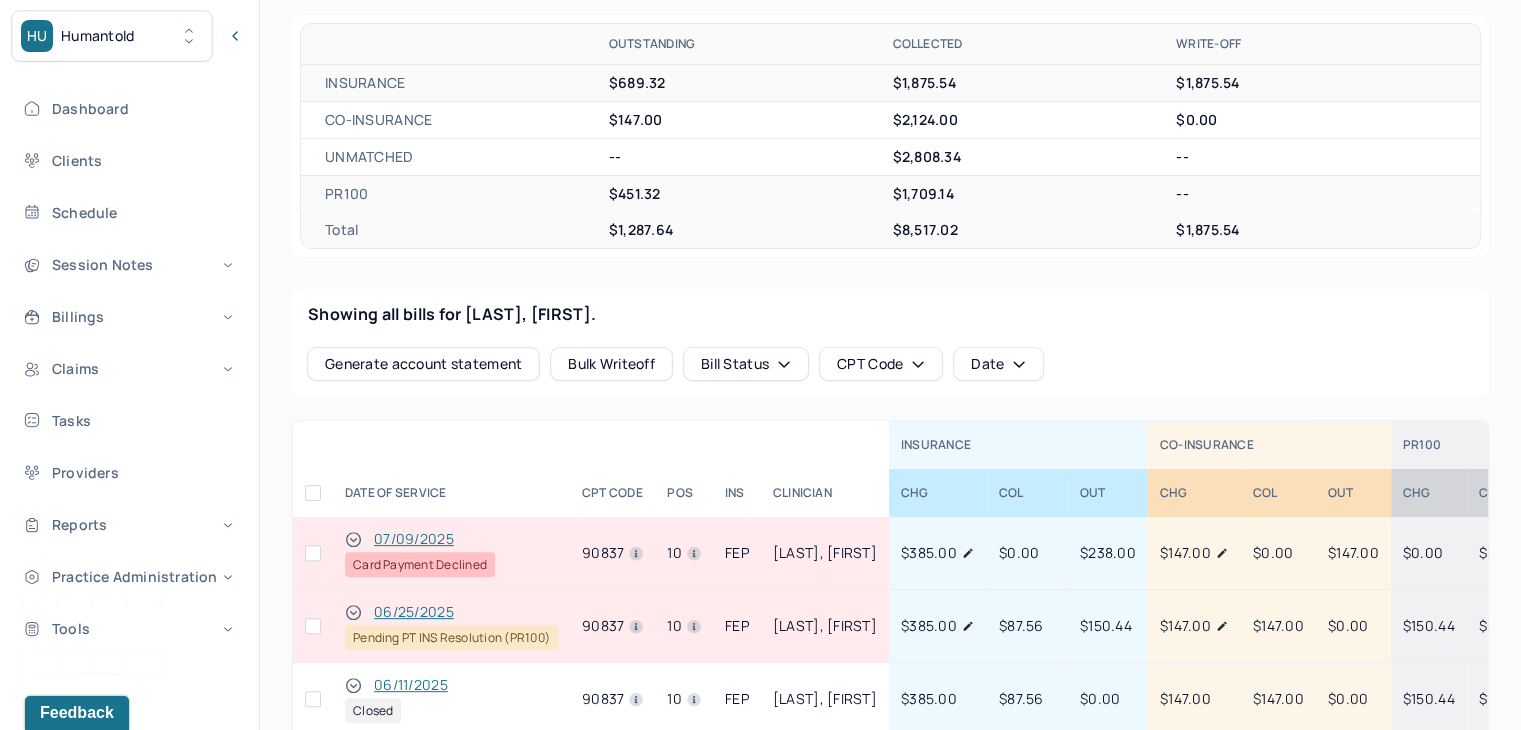 click at bounding box center (313, 553) 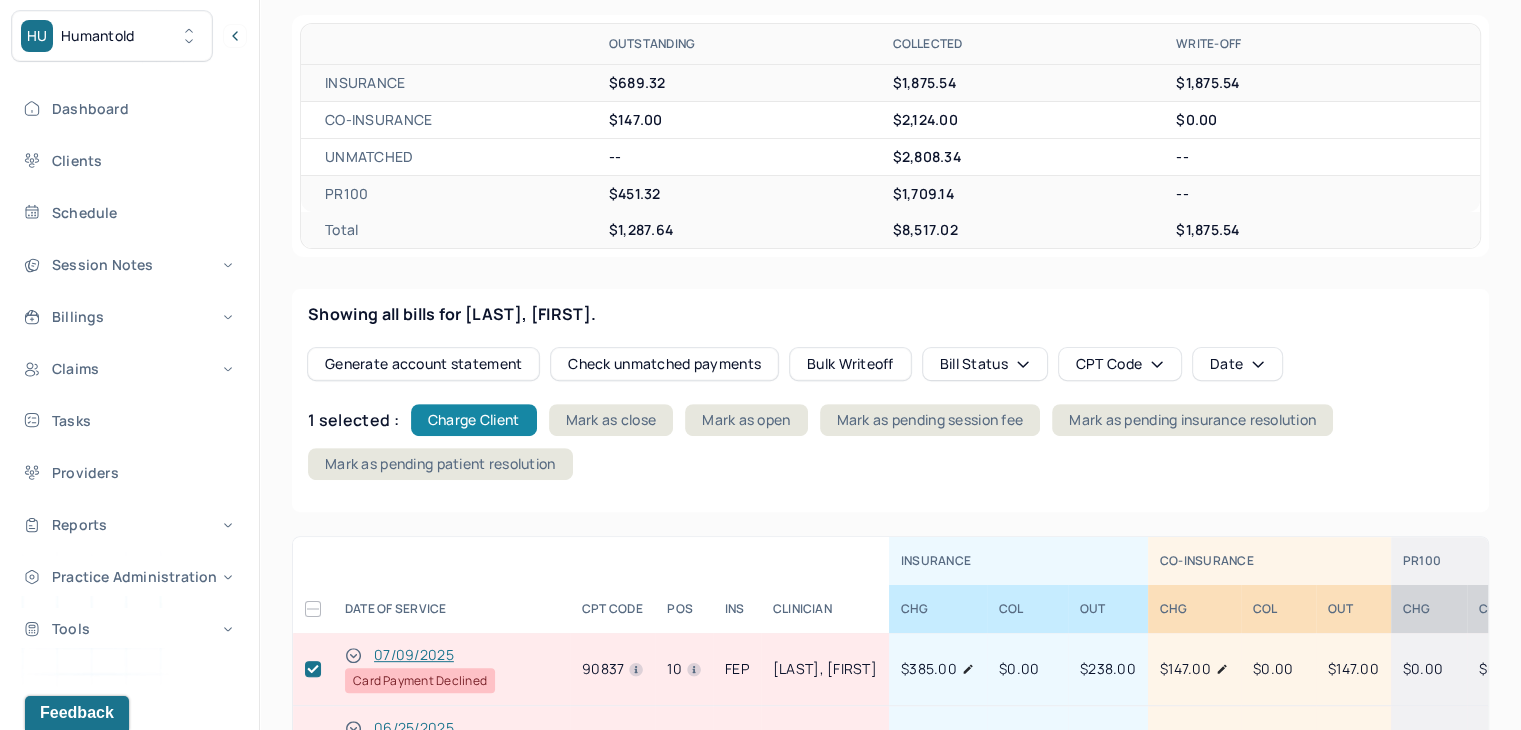 click on "Charge Client" at bounding box center [474, 420] 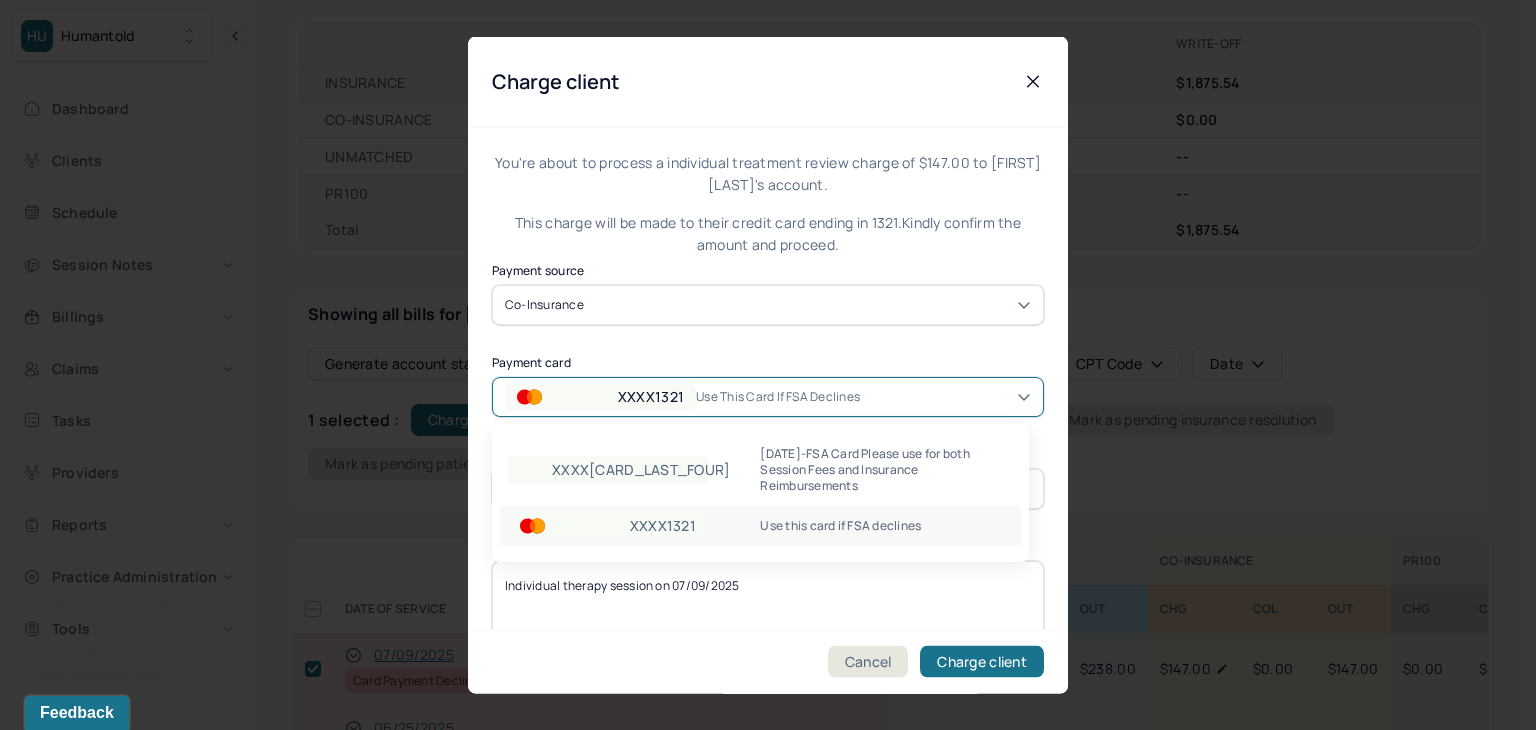 click on "XXXX1321" at bounding box center [600, 396] 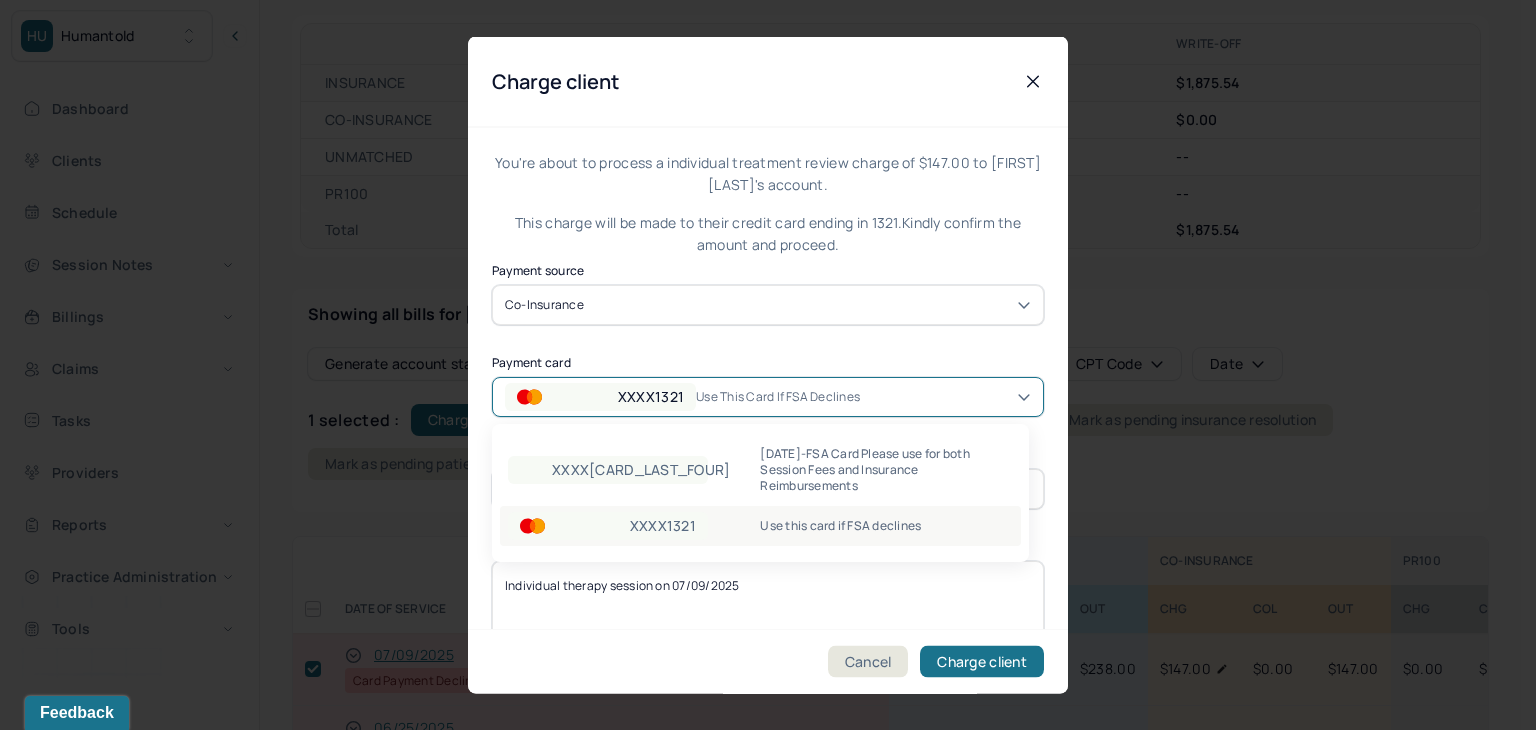click on "XXXX1321" at bounding box center [663, 526] 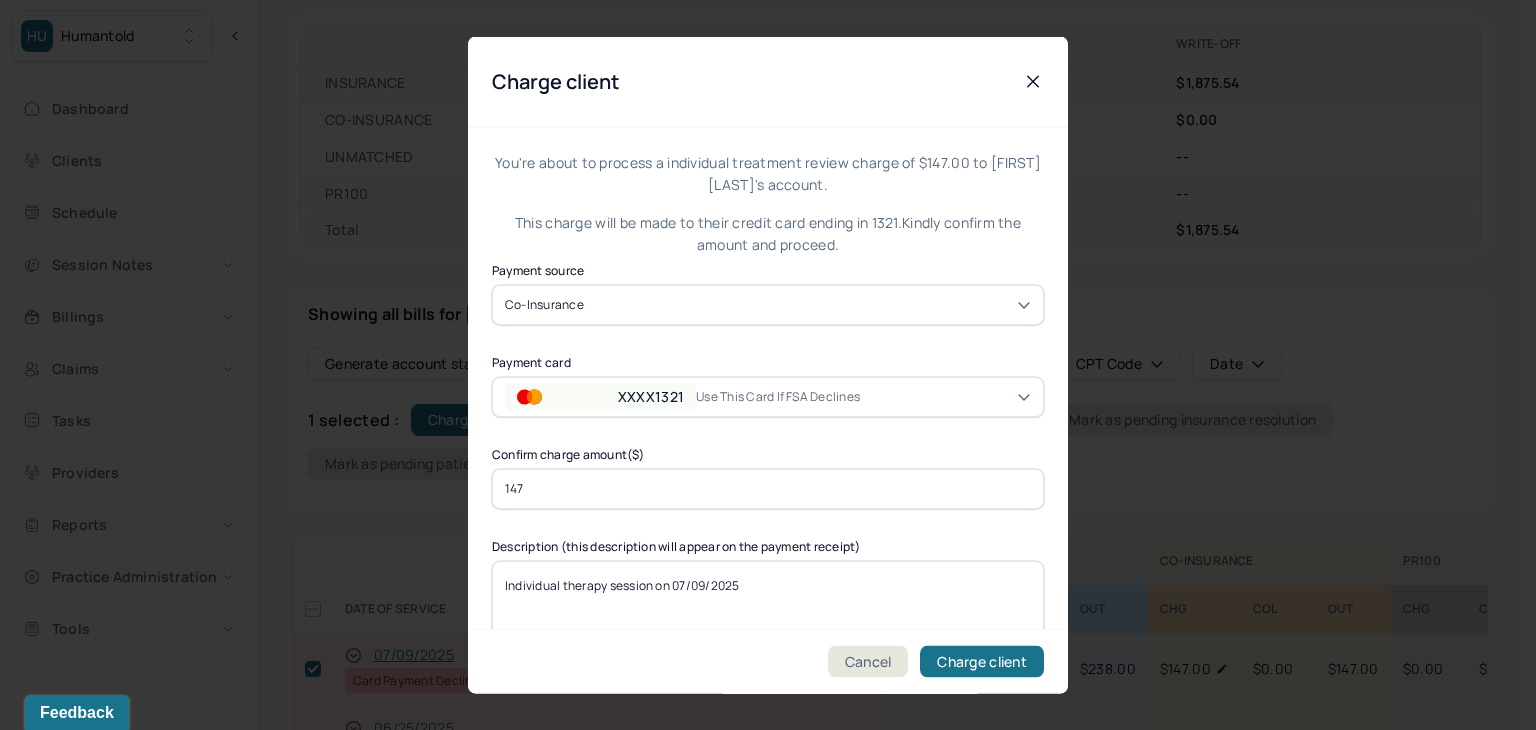click on "147" at bounding box center (768, 488) 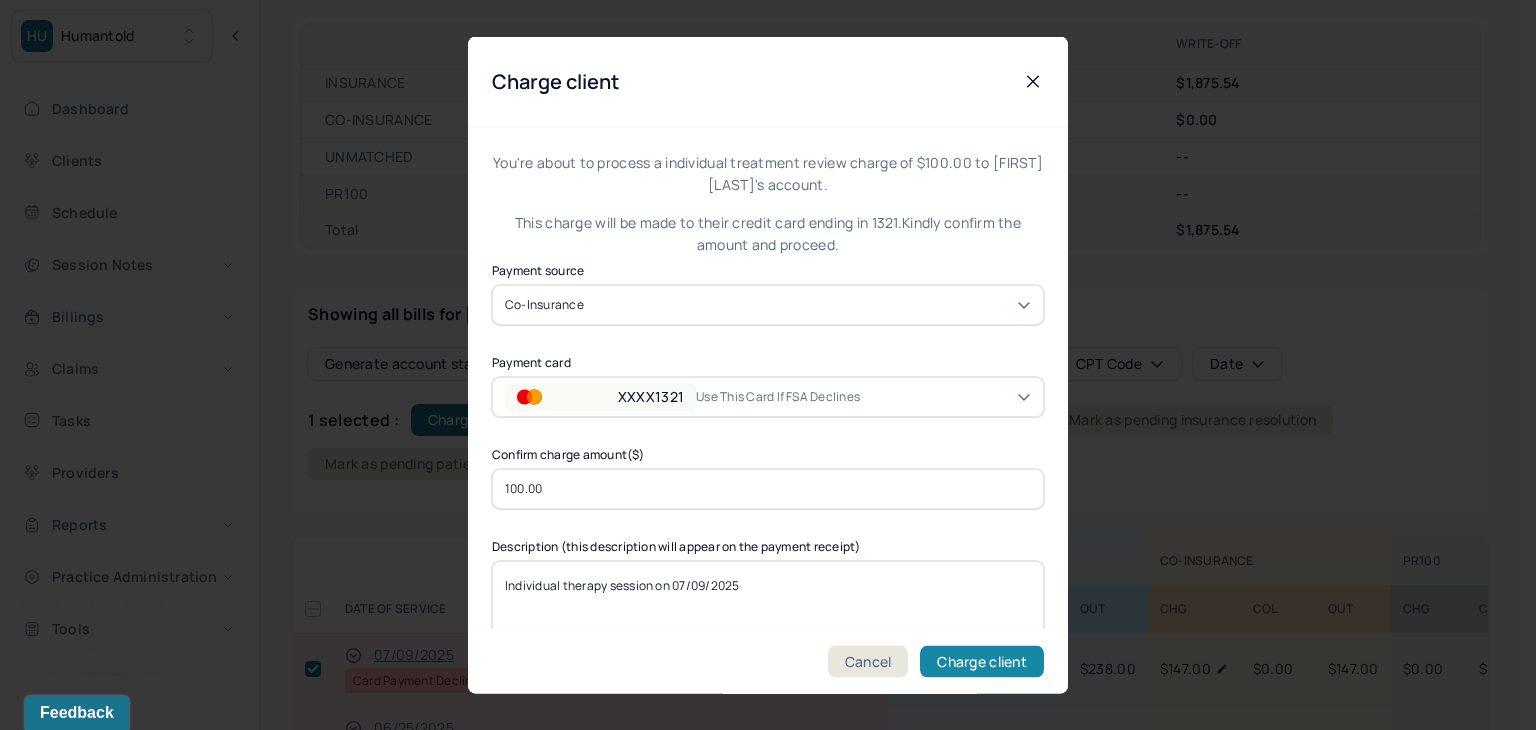 type on "100.00" 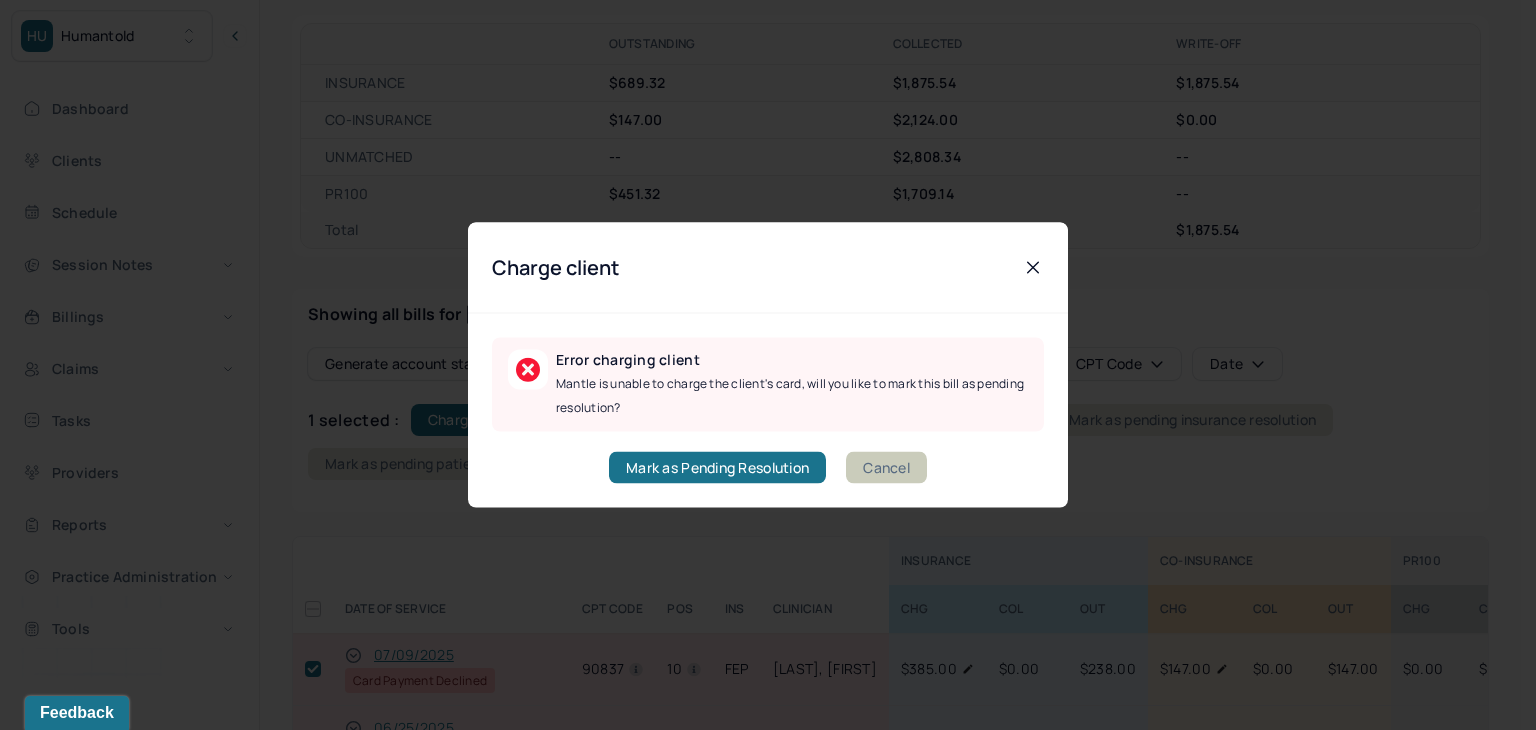 click on "Cancel" at bounding box center (886, 468) 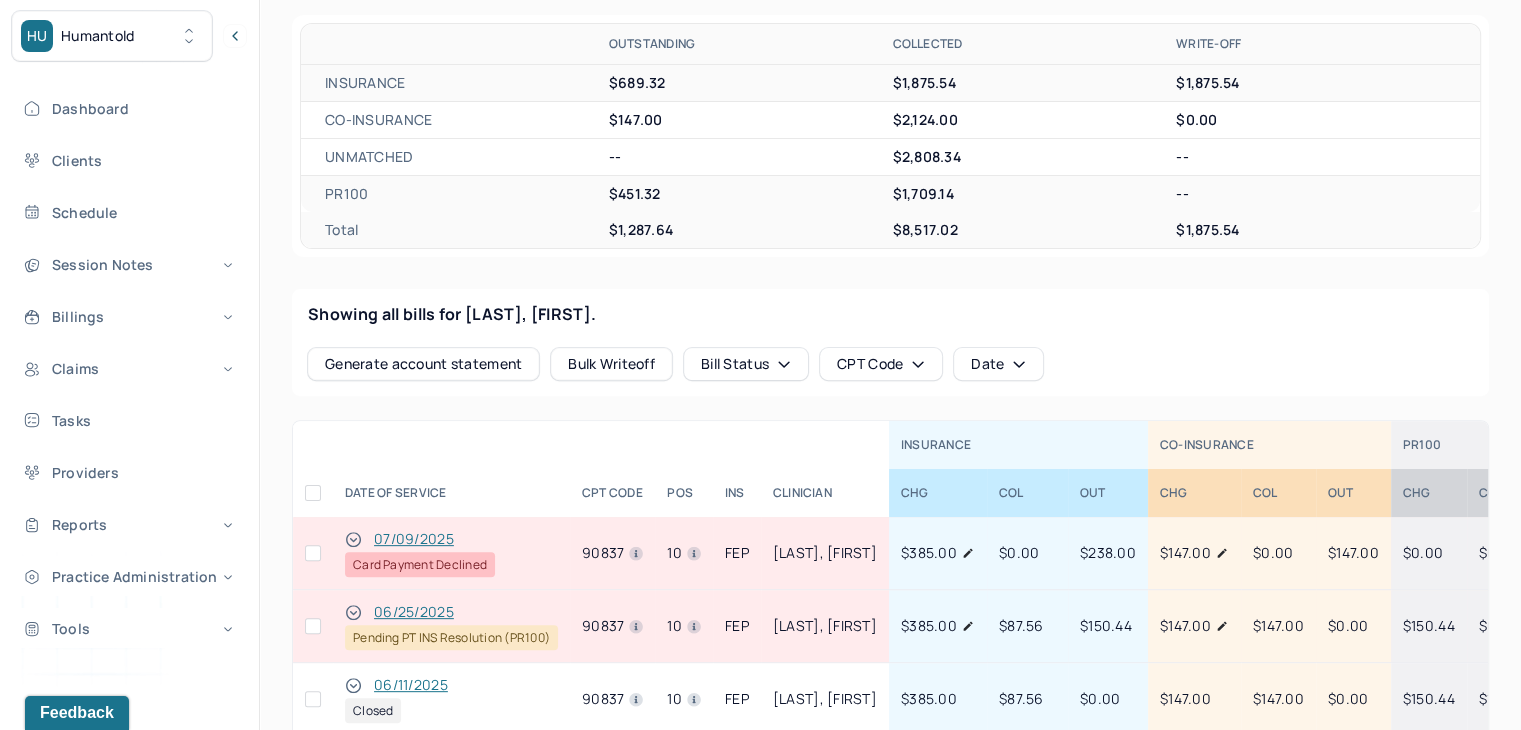 click at bounding box center (313, 553) 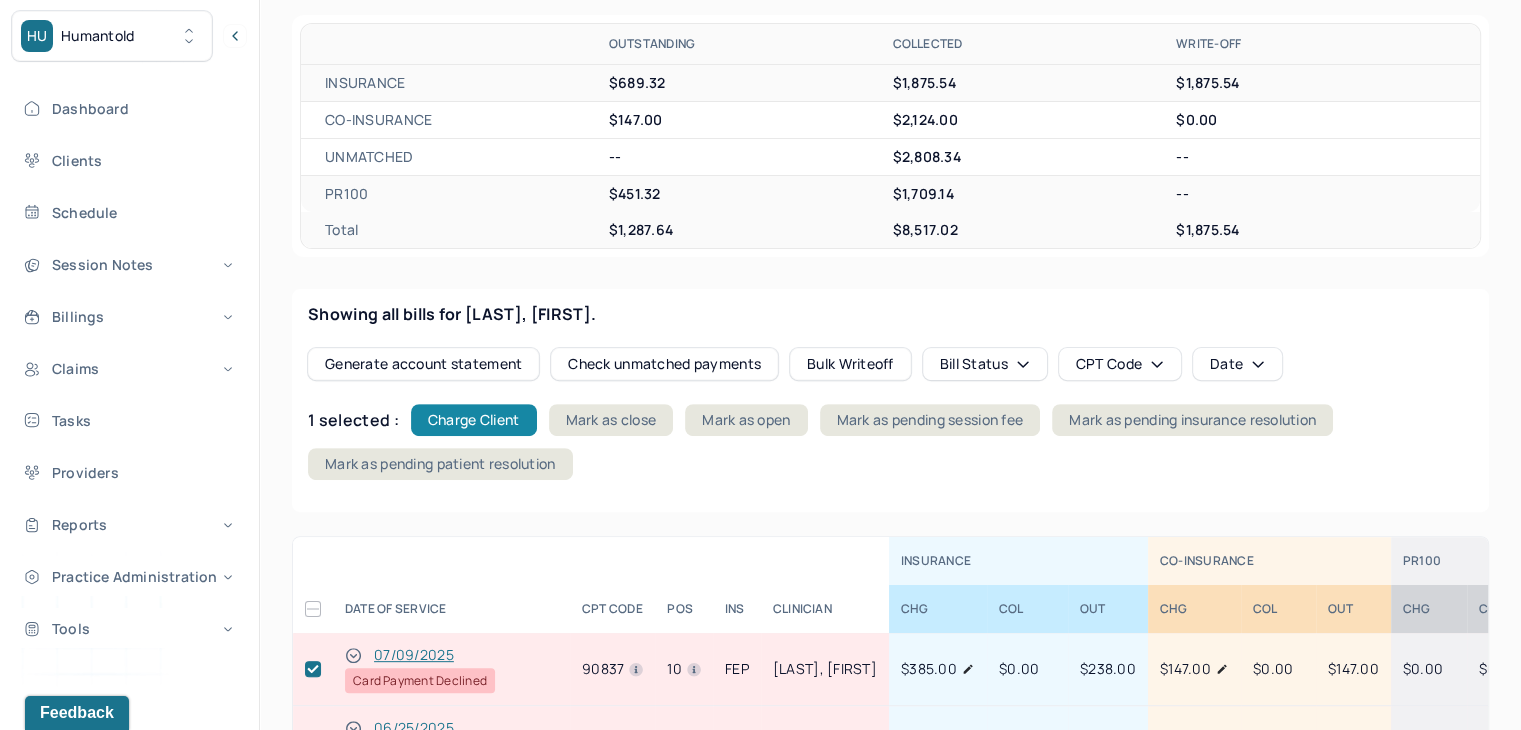 click on "Charge Client" at bounding box center [474, 420] 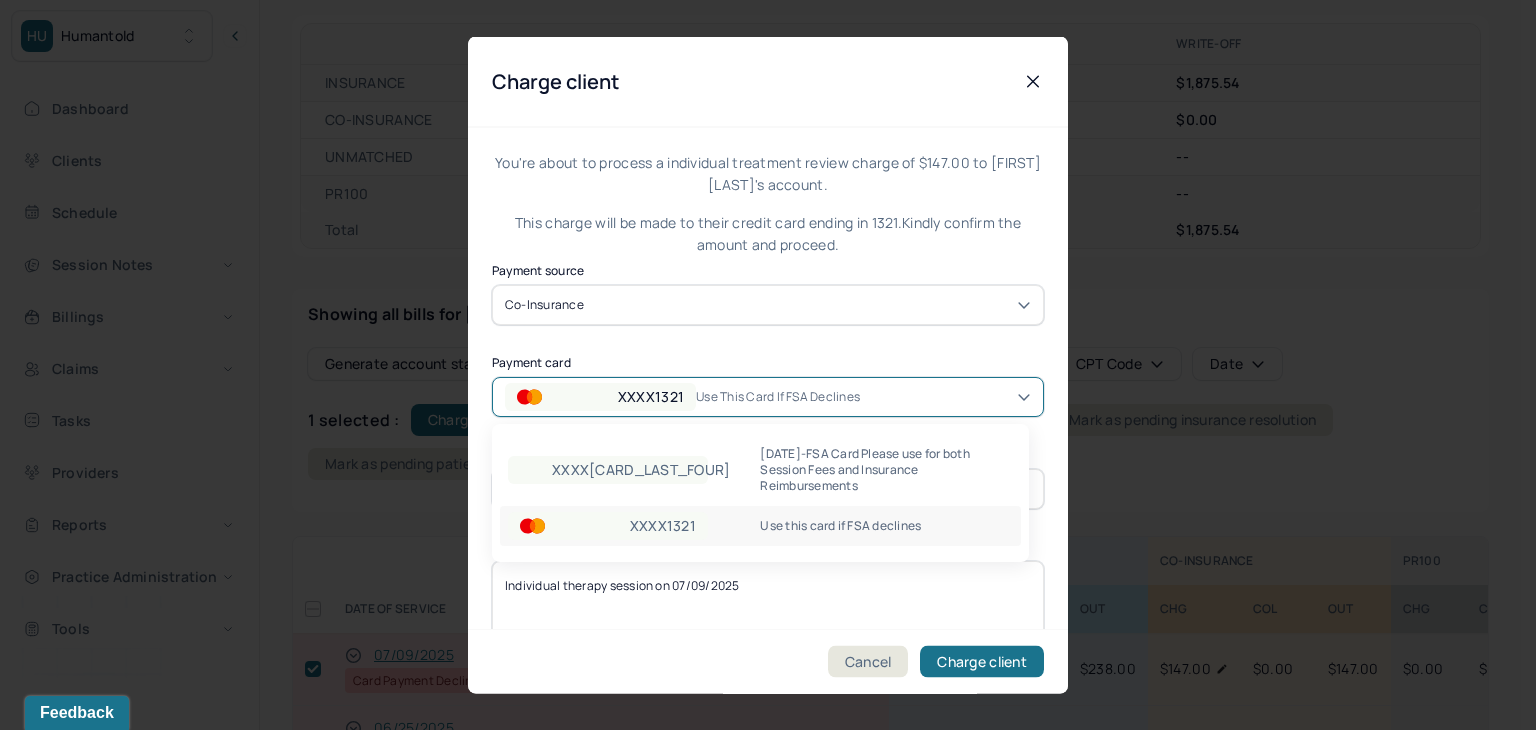 click on "XXXX1321" at bounding box center (600, 396) 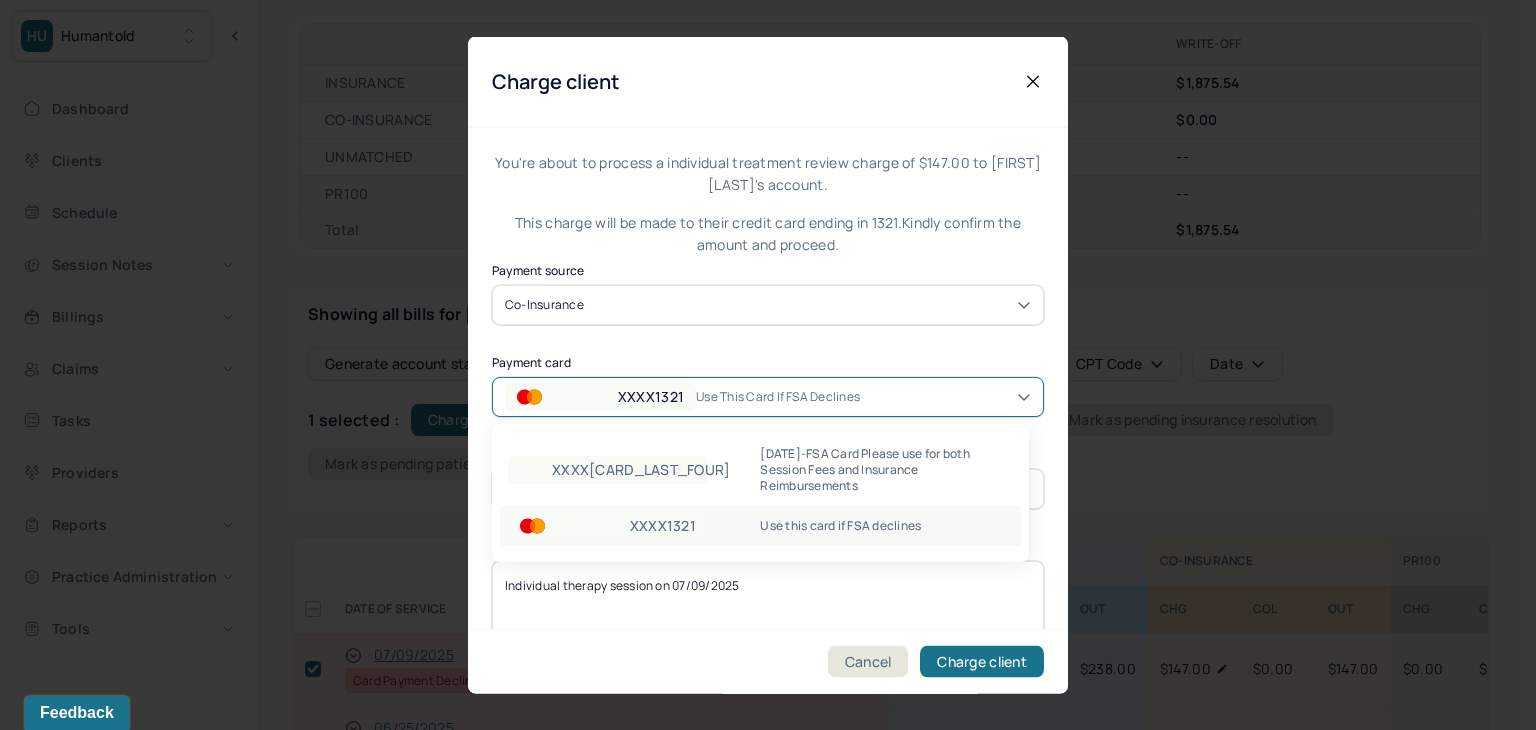 click on "XXXX1321" at bounding box center [663, 526] 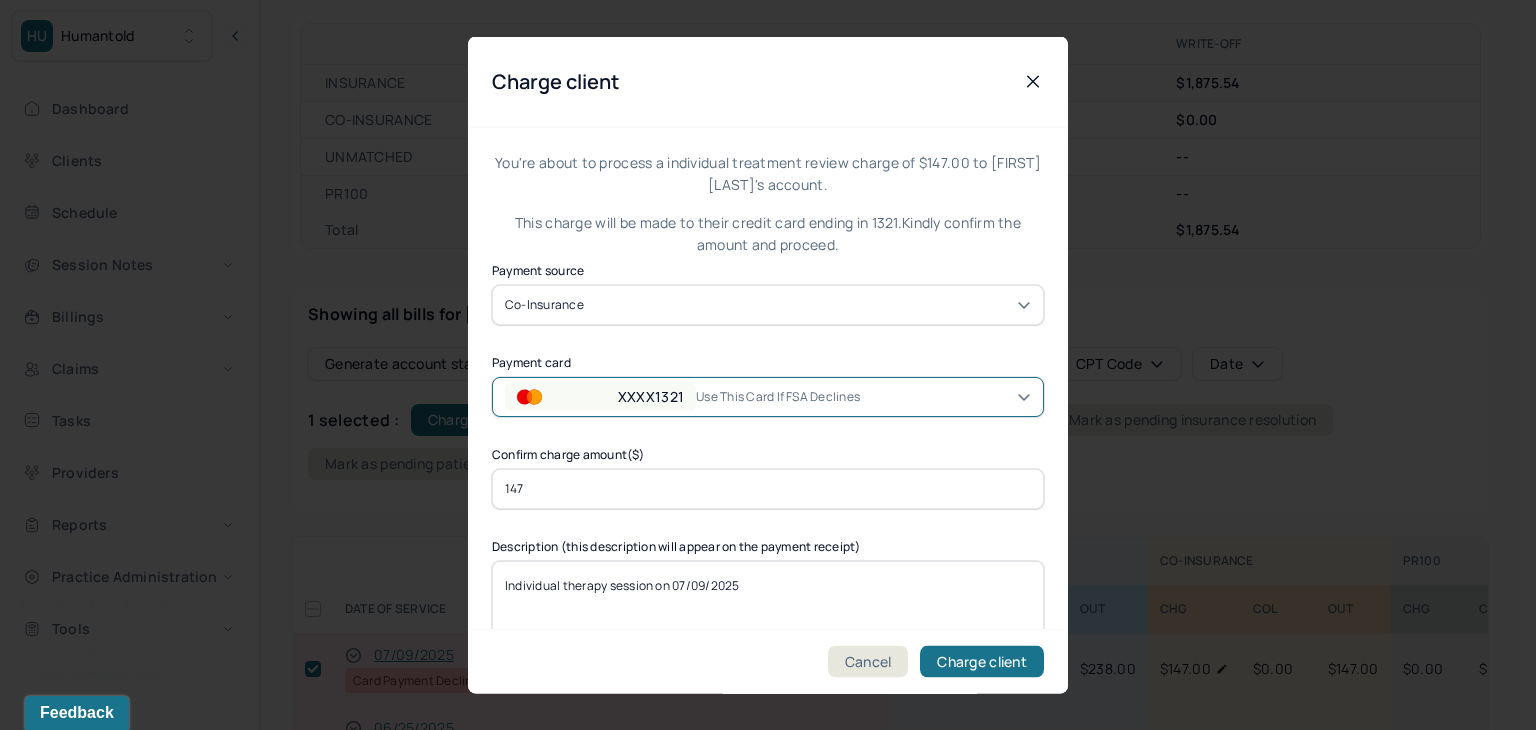 click on "XXXX1321 Use this card if FSA declines" at bounding box center [687, 396] 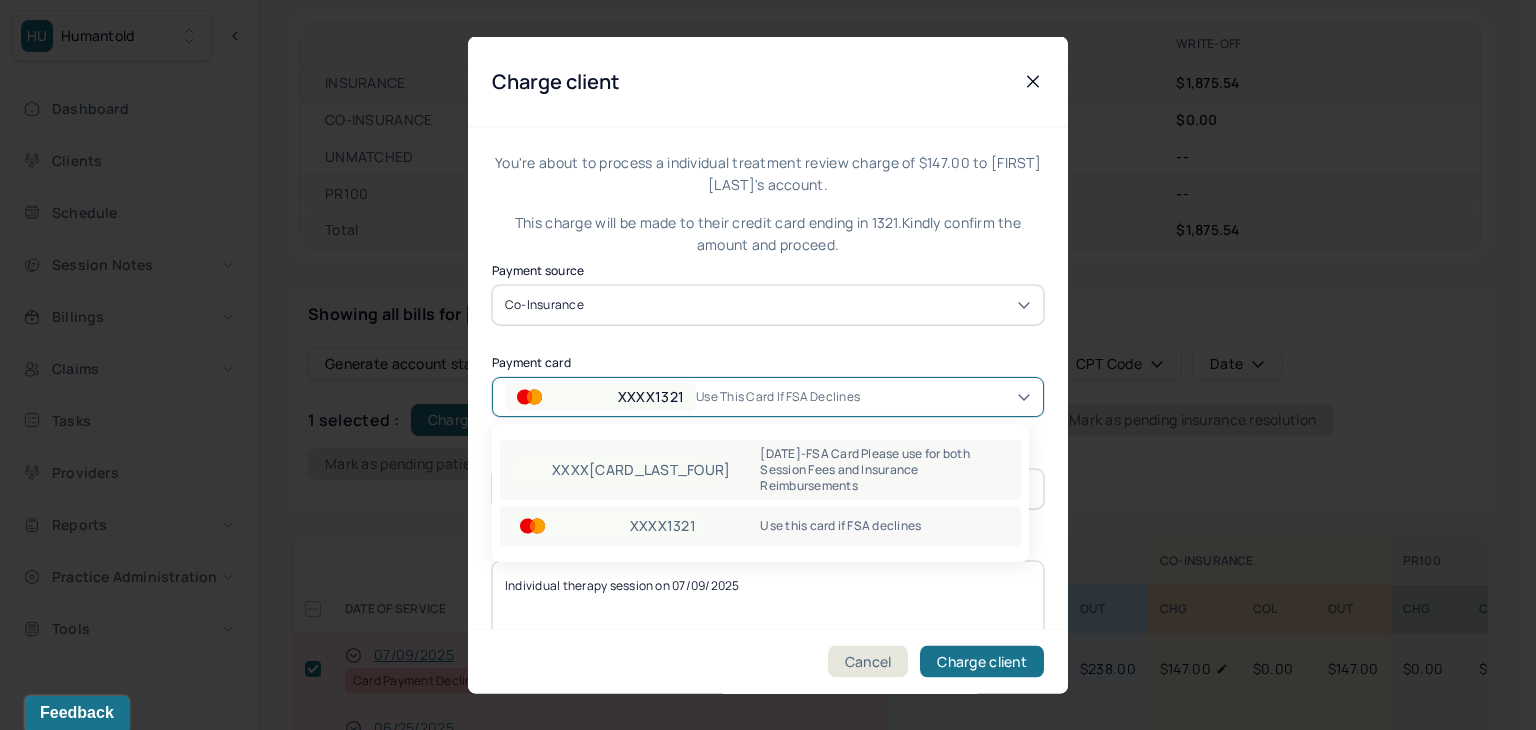 click on "XXXX4488 5/2/25-FSA Card Please use for both Session Fees and Insurance Reimbursements" at bounding box center [760, 470] 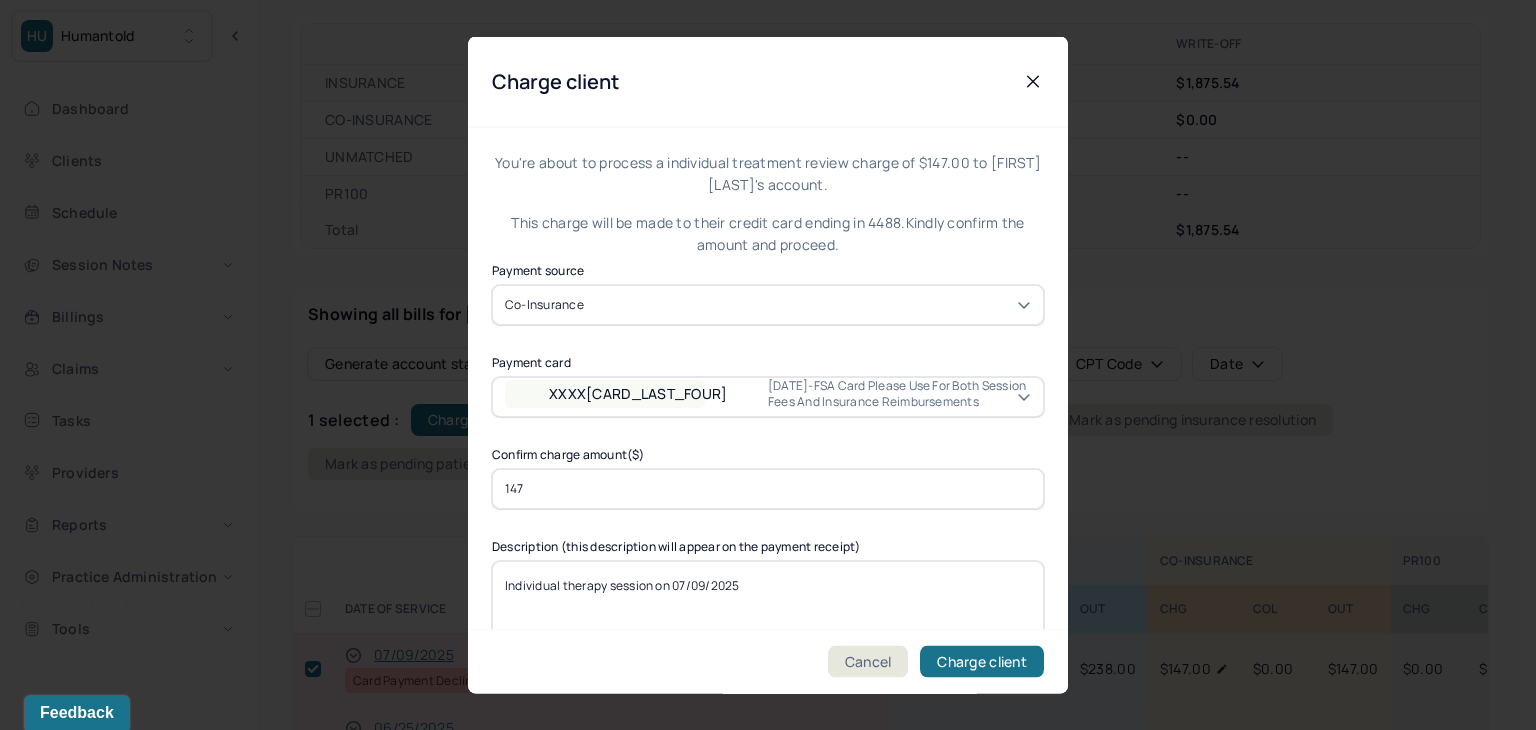click on "147" at bounding box center (768, 488) 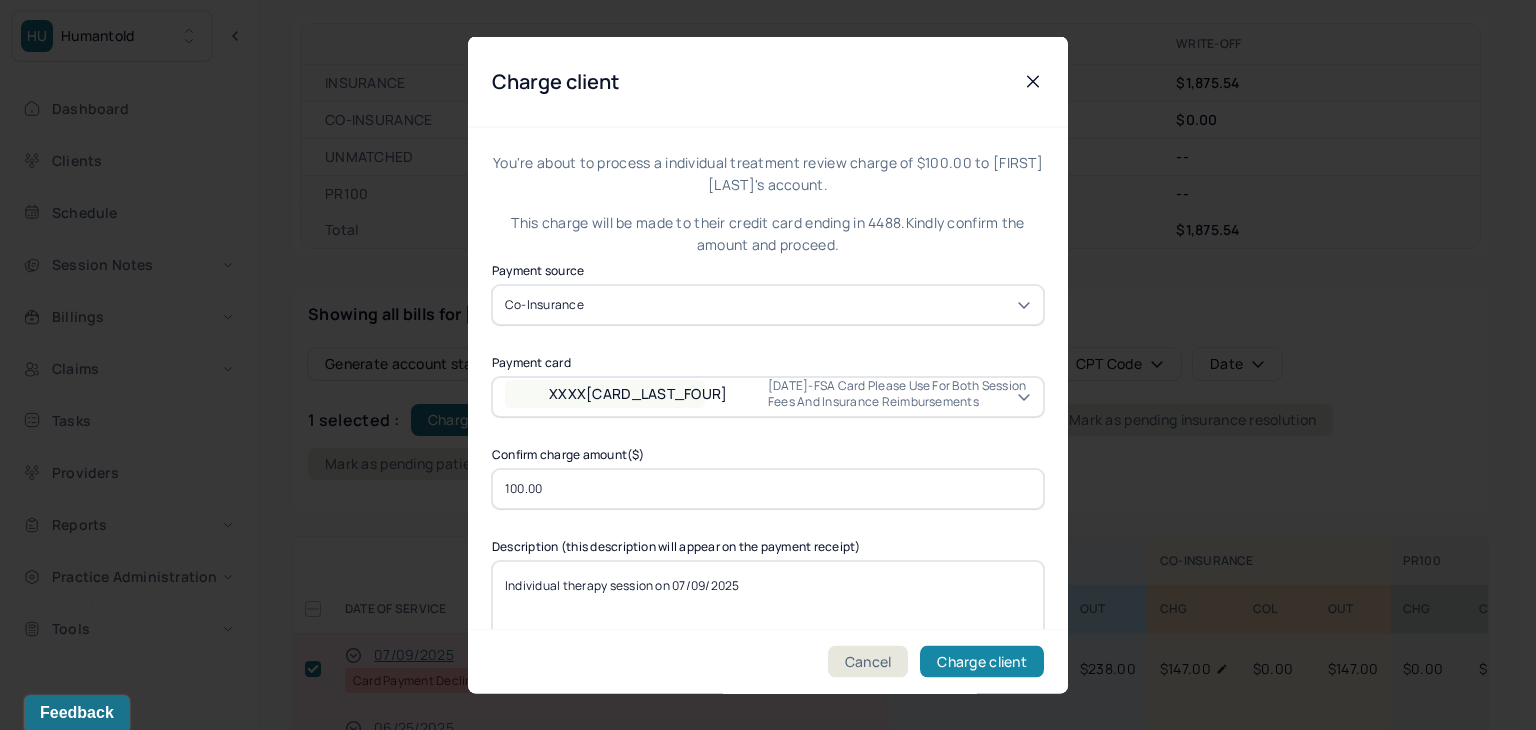 type on "100.00" 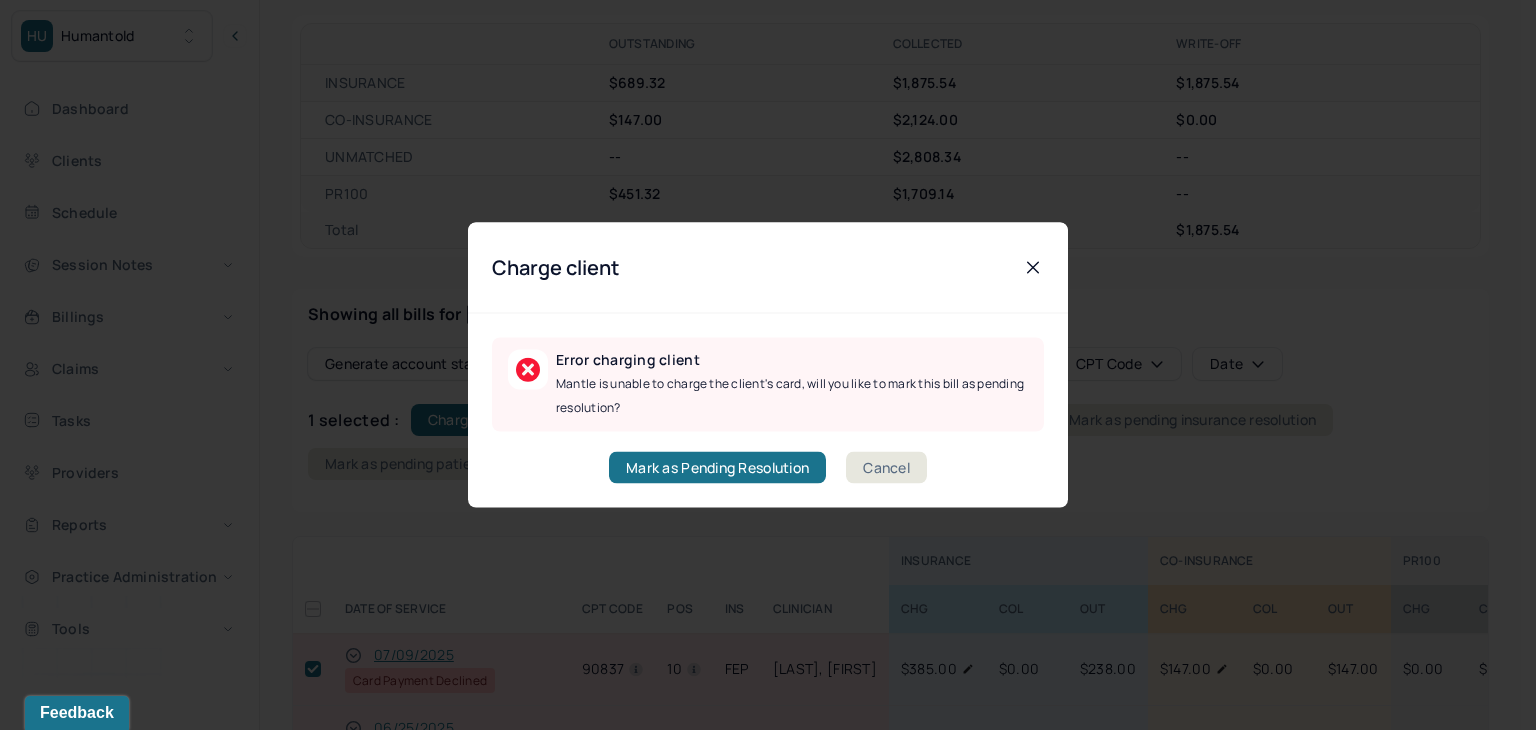 click on "Cancel" at bounding box center (886, 468) 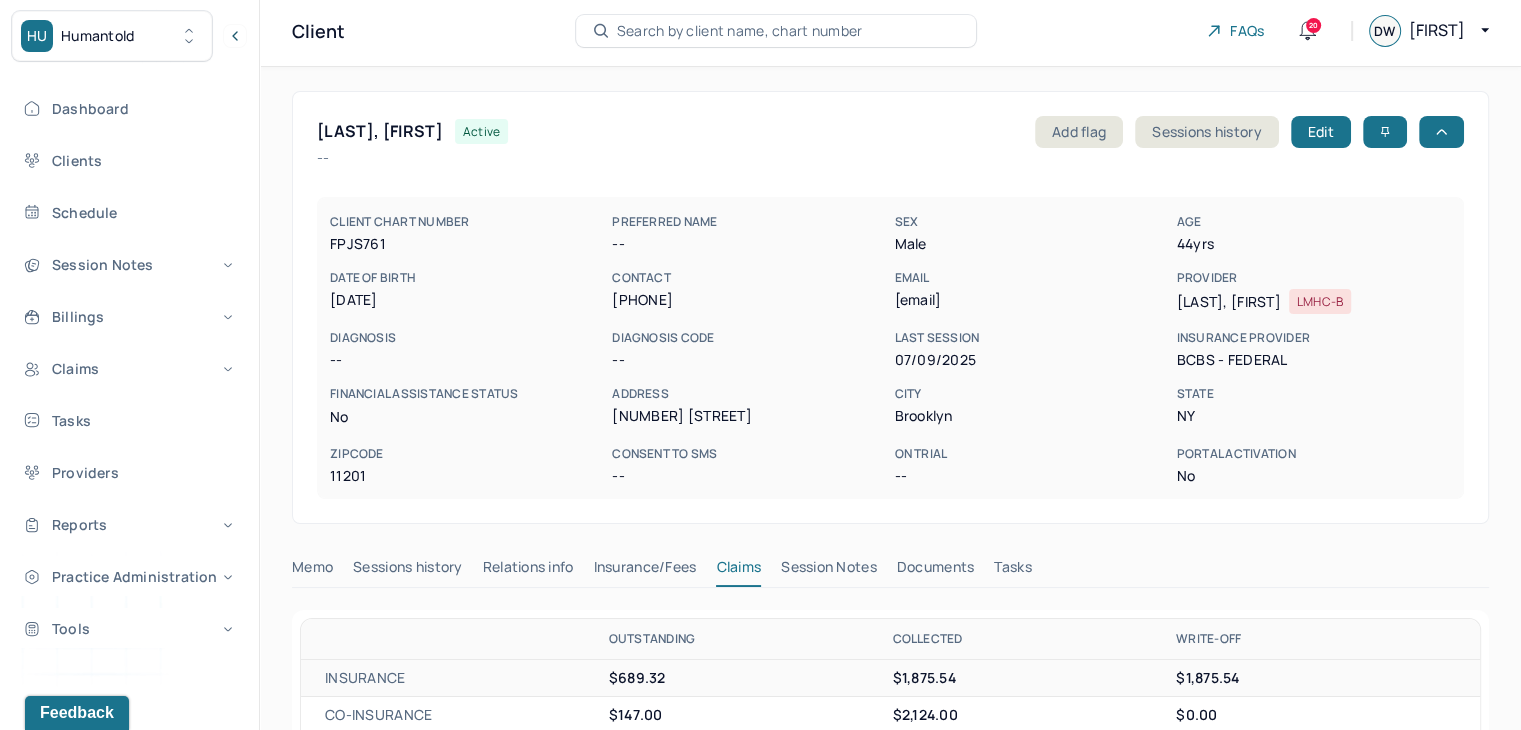 scroll, scrollTop: 0, scrollLeft: 0, axis: both 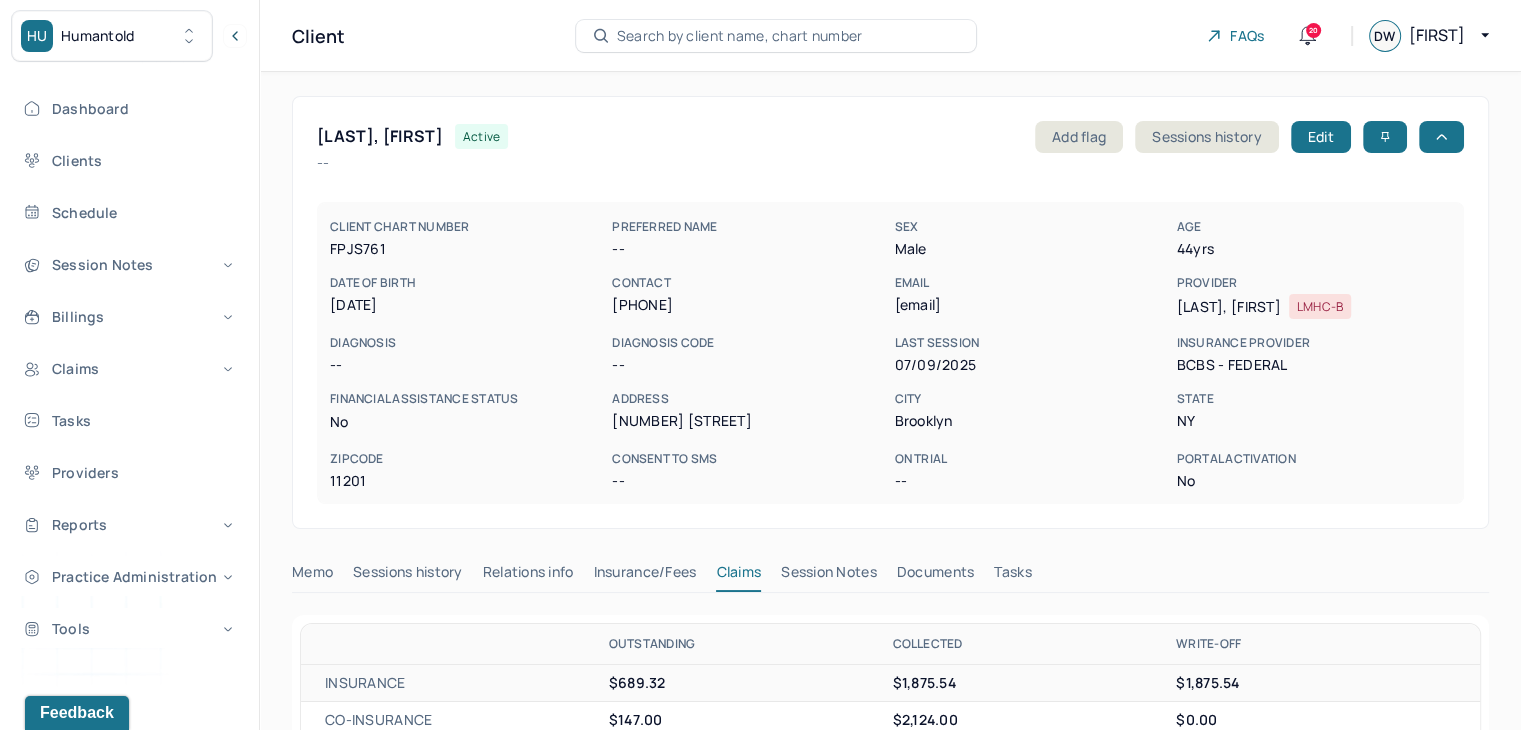click on "Search by client name, chart number" at bounding box center [740, 36] 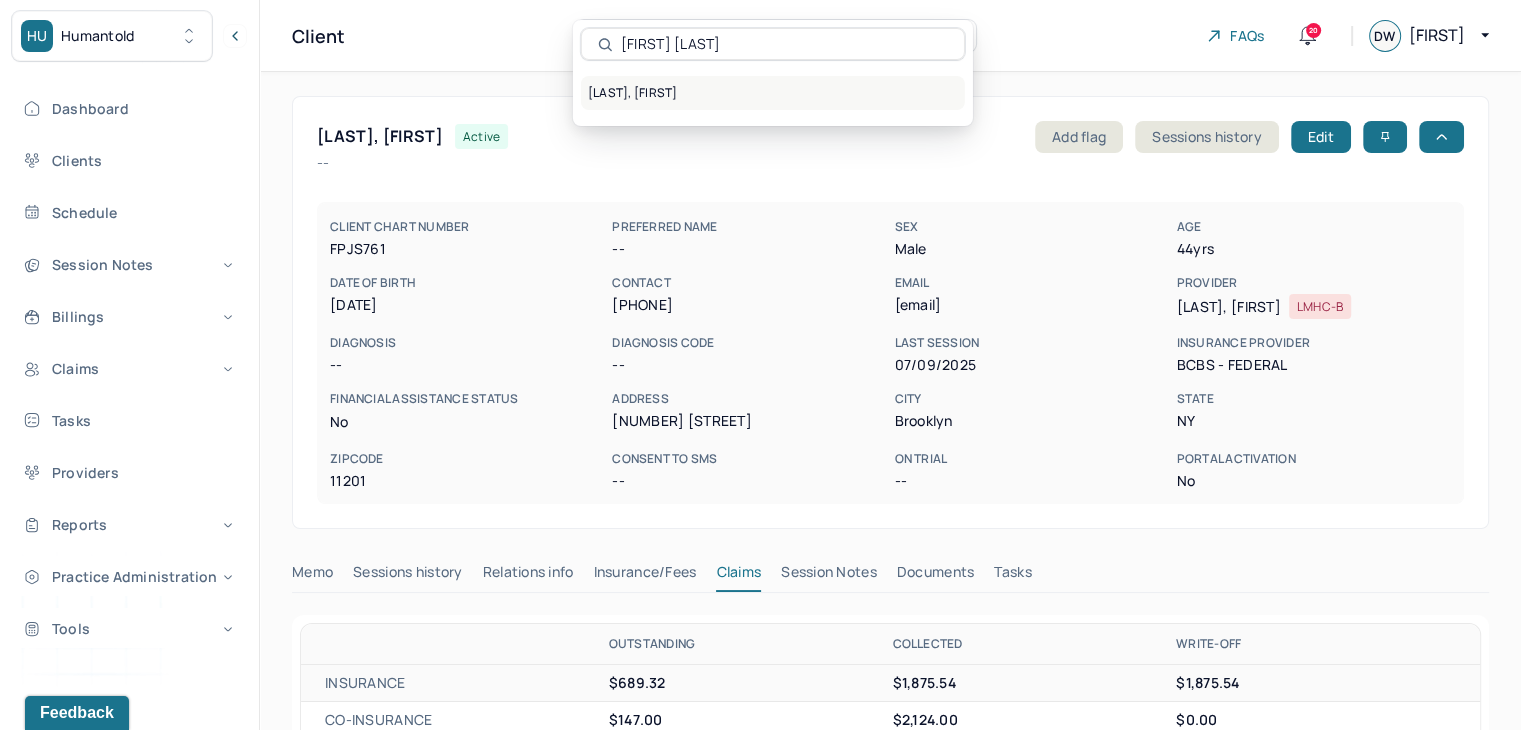 type on "Amari Campbell" 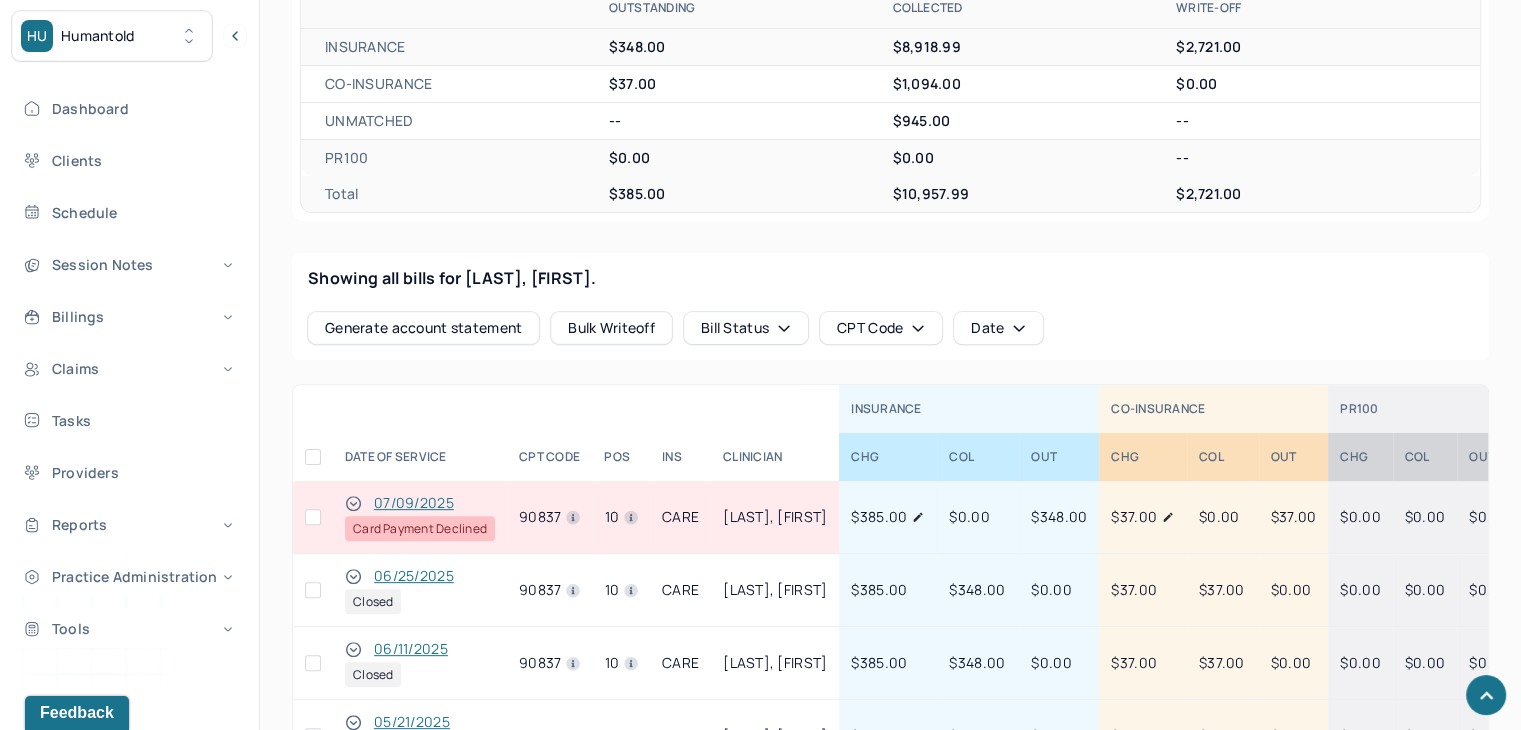 scroll, scrollTop: 700, scrollLeft: 0, axis: vertical 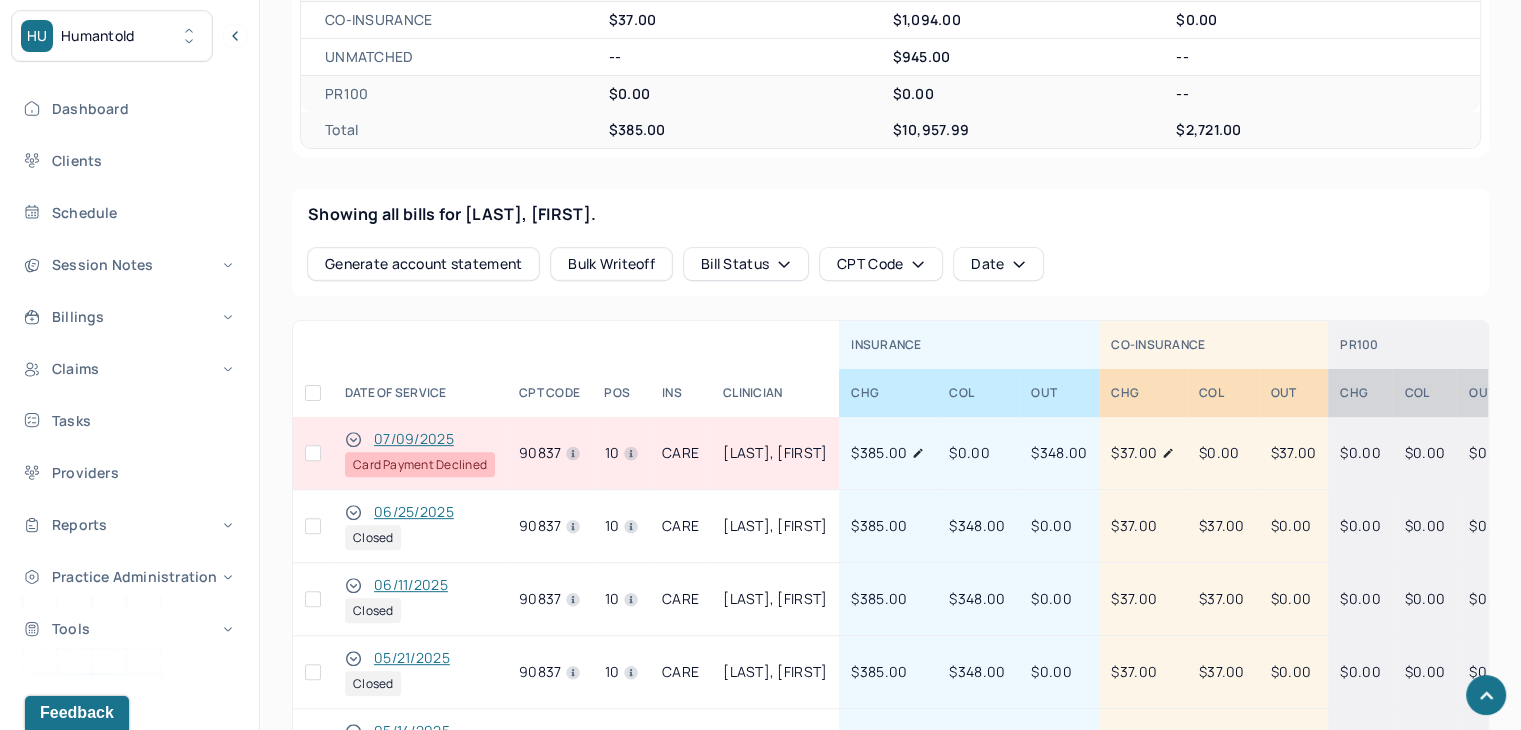 click at bounding box center (313, 453) 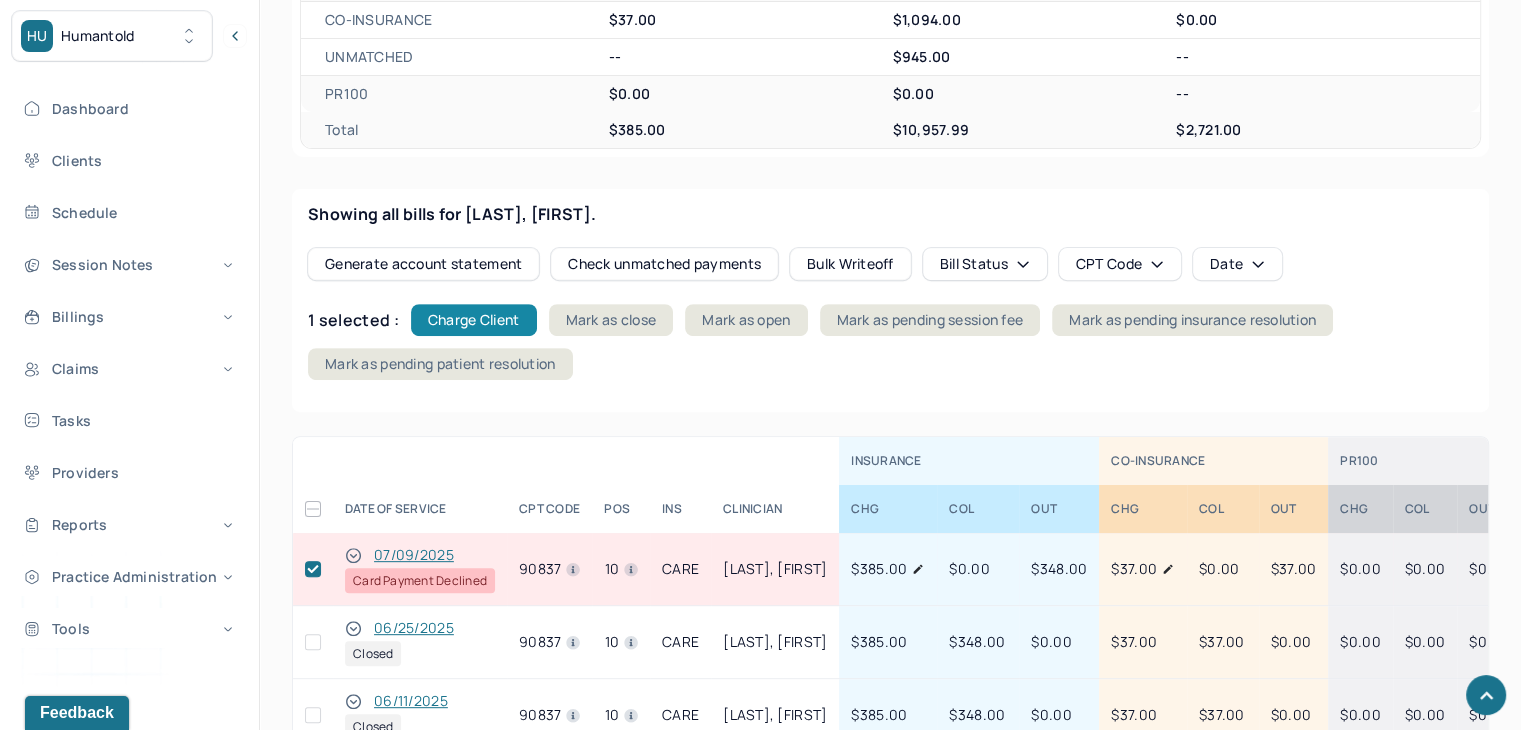 click on "Charge Client" at bounding box center (474, 320) 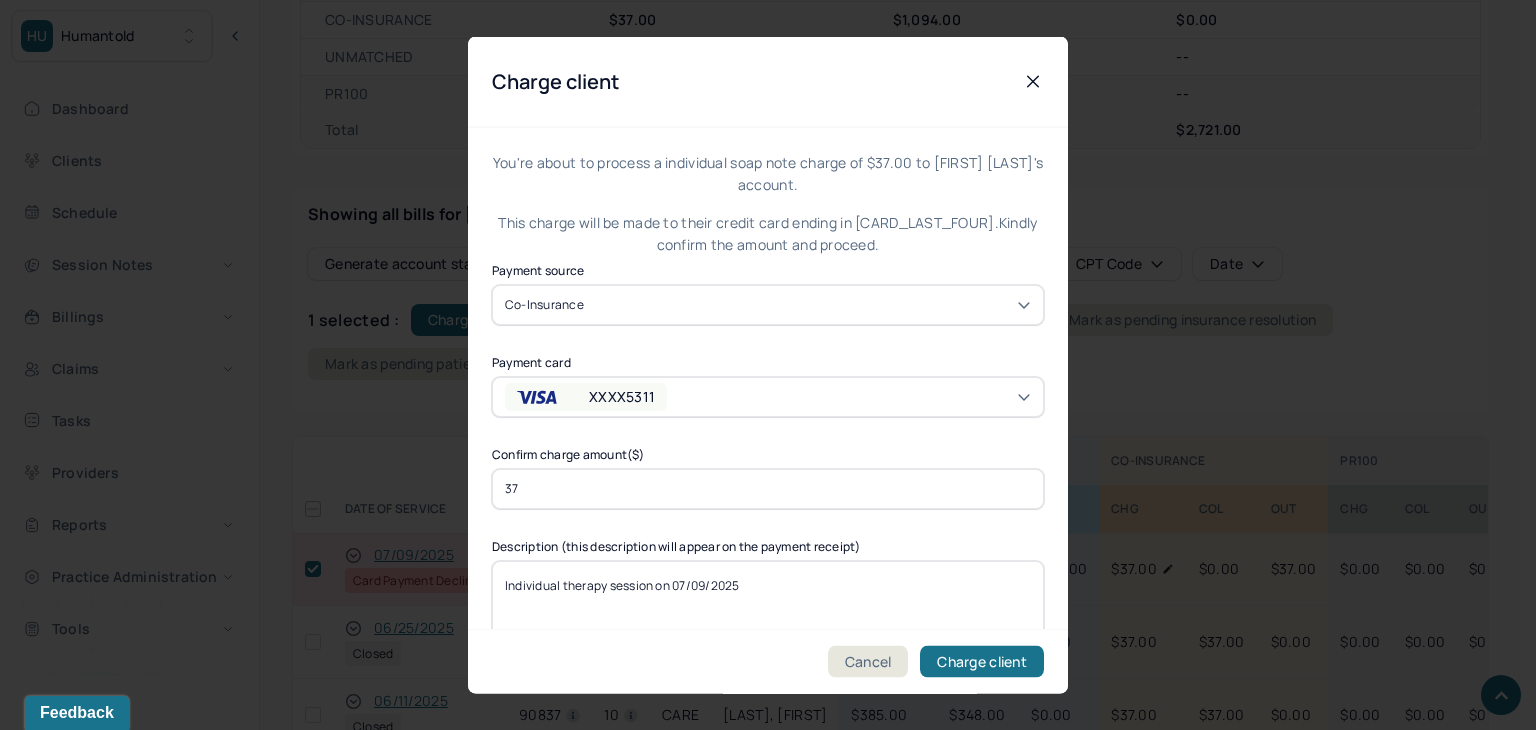 click on "XXXX5311" at bounding box center [622, 396] 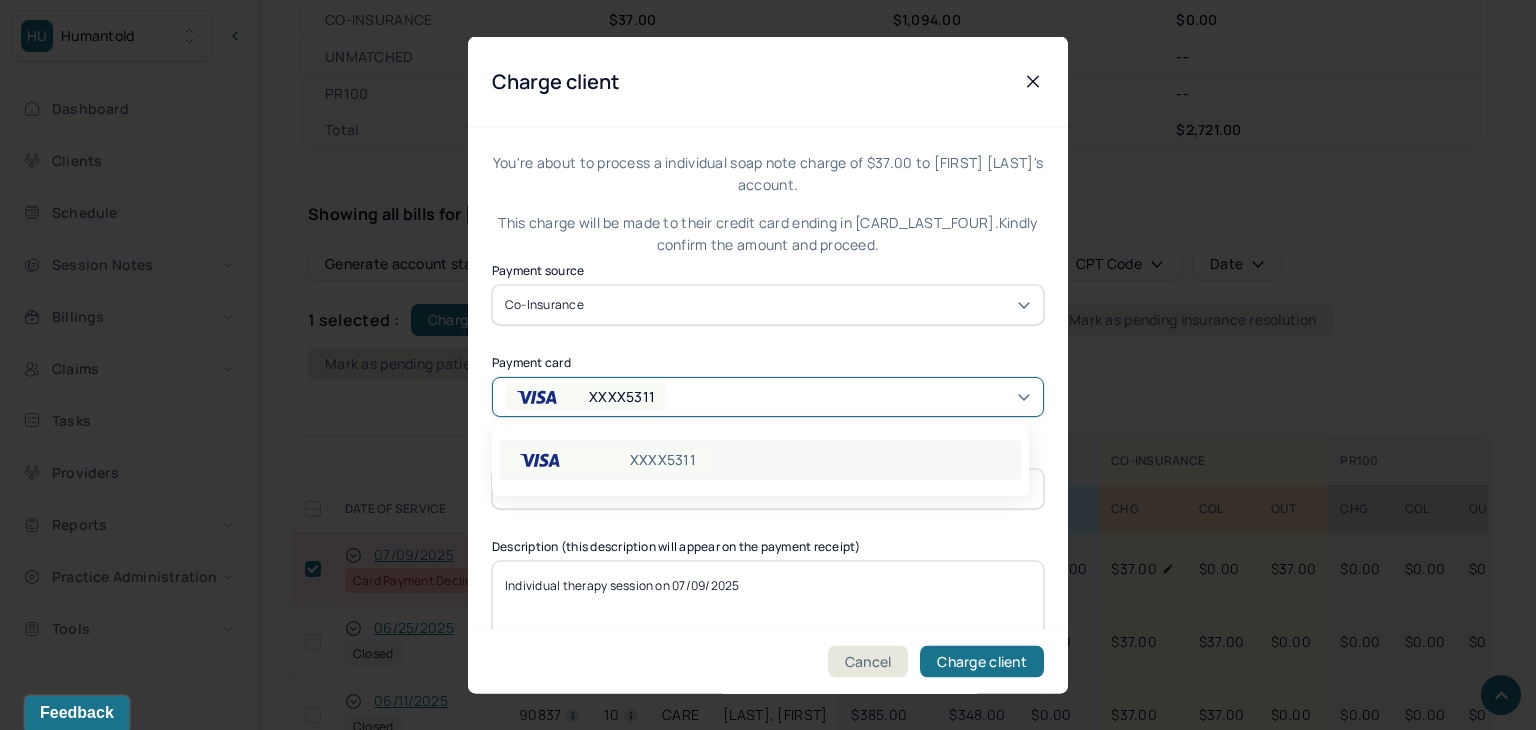 click on "XXXX5311" at bounding box center [622, 396] 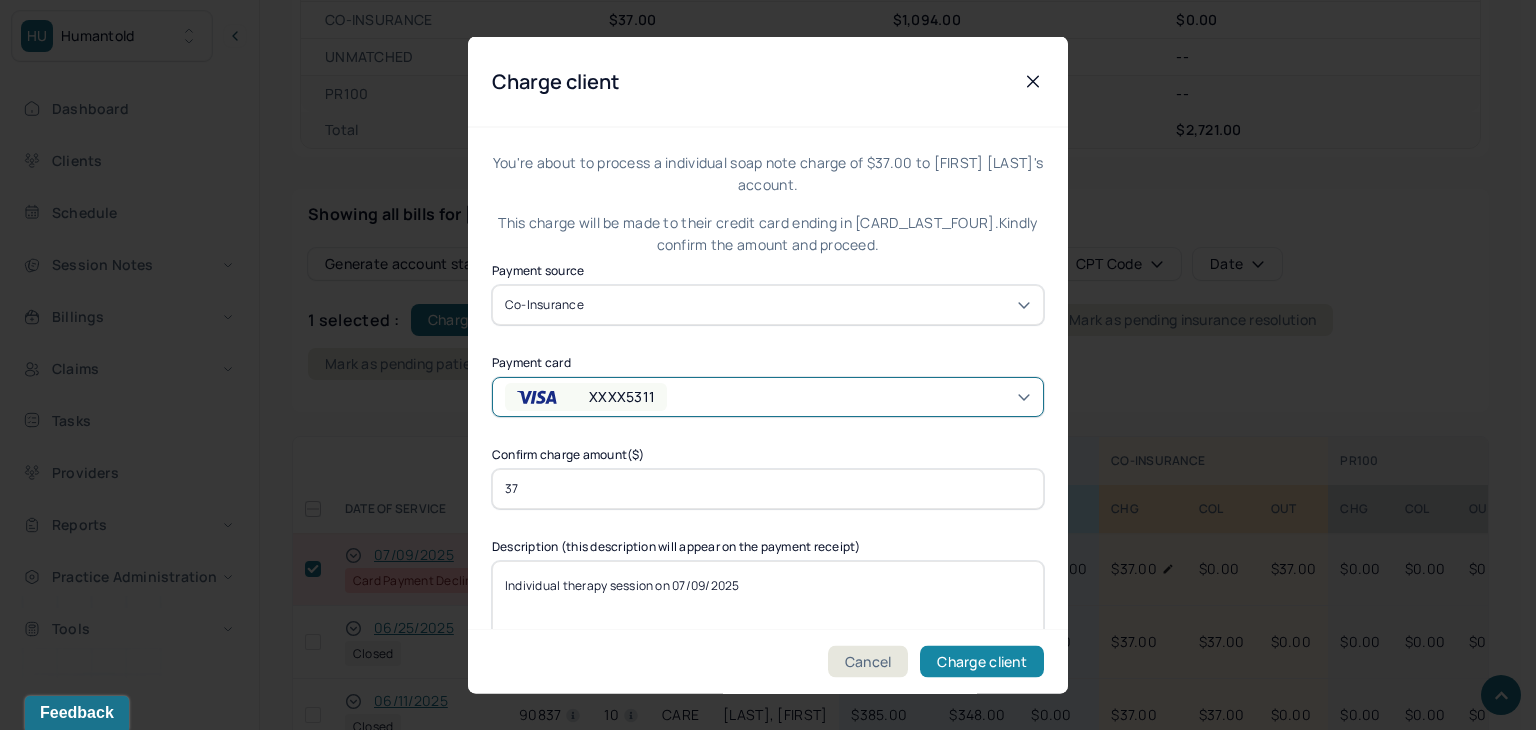 click on "Charge client" at bounding box center [982, 662] 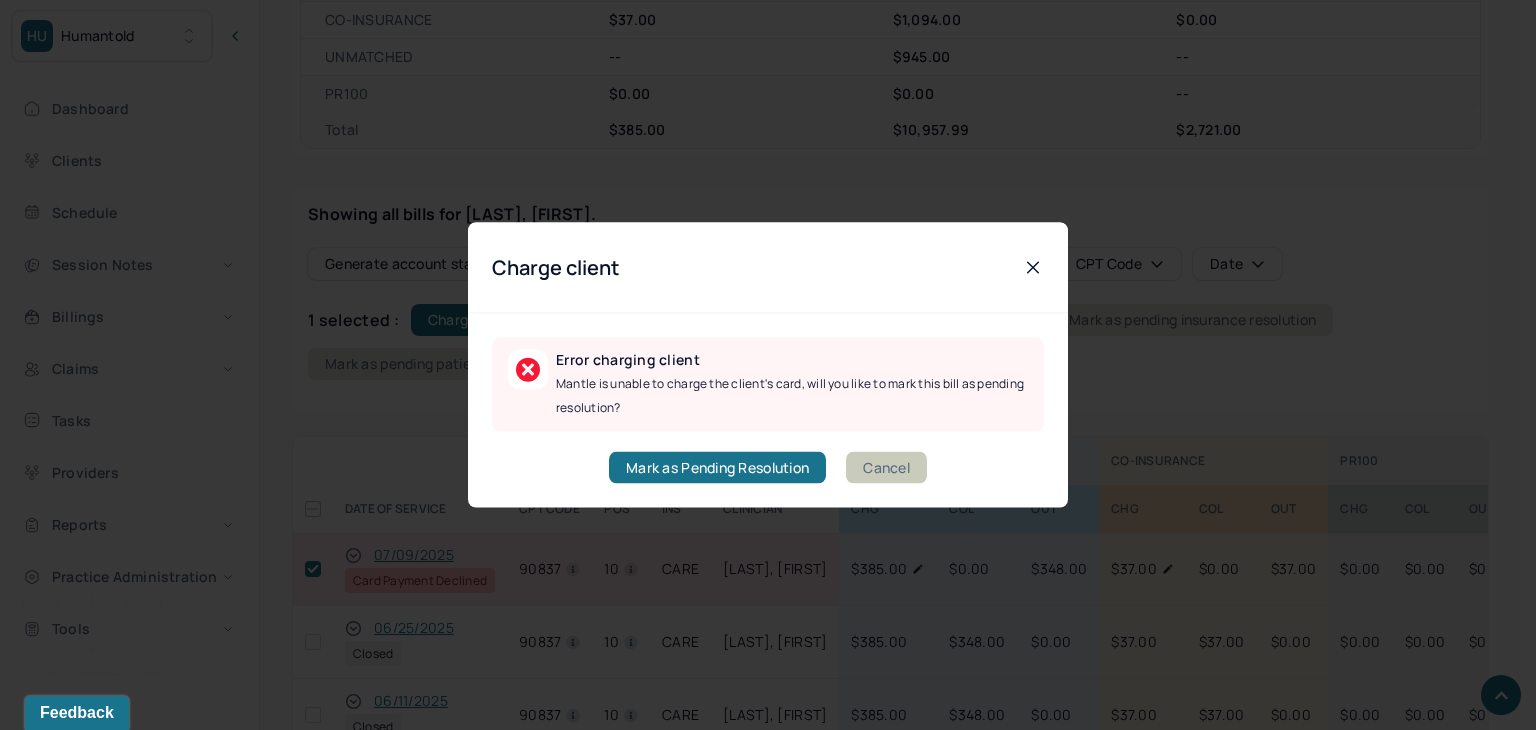 click on "Cancel" at bounding box center [886, 468] 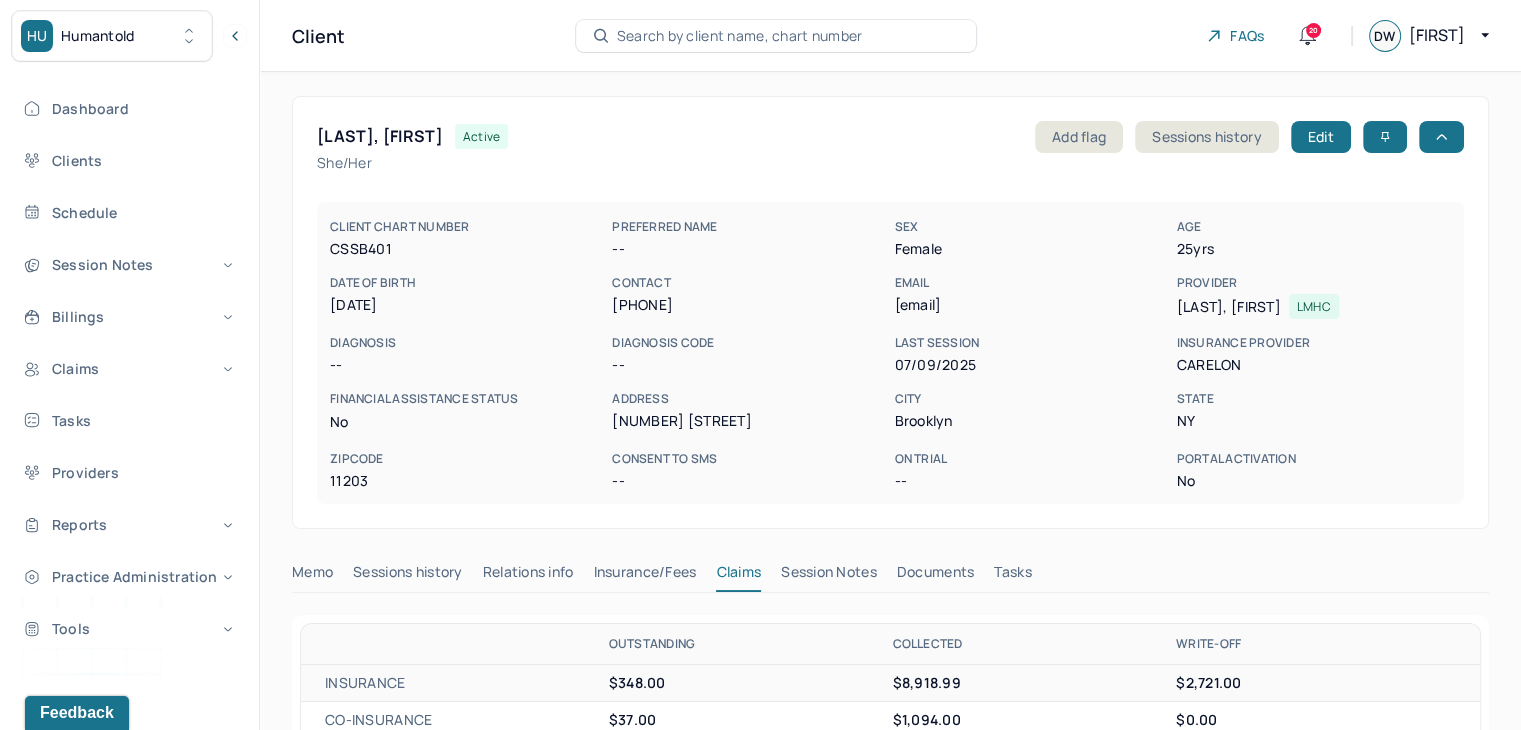 scroll, scrollTop: 0, scrollLeft: 0, axis: both 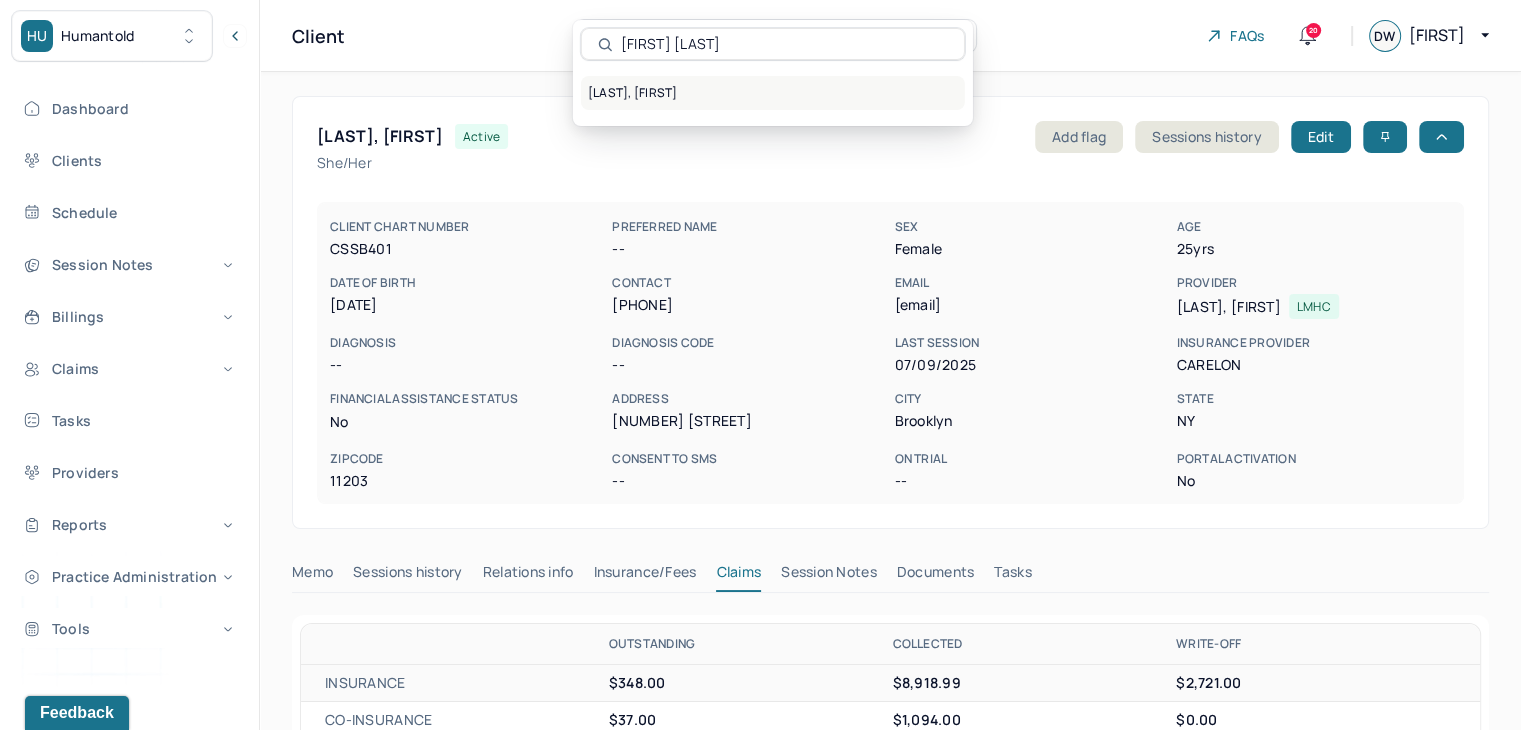type on "Concetta Panzariello" 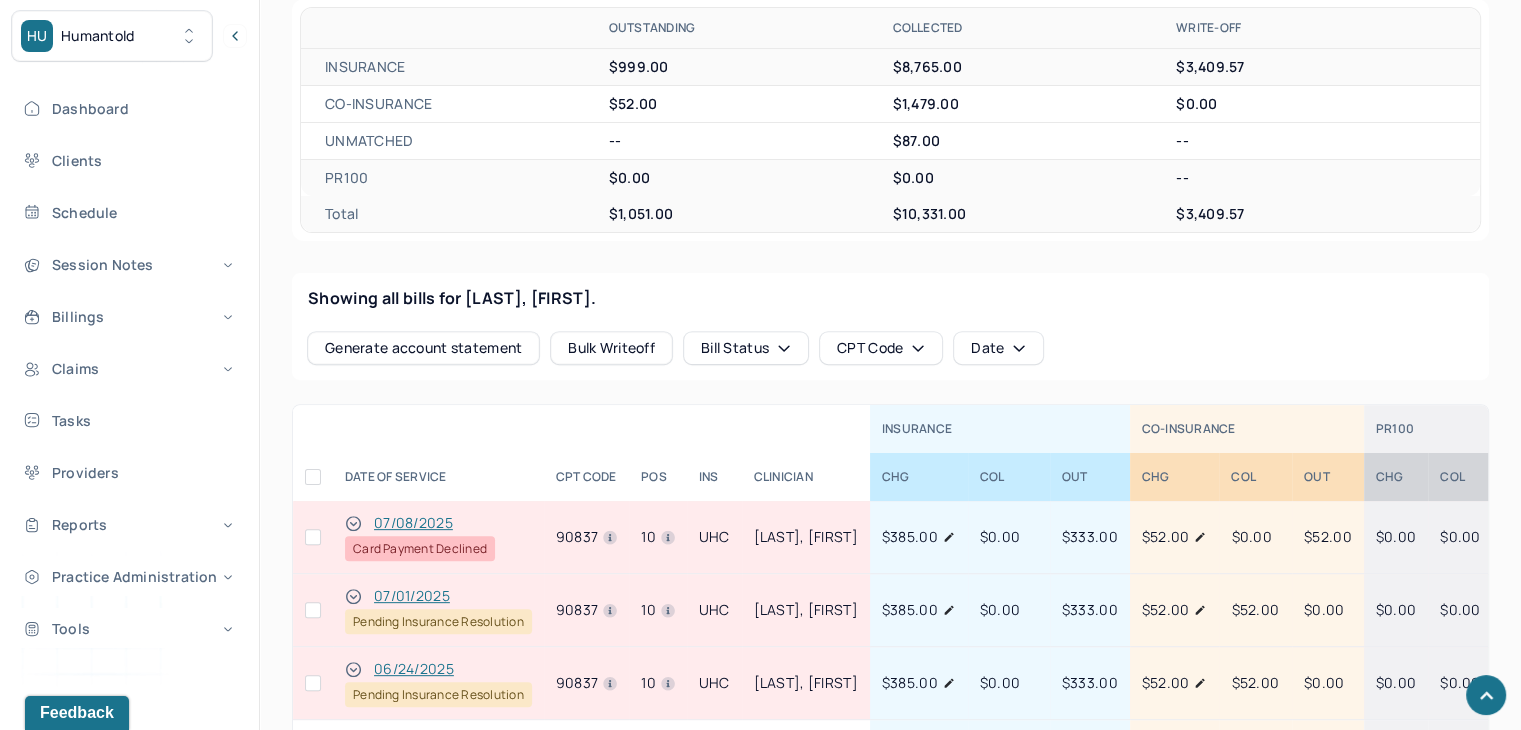 scroll, scrollTop: 800, scrollLeft: 0, axis: vertical 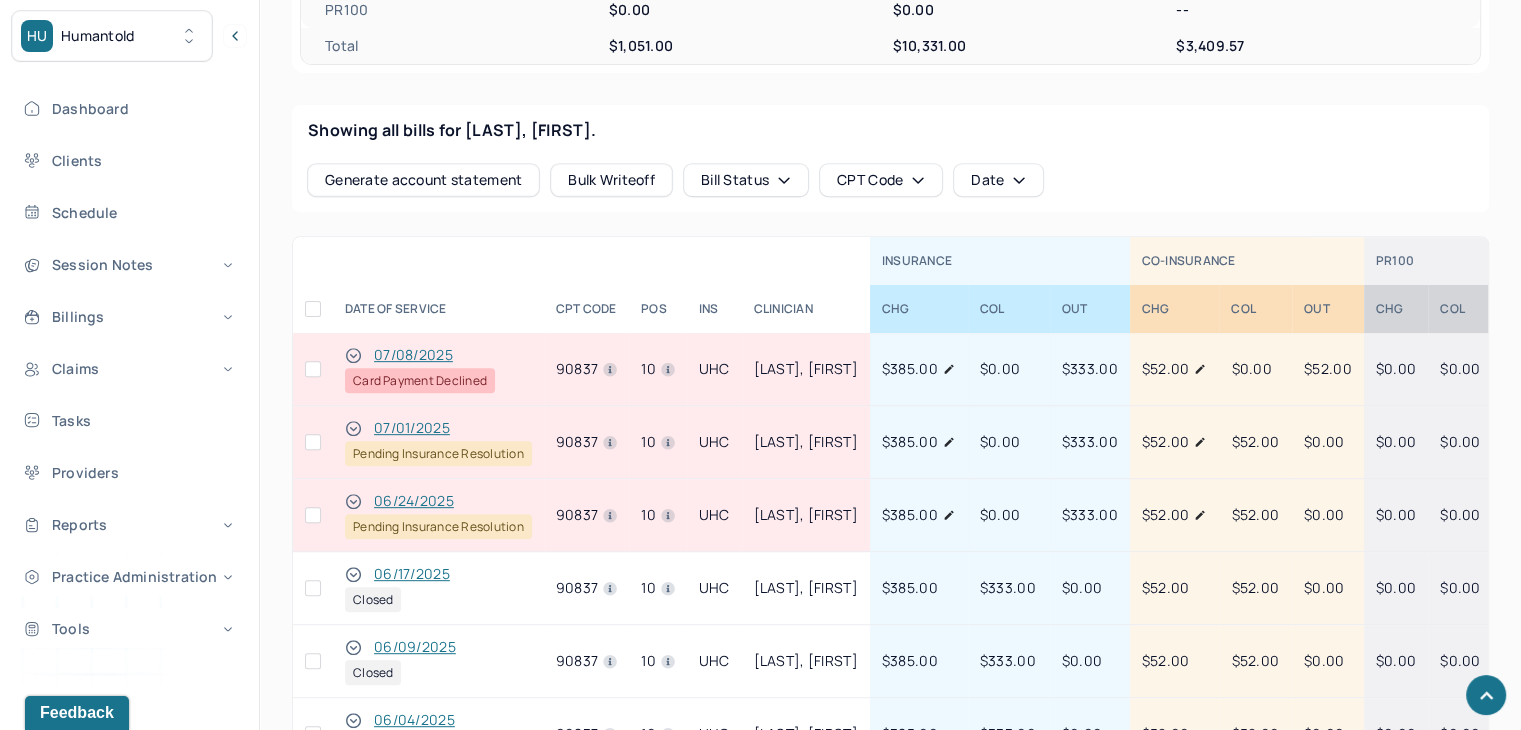 click at bounding box center [313, 369] 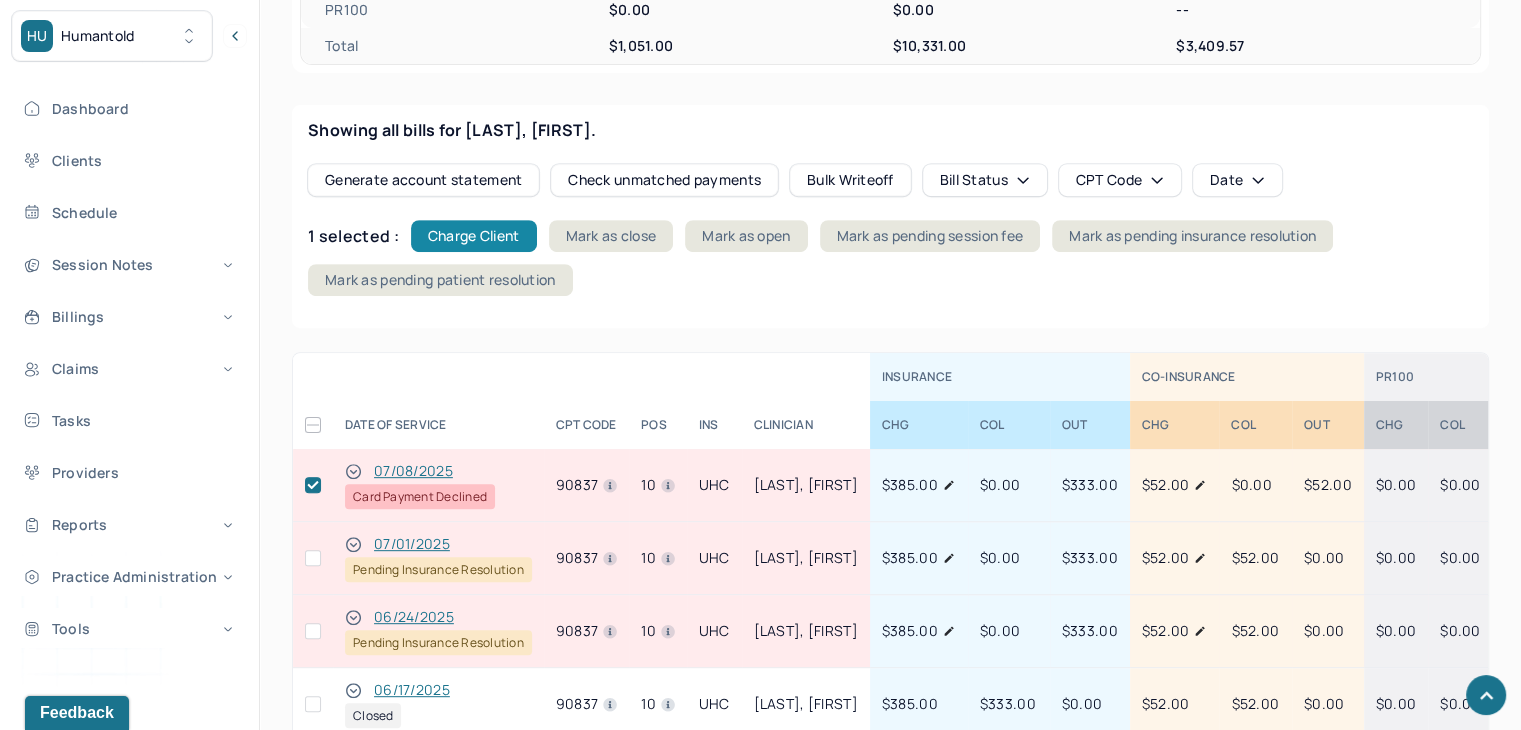 click on "Charge Client" at bounding box center (474, 236) 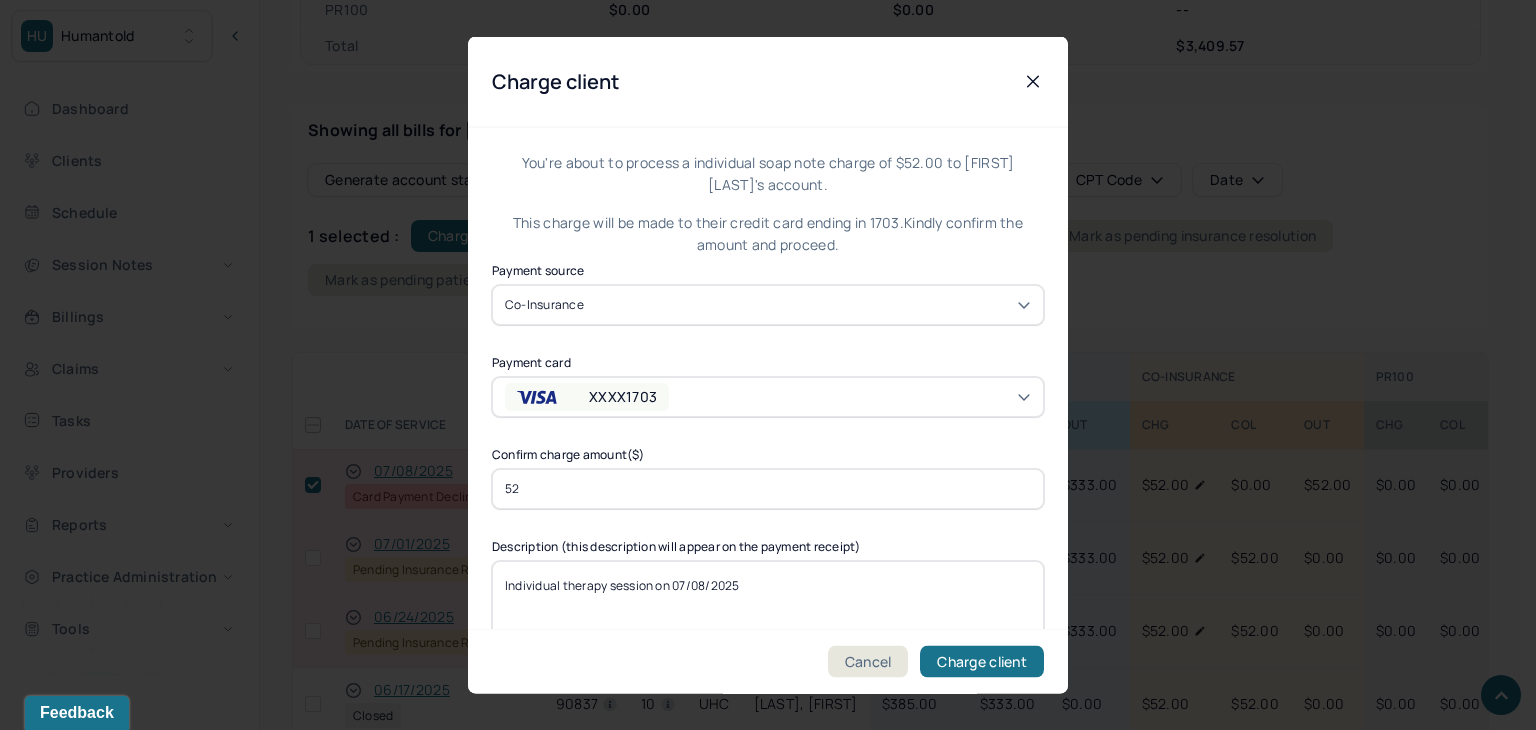 click on "XXXX1703" at bounding box center (623, 396) 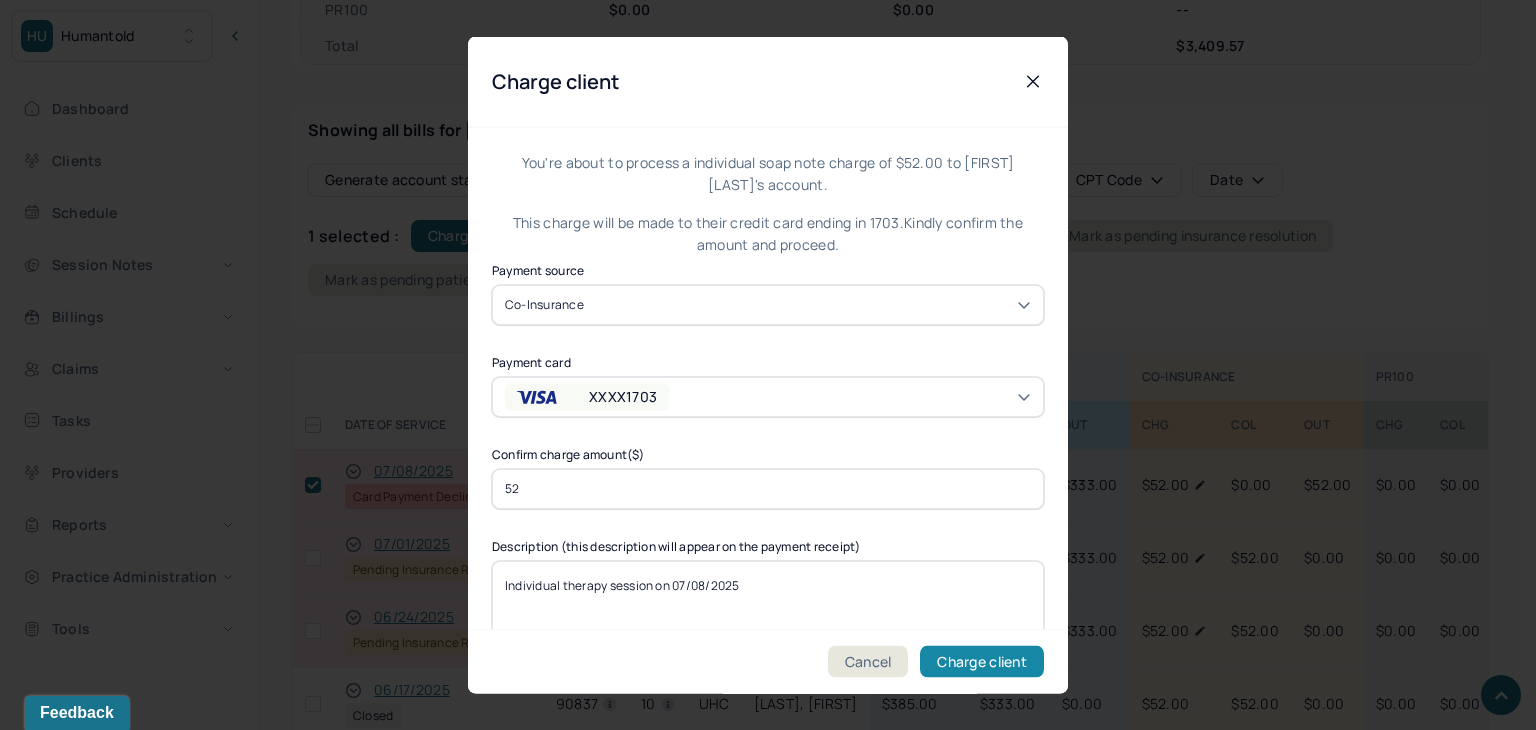 click on "Charge client" at bounding box center (982, 662) 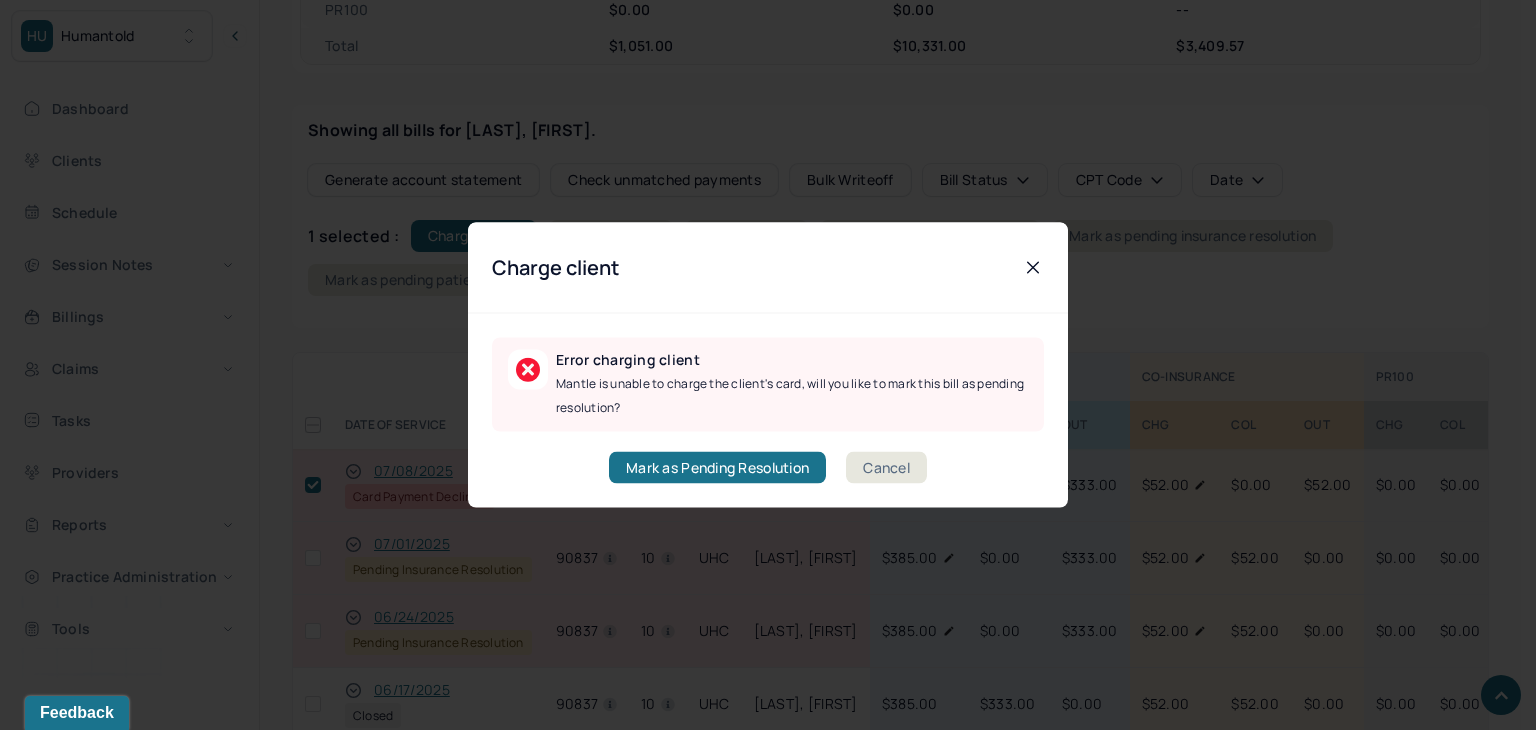 drag, startPoint x: 924, startPoint y: 474, endPoint x: 921, endPoint y: 458, distance: 16.27882 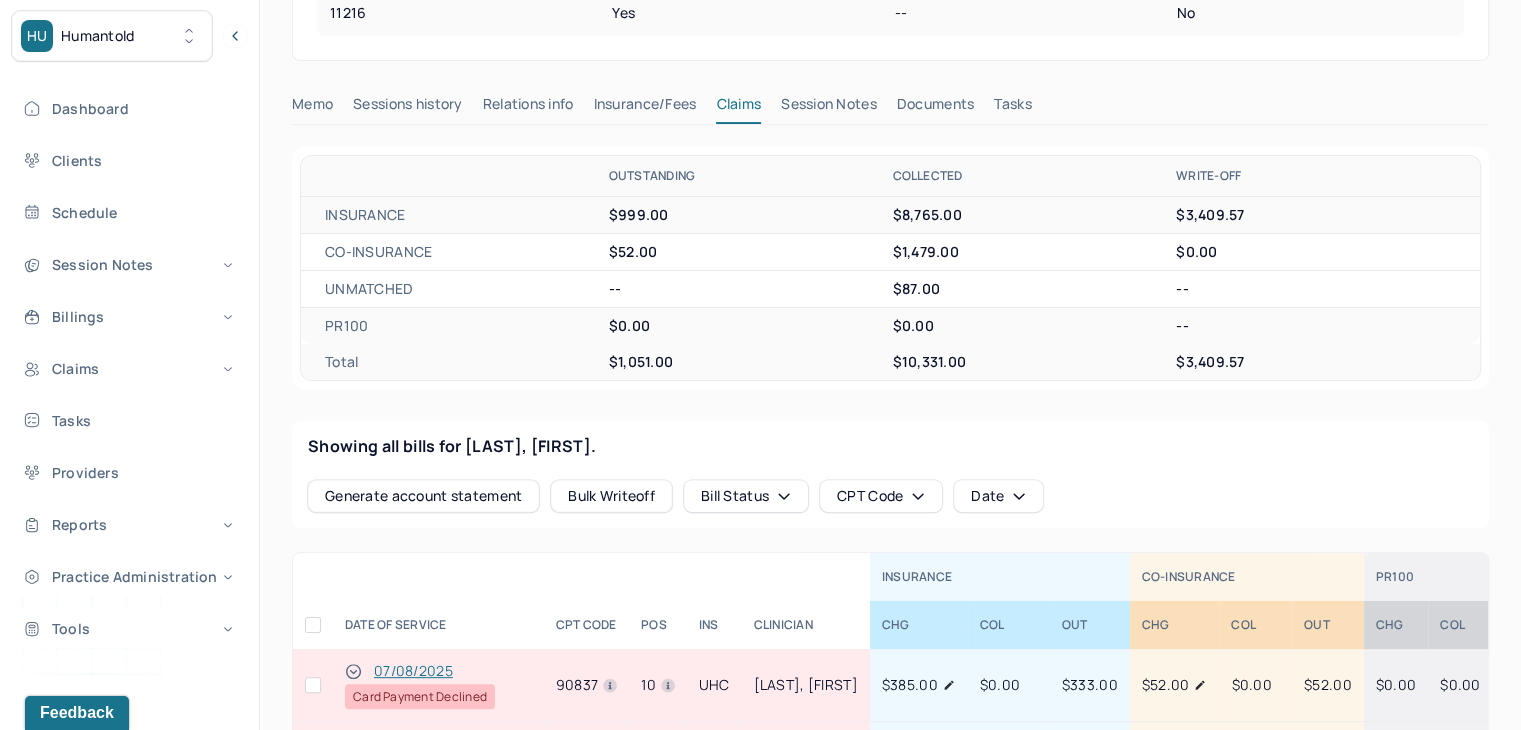 scroll, scrollTop: 0, scrollLeft: 0, axis: both 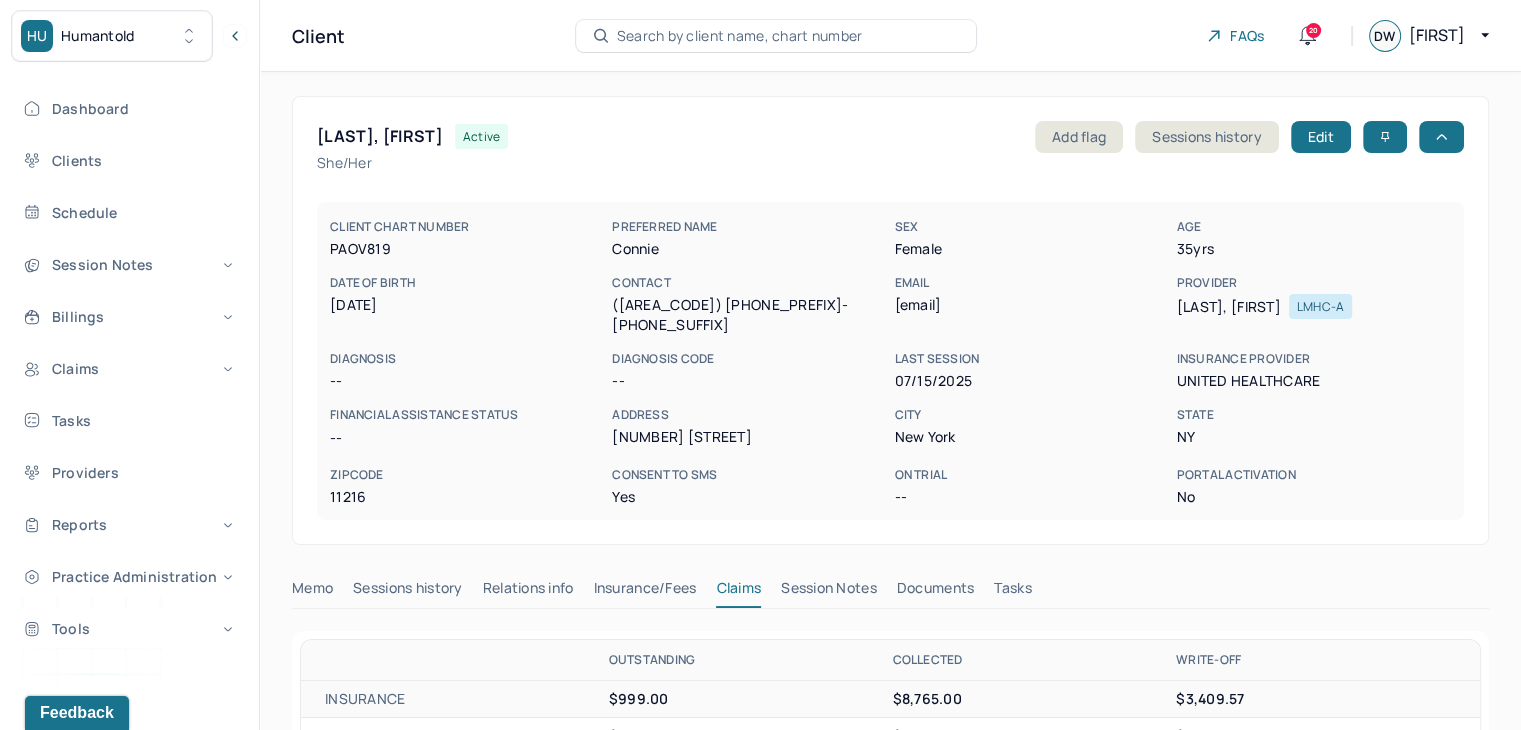 click on "Search by client name, chart number" at bounding box center [776, 36] 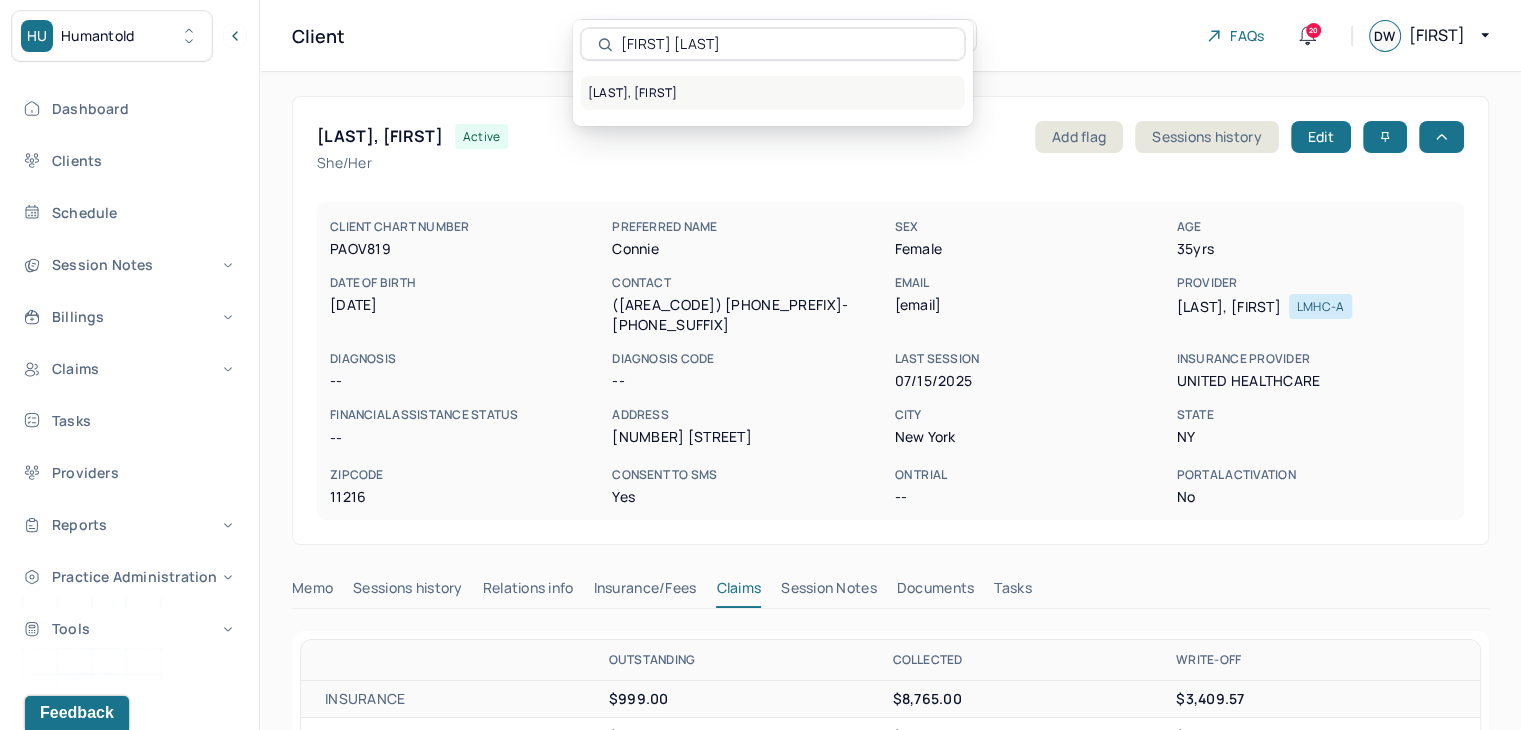 type on "Margaret Connor" 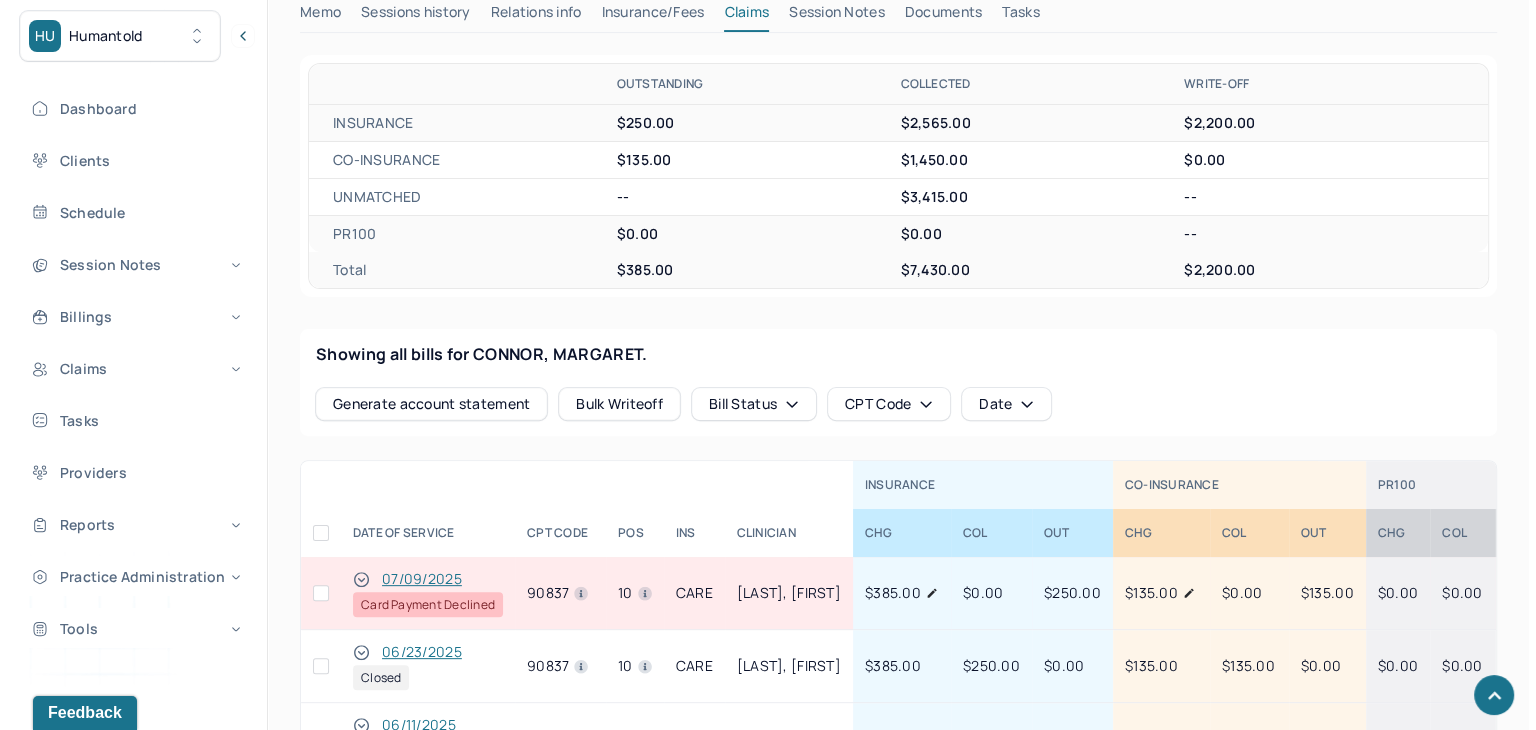 scroll, scrollTop: 700, scrollLeft: 0, axis: vertical 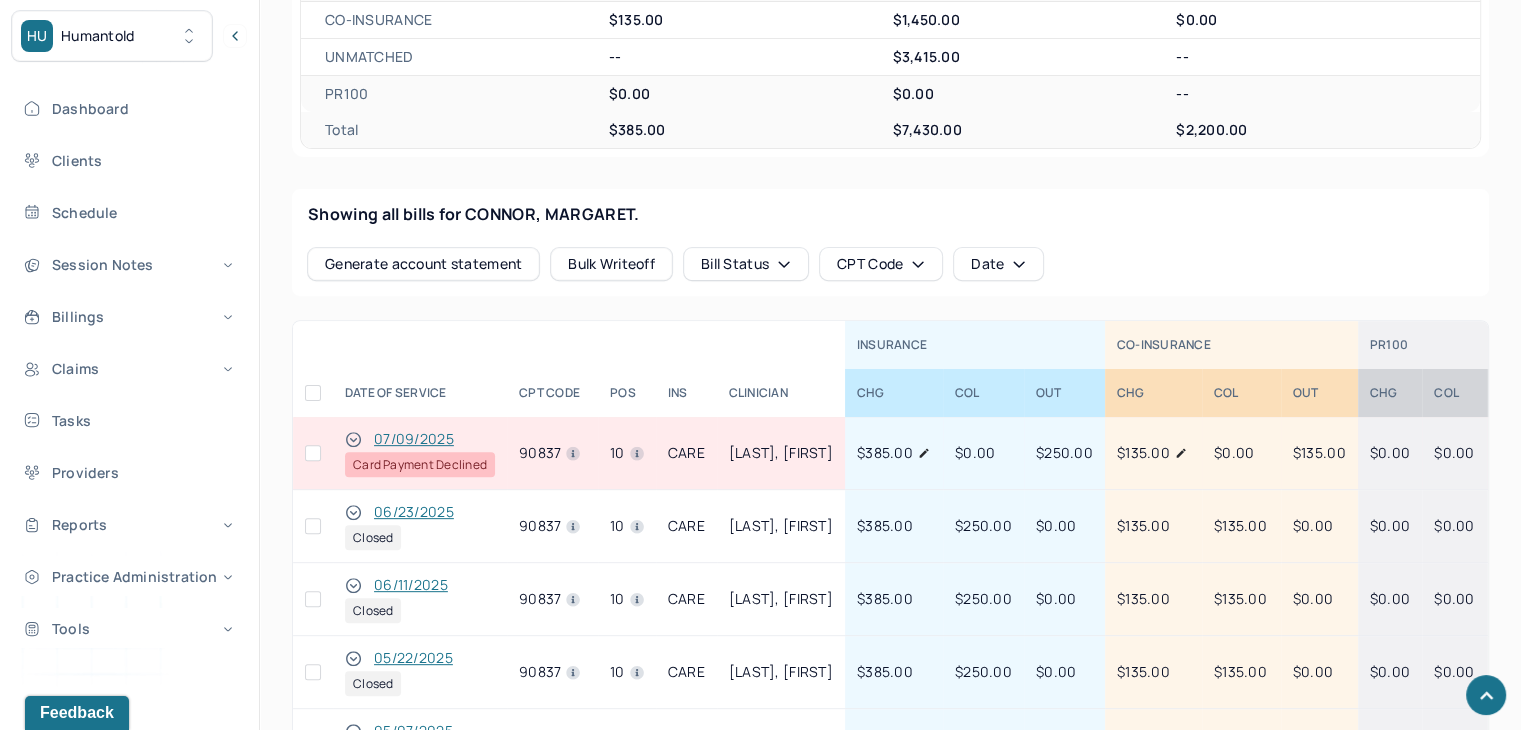 click at bounding box center [313, 453] 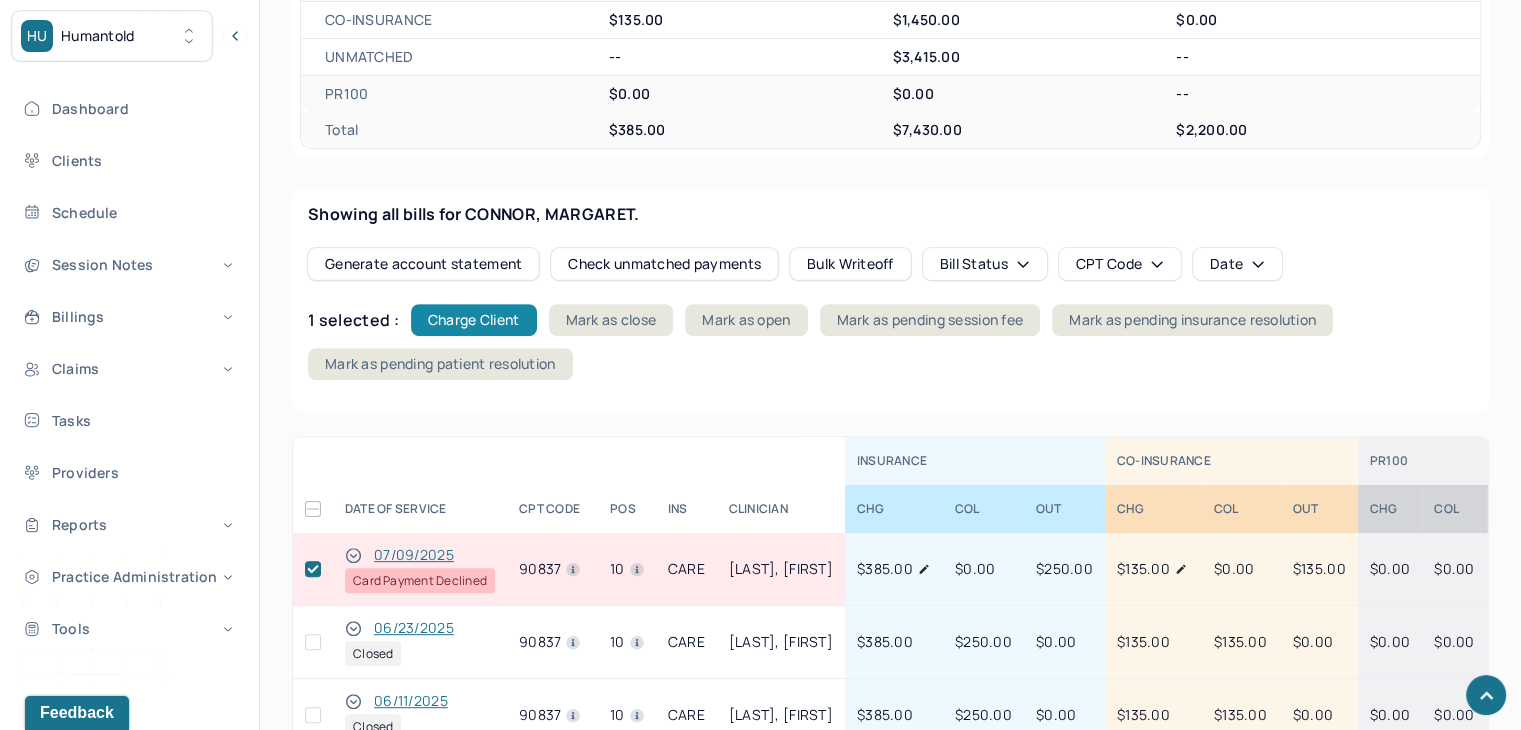 click on "Charge Client" at bounding box center [474, 320] 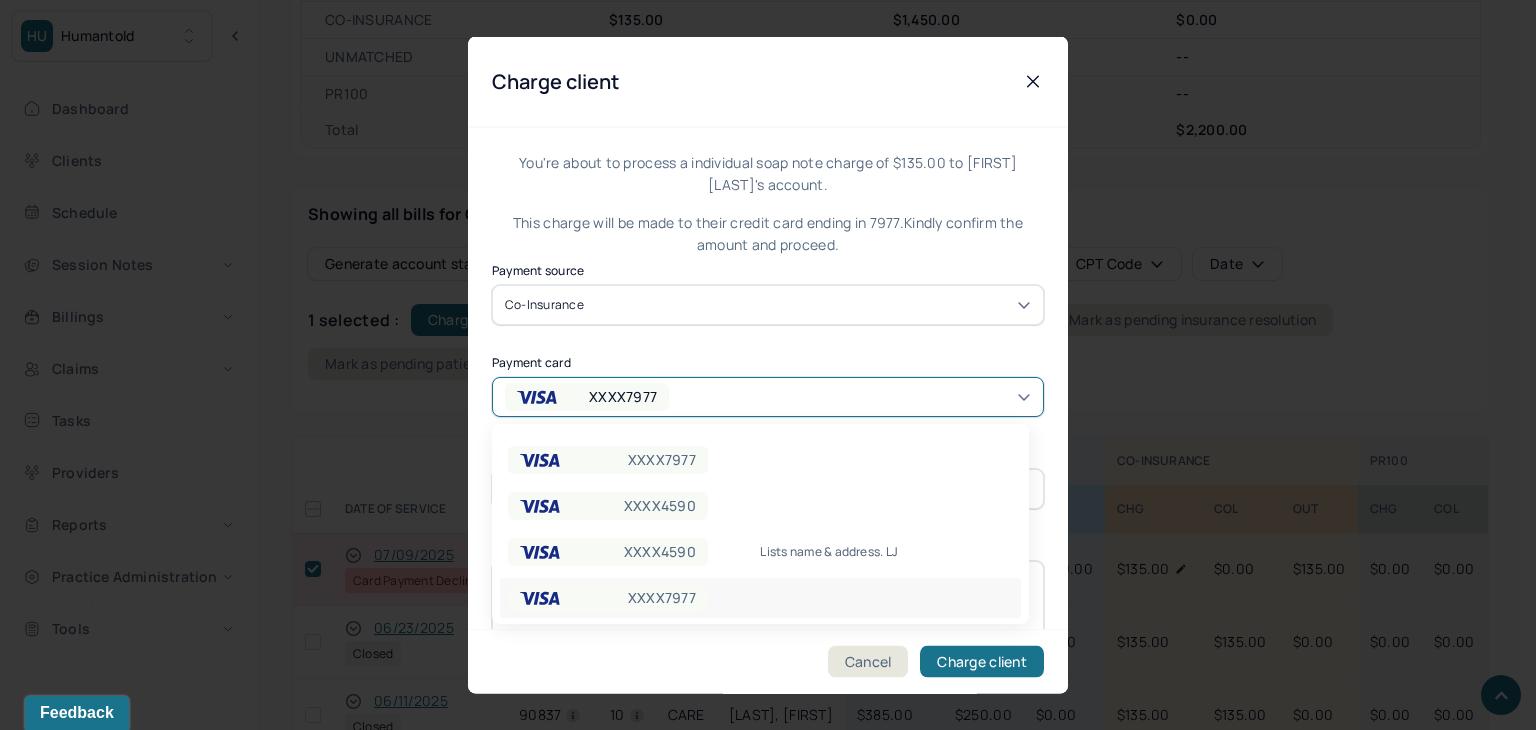 click on "XXXX7977" at bounding box center (587, 396) 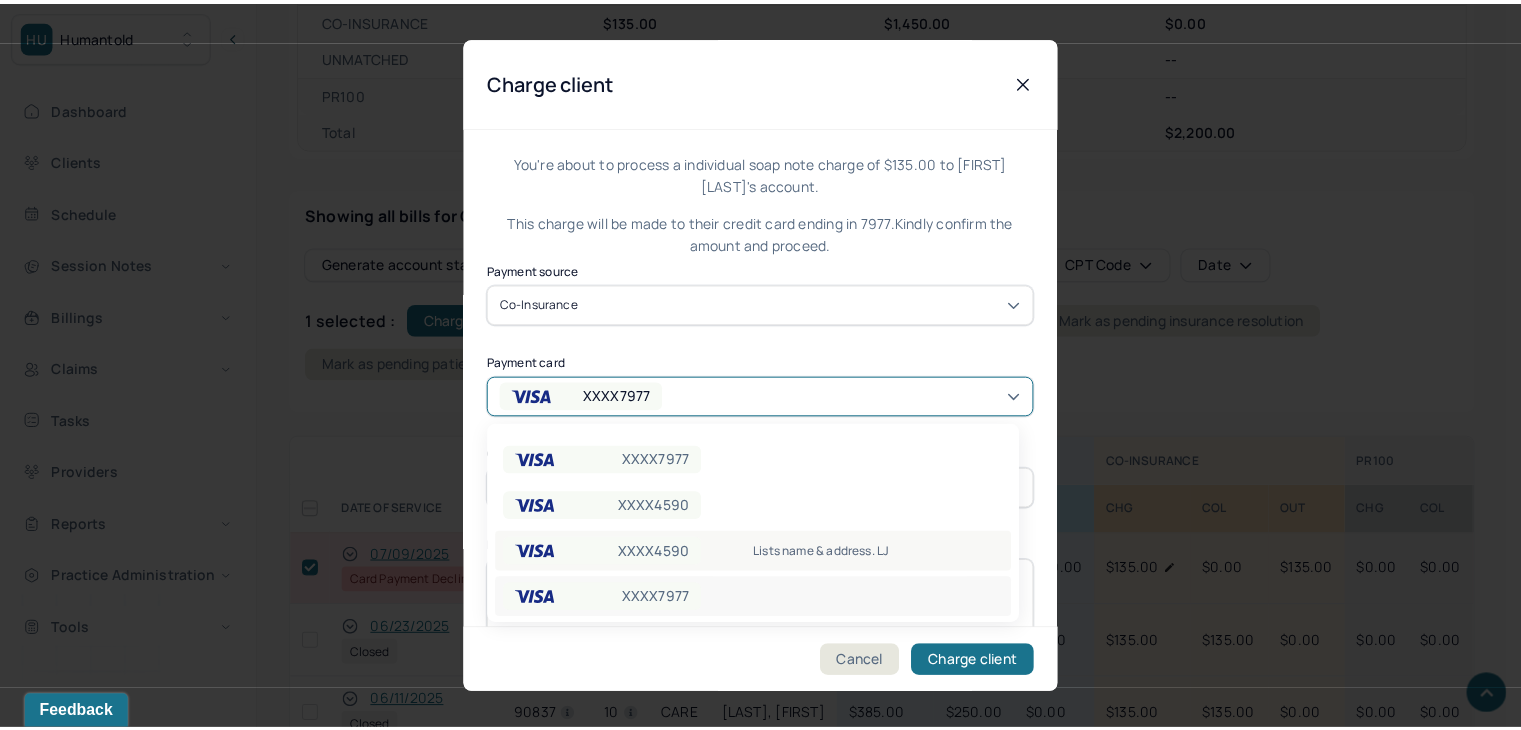 scroll, scrollTop: 60, scrollLeft: 0, axis: vertical 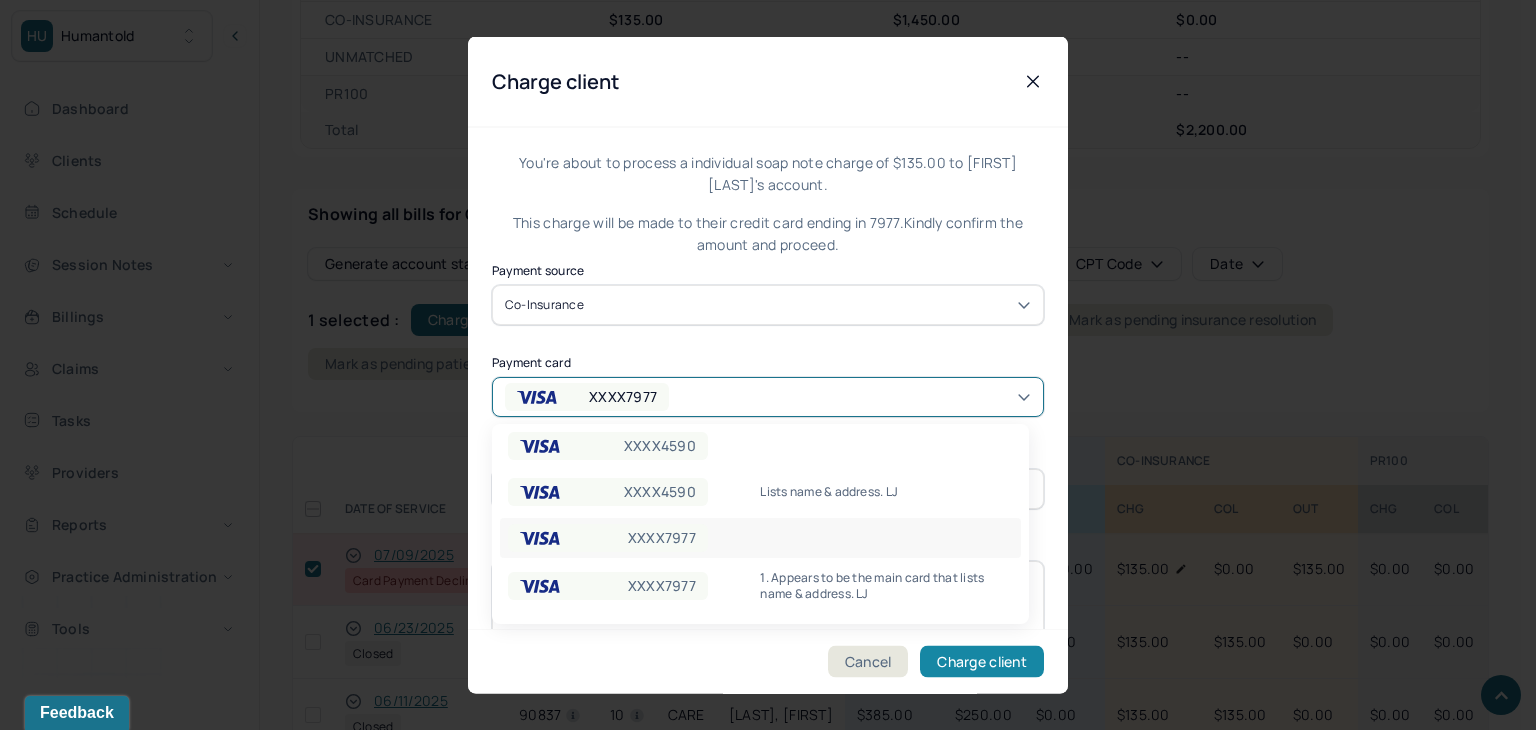 click on "Charge client" at bounding box center (982, 662) 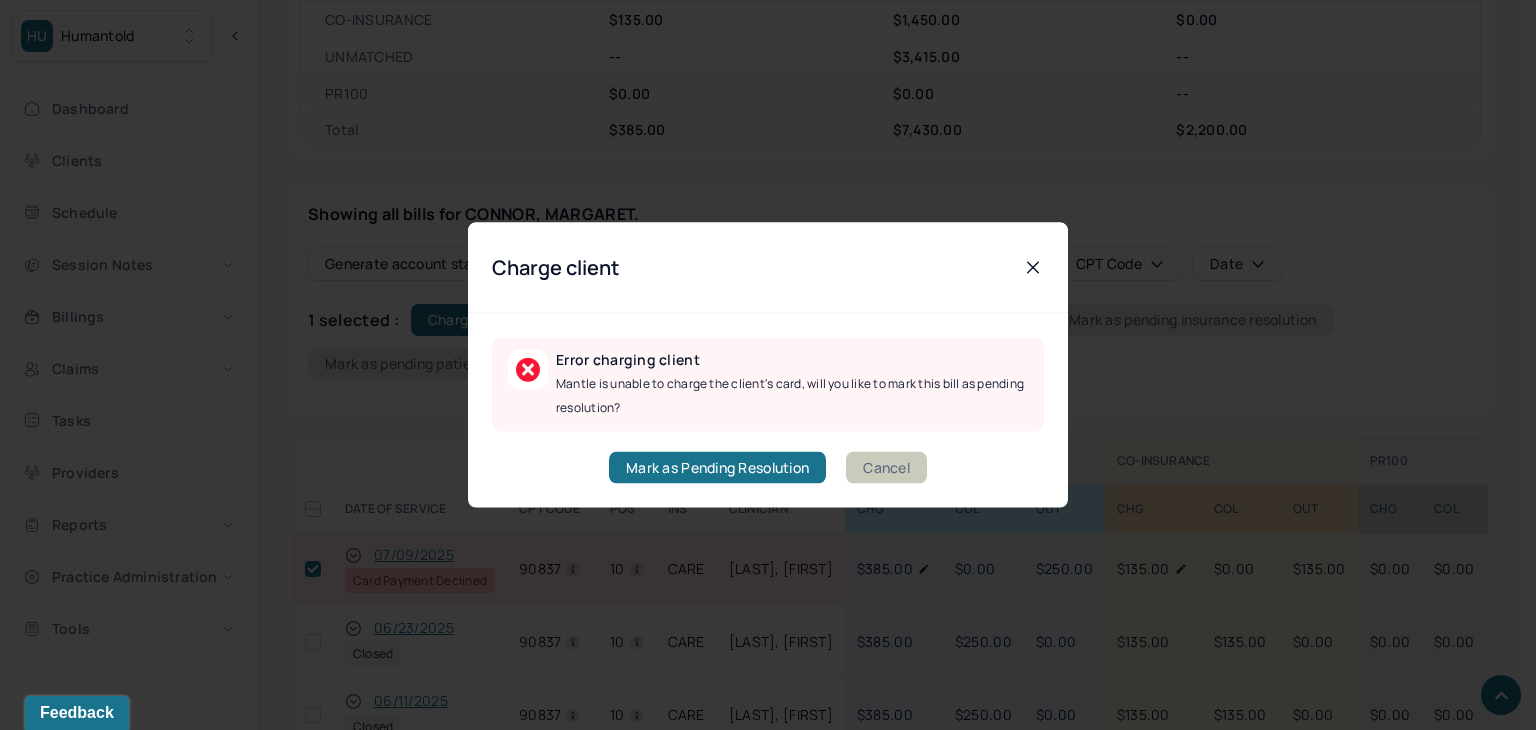 click on "Cancel" at bounding box center [886, 468] 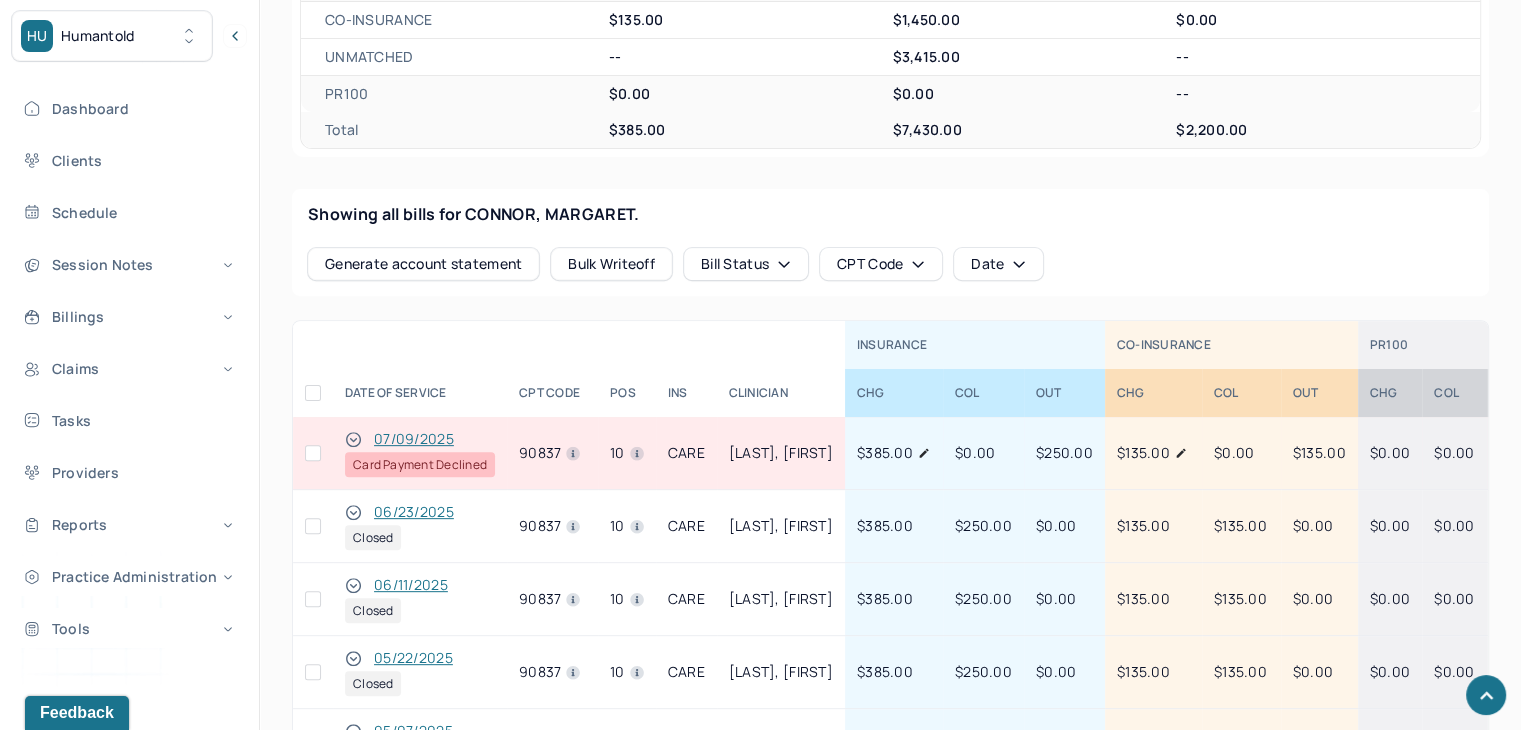click at bounding box center (313, 453) 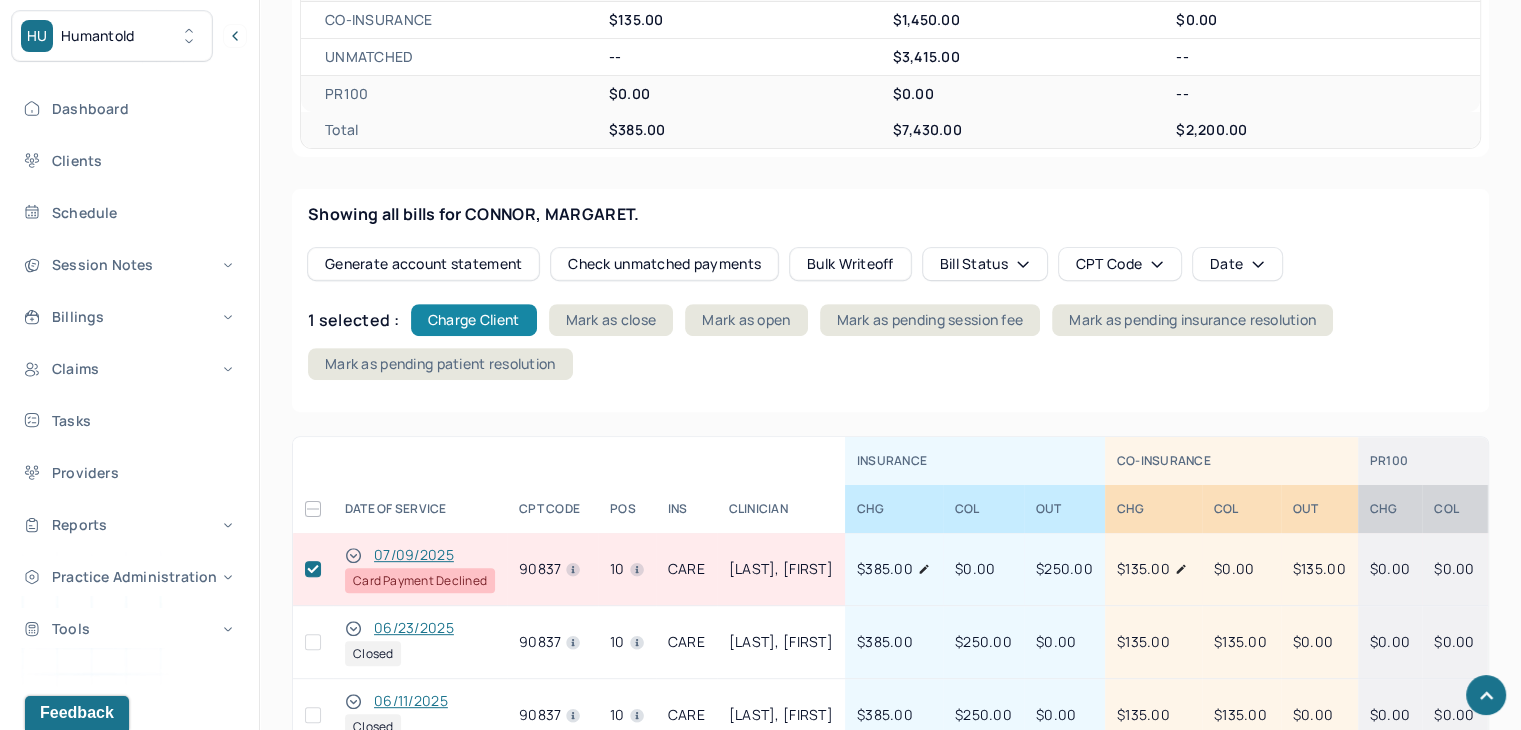 click on "Charge Client" at bounding box center [474, 320] 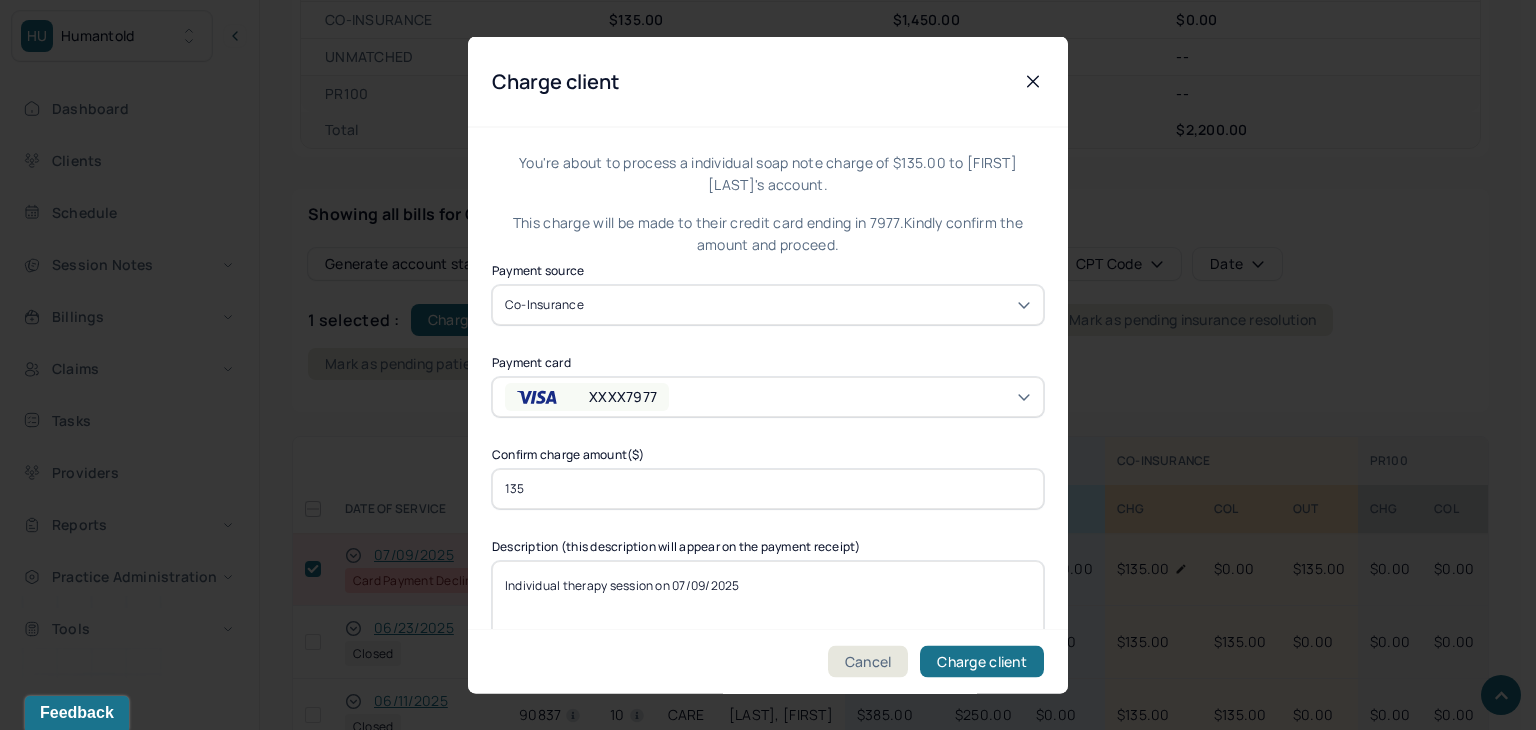 click on "135" at bounding box center [768, 488] 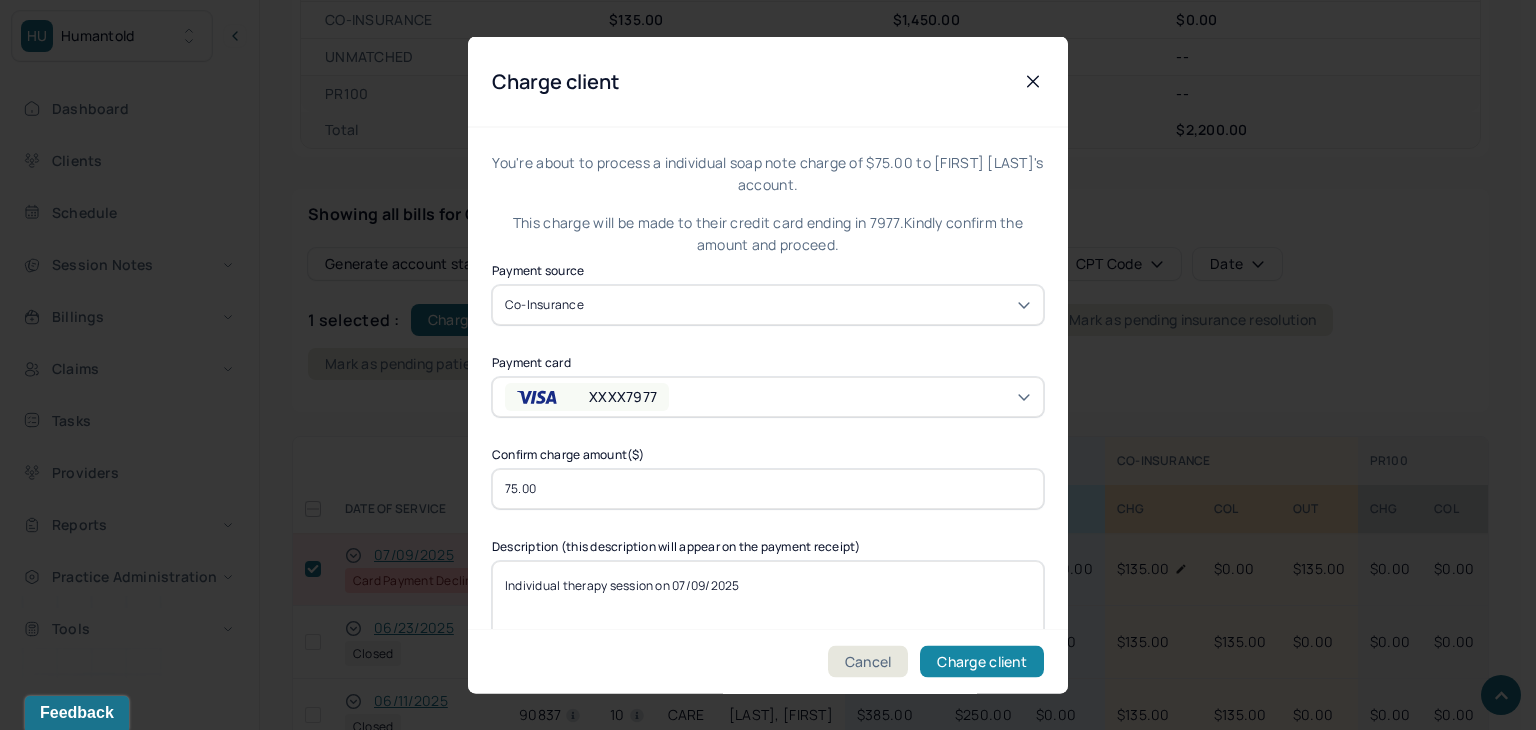 type on "75.00" 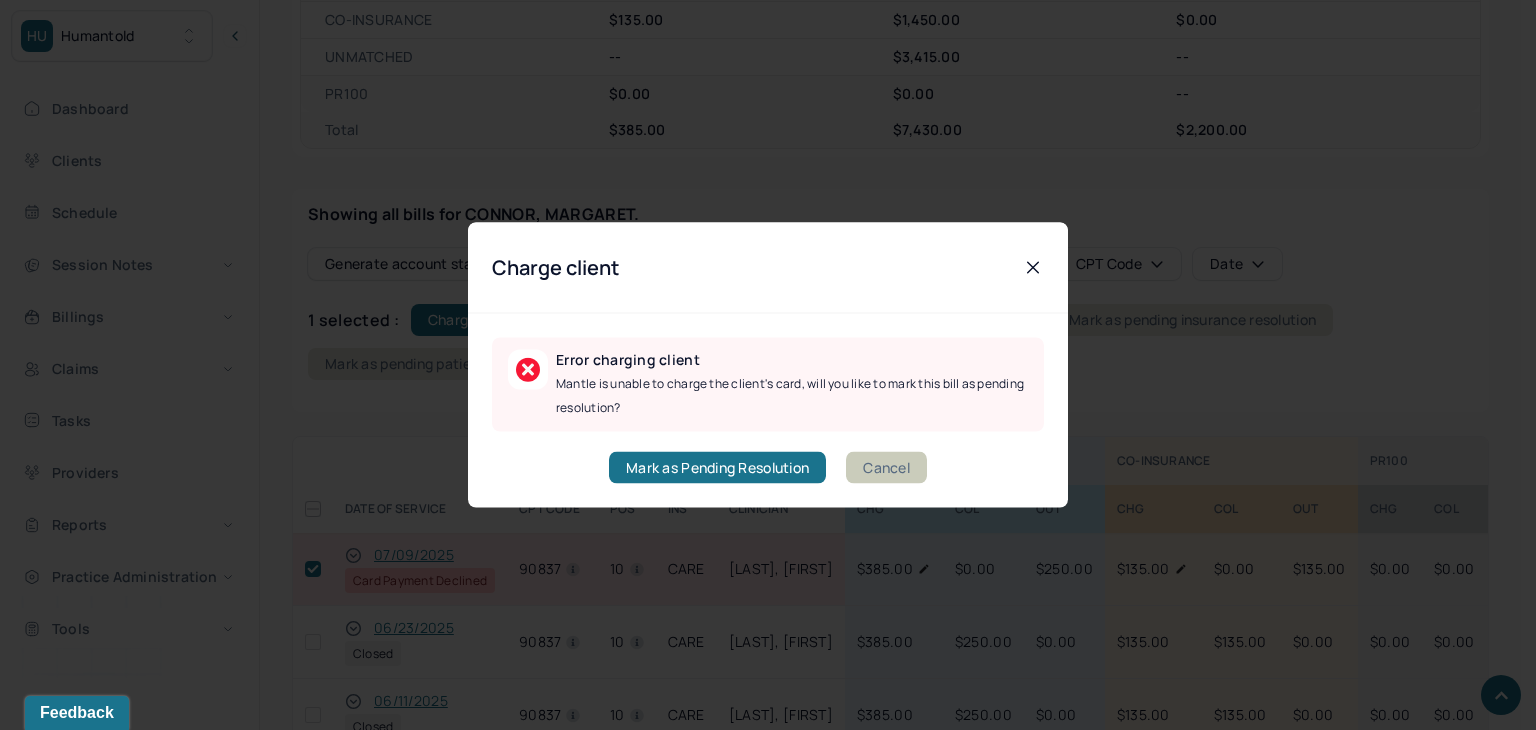 click on "Cancel" at bounding box center [886, 468] 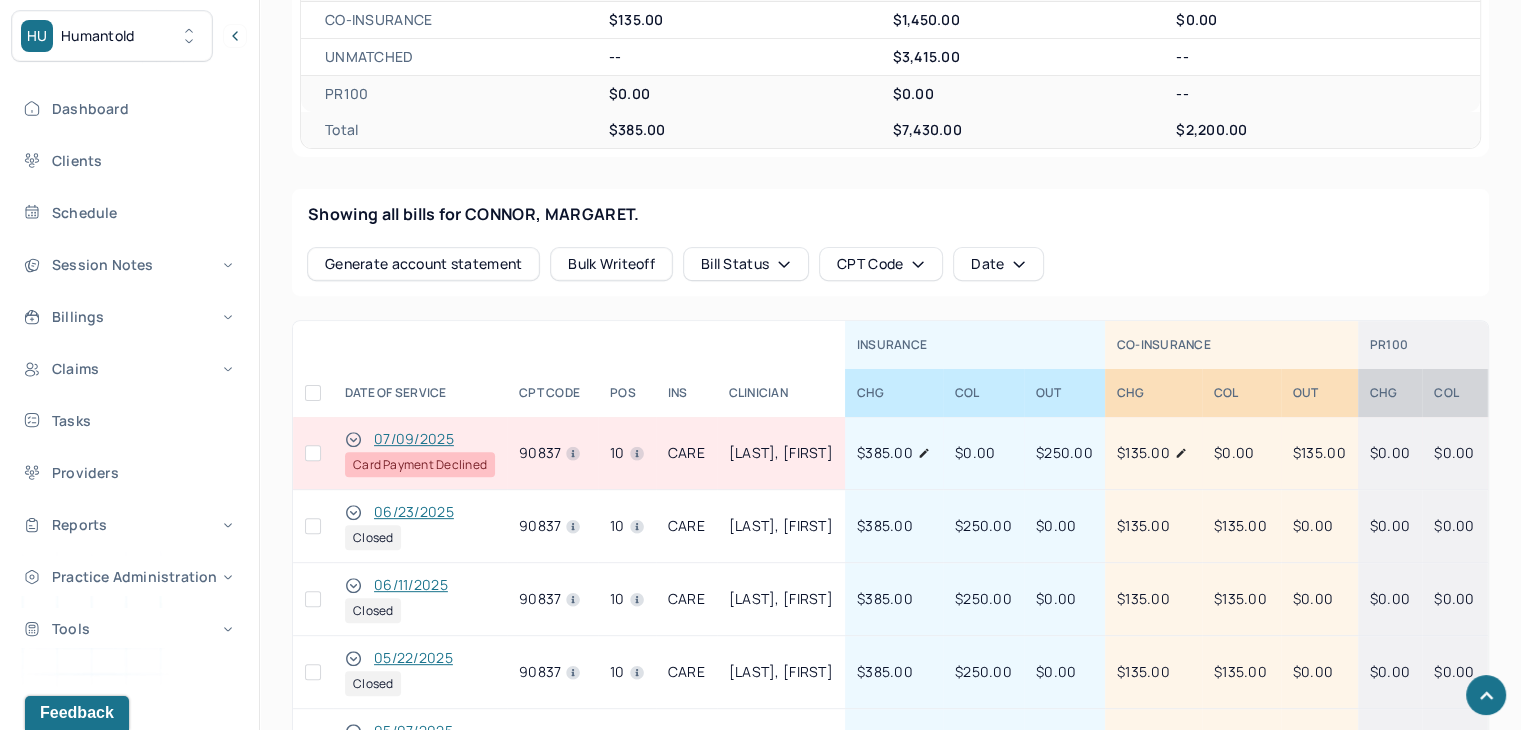 click at bounding box center (313, 453) 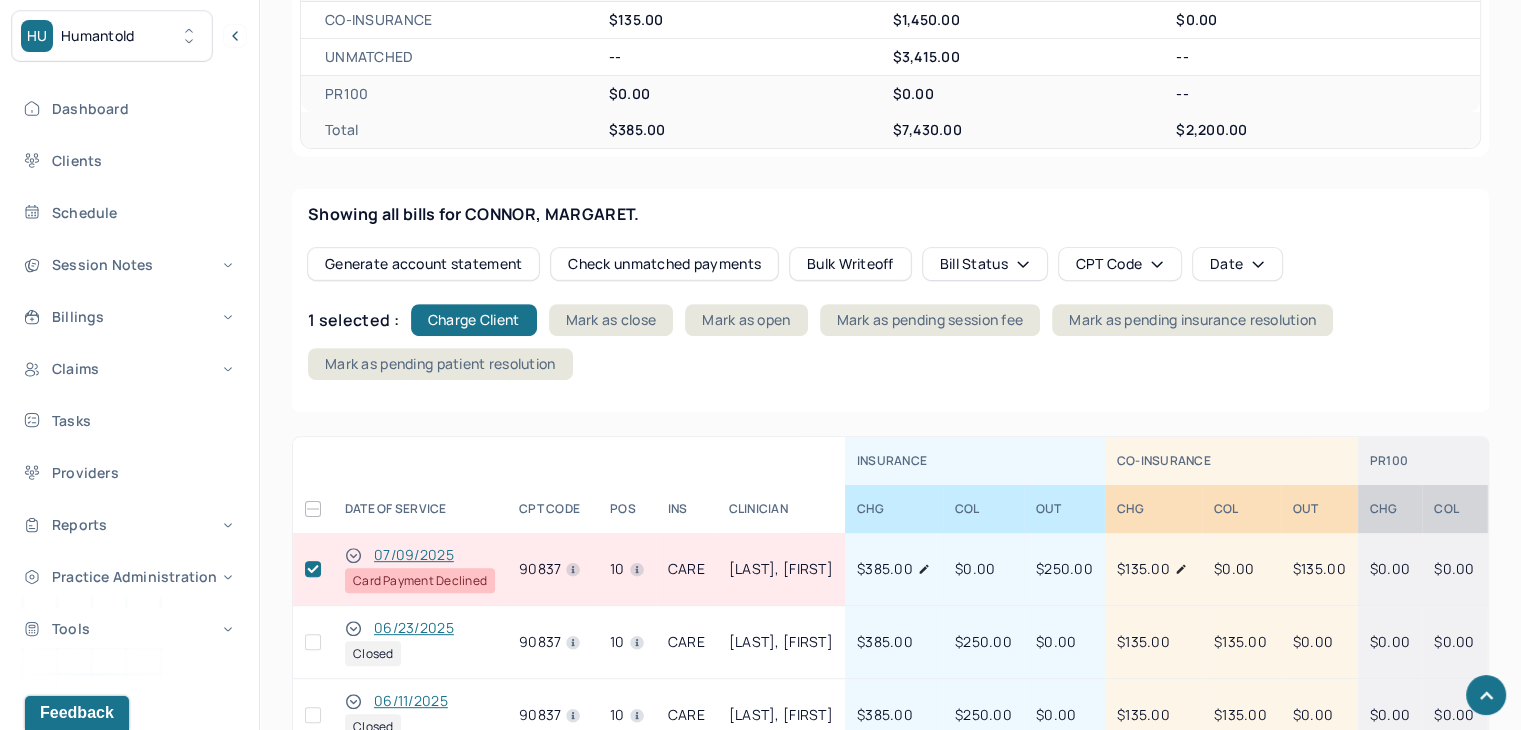 click on "Showing all bills for CONNOR, MARGARET.    Generate account statement     Check unmatched payments     Bulk Writeoff     Bill Status     CPT Code     Date   1 selected   :   Charge Client     Mark as close     Mark as open     Mark as pending session fee     Mark as pending insurance resolution     Mark as pending patient resolution" at bounding box center [890, 300] 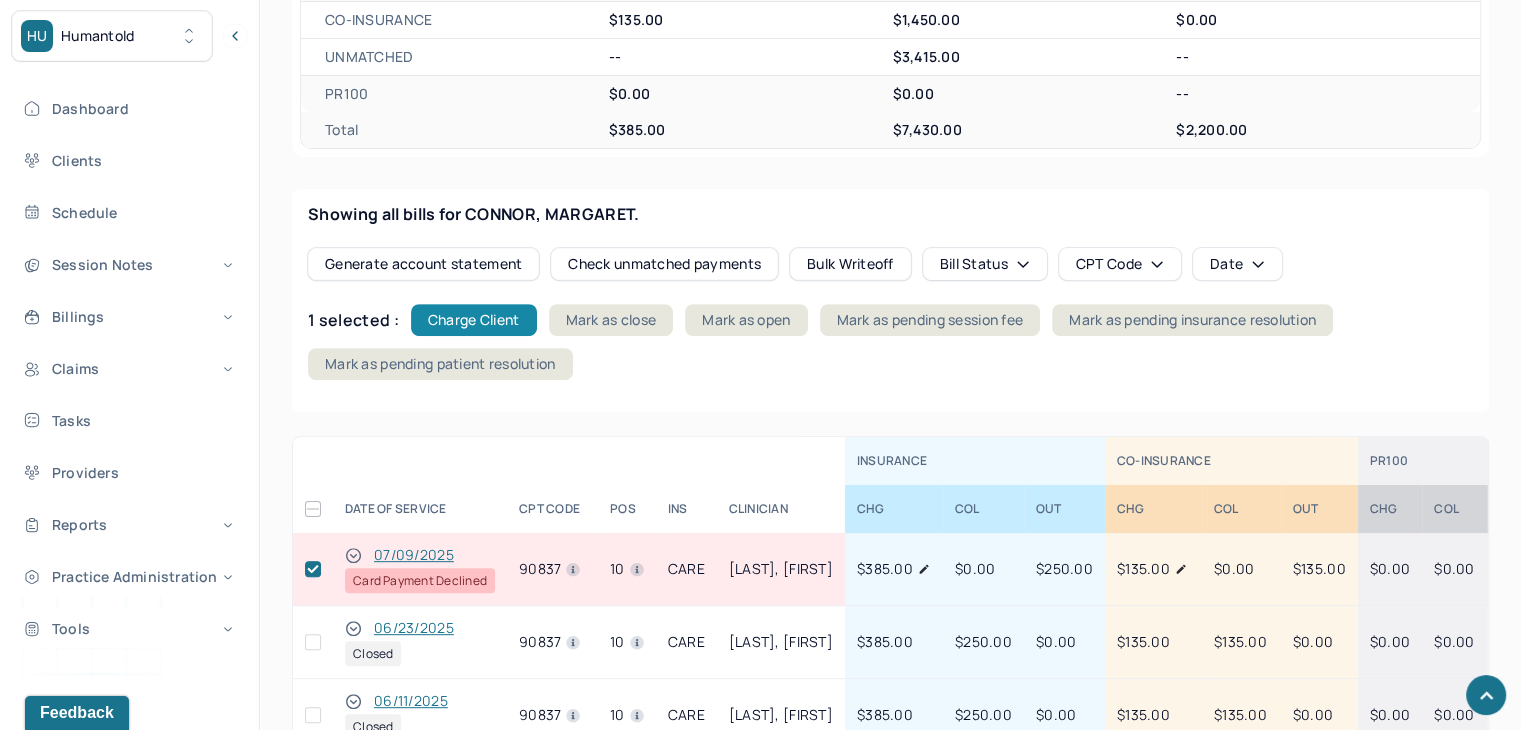 click on "Charge Client" at bounding box center [474, 320] 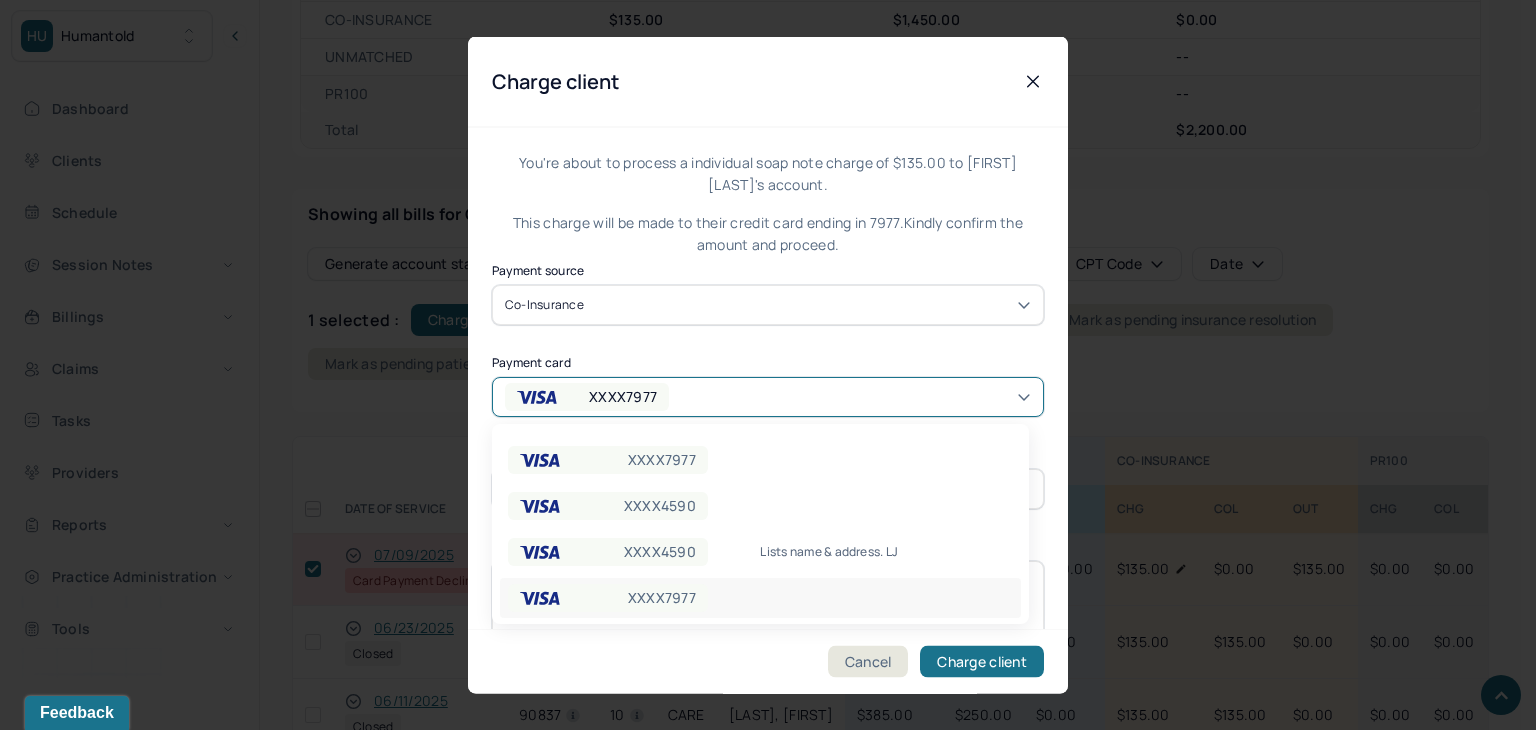 click on "XXXX7977" at bounding box center [623, 396] 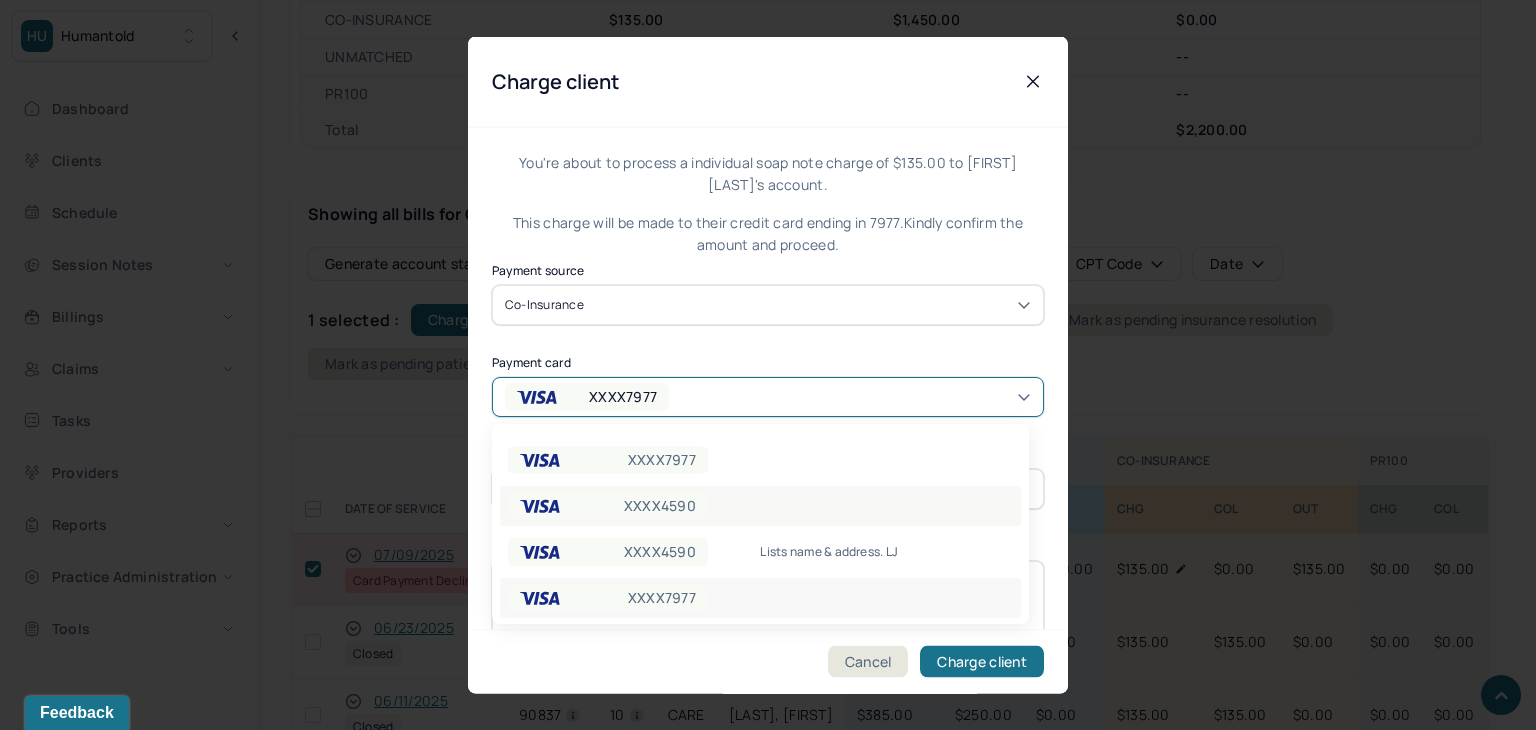 click on "XXXX4590" at bounding box center [660, 506] 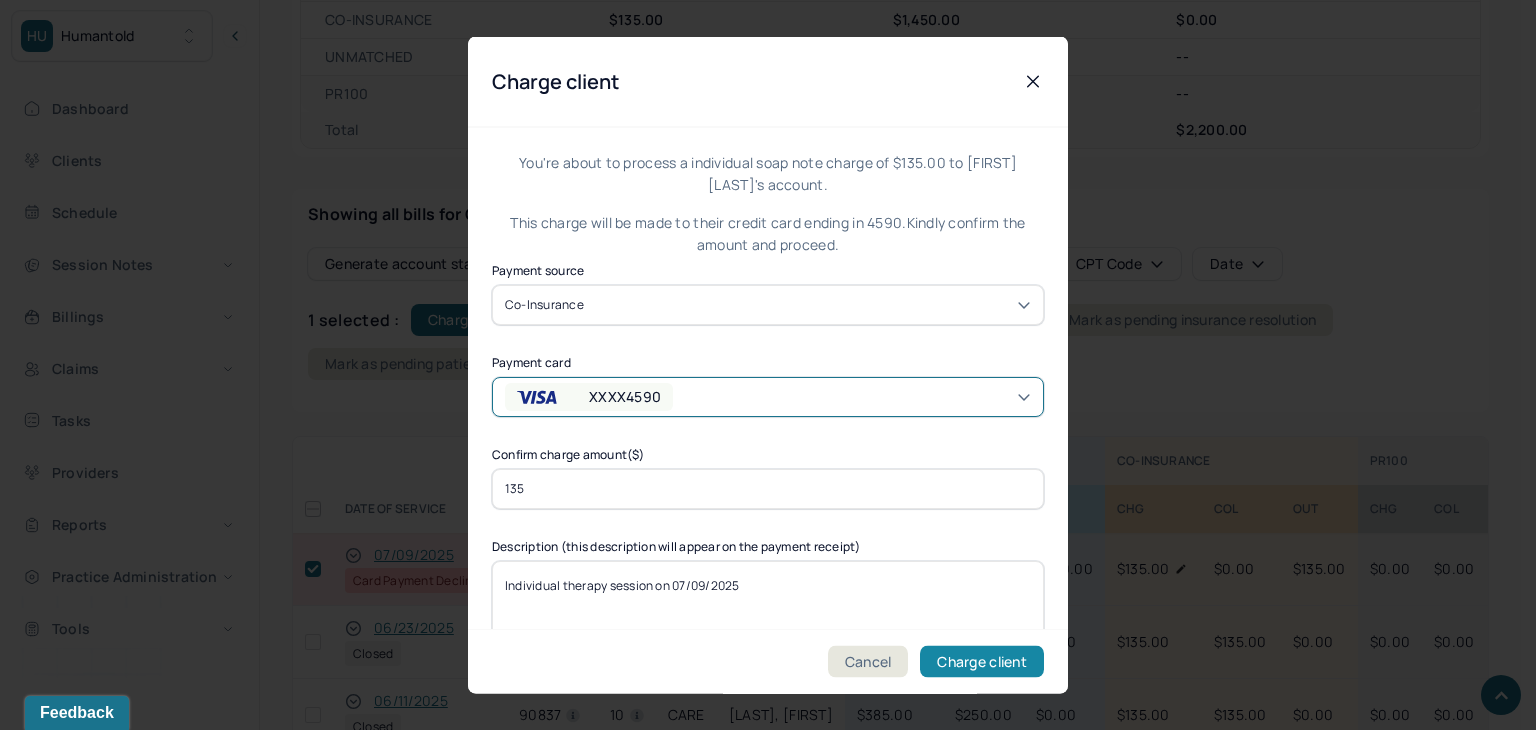 click on "Charge client" at bounding box center [982, 662] 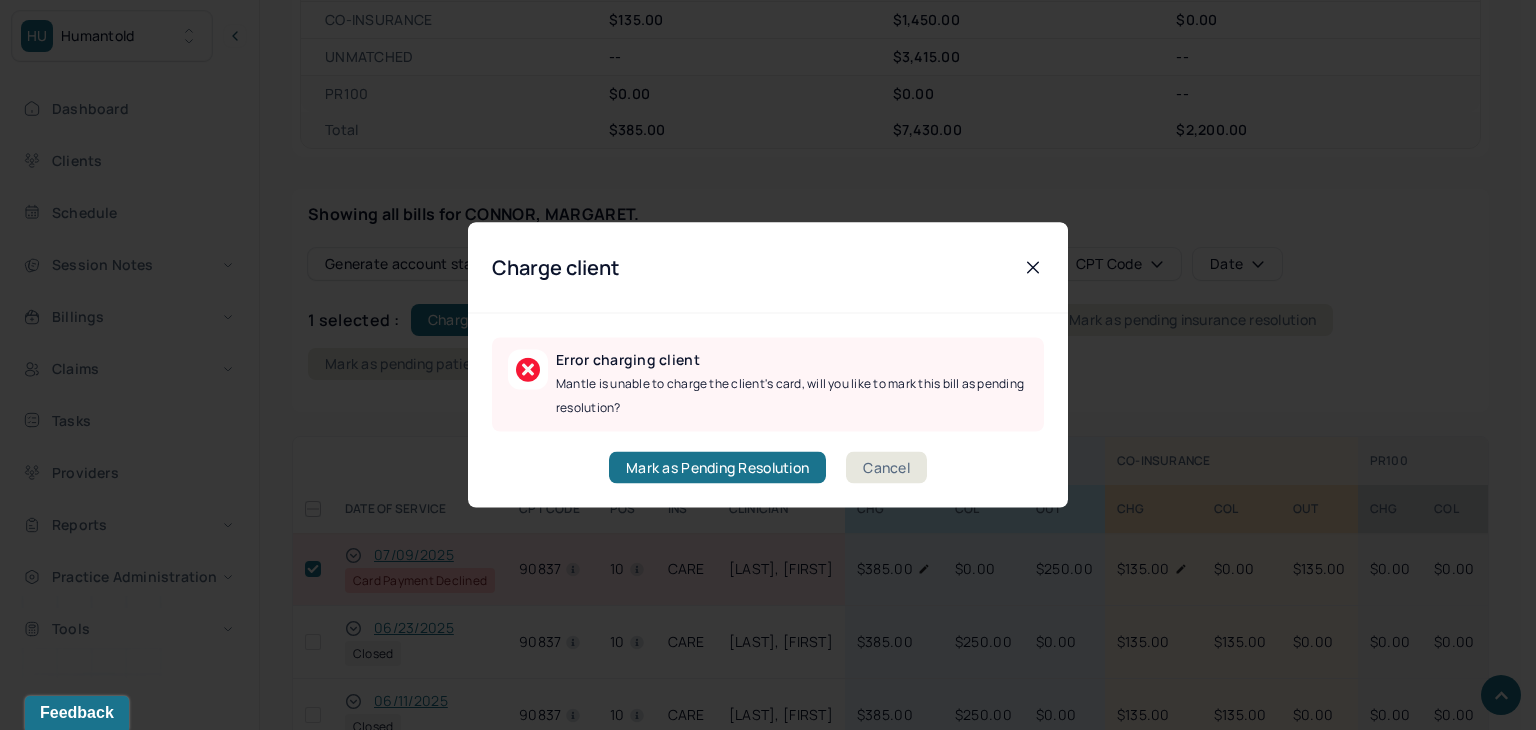 drag, startPoint x: 909, startPoint y: 469, endPoint x: 883, endPoint y: 459, distance: 27.856777 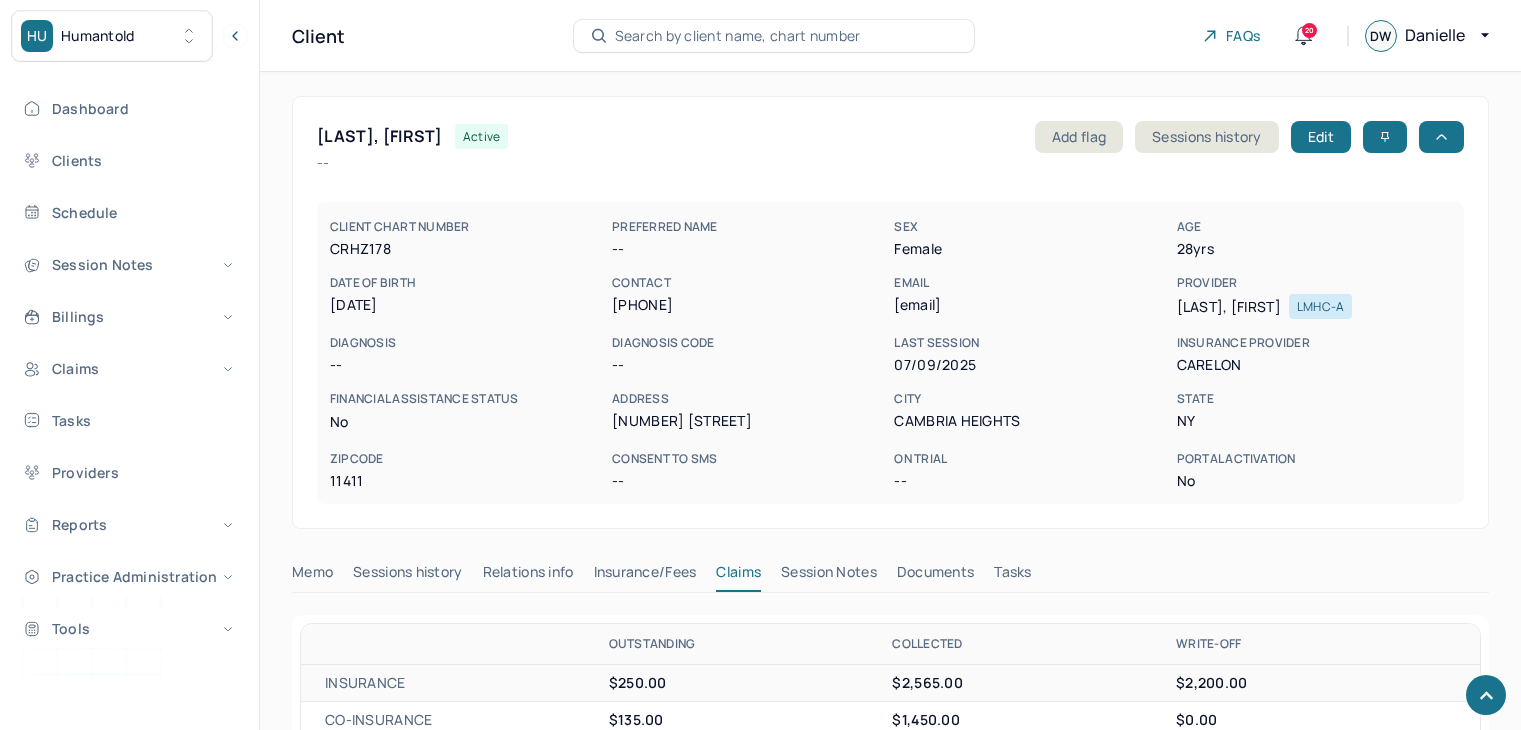 scroll, scrollTop: 700, scrollLeft: 0, axis: vertical 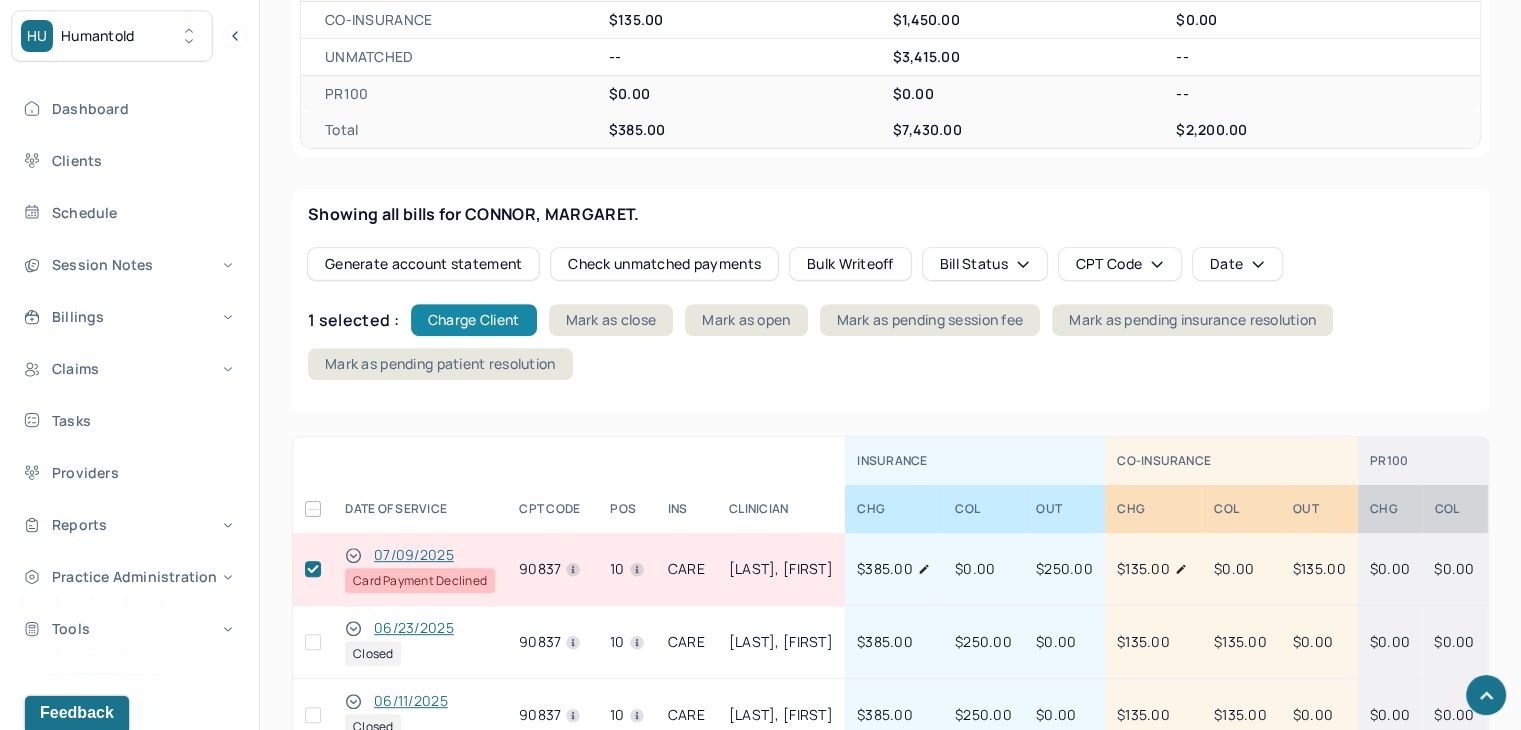 click on "Charge Client" at bounding box center [474, 320] 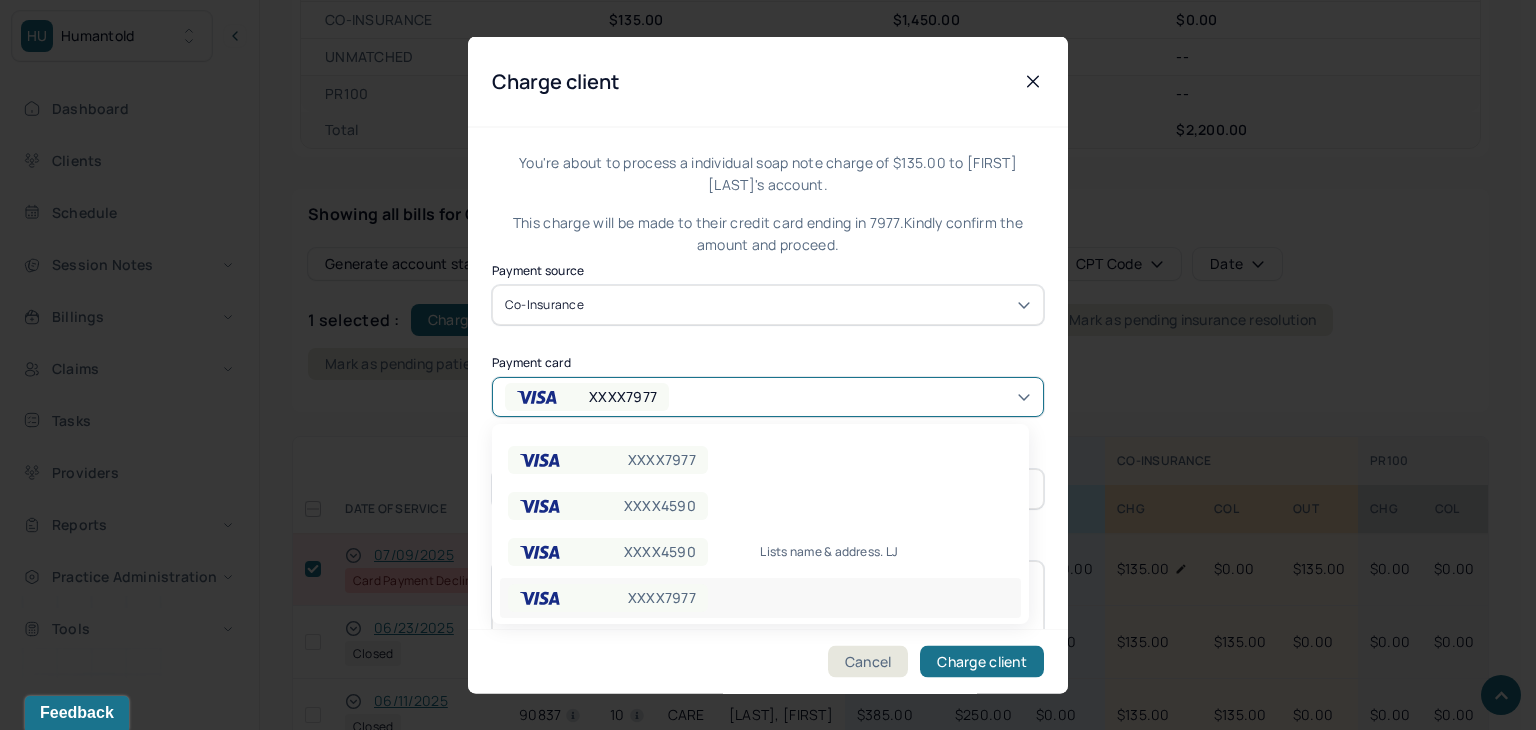 click on "XXXX7977" at bounding box center [623, 396] 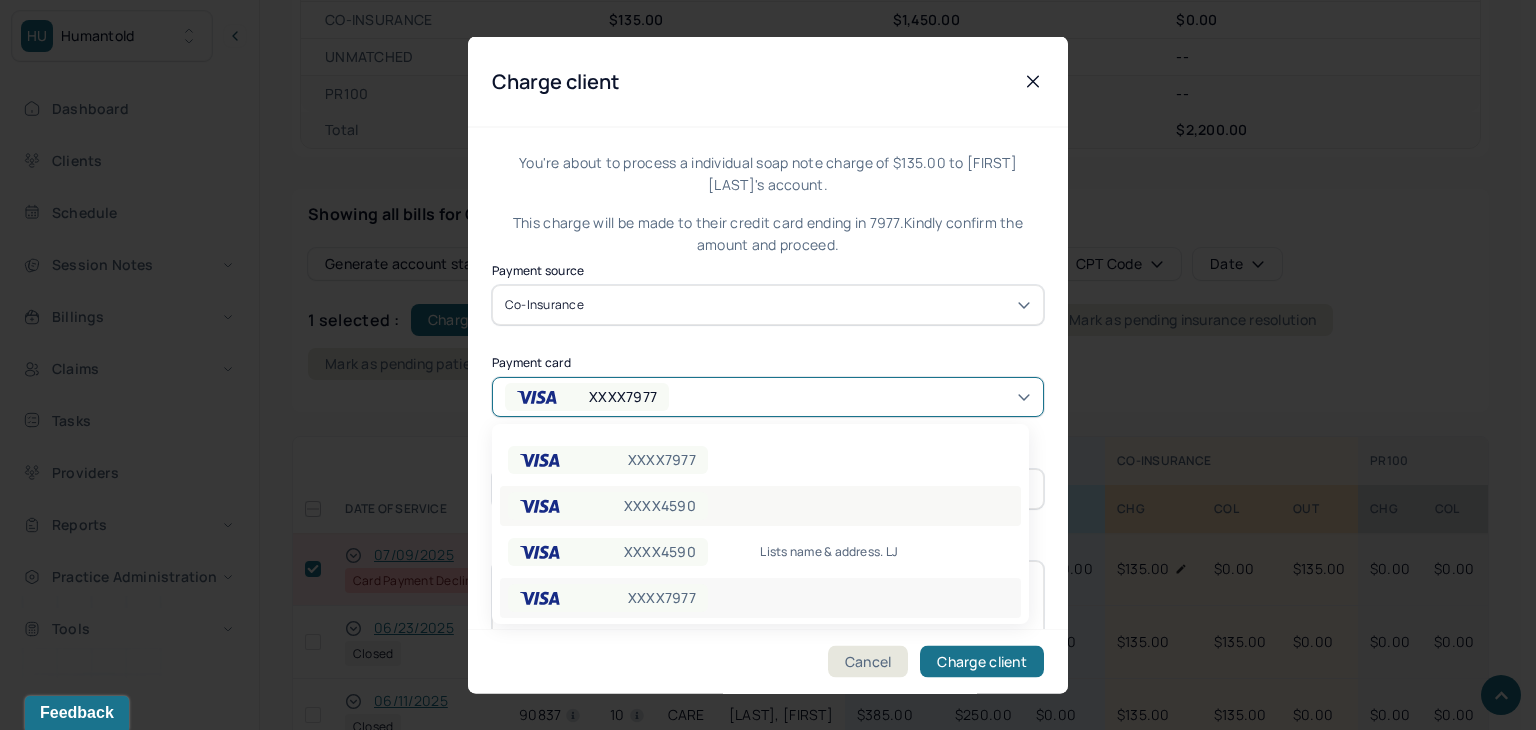 click on "XXXX4590" at bounding box center (660, 506) 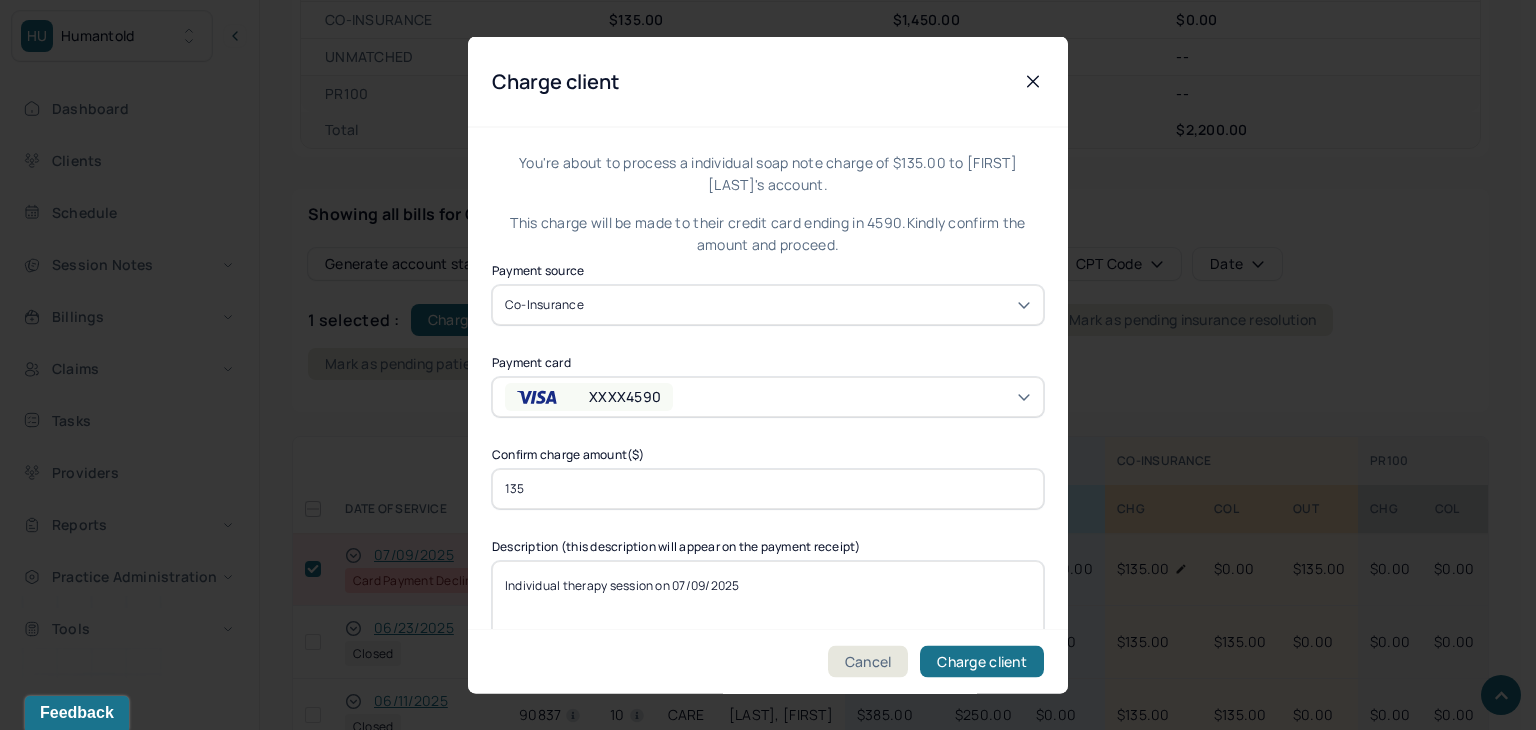 click on "135" at bounding box center [768, 488] 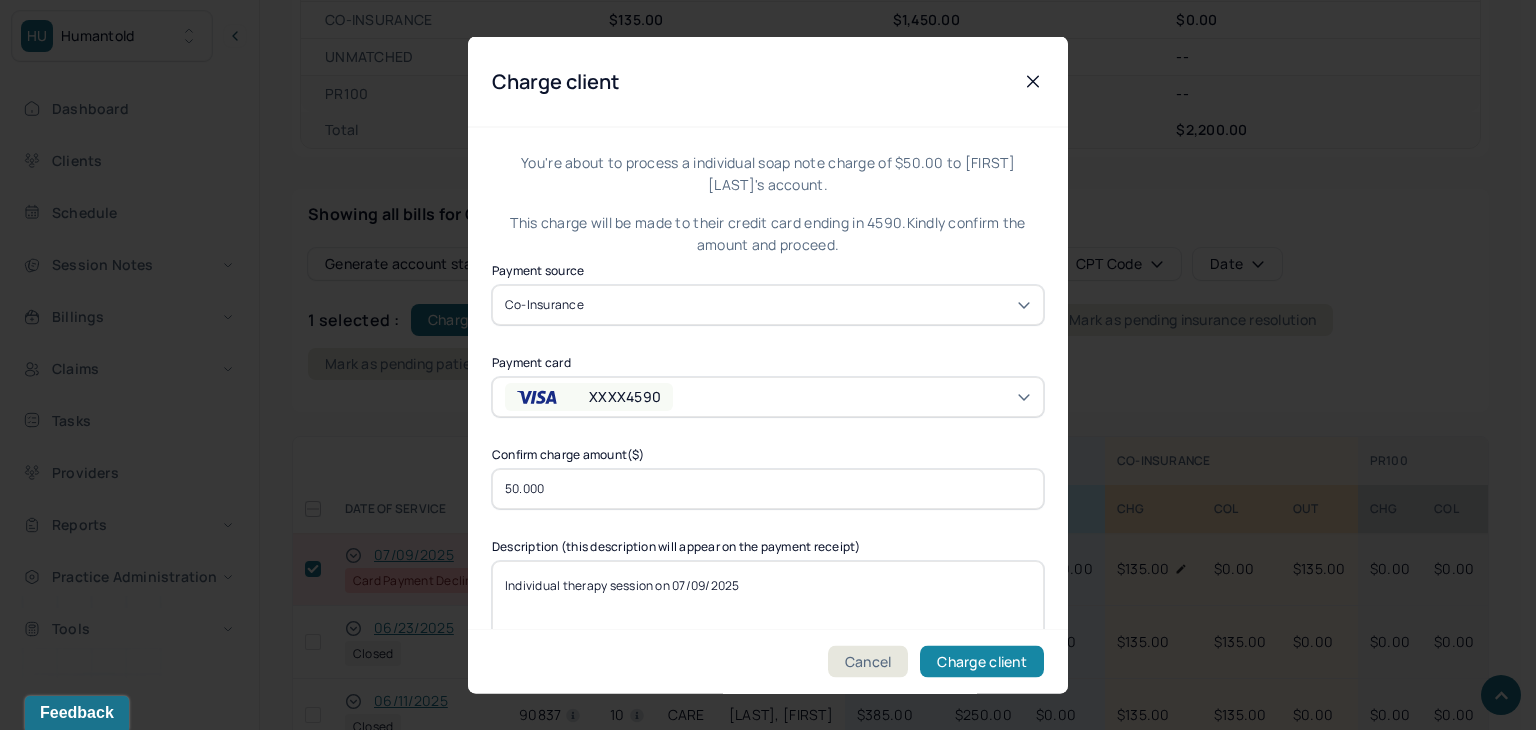 type on "50.000" 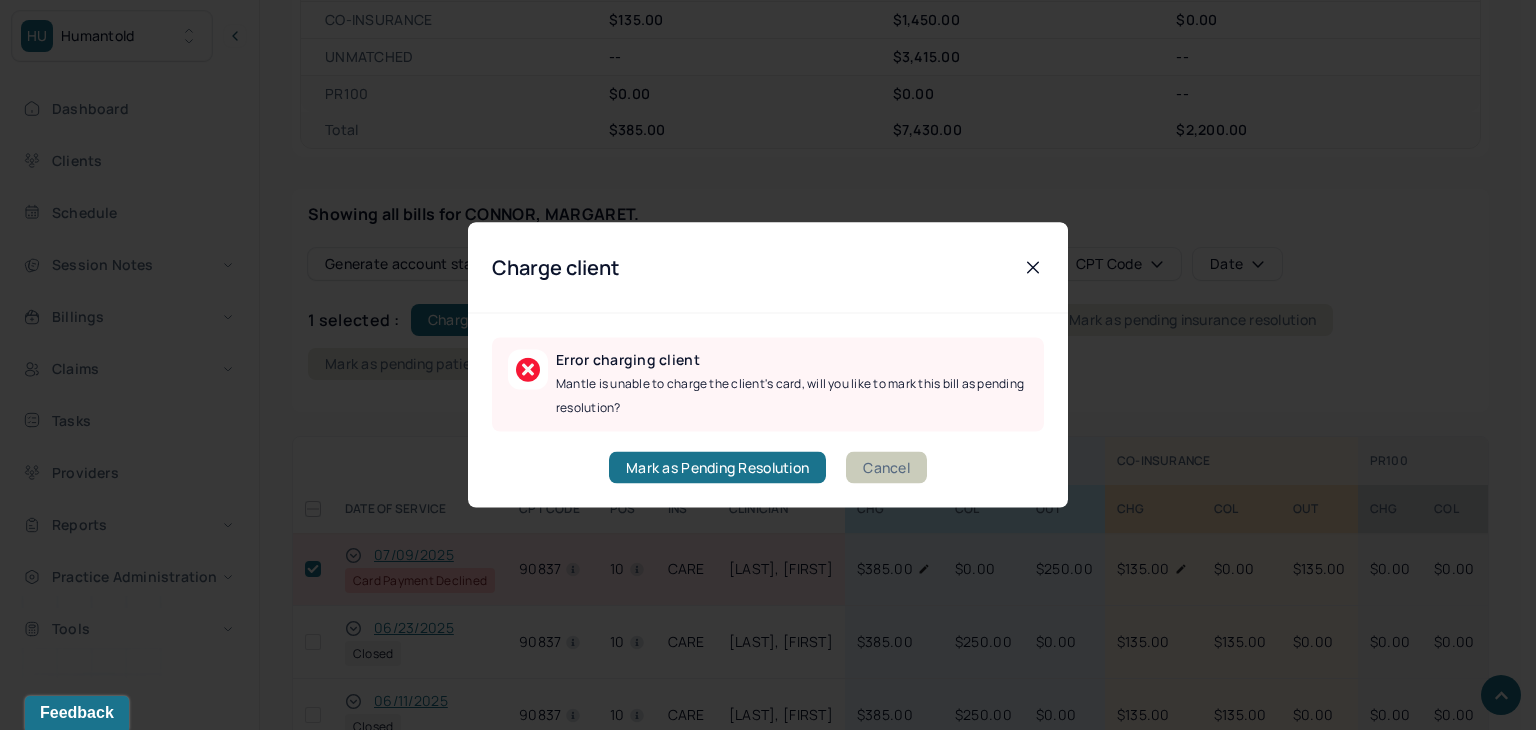 click on "Cancel" at bounding box center [886, 468] 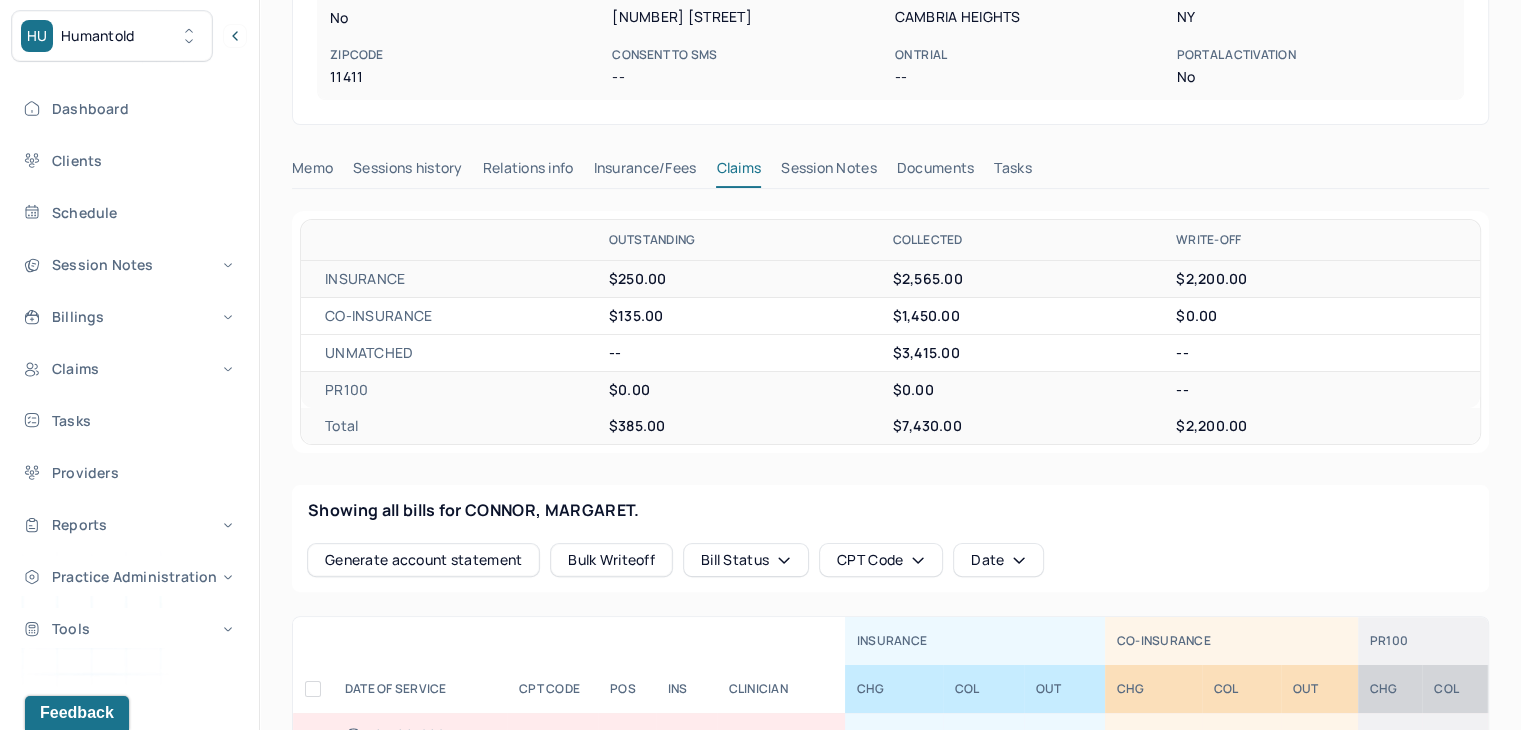 scroll, scrollTop: 0, scrollLeft: 0, axis: both 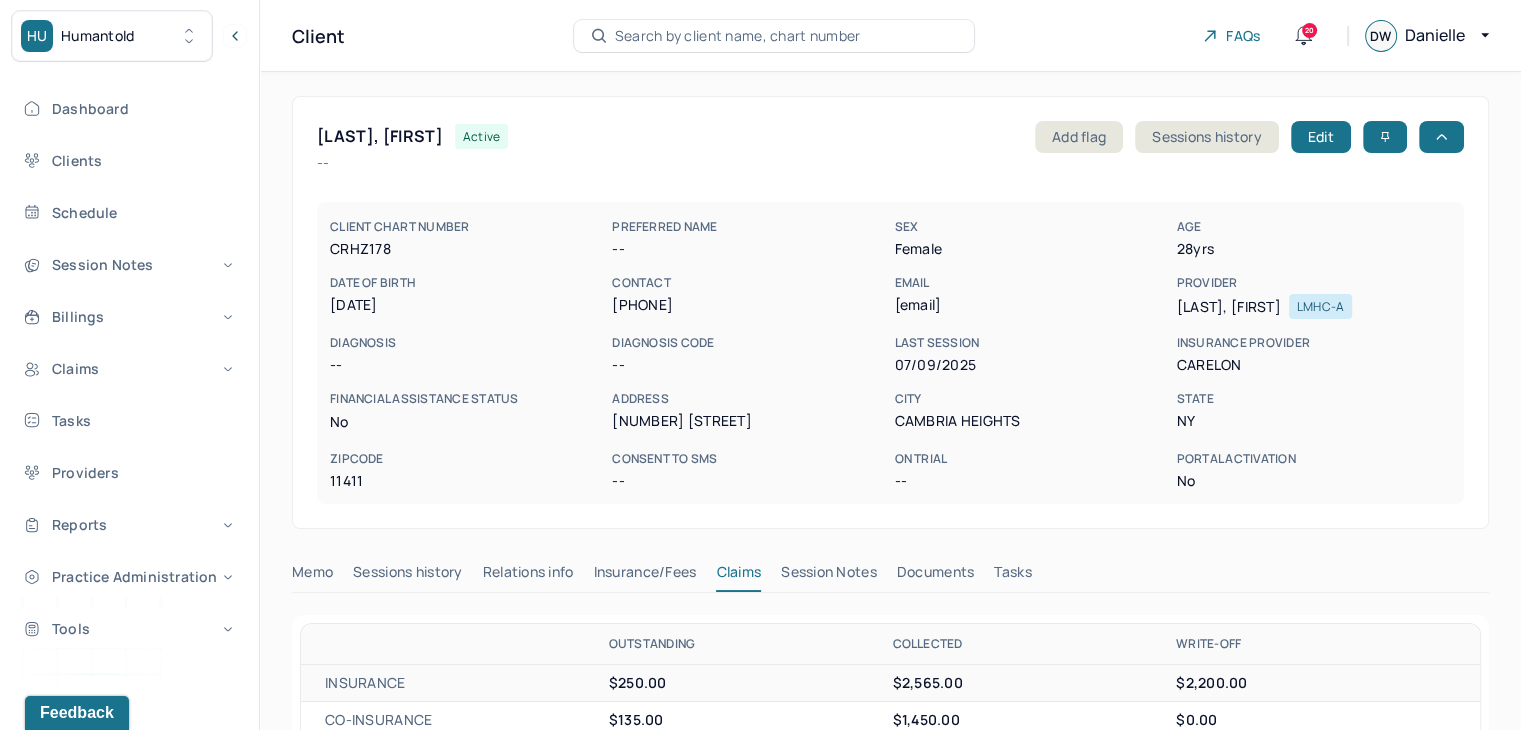 click on "Search by client name, chart number" at bounding box center (738, 36) 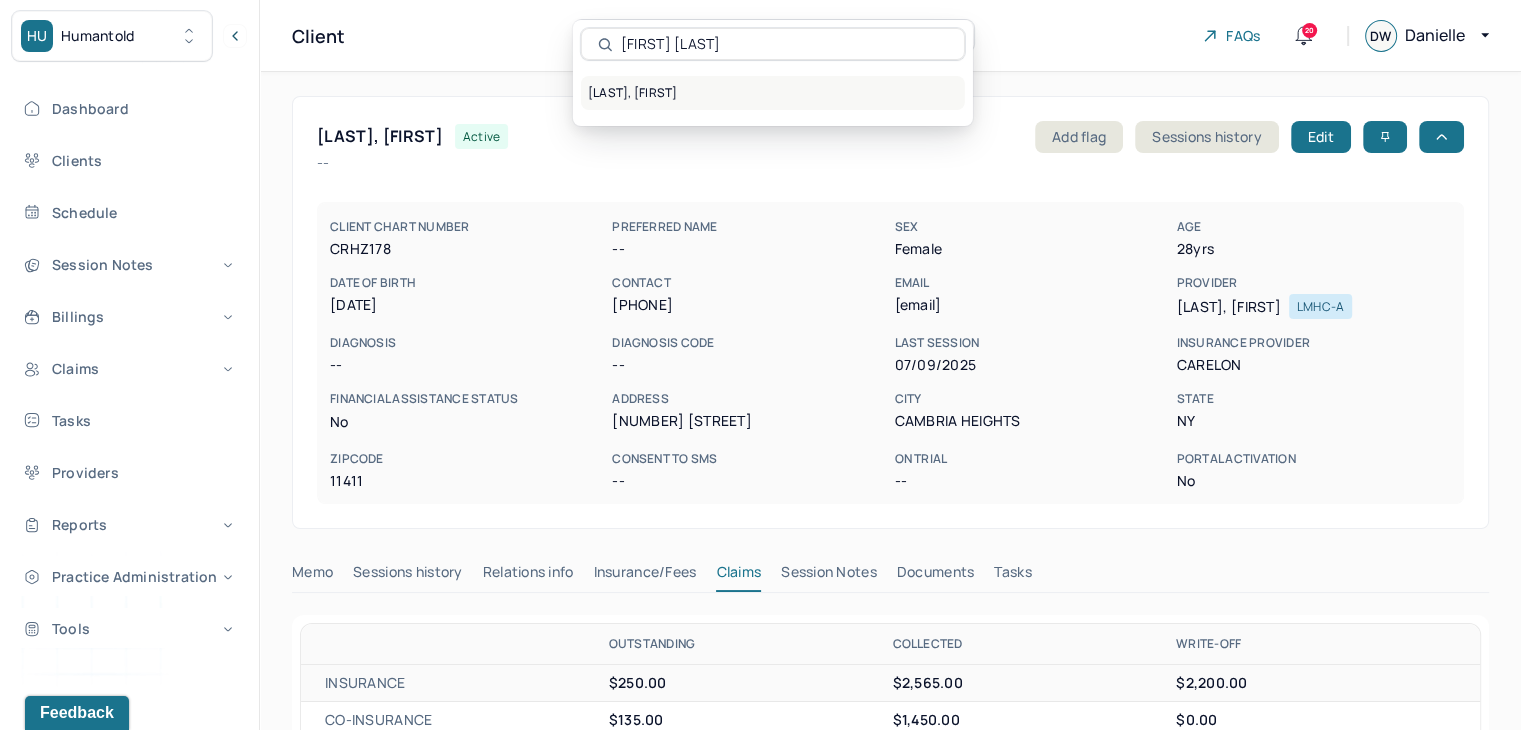 type on "[FIRST] [LAST]" 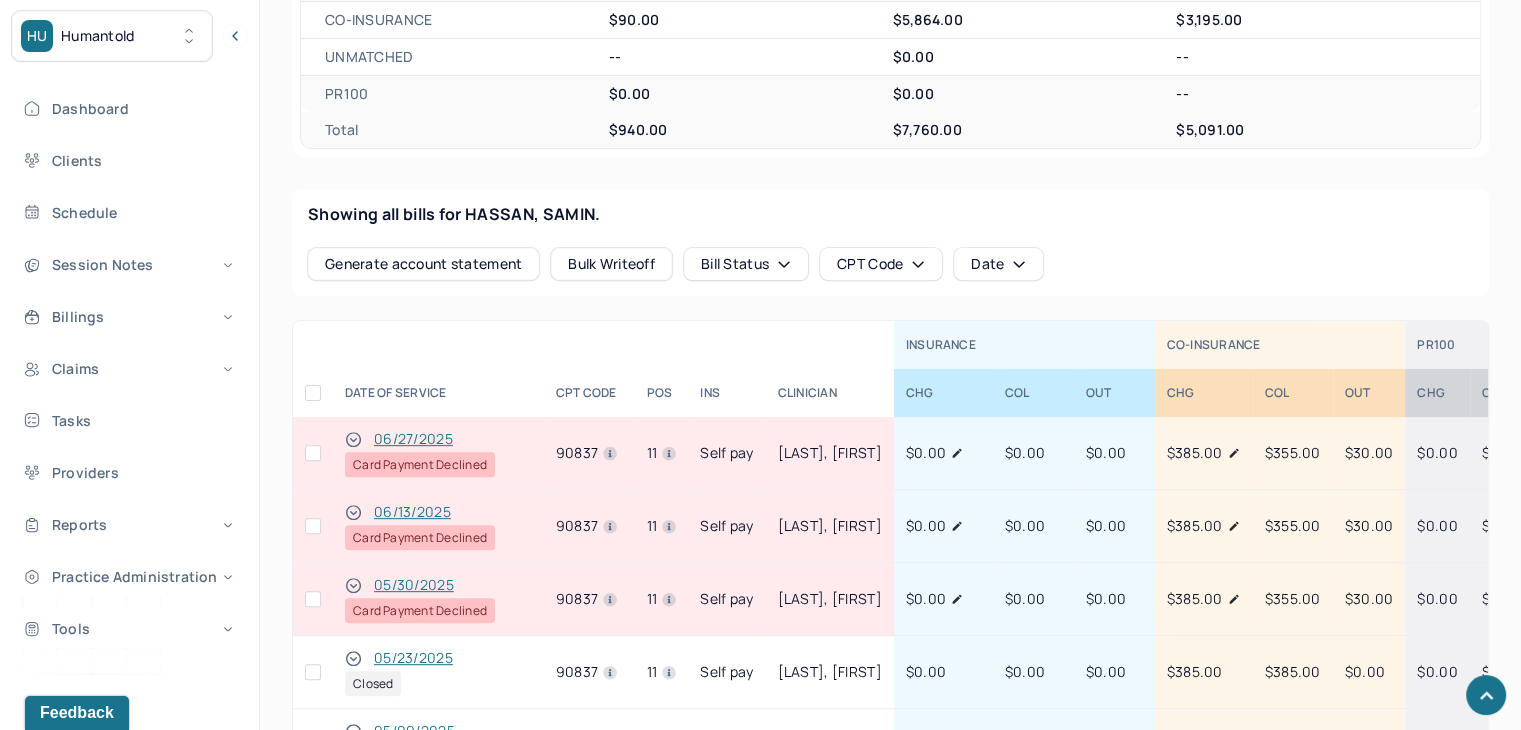 scroll, scrollTop: 741, scrollLeft: 0, axis: vertical 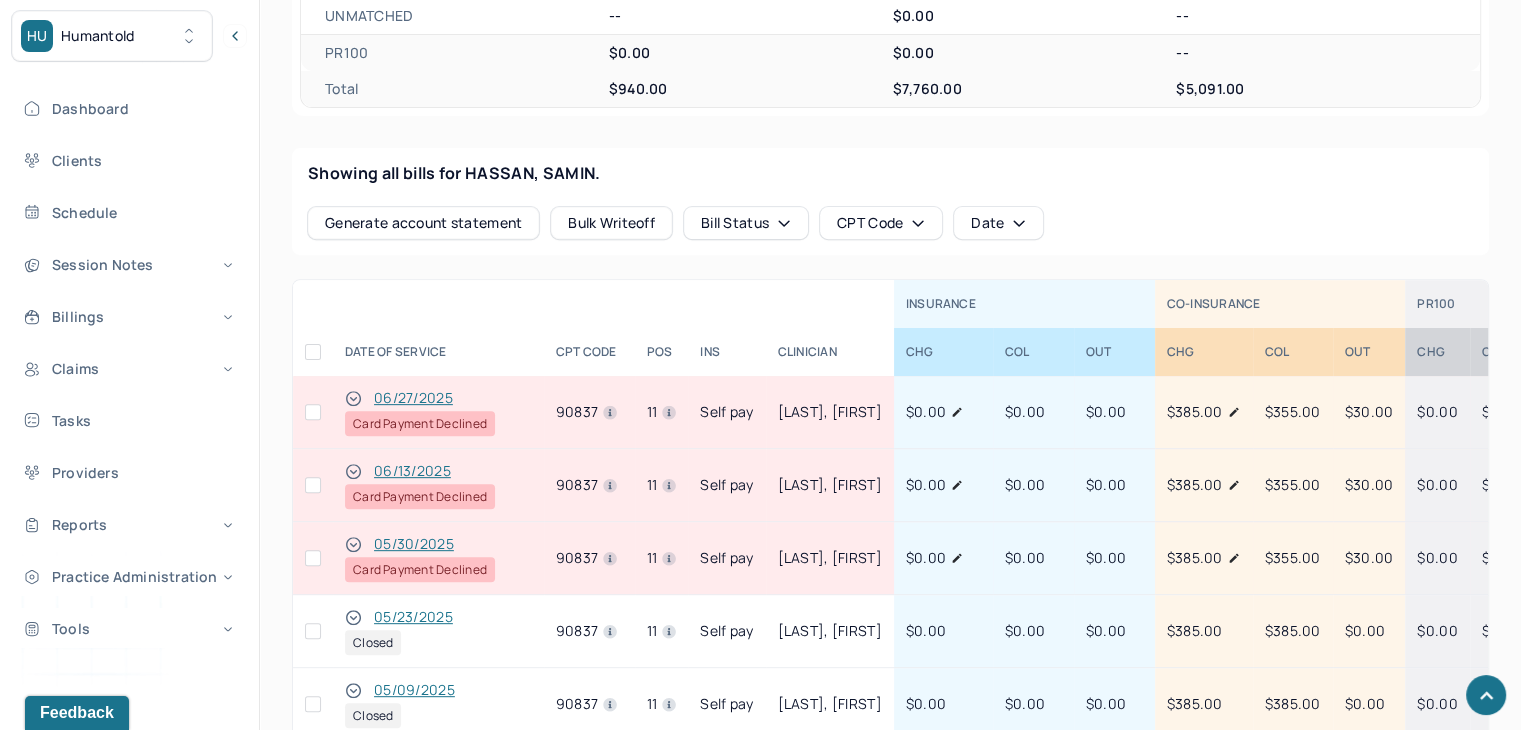 click at bounding box center (313, 558) 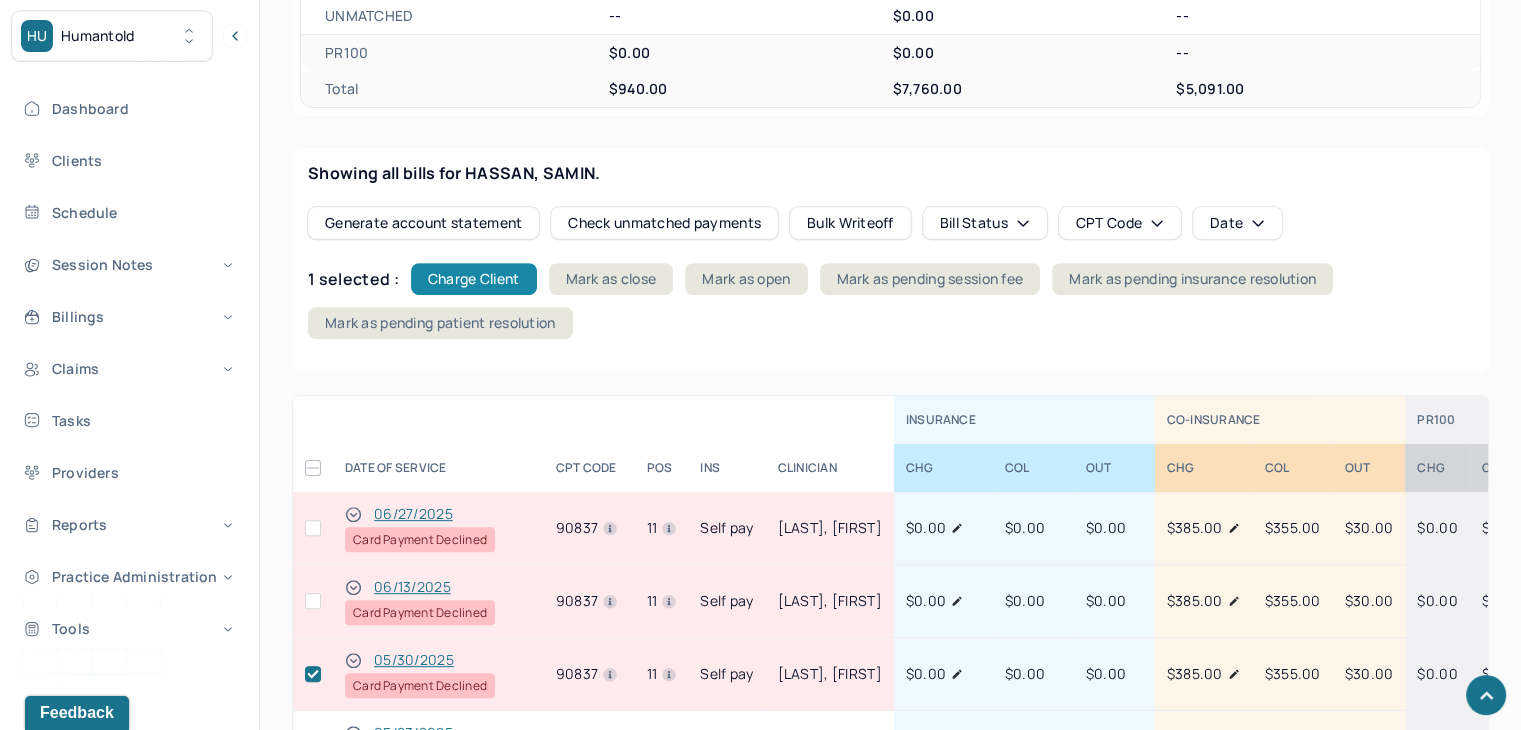 click on "Charge Client" at bounding box center [474, 279] 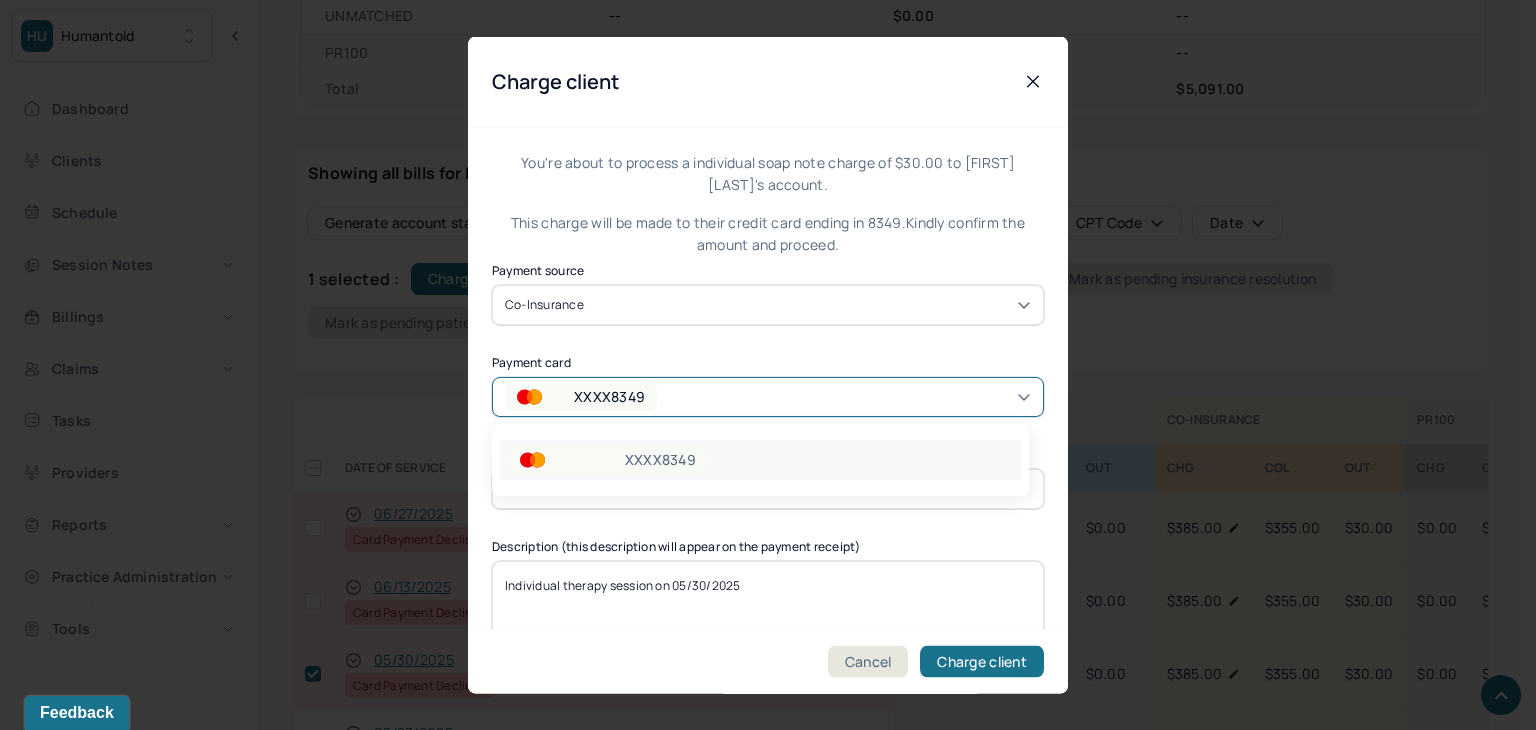 click on "XXXX8349" at bounding box center [605, 396] 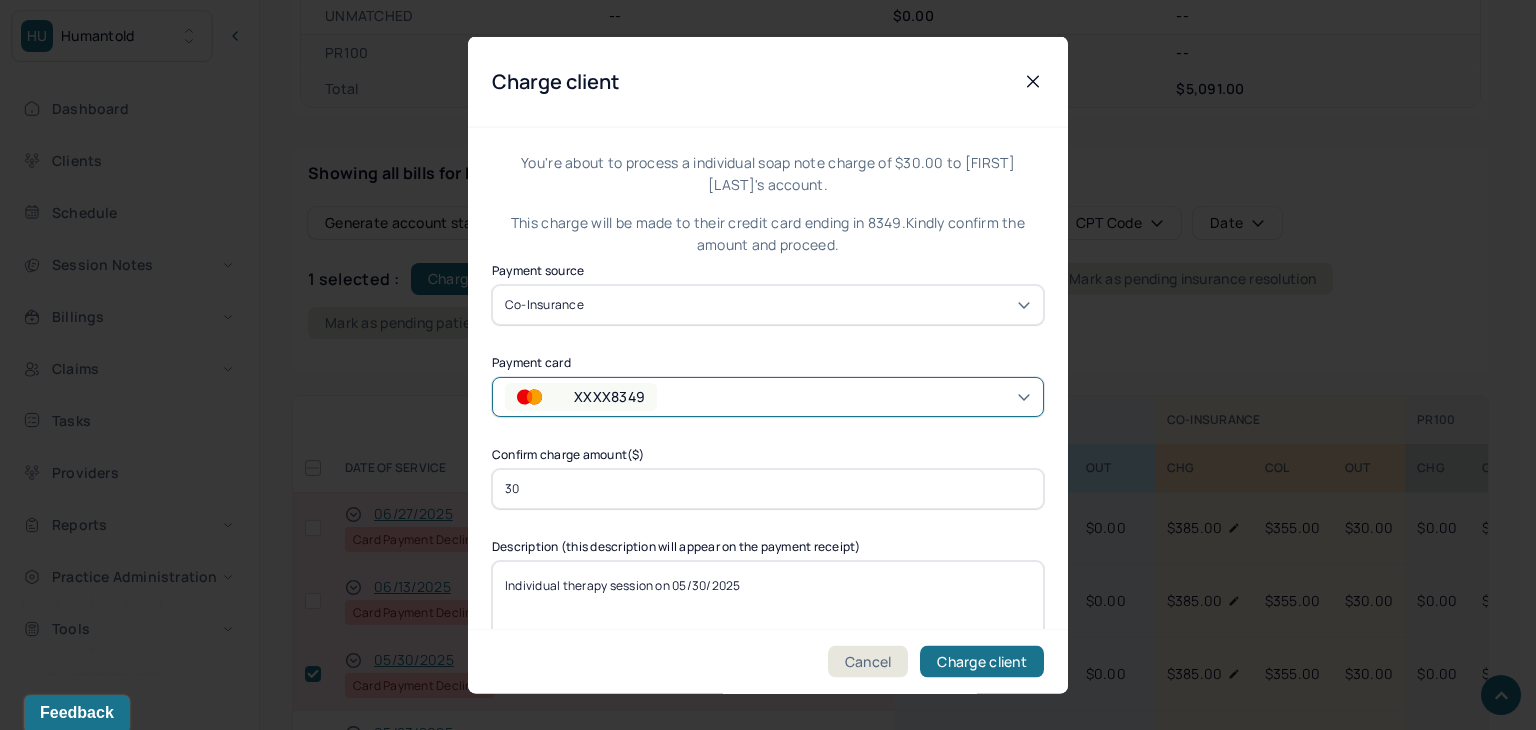 drag, startPoint x: 681, startPoint y: 385, endPoint x: 784, endPoint y: 459, distance: 126.82665 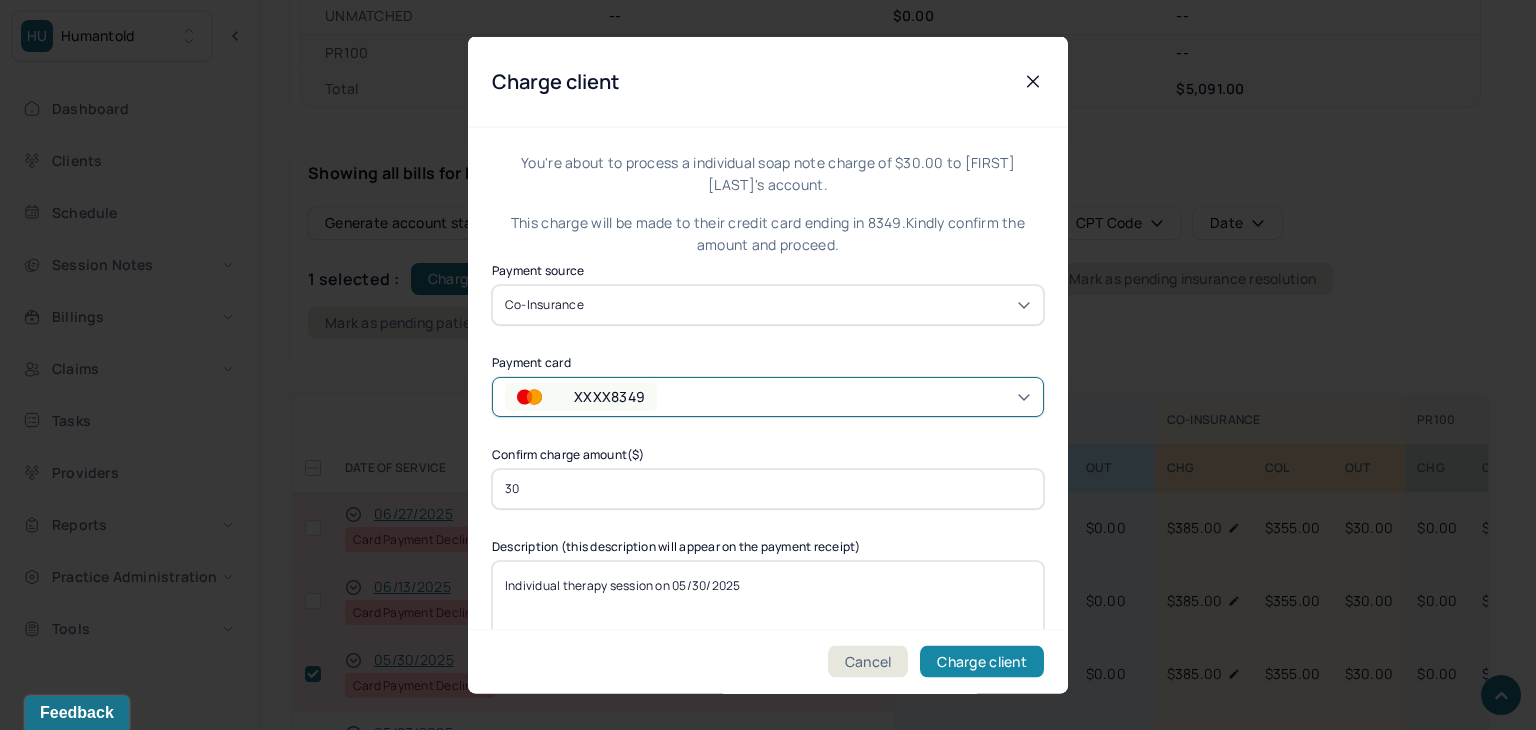 click on "Charge client" at bounding box center (982, 662) 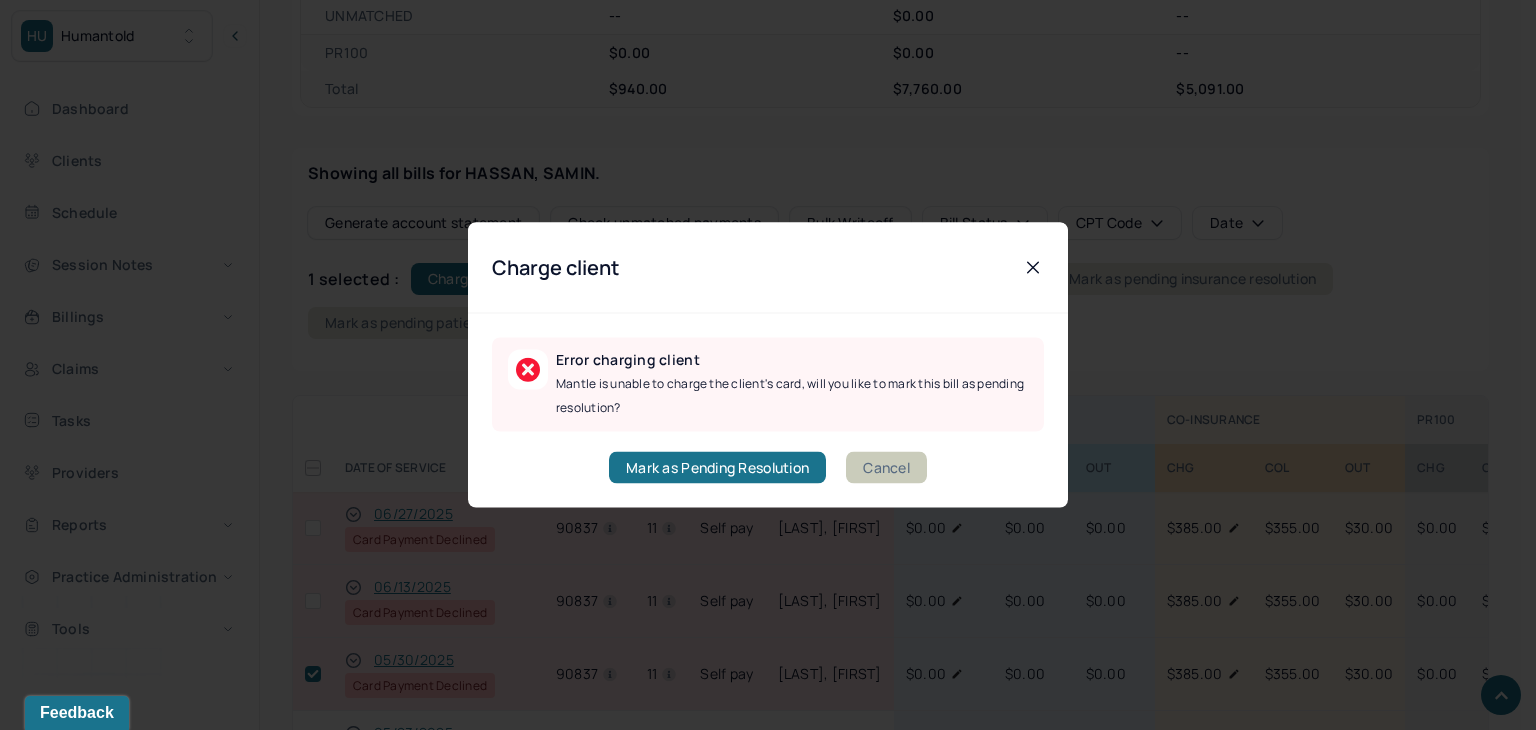 click on "Cancel" at bounding box center (886, 468) 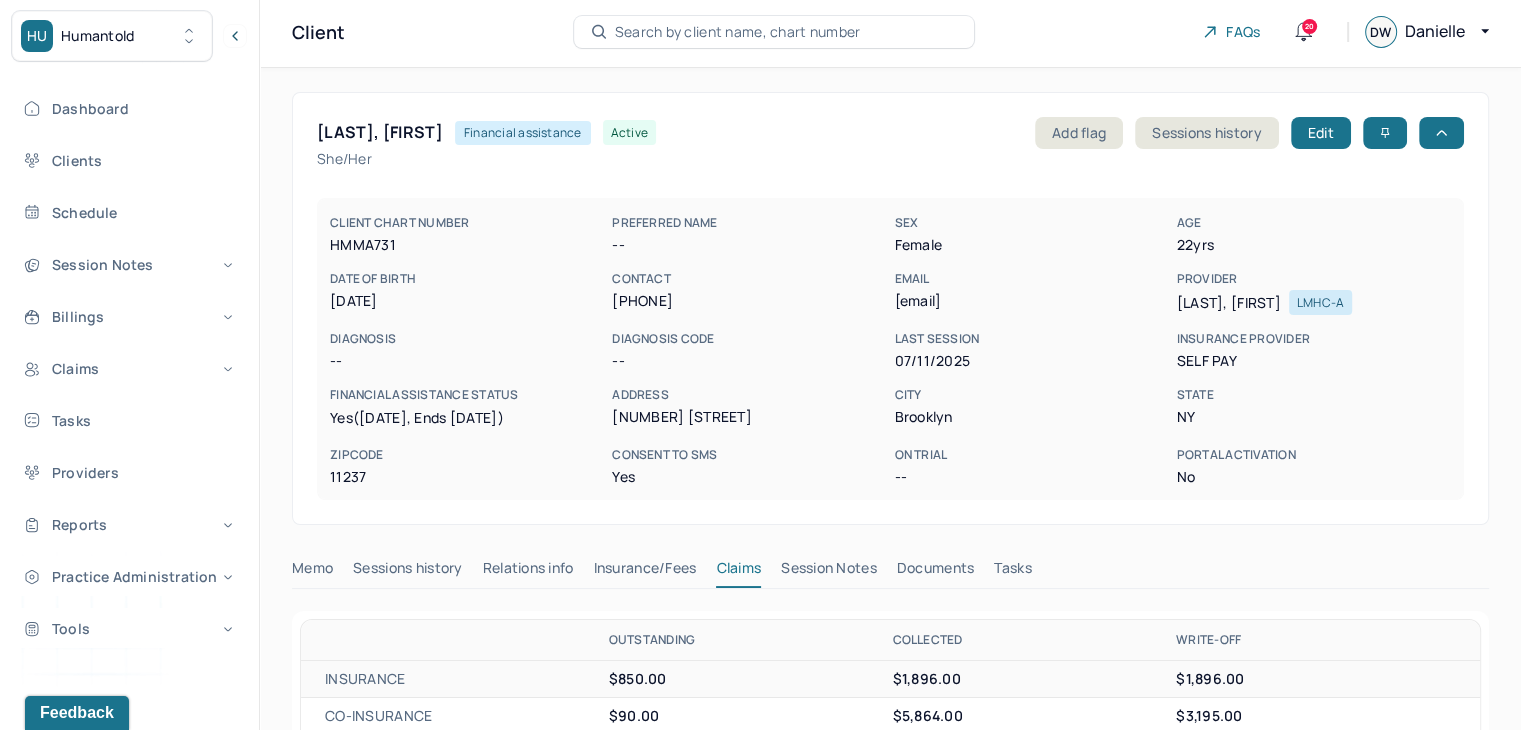 scroll, scrollTop: 0, scrollLeft: 0, axis: both 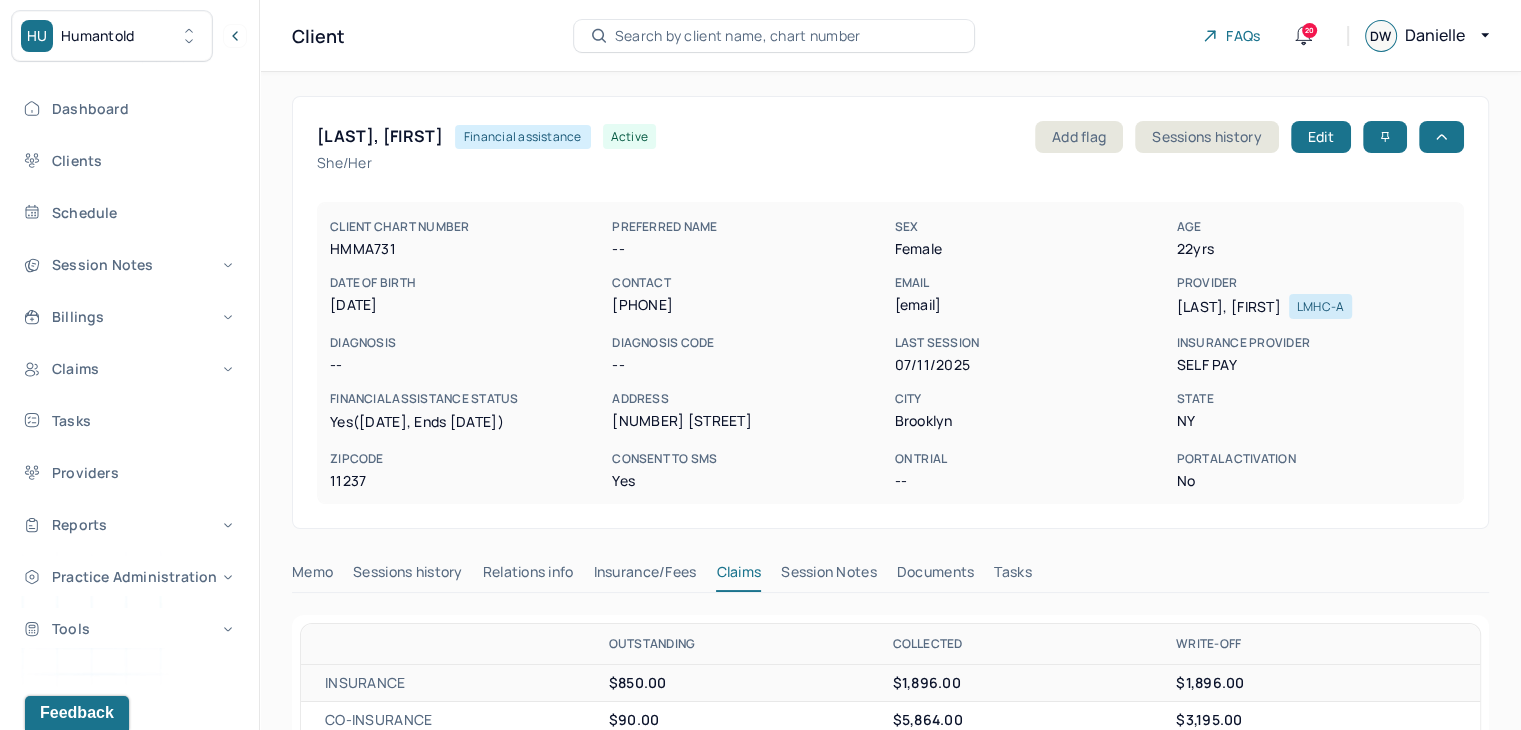 click on "Client Search by client name, chart number FAQs 20 DW Danielle" at bounding box center [890, 36] 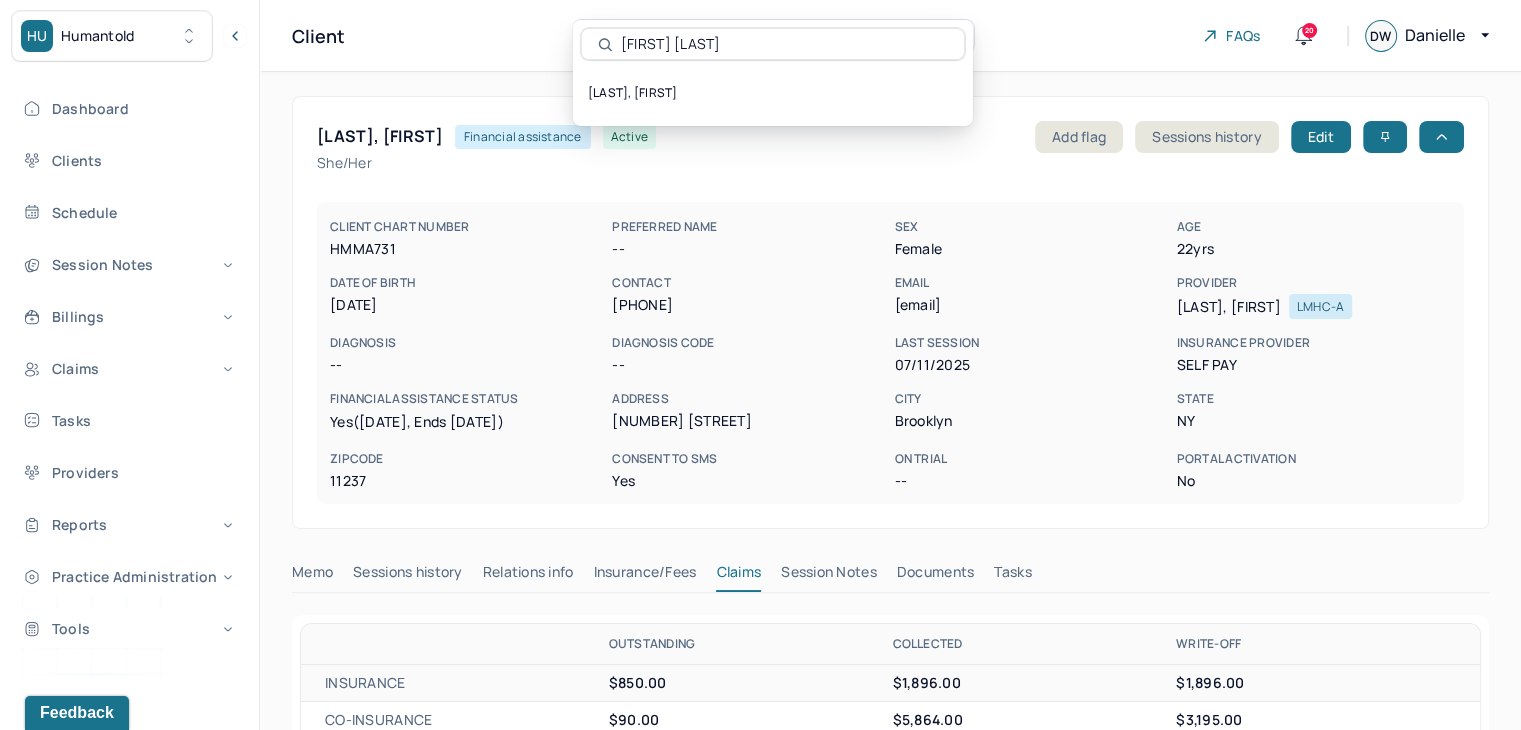 type on "[FIRST] [LAST]" 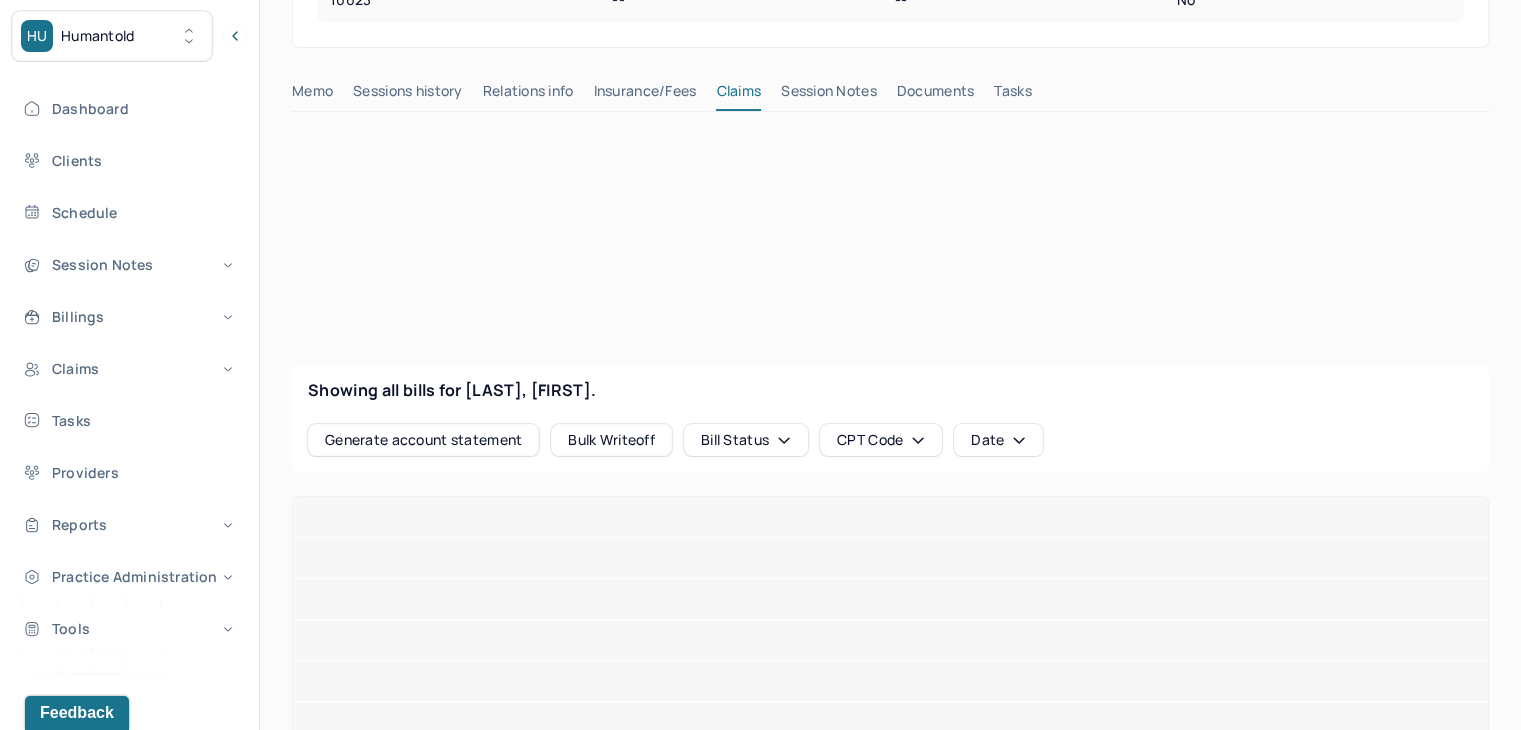 scroll, scrollTop: 700, scrollLeft: 0, axis: vertical 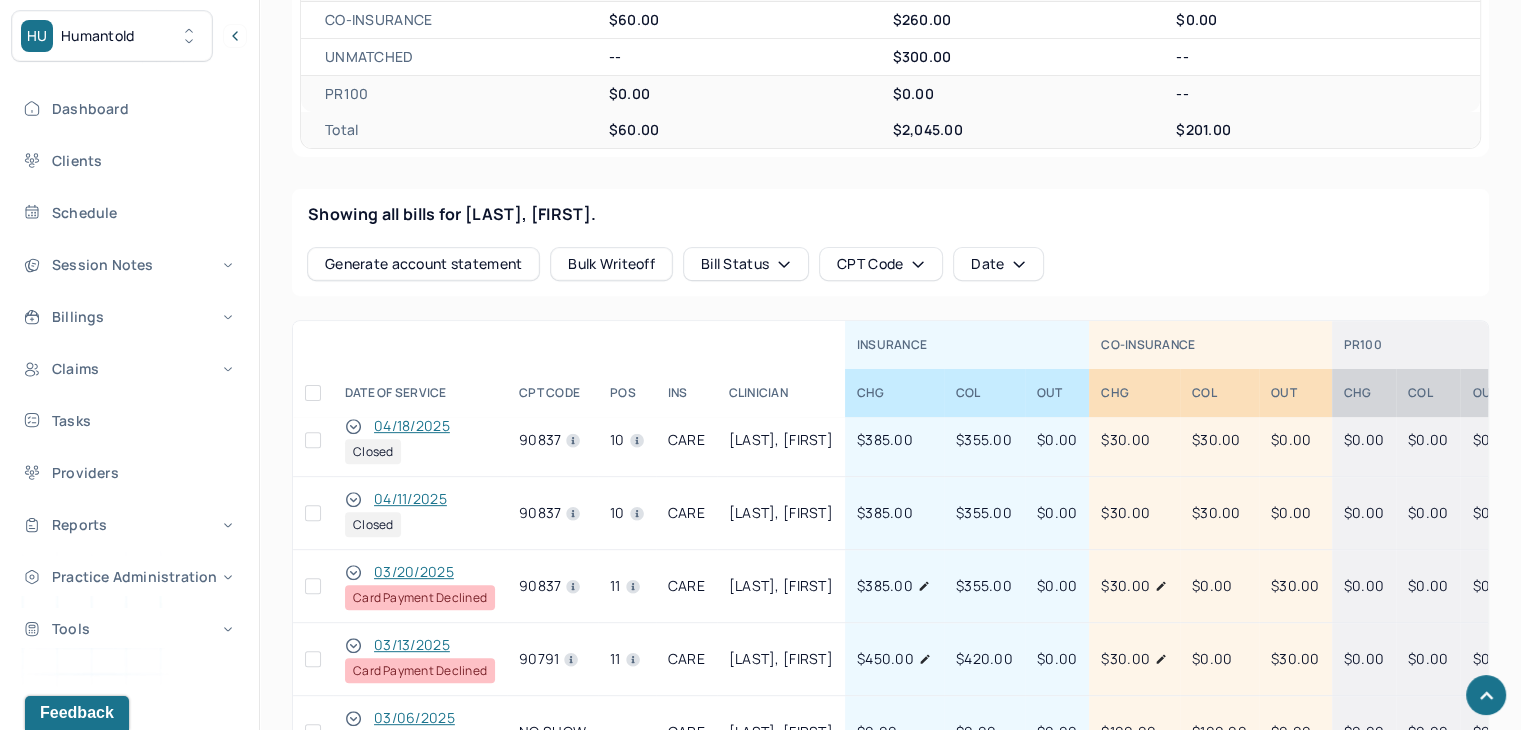 click at bounding box center (313, 659) 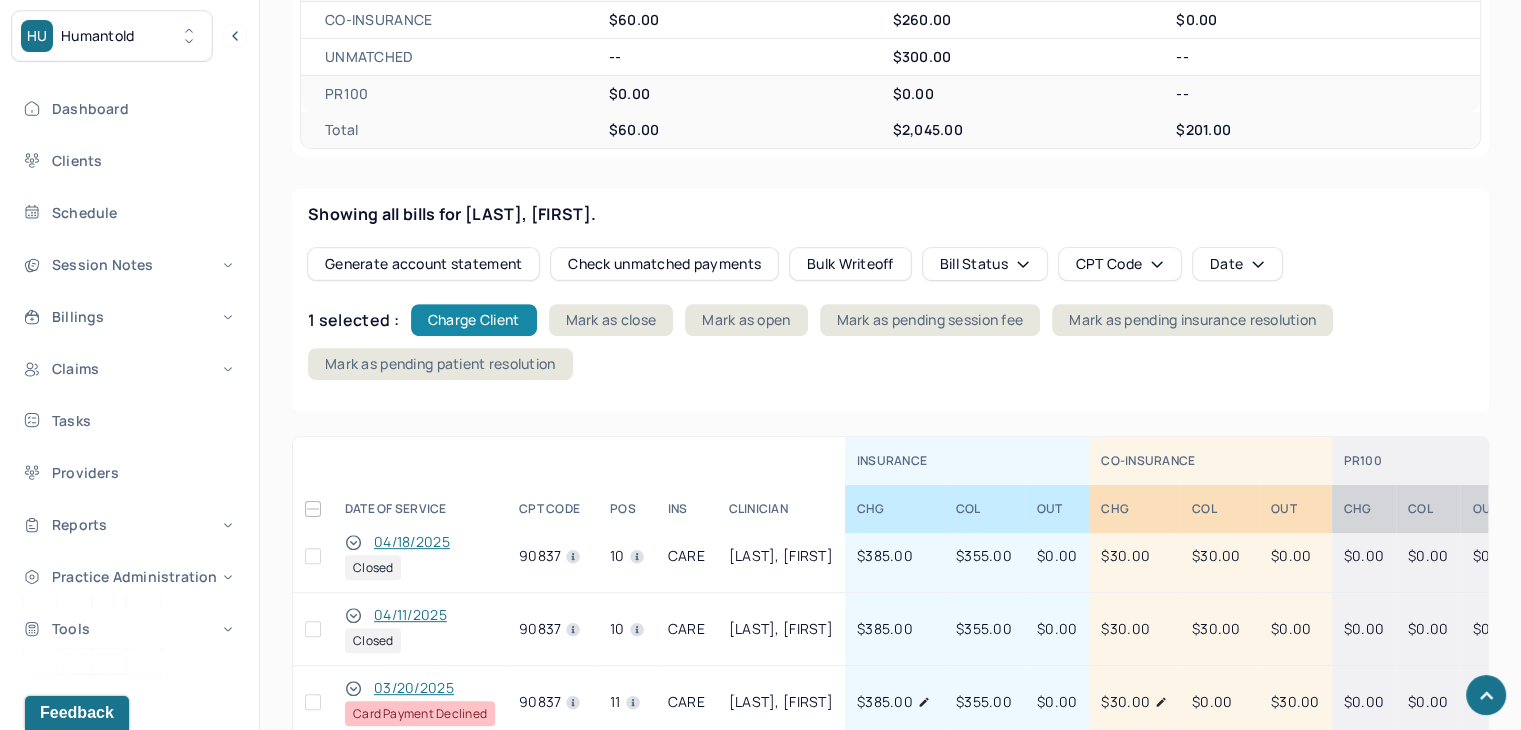 click on "Charge Client" at bounding box center [474, 320] 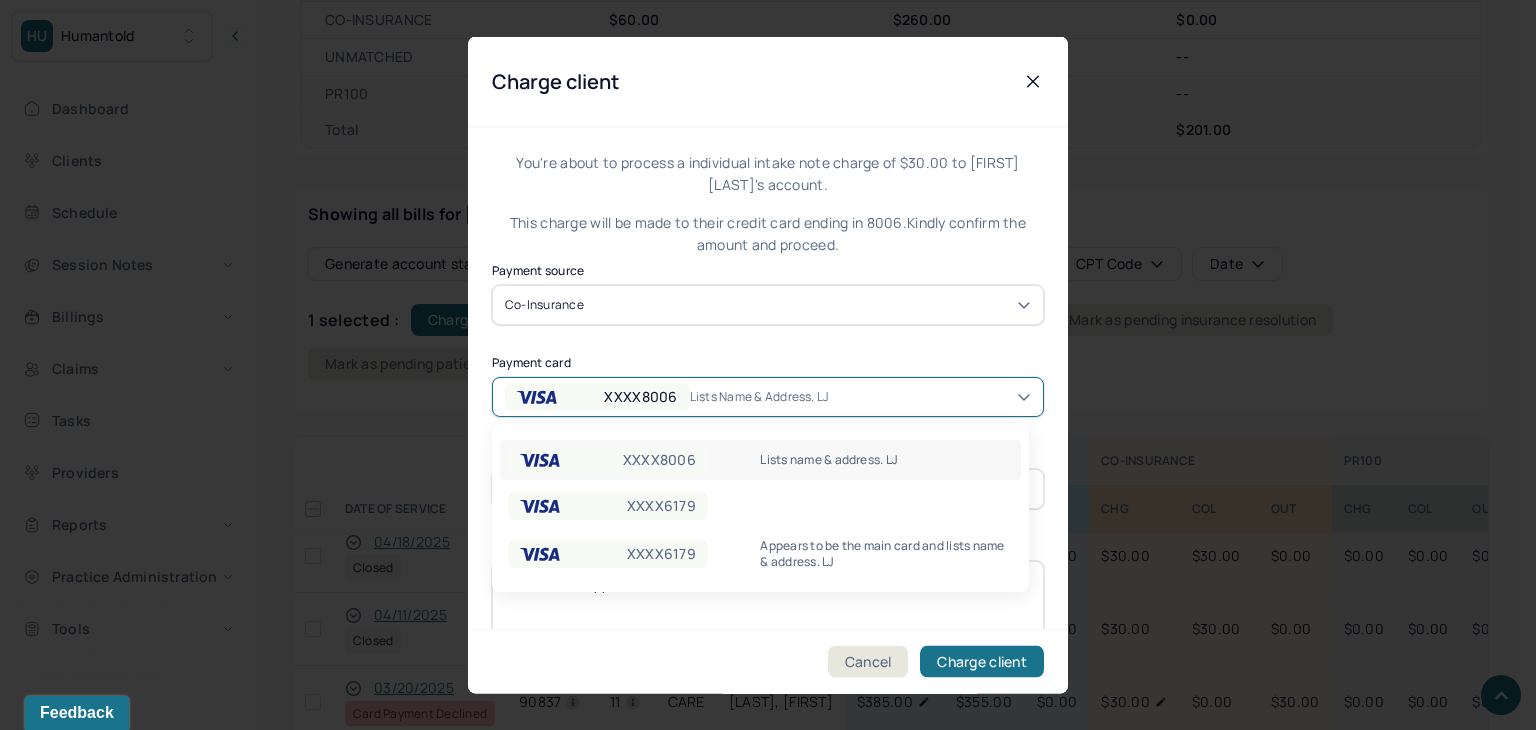 click on "Lists name & address. LJ" at bounding box center [767, 396] 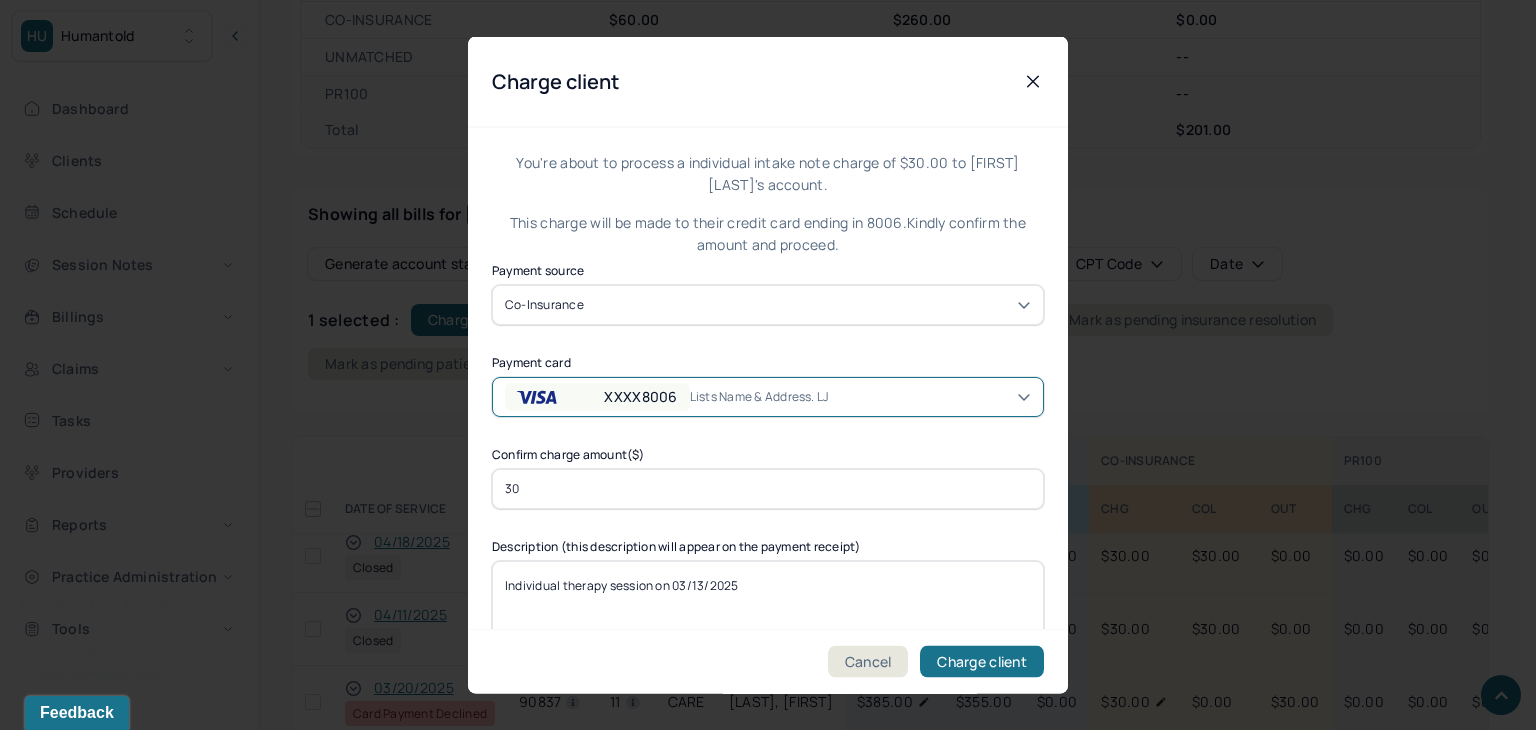 click on "Lists name & address. LJ" at bounding box center (767, 396) 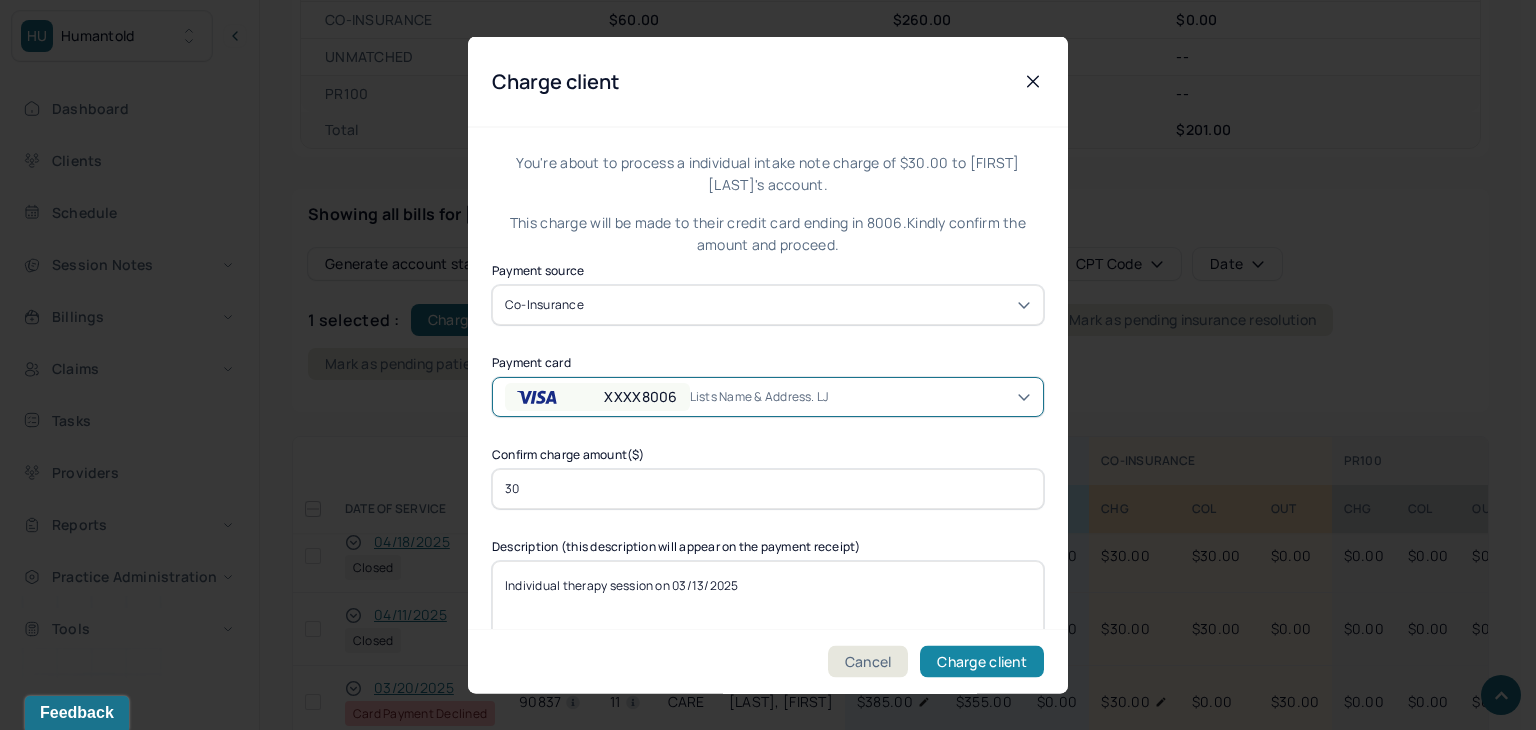 click on "Charge client" at bounding box center (982, 662) 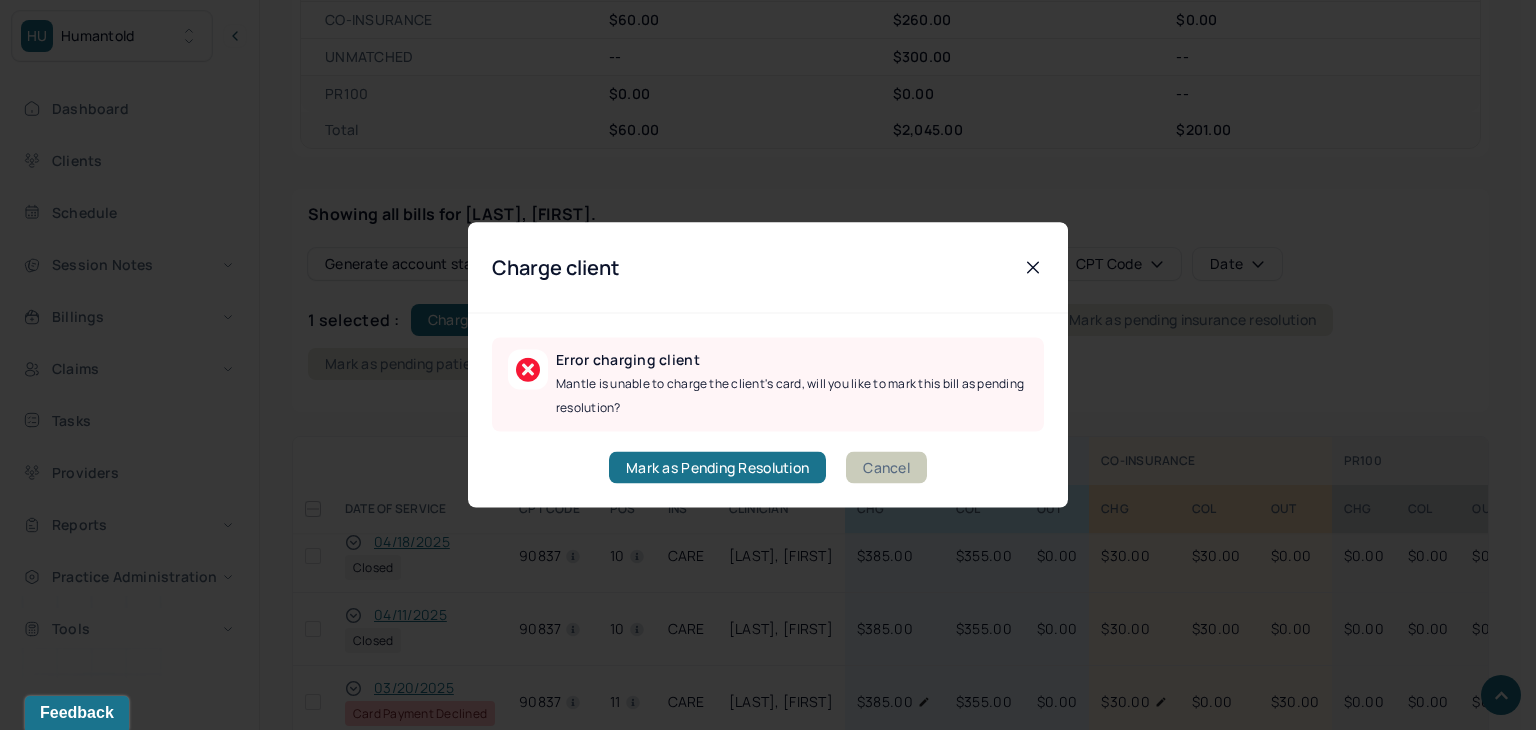 click on "Cancel" at bounding box center (886, 468) 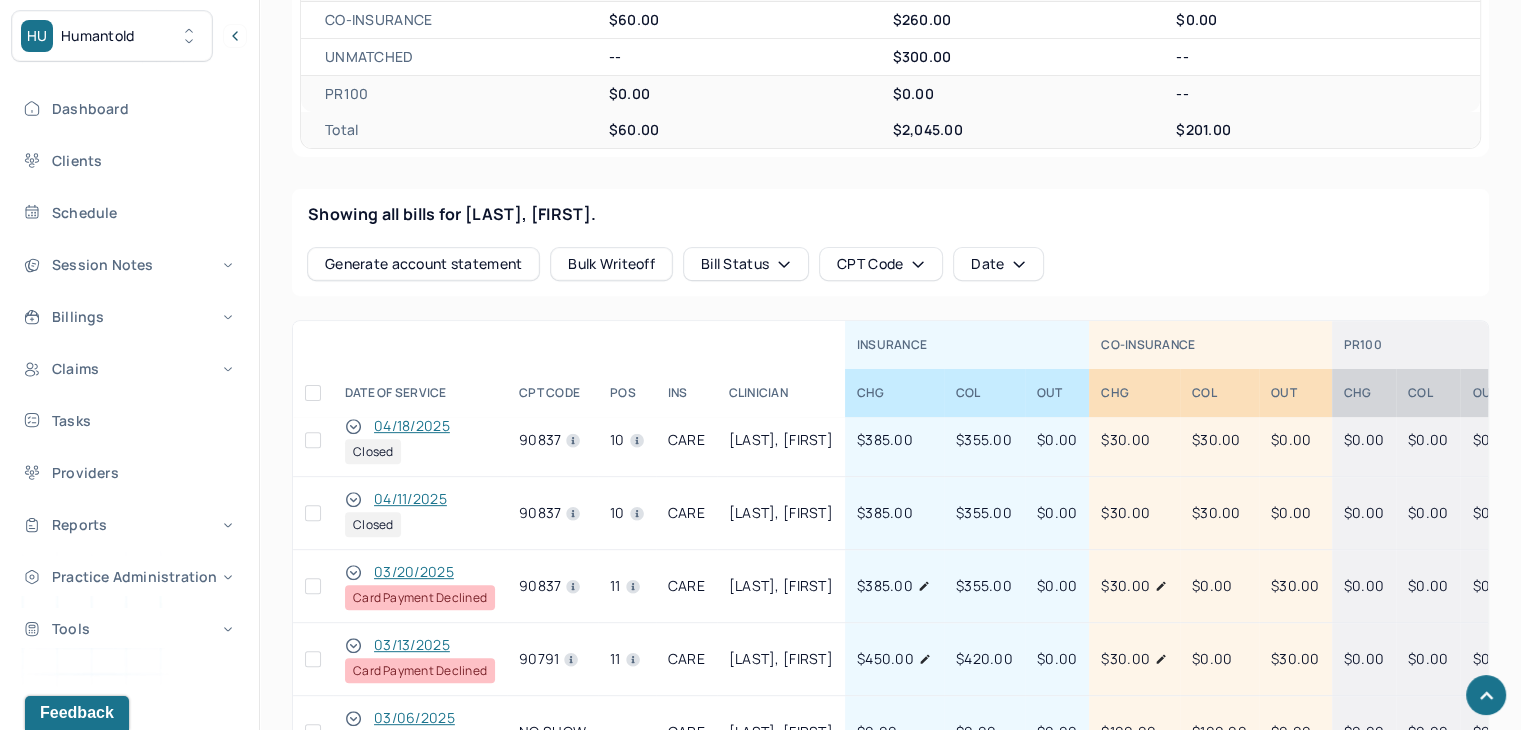 click at bounding box center (313, 659) 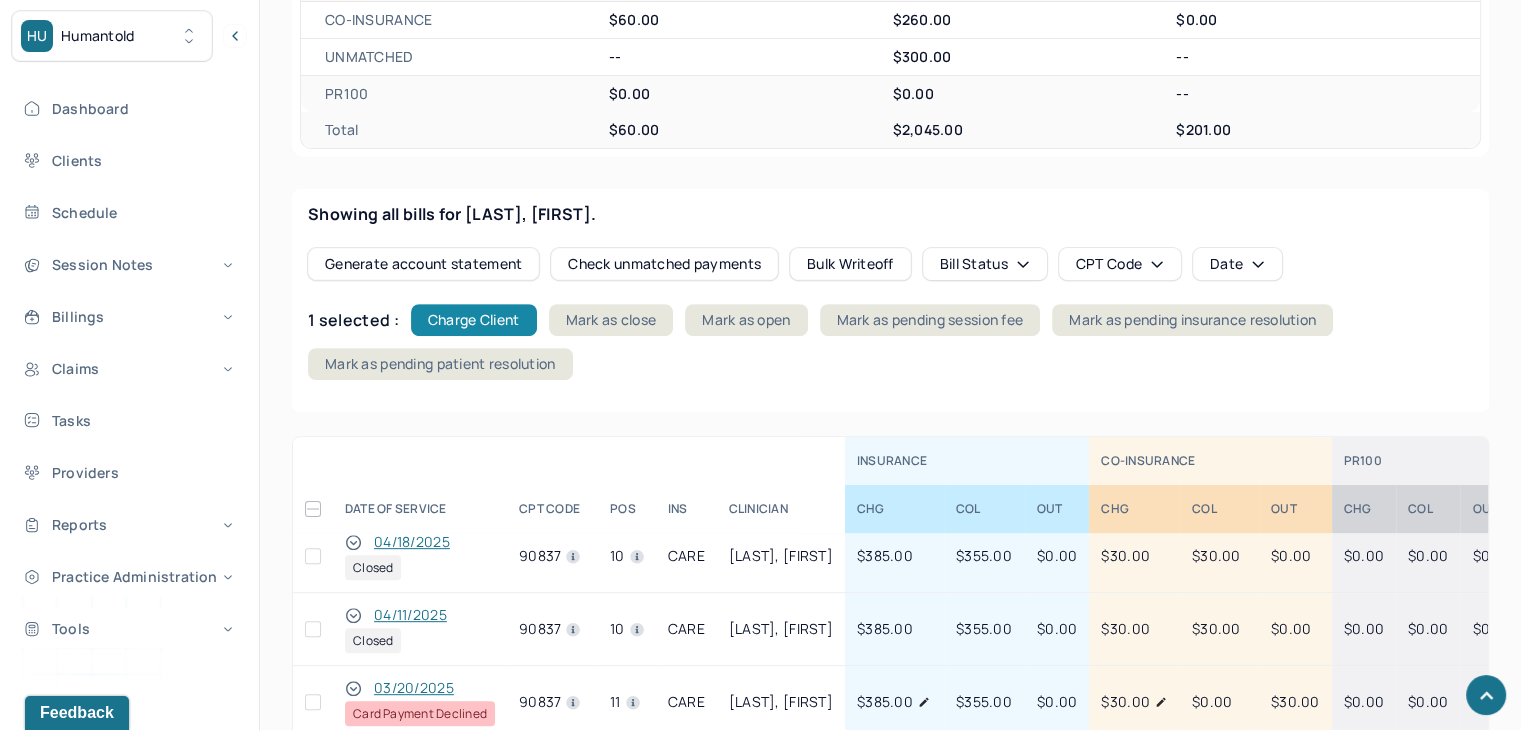 click on "Charge Client" at bounding box center (474, 320) 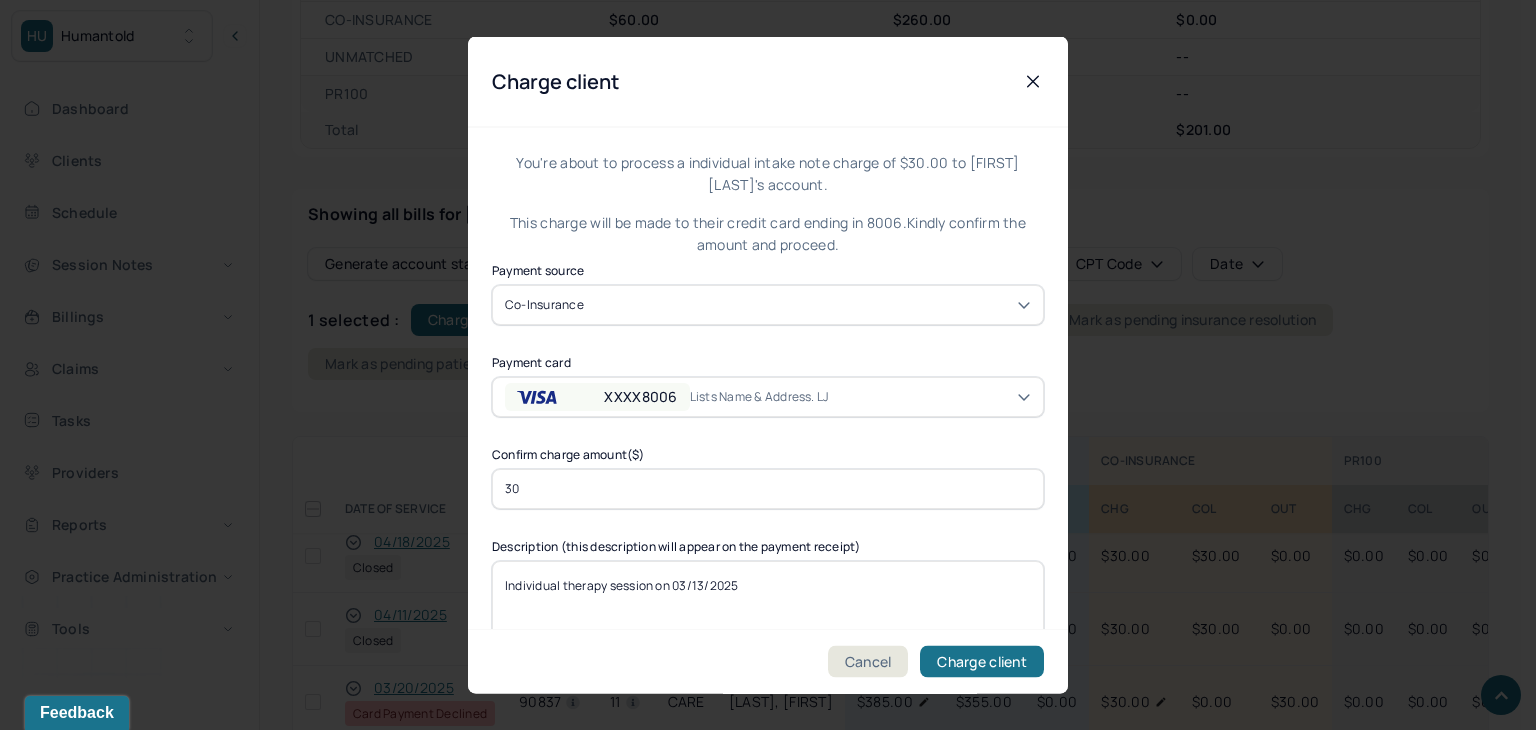 click on "XXXX8006" at bounding box center [597, 396] 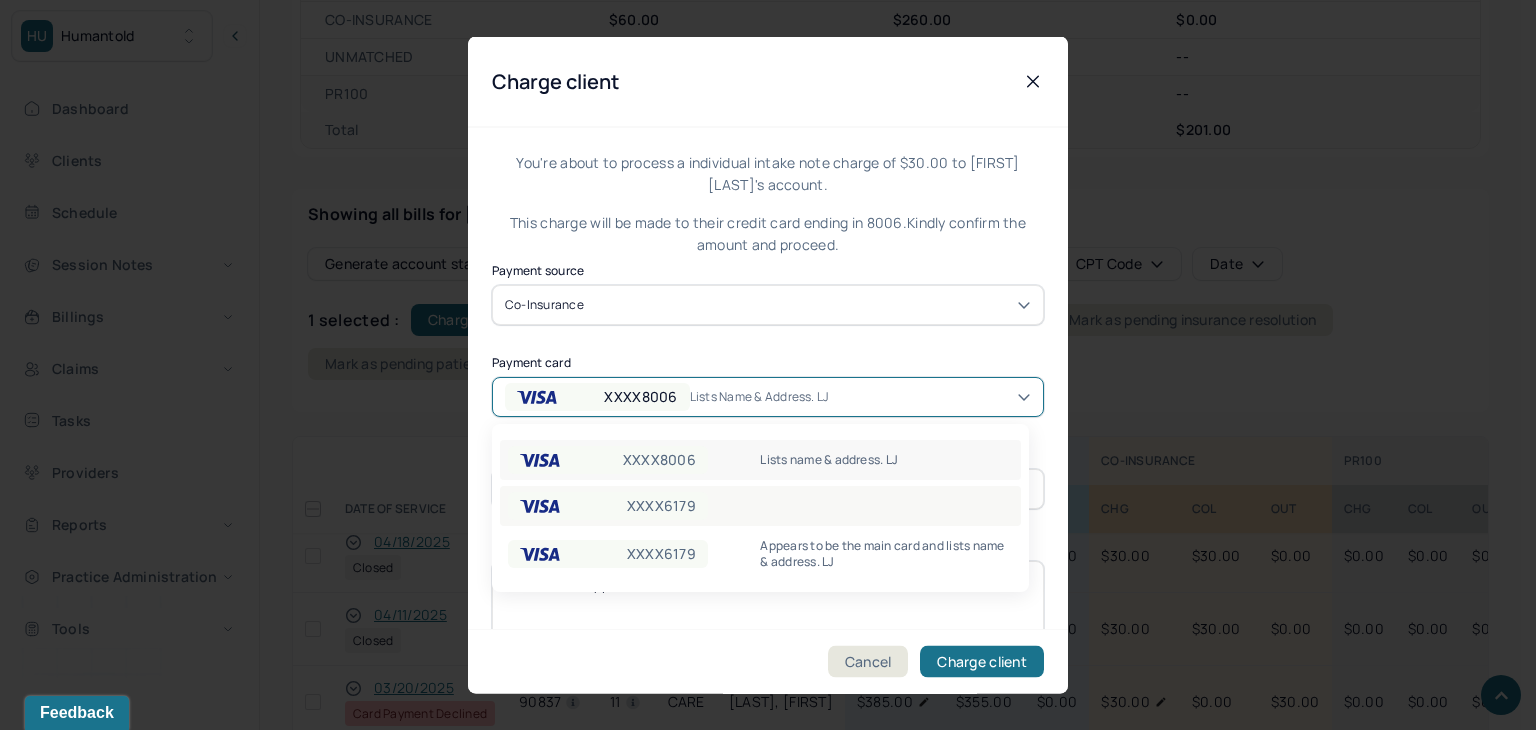 click on "XXXX6179" at bounding box center [608, 506] 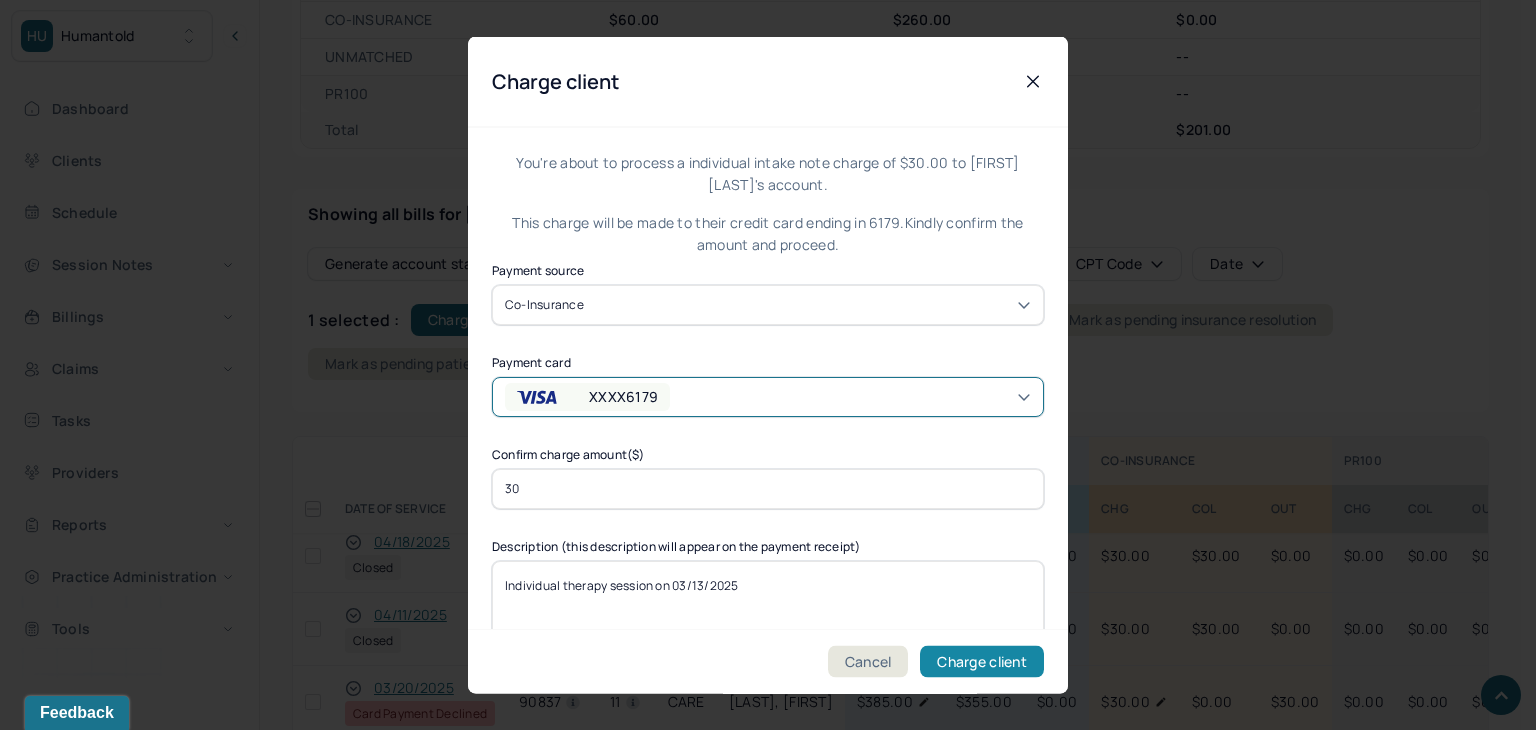click on "Charge client" at bounding box center [982, 662] 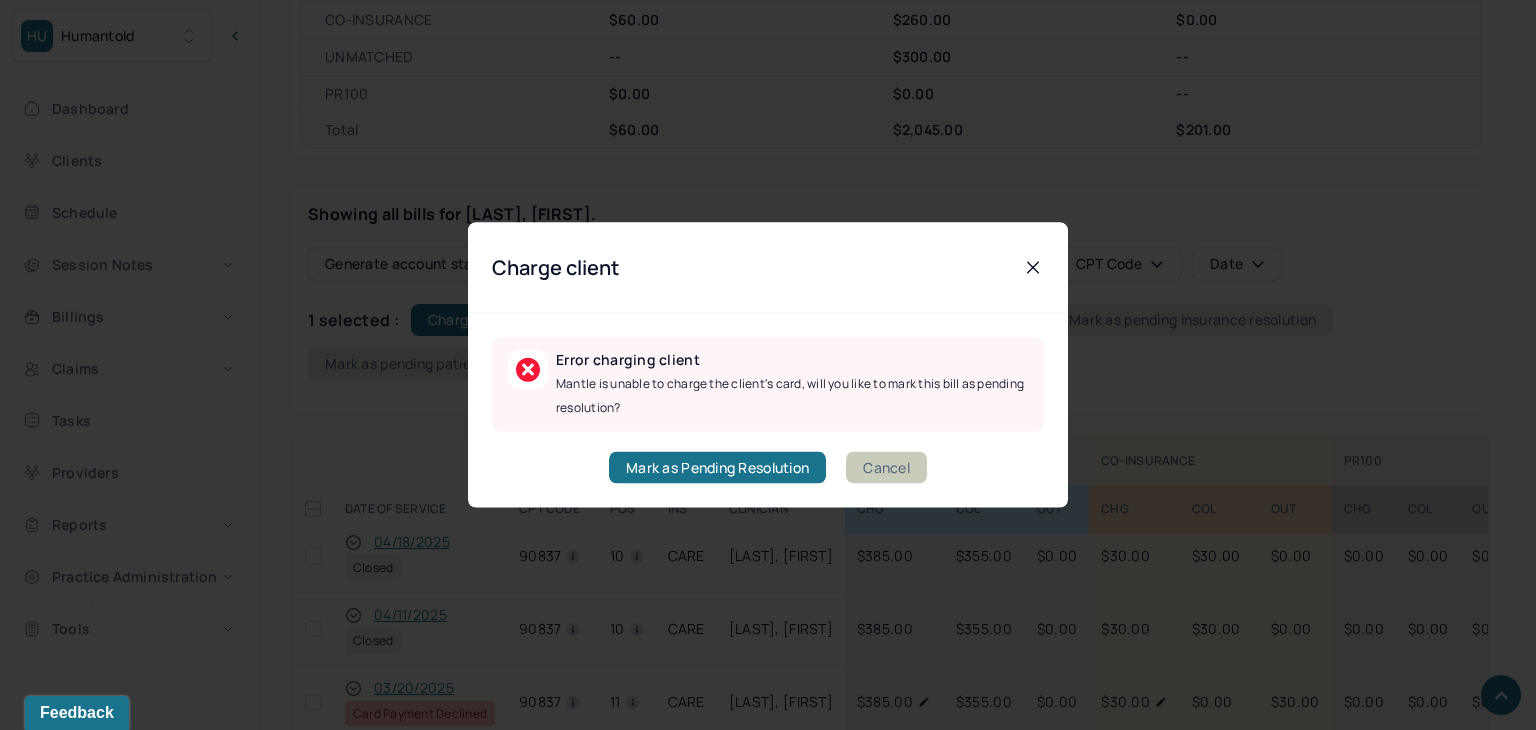 click on "Cancel" at bounding box center [886, 468] 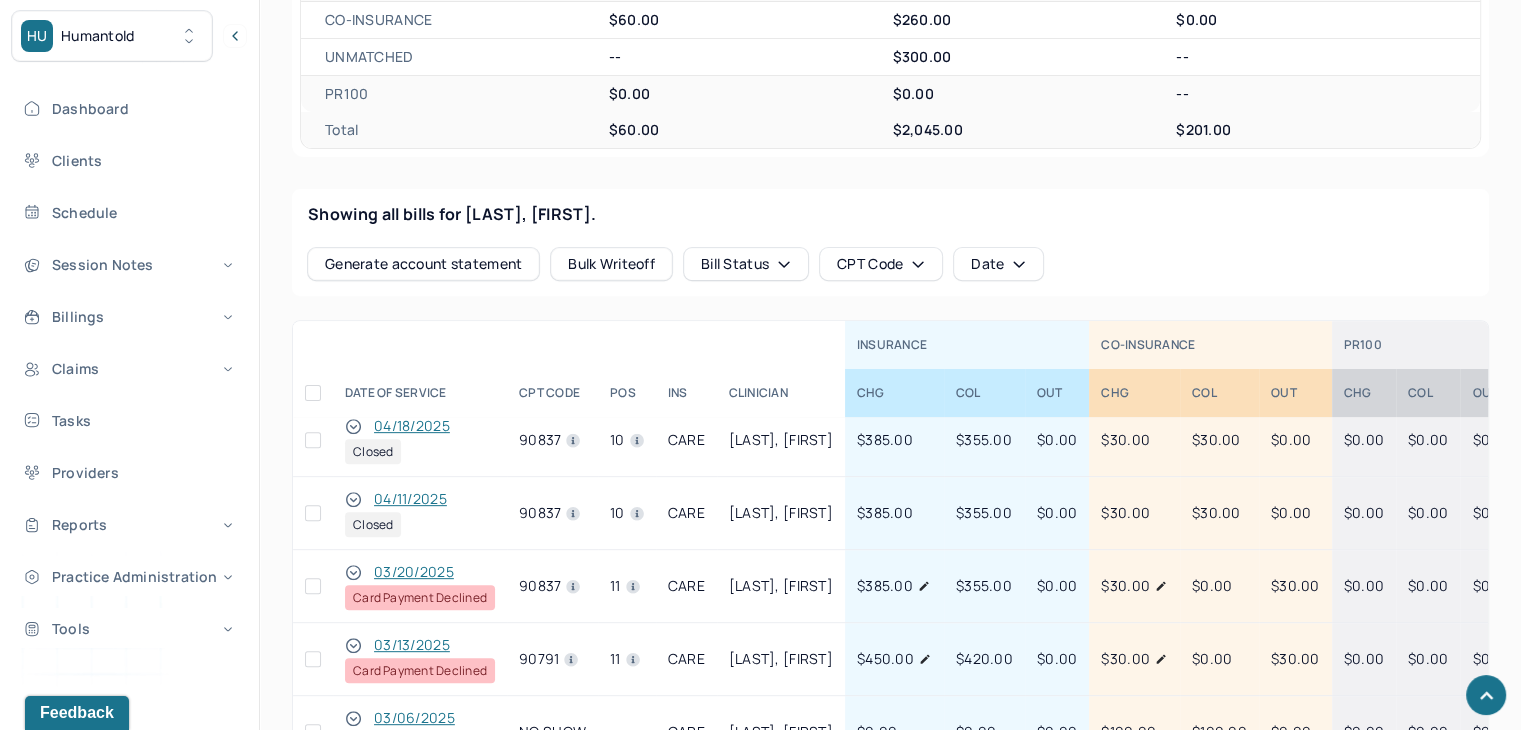 click at bounding box center (313, 659) 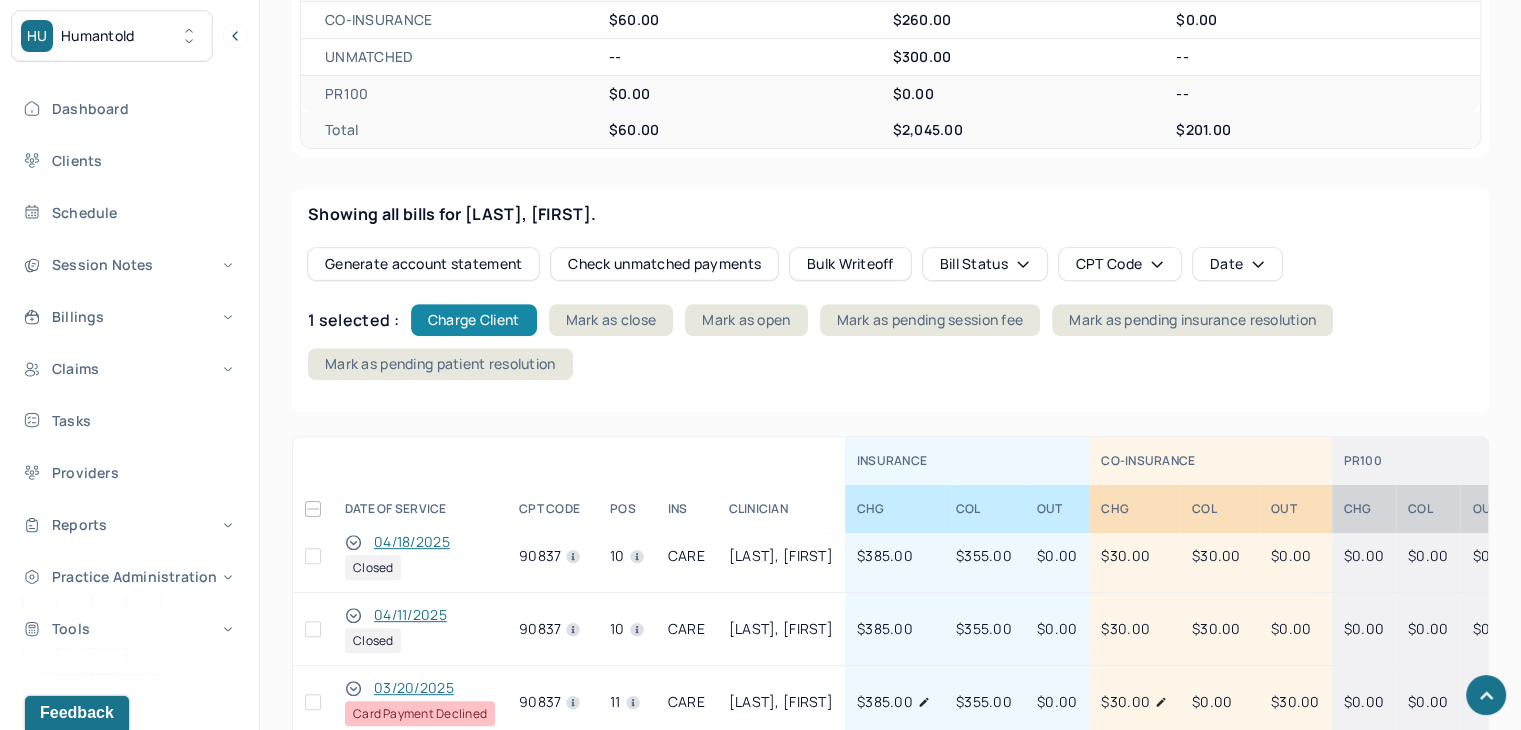 click on "Charge Client" at bounding box center [474, 320] 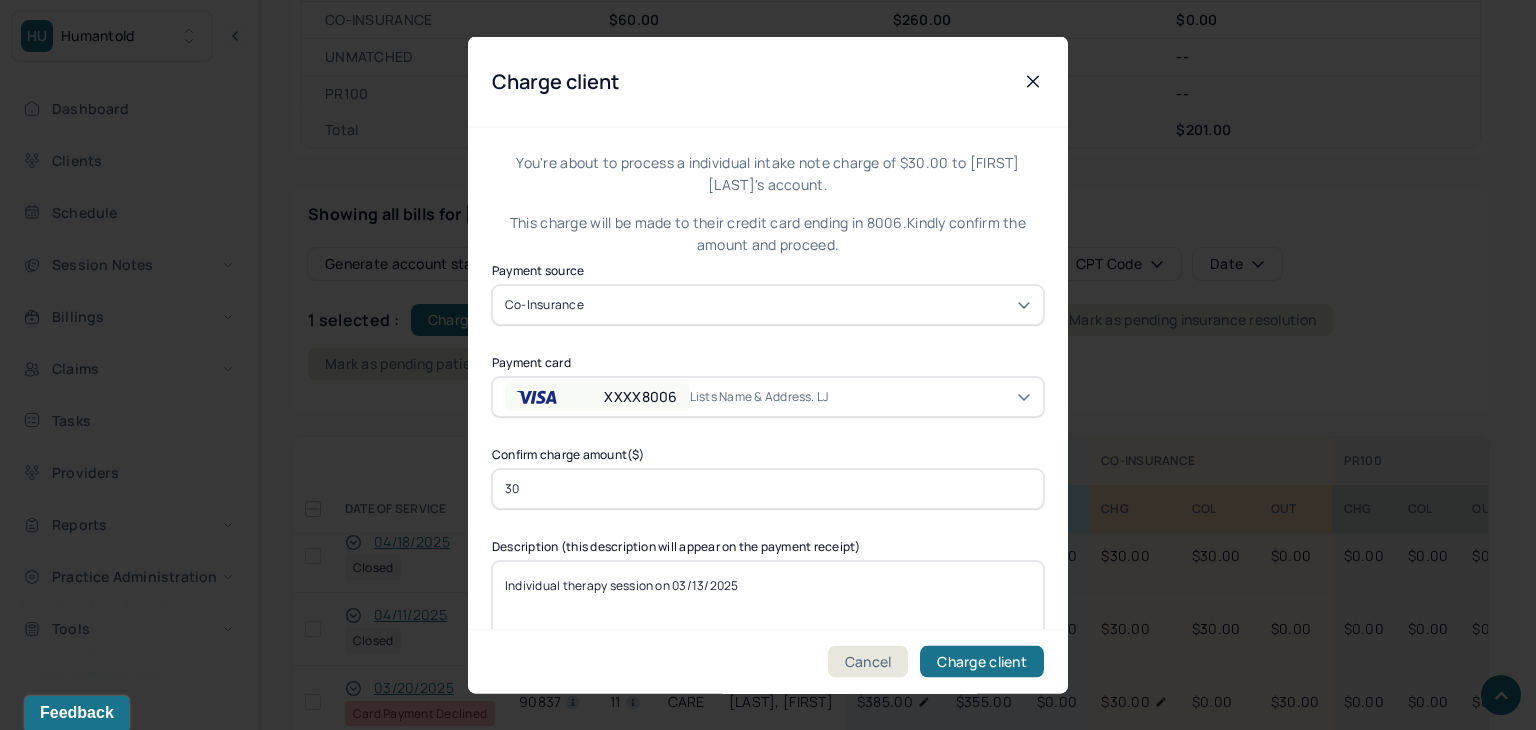 click on "XXXX[CREDIT_CARD_LAST_4] Lists name & address. LJ" at bounding box center [768, 396] 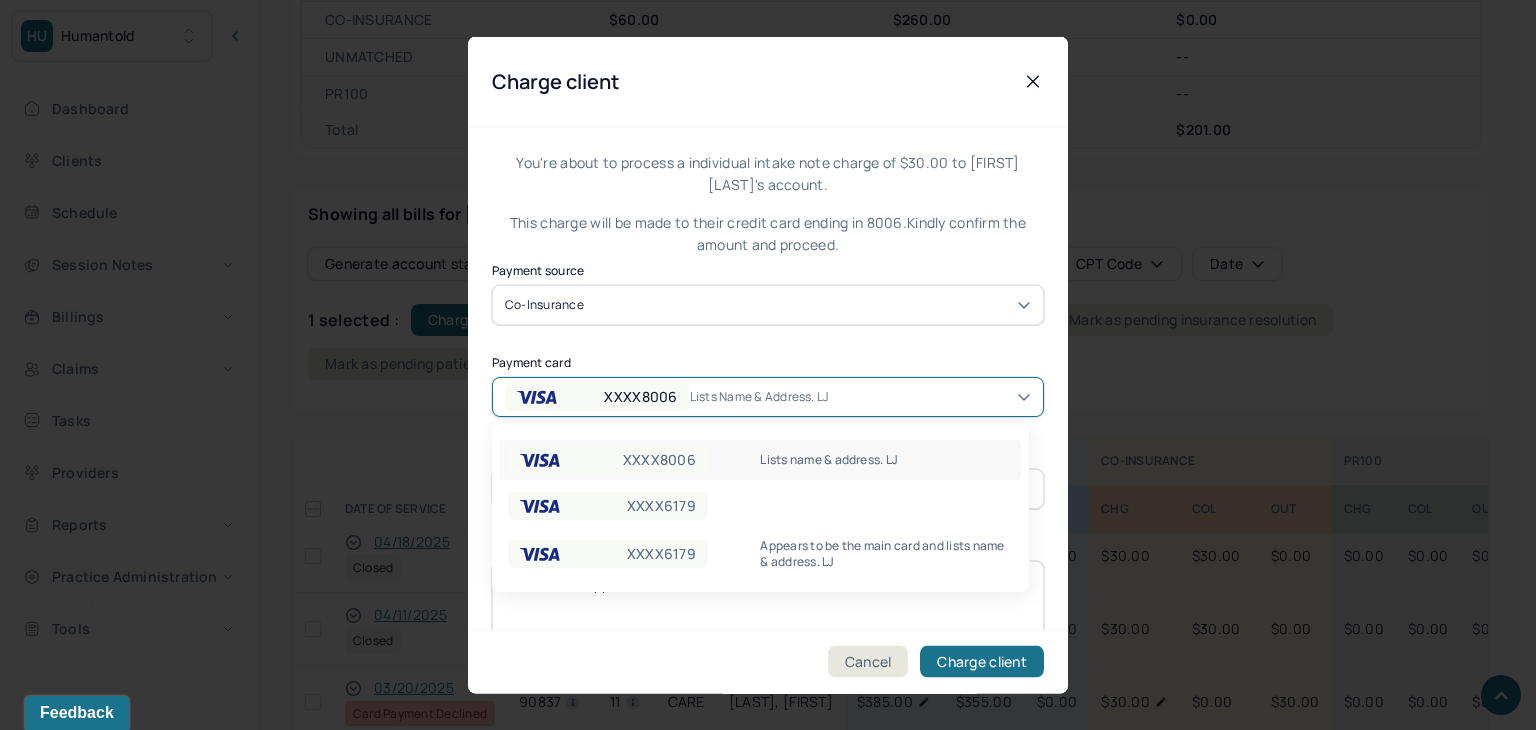 click 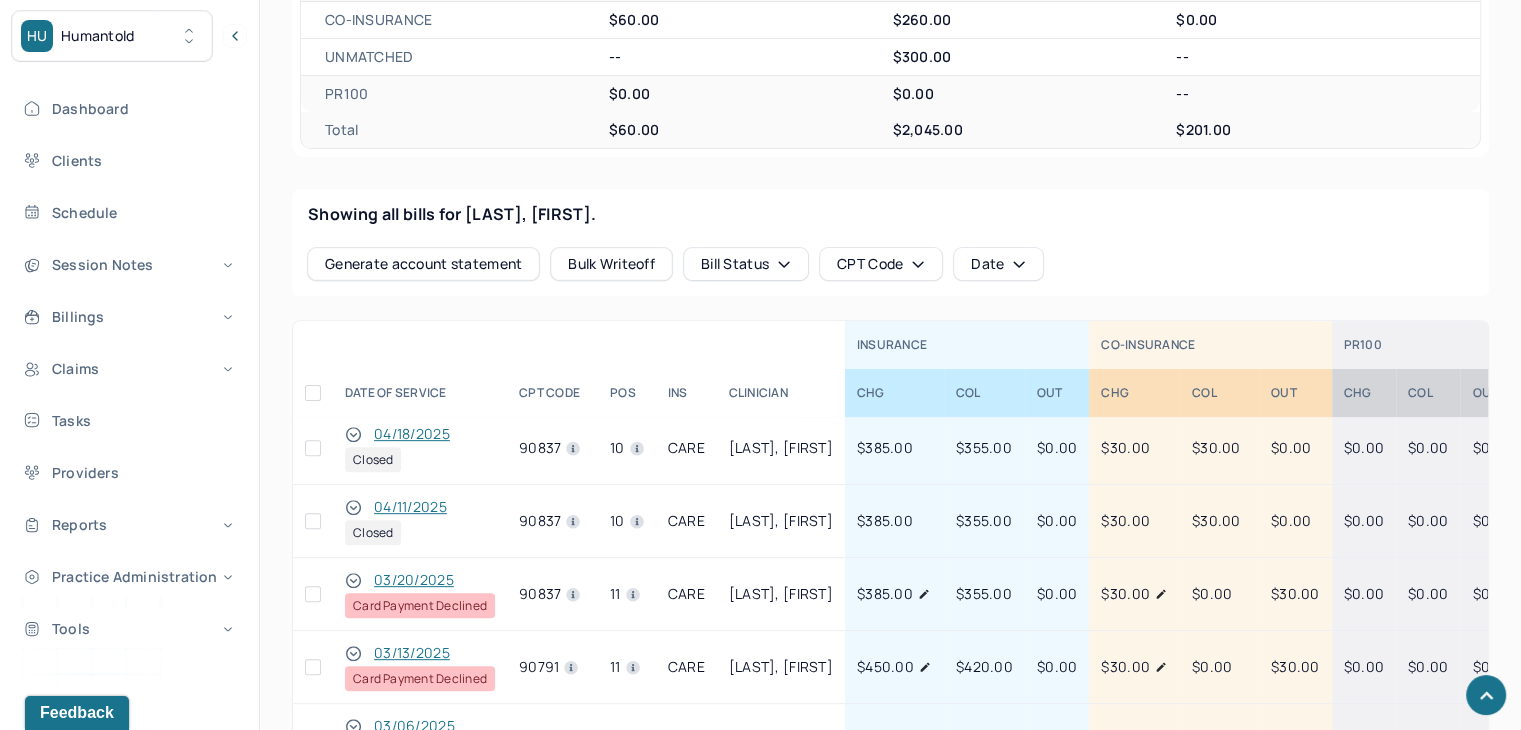 scroll, scrollTop: 0, scrollLeft: 0, axis: both 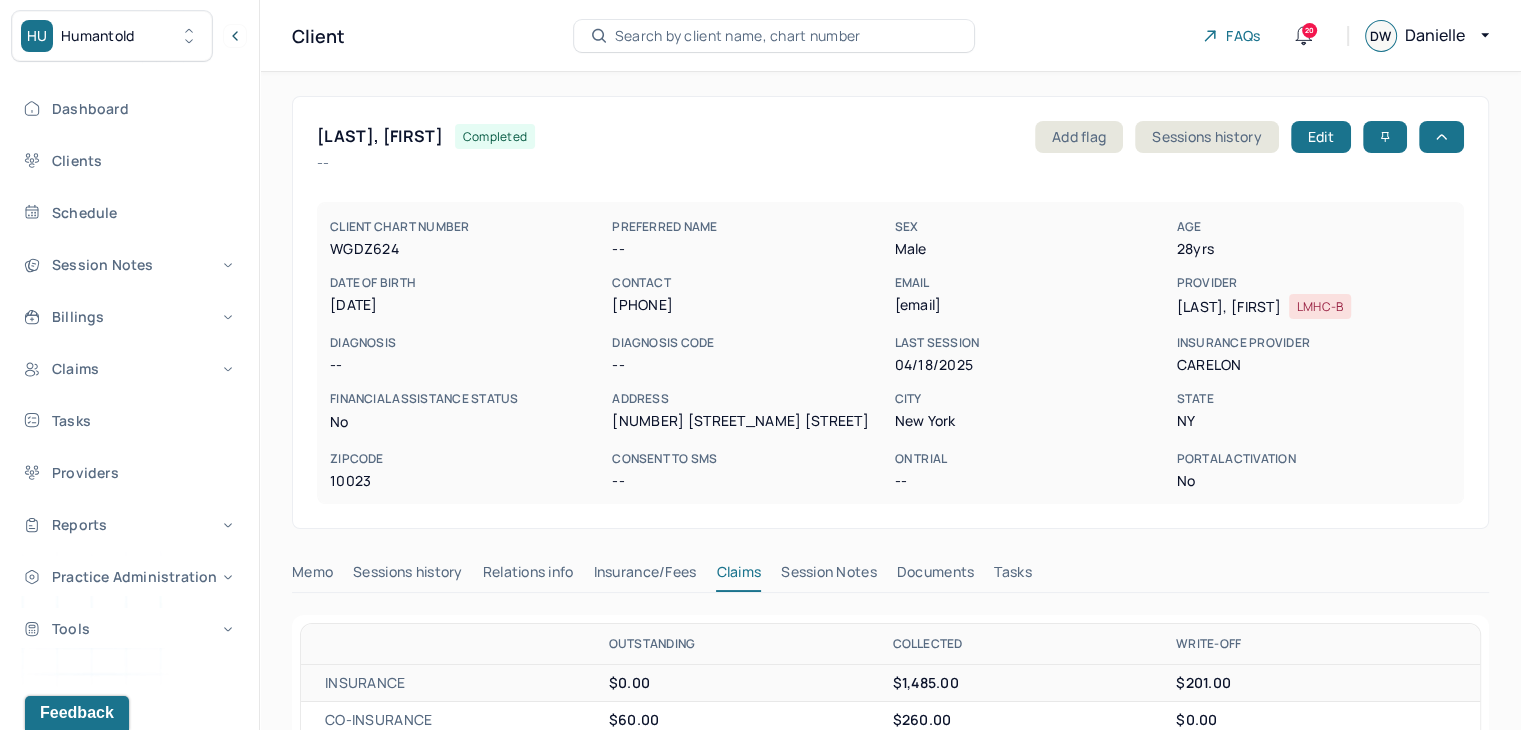 click on "Search by client name, chart number" at bounding box center [774, 36] 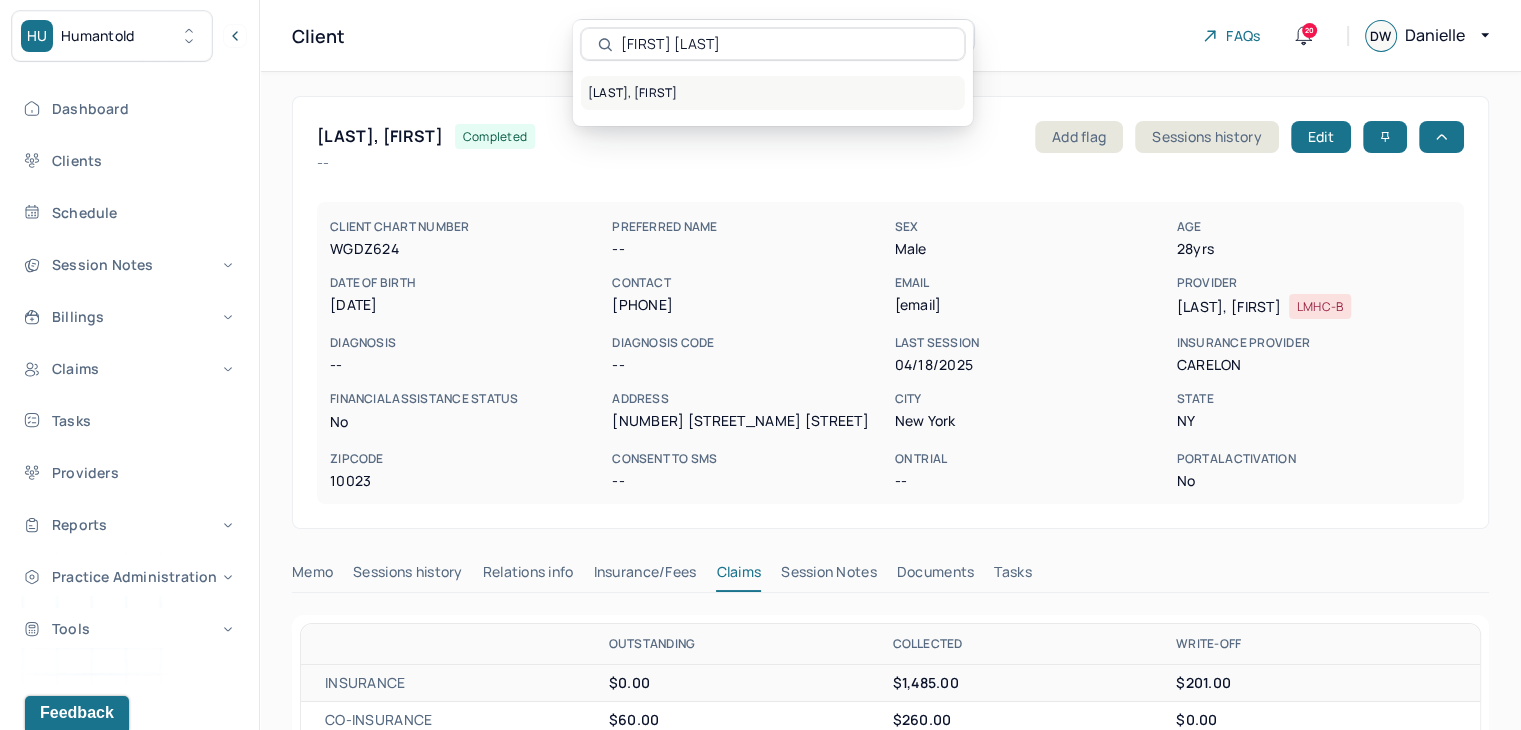 type on "[FIRST] [LAST]" 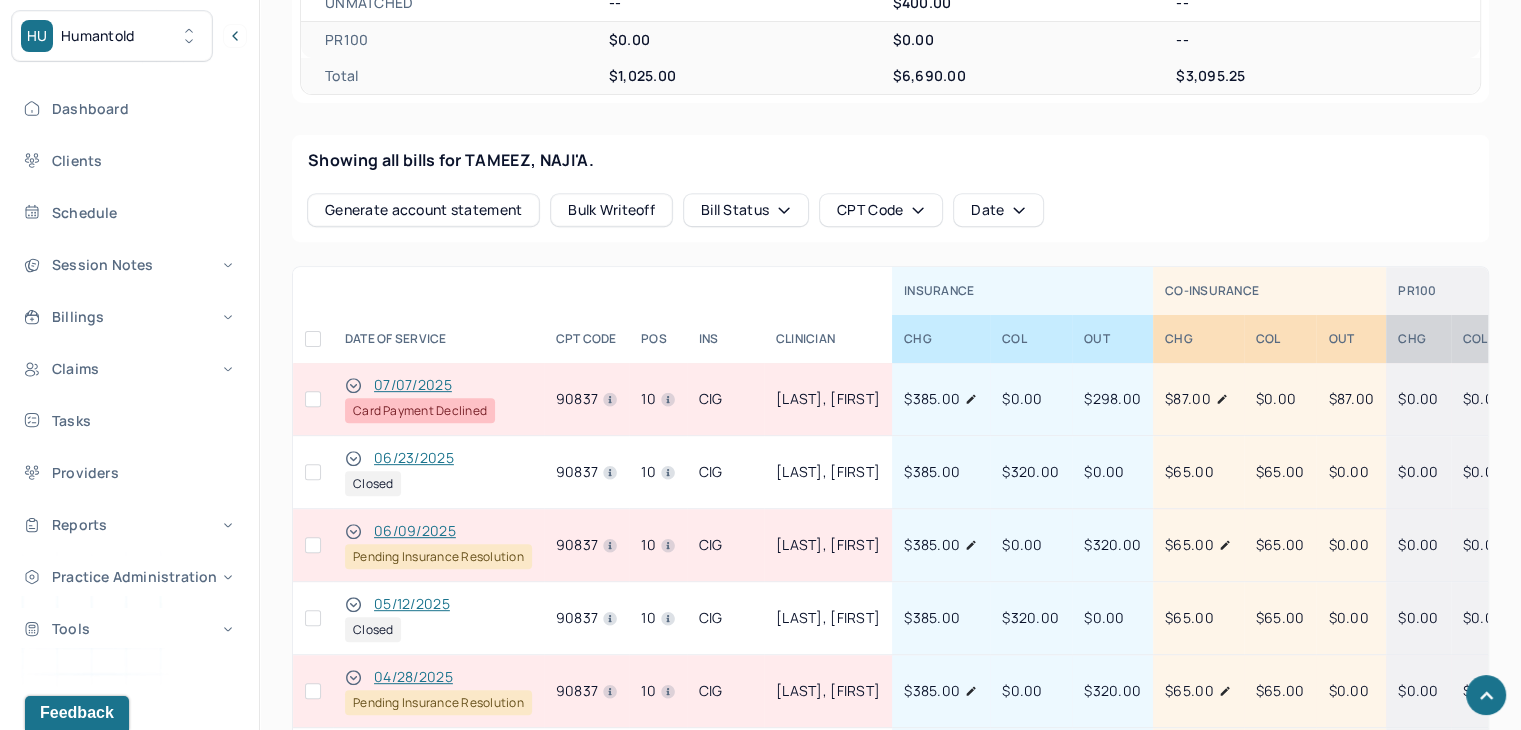 scroll, scrollTop: 800, scrollLeft: 0, axis: vertical 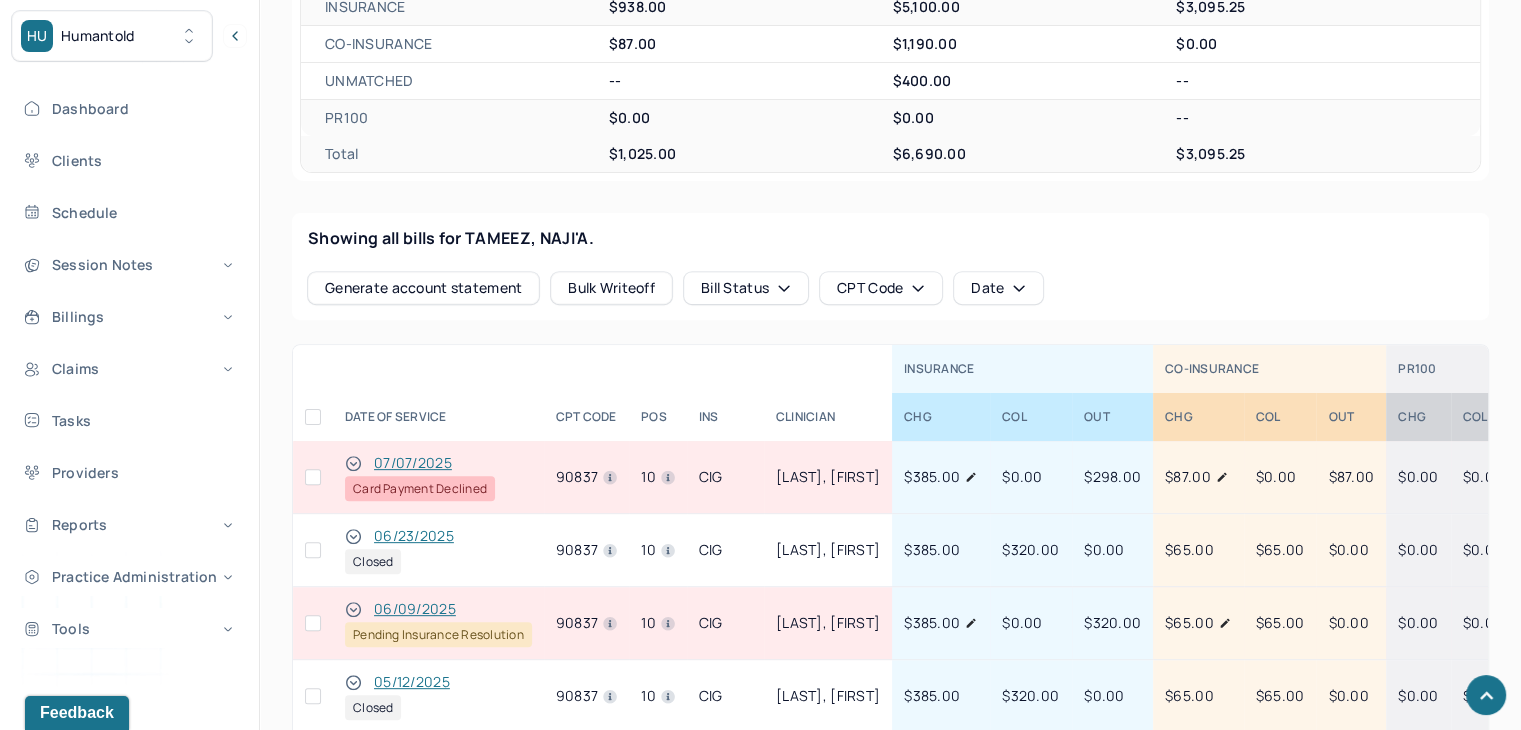 click at bounding box center (313, 477) 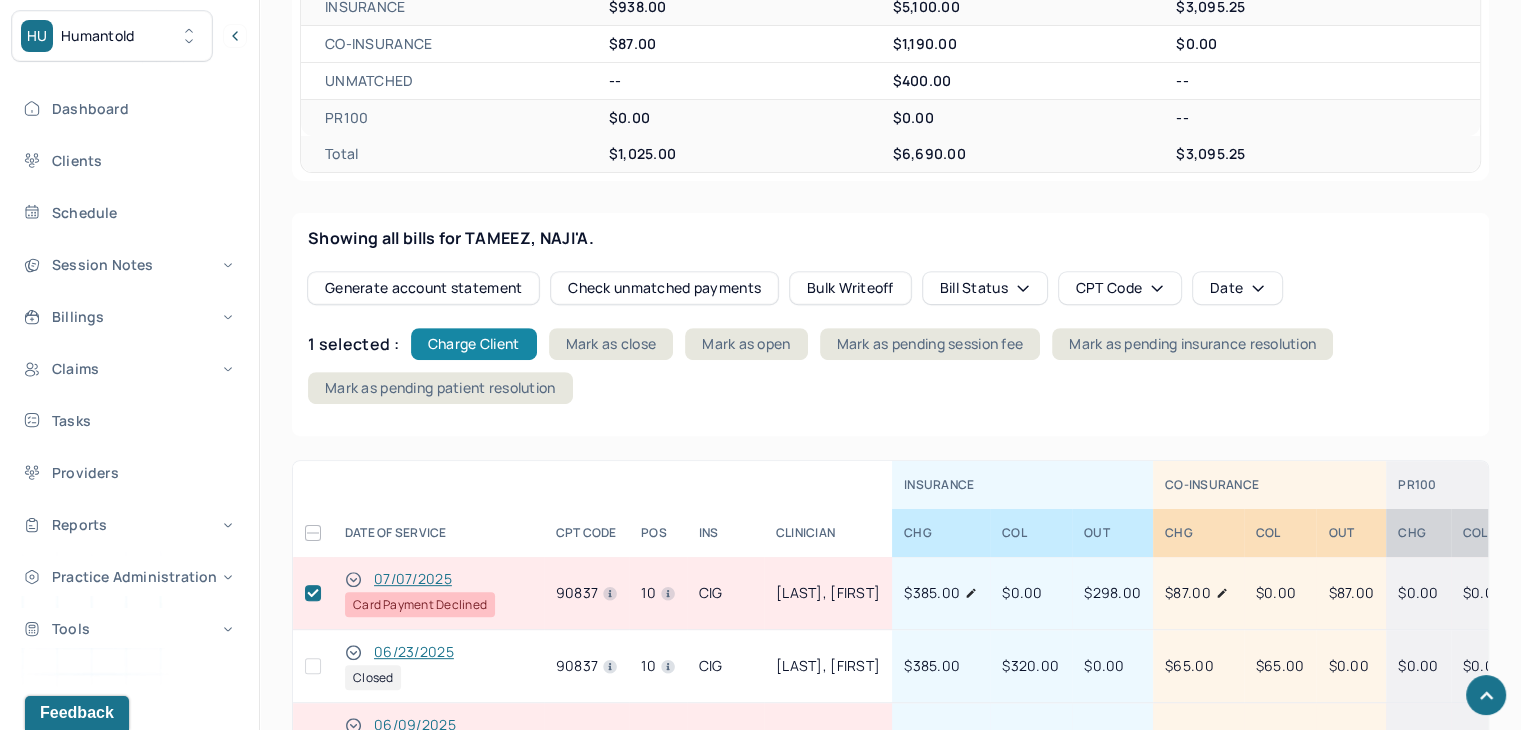 click on "Charge Client" at bounding box center (474, 344) 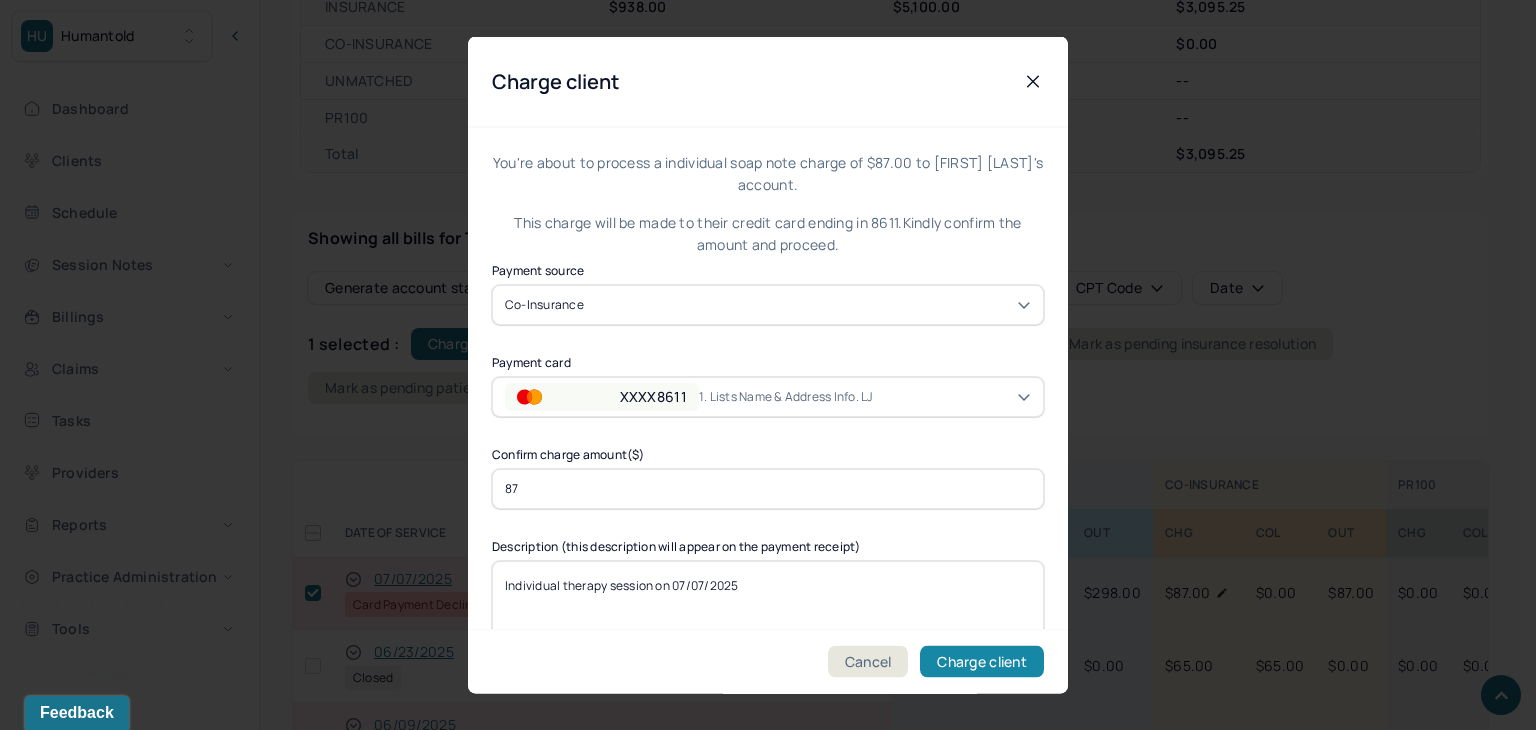 click on "Charge client" at bounding box center [982, 662] 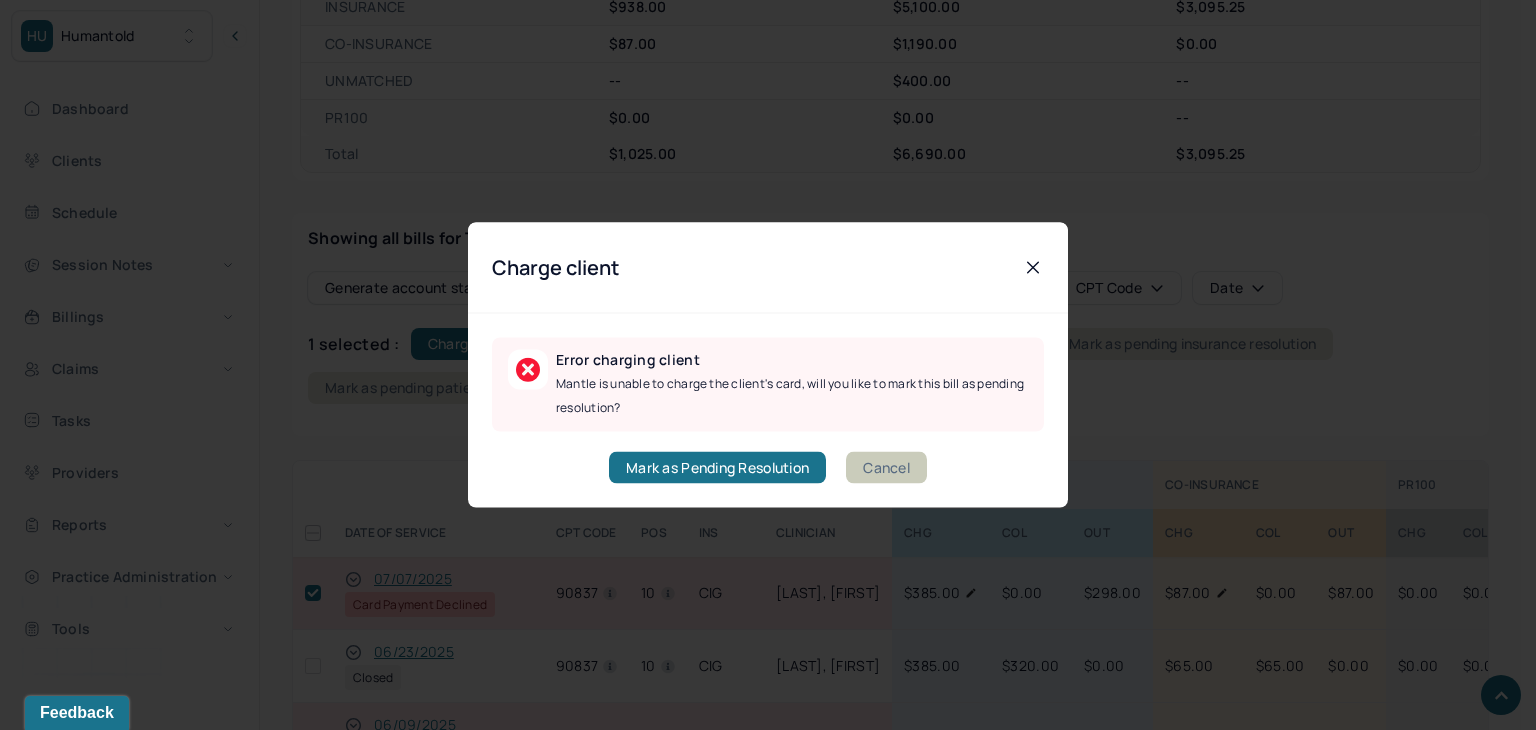 click on "Cancel" at bounding box center [886, 468] 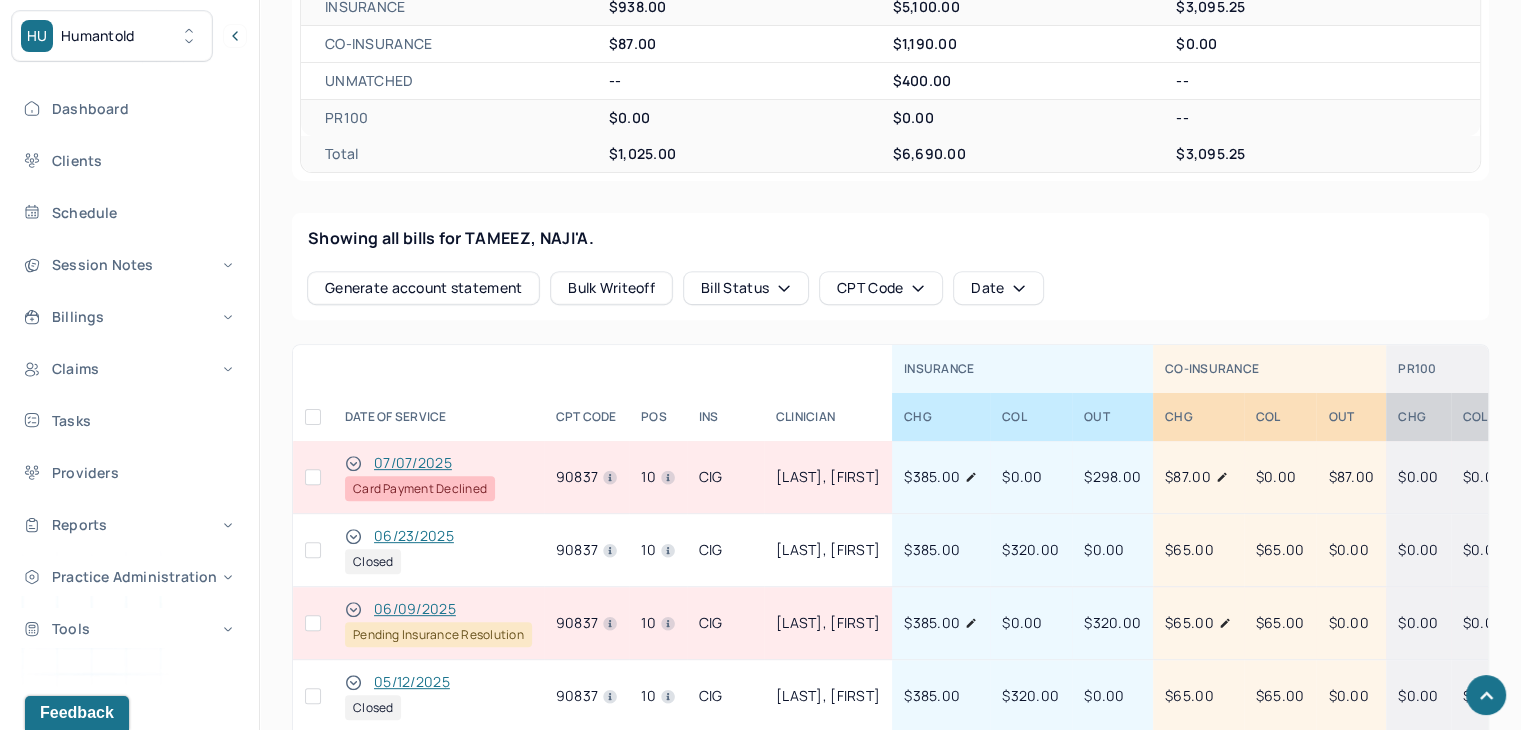click at bounding box center (313, 477) 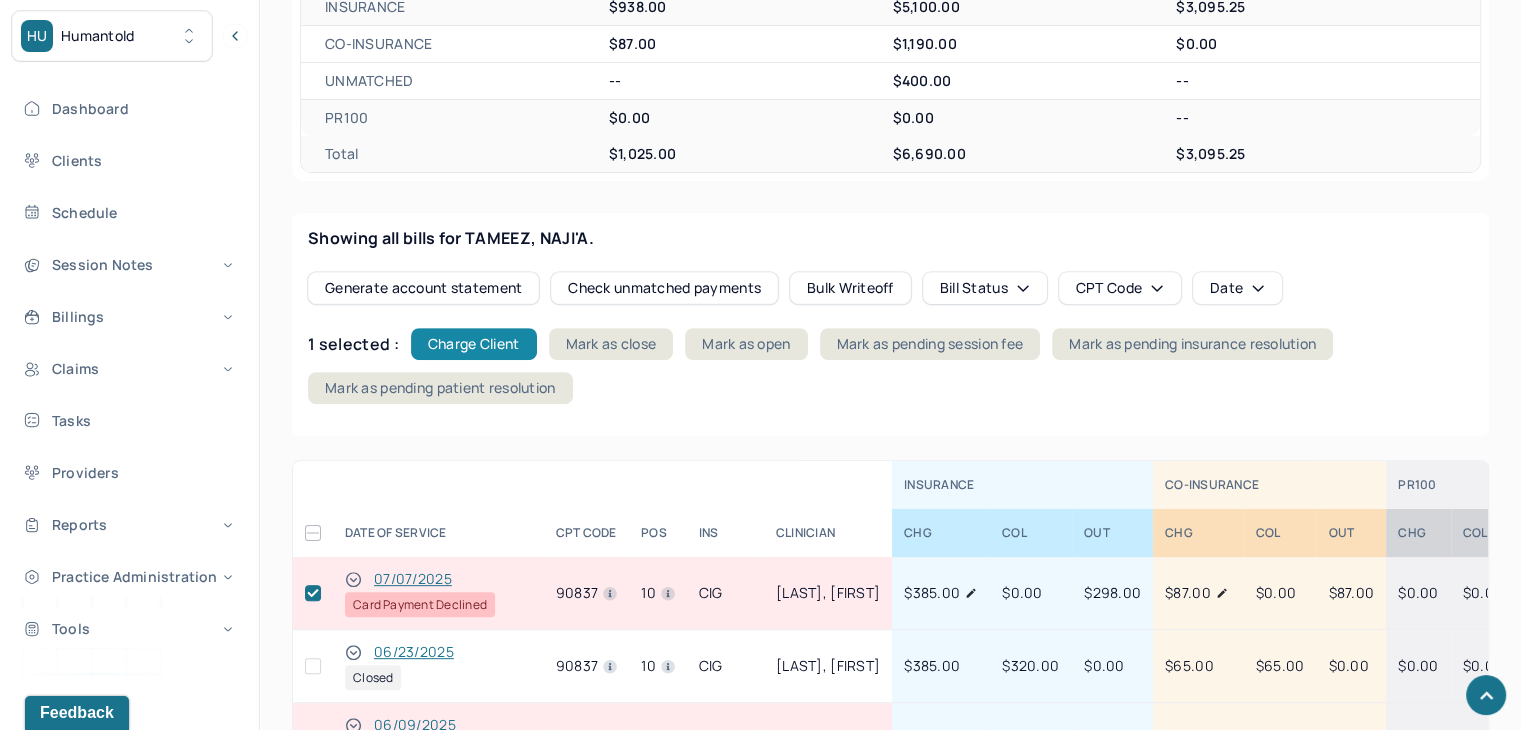 click on "Charge Client" at bounding box center [474, 344] 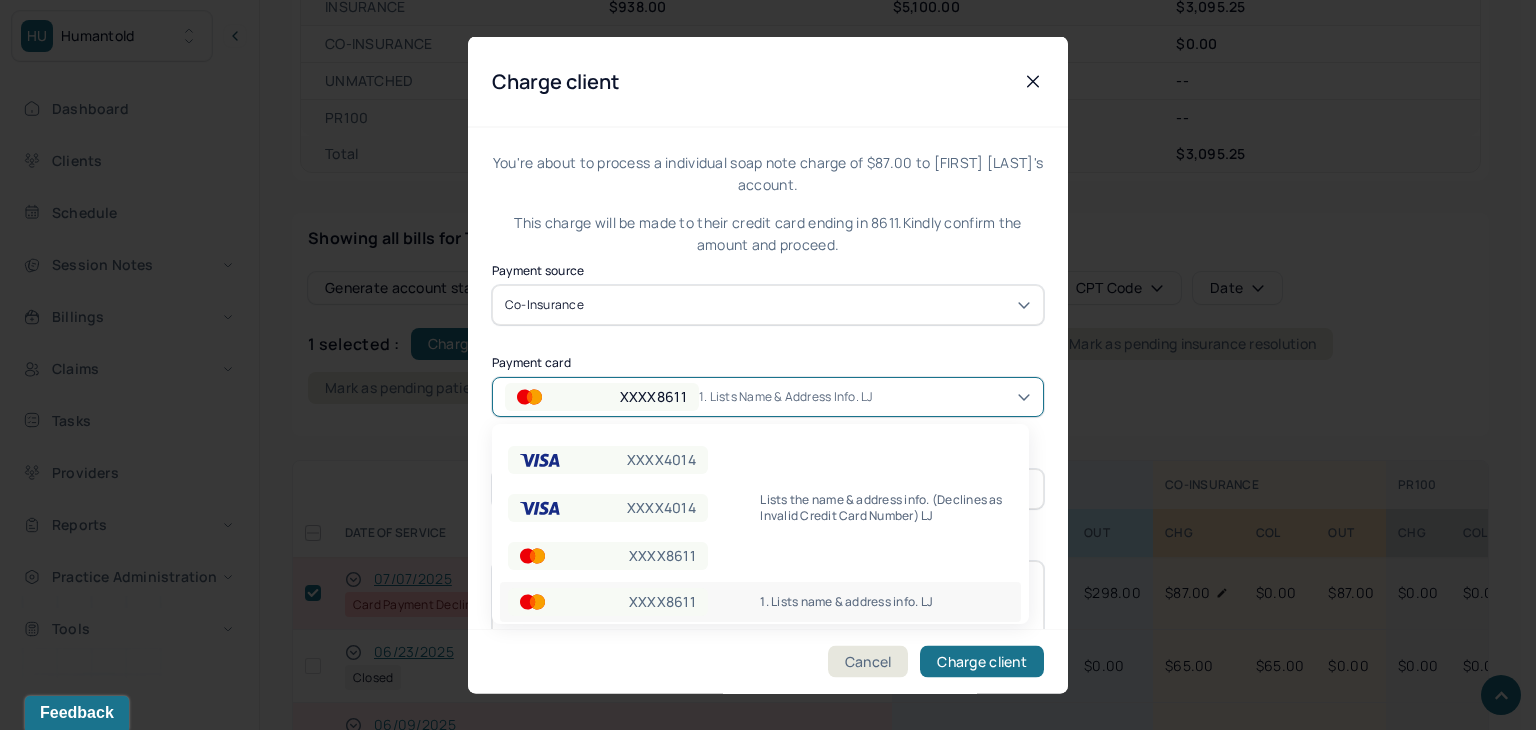 click on "XXXX8611" at bounding box center [602, 396] 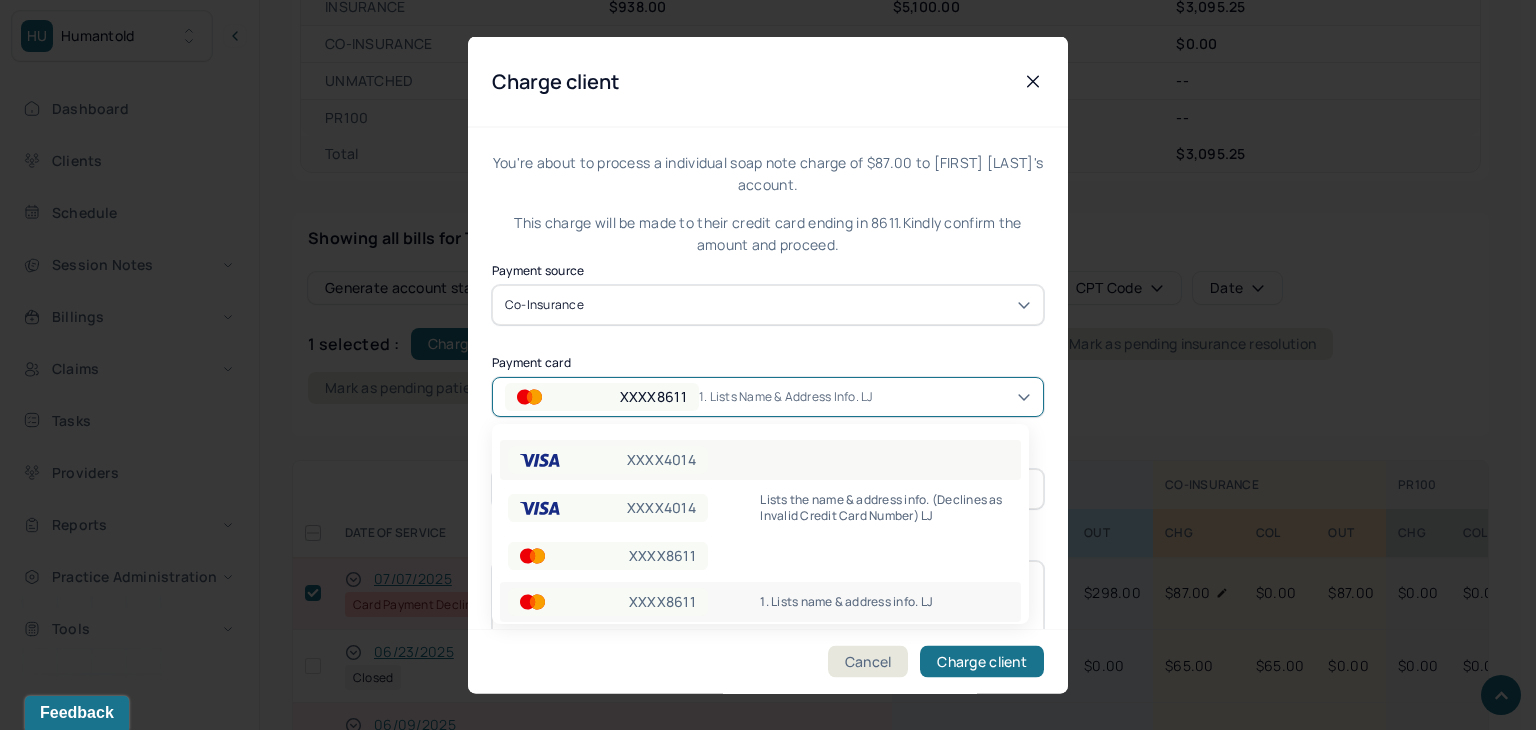 click on "XXXX4014" at bounding box center [608, 460] 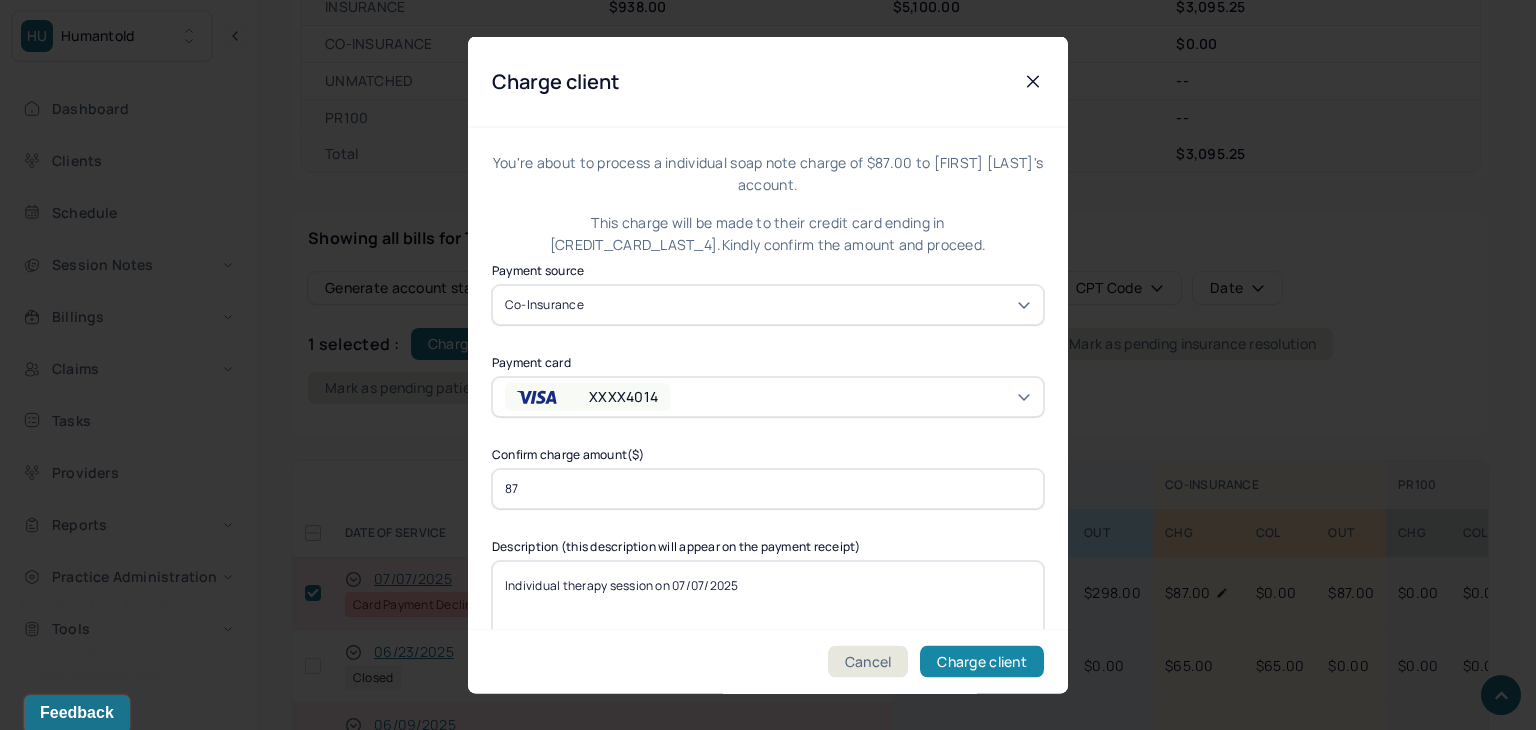 click on "Charge client" at bounding box center [982, 662] 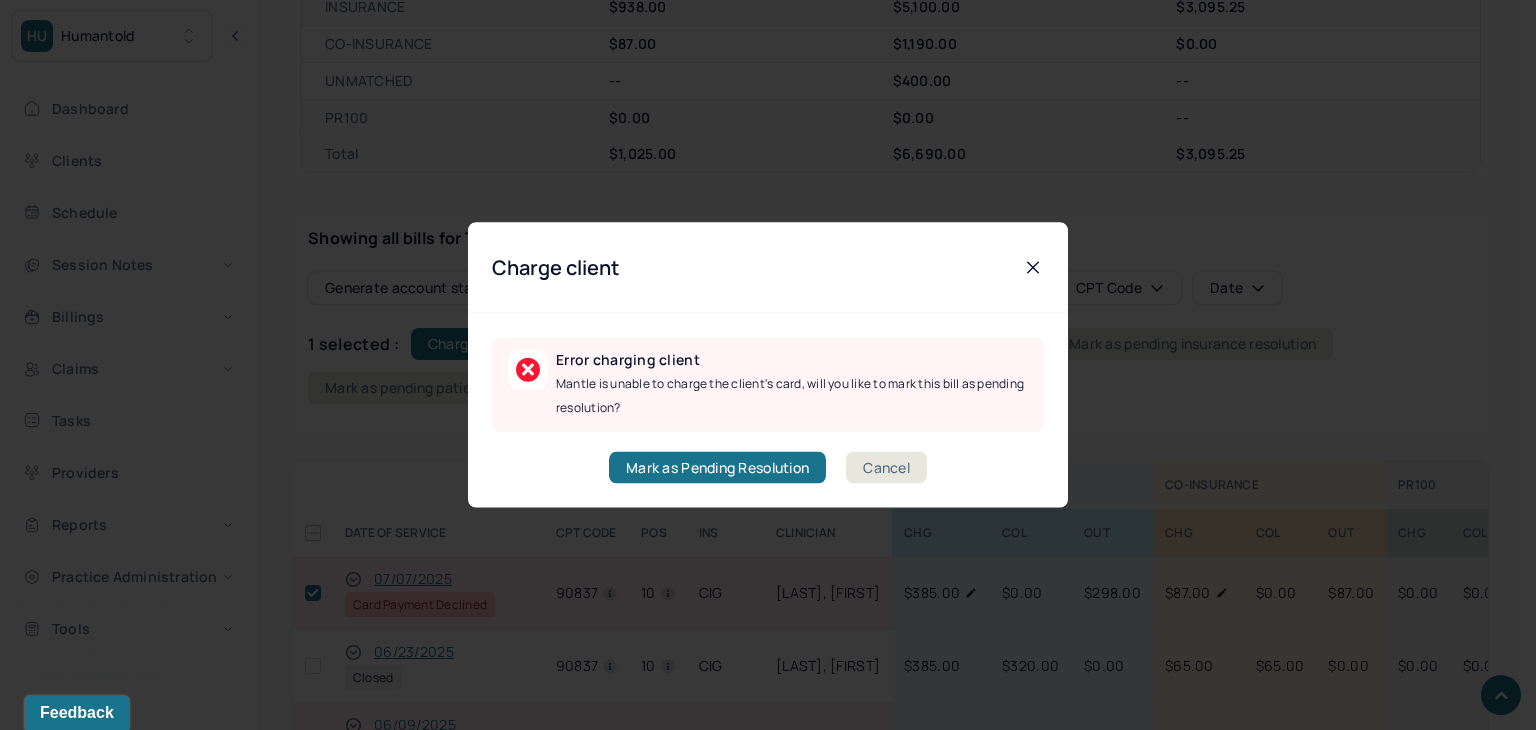 drag, startPoint x: 920, startPoint y: 462, endPoint x: 868, endPoint y: 495, distance: 61.587337 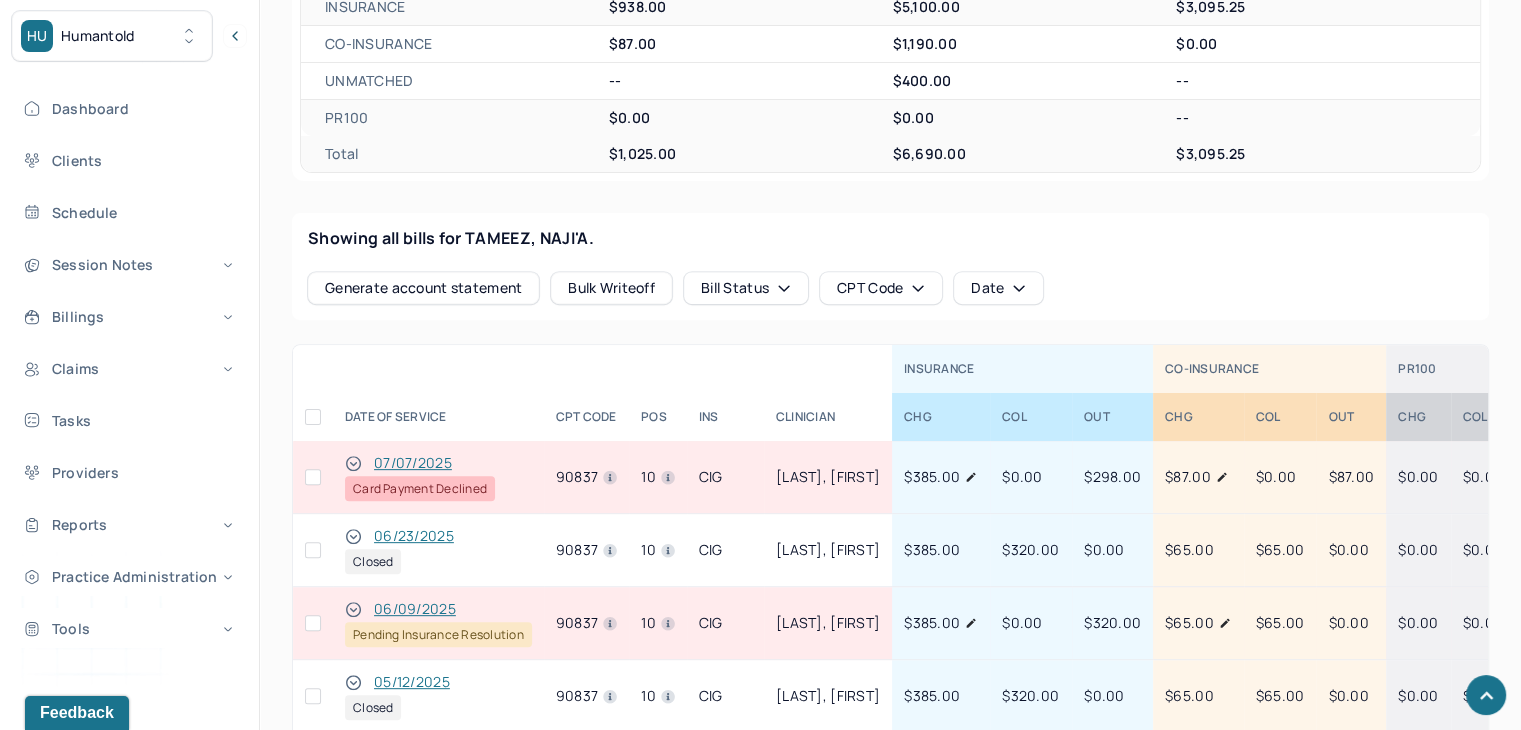 click at bounding box center (313, 477) 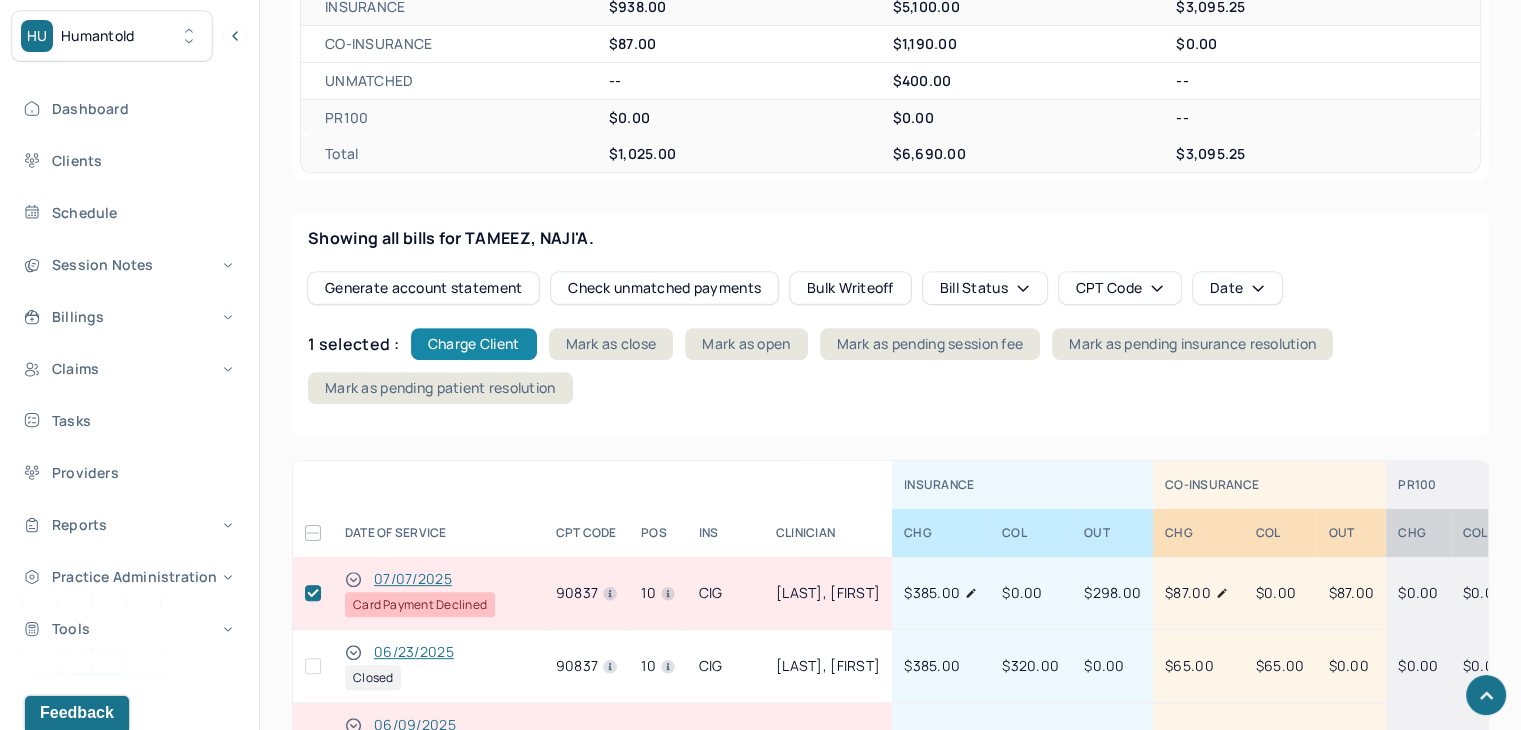 click on "Charge Client" at bounding box center (474, 344) 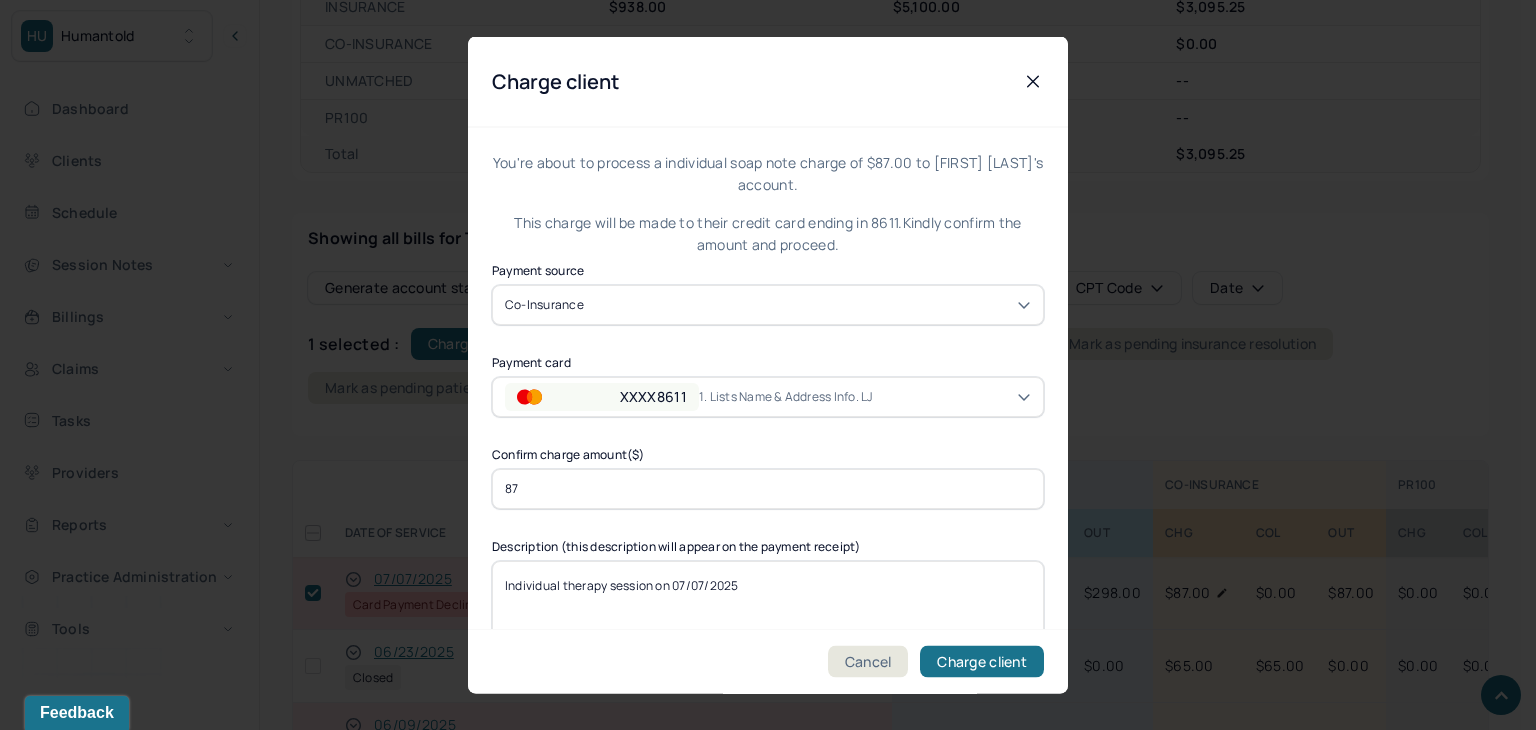 click on "XXXX8611" at bounding box center [602, 396] 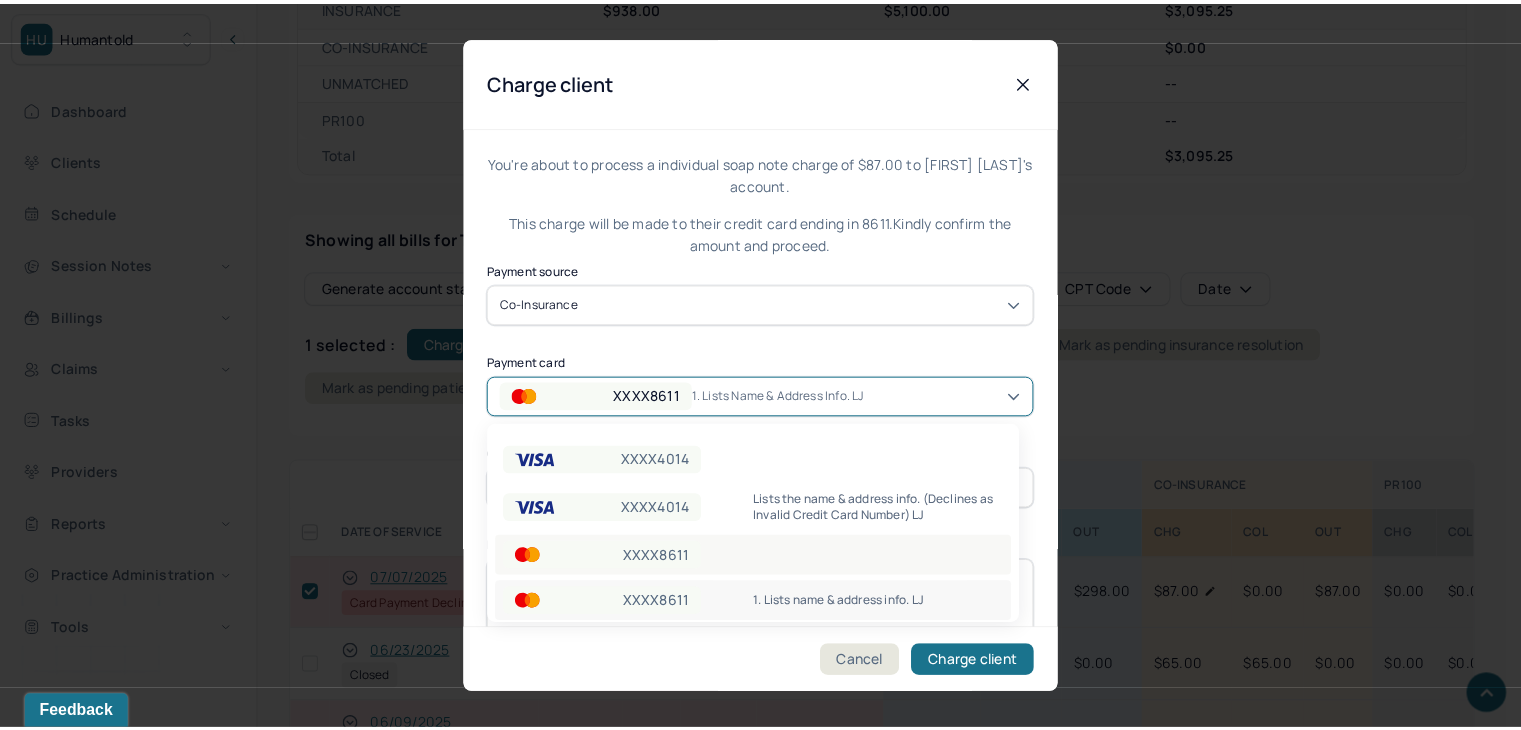 scroll, scrollTop: 80, scrollLeft: 0, axis: vertical 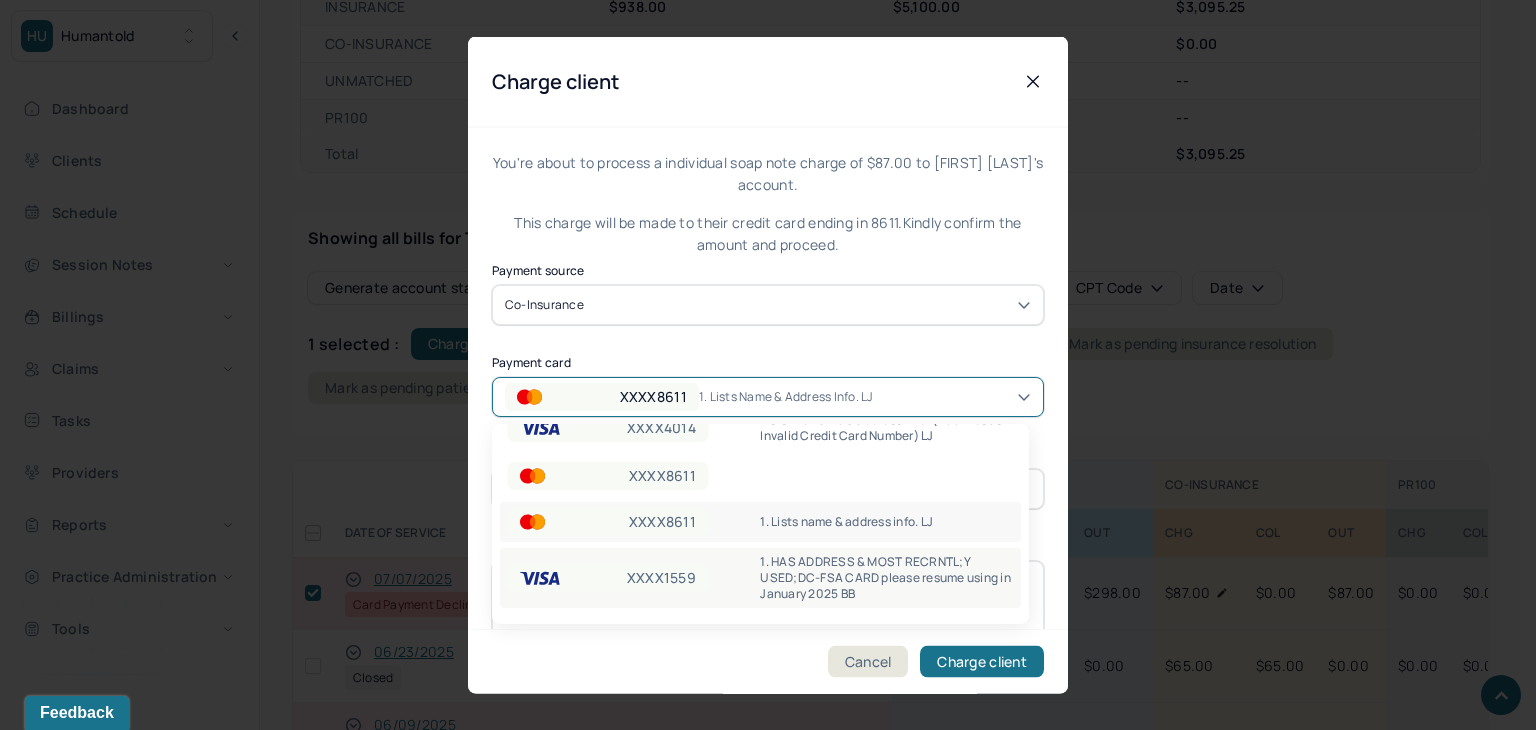 click on "XXXX1559" at bounding box center (608, 578) 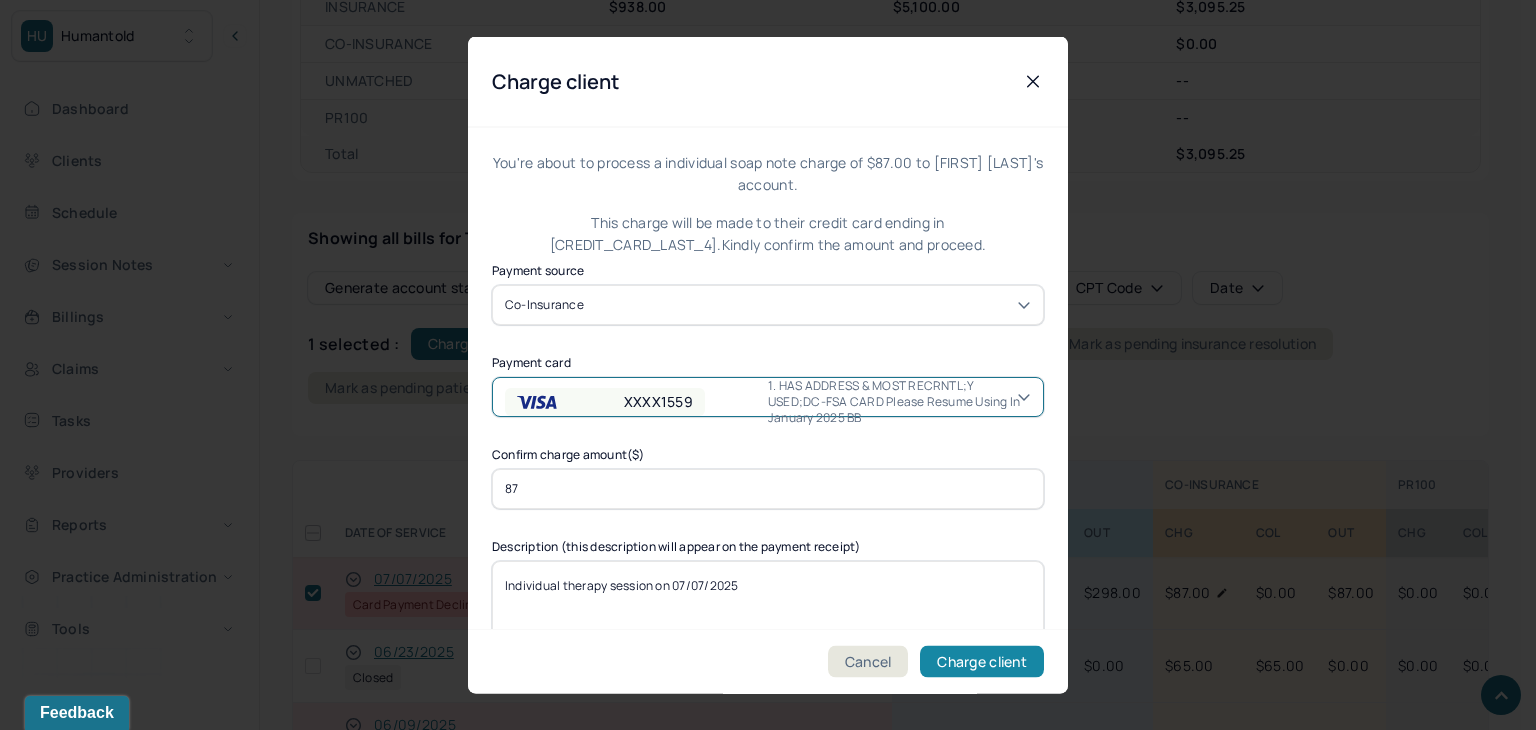 click on "Charge client" at bounding box center [982, 662] 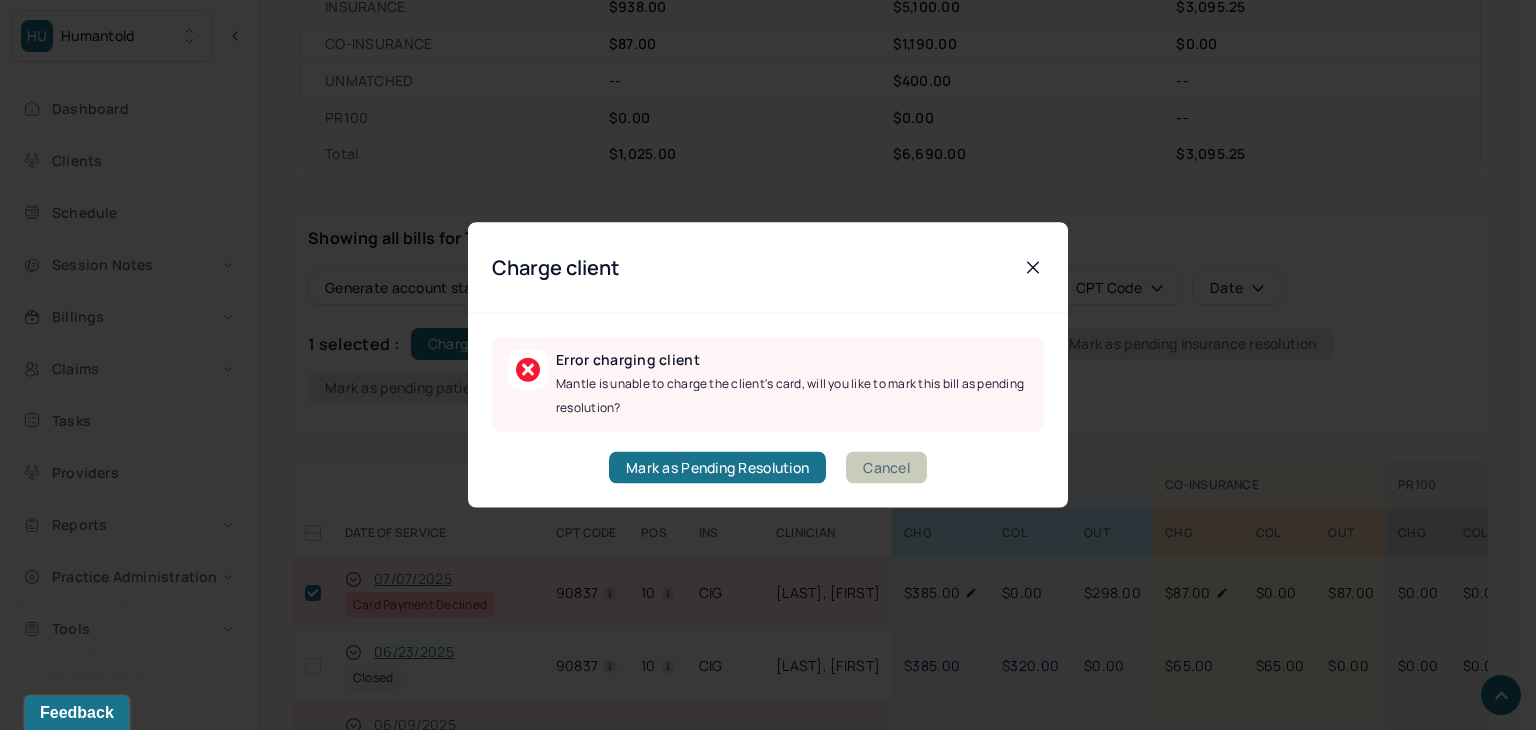 click on "Cancel" at bounding box center (886, 468) 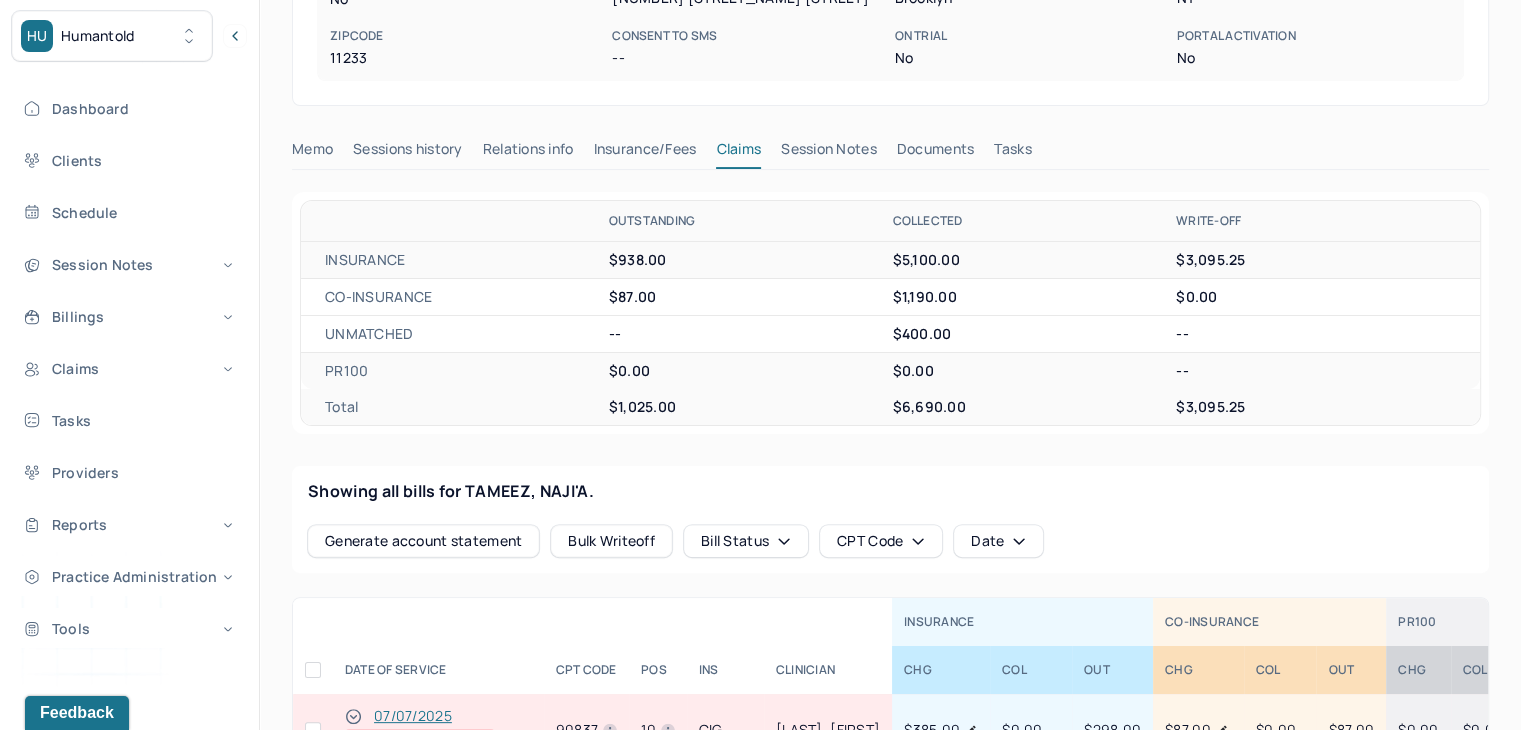 scroll, scrollTop: 0, scrollLeft: 0, axis: both 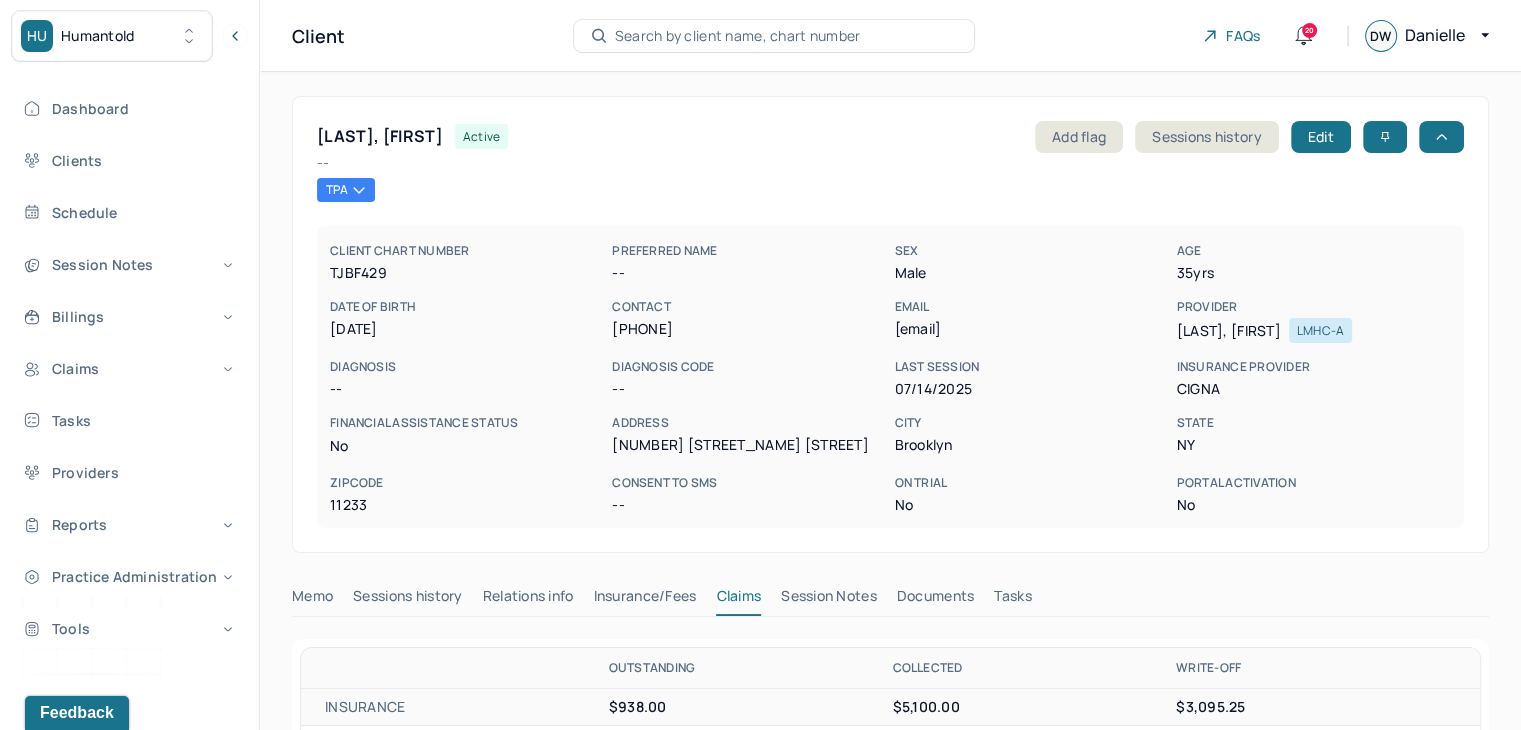 click on "Search by client name, chart number" at bounding box center (738, 36) 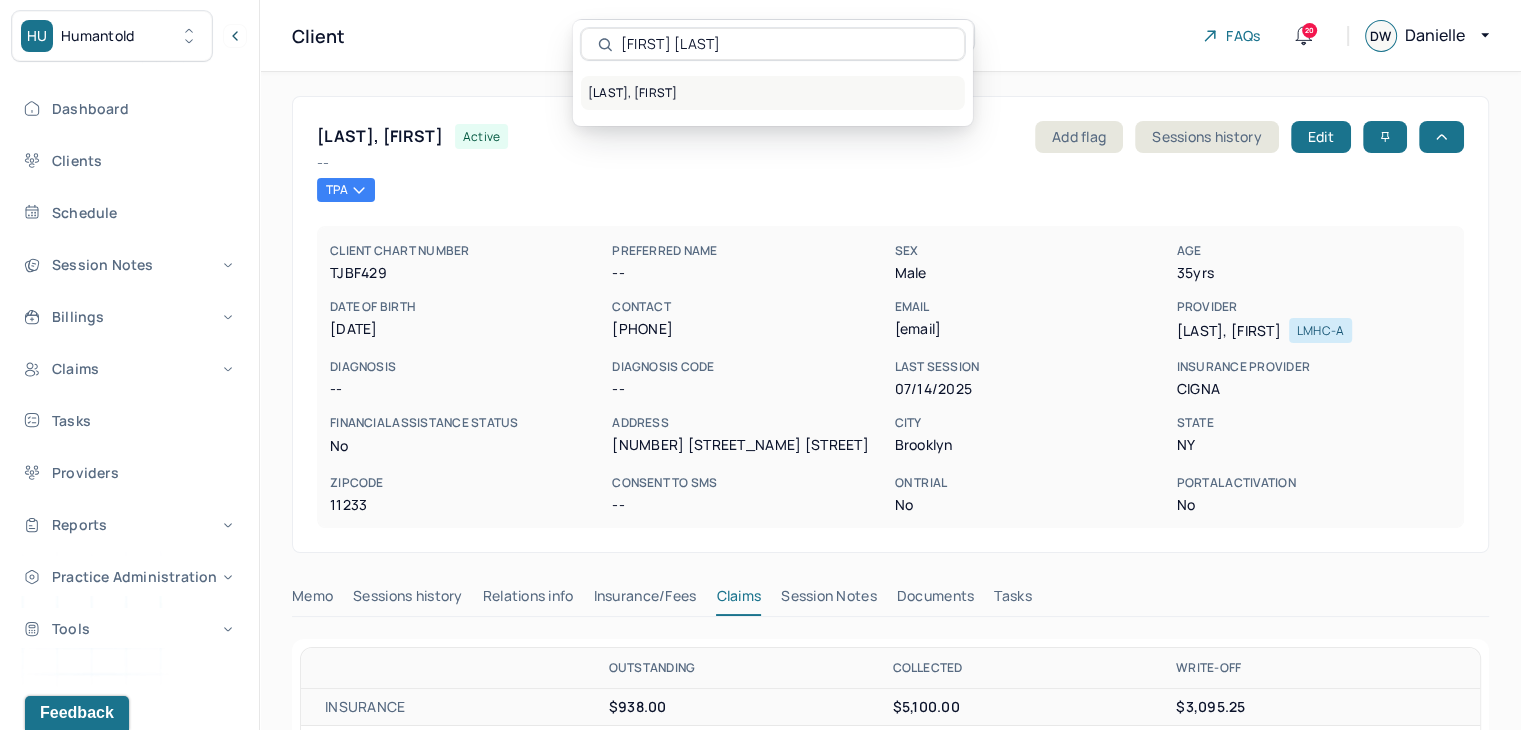 type on "[FIRST] [LAST]" 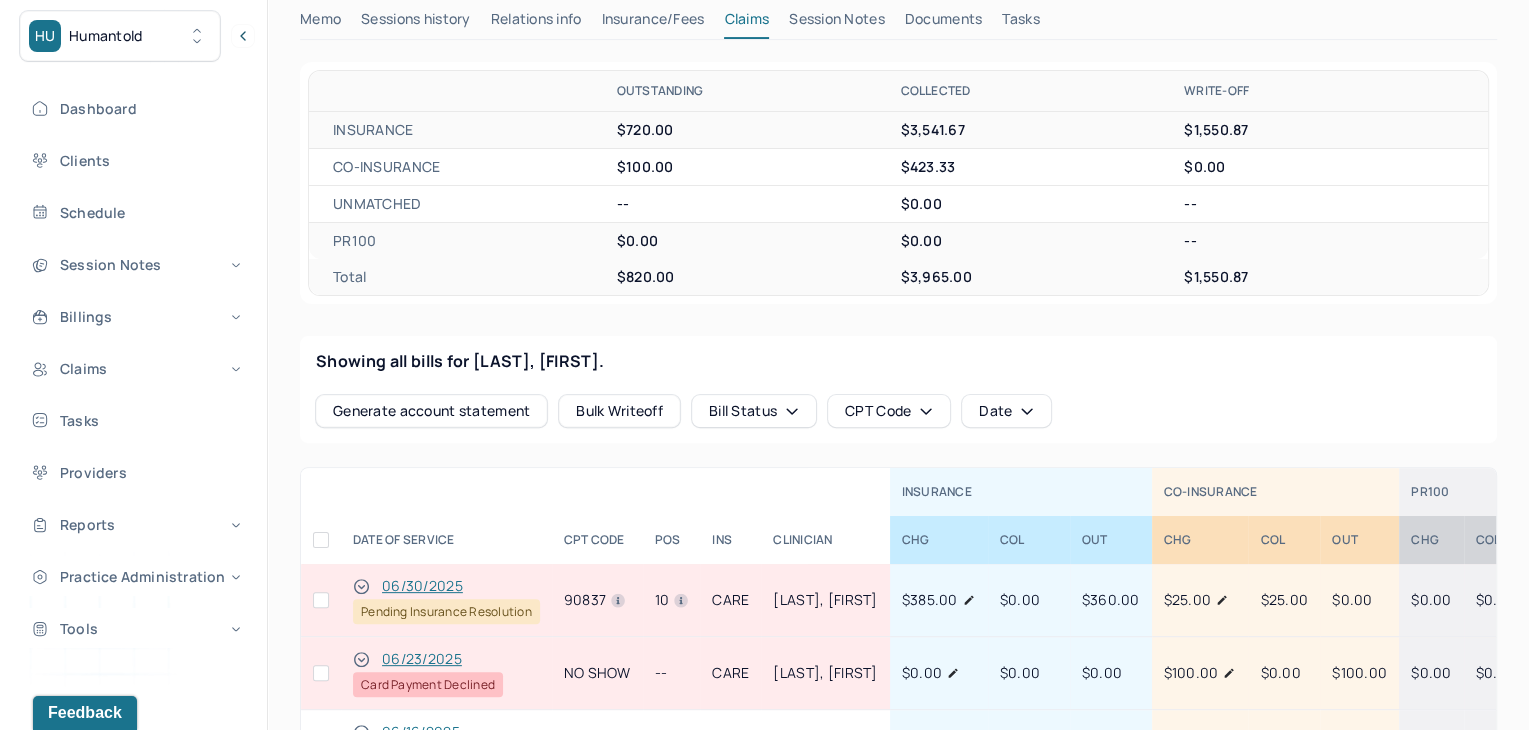 scroll, scrollTop: 600, scrollLeft: 0, axis: vertical 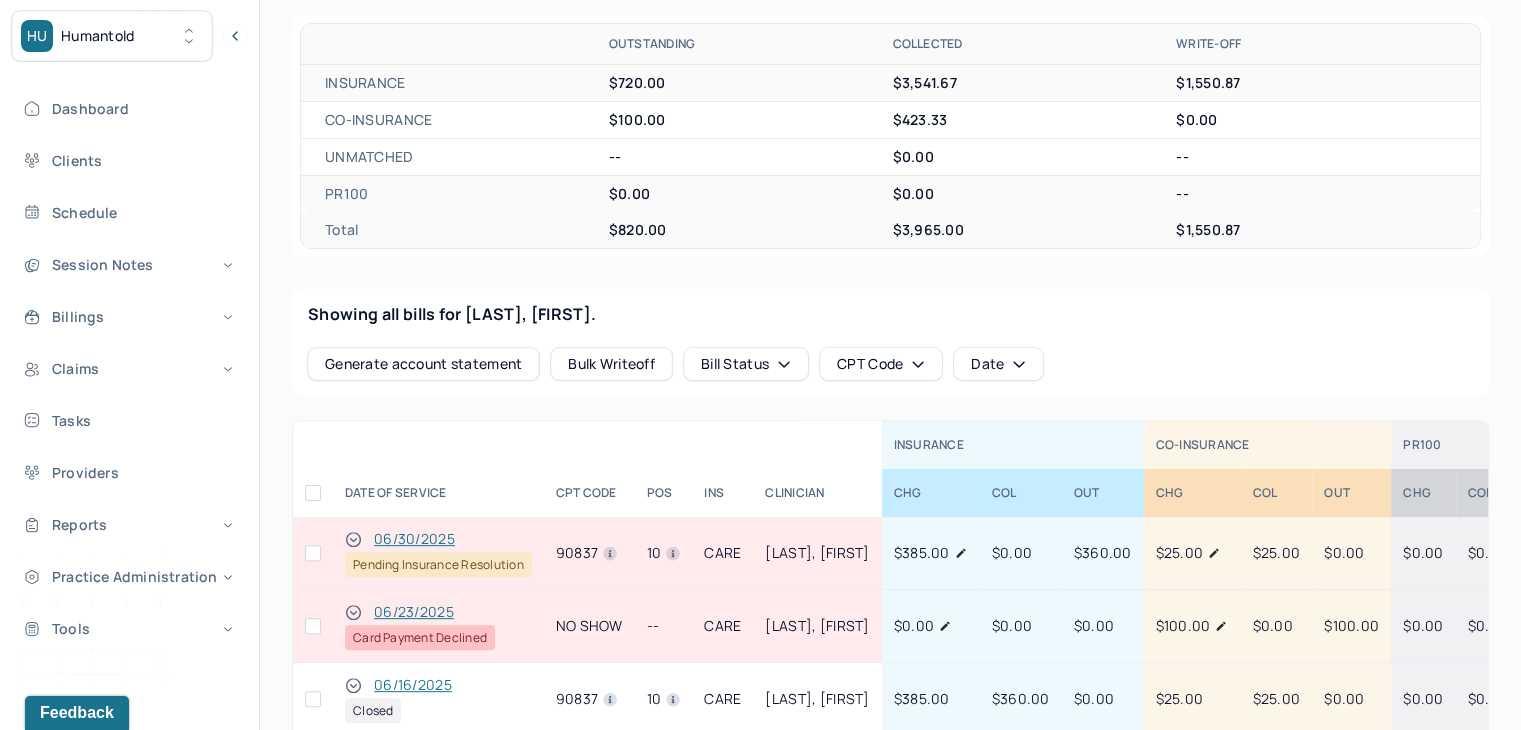 click at bounding box center (313, 626) 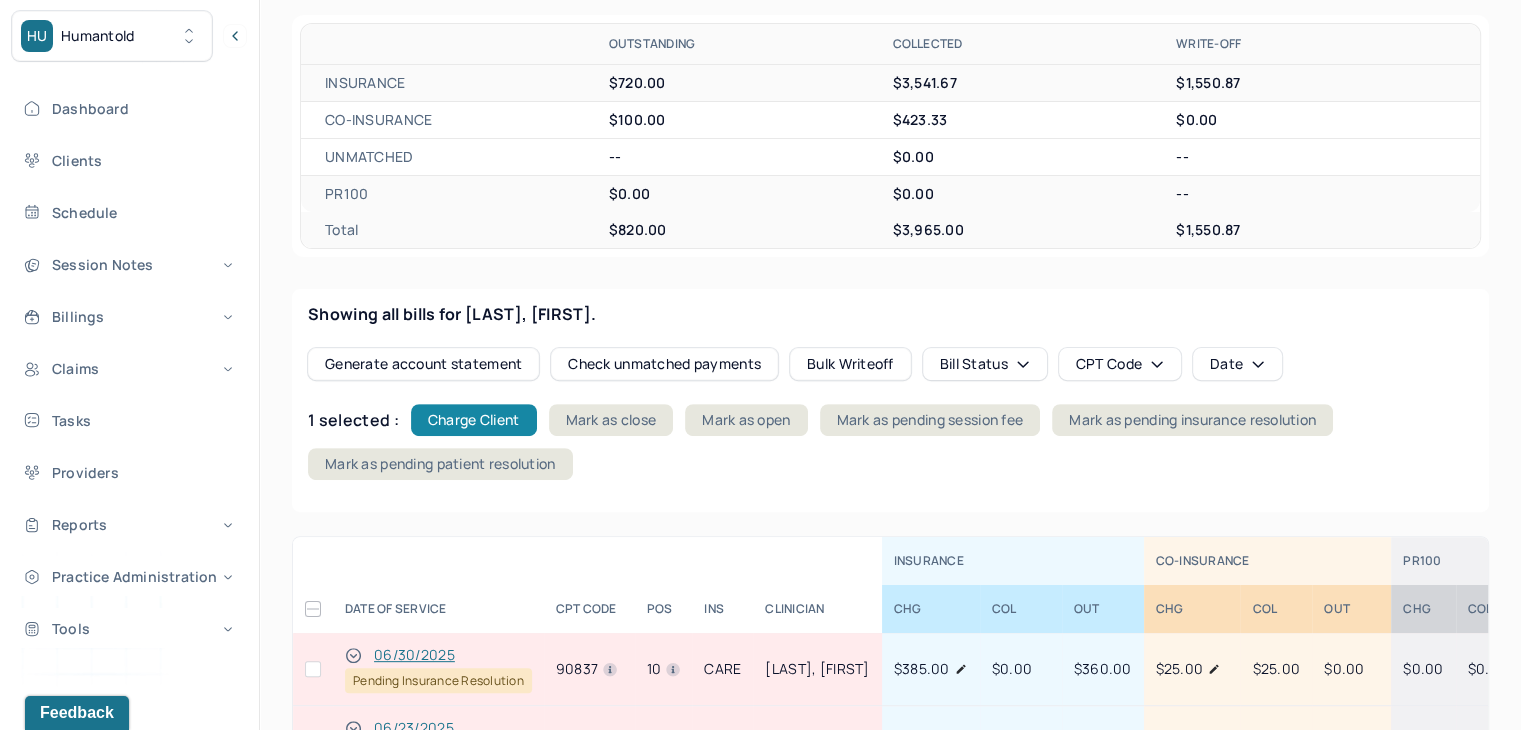 click on "Charge Client" at bounding box center (474, 420) 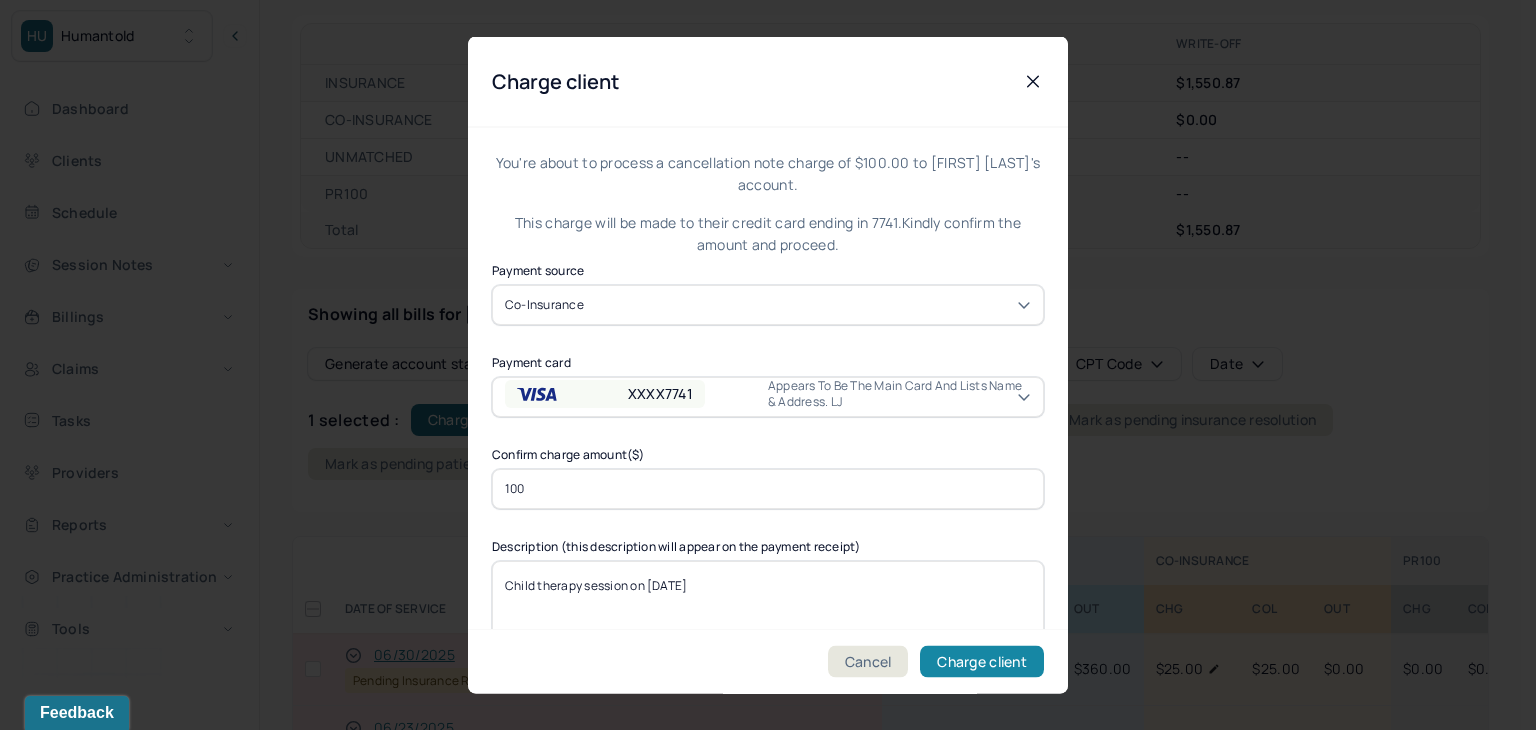 click on "Charge client" at bounding box center (982, 662) 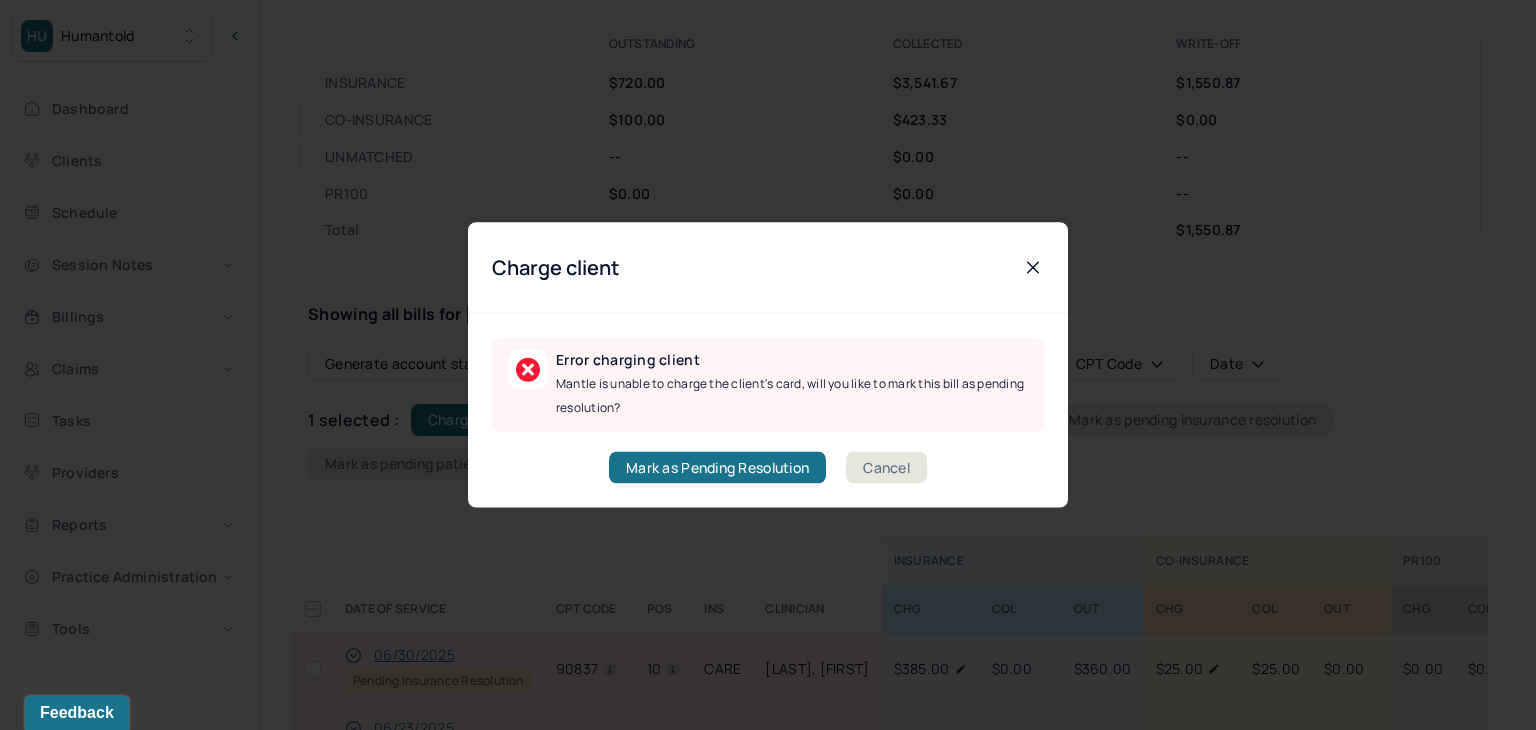 click on "Cancel" at bounding box center [886, 468] 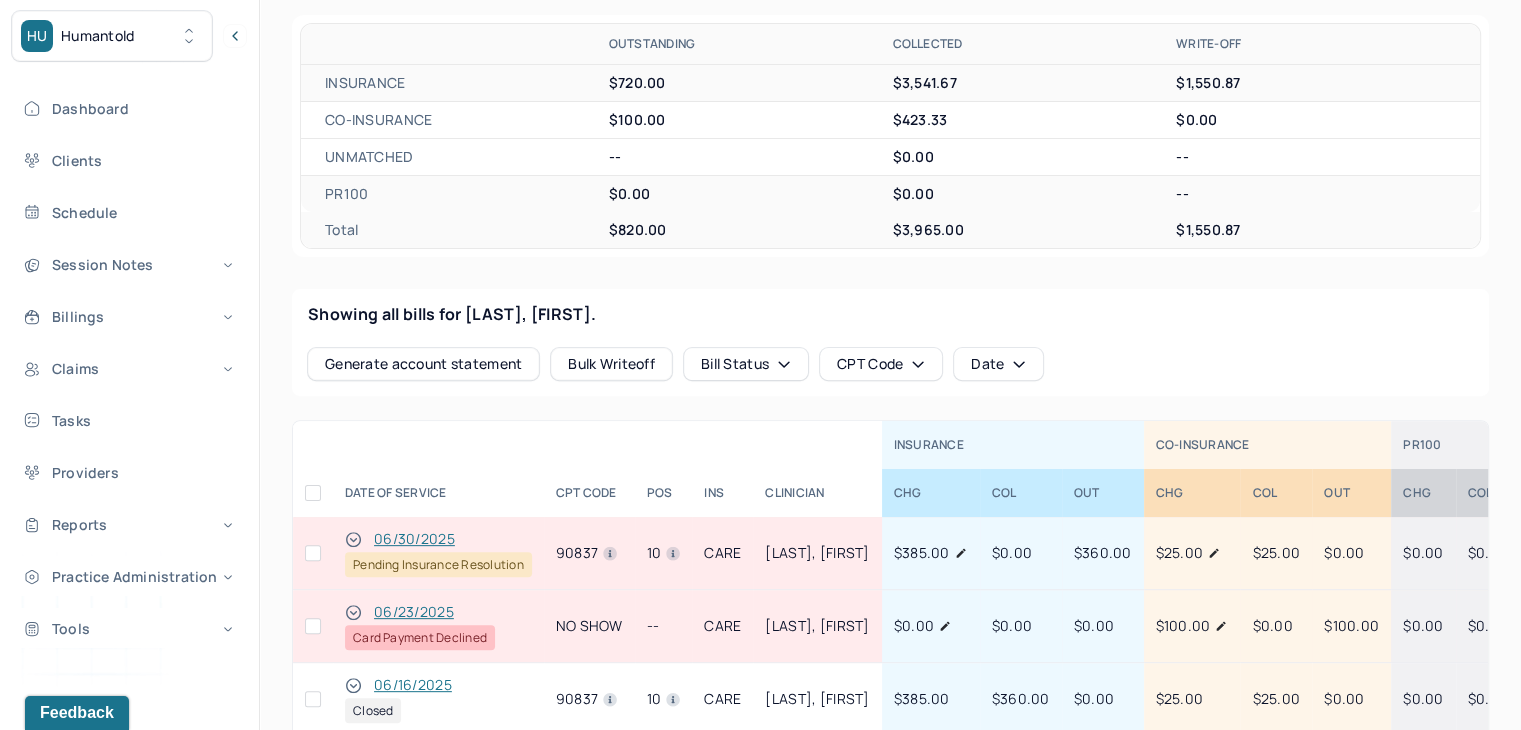 click at bounding box center (313, 626) 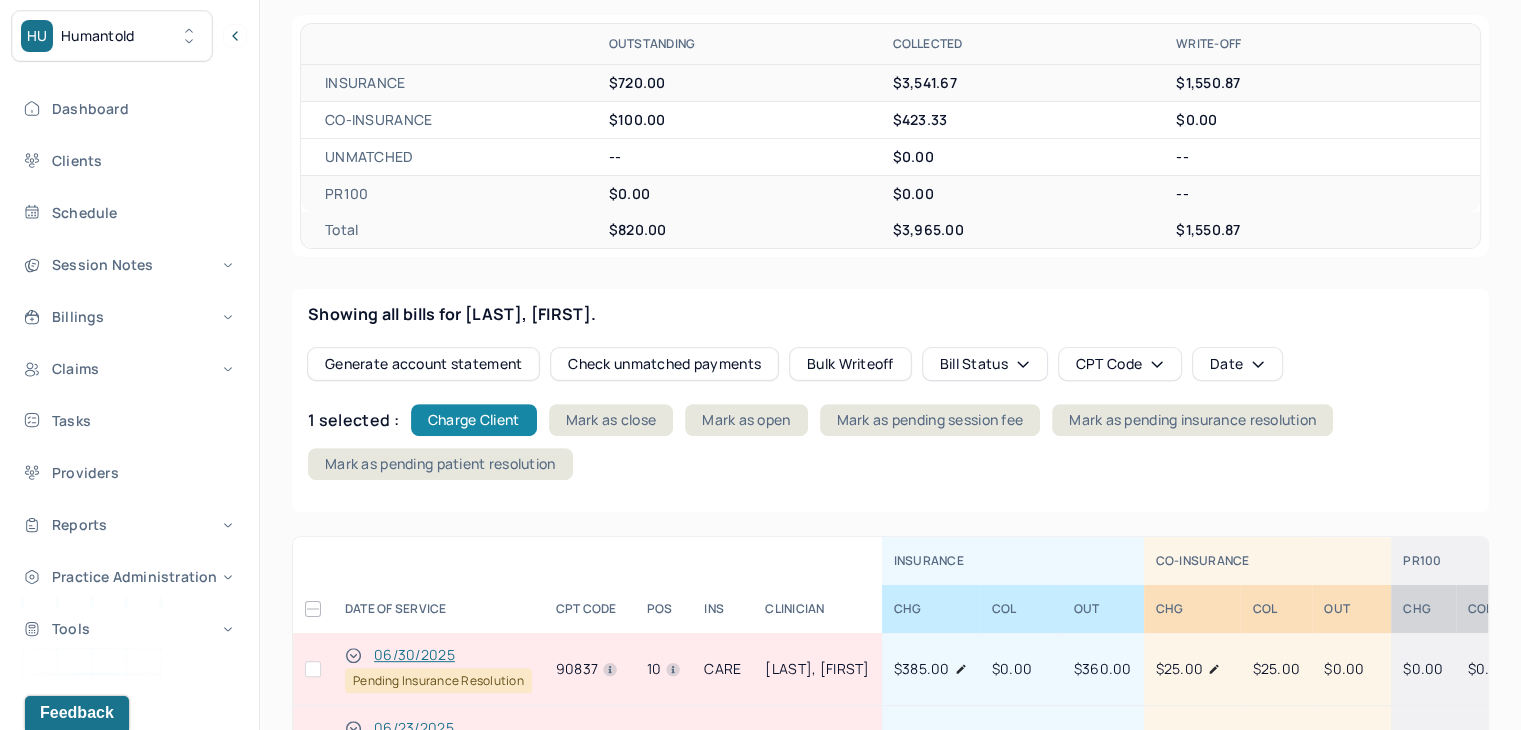 click on "Charge Client" at bounding box center (474, 420) 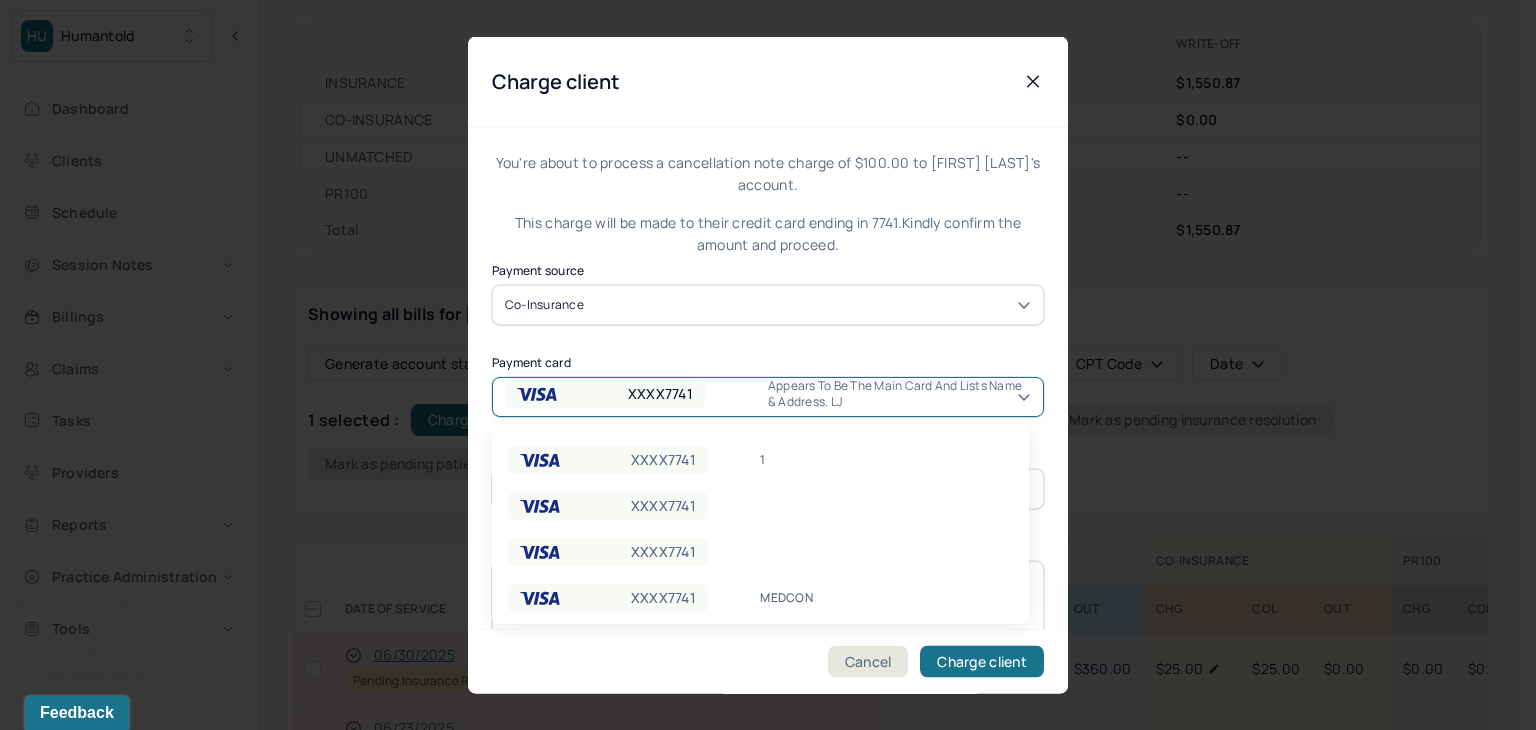 click on "XXXX7741" at bounding box center (605, 393) 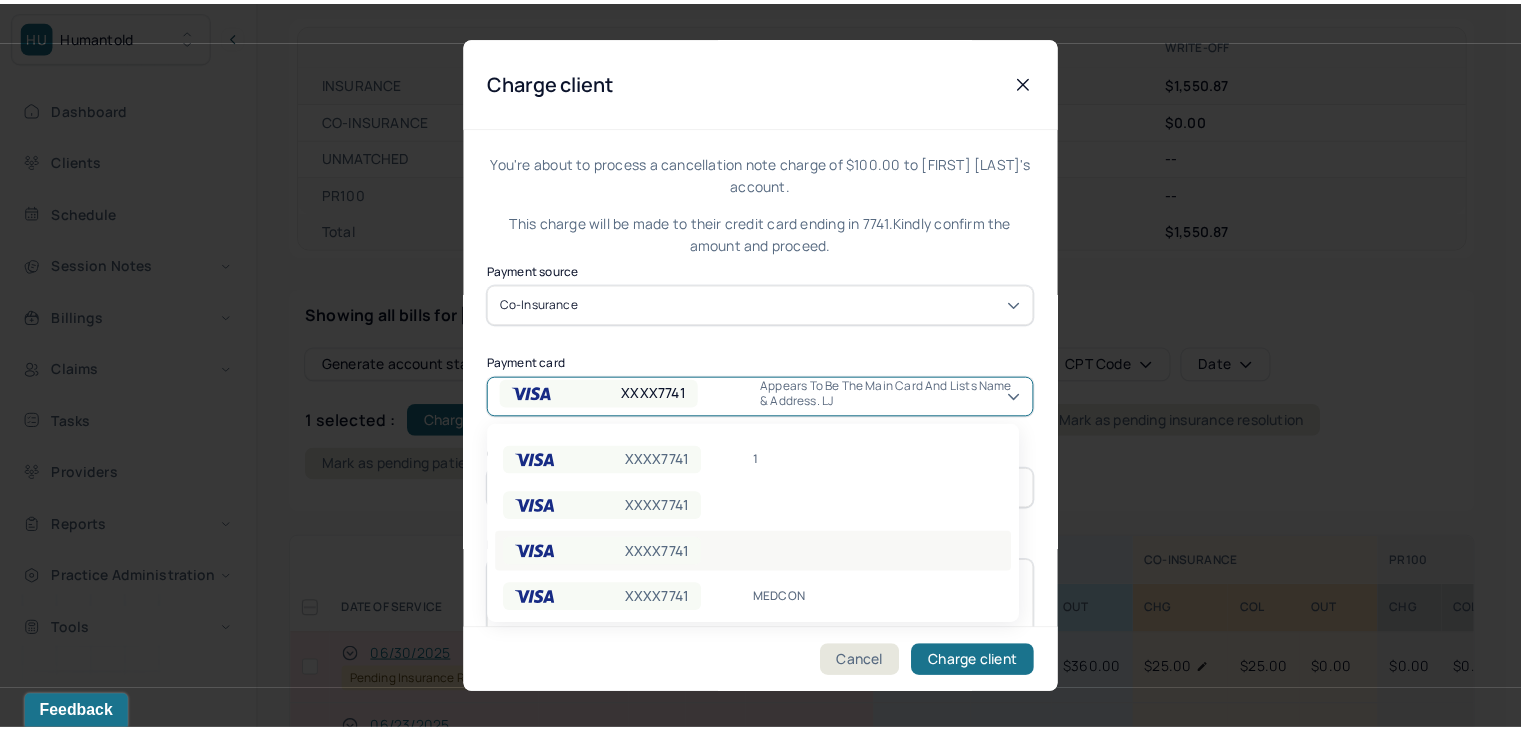 scroll, scrollTop: 60, scrollLeft: 0, axis: vertical 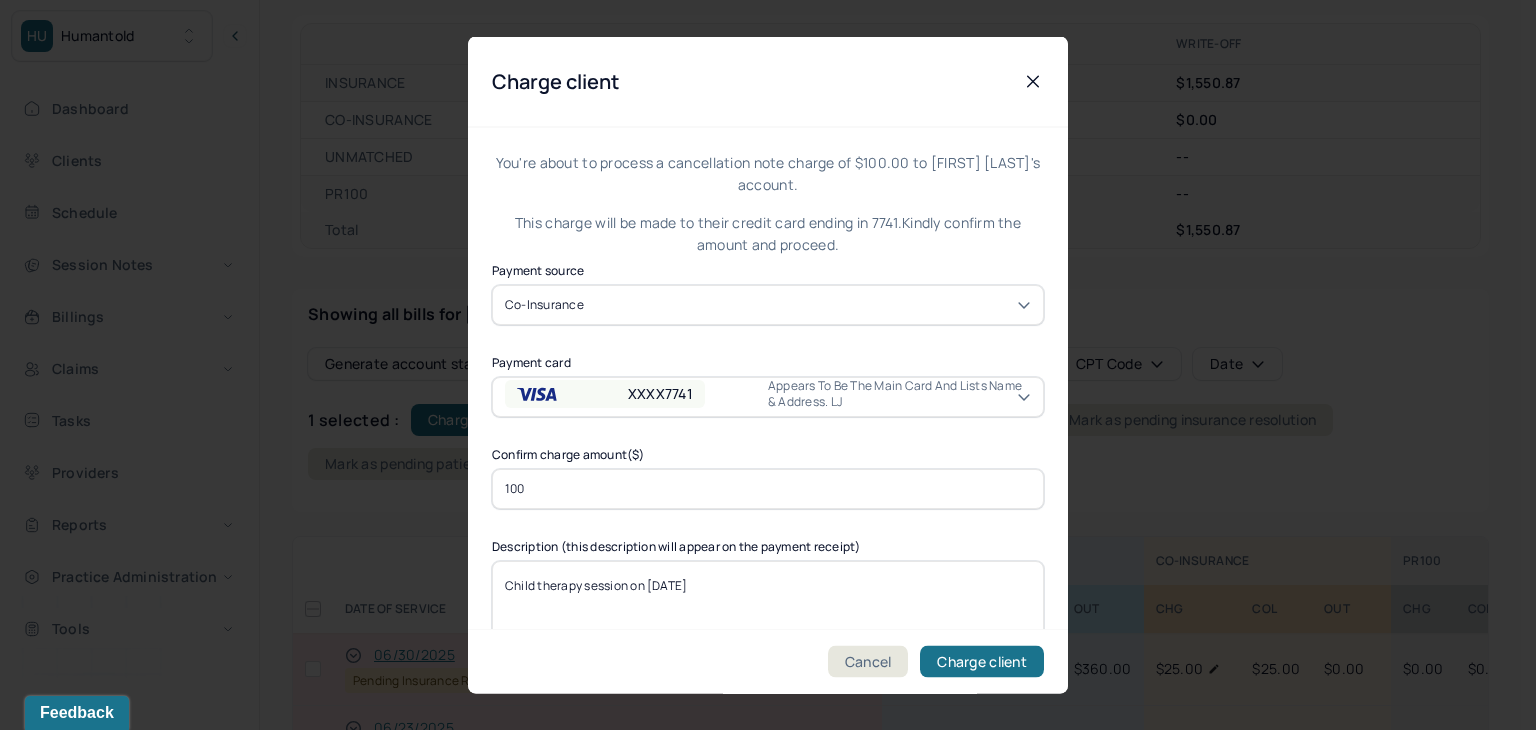 click 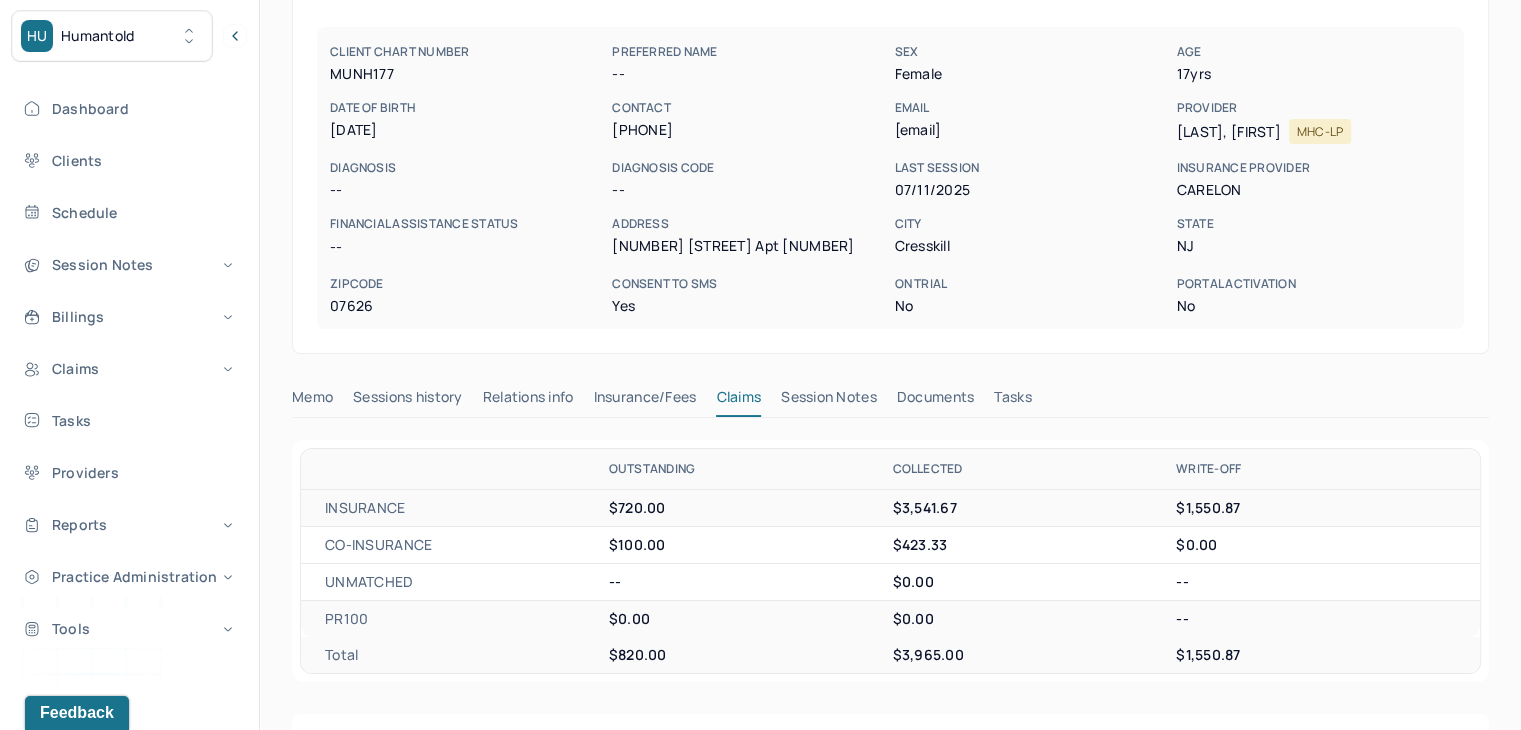 scroll, scrollTop: 0, scrollLeft: 0, axis: both 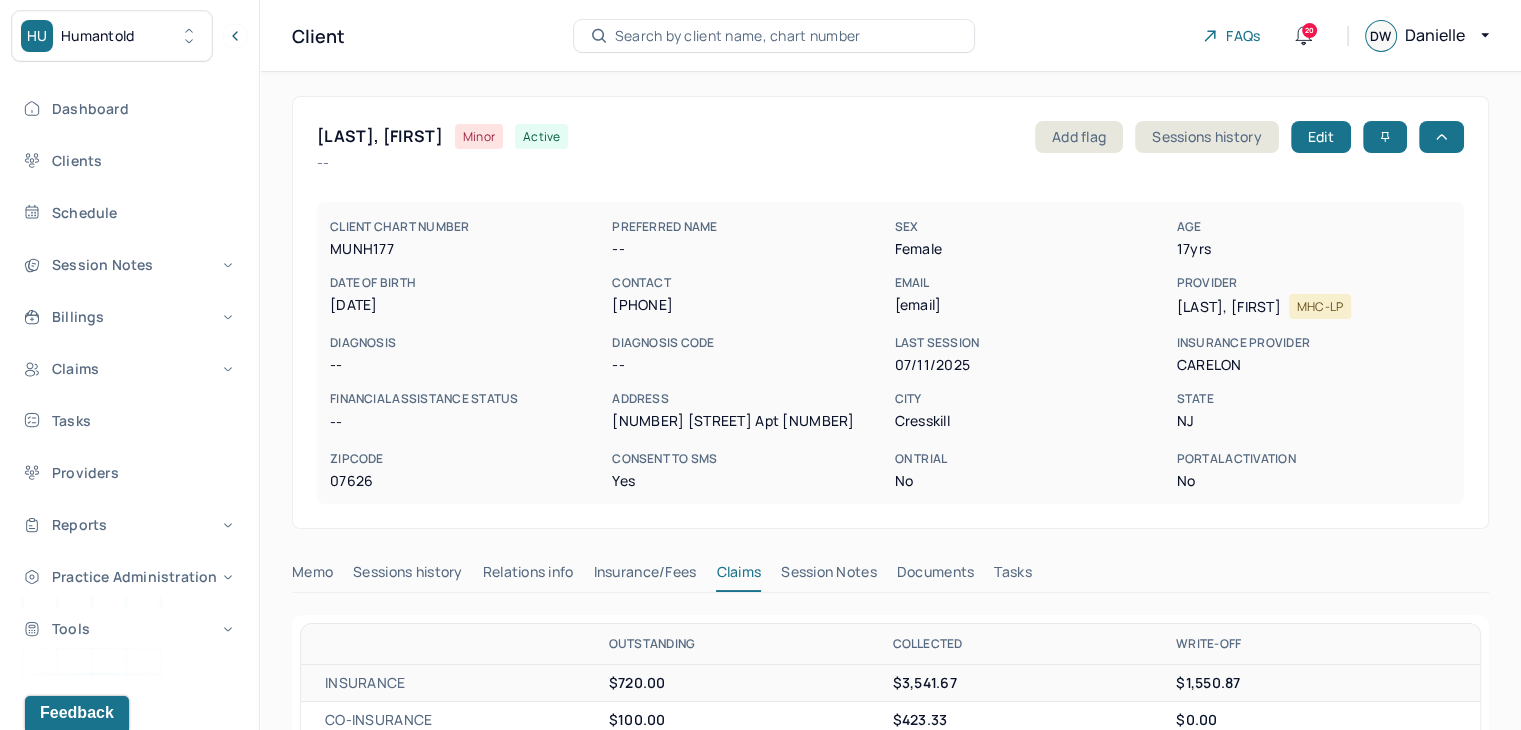 click on "Search by client name, chart number" at bounding box center (738, 36) 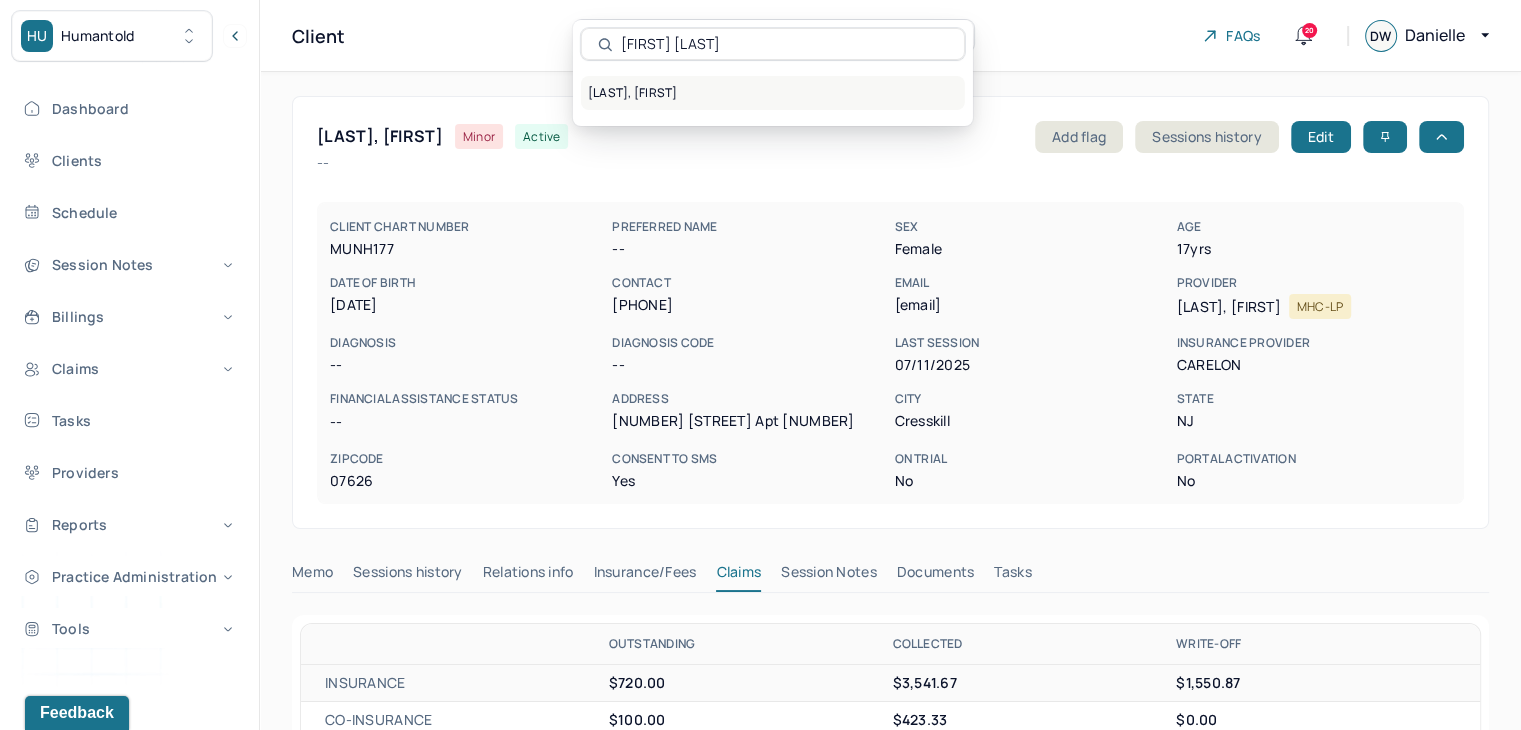 type on "[FIRST] [LAST]" 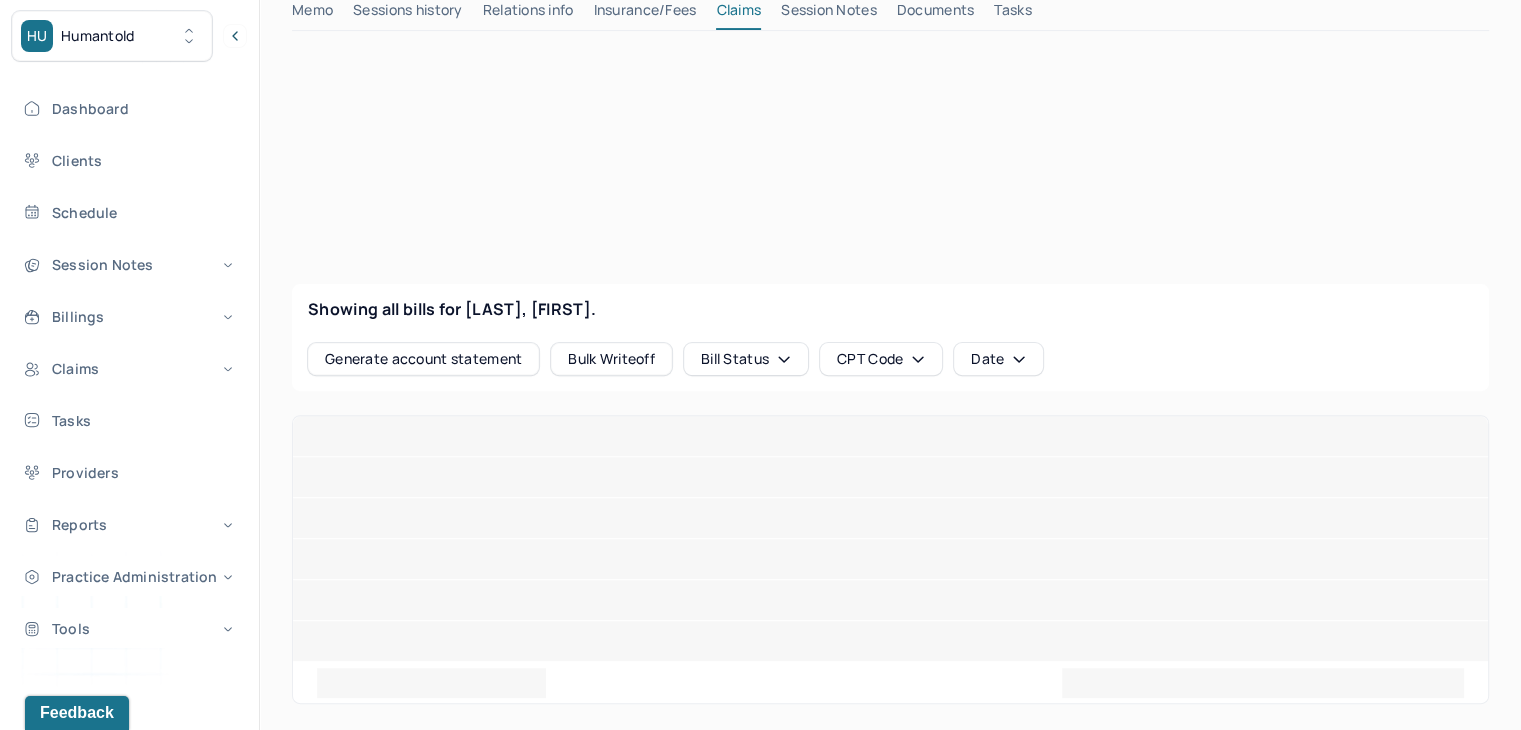 scroll, scrollTop: 600, scrollLeft: 0, axis: vertical 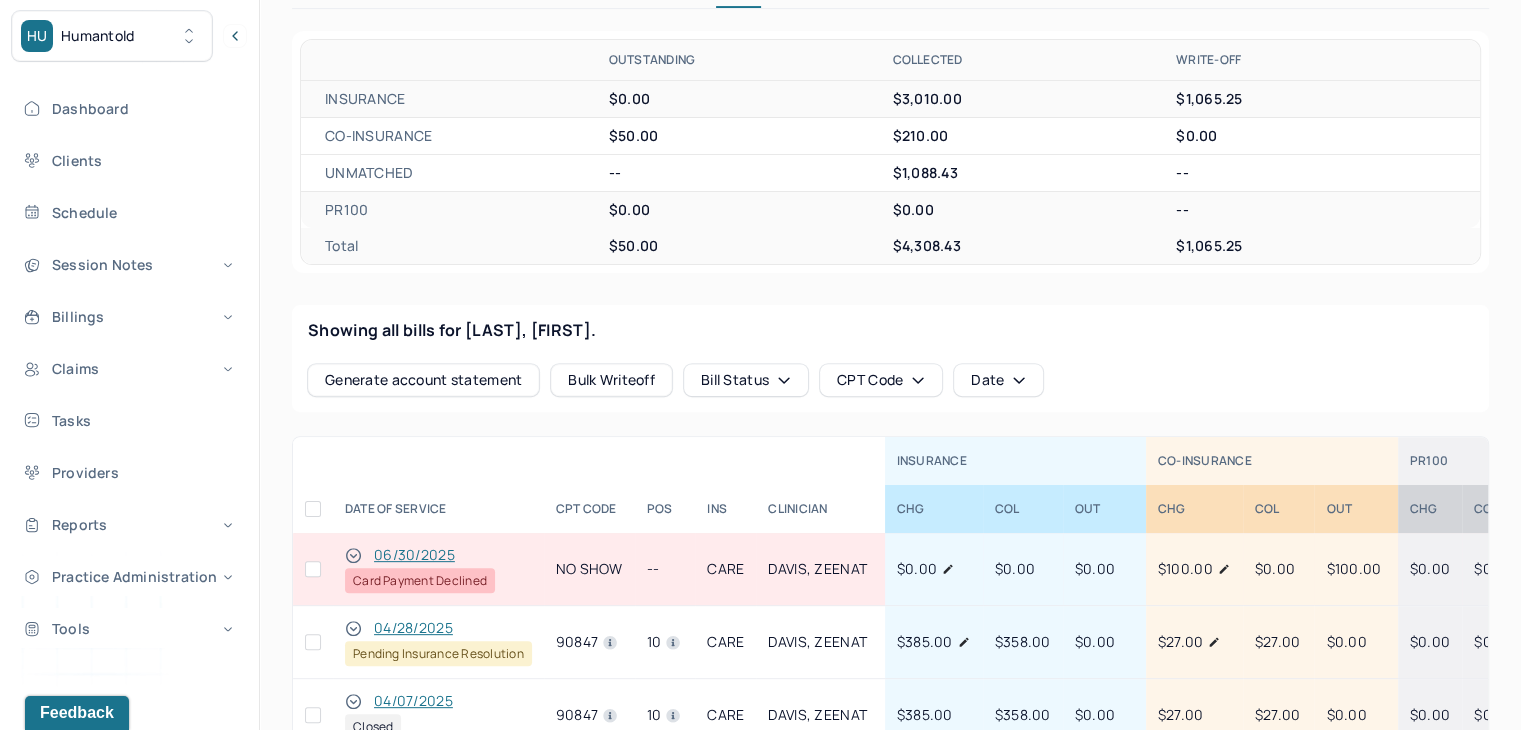 click at bounding box center (313, 569) 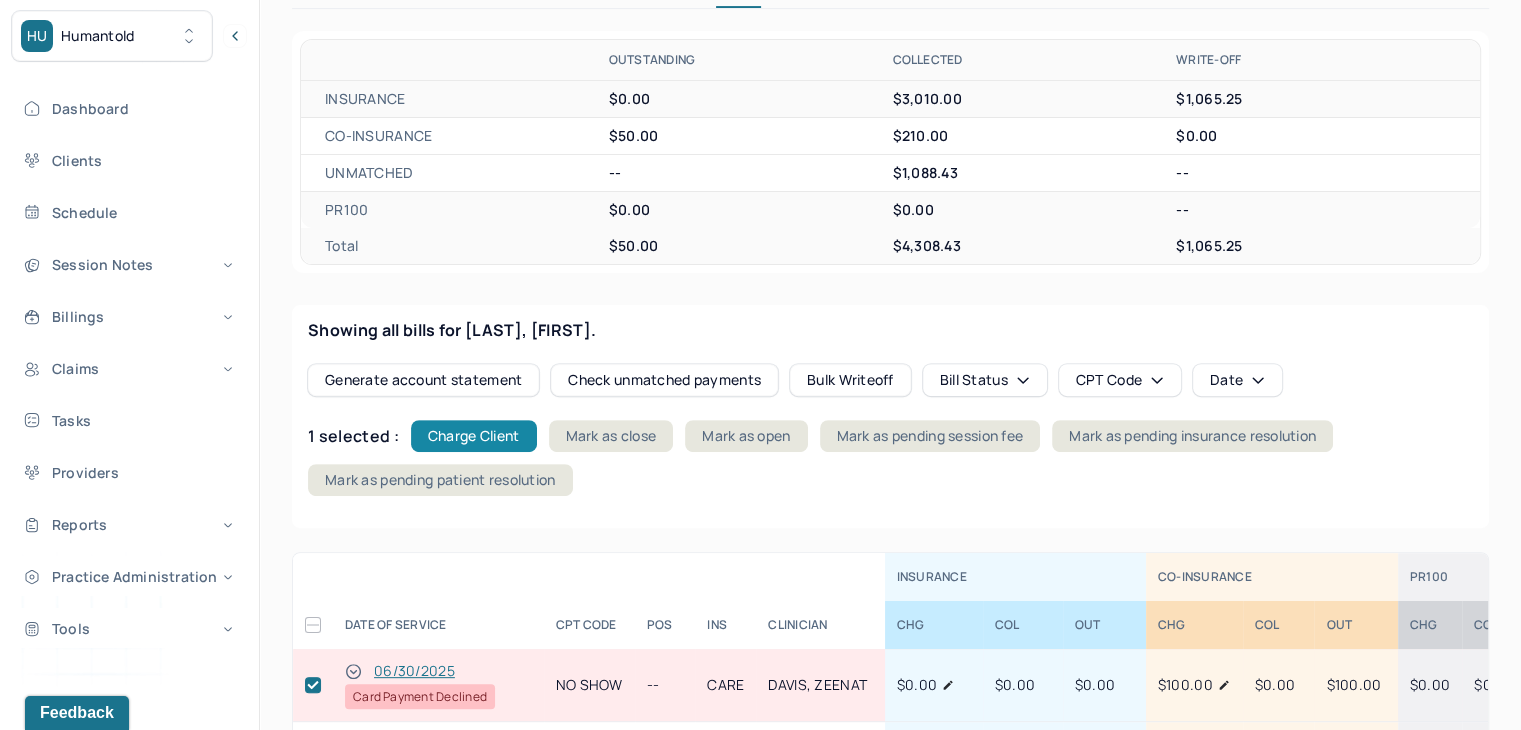 click on "Charge Client" at bounding box center [474, 436] 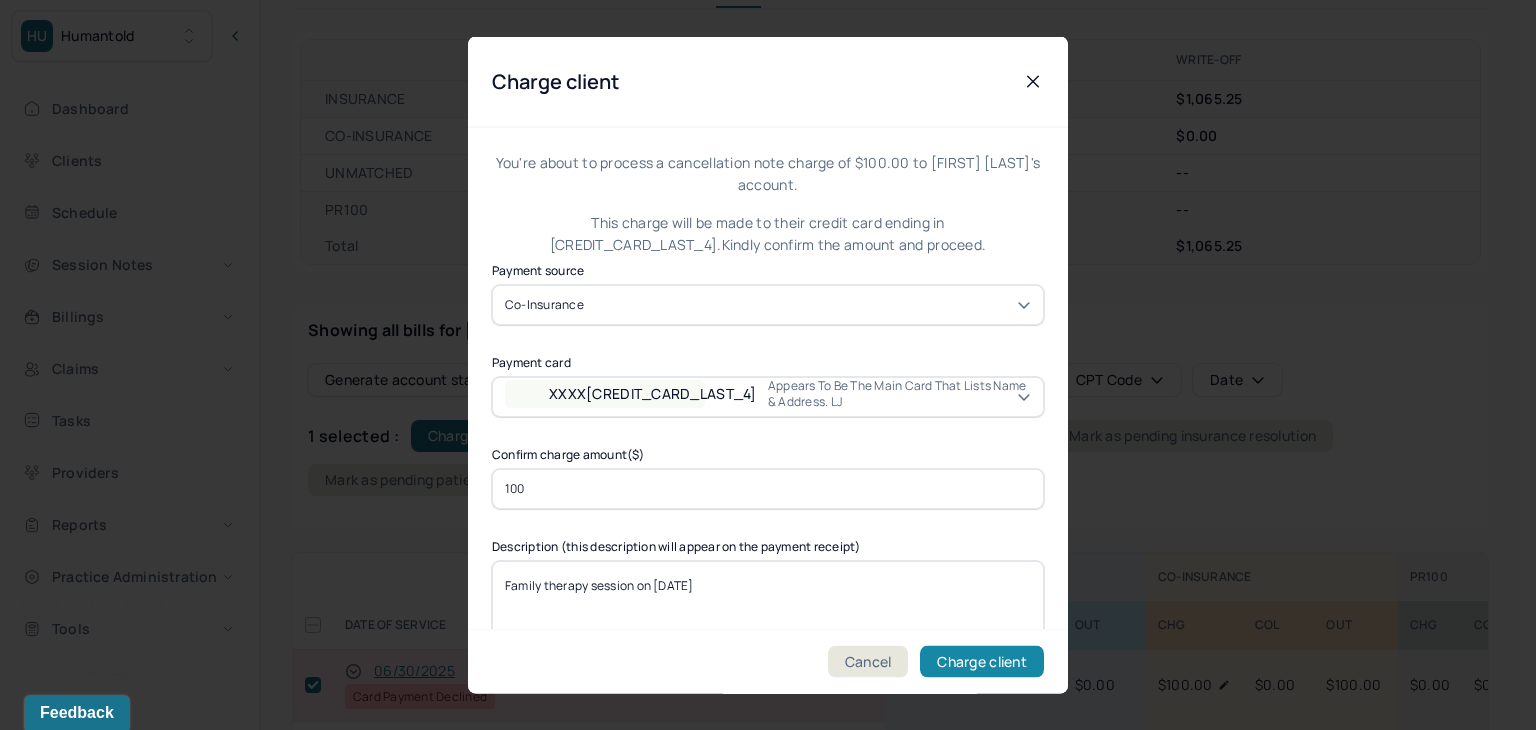 click on "Charge client" at bounding box center (982, 662) 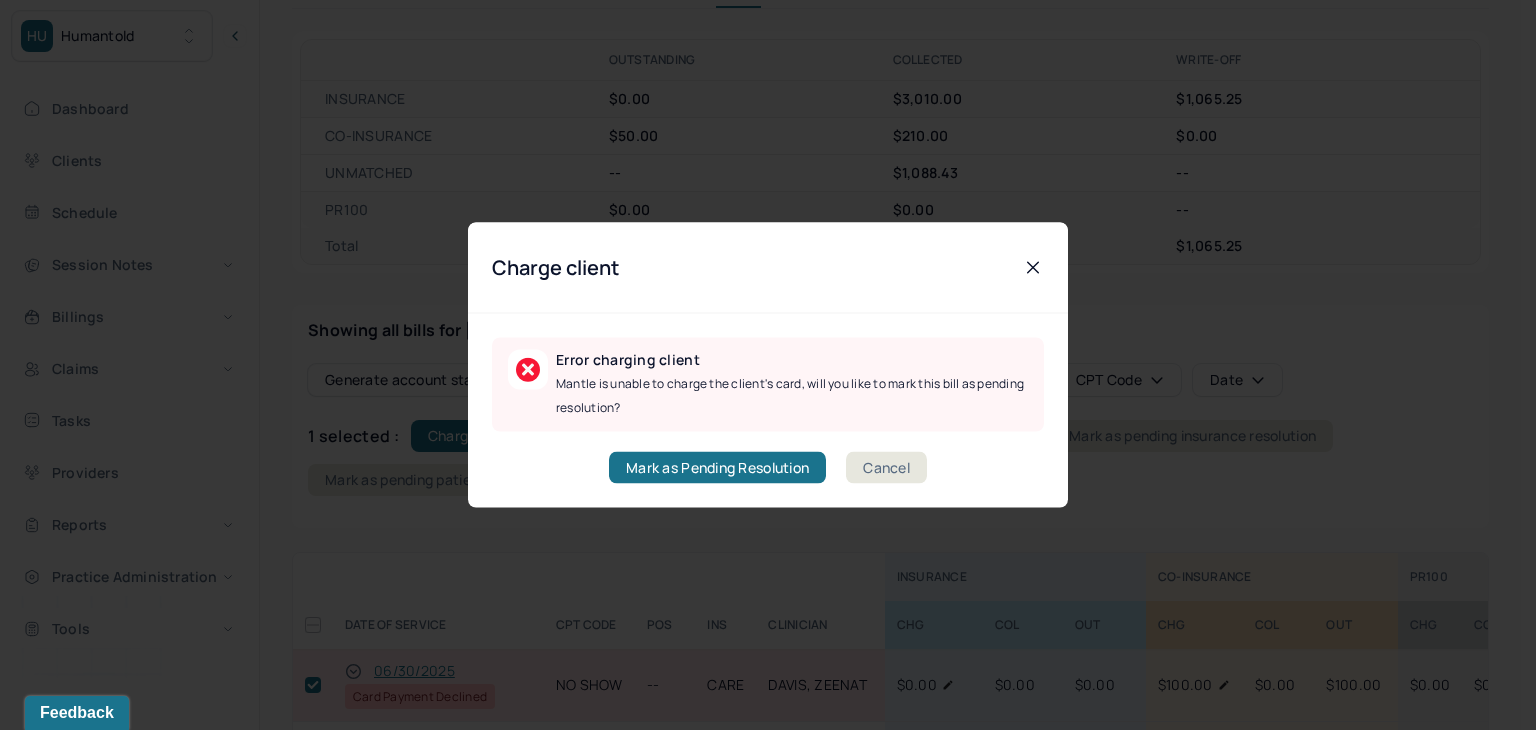click on "Cancel" at bounding box center (886, 468) 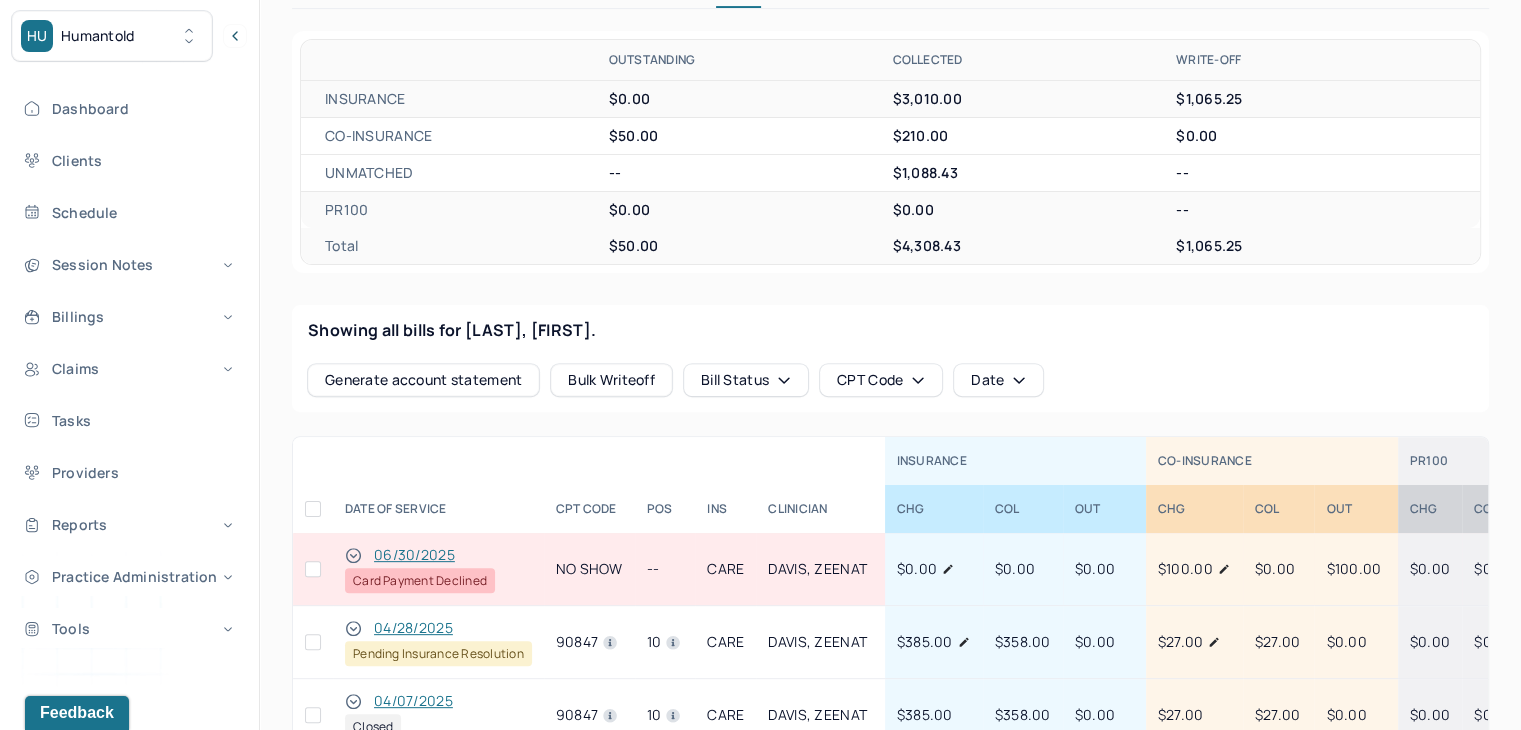 click at bounding box center [313, 569] 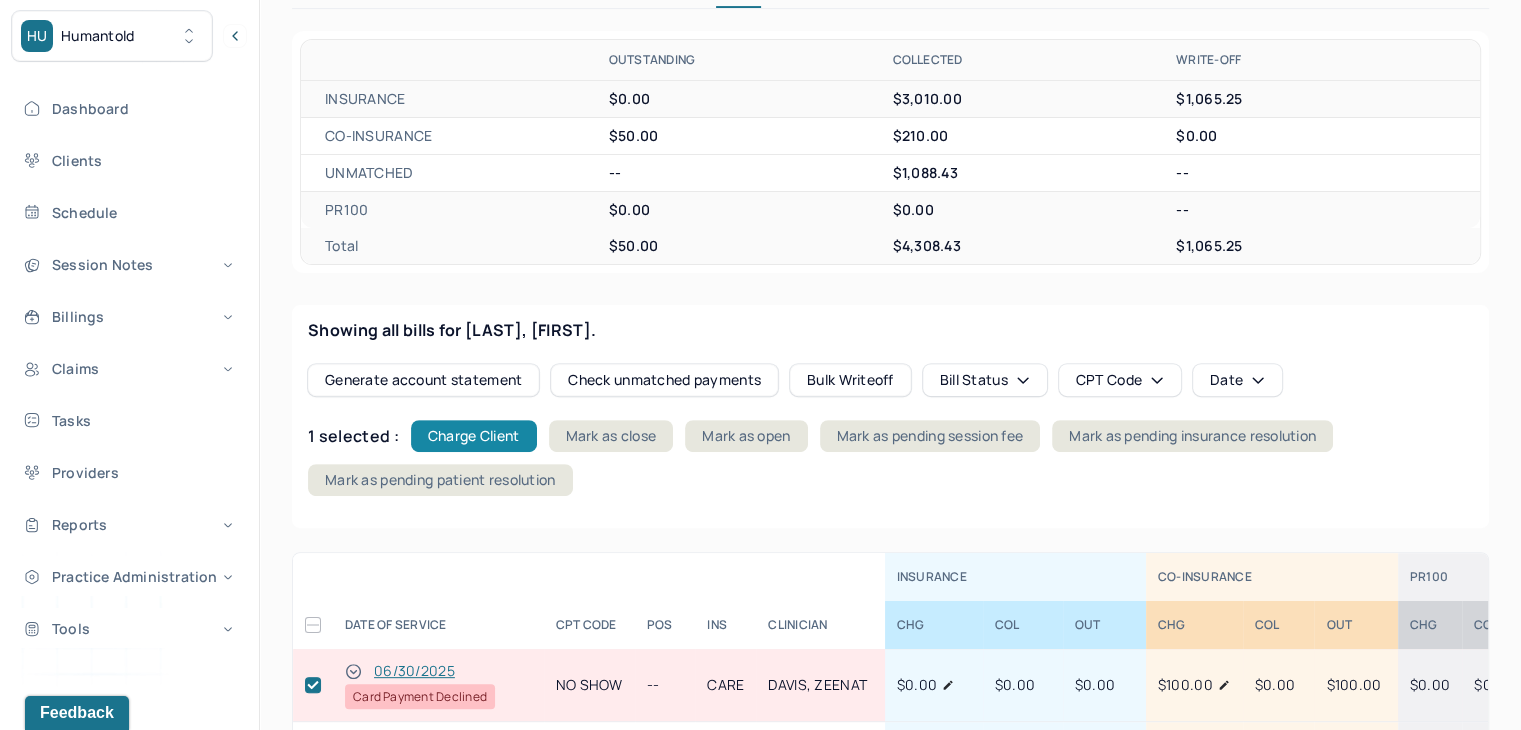 click on "Charge Client" at bounding box center (474, 436) 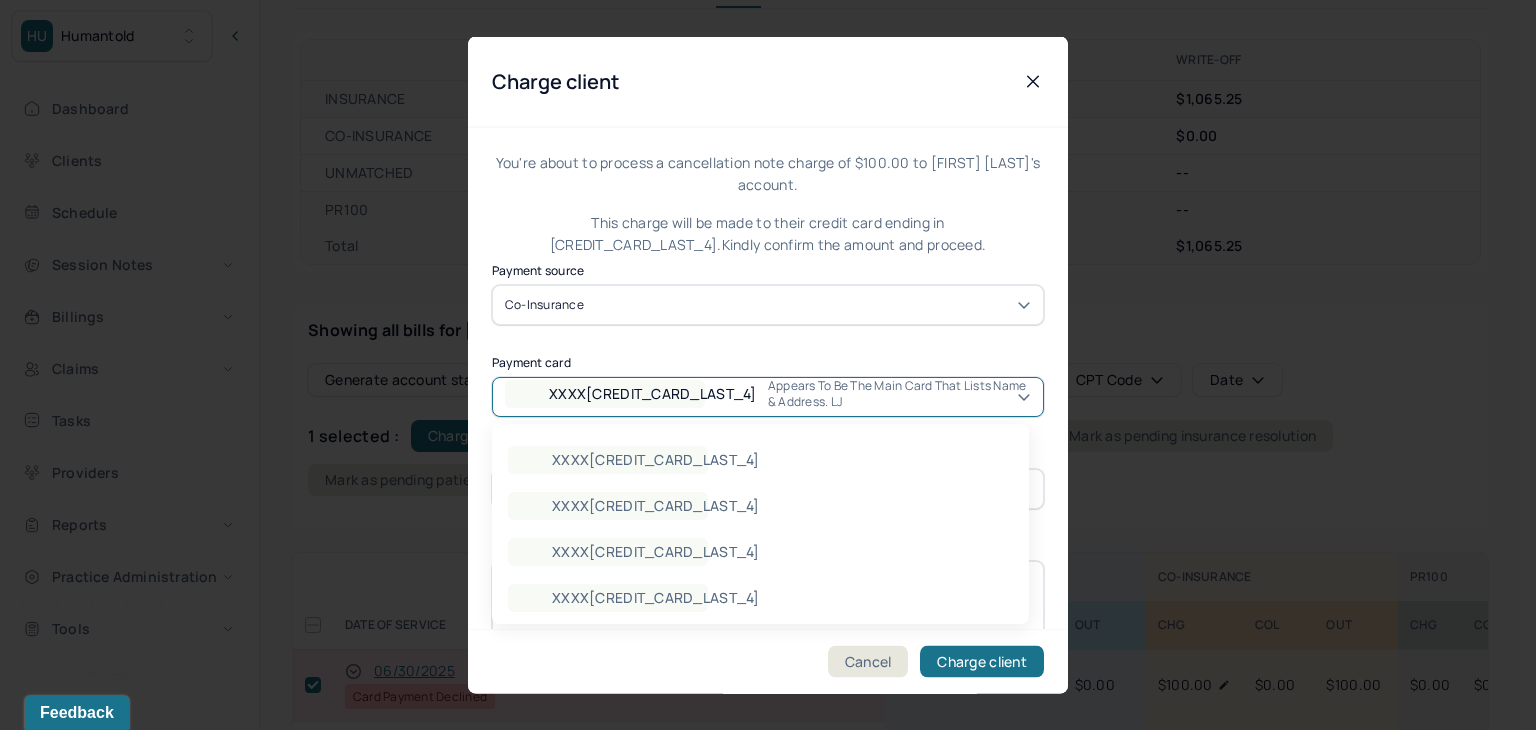 click on "XXXX[CREDIT_CARD_LAST_4]" at bounding box center [653, 393] 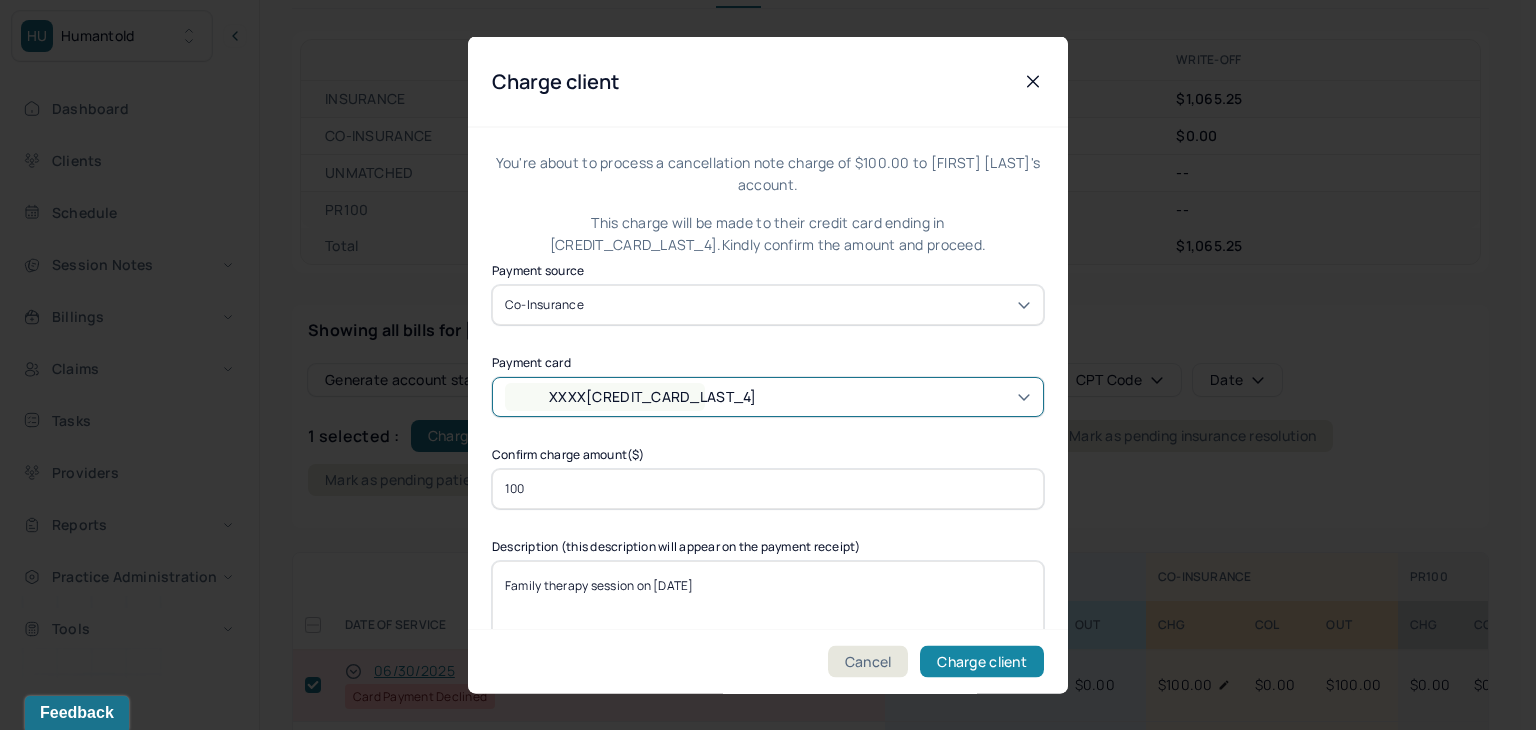 click on "Charge client" at bounding box center (982, 662) 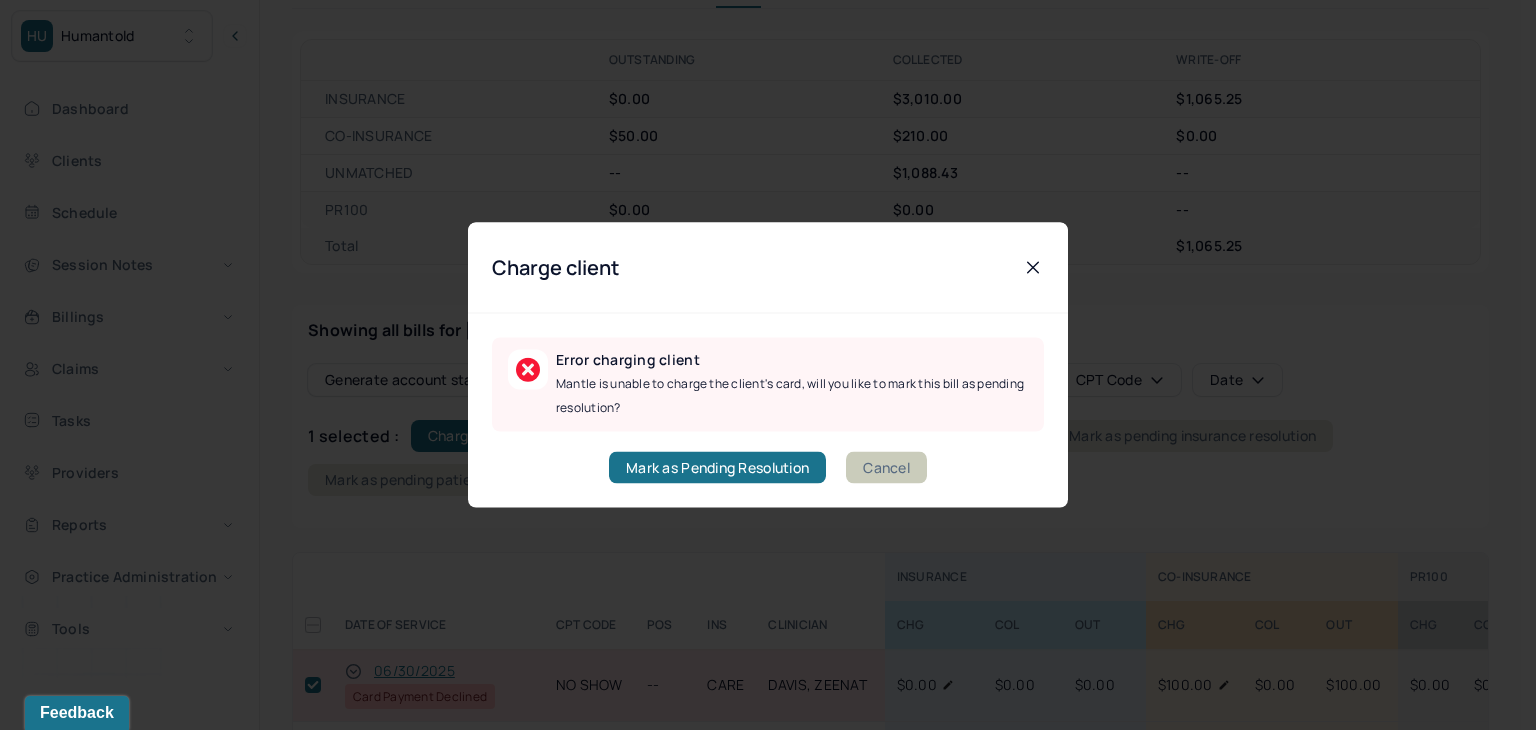 click on "Cancel" at bounding box center [886, 468] 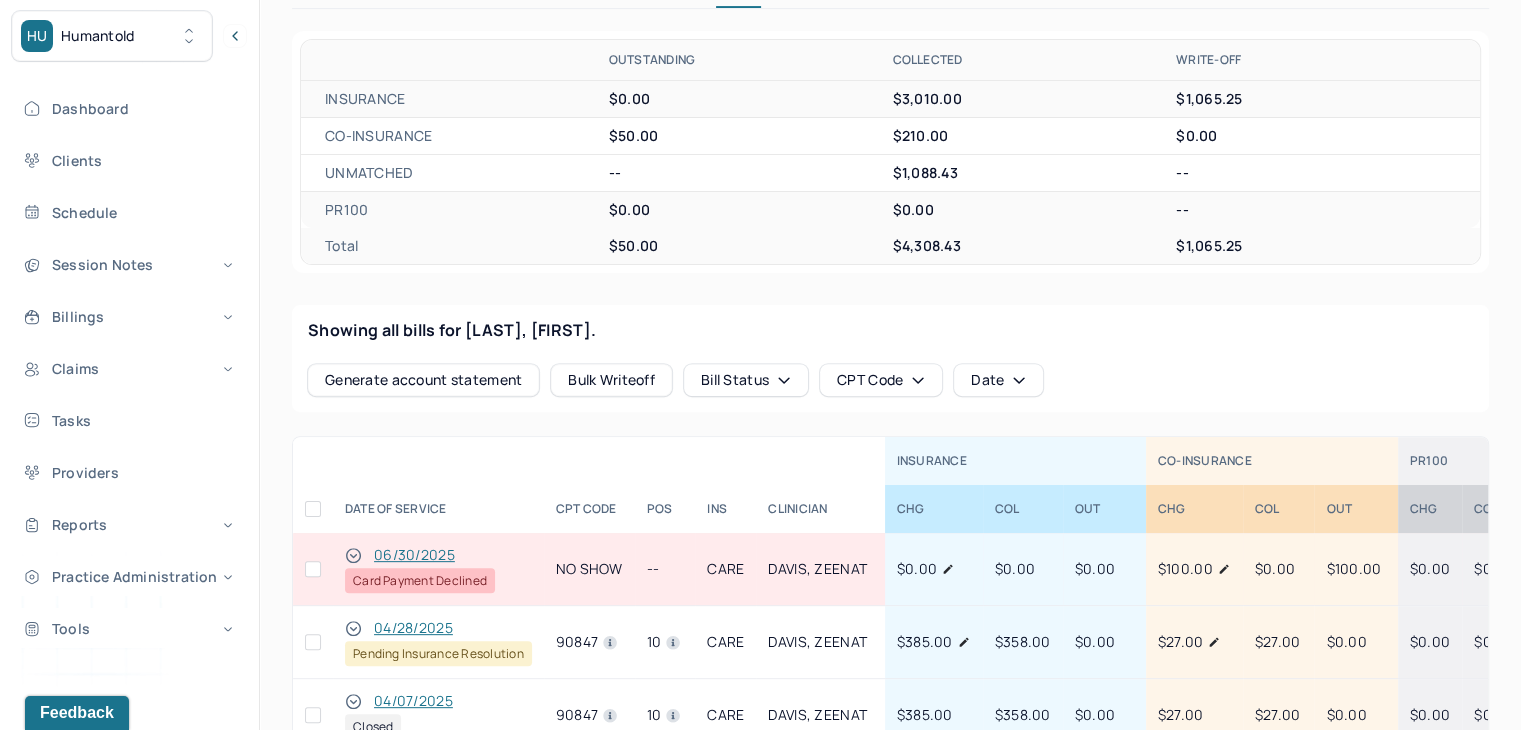 click at bounding box center (313, 569) 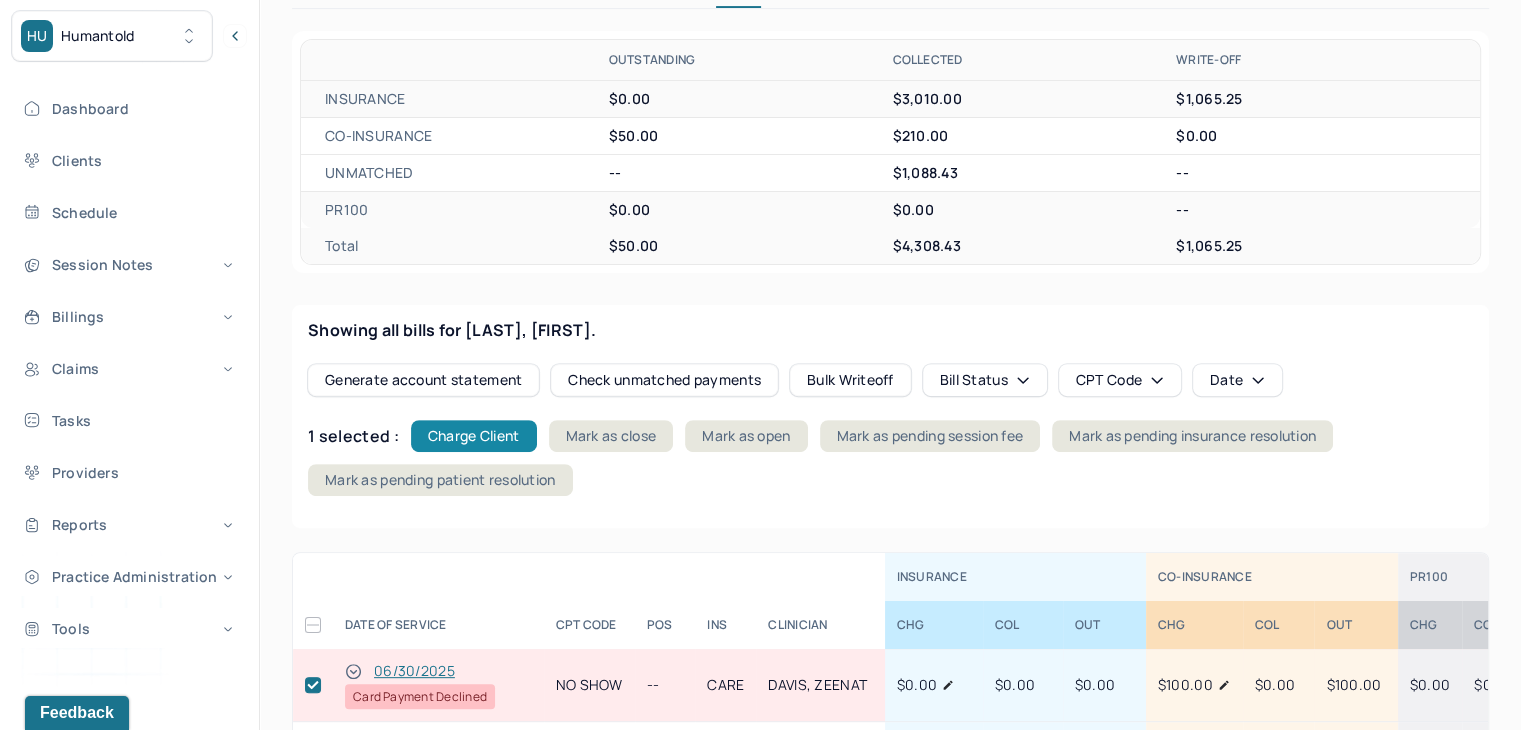 click on "Charge Client" at bounding box center [474, 436] 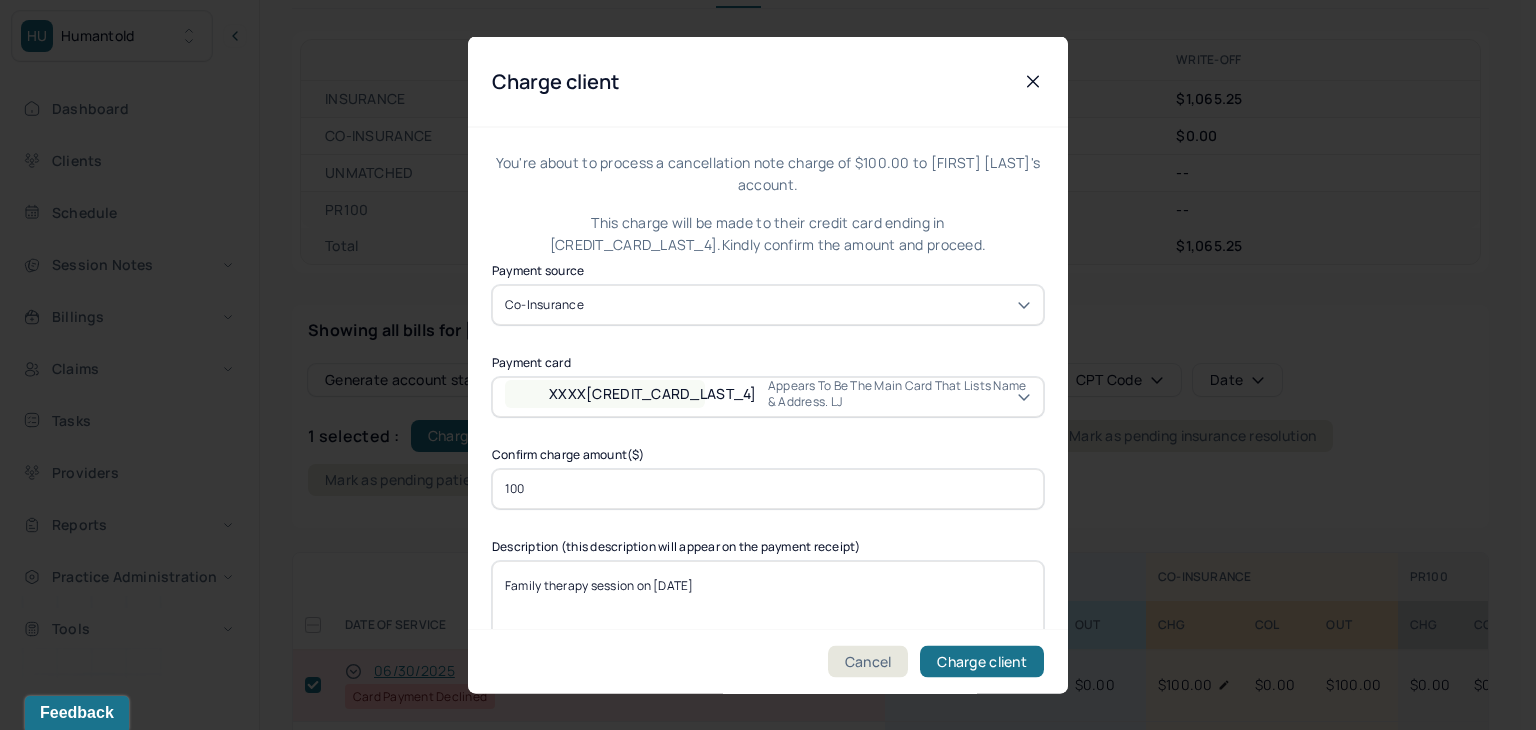 click on "XXXX[CREDIT_CARD_LAST_4] Appears to be the main card that lists name & address. LJ" at bounding box center [768, 393] 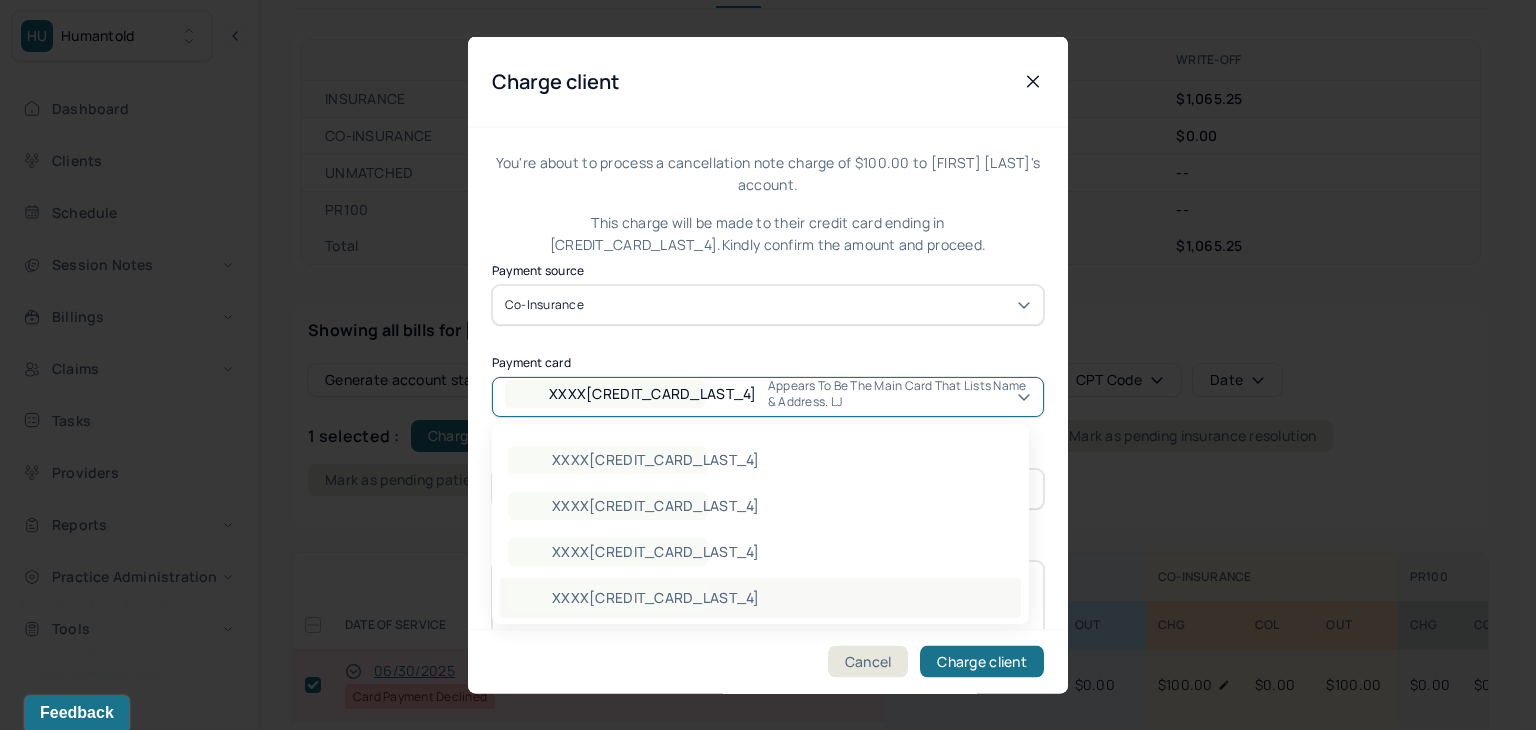 click on "XXXX[CREDIT_CARD_LAST_4]" at bounding box center (608, 598) 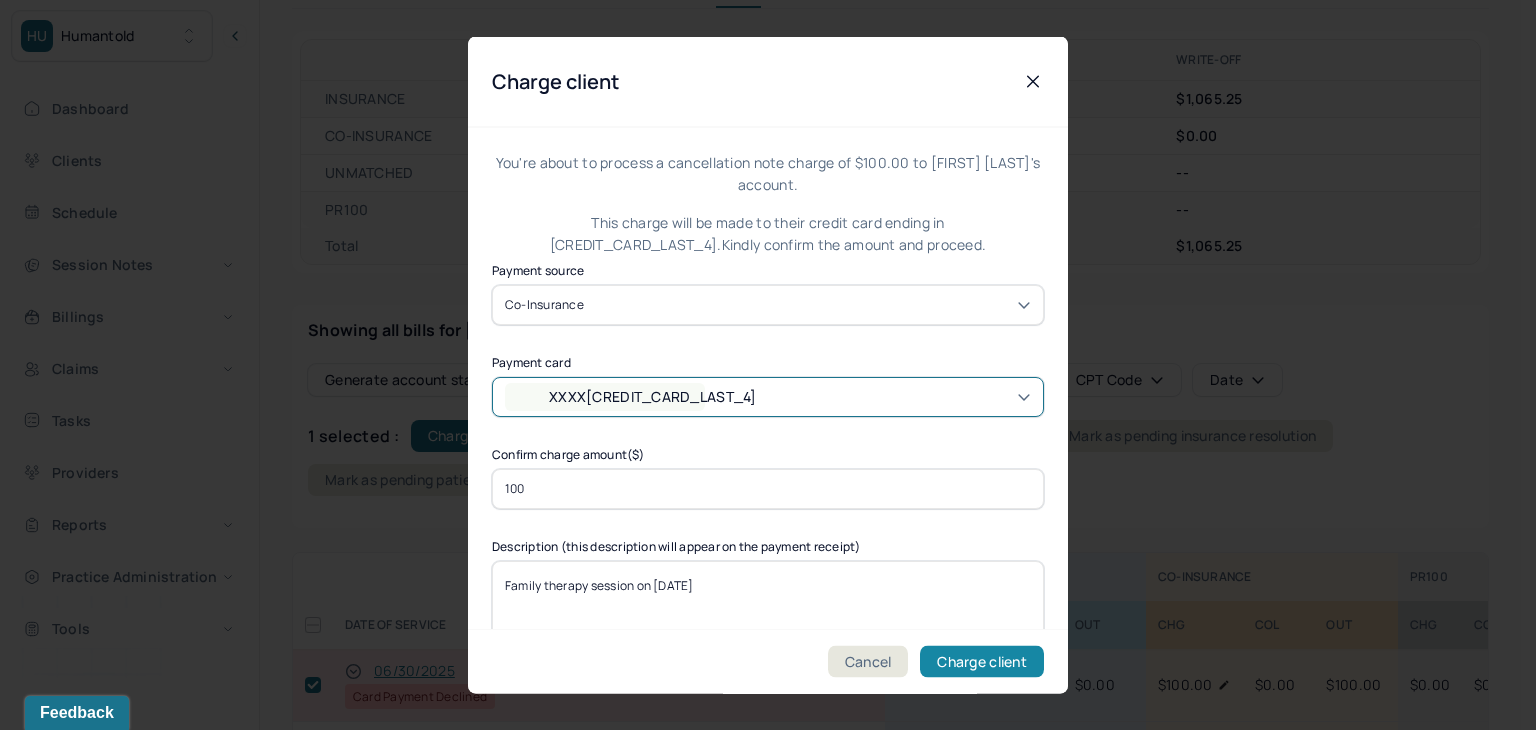click on "Charge client" at bounding box center (982, 662) 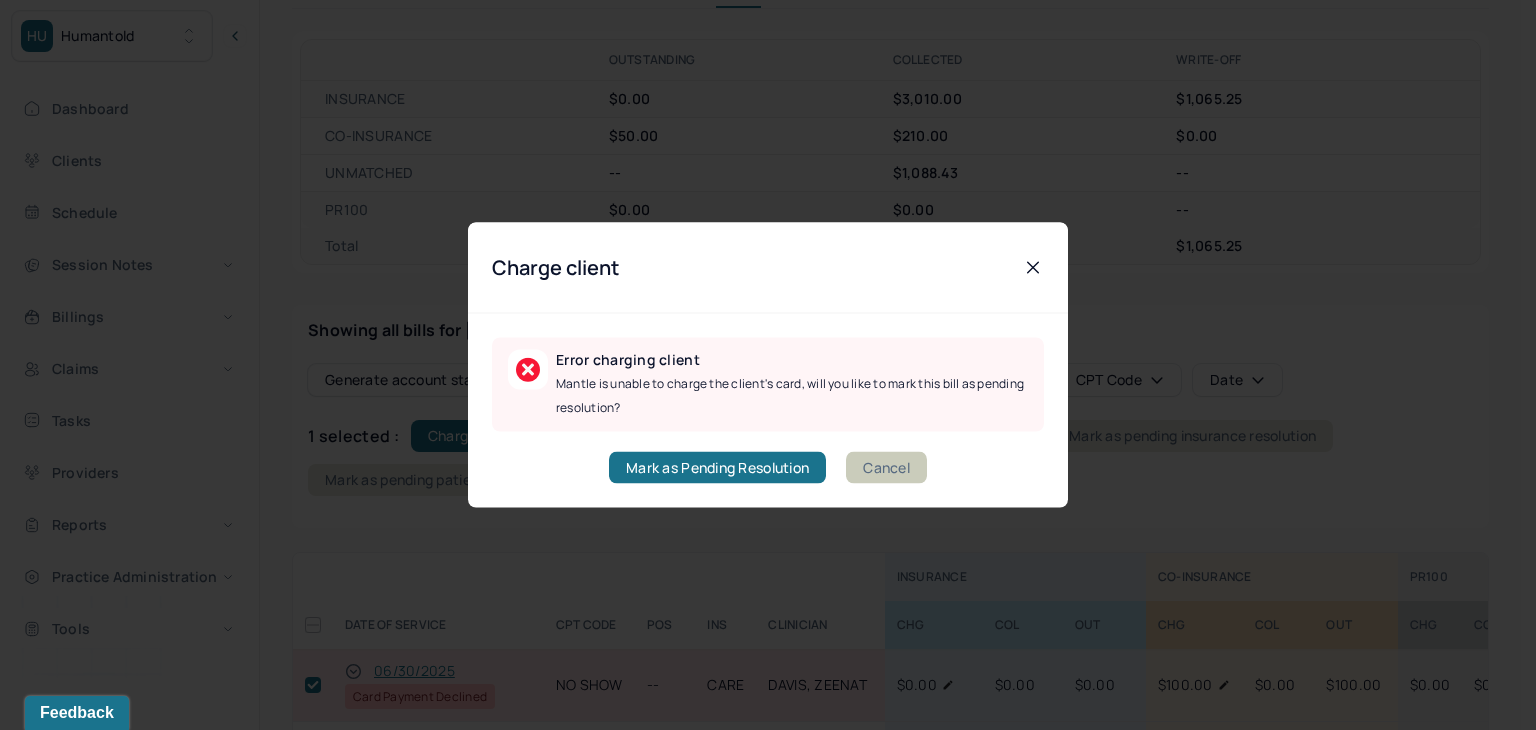 click on "Cancel" at bounding box center [886, 468] 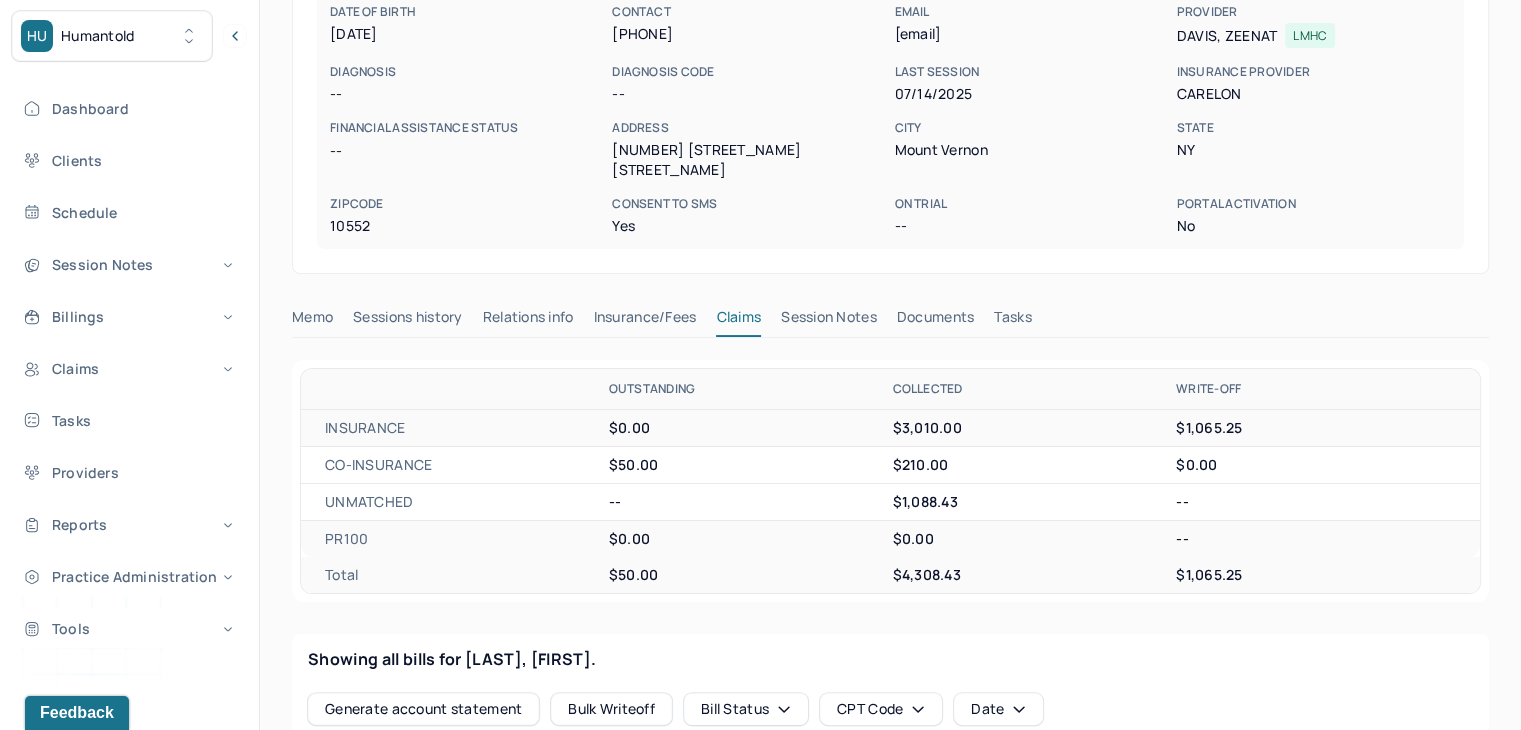 scroll, scrollTop: 0, scrollLeft: 0, axis: both 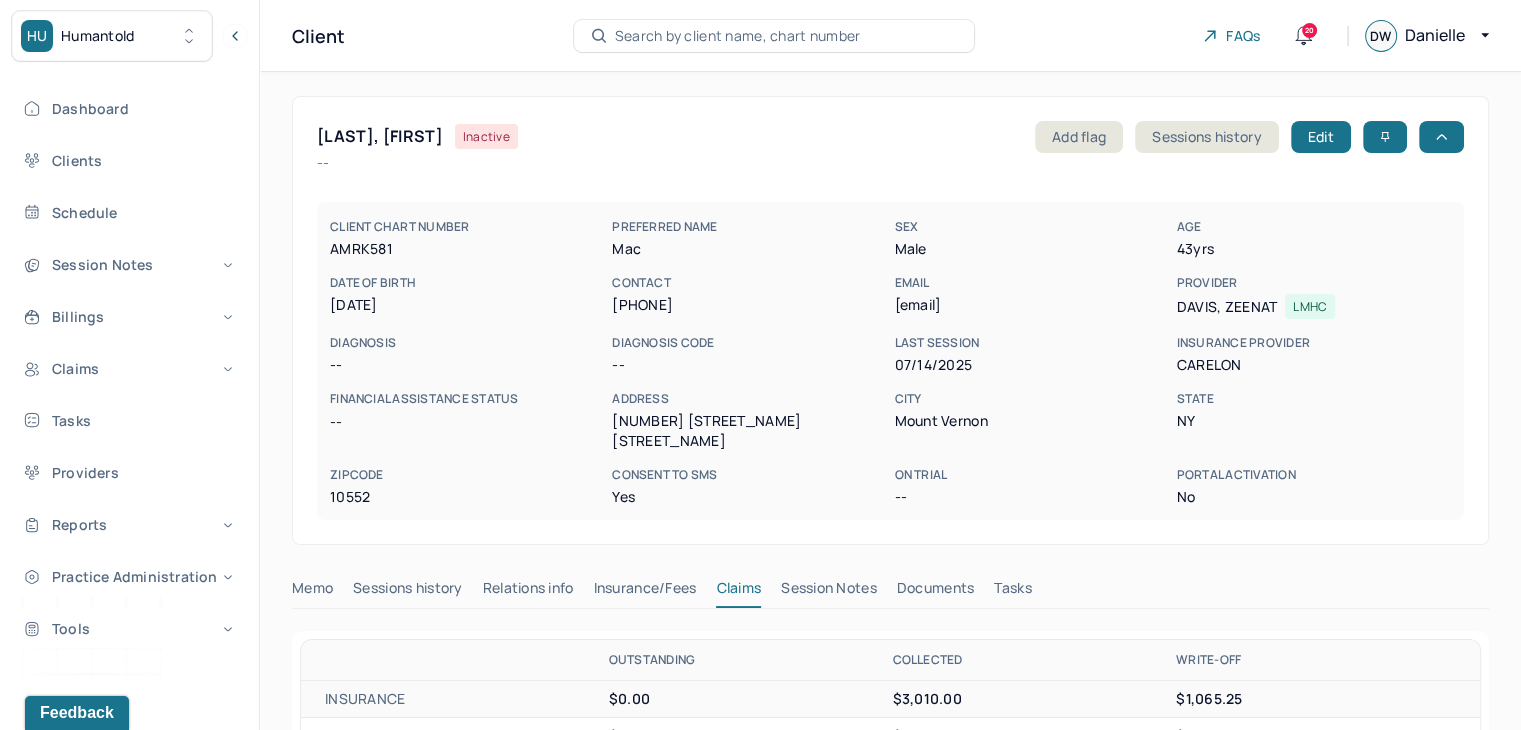 click on "Search by client name, chart number" at bounding box center [738, 36] 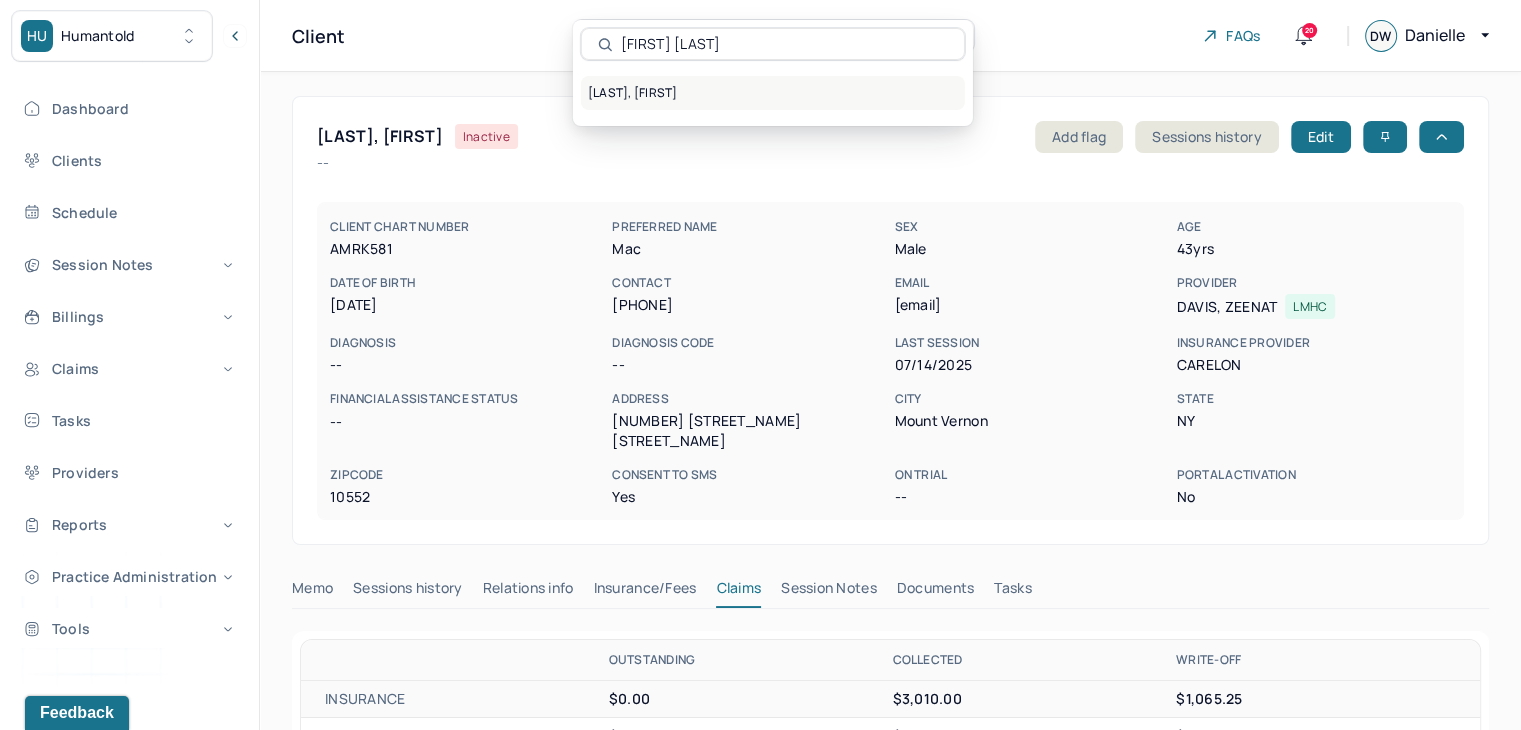 type on "[FIRST] [LAST]" 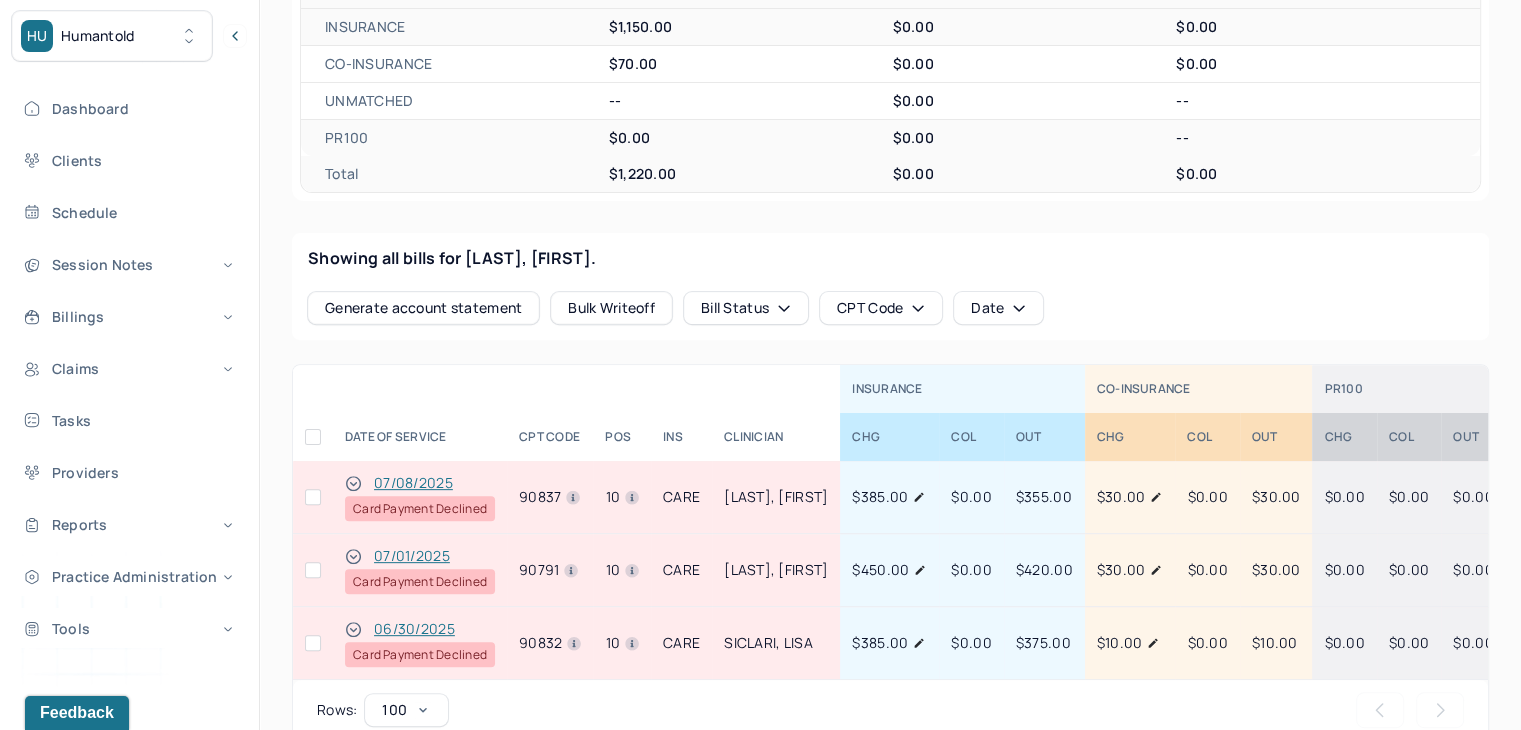 scroll, scrollTop: 700, scrollLeft: 0, axis: vertical 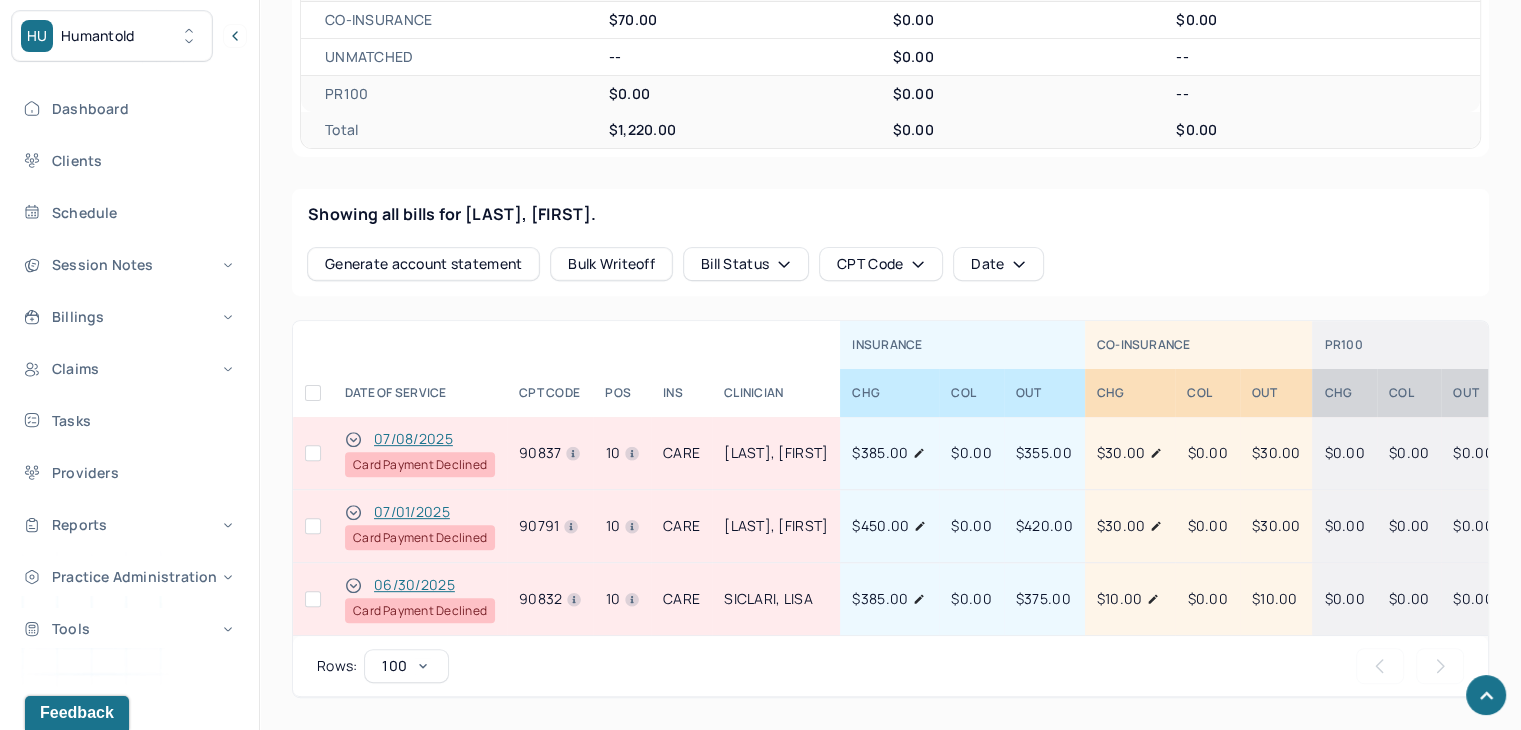 click at bounding box center (313, 599) 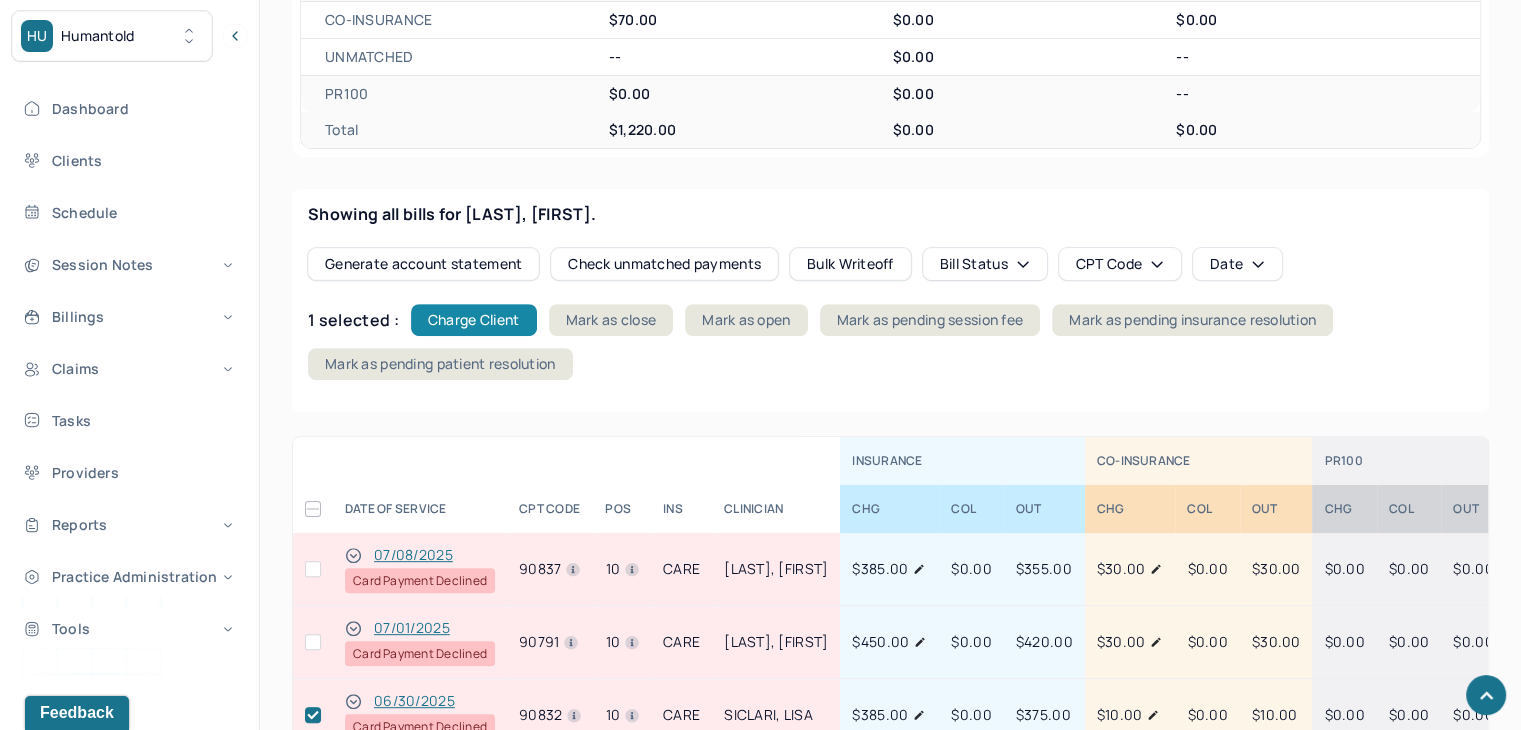 click on "Charge Client" at bounding box center [474, 320] 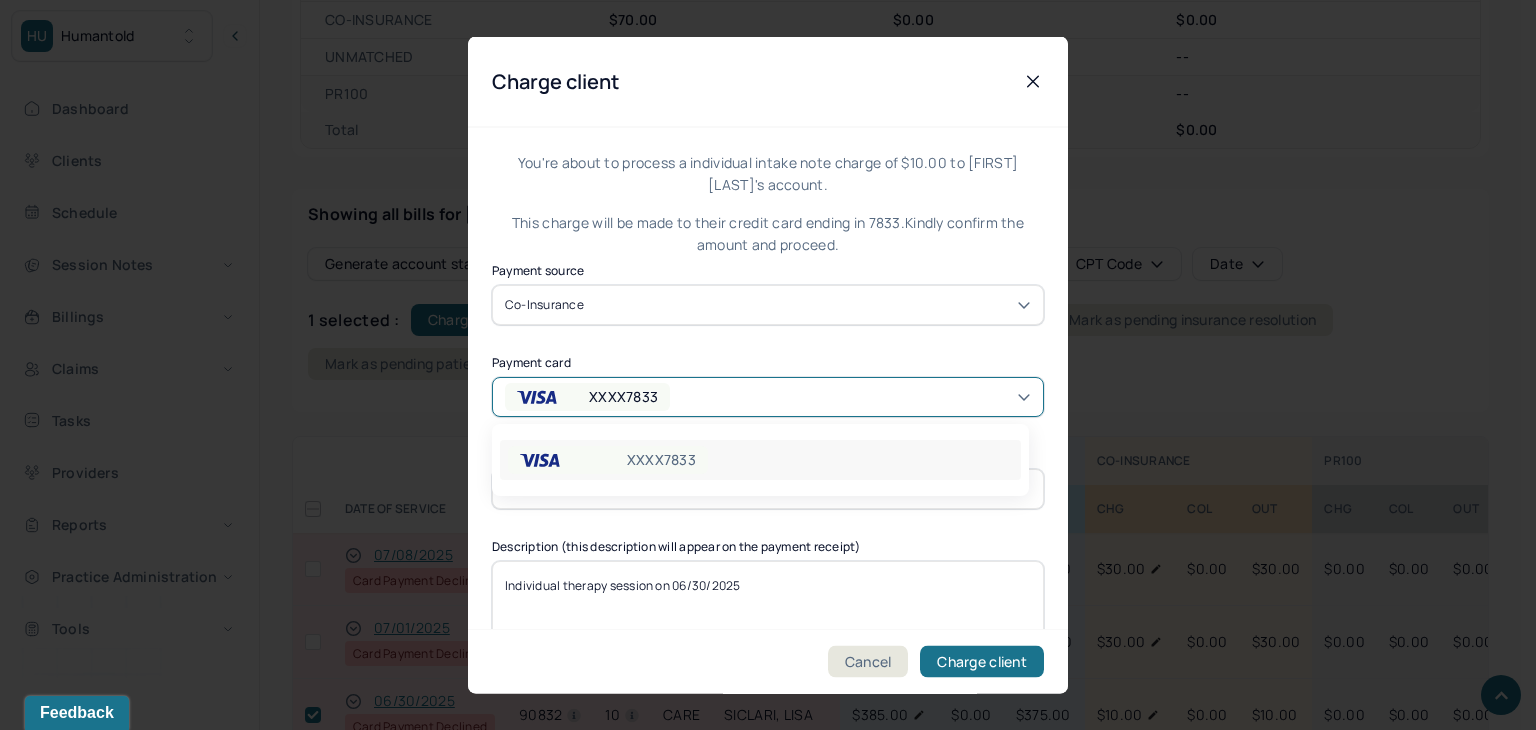 click on "XXXX7833" at bounding box center (587, 396) 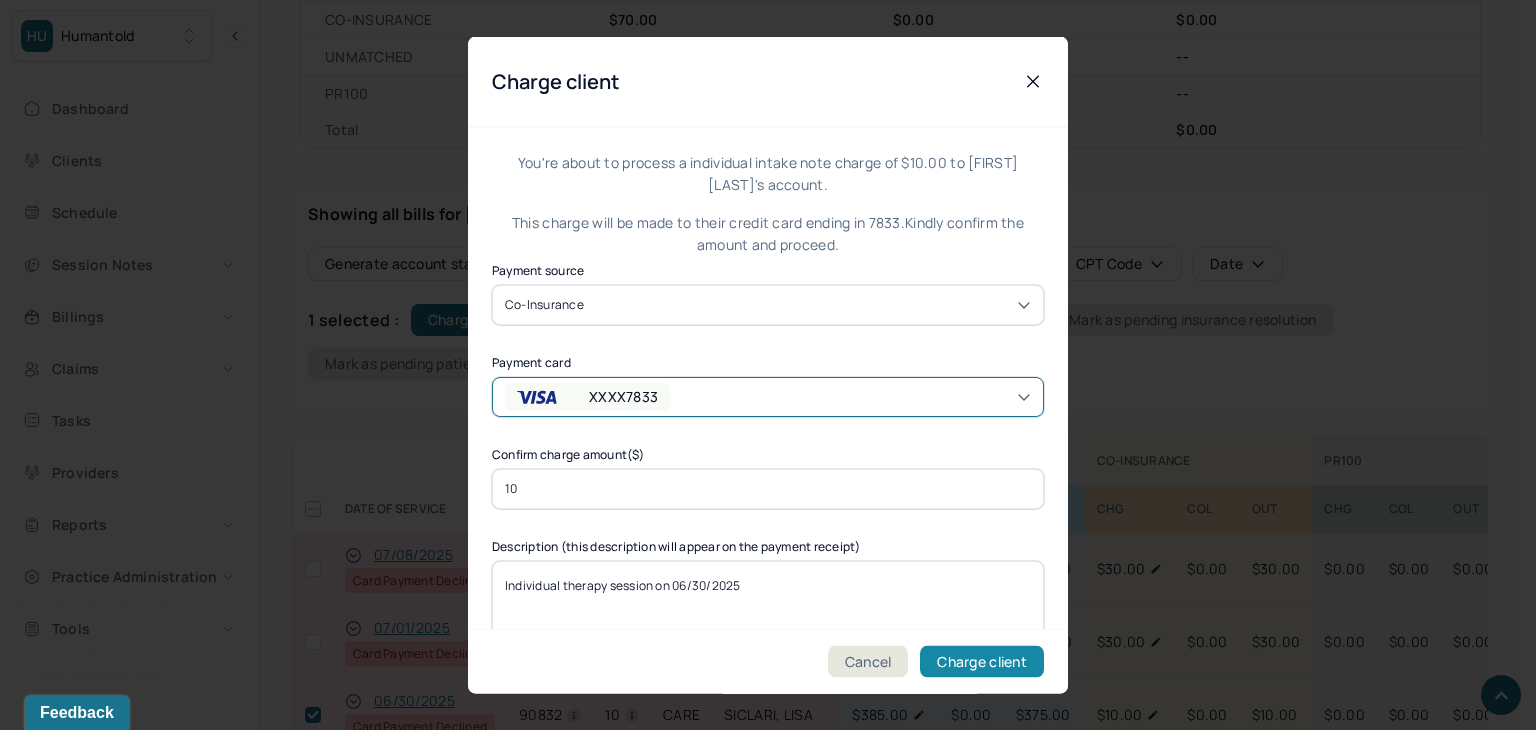 click on "Charge client" at bounding box center [982, 662] 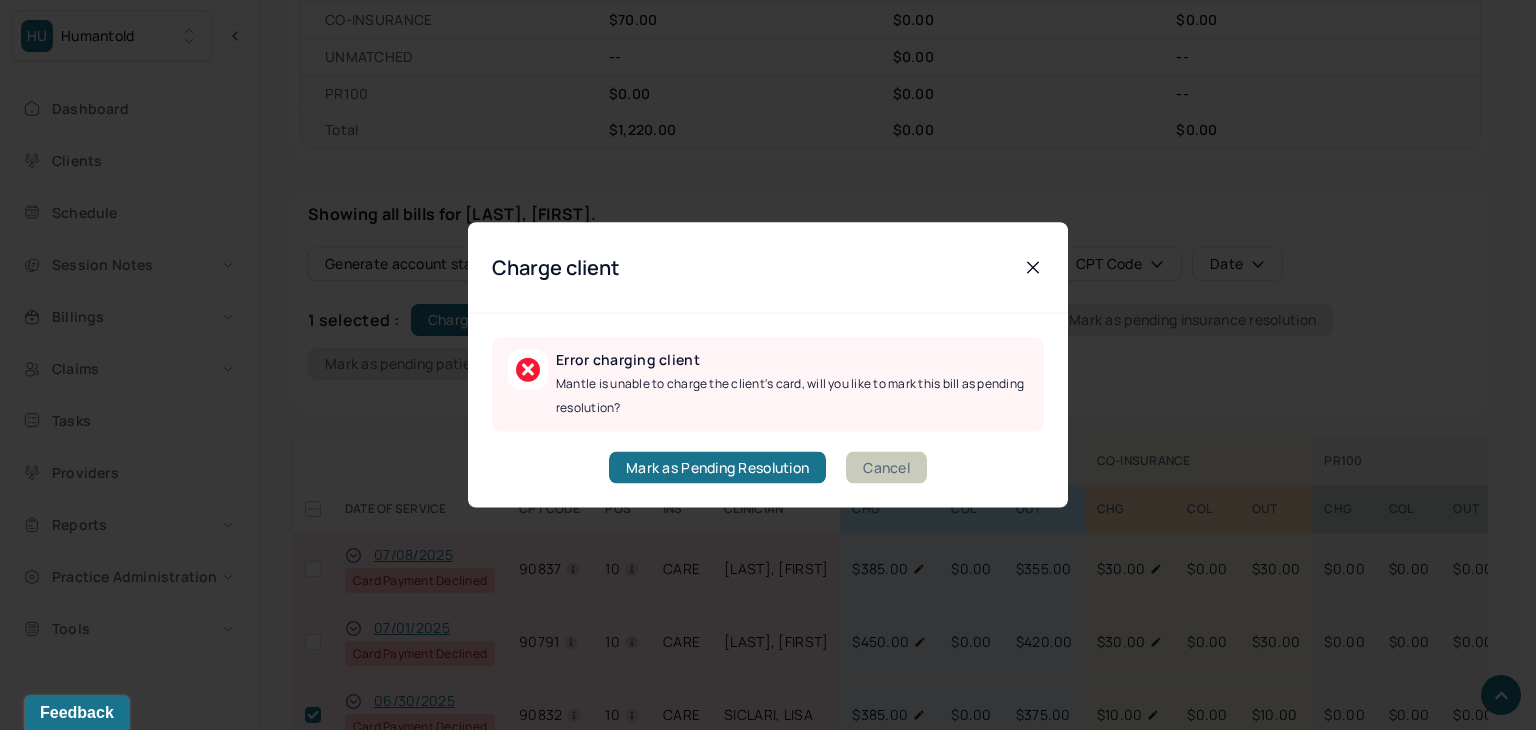 click on "Cancel" at bounding box center (886, 468) 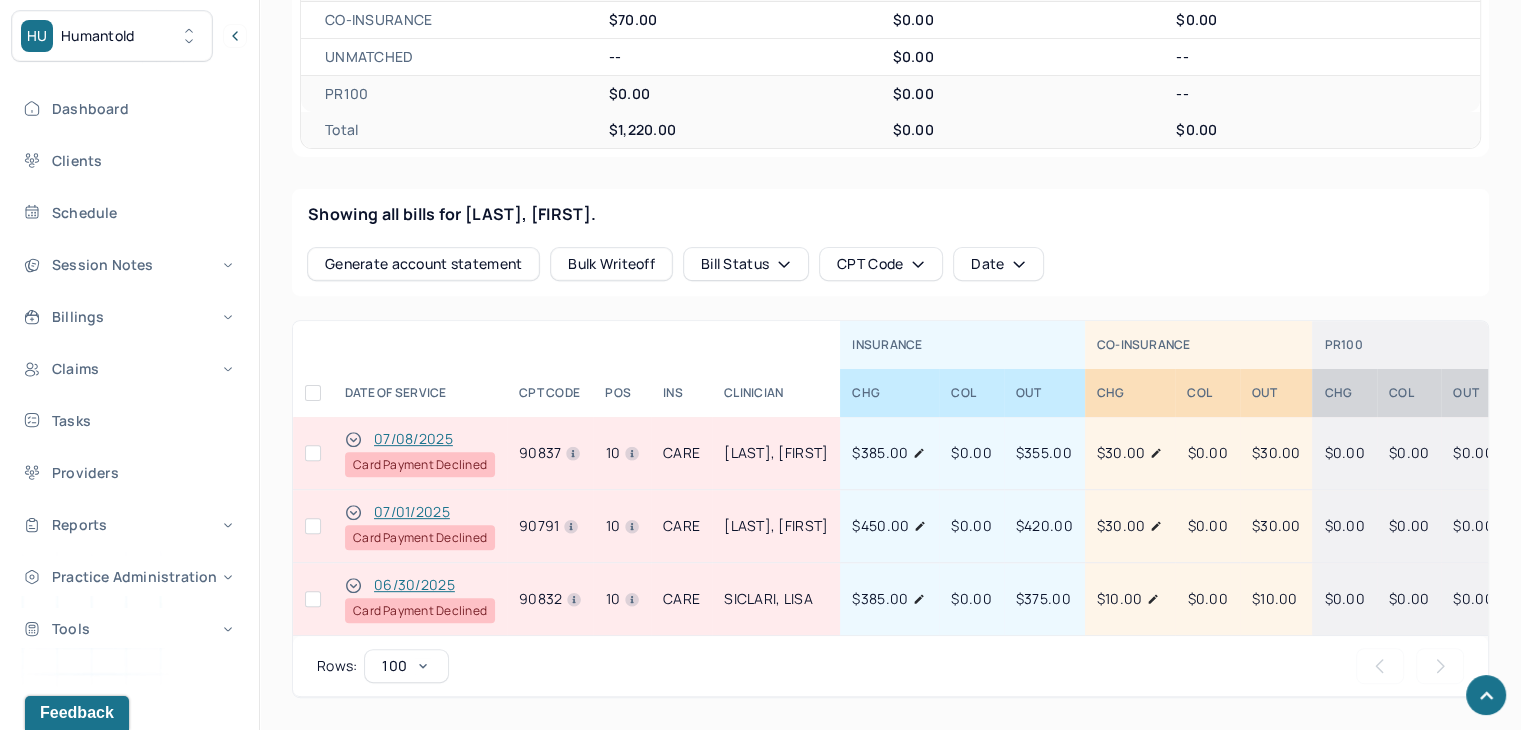 click at bounding box center (313, 599) 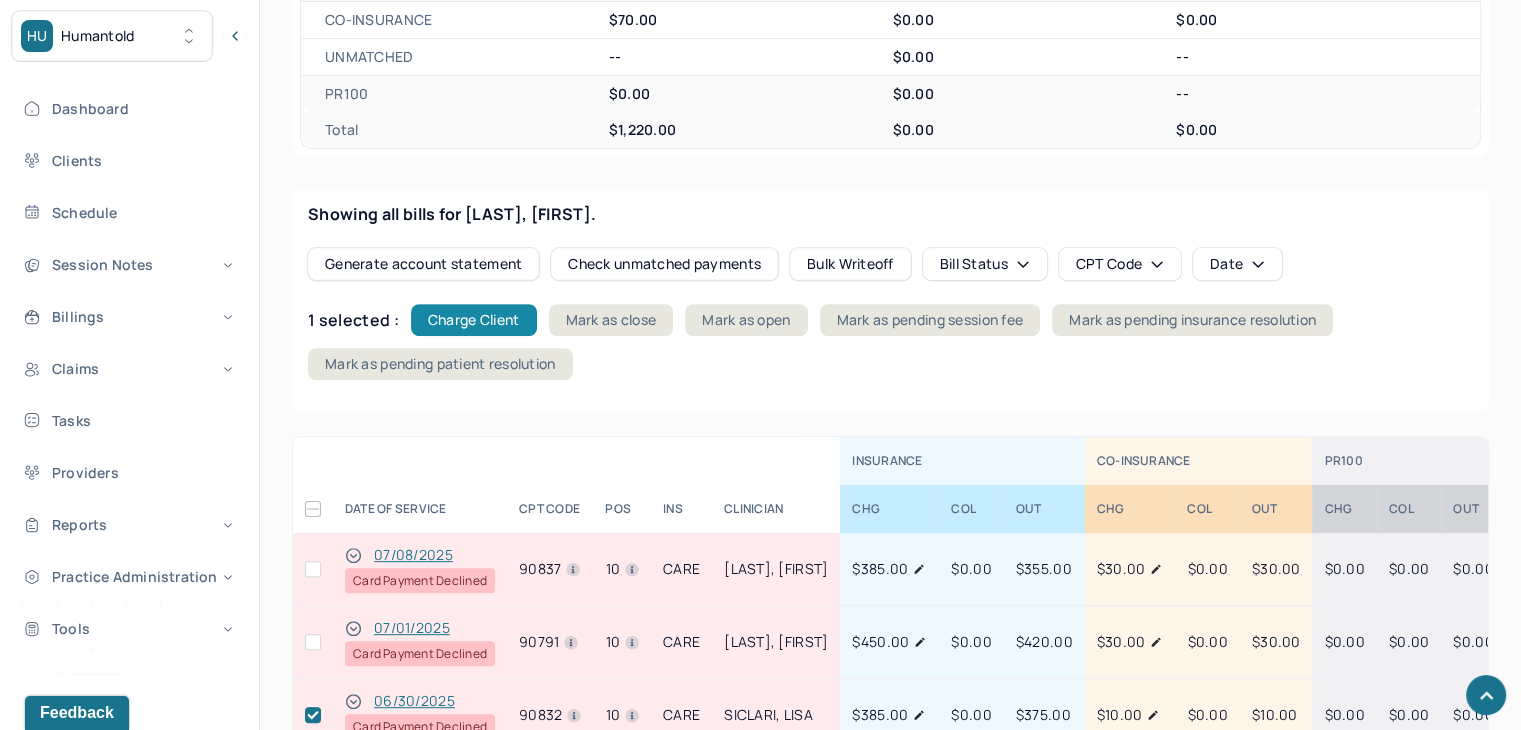click on "Charge Client" at bounding box center [474, 320] 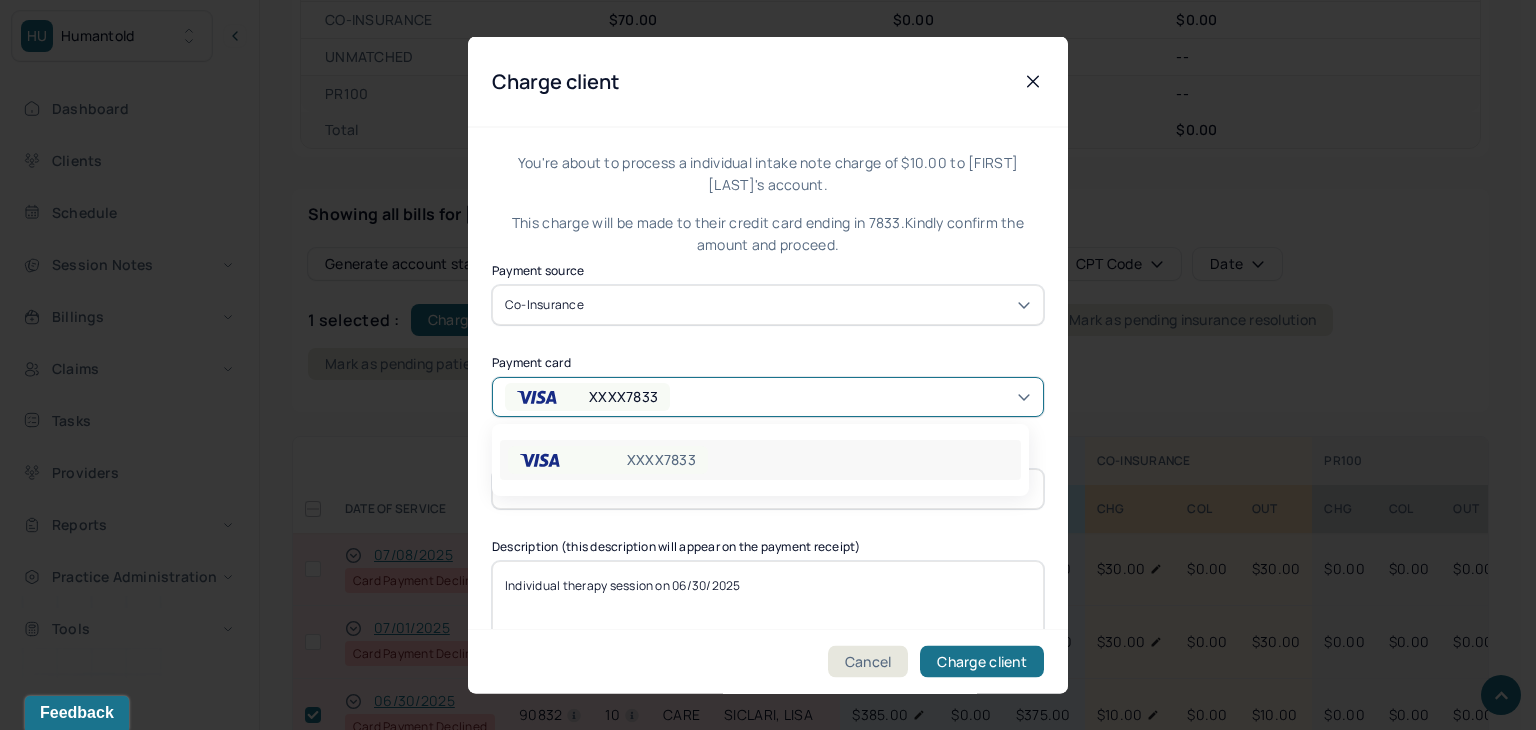 click on "XXXX7833" at bounding box center (605, 396) 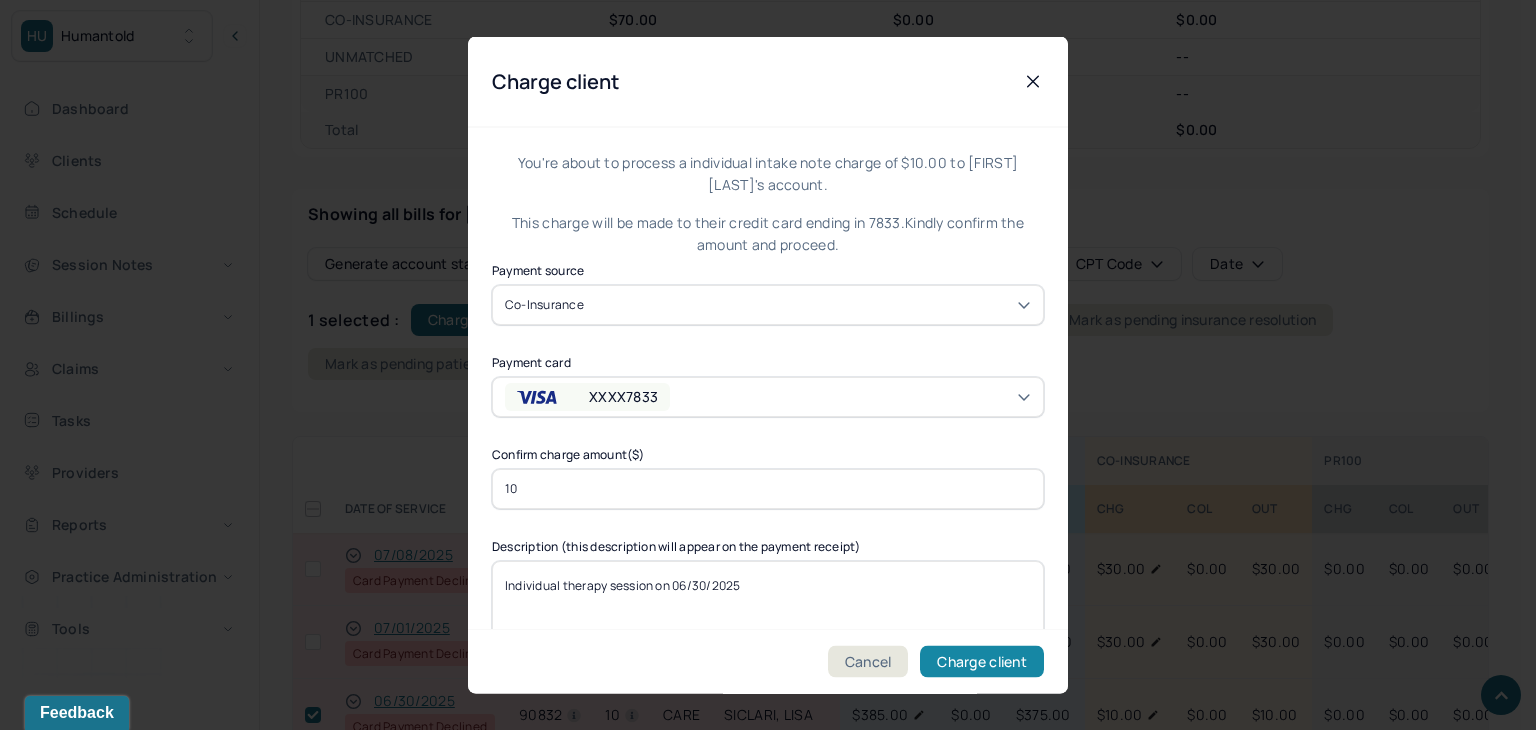 click on "Charge client" at bounding box center (982, 662) 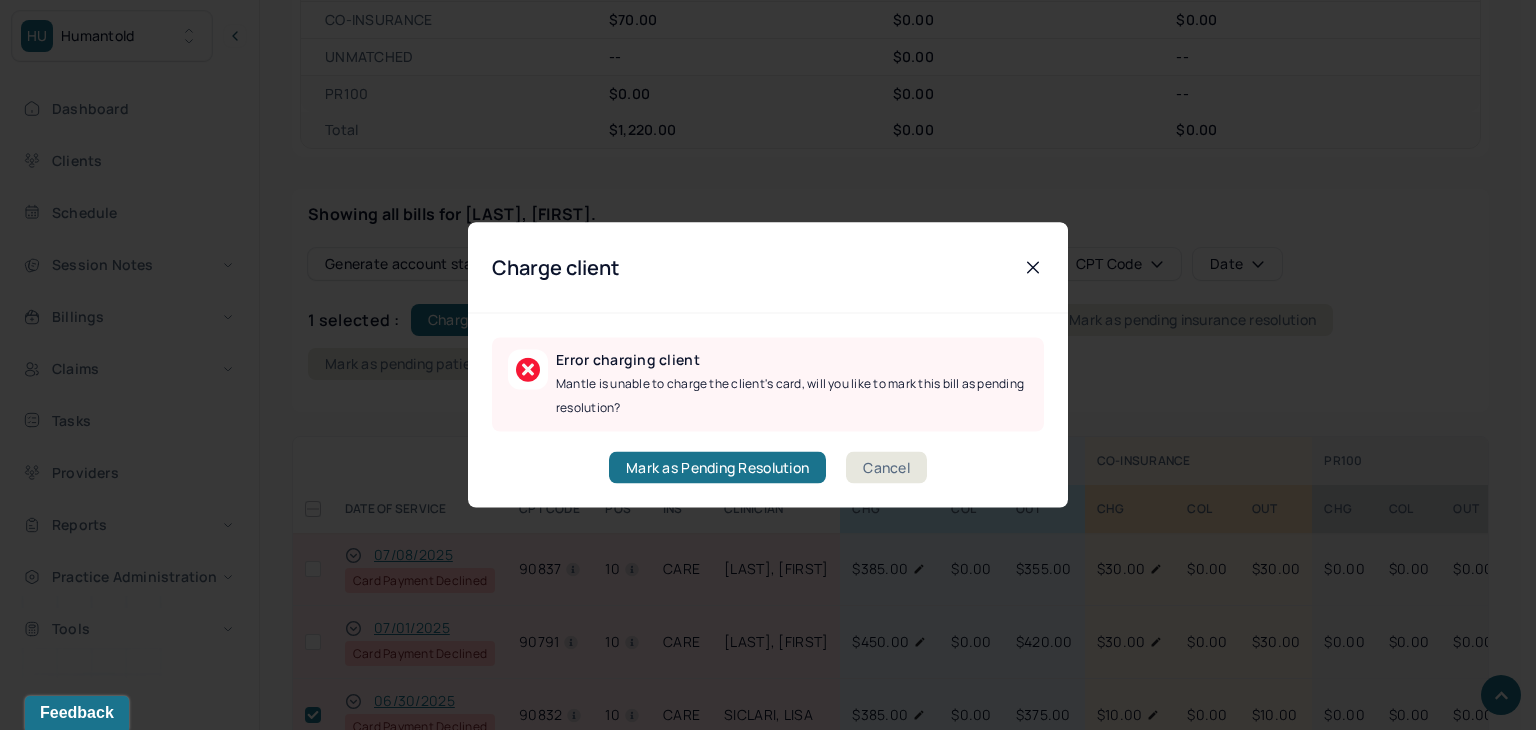drag, startPoint x: 895, startPoint y: 477, endPoint x: 882, endPoint y: 463, distance: 19.104973 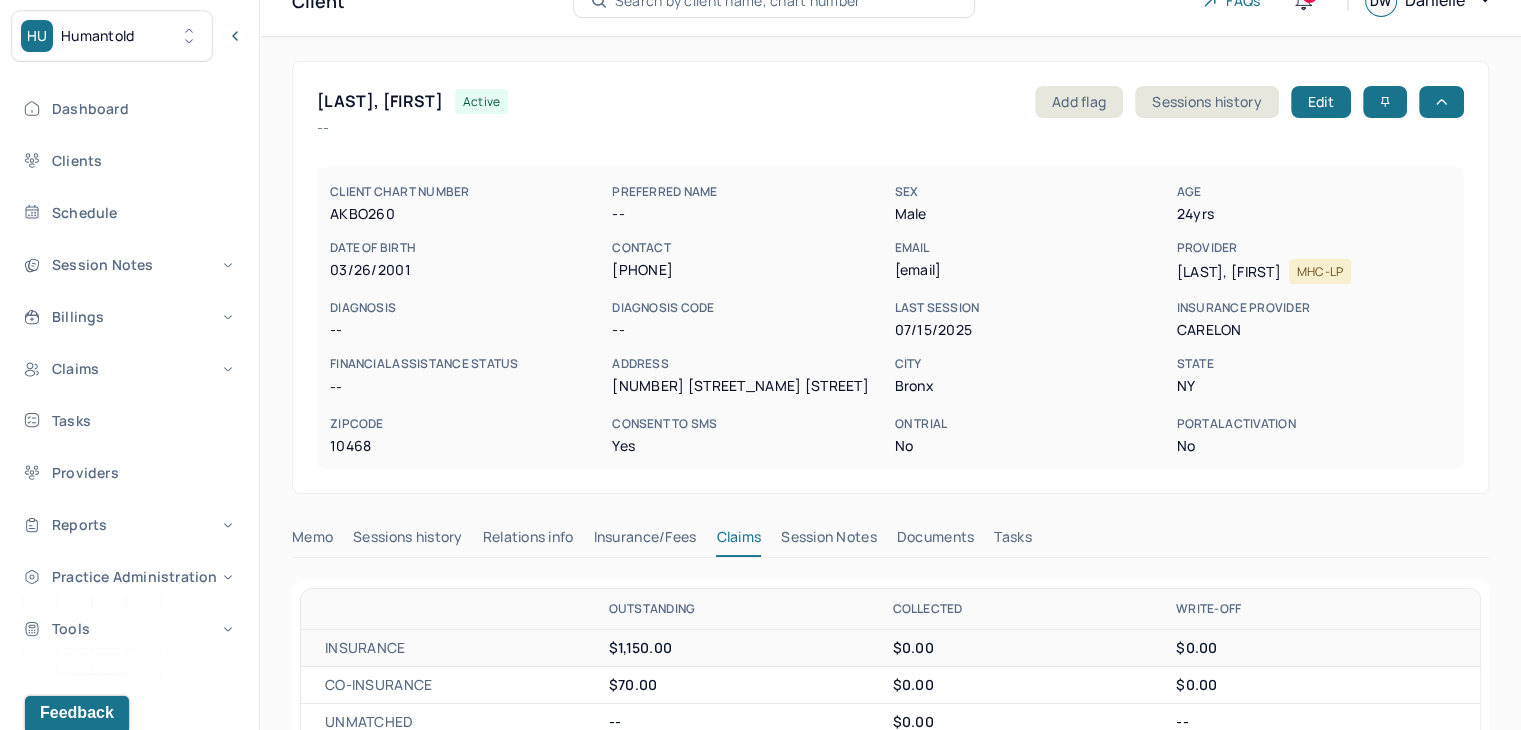 scroll, scrollTop: 0, scrollLeft: 0, axis: both 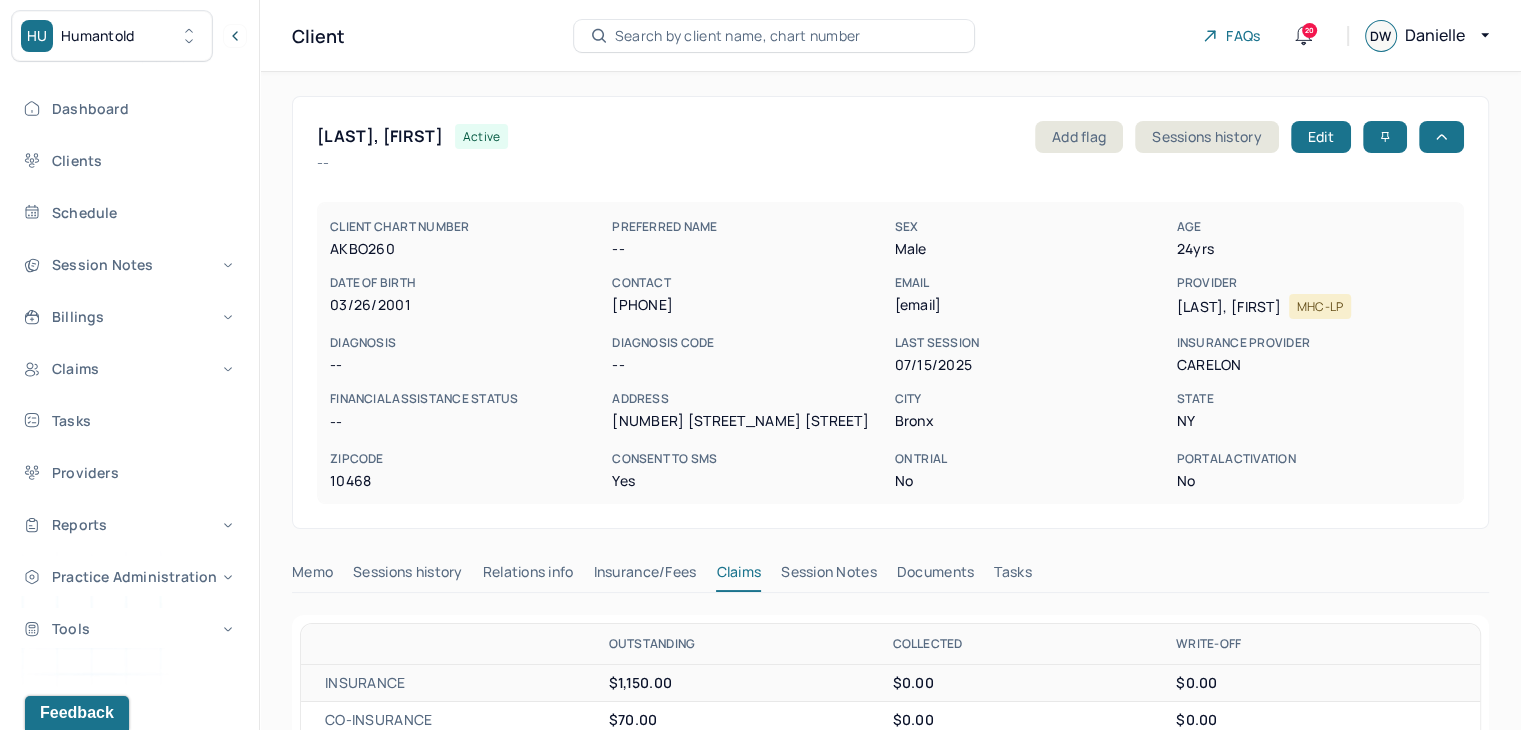 click on "Search by client name, chart number" at bounding box center [738, 36] 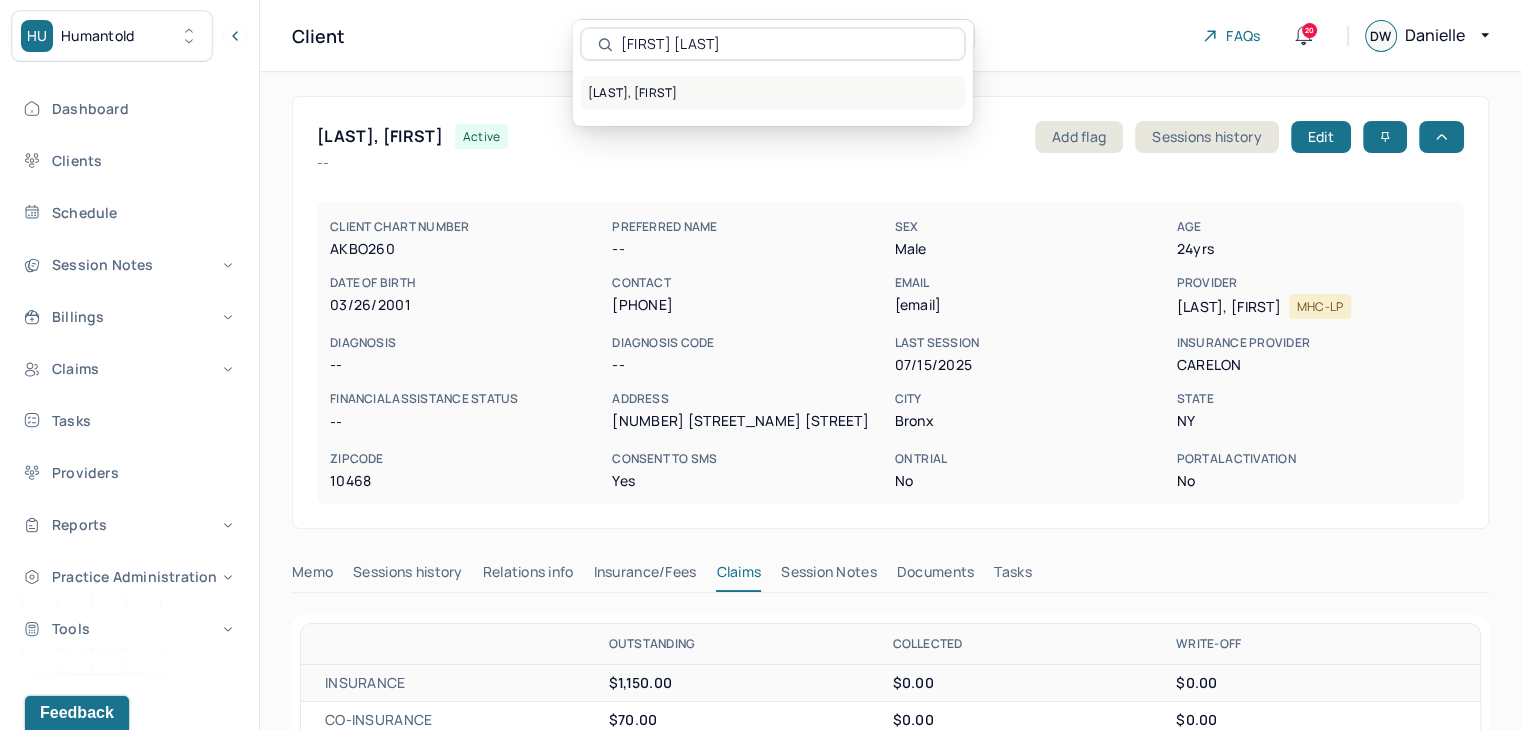 type on "[FIRST] [LAST]" 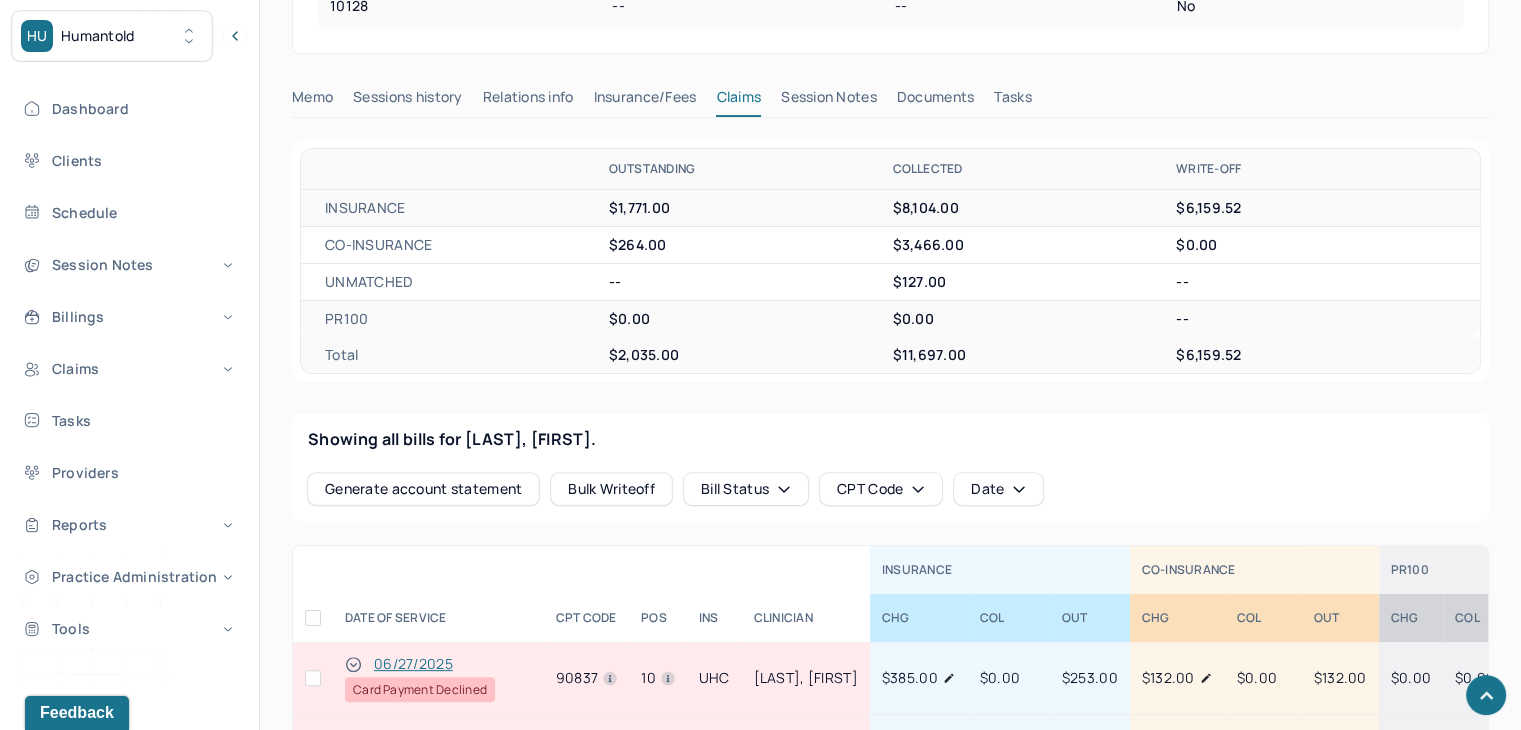 scroll, scrollTop: 700, scrollLeft: 0, axis: vertical 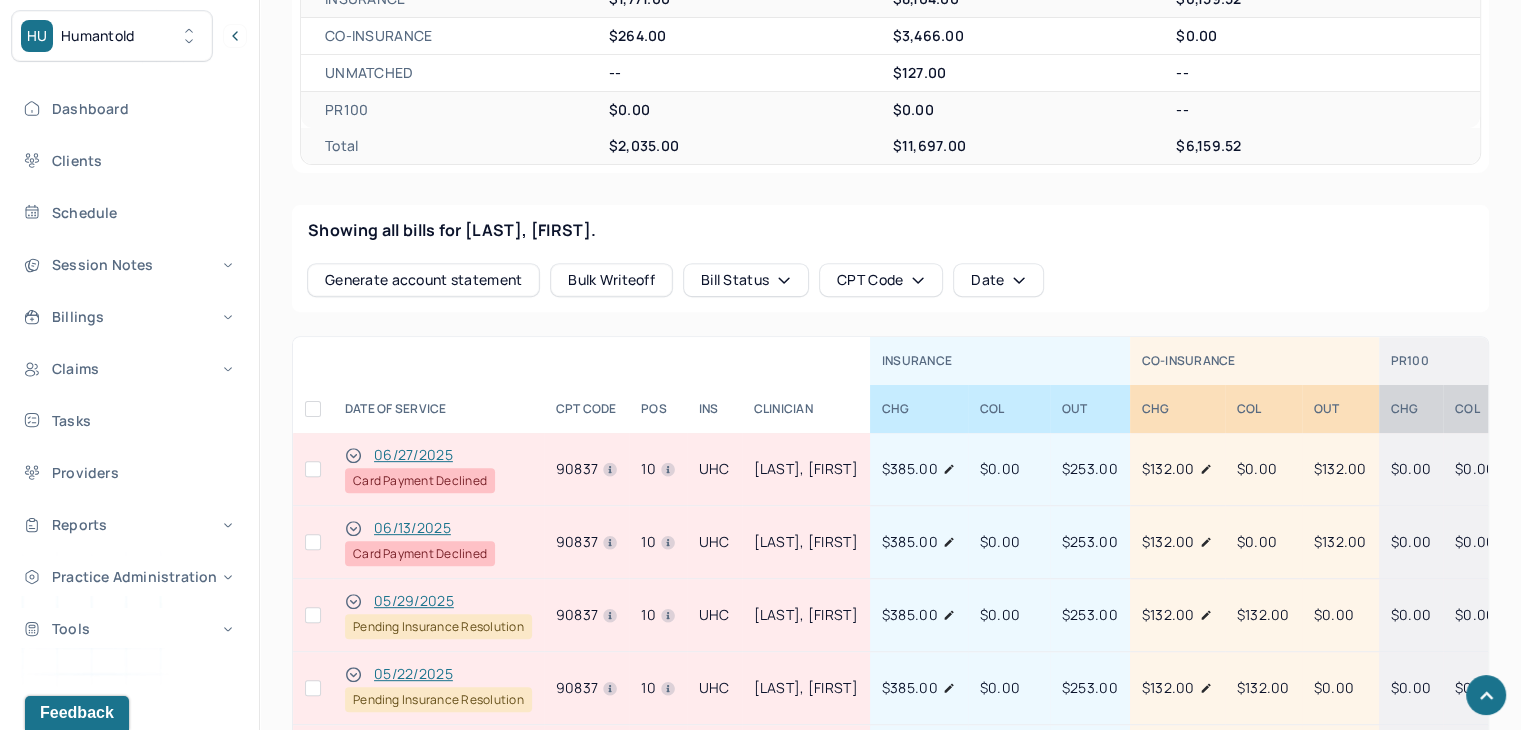 click at bounding box center [313, 542] 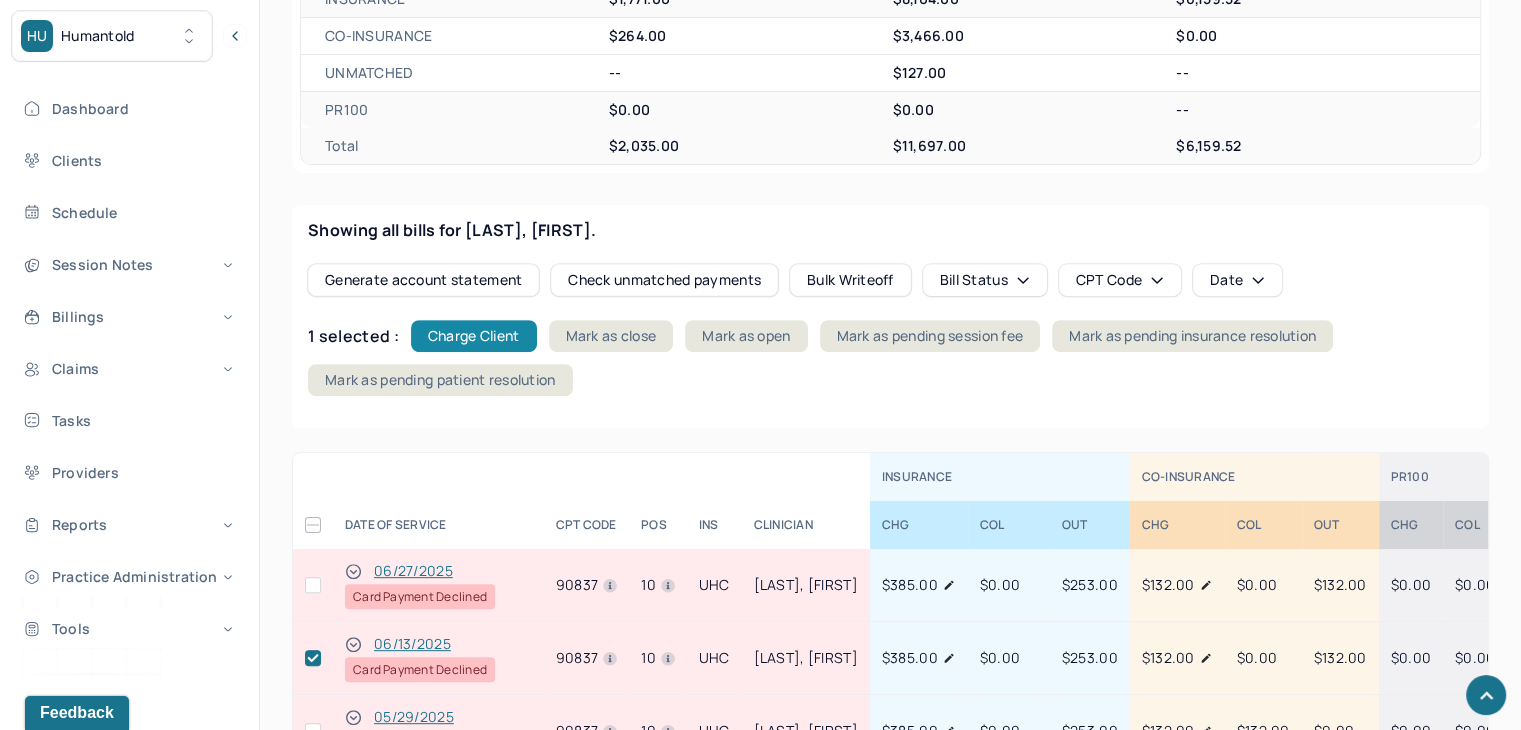click on "Charge Client" at bounding box center [474, 336] 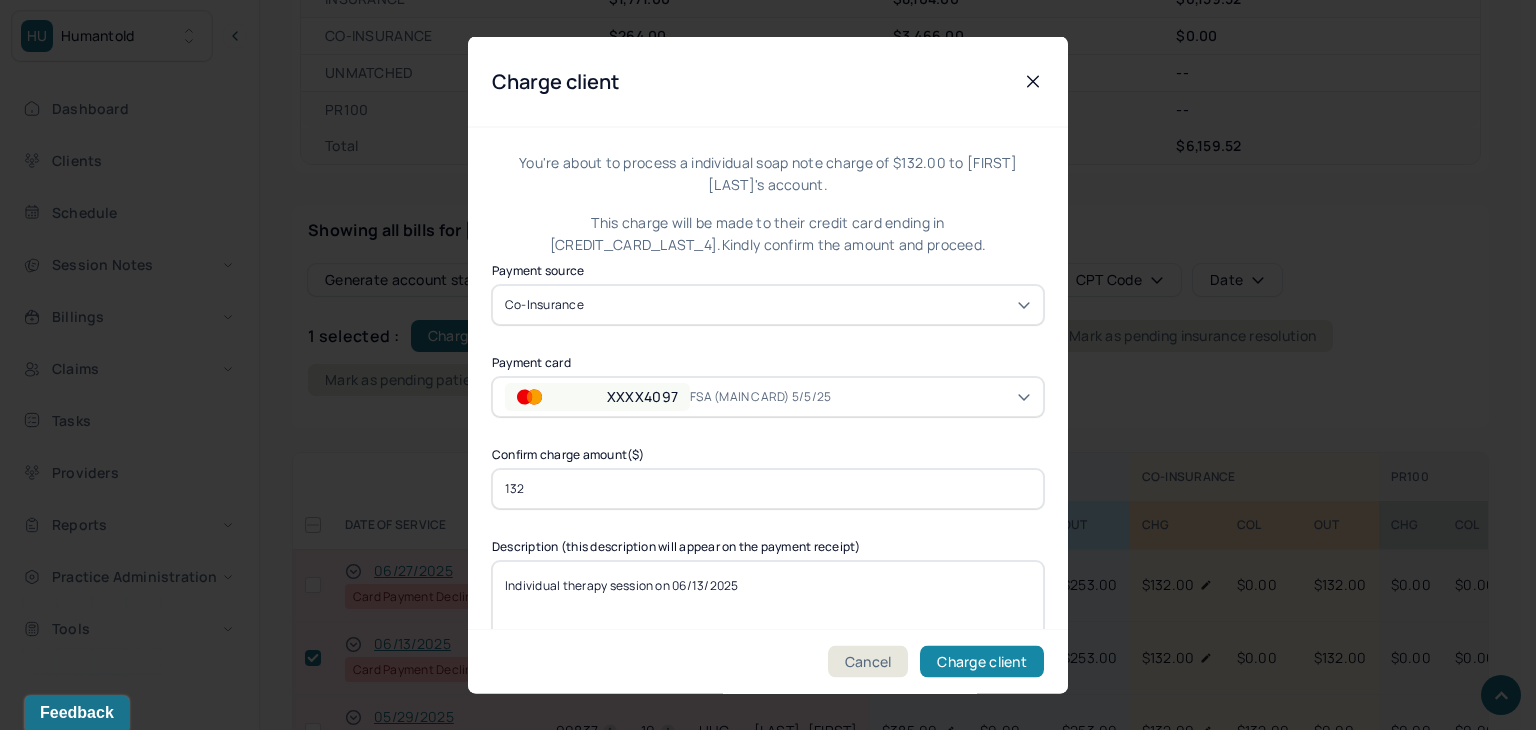 click on "Charge client" at bounding box center [982, 662] 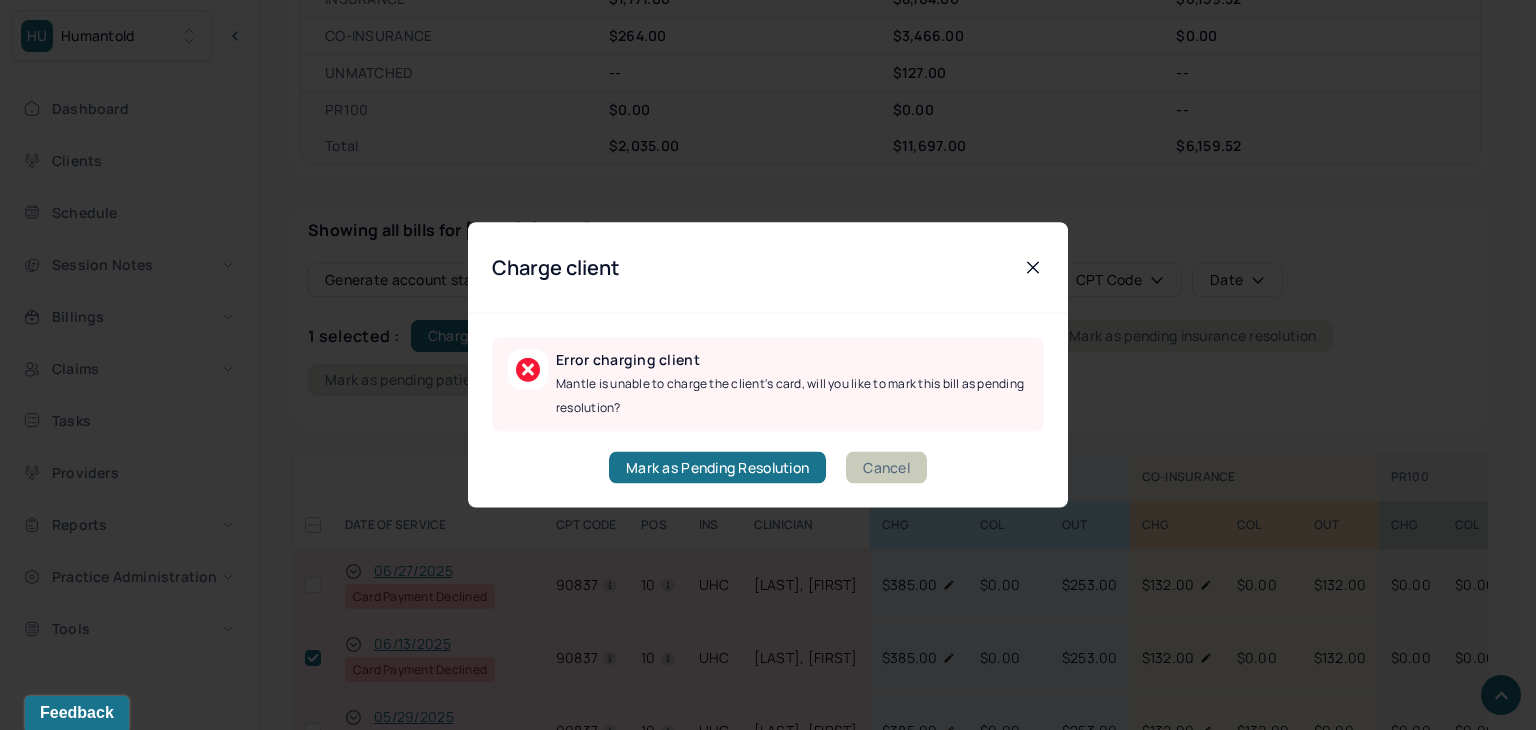 click on "Cancel" at bounding box center [886, 468] 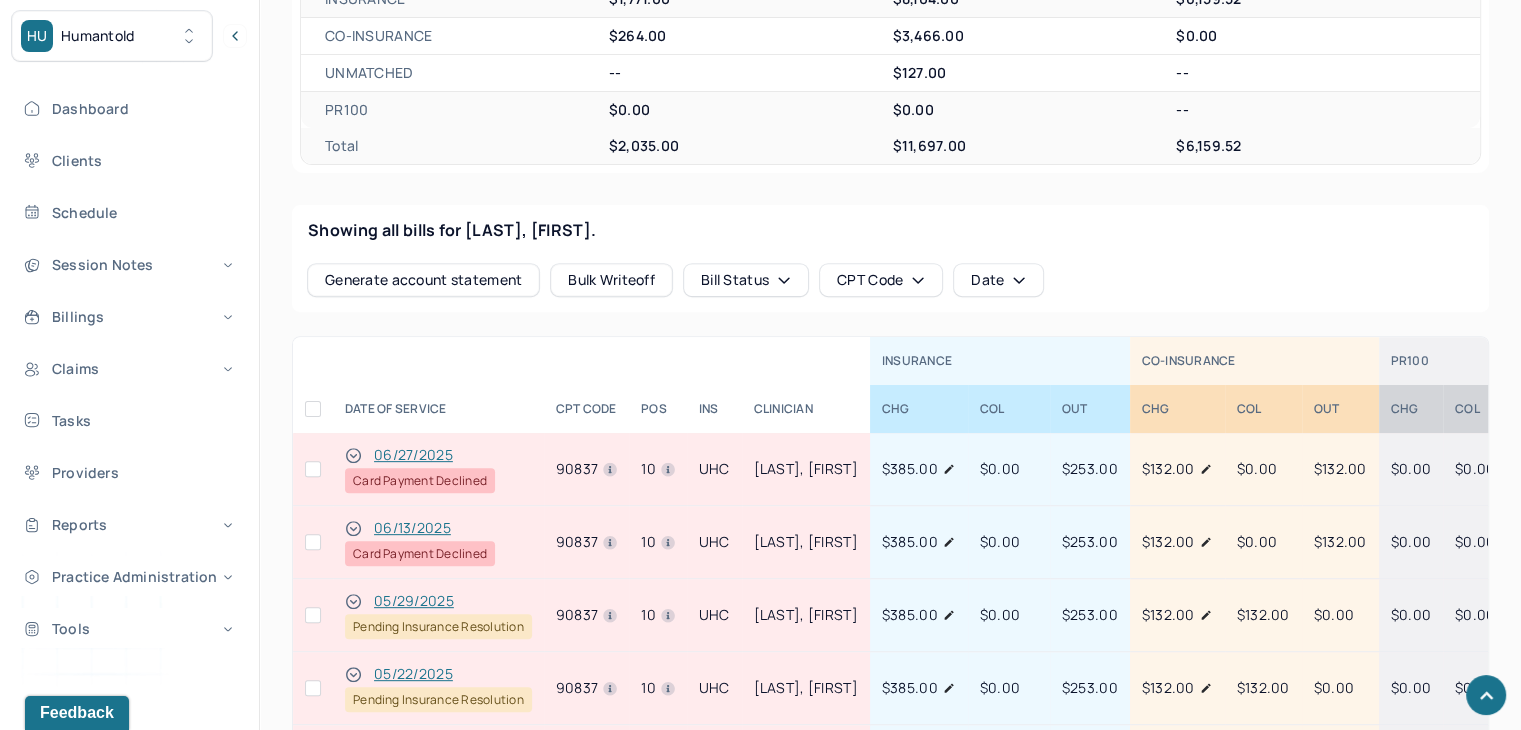 click at bounding box center (313, 542) 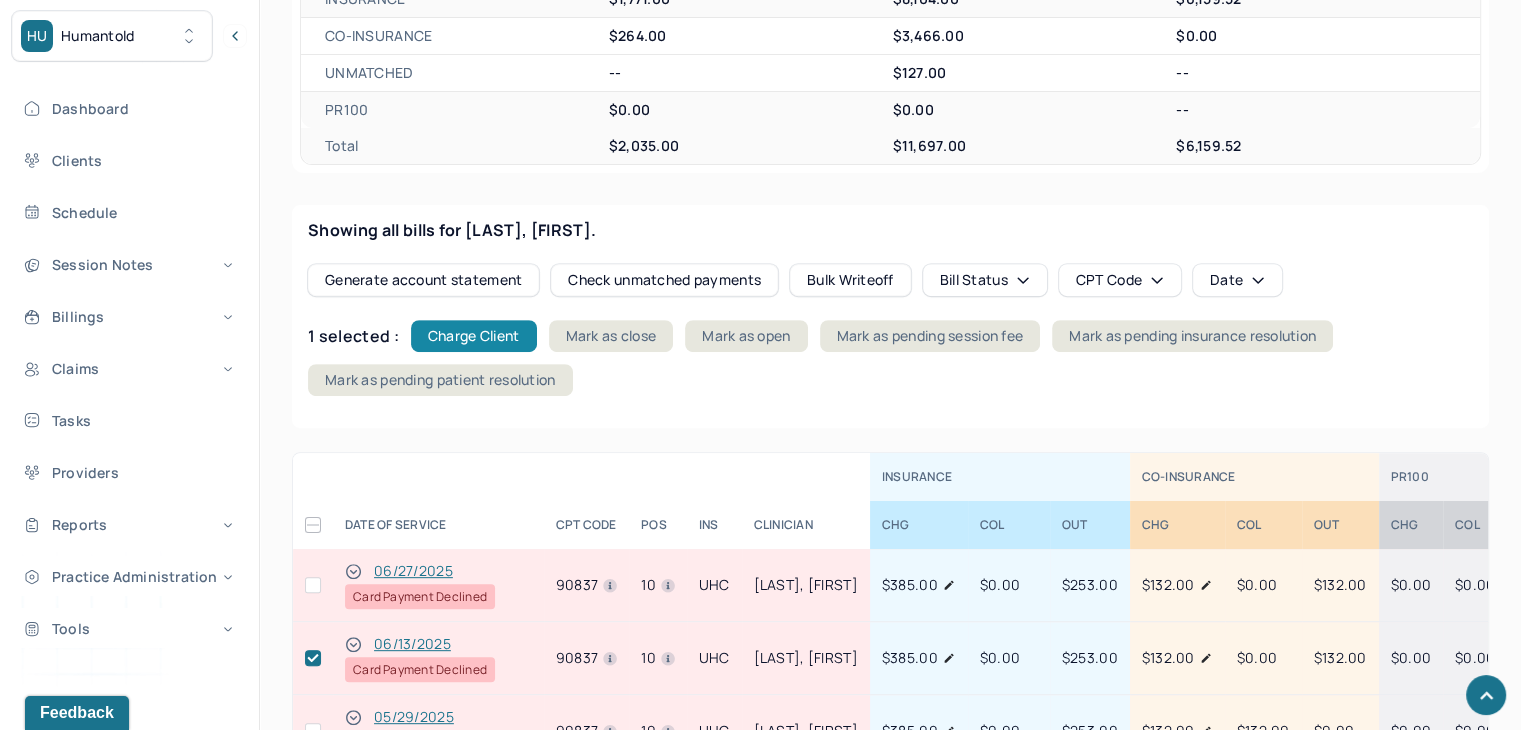 click on "Charge Client" at bounding box center (474, 336) 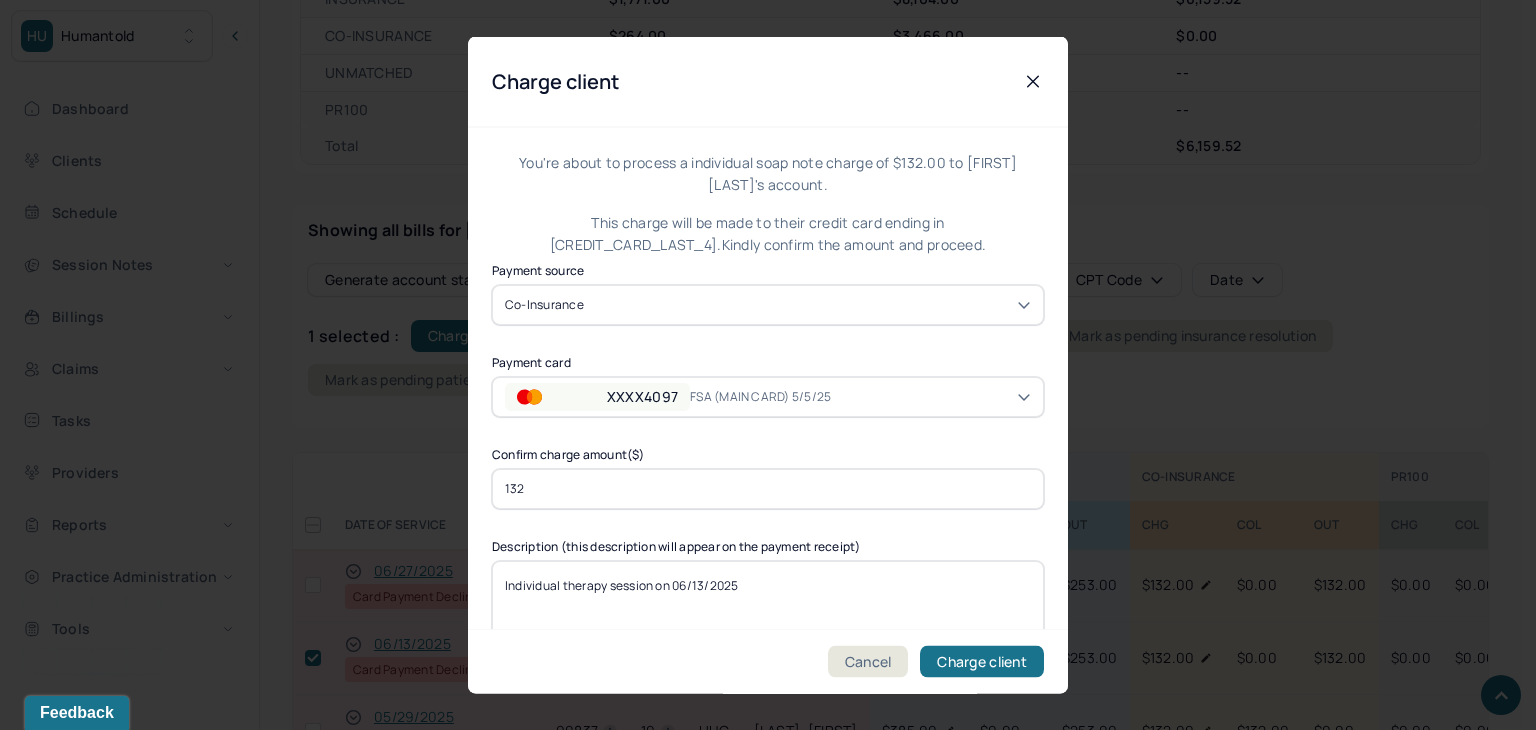 click on "XXXX4097" at bounding box center (642, 396) 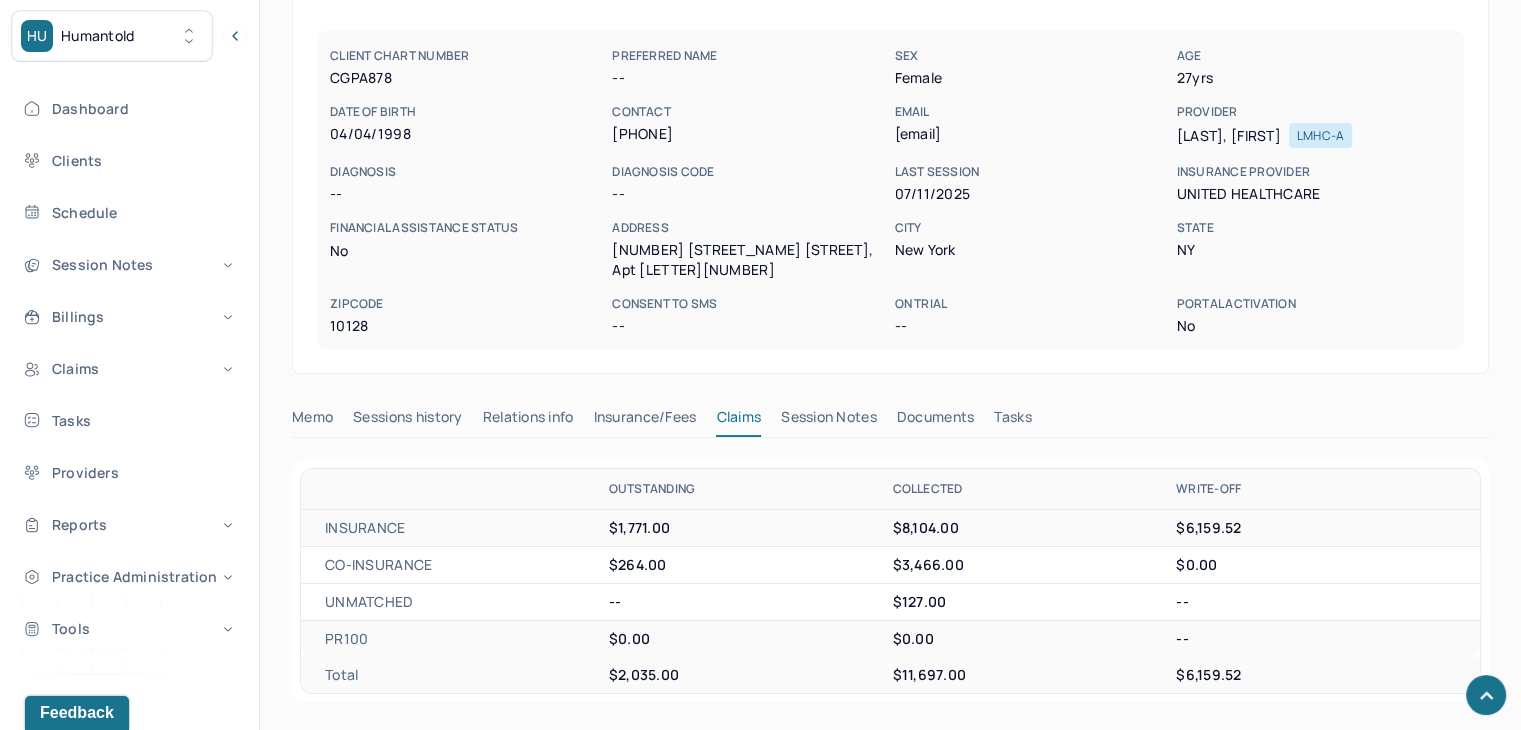 scroll, scrollTop: 0, scrollLeft: 0, axis: both 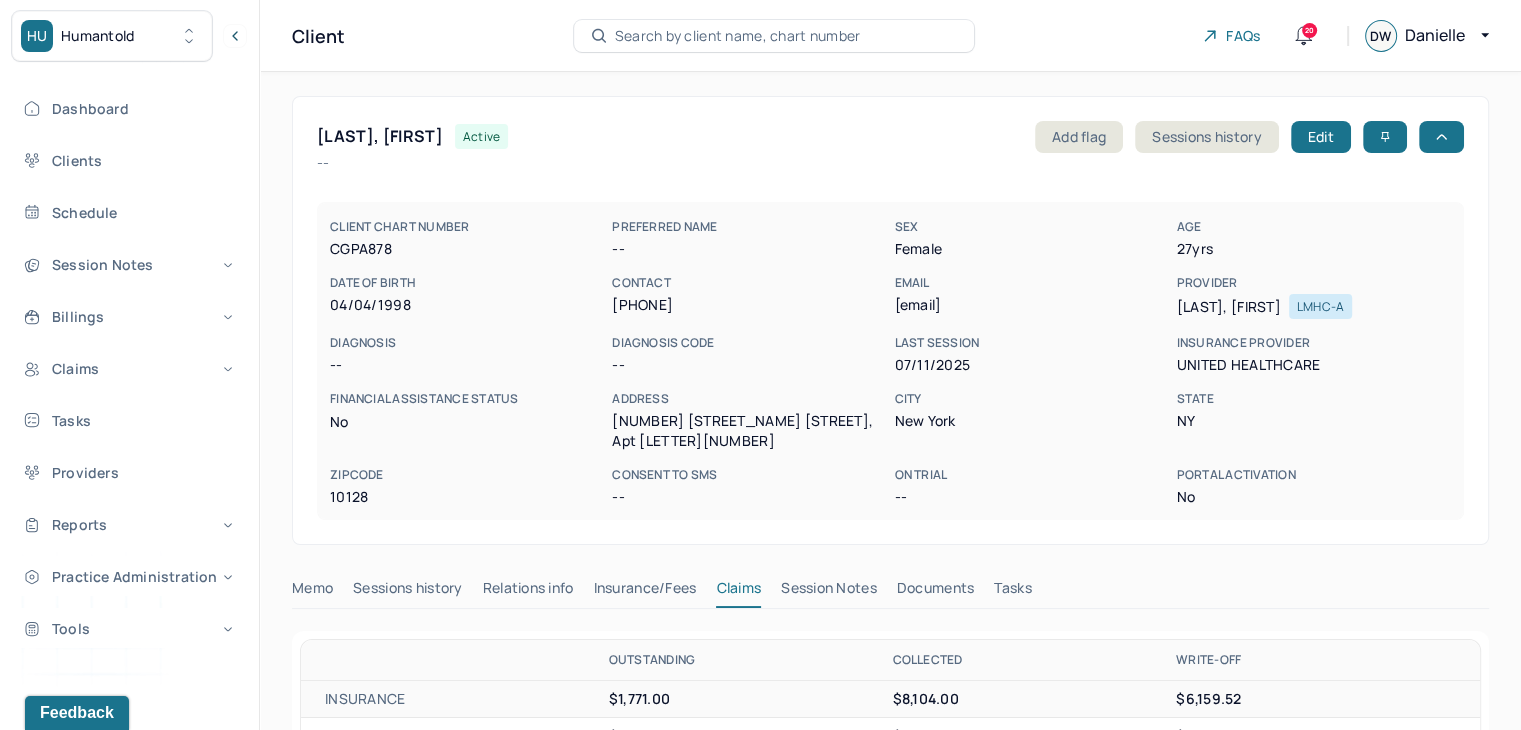 click on "Search by client name, chart number" at bounding box center [774, 36] 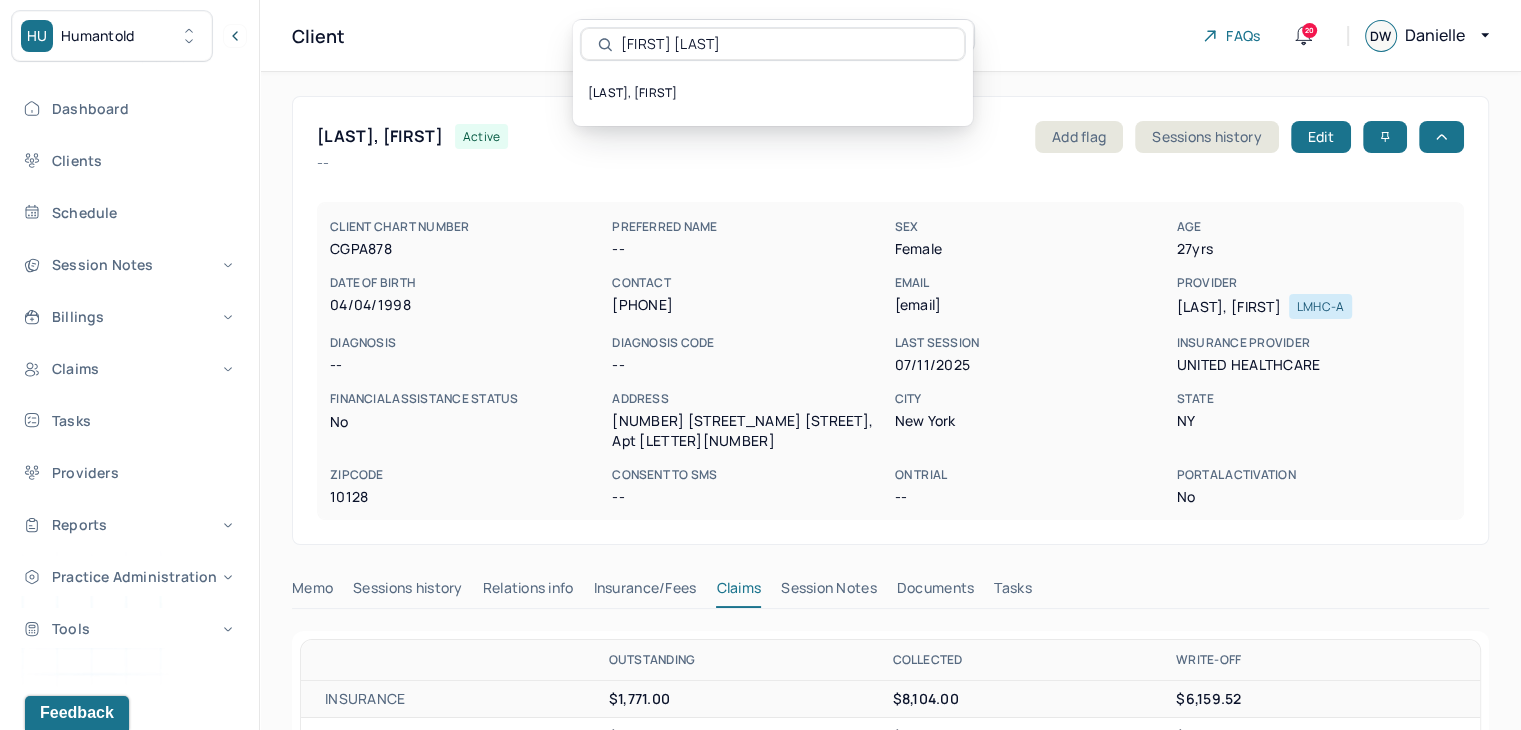 type on "[FIRST] [LAST]" 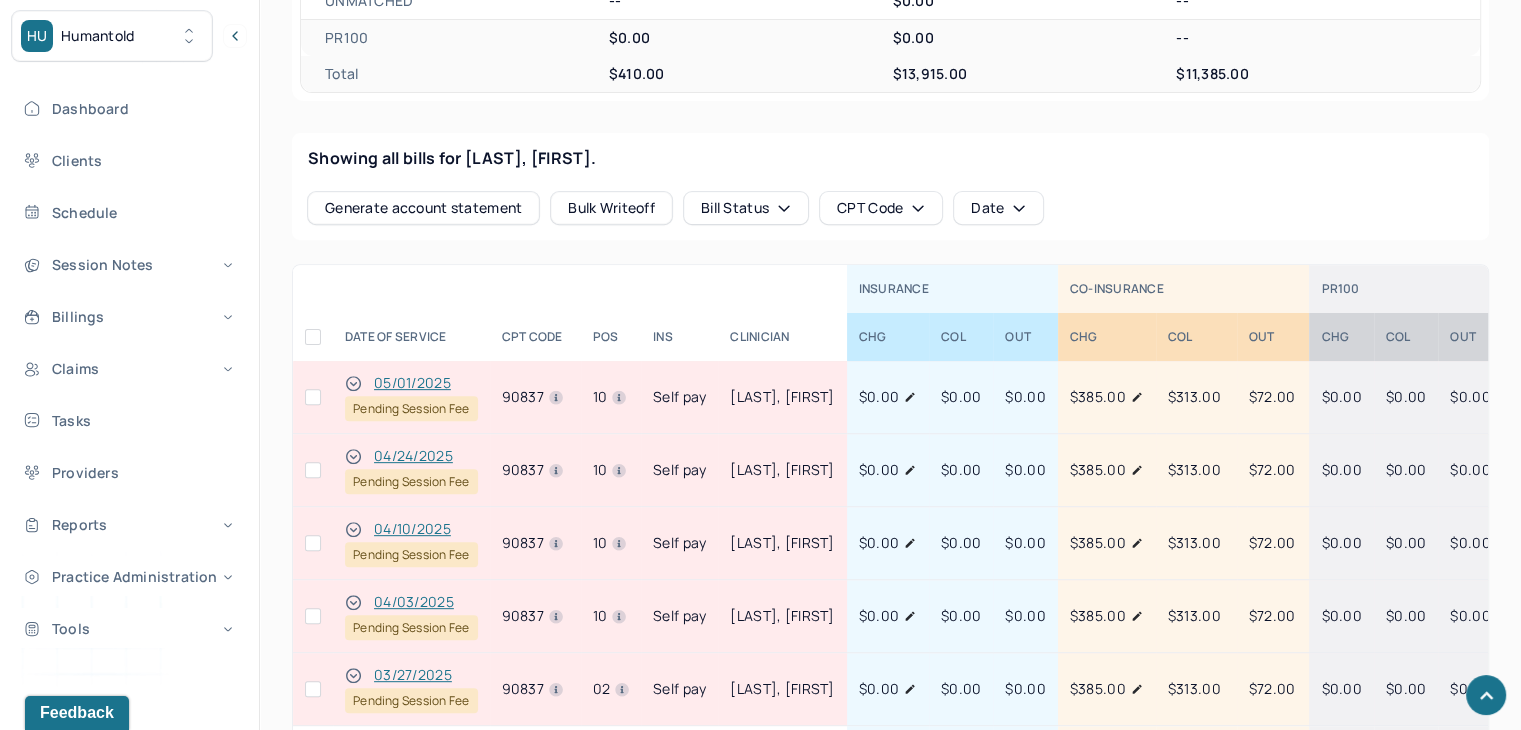 scroll, scrollTop: 800, scrollLeft: 0, axis: vertical 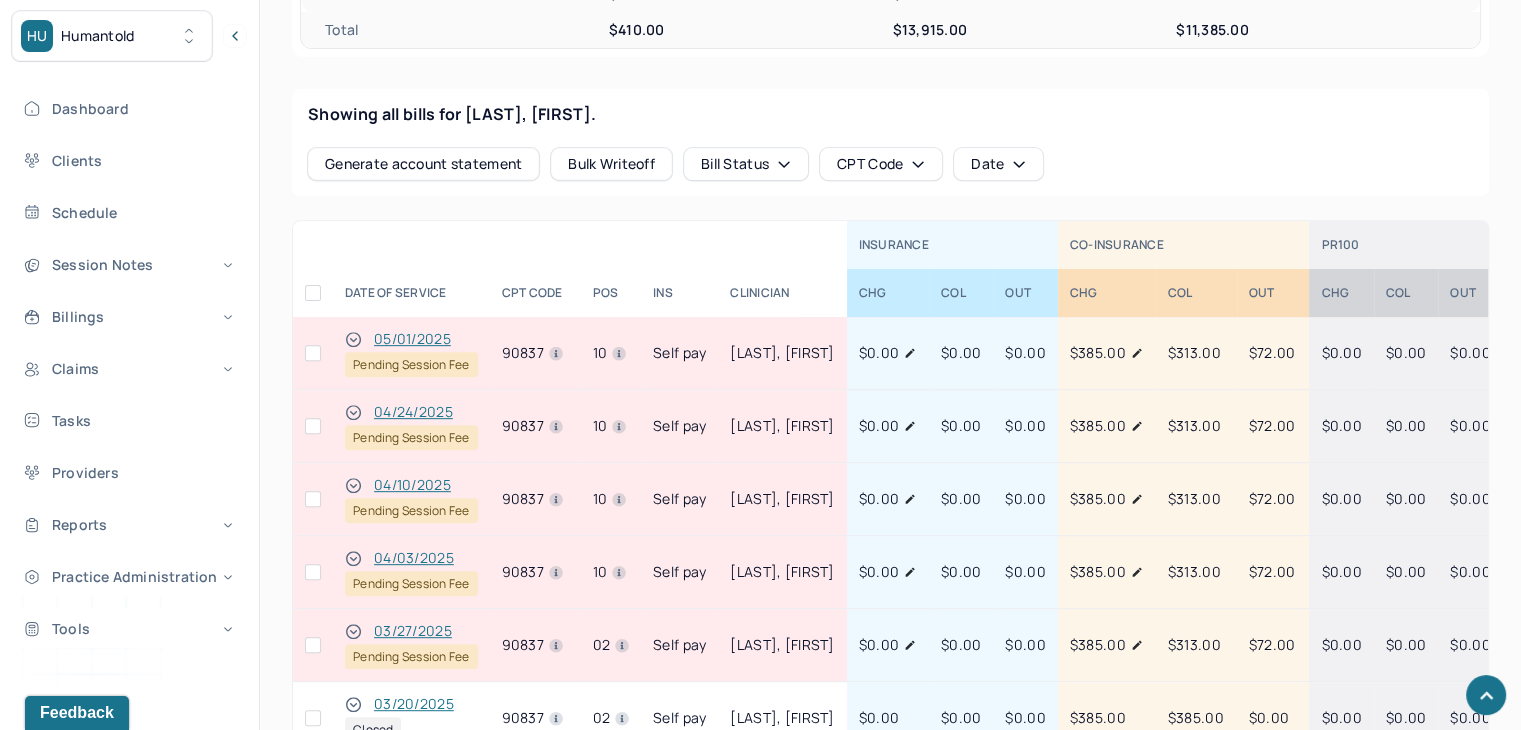 click at bounding box center (313, 645) 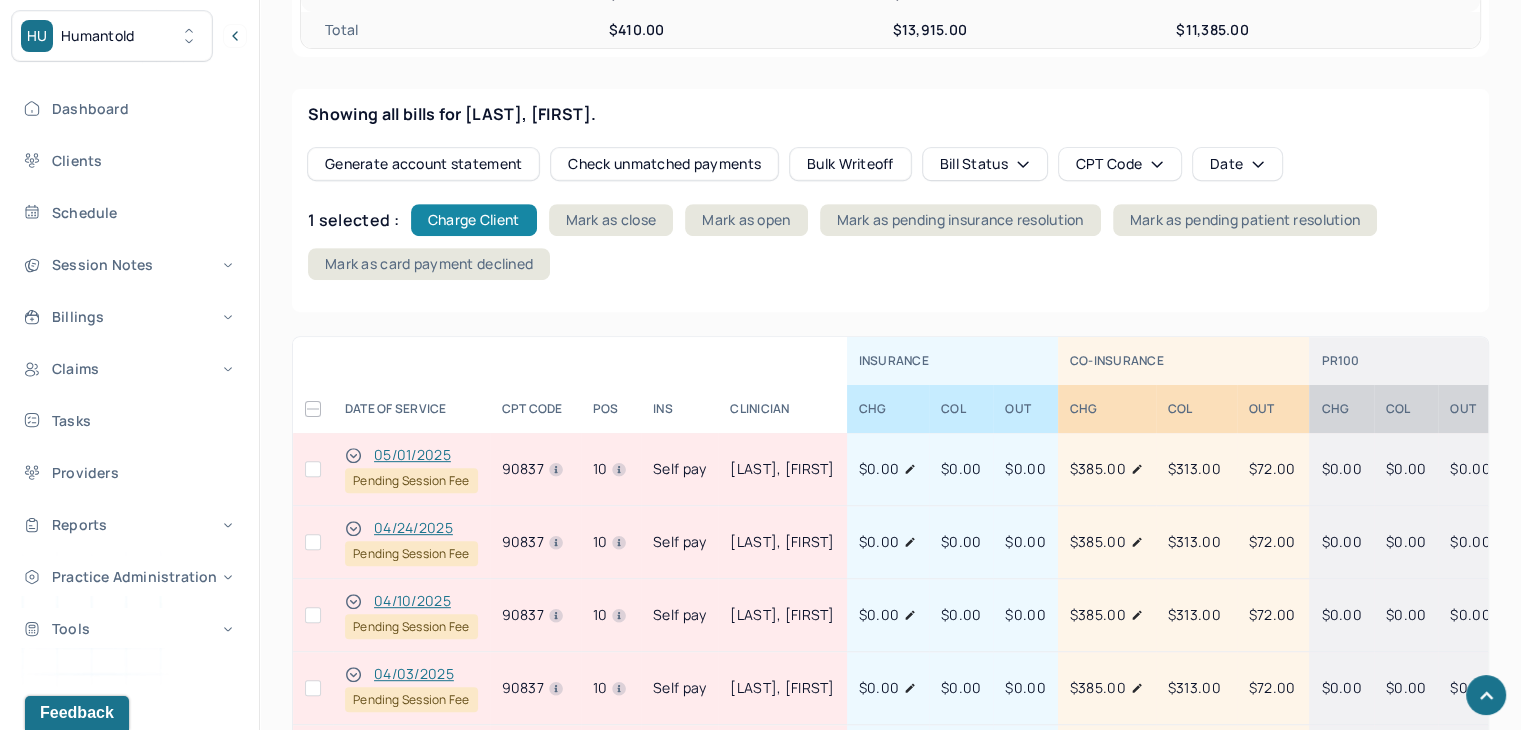 click on "Charge Client" at bounding box center (474, 220) 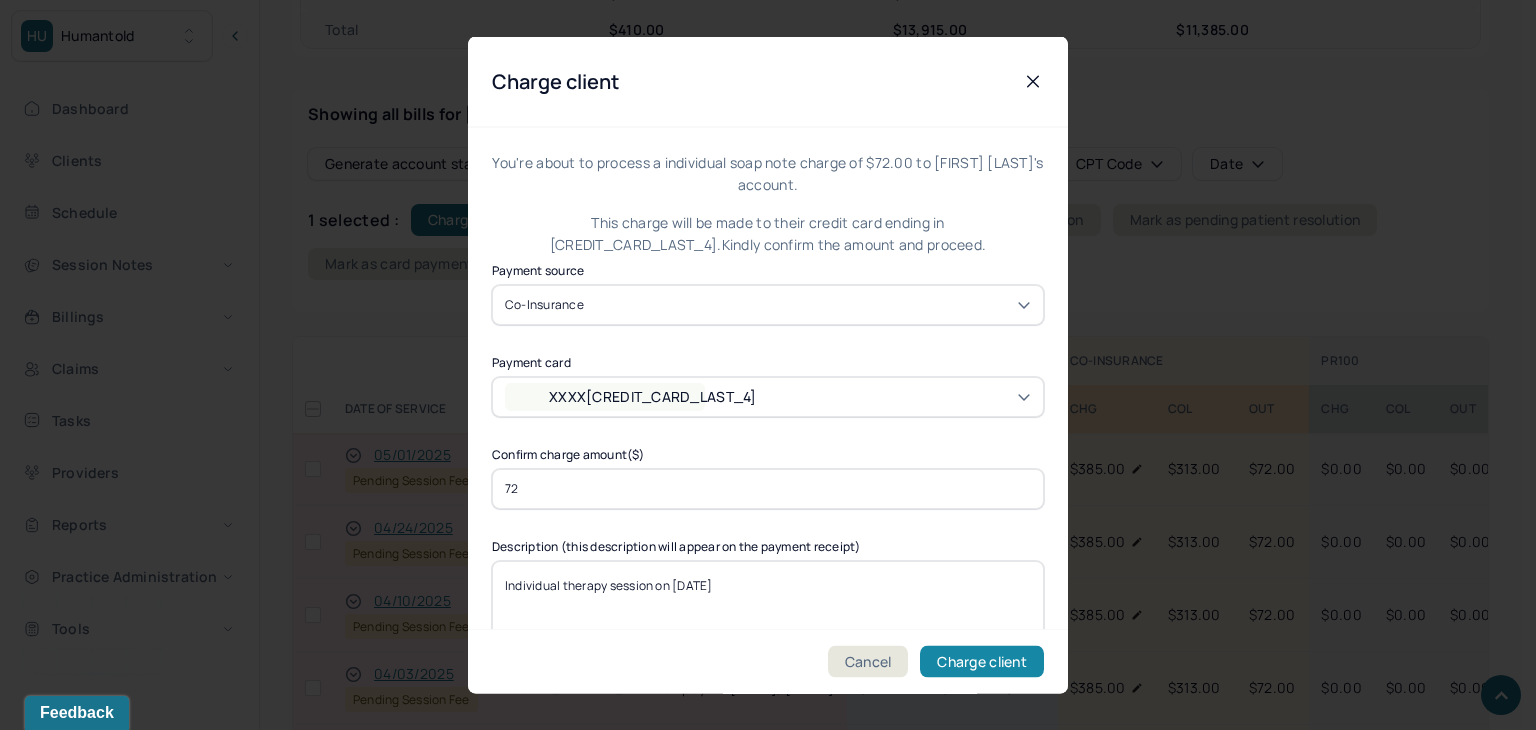 click on "Charge client" at bounding box center [982, 662] 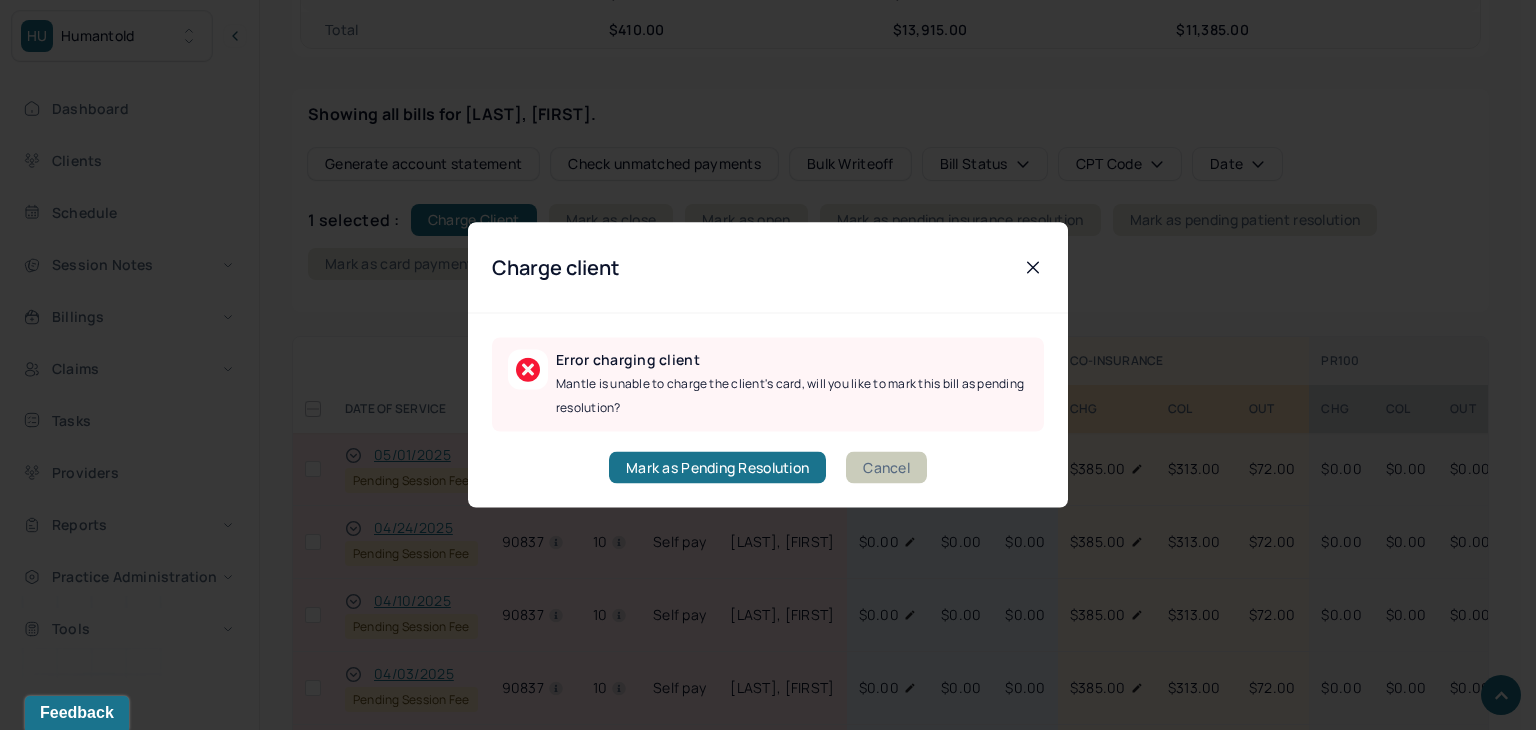 click on "Cancel" at bounding box center (886, 468) 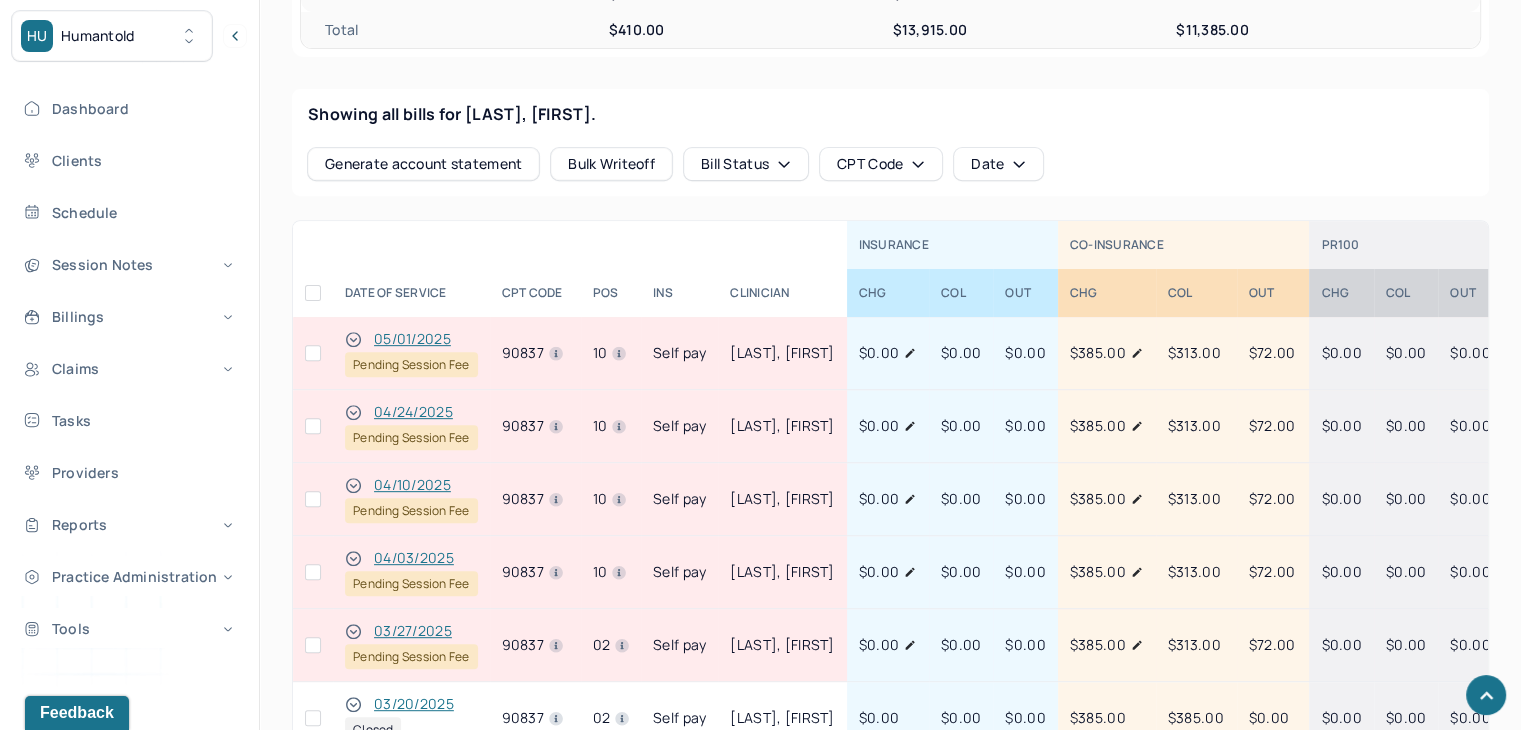 click at bounding box center [313, 645] 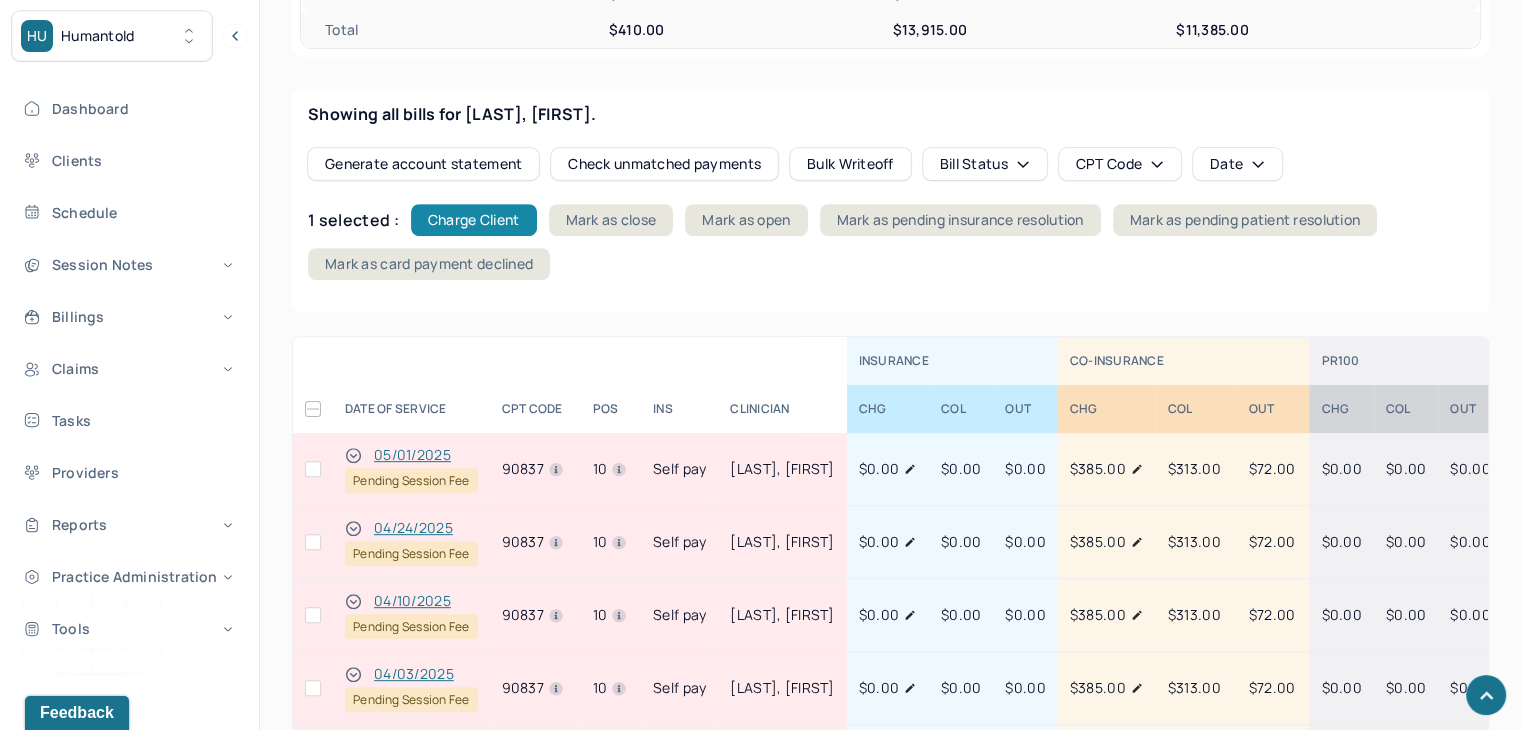 click on "Charge Client" at bounding box center (474, 220) 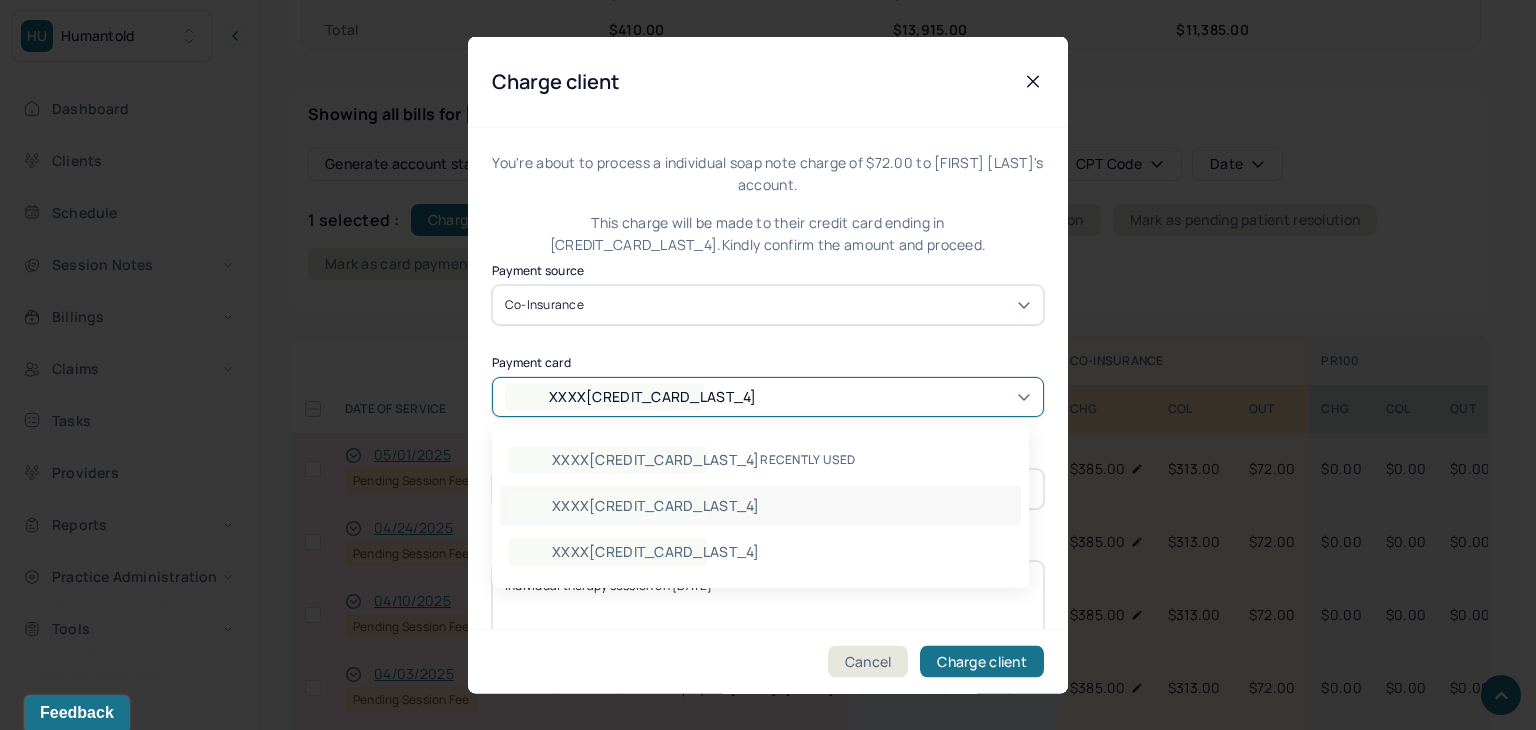 click on "XXXX[CREDIT_CARD_LAST_4]" at bounding box center (605, 396) 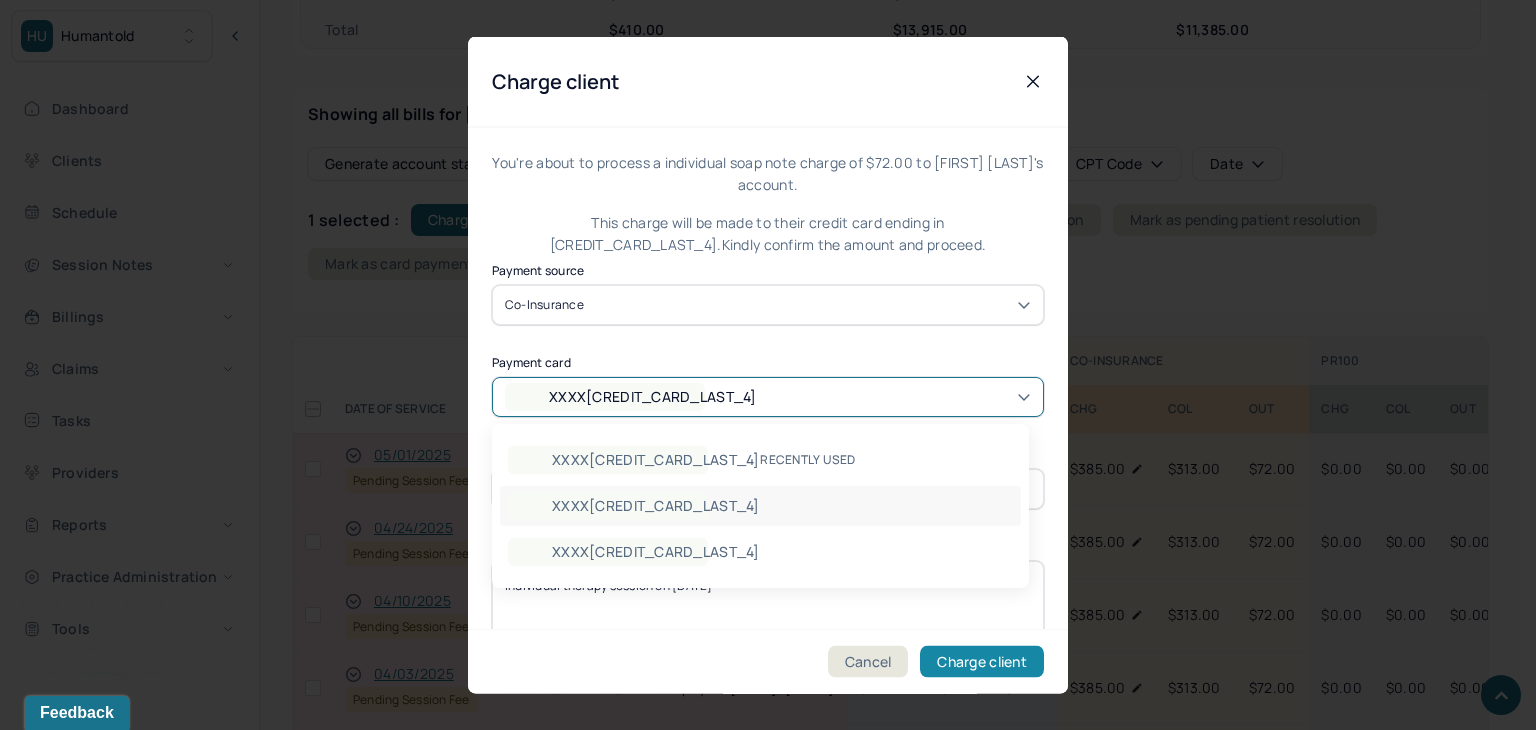 click on "Charge client" at bounding box center (982, 662) 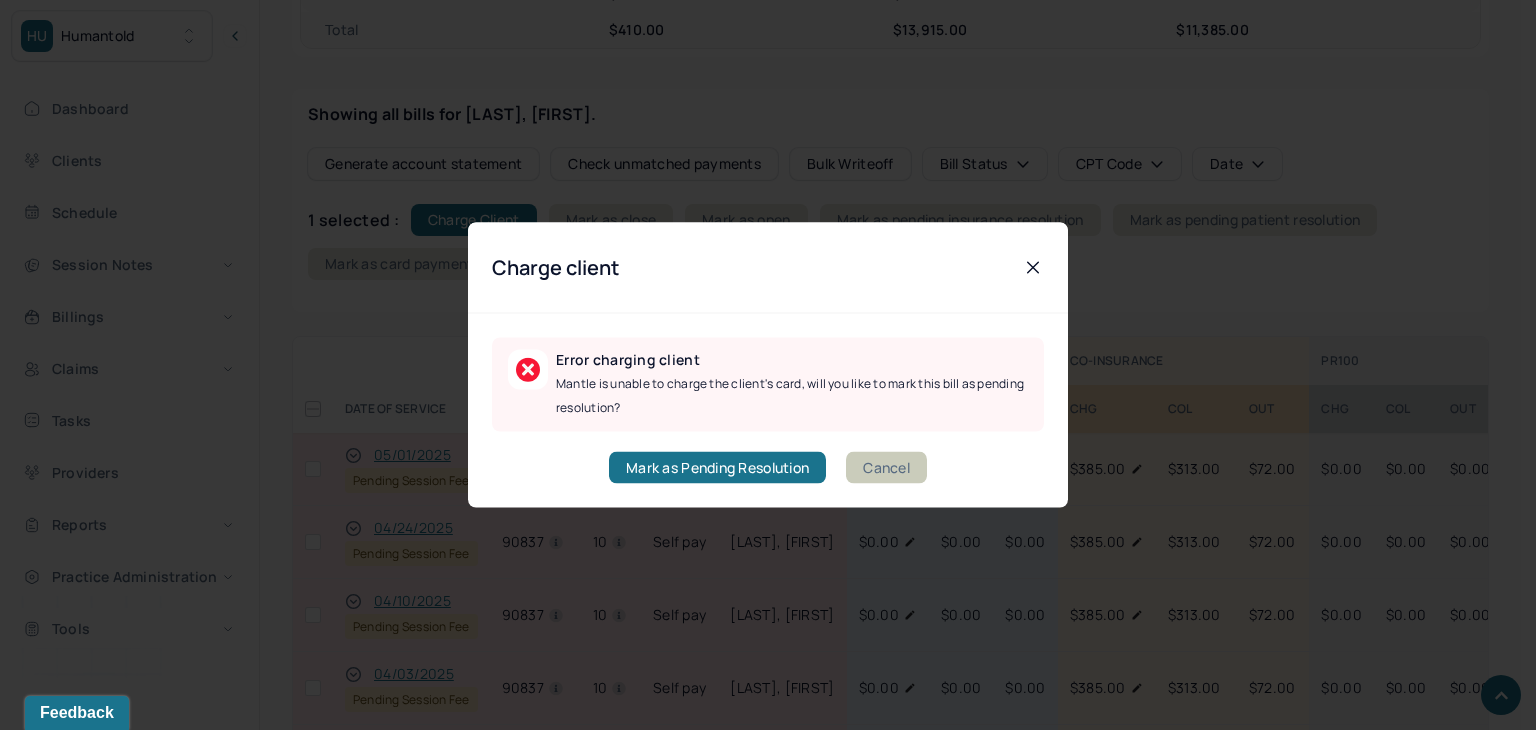 click on "Cancel" at bounding box center [886, 468] 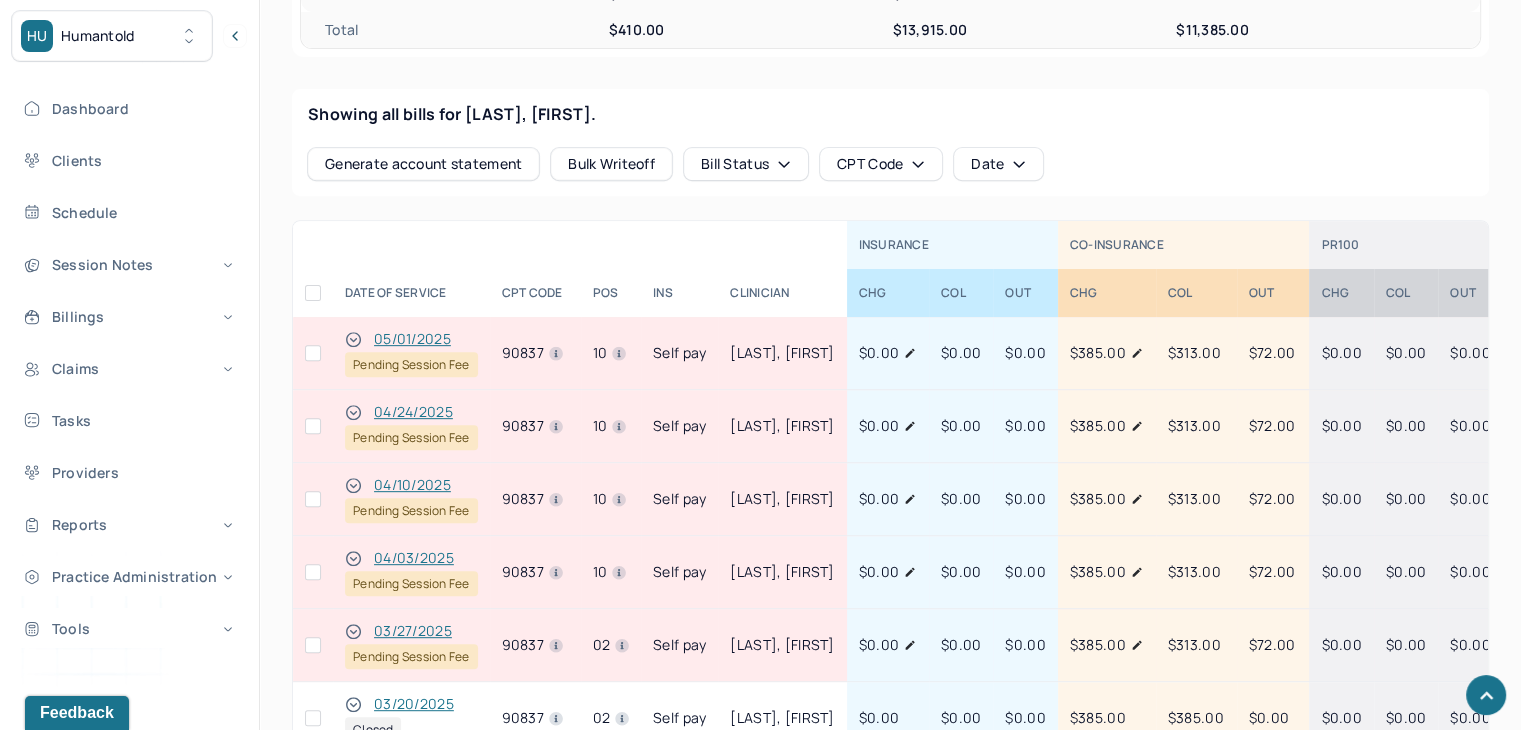 click 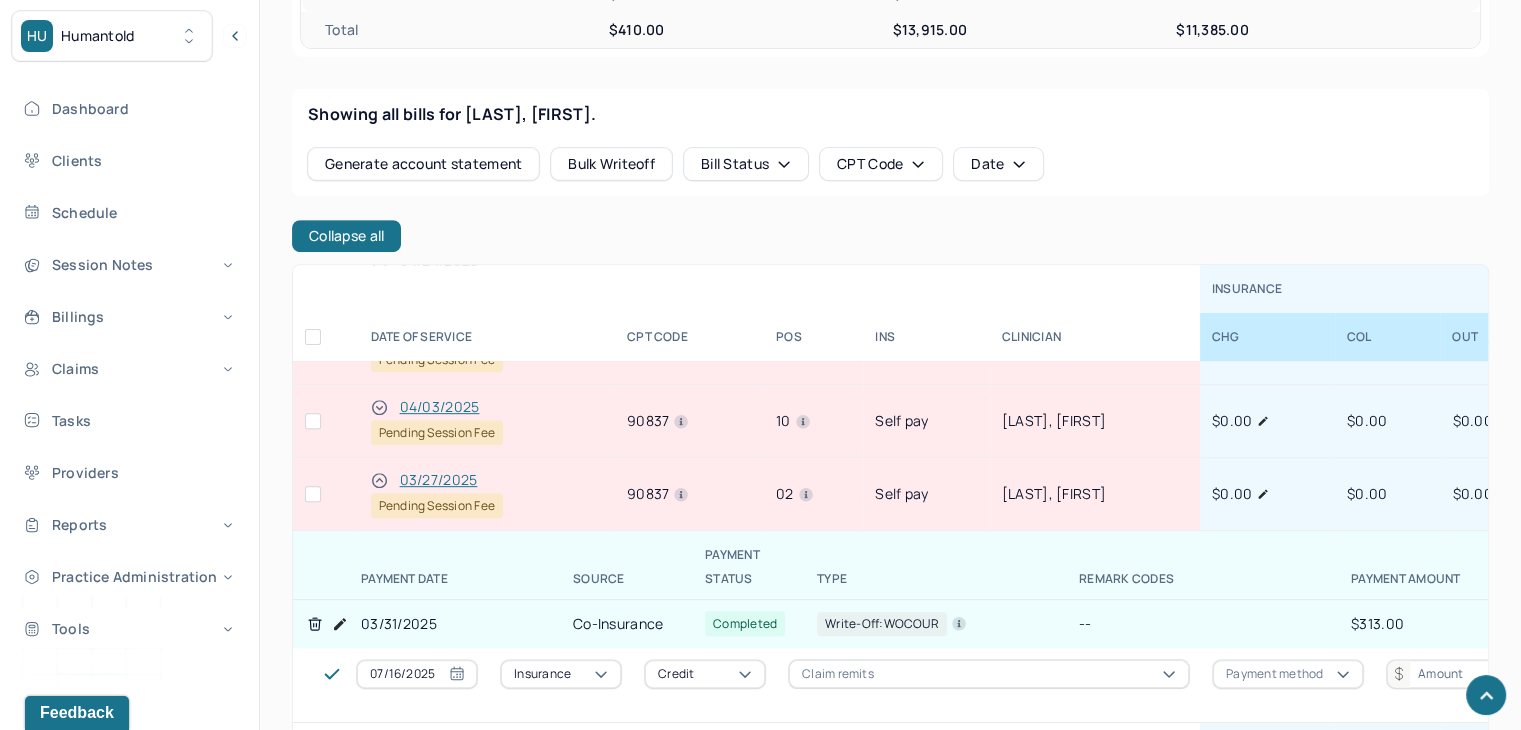 scroll, scrollTop: 200, scrollLeft: 0, axis: vertical 